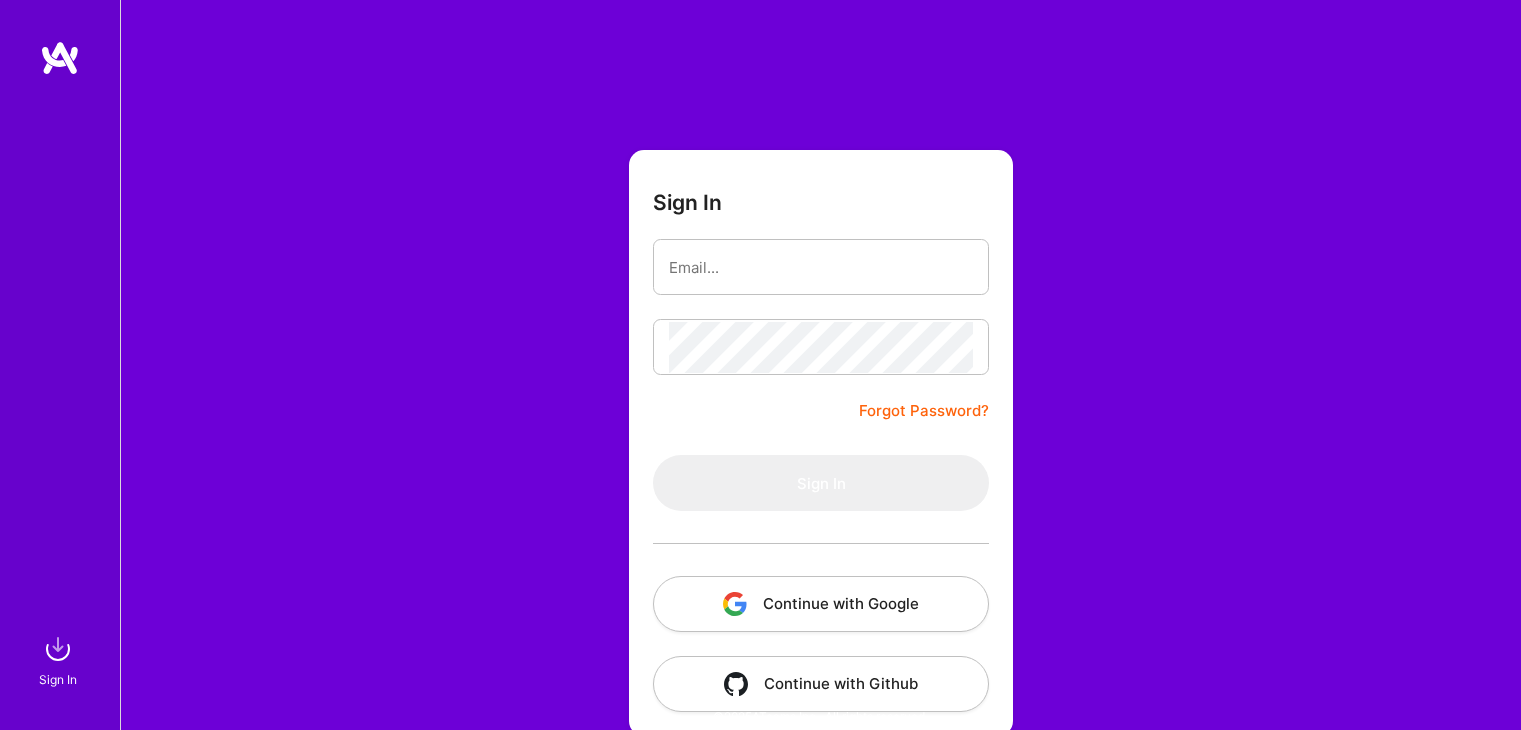 scroll, scrollTop: 0, scrollLeft: 0, axis: both 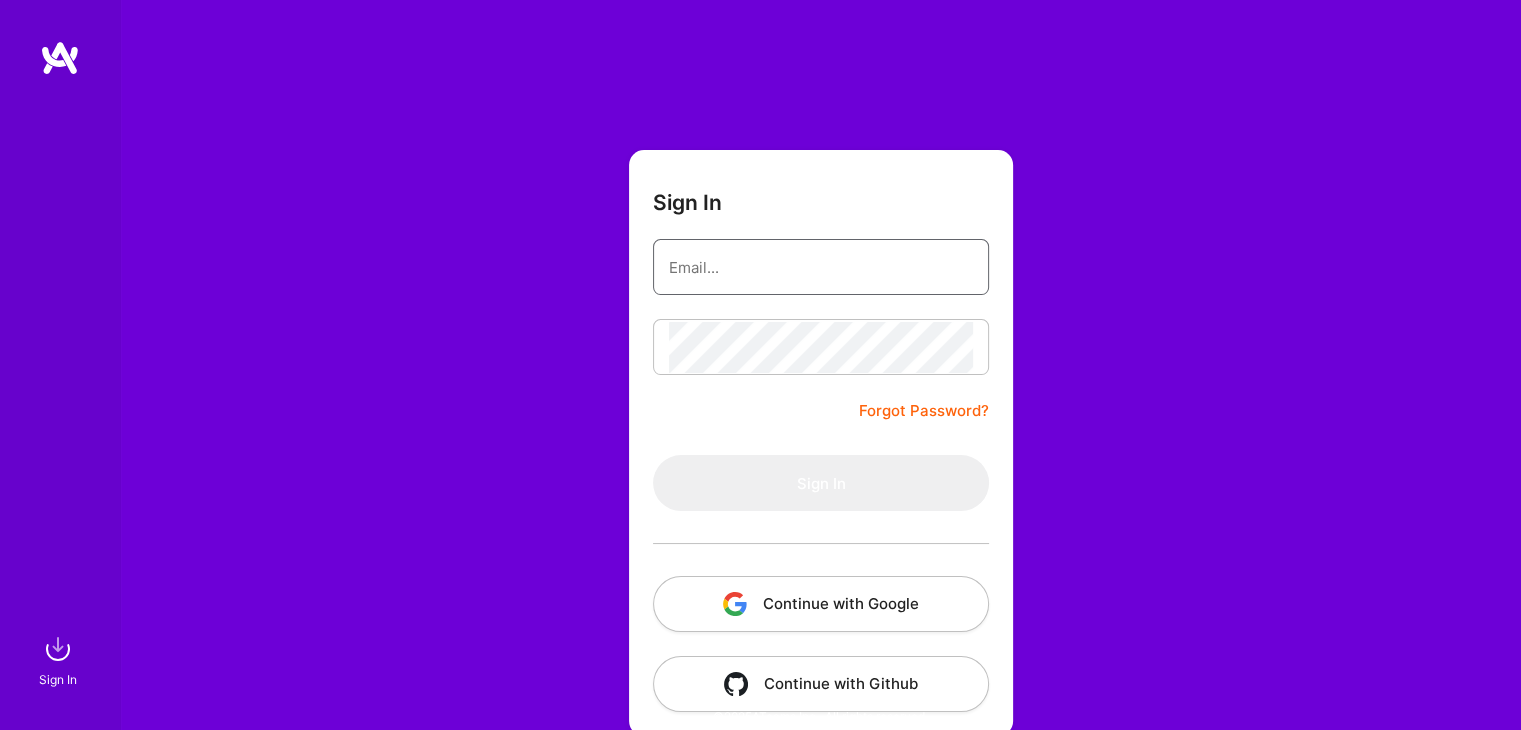 click at bounding box center [821, 267] 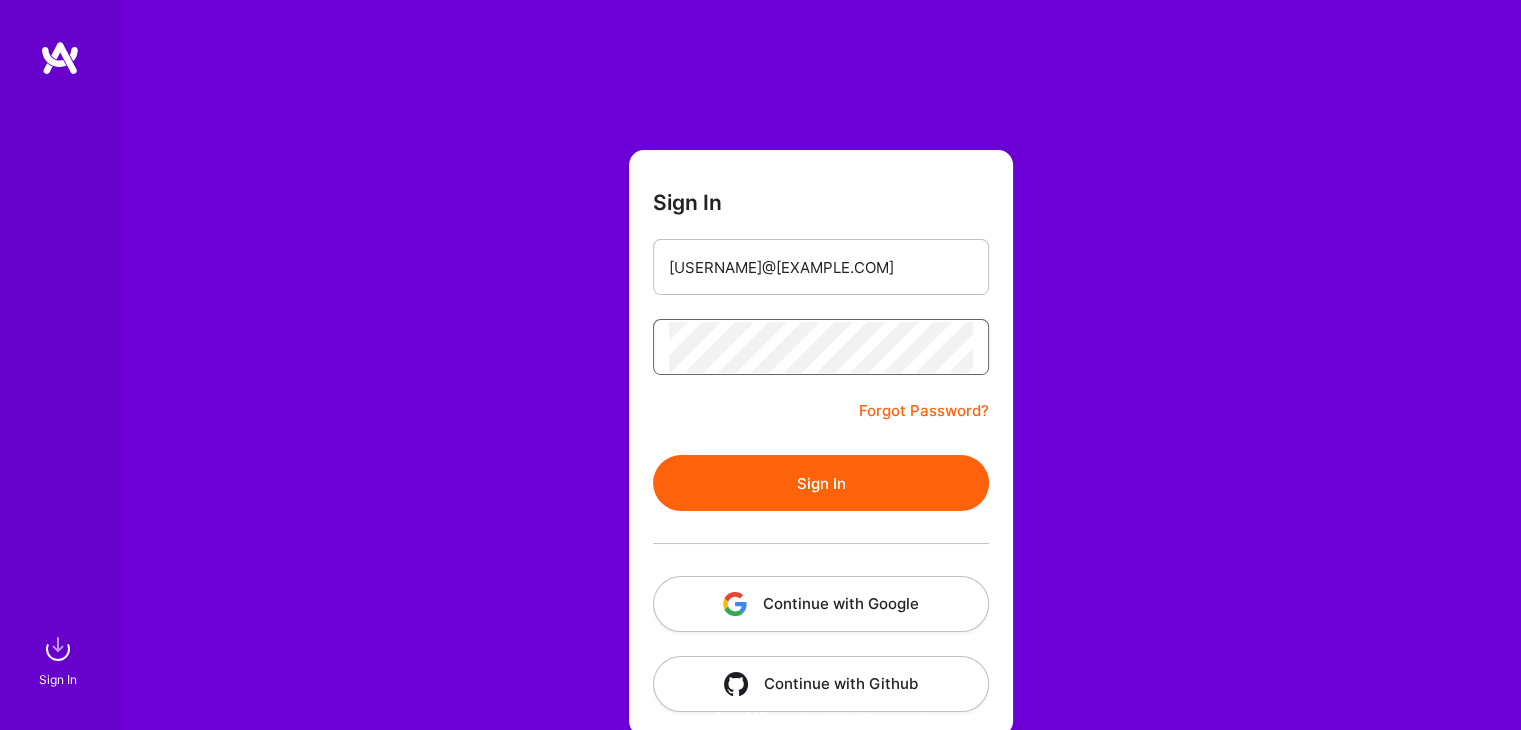 click on "Sign In" at bounding box center [821, 483] 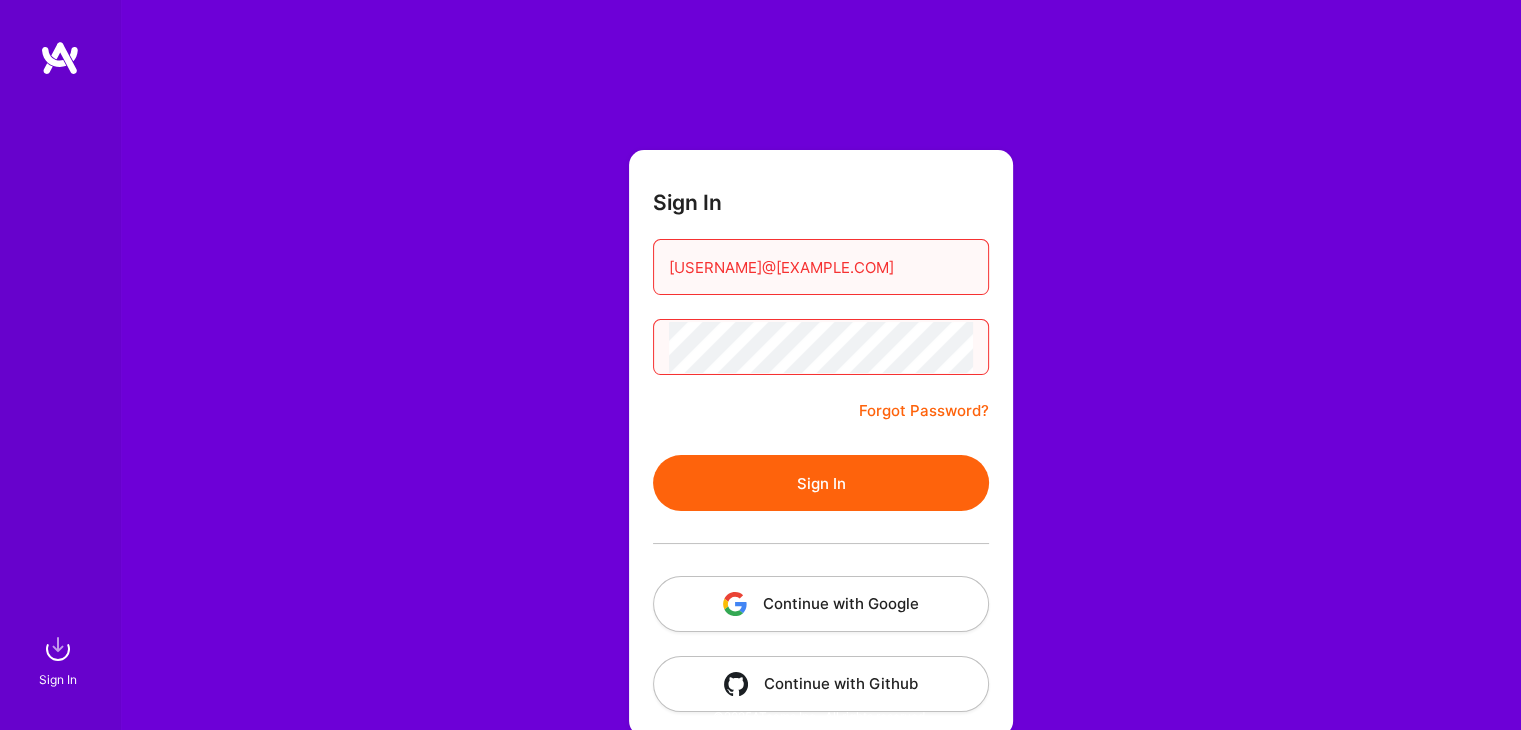 click on "Sign In [EMAIL] Forgot Password? Sign In Continue with Google Continue with Github" at bounding box center (820, 375) 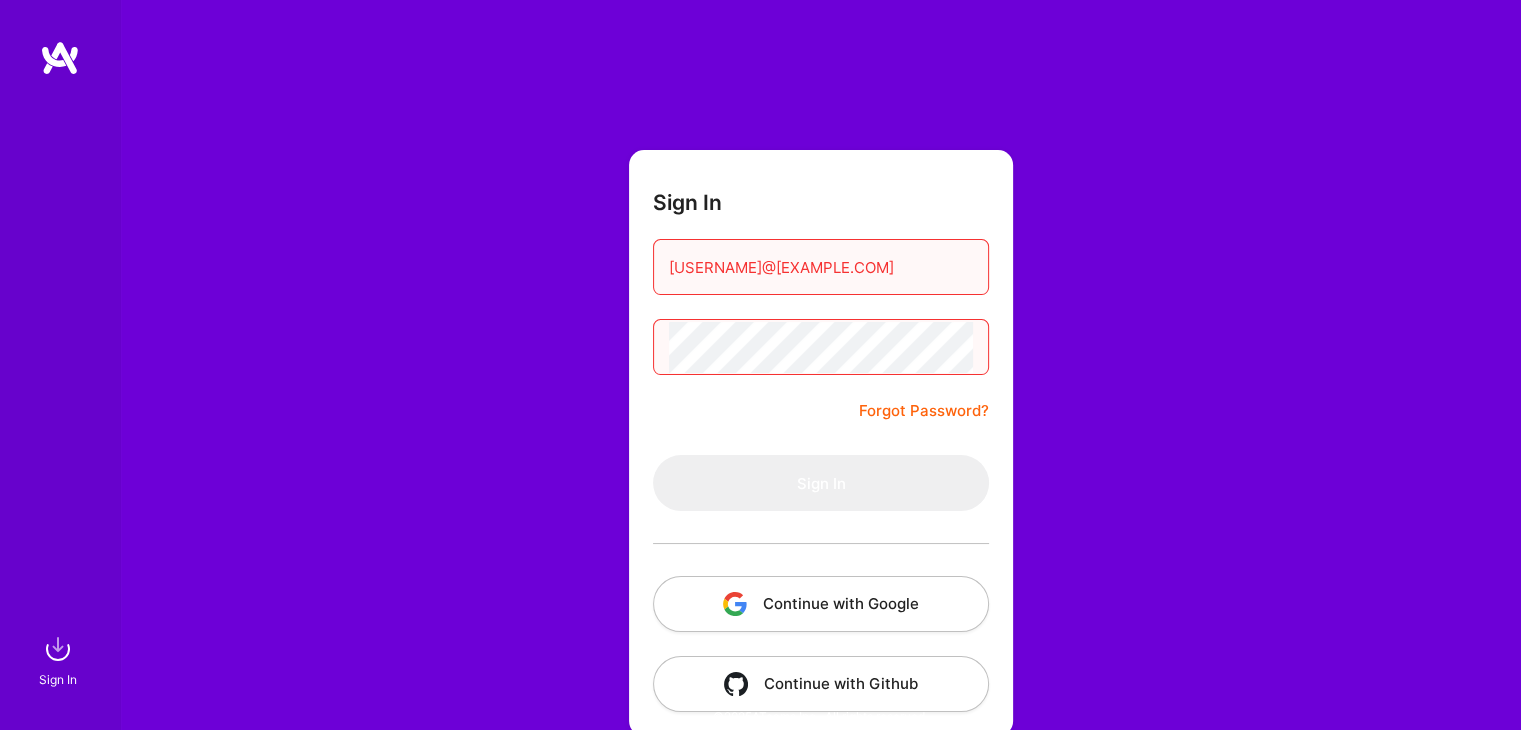 click on "Continue with Google" at bounding box center (821, 604) 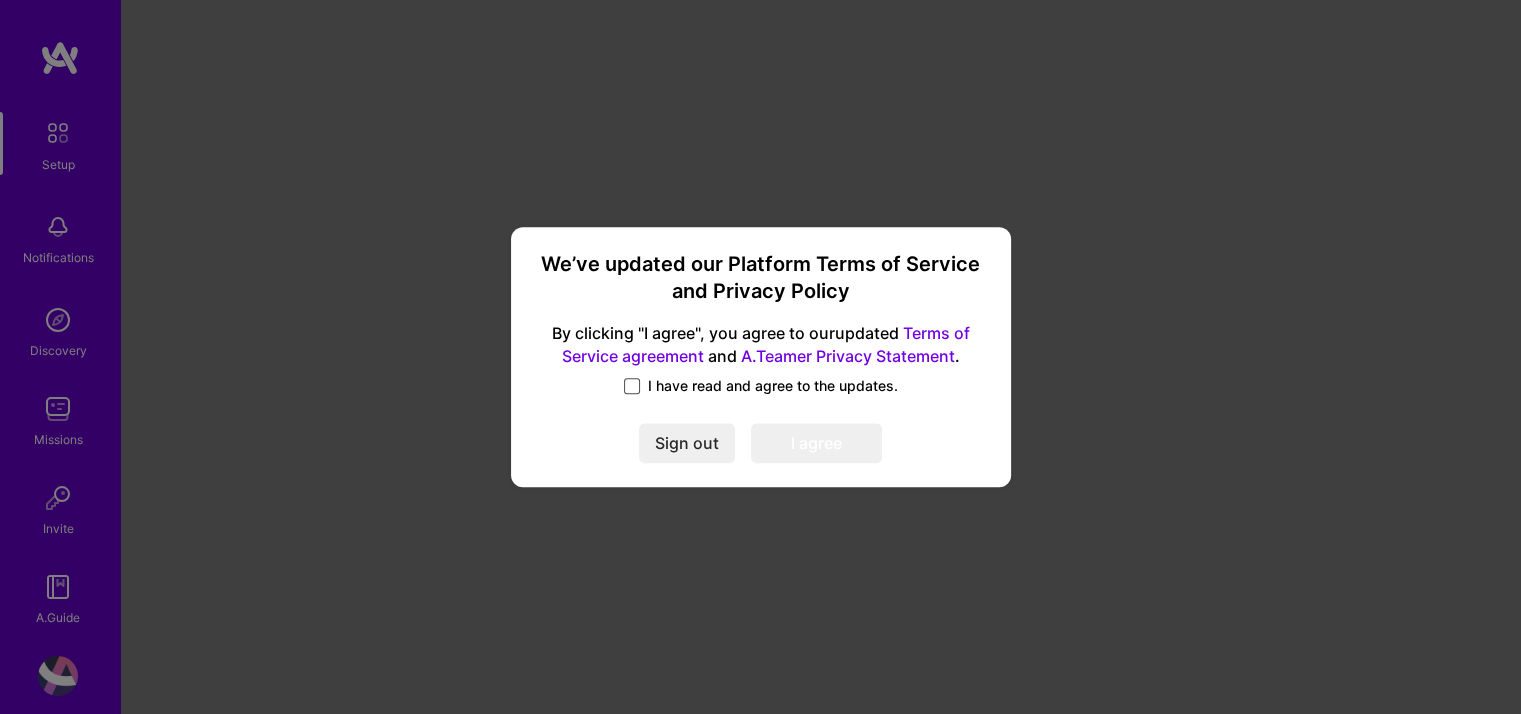 click at bounding box center (632, 386) 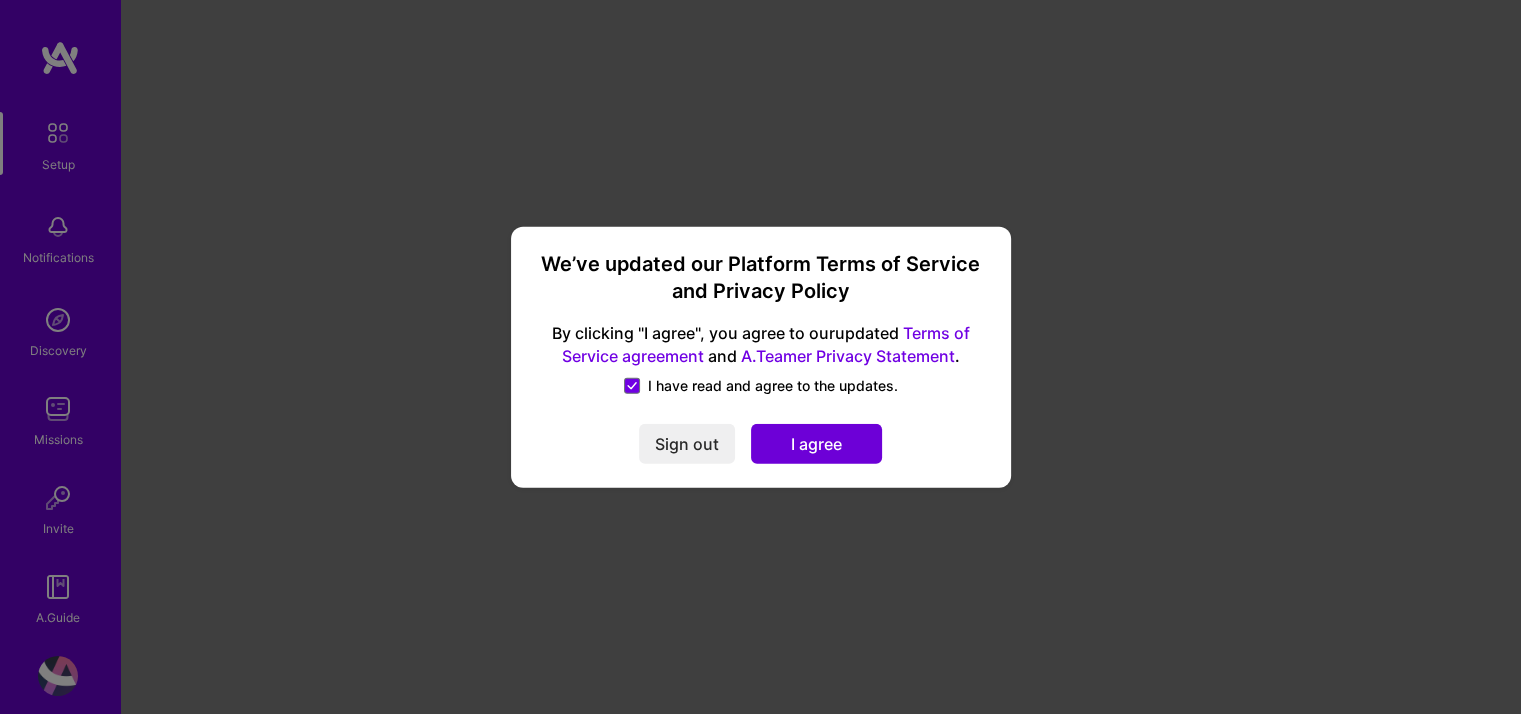 click on "I agree" at bounding box center (816, 443) 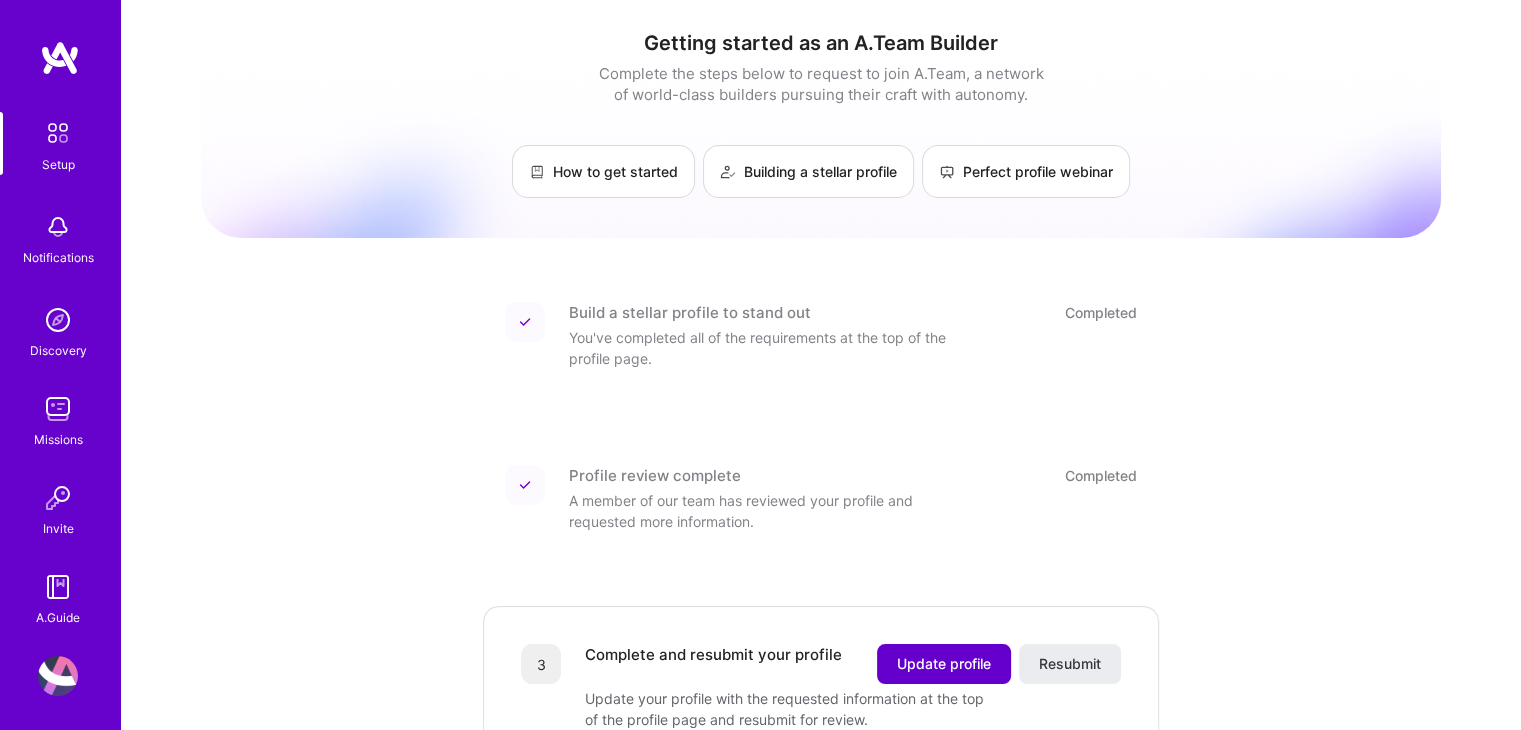 click on "Update profile" at bounding box center (944, 664) 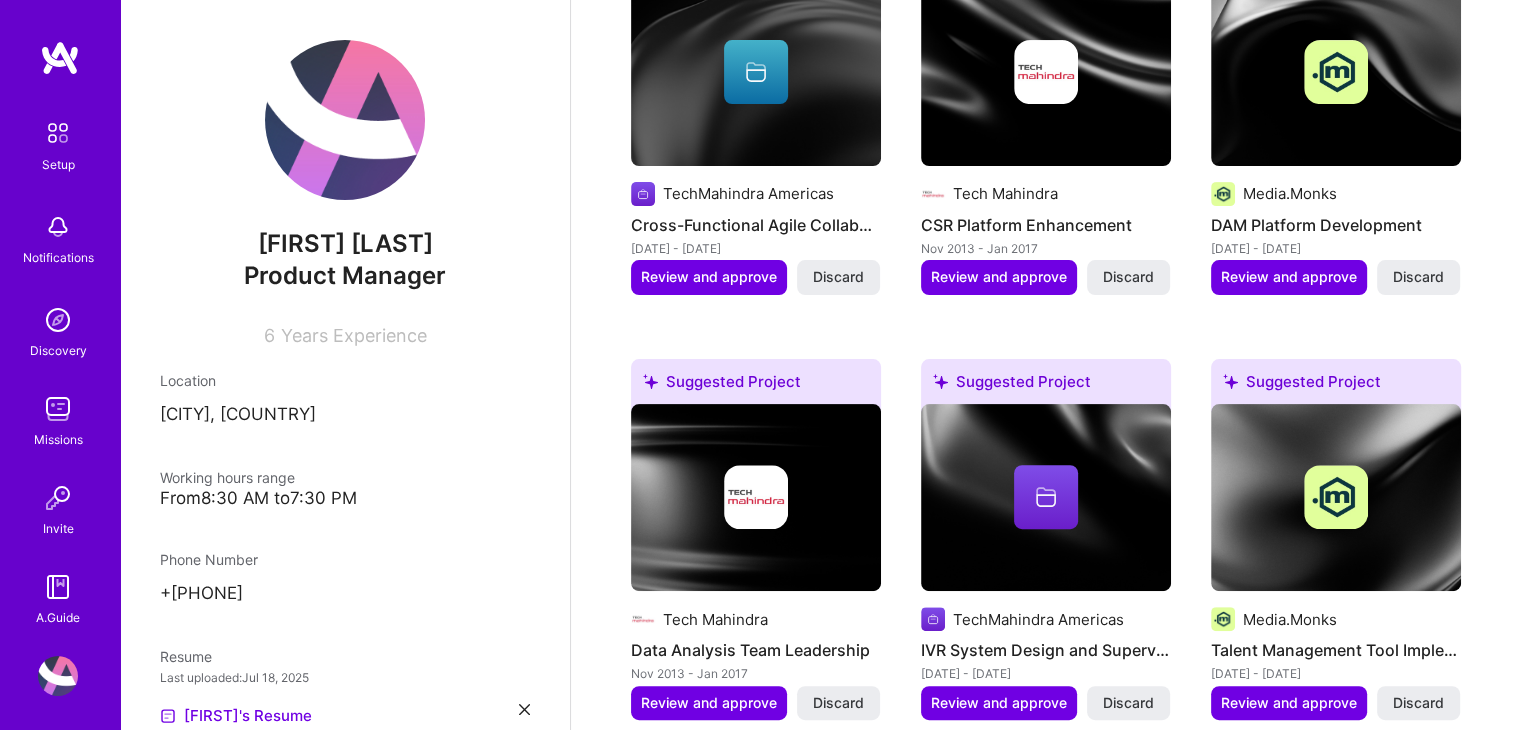 scroll, scrollTop: 0, scrollLeft: 0, axis: both 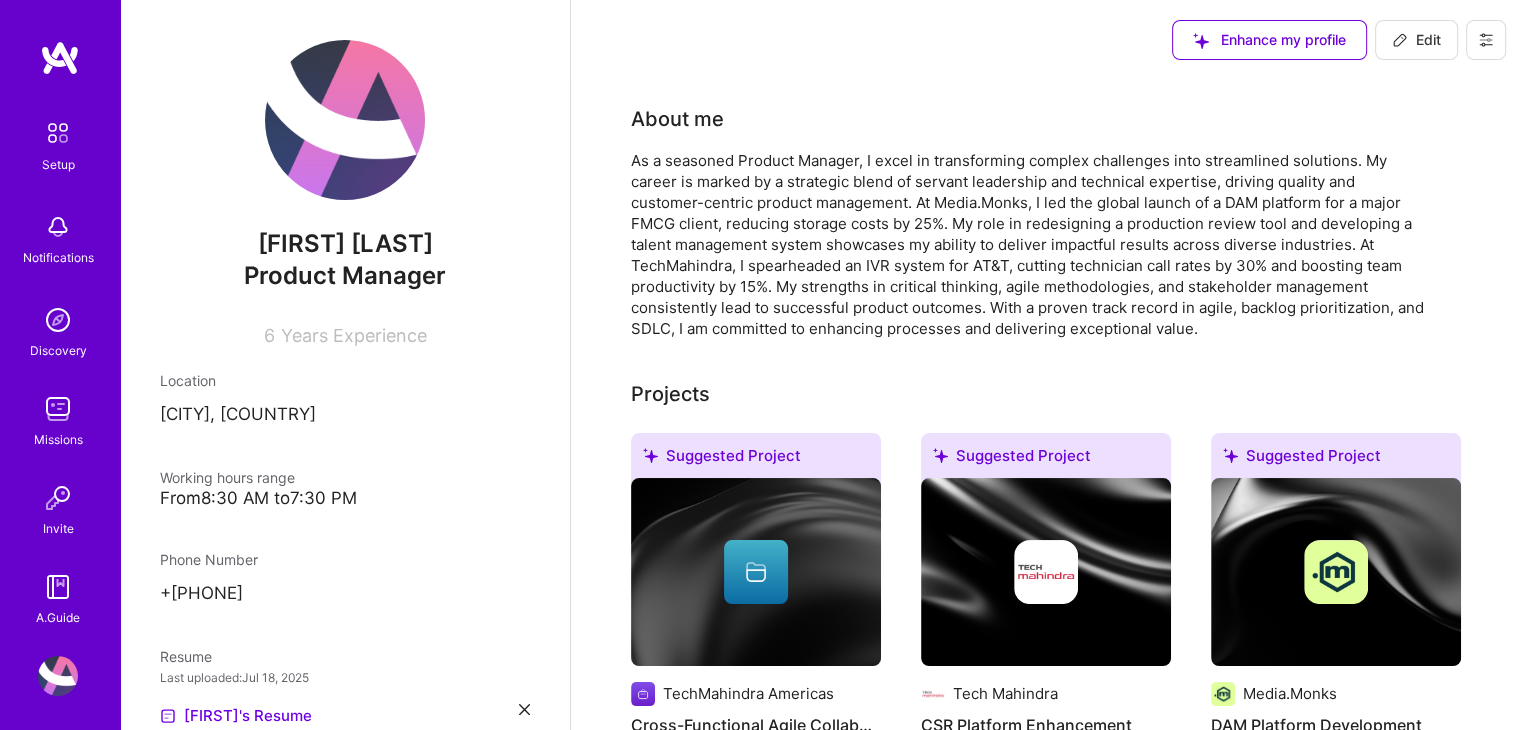 click 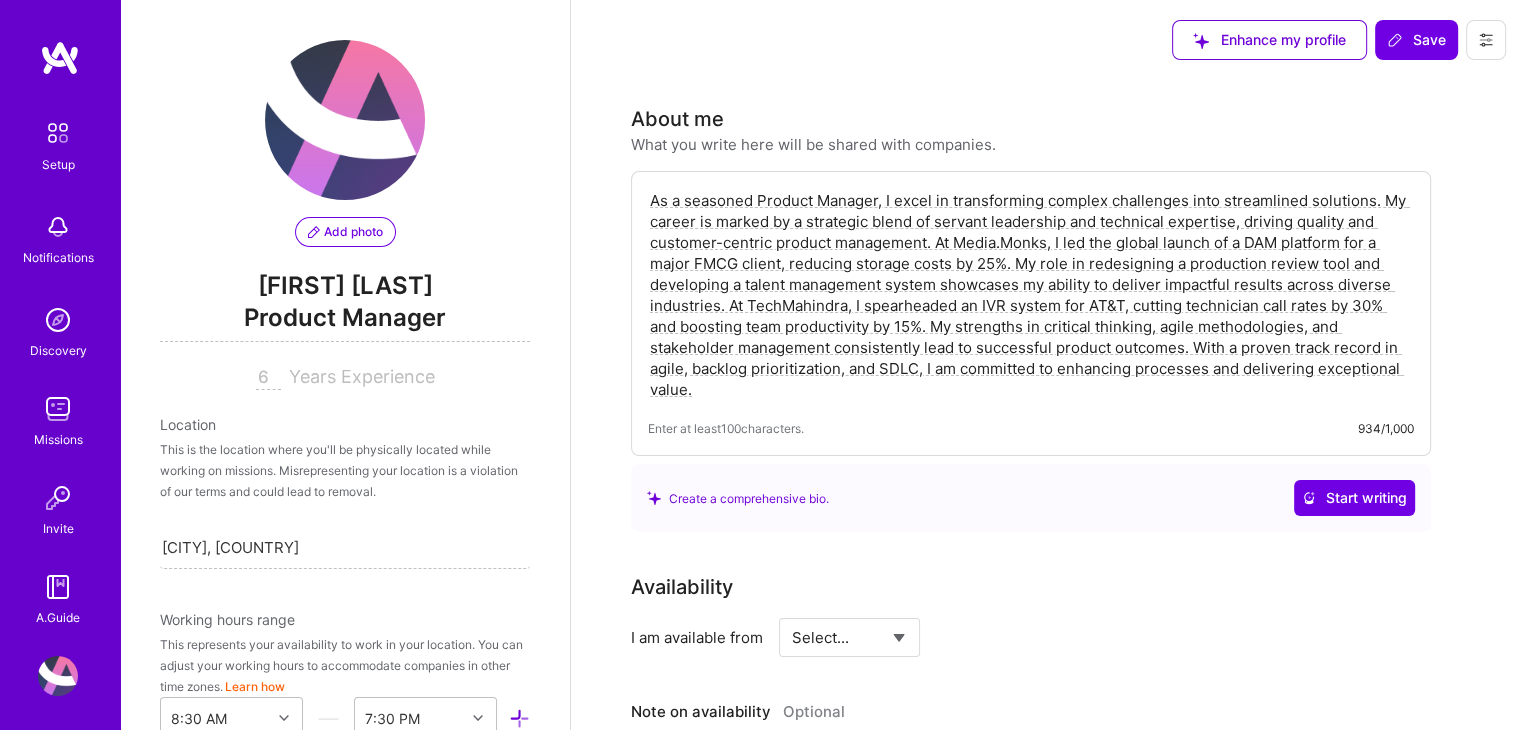 scroll, scrollTop: 804, scrollLeft: 0, axis: vertical 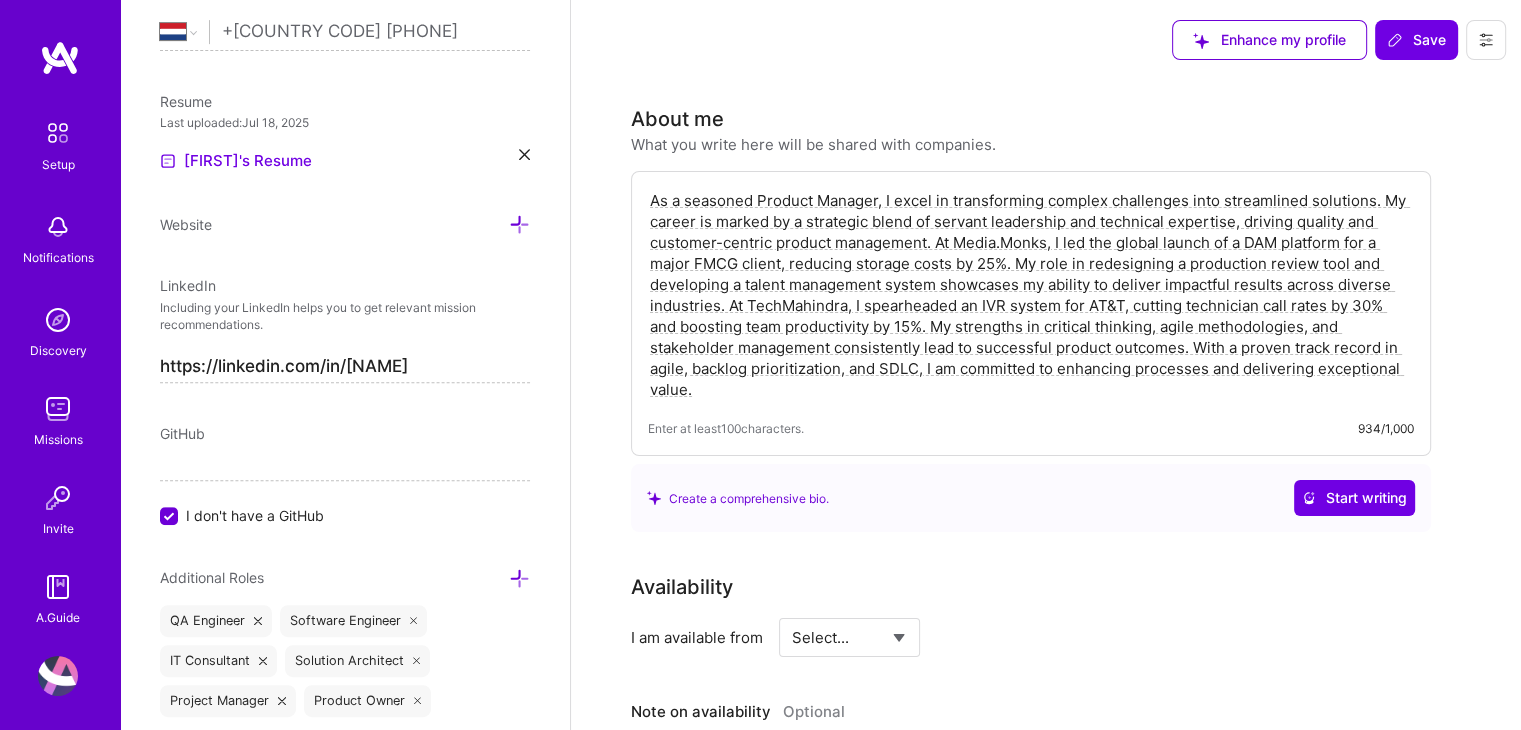 click on "As a seasoned Product Manager, I excel in transforming complex challenges into streamlined solutions. My career is marked by a strategic blend of servant leadership and technical expertise, driving quality and customer-centric product management. At Media.Monks, I led the global launch of a DAM platform for a major FMCG client, reducing storage costs by 25%. My role in redesigning a production review tool and developing a talent management system showcases my ability to deliver impactful results across diverse industries. At TechMahindra, I spearheaded an IVR system for AT&T, cutting technician call rates by 30% and boosting team productivity by 15%. My strengths in critical thinking, agile methodologies, and stakeholder management consistently lead to successful product outcomes. With a proven track record in agile, backlog prioritization, and SDLC, I am committed to enhancing processes and delivering exceptional value." at bounding box center (1031, 295) 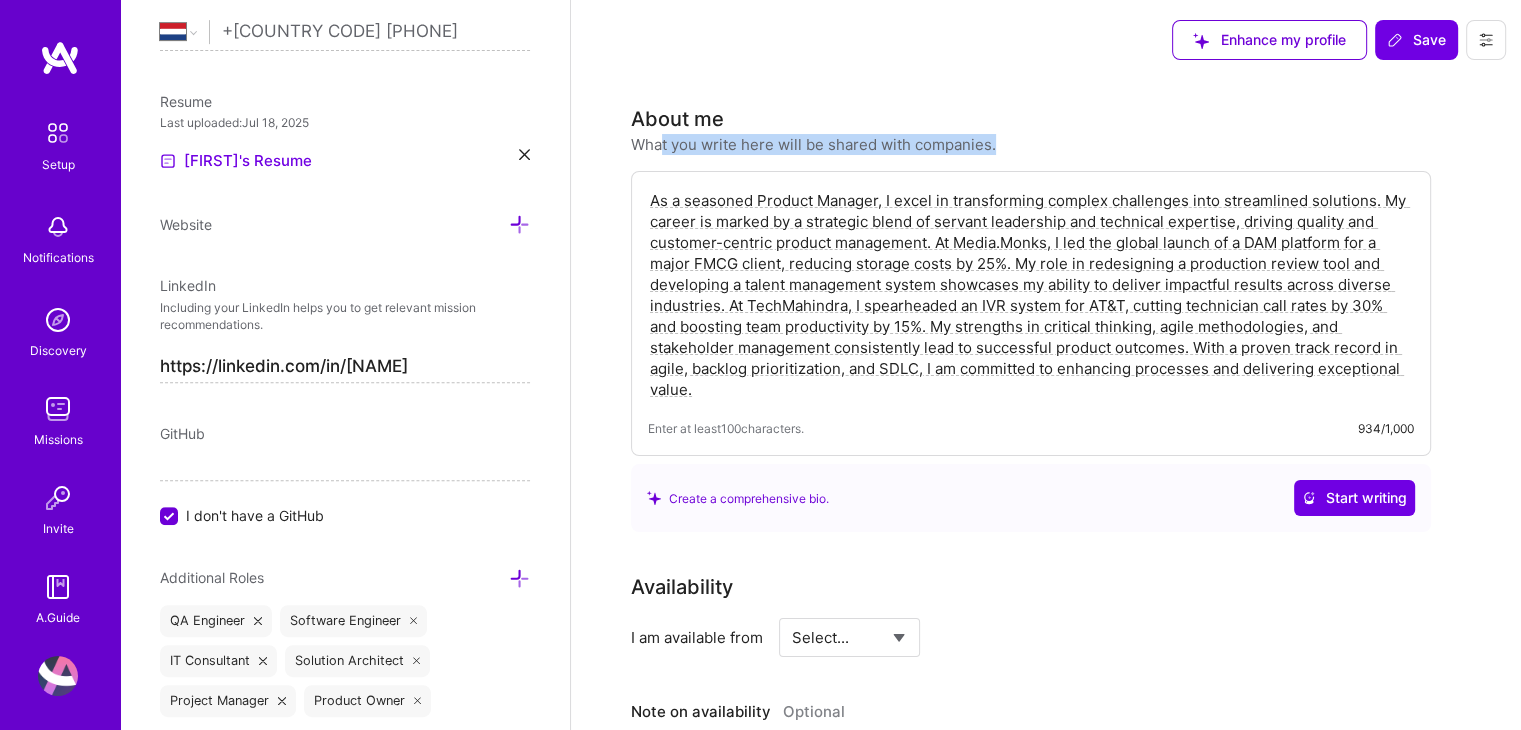 drag, startPoint x: 662, startPoint y: 148, endPoint x: 1055, endPoint y: 136, distance: 393.18317 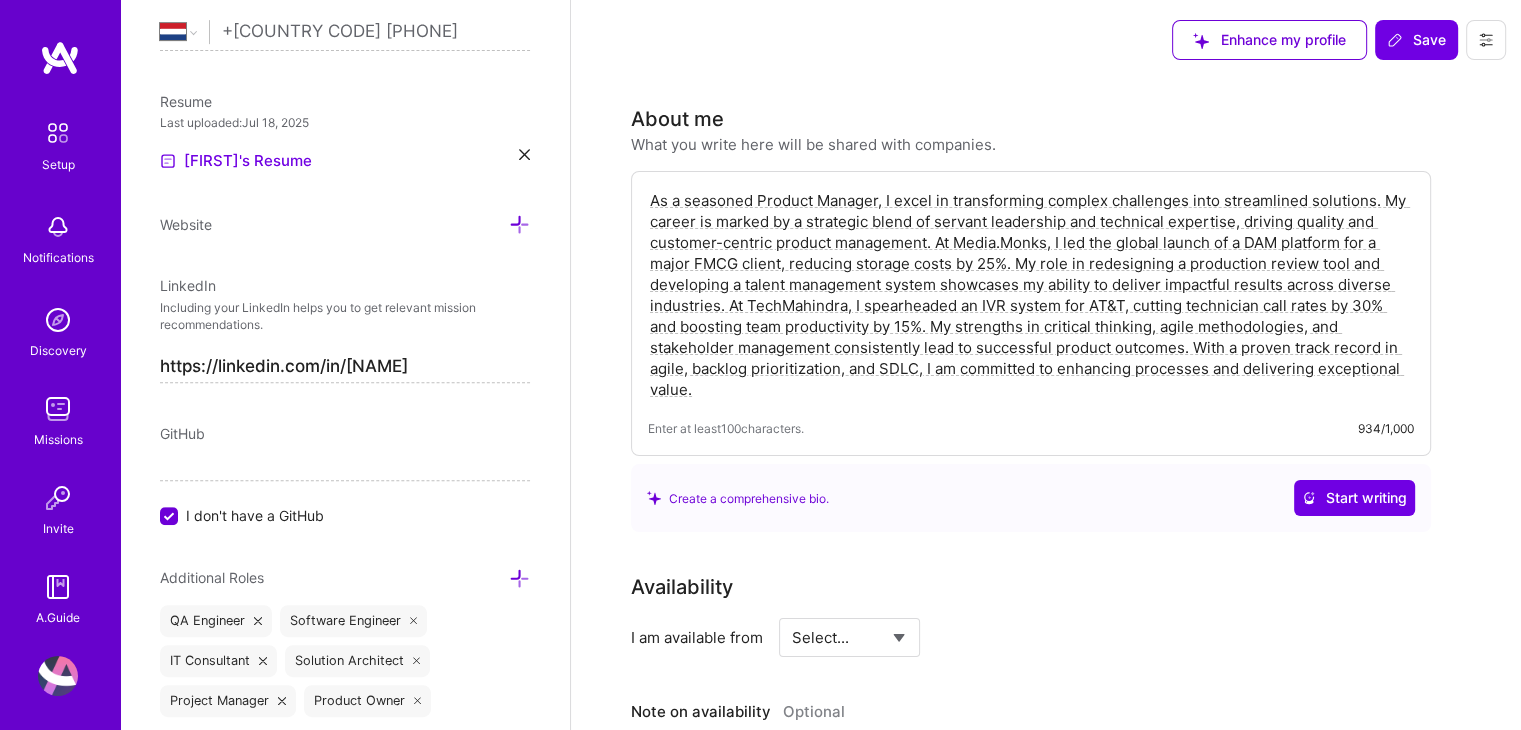 drag, startPoint x: 938, startPoint y: 243, endPoint x: 937, endPoint y: 326, distance: 83.00603 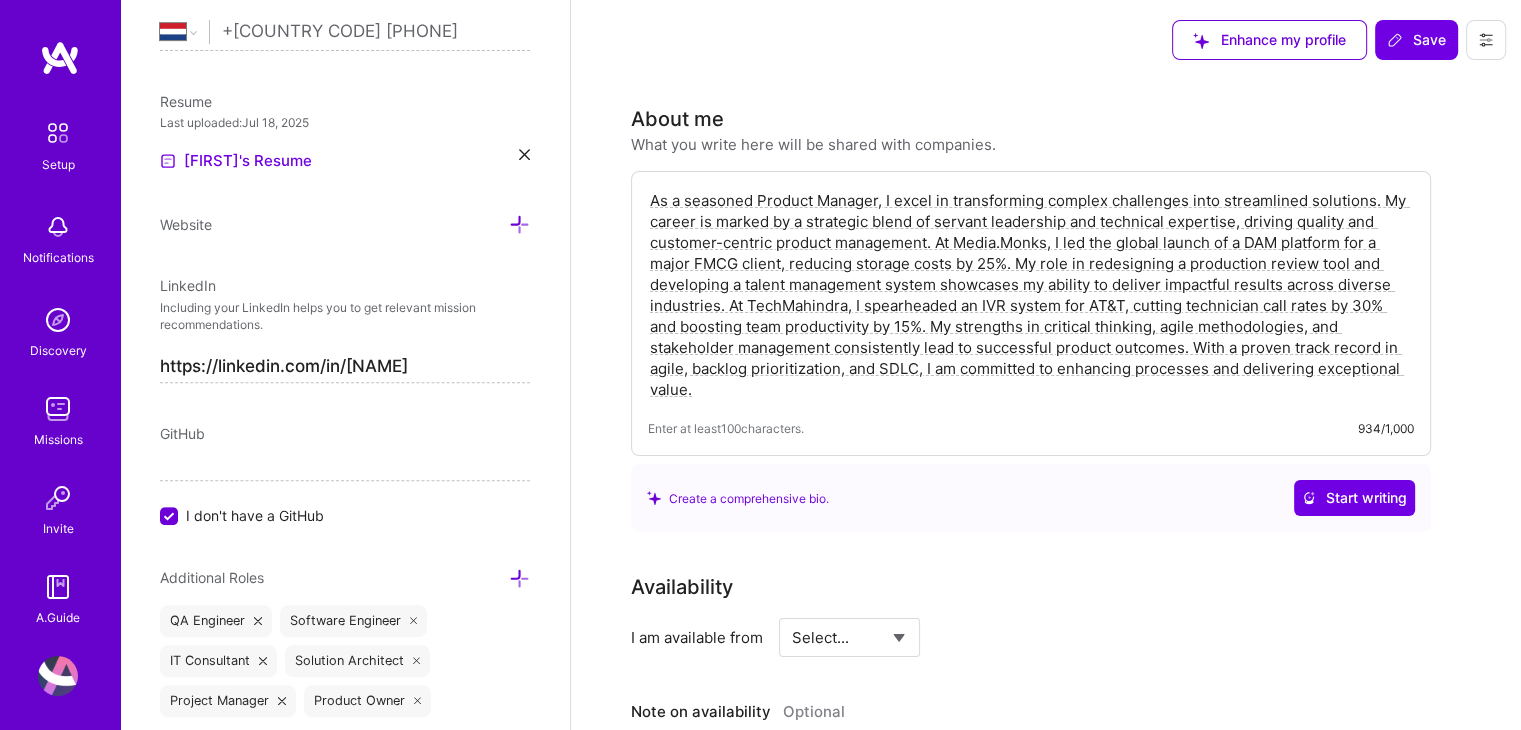 click on "As a seasoned Product Manager, I excel in transforming complex challenges into streamlined solutions. My career is marked by a strategic blend of servant leadership and technical expertise, driving quality and customer-centric product management. At Media.Monks, I led the global launch of a DAM platform for a major FMCG client, reducing storage costs by 25%. My role in redesigning a production review tool and developing a talent management system showcases my ability to deliver impactful results across diverse industries. At TechMahindra, I spearheaded an IVR system for AT&T, cutting technician call rates by 30% and boosting team productivity by 15%. My strengths in critical thinking, agile methodologies, and stakeholder management consistently lead to successful product outcomes. With a proven track record in agile, backlog prioritization, and SDLC, I am committed to enhancing processes and delivering exceptional value." at bounding box center [1031, 295] 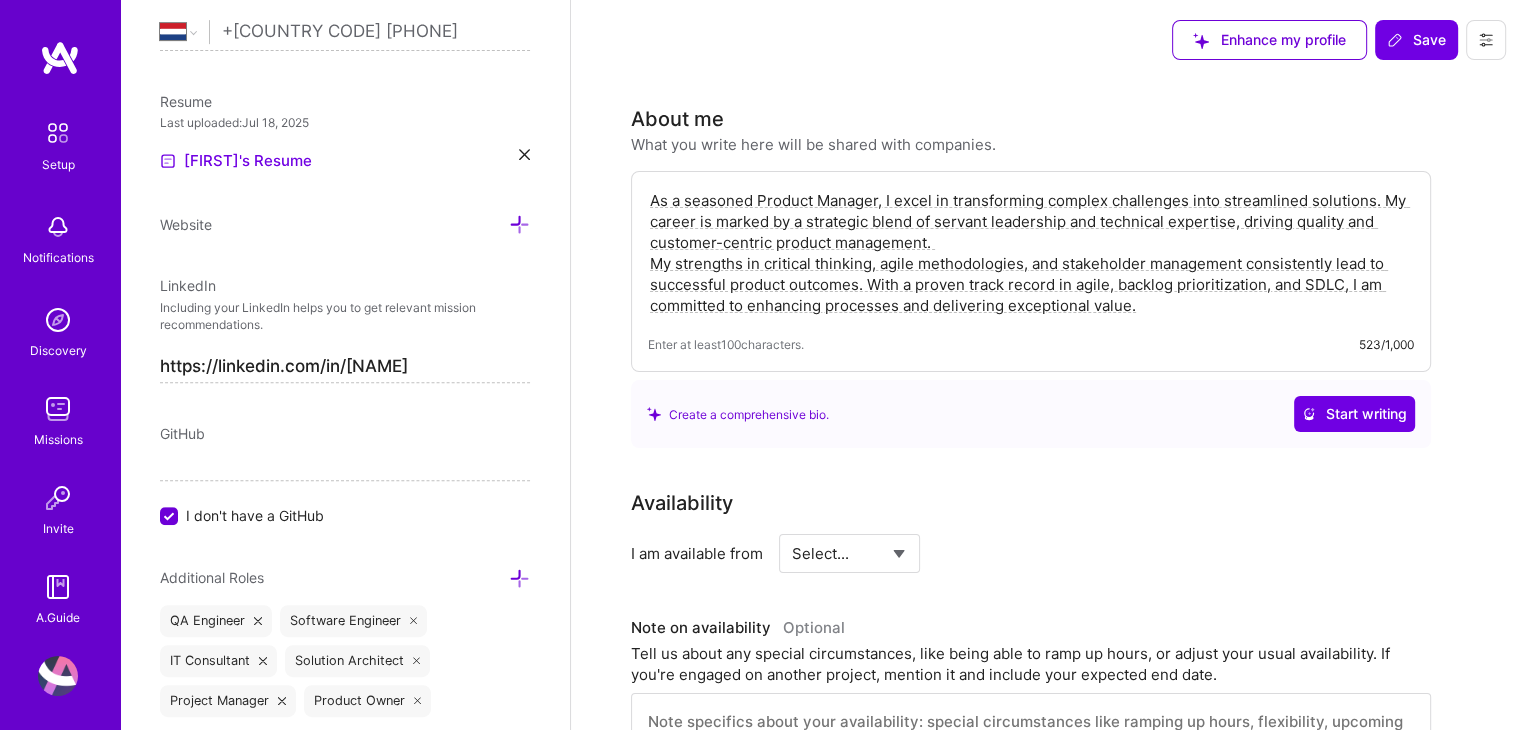click on "As a seasoned Product Manager, I excel in transforming complex challenges into streamlined solutions. My career is marked by a strategic blend of servant leadership and technical expertise, driving quality and customer-centric product management.
My strengths in critical thinking, agile methodologies, and stakeholder management consistently lead to successful product outcomes. With a proven track record in agile, backlog prioritization, and SDLC, I am committed to enhancing processes and delivering exceptional value." at bounding box center [1031, 253] 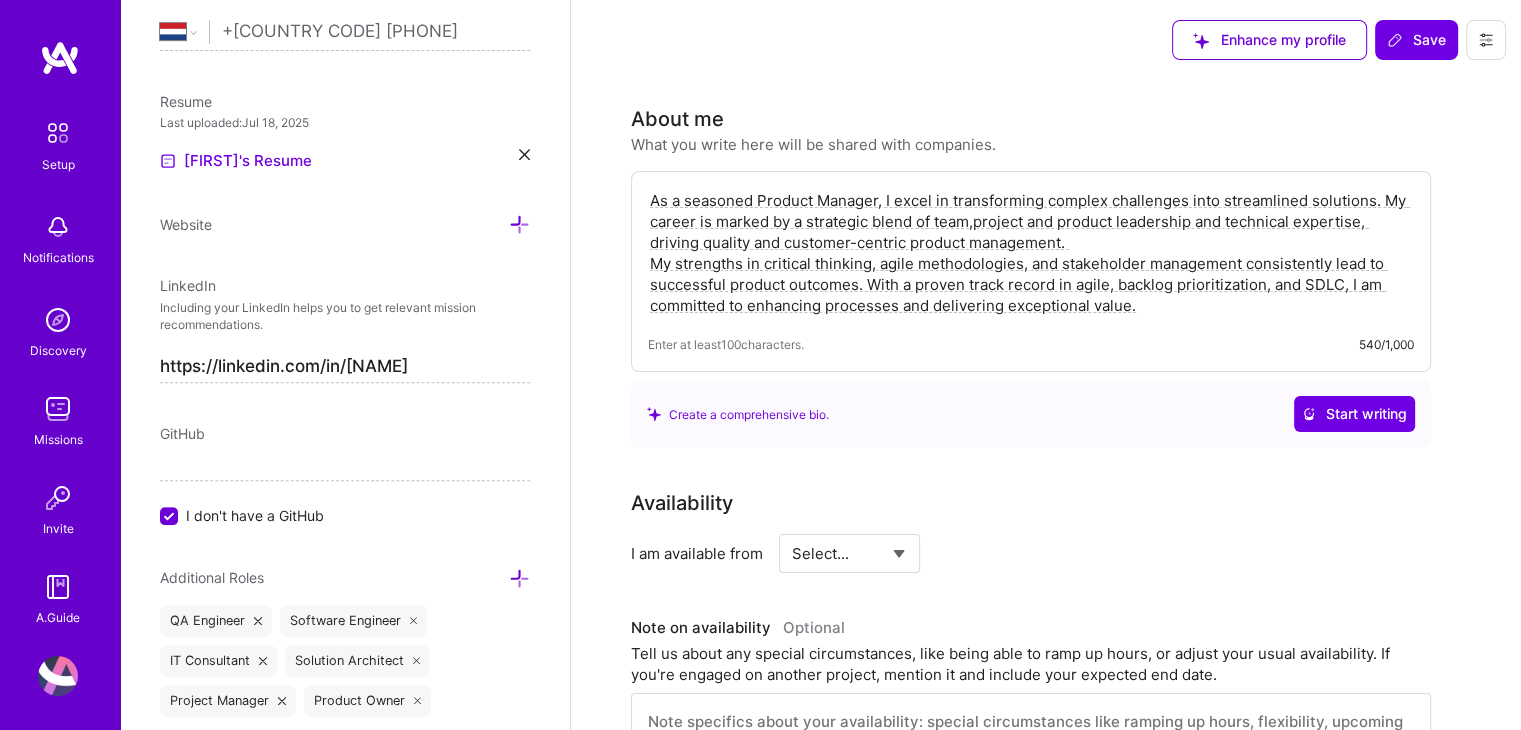 click on "As a seasoned Product Manager, I excel in transforming complex challenges into streamlined solutions. My career is marked by a strategic blend of team,project and product leadership and technical expertise, driving quality and customer-centric product management.
My strengths in critical thinking, agile methodologies, and stakeholder management consistently lead to successful product outcomes. With a proven track record in agile, backlog prioritization, and SDLC, I am committed to enhancing processes and delivering exceptional value." at bounding box center (1031, 253) 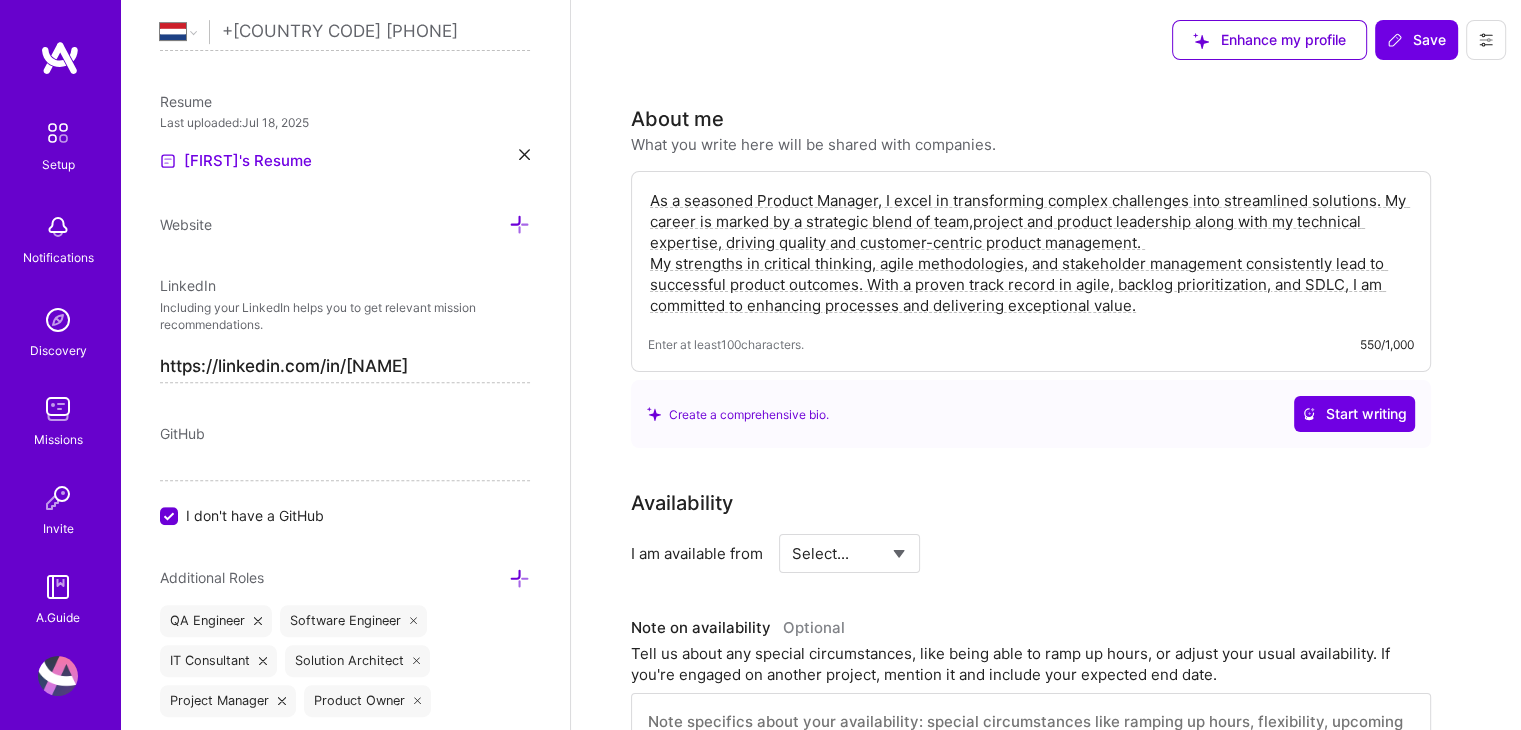 click on "As a seasoned Product Manager, I excel in transforming complex challenges into streamlined solutions. My career is marked by a strategic blend of team,project and product leadership along with my technical expertise, driving quality and customer-centric product management.
My strengths in critical thinking, agile methodologies, and stakeholder management consistently lead to successful product outcomes. With a proven track record in agile, backlog prioritization, and SDLC, I am committed to enhancing processes and delivering exceptional value." at bounding box center [1031, 253] 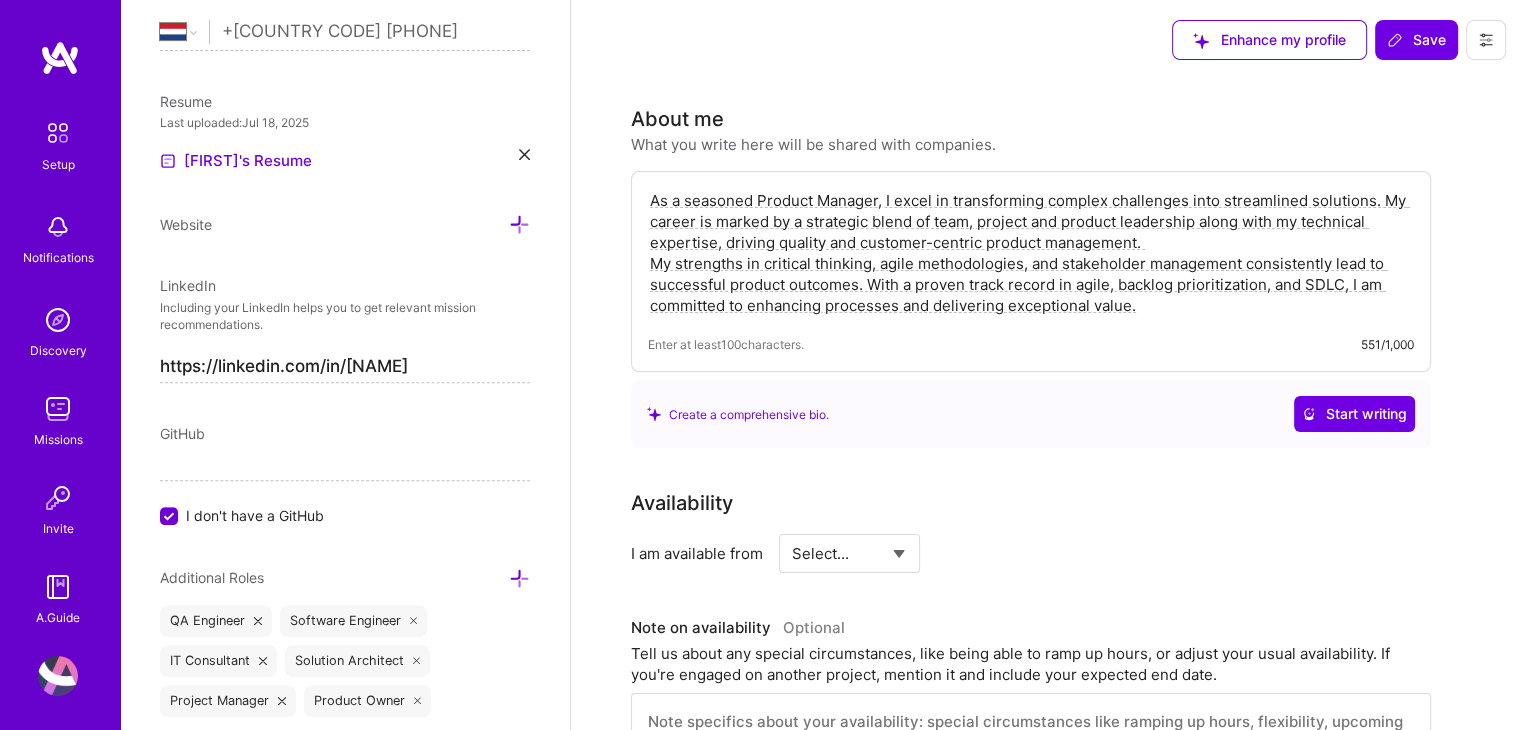click on "As a seasoned Product Manager, I excel in transforming complex challenges into streamlined solutions. My career is marked by a strategic blend of team, project and product leadership along with my technical expertise, driving quality and customer-centric product management.
My strengths in critical thinking, agile methodologies, and stakeholder management consistently lead to successful product outcomes. With a proven track record in agile, backlog prioritization, and SDLC, I am committed to enhancing processes and delivering exceptional value." at bounding box center [1031, 253] 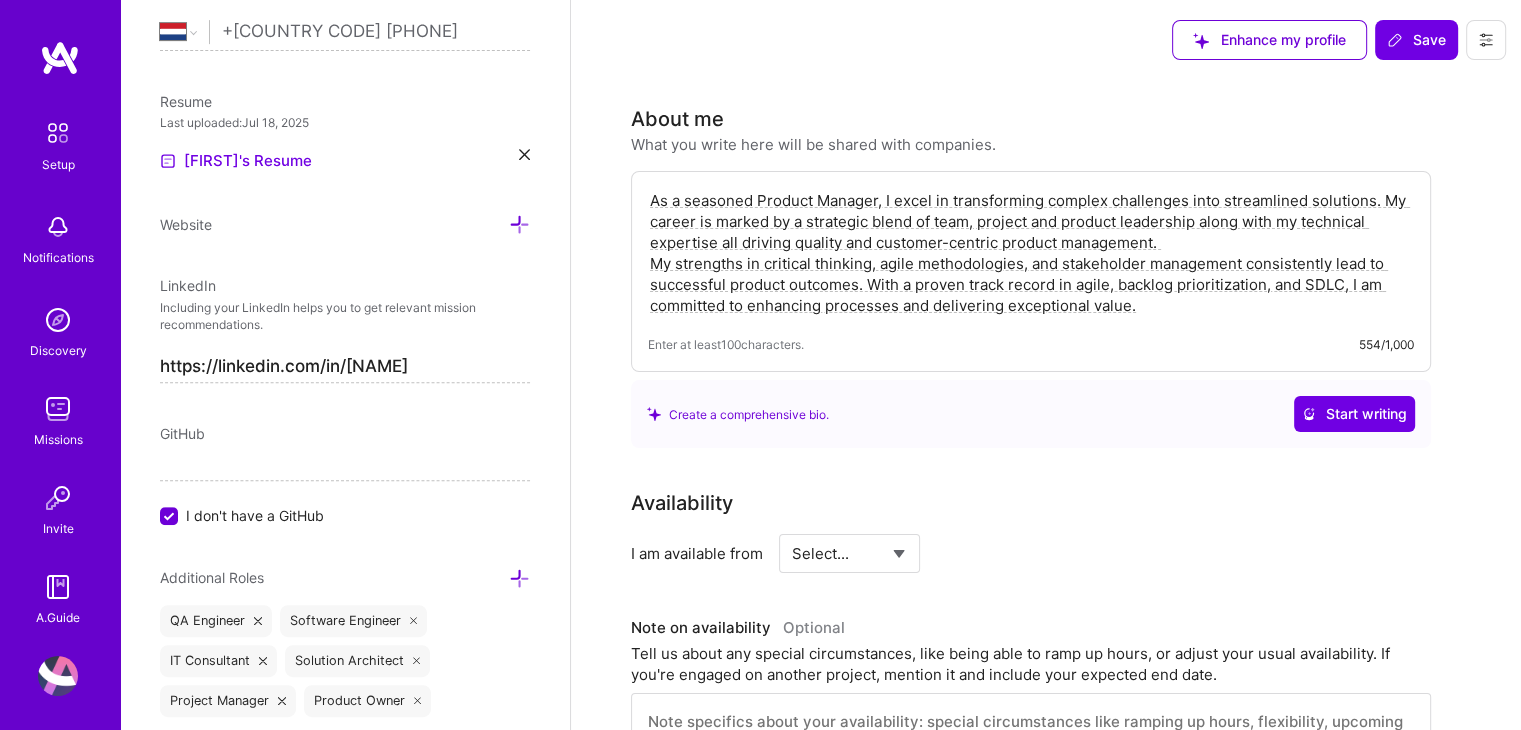 click on "As a seasoned Product Manager, I excel in transforming complex challenges into streamlined solutions. My career is marked by a strategic blend of team, project and product leadership along with my technical expertise all driving quality and customer-centric product management.
My strengths in critical thinking, agile methodologies, and stakeholder management consistently lead to successful product outcomes. With a proven track record in agile, backlog prioritization, and SDLC, I am committed to enhancing processes and delivering exceptional value." at bounding box center [1031, 253] 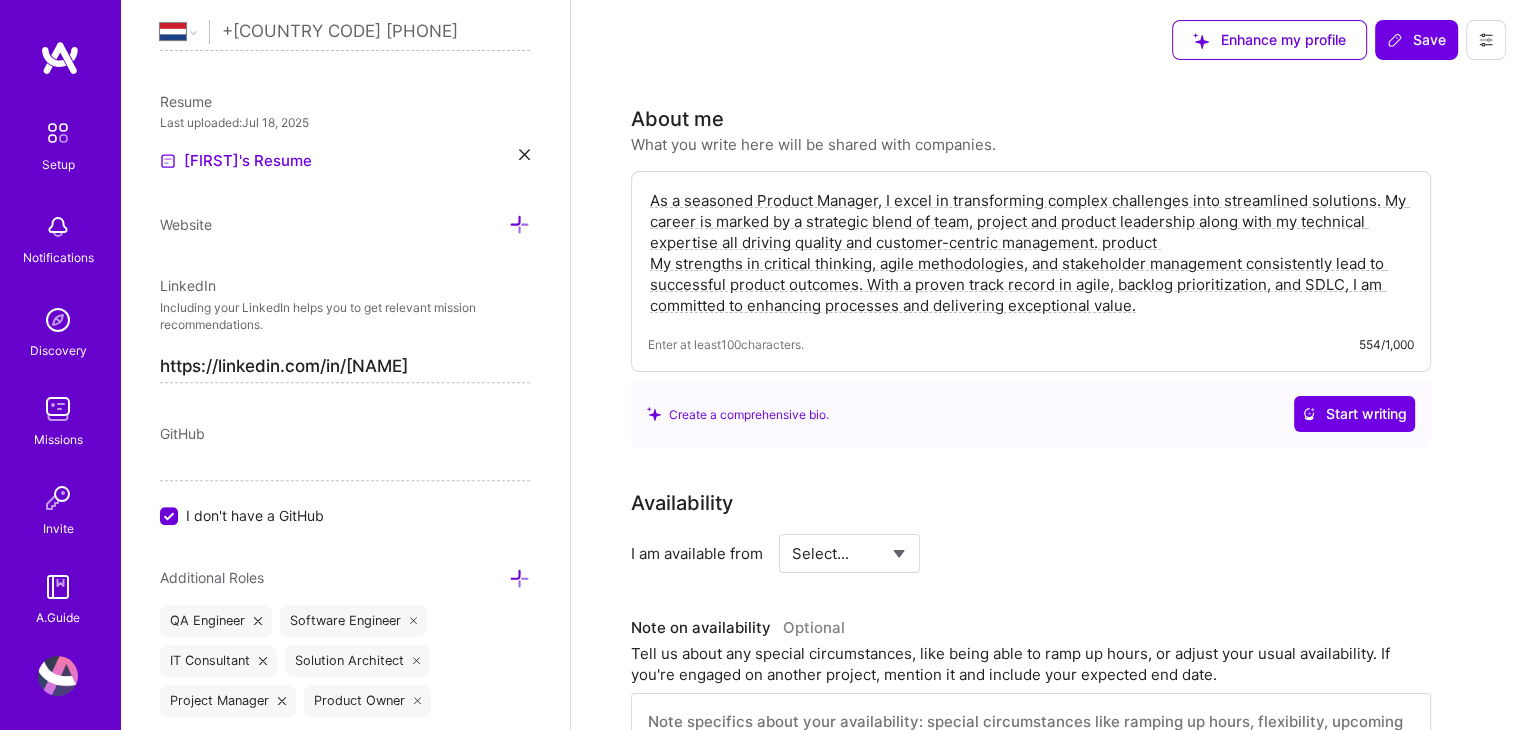 click on "As a seasoned Product Manager, I excel in transforming complex challenges into streamlined solutions. My career is marked by a strategic blend of team, project and product leadership along with my technical expertise all driving quality and customer-centric management. product
My strengths in critical thinking, agile methodologies, and stakeholder management consistently lead to successful product outcomes. With a proven track record in agile, backlog prioritization, and SDLC, I am committed to enhancing processes and delivering exceptional value." at bounding box center [1031, 253] 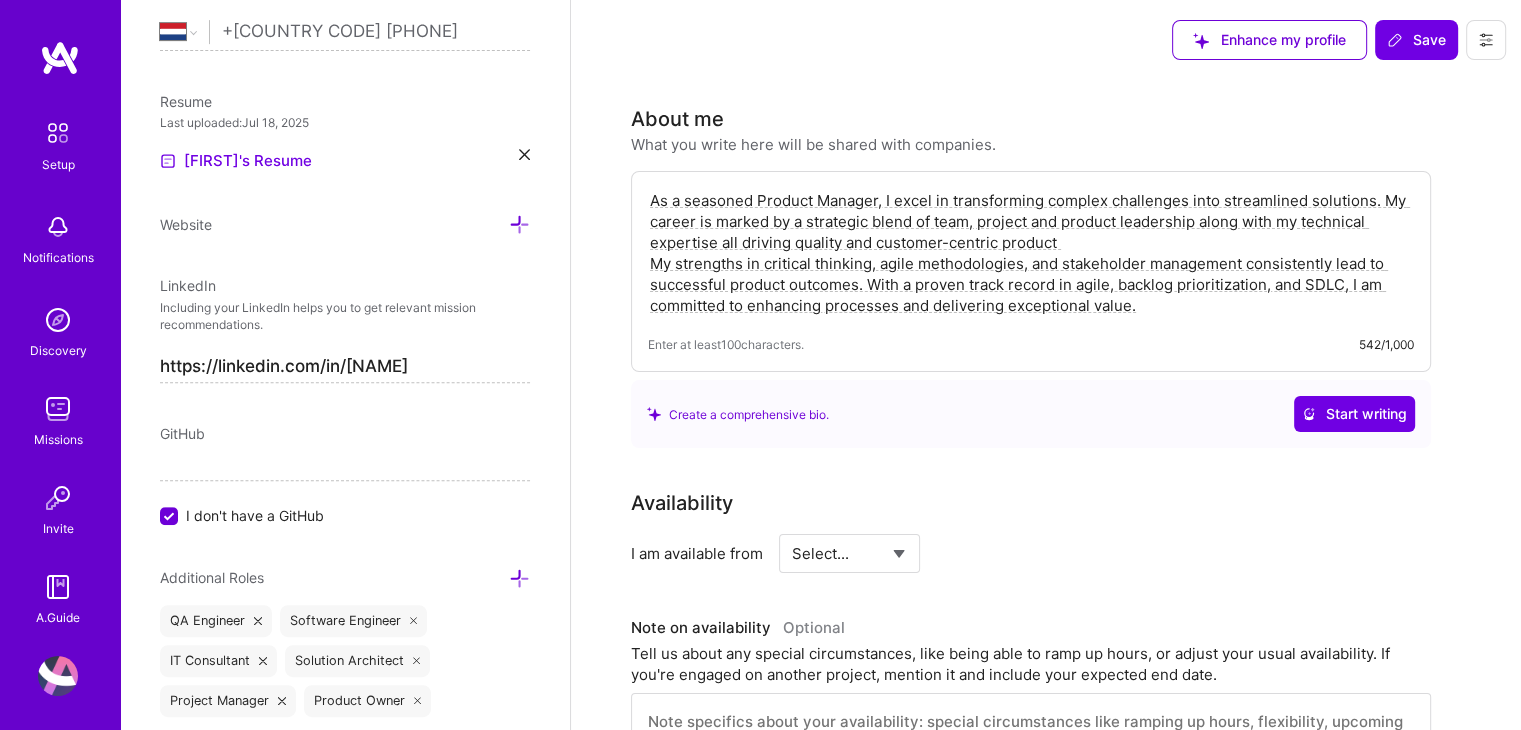click on "As a seasoned Product Manager, I excel in transforming complex challenges into streamlined solutions. My career is marked by a strategic blend of team, project and product leadership along with my technical expertise all driving quality and customer-centric product
My strengths in critical thinking, agile methodologies, and stakeholder management consistently lead to successful product outcomes. With a proven track record in agile, backlog prioritization, and SDLC, I am committed to enhancing processes and delivering exceptional value." at bounding box center (1031, 253) 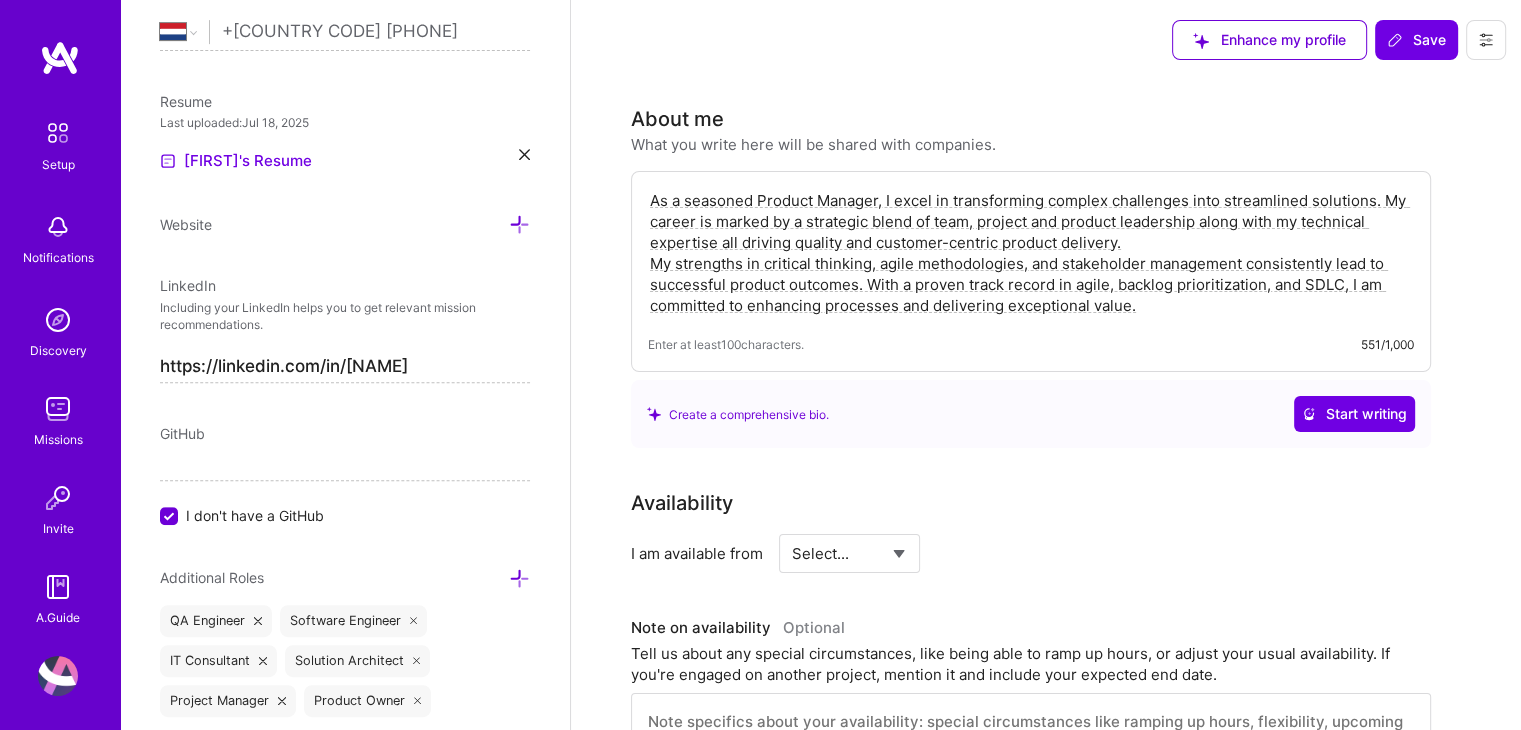 type on "As a seasoned Product Manager, I excel in transforming complex challenges into streamlined solutions. My career is marked by a strategic blend of team, project and product leadership along with my technical expertise all driving quality and customer-centric product delivery.
My strengths in critical thinking, agile methodologies, and stakeholder management consistently lead to successful product outcomes. With a proven track record in agile, backlog prioritization, and SDLC, I am committed to enhancing processes and delivering exceptional value." 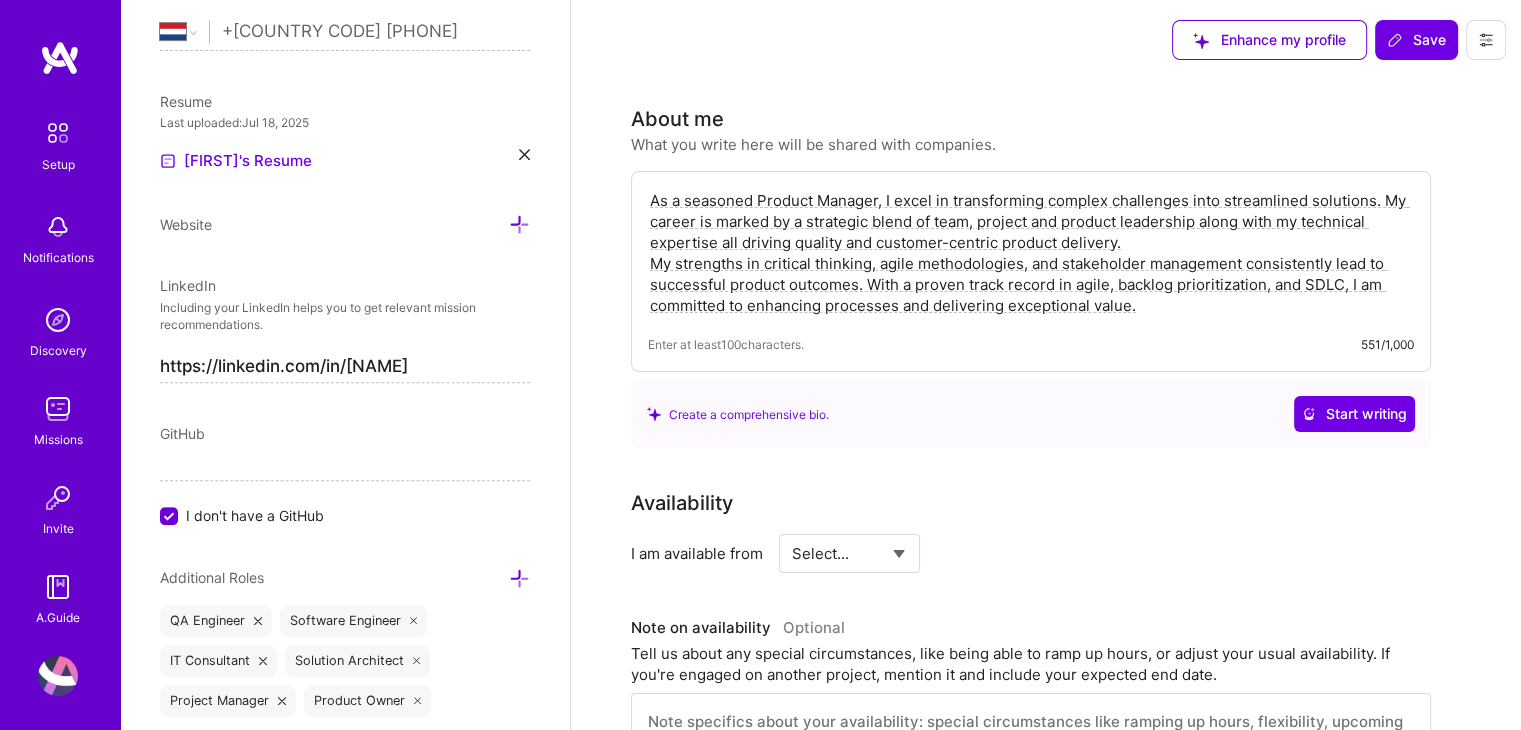 click on "As a seasoned Product Manager, I excel in transforming complex challenges into streamlined solutions. My career is marked by a strategic blend of team, project and product leadership along with my technical expertise all driving quality and customer-centric product delivery.
My strengths in critical thinking, agile methodologies, and stakeholder management consistently lead to successful product outcomes. With a proven track record in agile, backlog prioritization, and SDLC, I am committed to enhancing processes and delivering exceptional value." at bounding box center (1031, 253) 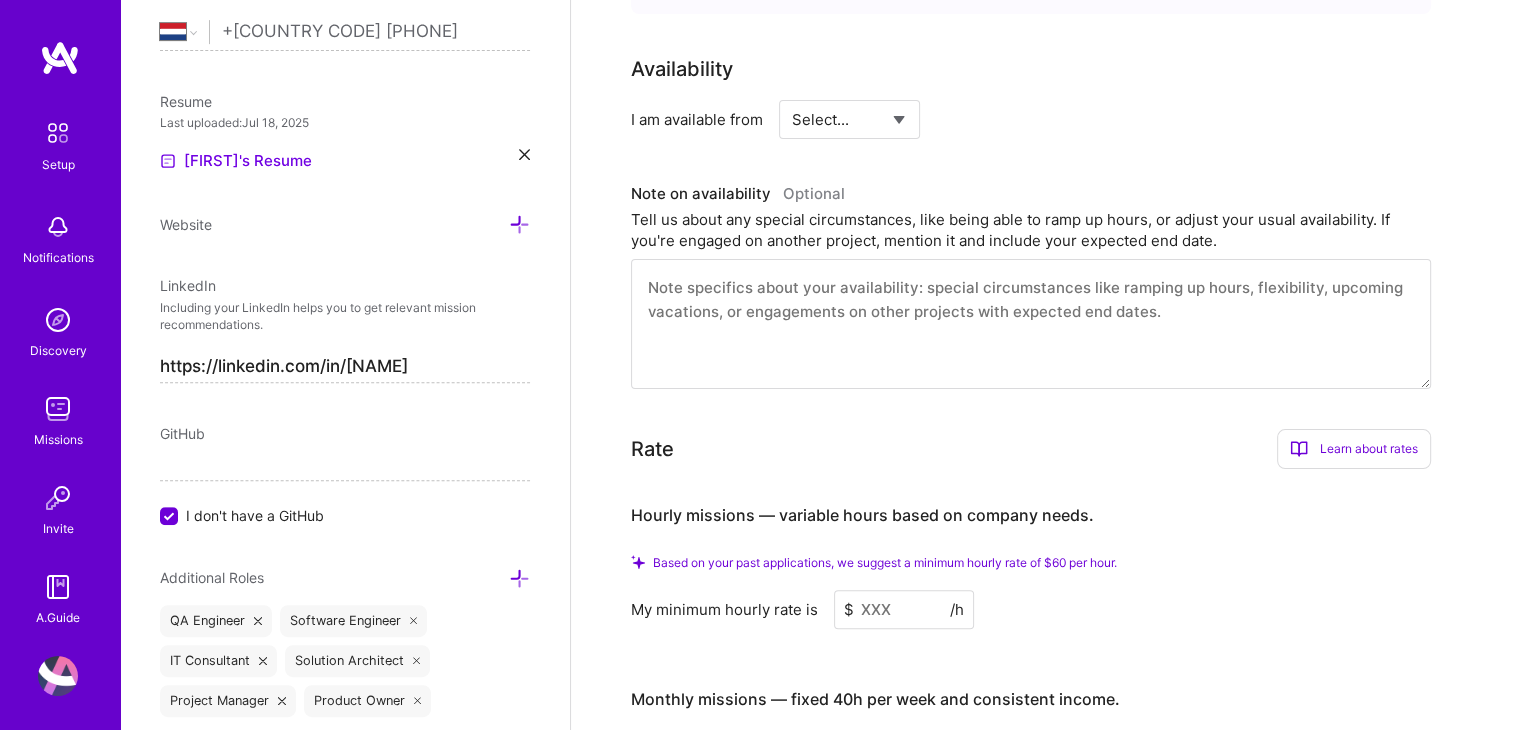 scroll, scrollTop: 400, scrollLeft: 0, axis: vertical 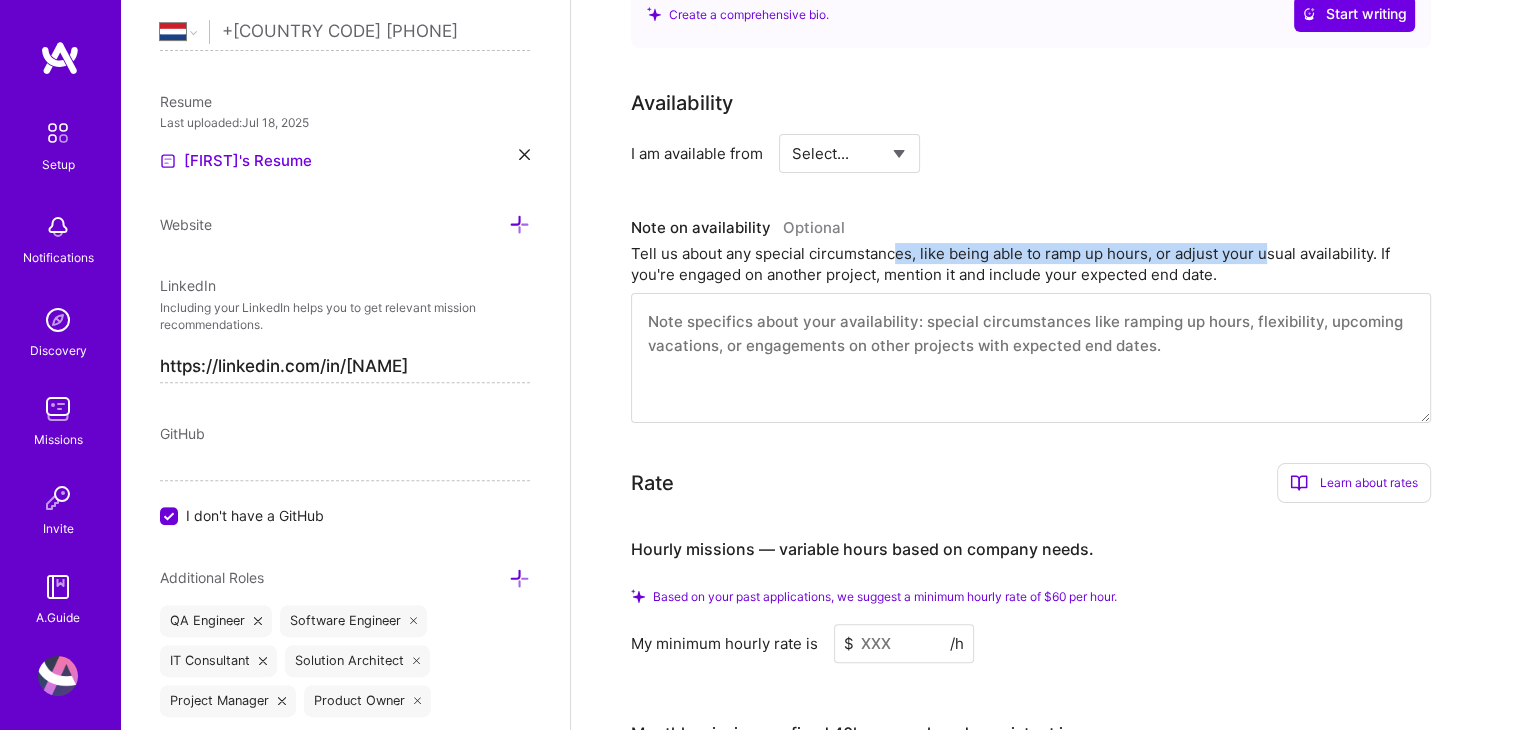 drag, startPoint x: 1035, startPoint y: 249, endPoint x: 1265, endPoint y: 248, distance: 230.00217 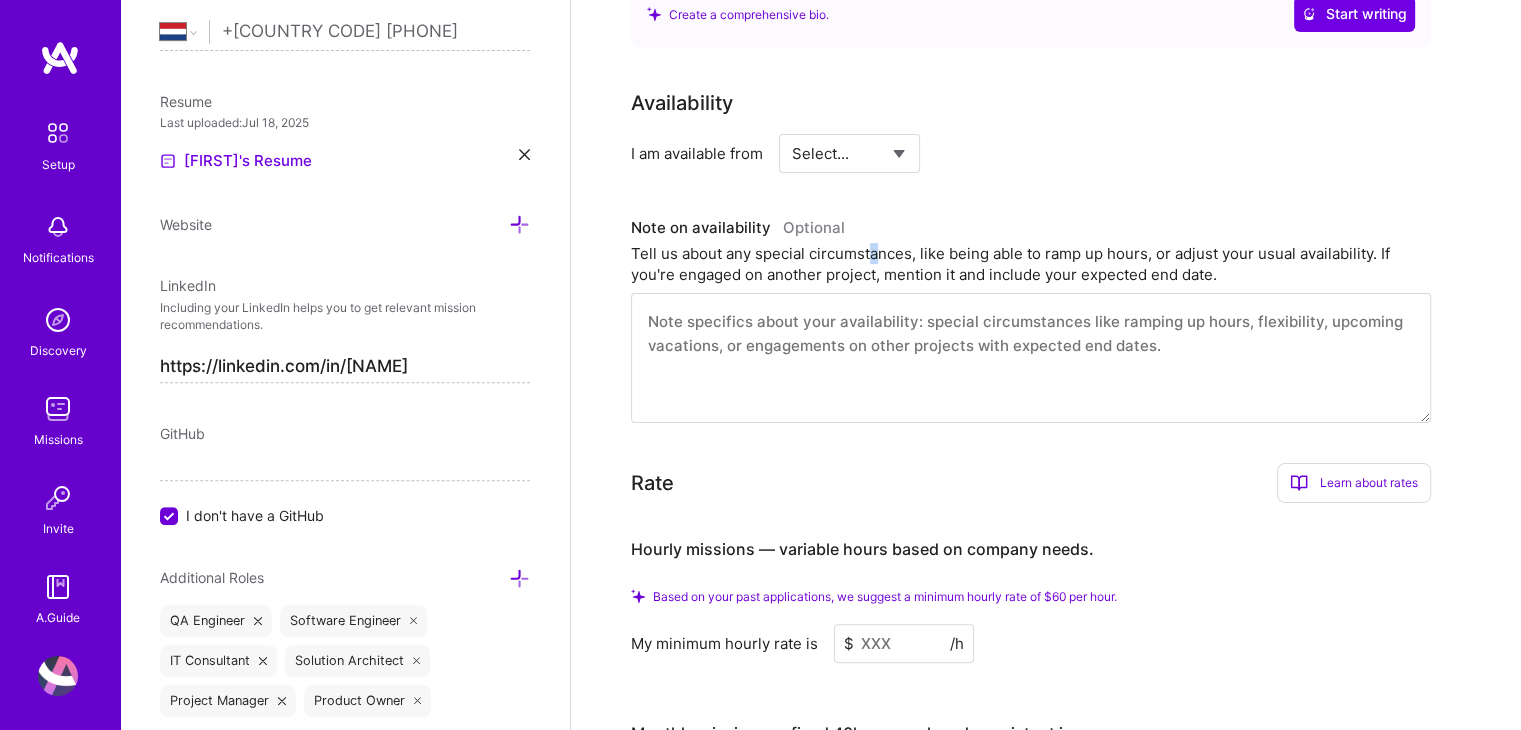 click on "Tell us about any special circumstances, like being able to ramp up hours, or adjust your usual availability. If you're engaged on another project, mention it and include your expected end date." at bounding box center (1031, 264) 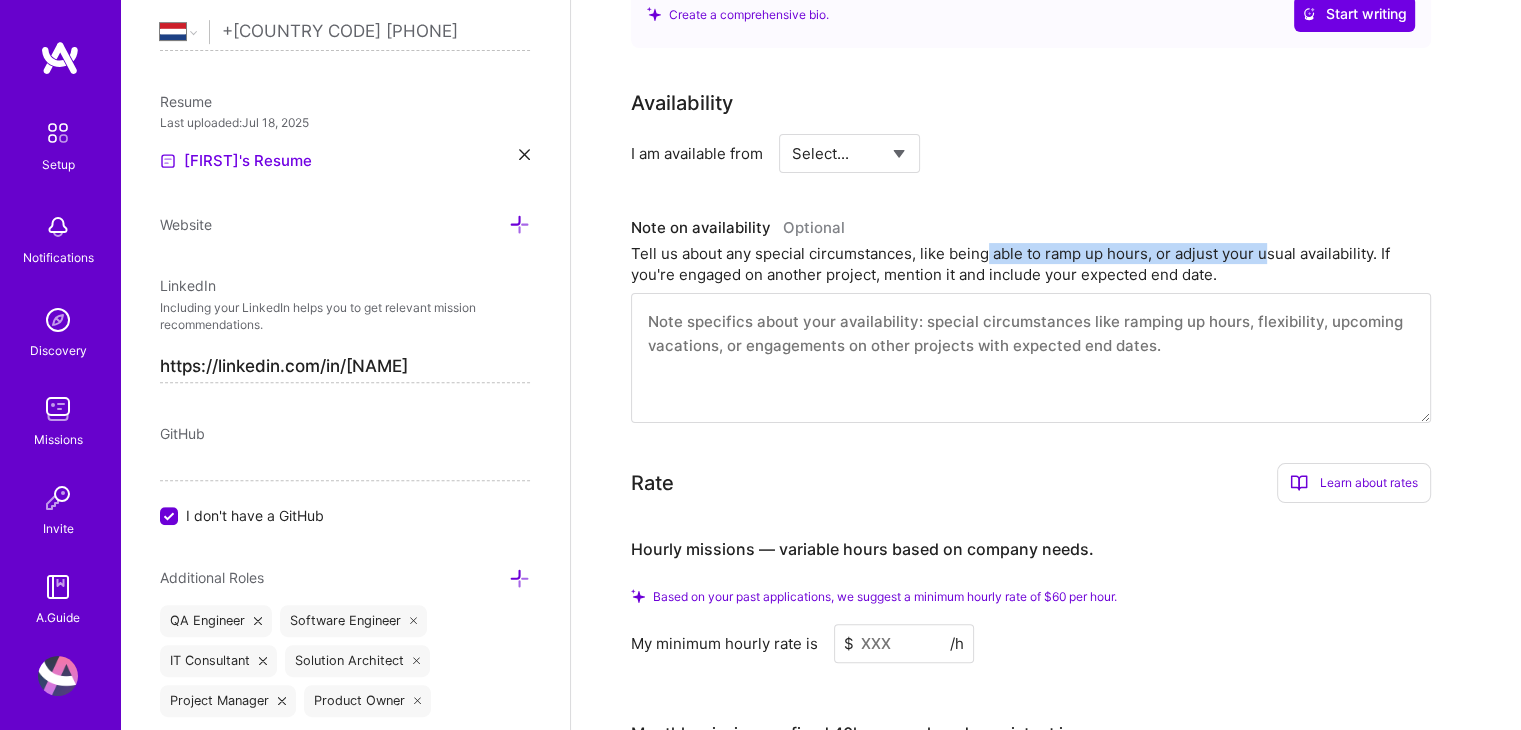 drag, startPoint x: 985, startPoint y: 262, endPoint x: 1266, endPoint y: 258, distance: 281.02847 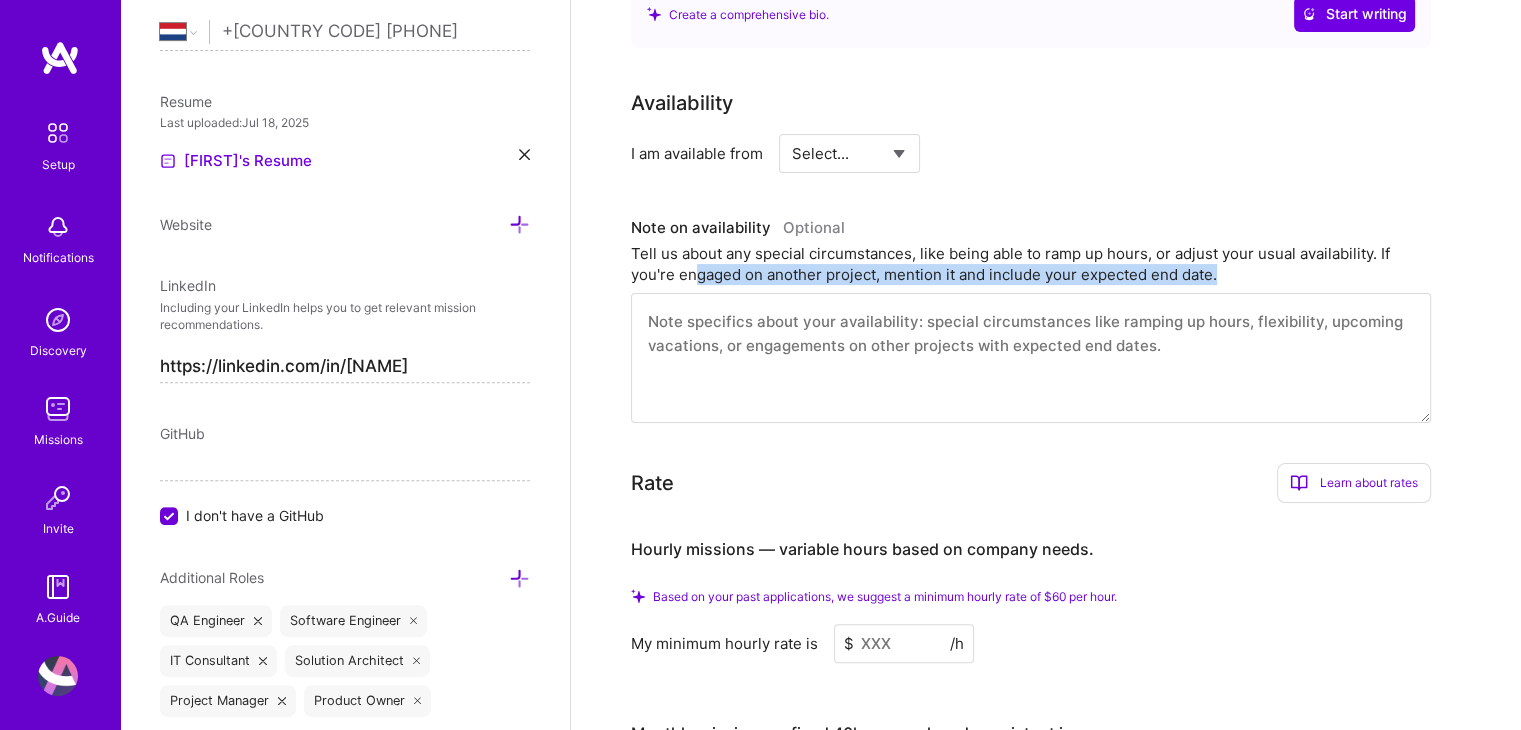 drag, startPoint x: 699, startPoint y: 271, endPoint x: 1261, endPoint y: 277, distance: 562.03204 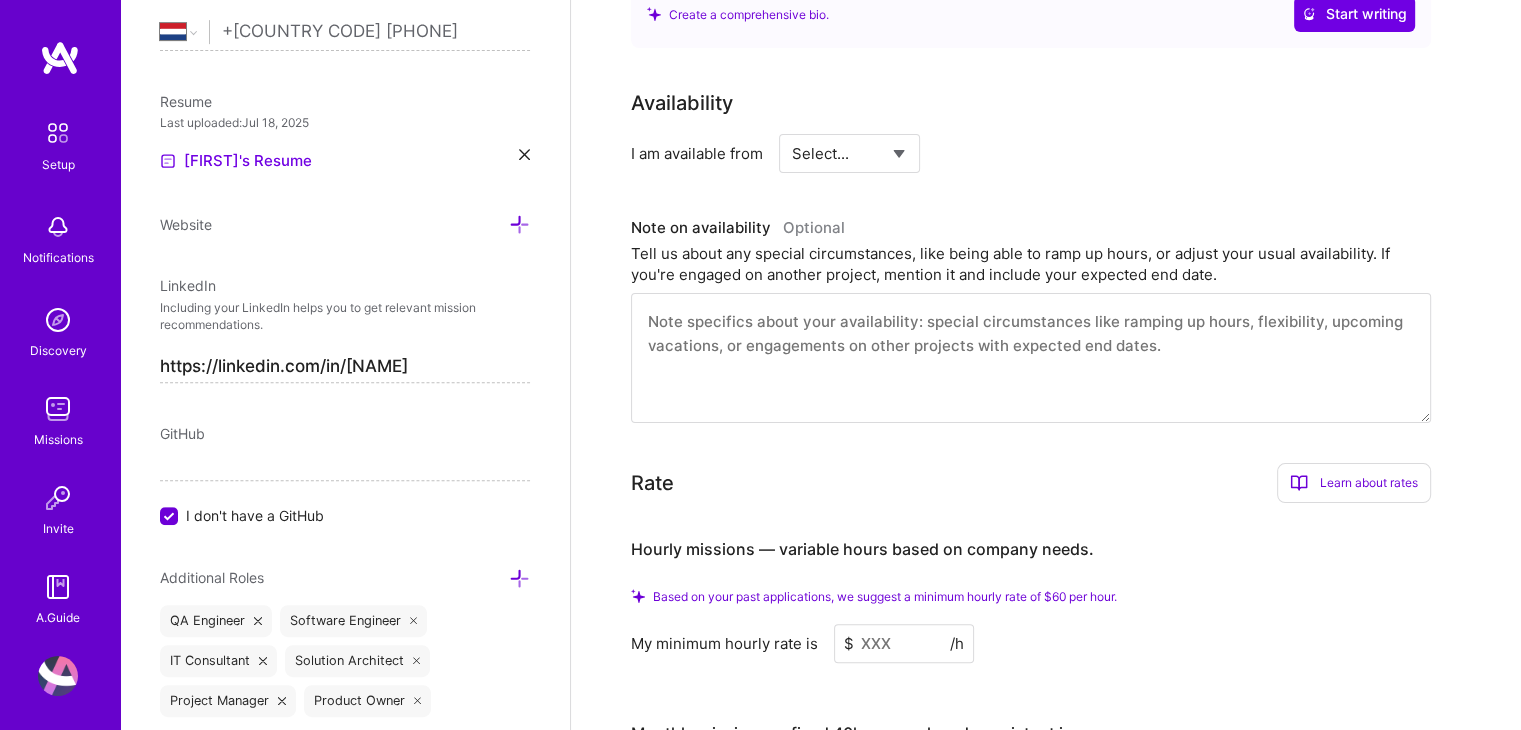 click at bounding box center (1031, 358) 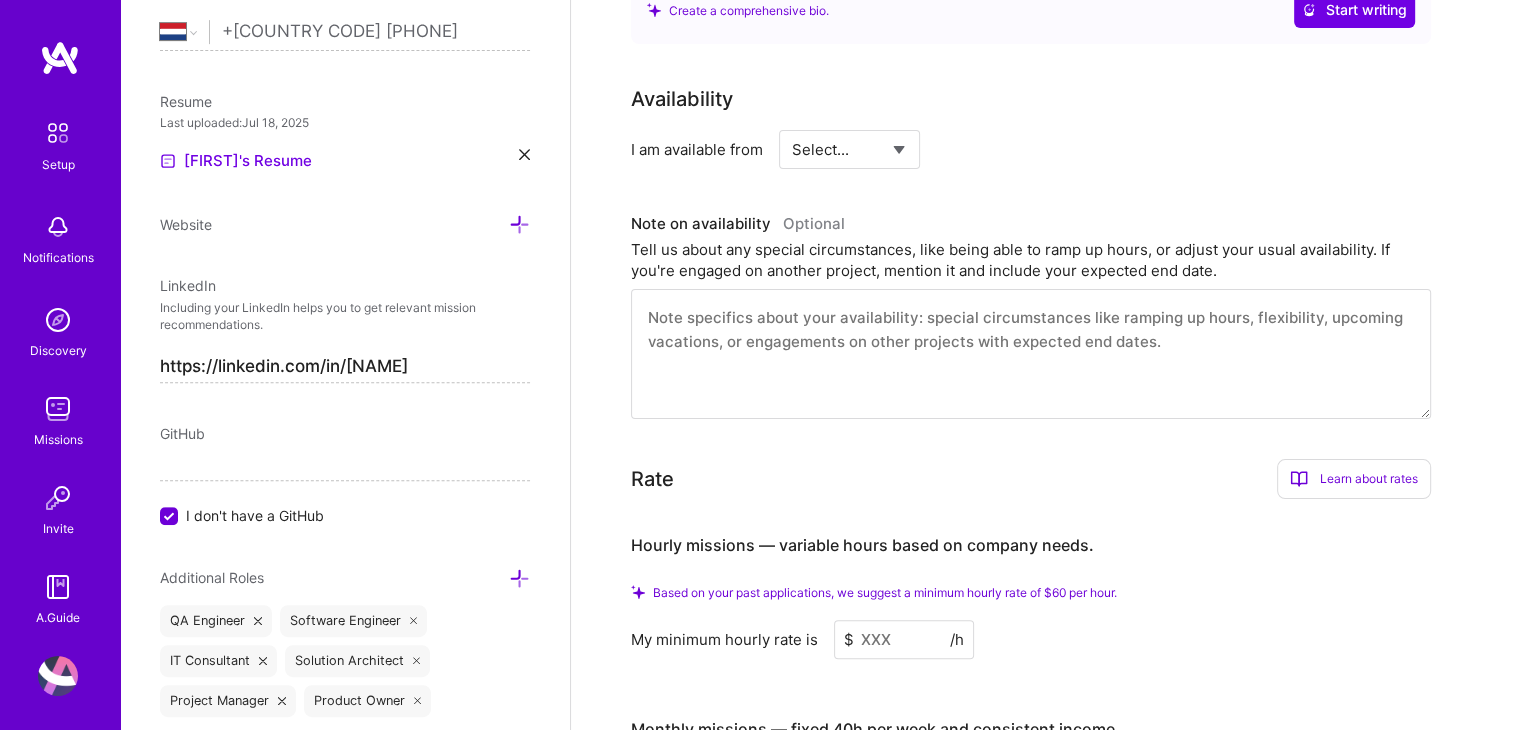 scroll, scrollTop: 400, scrollLeft: 0, axis: vertical 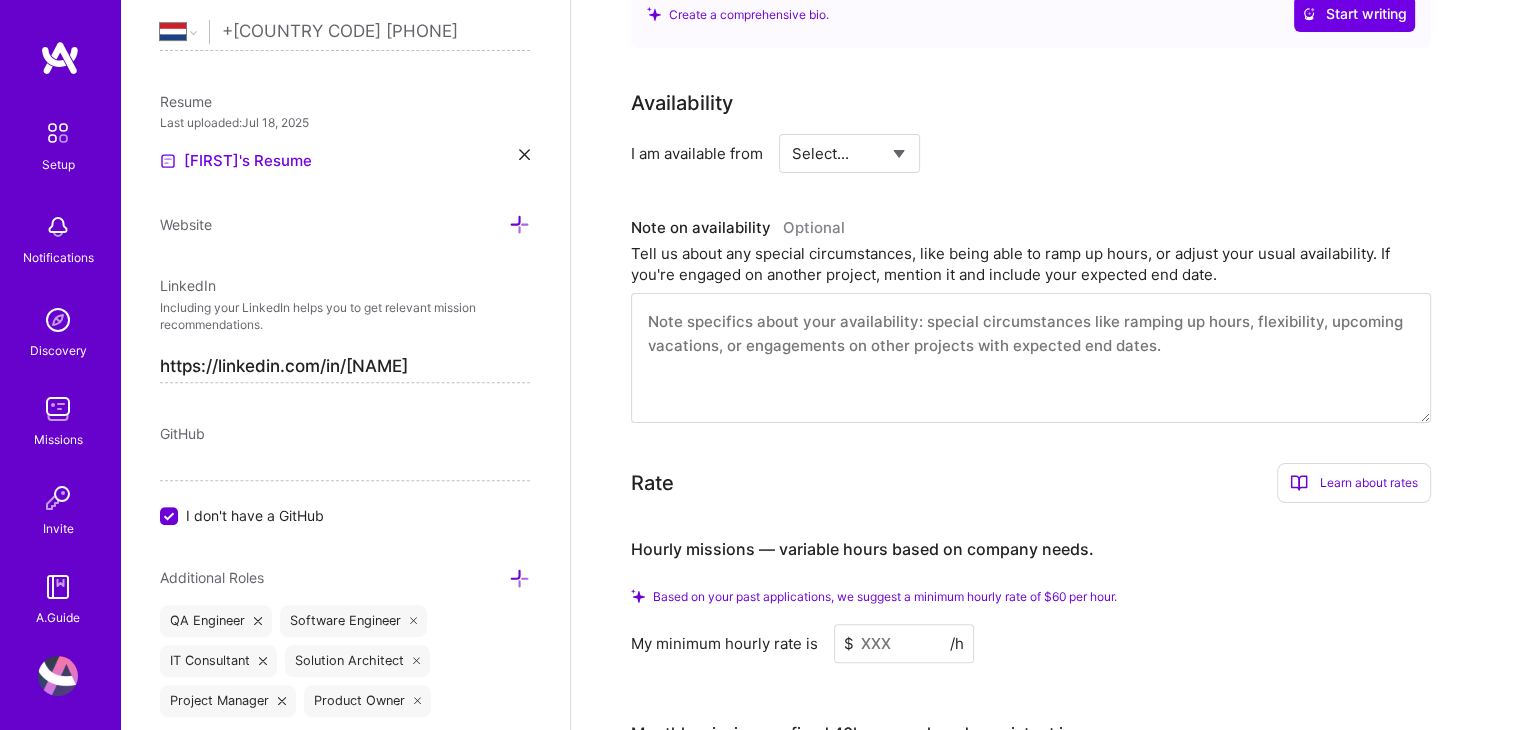 click on "Select... Right Now Future Date Not Available" at bounding box center (849, 153) 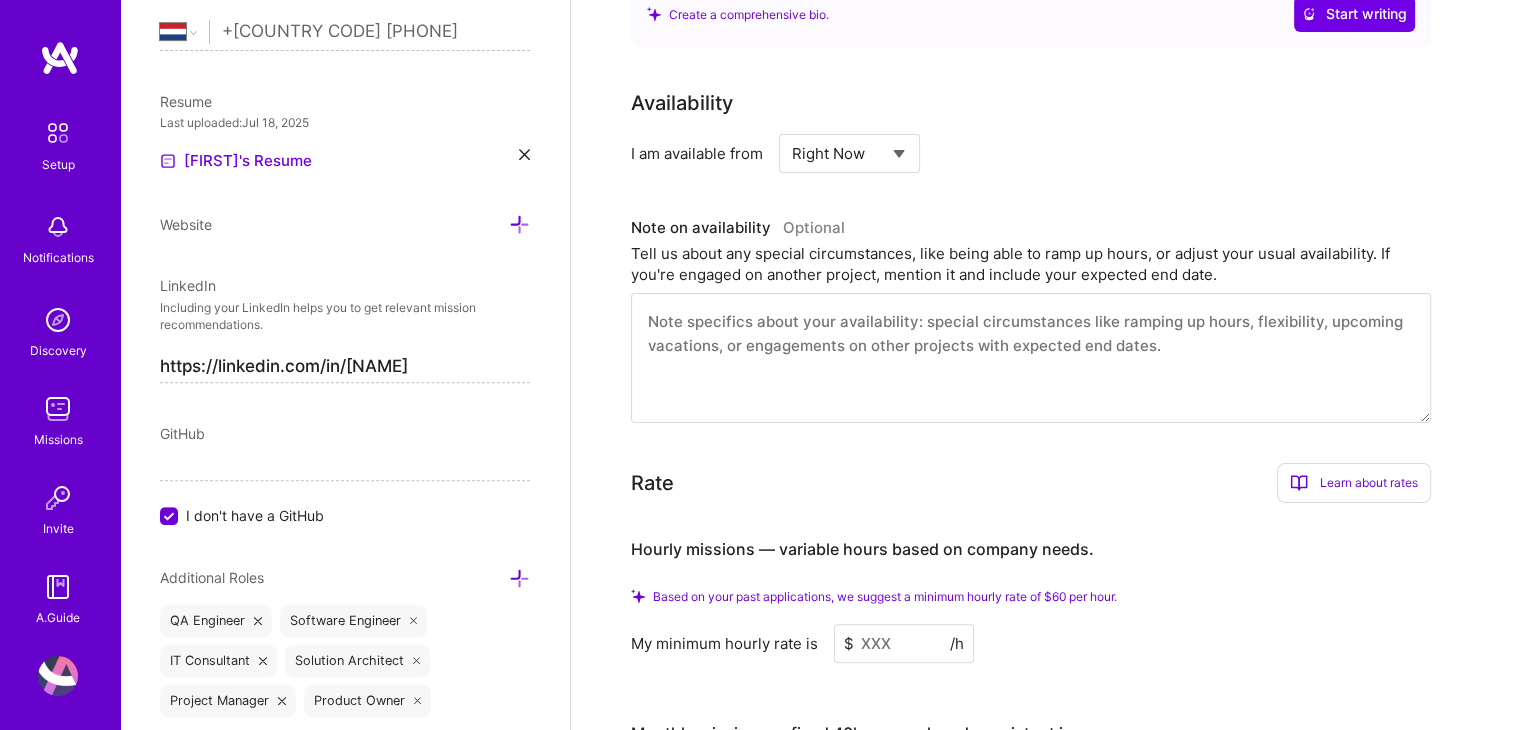 click on "Select... Right Now Future Date Not Available" at bounding box center [849, 153] 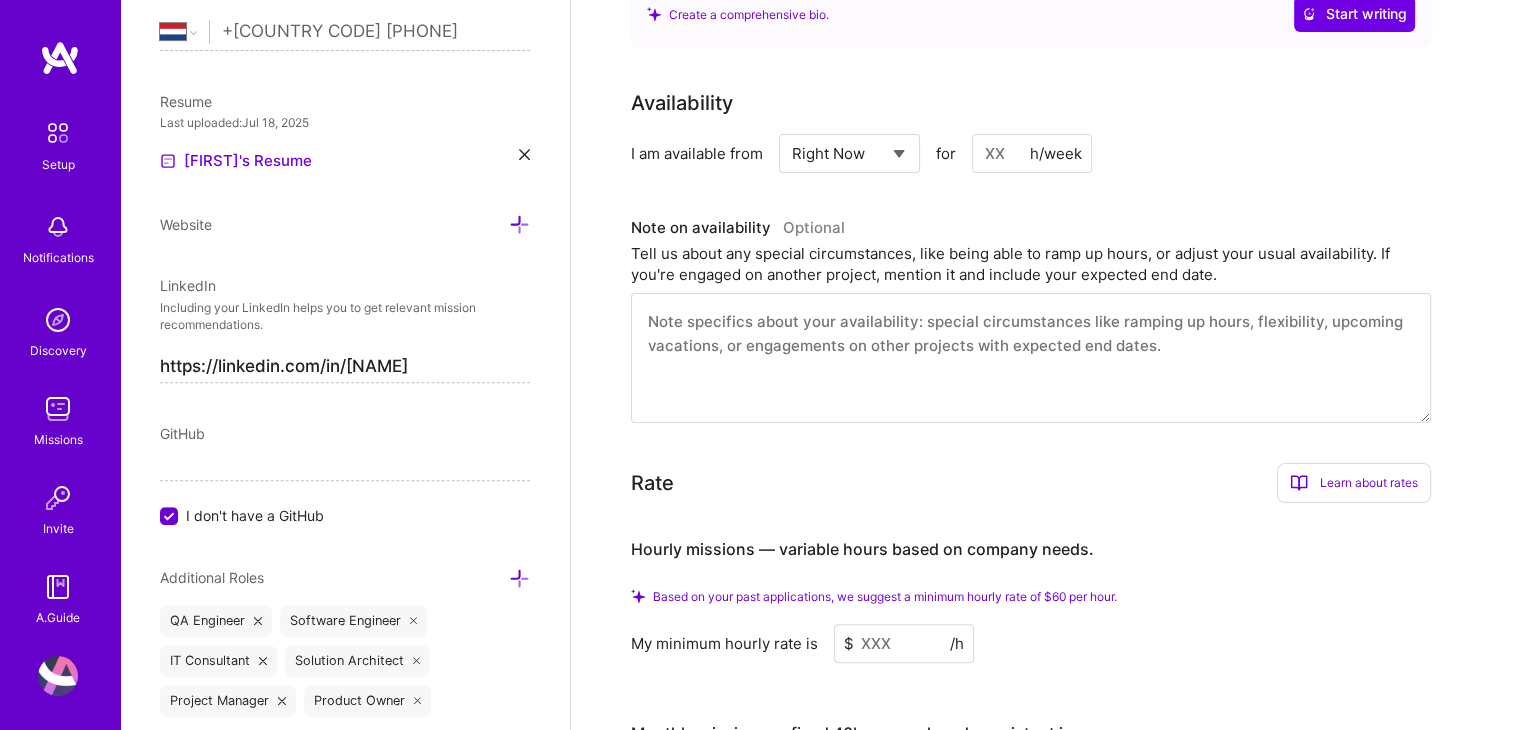 click at bounding box center (1031, 358) 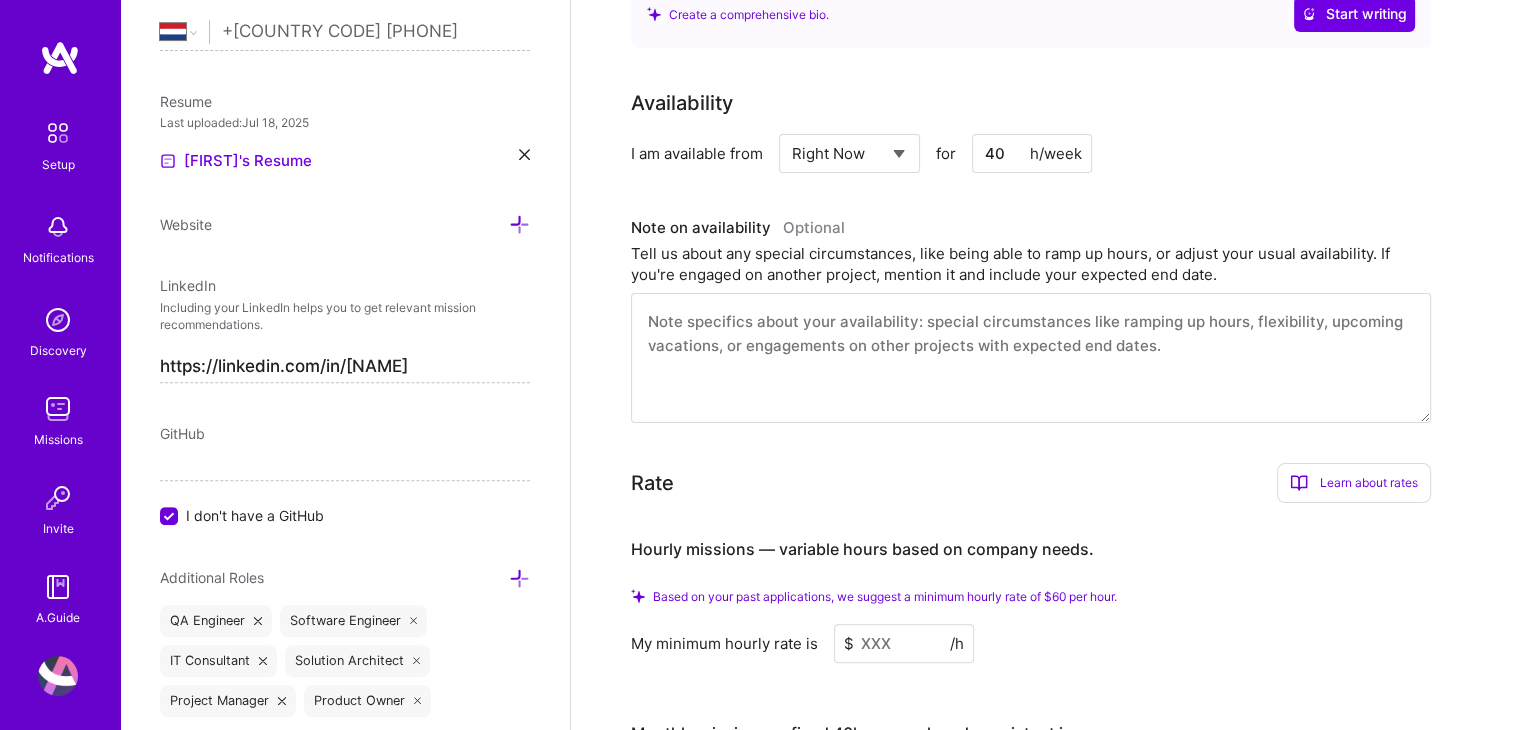 type on "40" 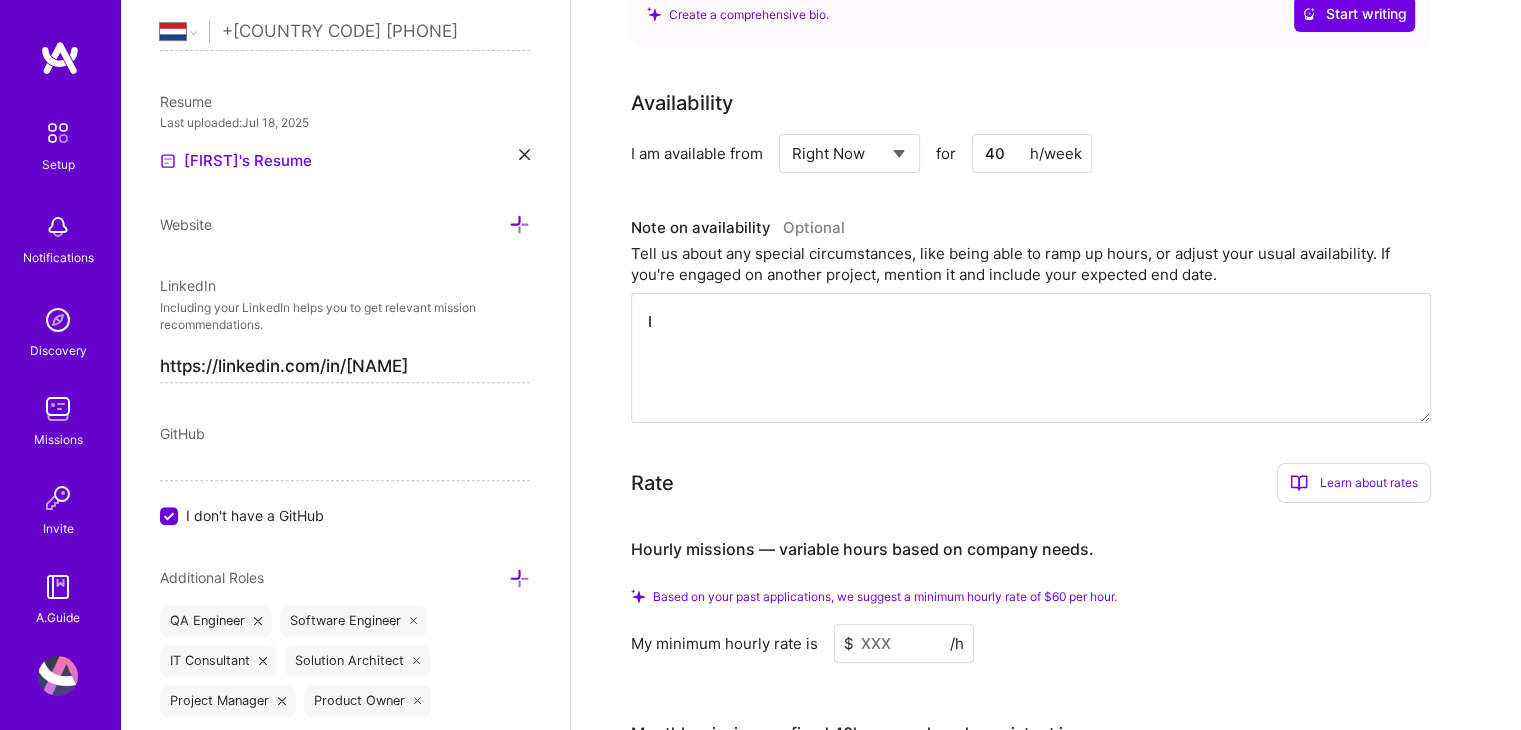 type on "I" 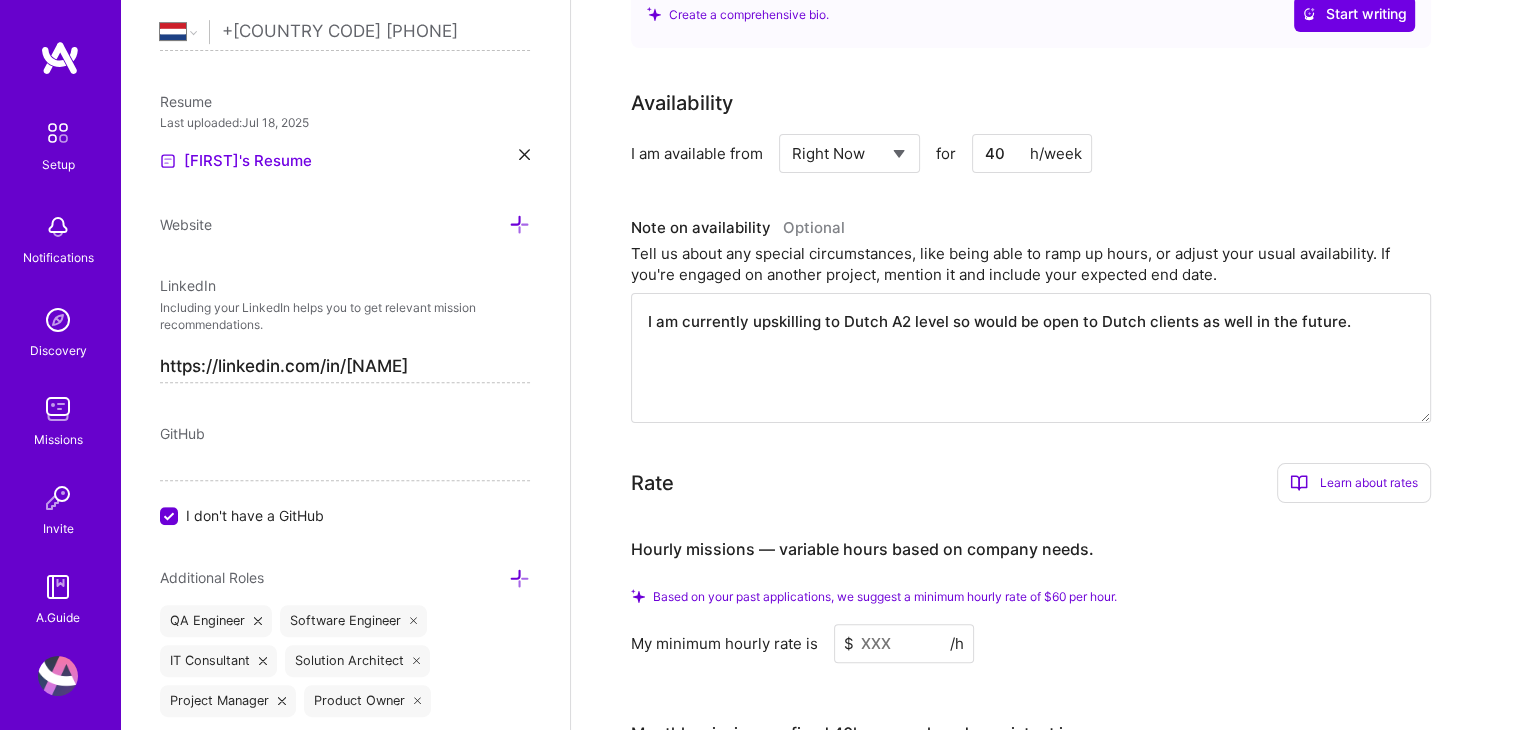 click on "I am currently upskilling to Dutch A2 level so would be open to Dutch clients as well in the future." at bounding box center [1031, 358] 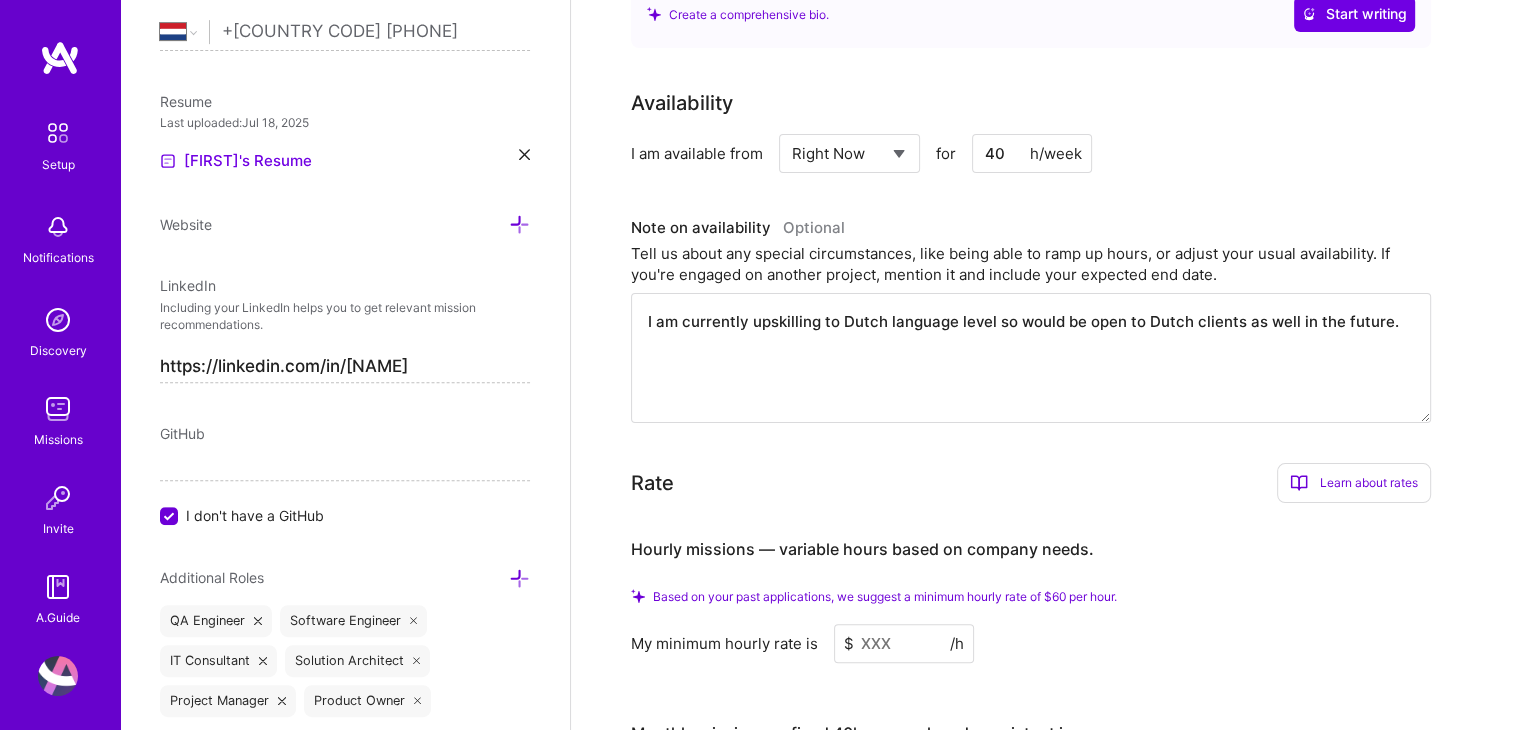 click on "I am currently upskilling to Dutch language level so would be open to Dutch clients as well in the future." at bounding box center (1031, 358) 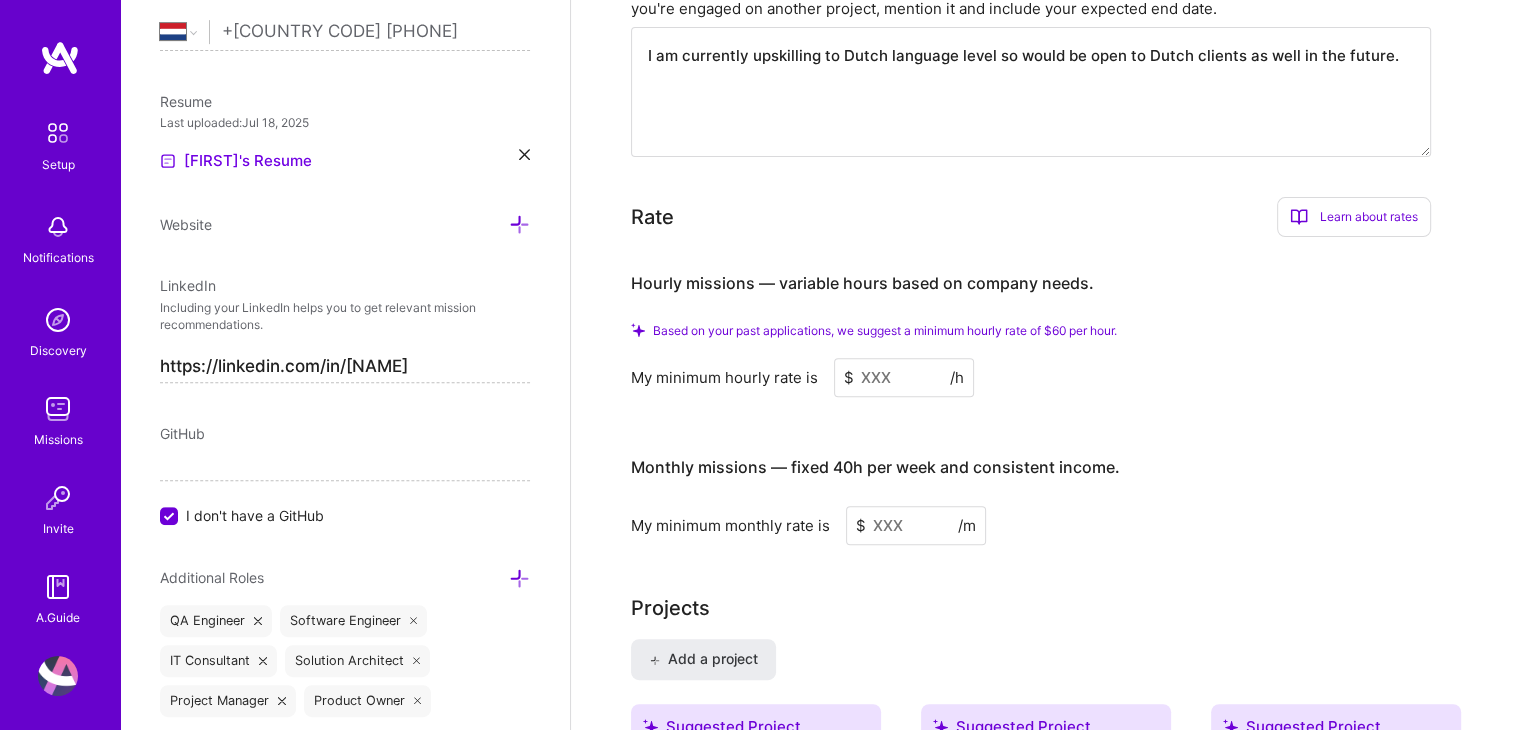 scroll, scrollTop: 700, scrollLeft: 0, axis: vertical 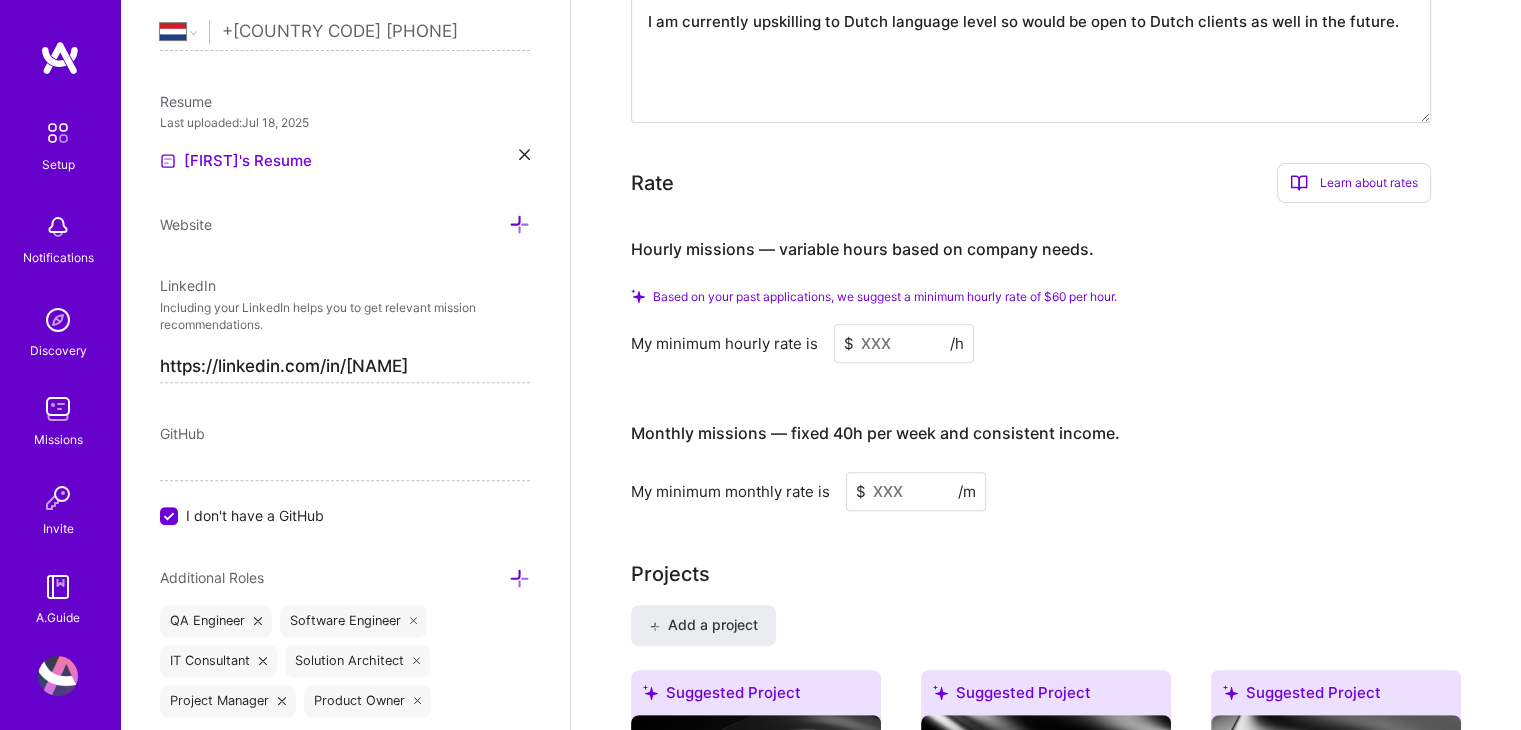 type on "I am currently upskilling to Dutch language level so would be open to Dutch clients as well in the future." 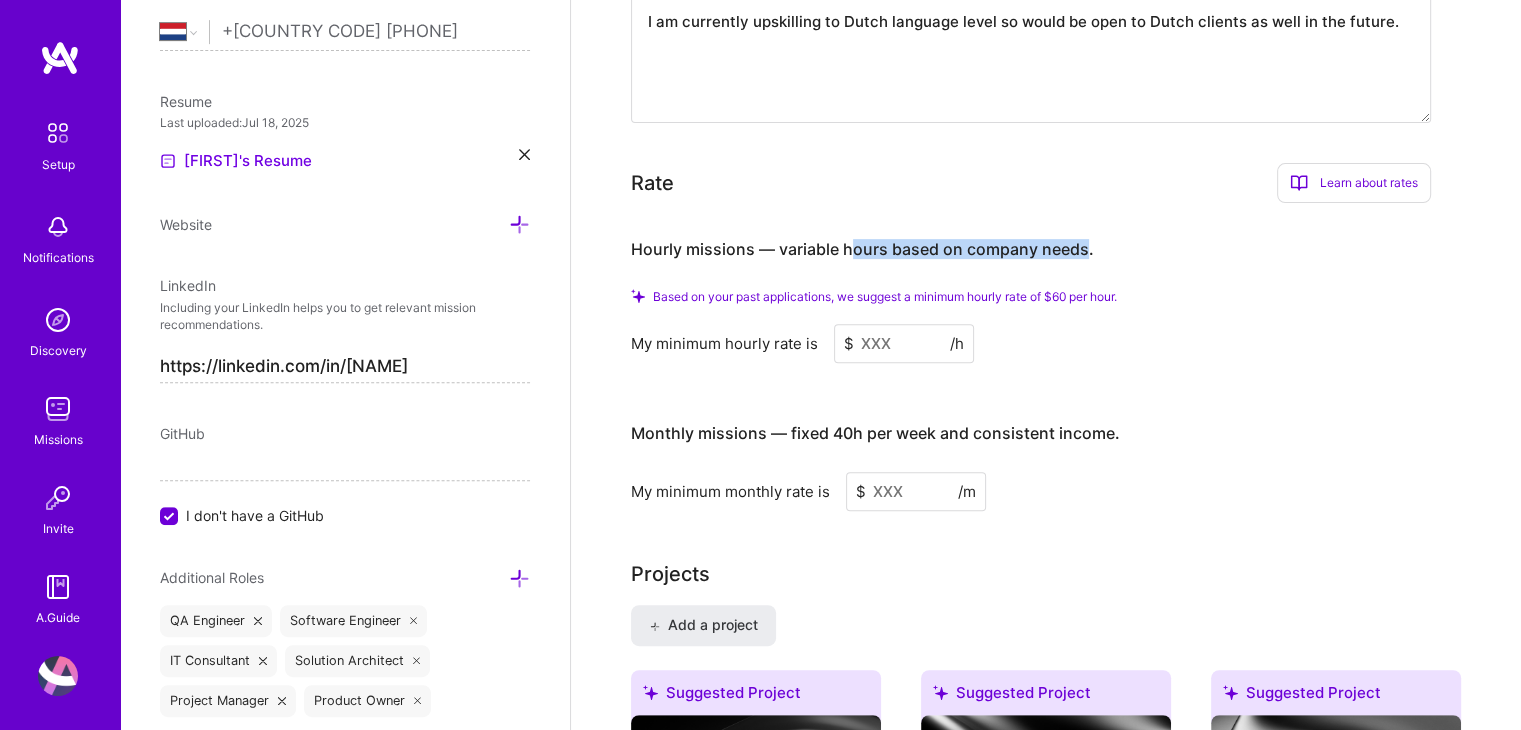 drag, startPoint x: 917, startPoint y: 248, endPoint x: 1084, endPoint y: 248, distance: 167 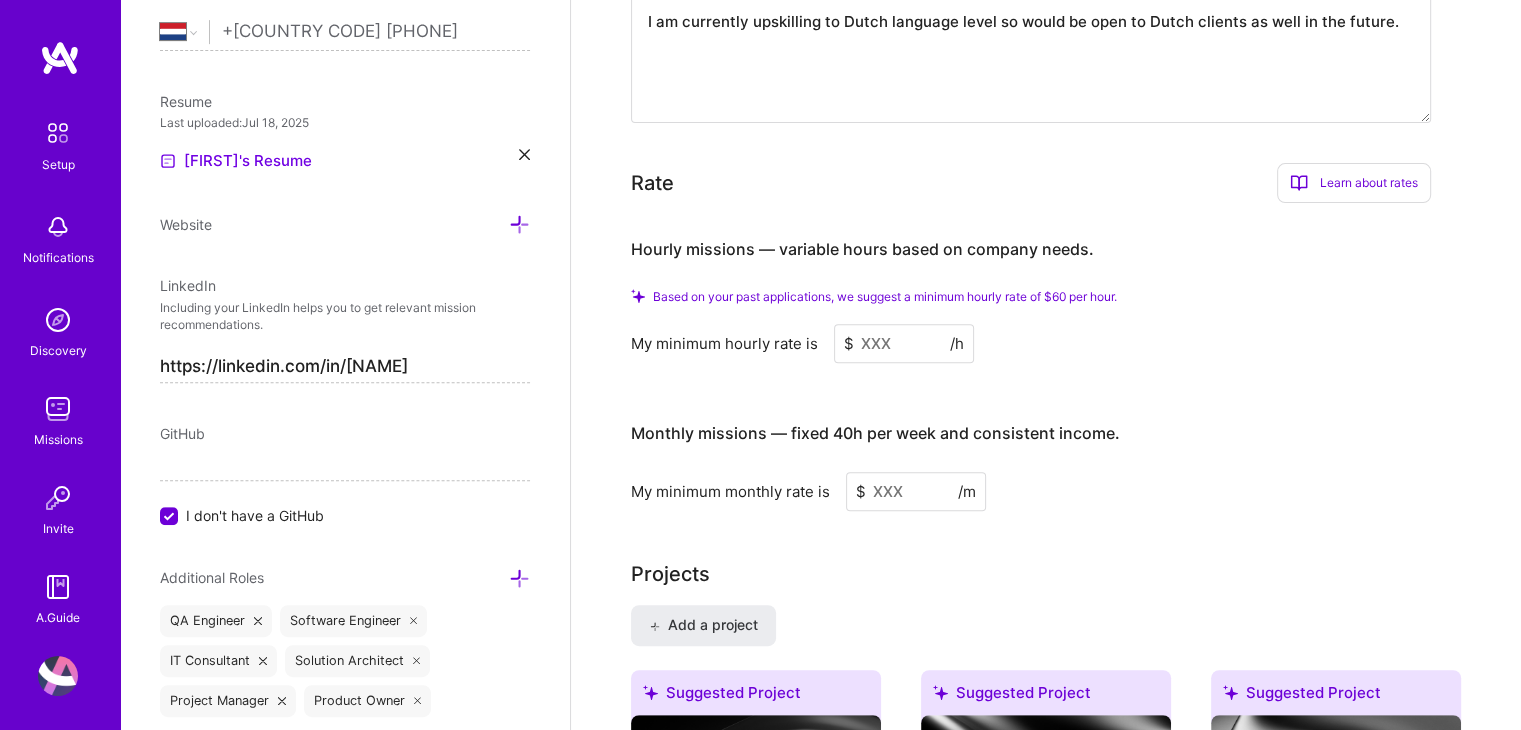 click at bounding box center [904, 343] 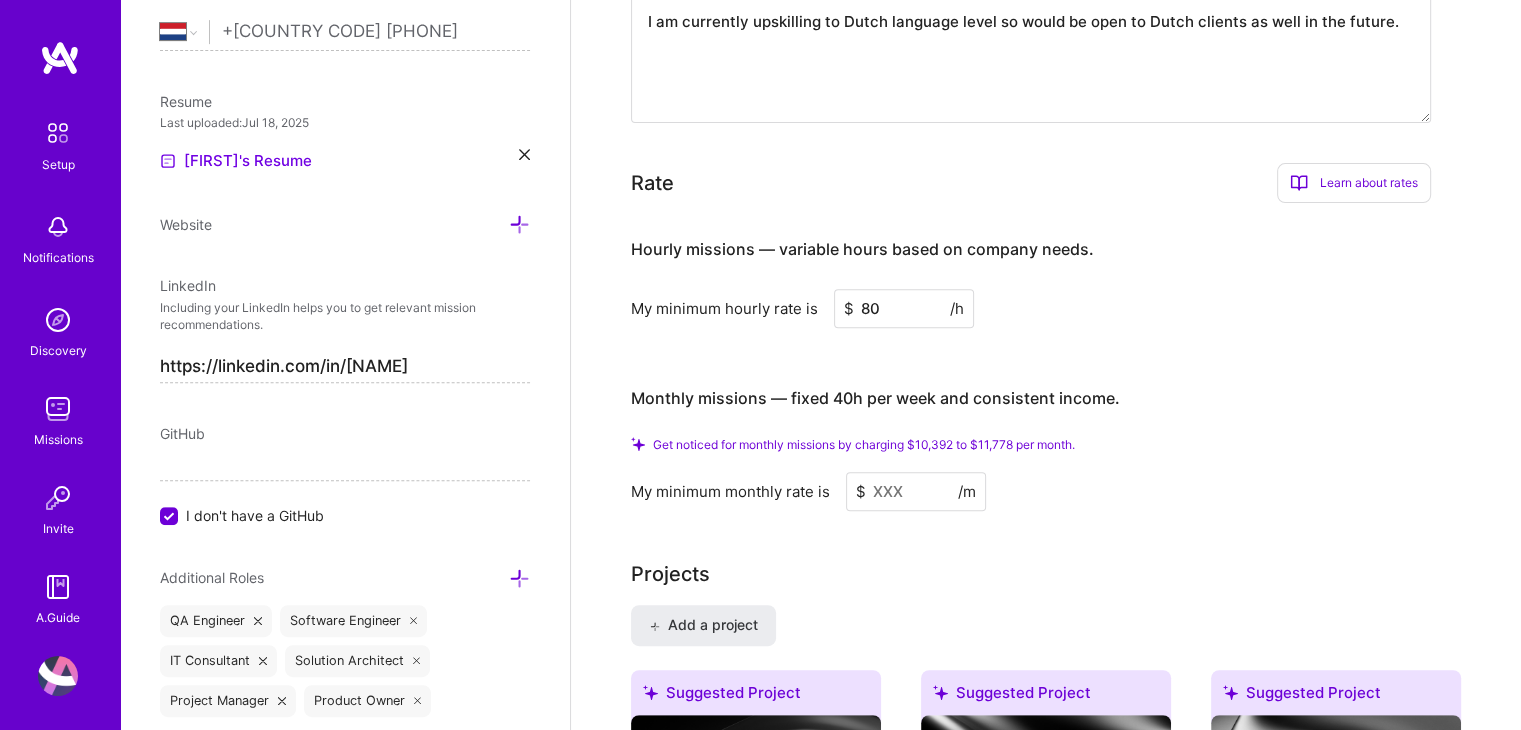 type on "80" 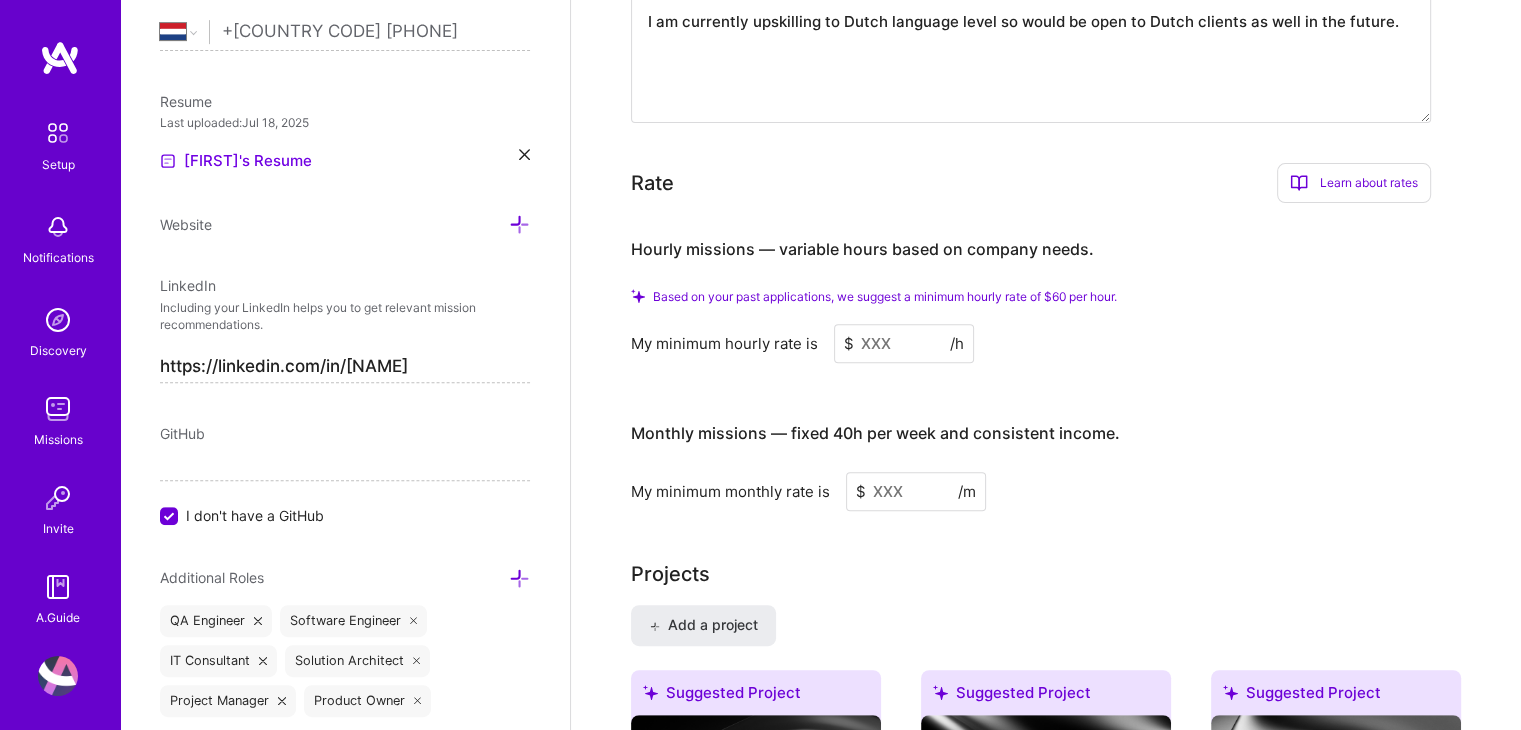 type 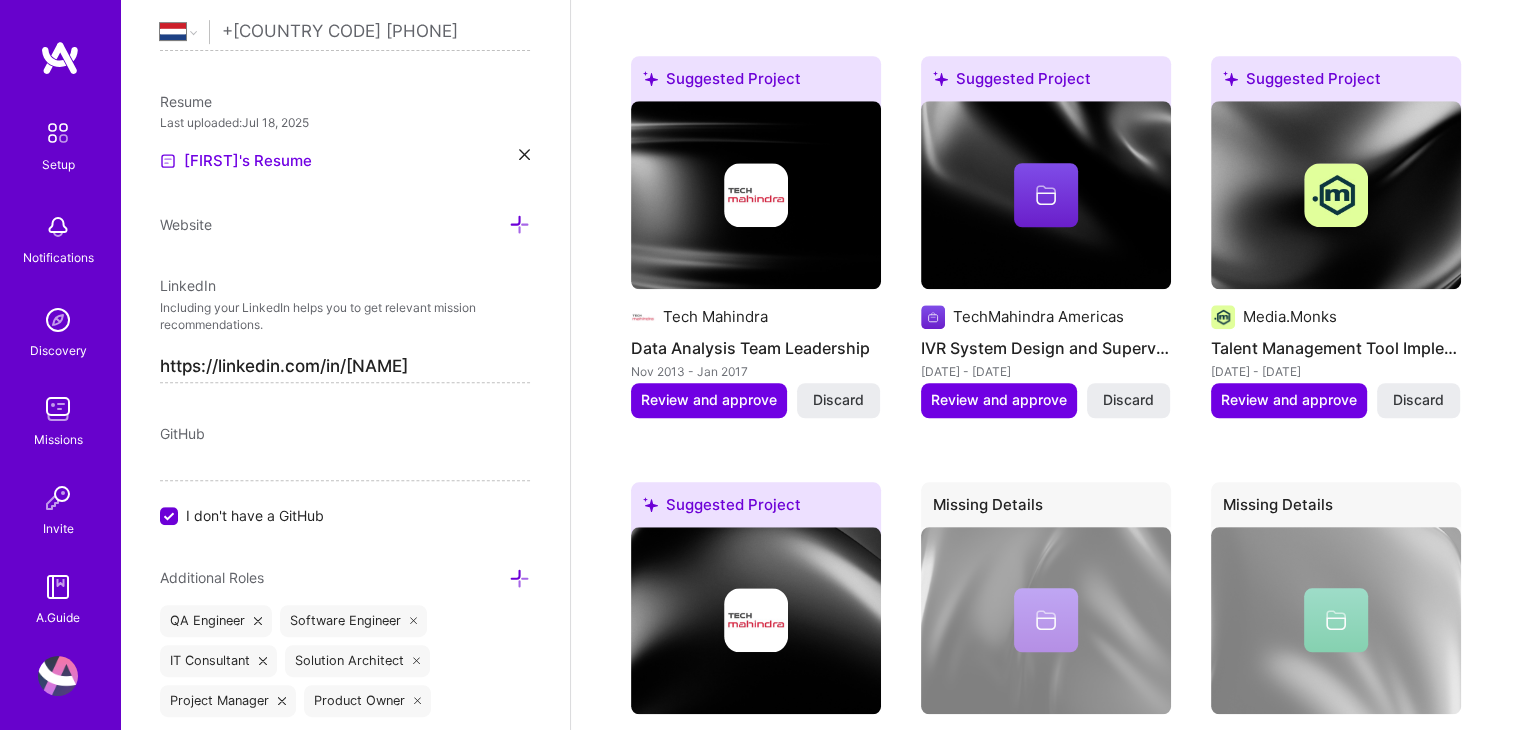 scroll, scrollTop: 1626, scrollLeft: 0, axis: vertical 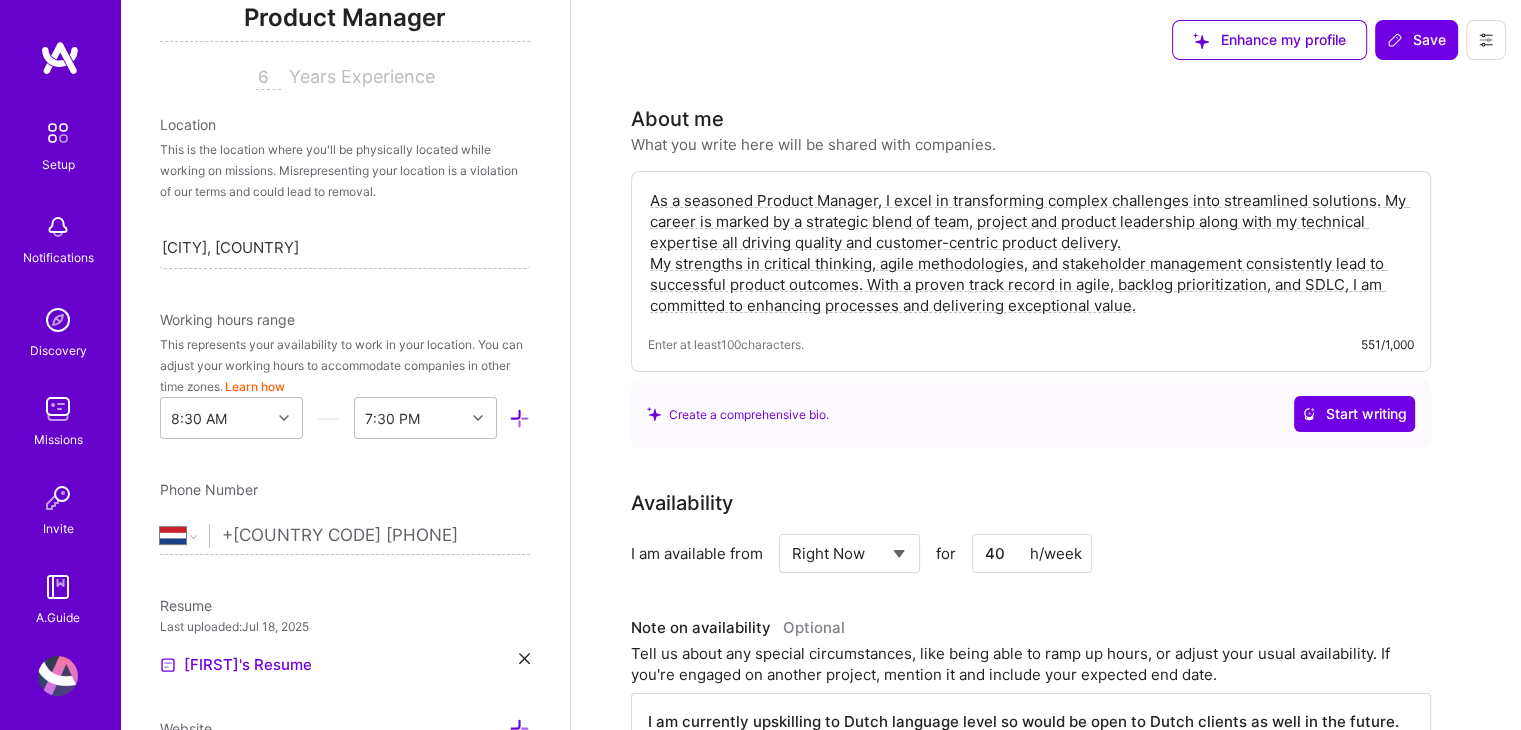 click on "As a seasoned Product Manager, I excel in transforming complex challenges into streamlined solutions. My career is marked by a strategic blend of team, project and product leadership along with my technical expertise all driving quality and customer-centric product delivery.
My strengths in critical thinking, agile methodologies, and stakeholder management consistently lead to successful product outcomes. With a proven track record in agile, backlog prioritization, and SDLC, I am committed to enhancing processes and delivering exceptional value." at bounding box center (1031, 253) 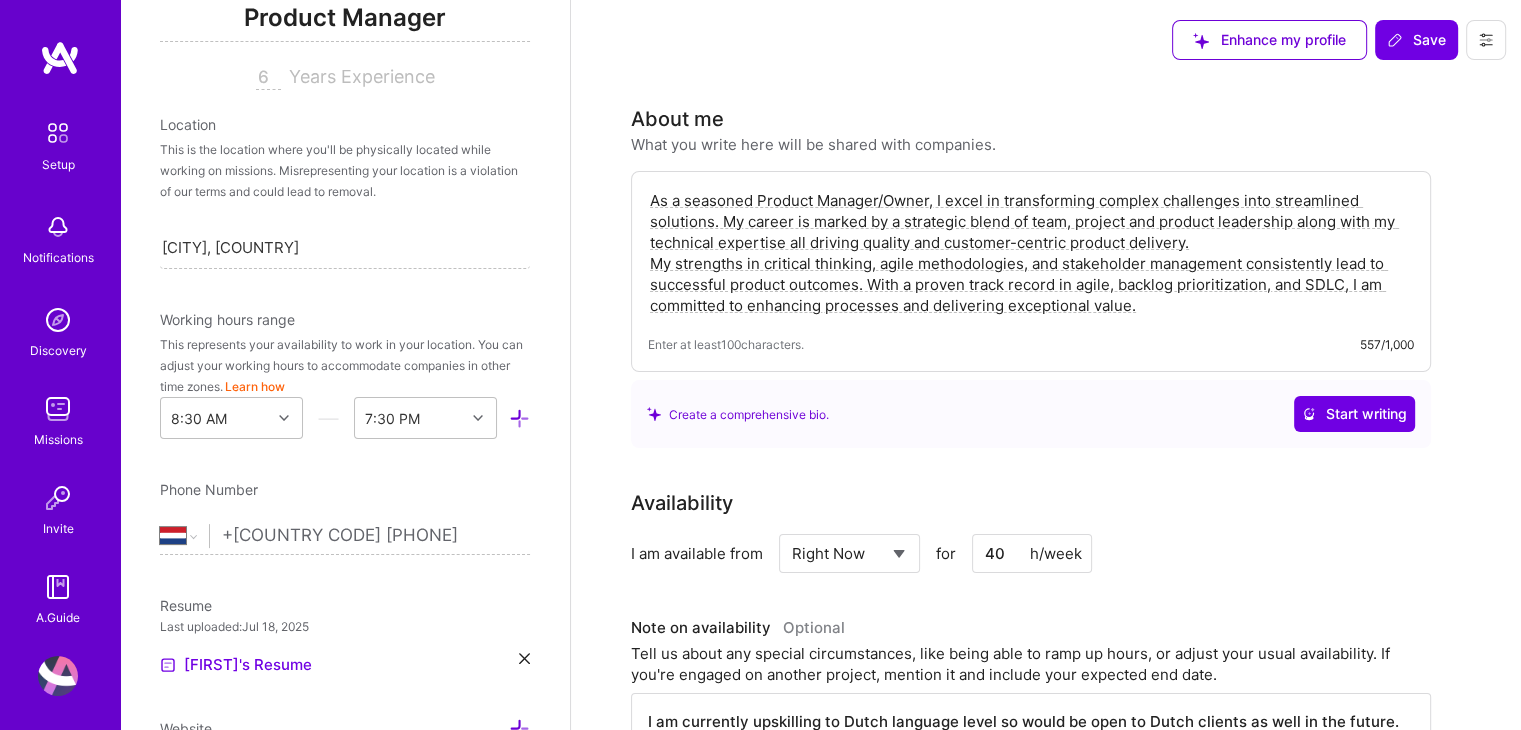 drag, startPoint x: 1063, startPoint y: 242, endPoint x: 916, endPoint y: 241, distance: 147.0034 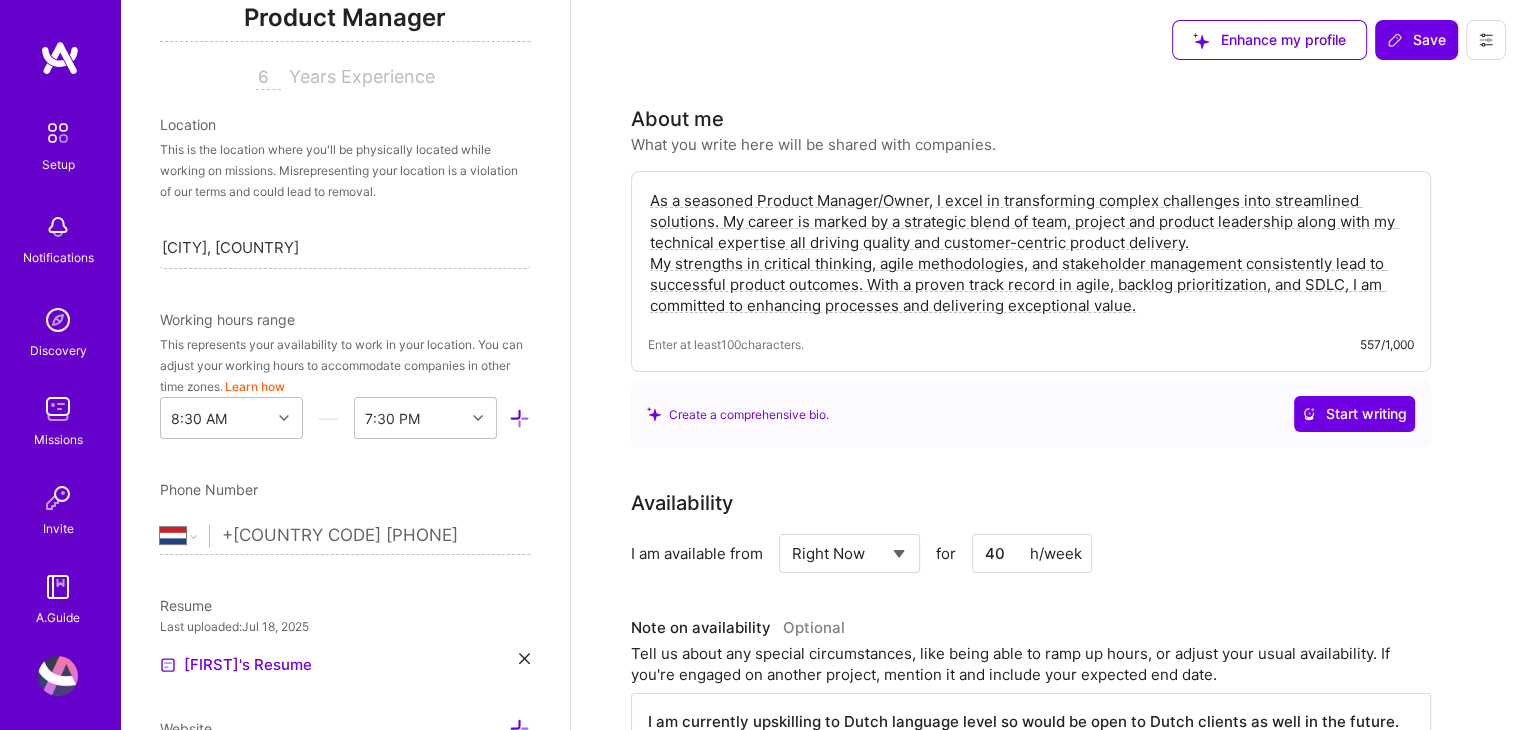 click on "As a seasoned Product Manager/Owner, I excel in transforming complex challenges into streamlined solutions. My career is marked by a strategic blend of team, project and product leadership along with my technical expertise all driving quality and customer-centric product delivery.
My strengths in critical thinking, agile methodologies, and stakeholder management consistently lead to successful product outcomes. With a proven track record in agile, backlog prioritization, and SDLC, I am committed to enhancing processes and delivering exceptional value." at bounding box center (1031, 253) 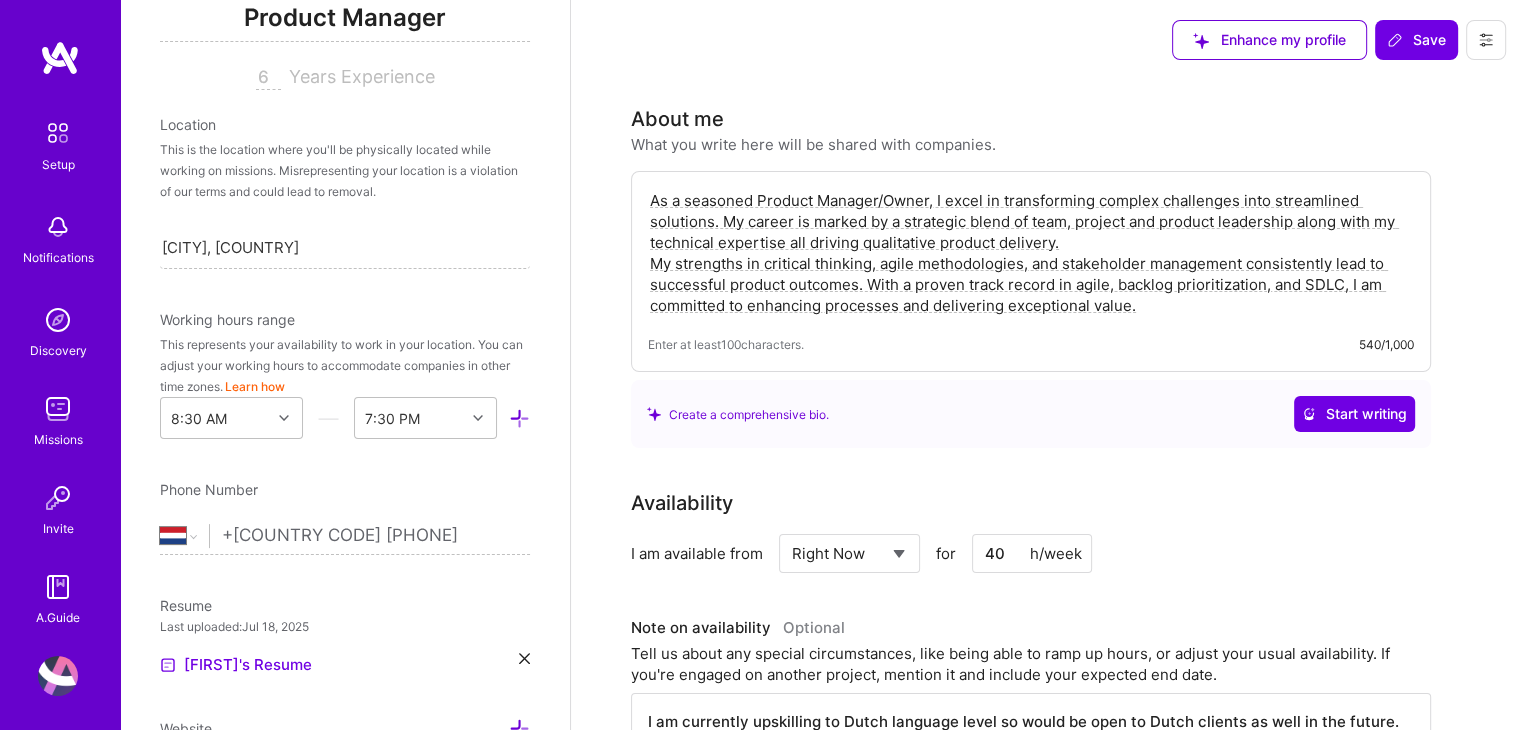 click on "As a seasoned Product Manager/Owner, I excel in transforming complex challenges into streamlined solutions. My career is marked by a strategic blend of team, project and product leadership along with my technical expertise all driving qualitative product delivery.
My strengths in critical thinking, agile methodologies, and stakeholder management consistently lead to successful product outcomes. With a proven track record in agile, backlog prioritization, and SDLC, I am committed to enhancing processes and delivering exceptional value." at bounding box center [1031, 253] 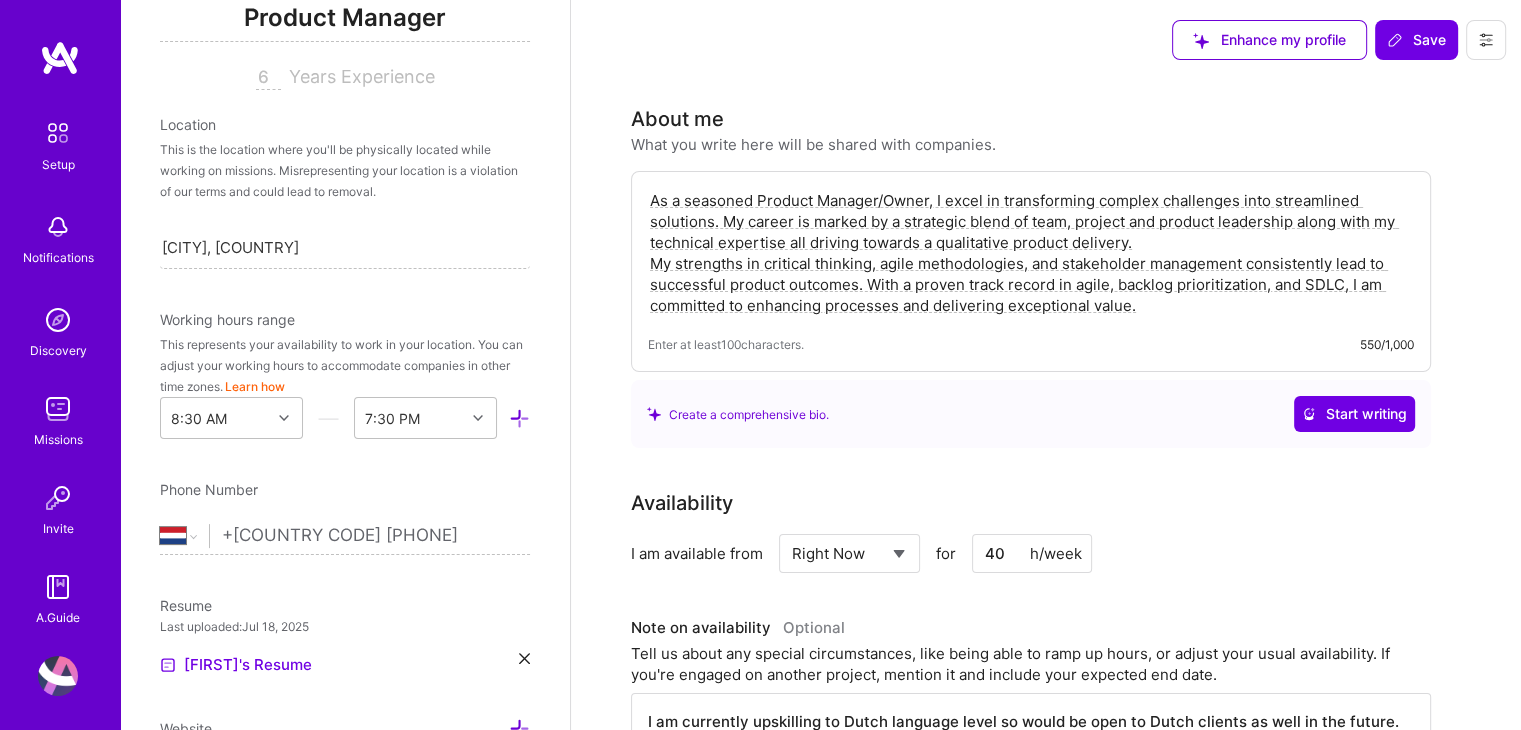 drag, startPoint x: 1156, startPoint y: 308, endPoint x: 615, endPoint y: 192, distance: 553.2965 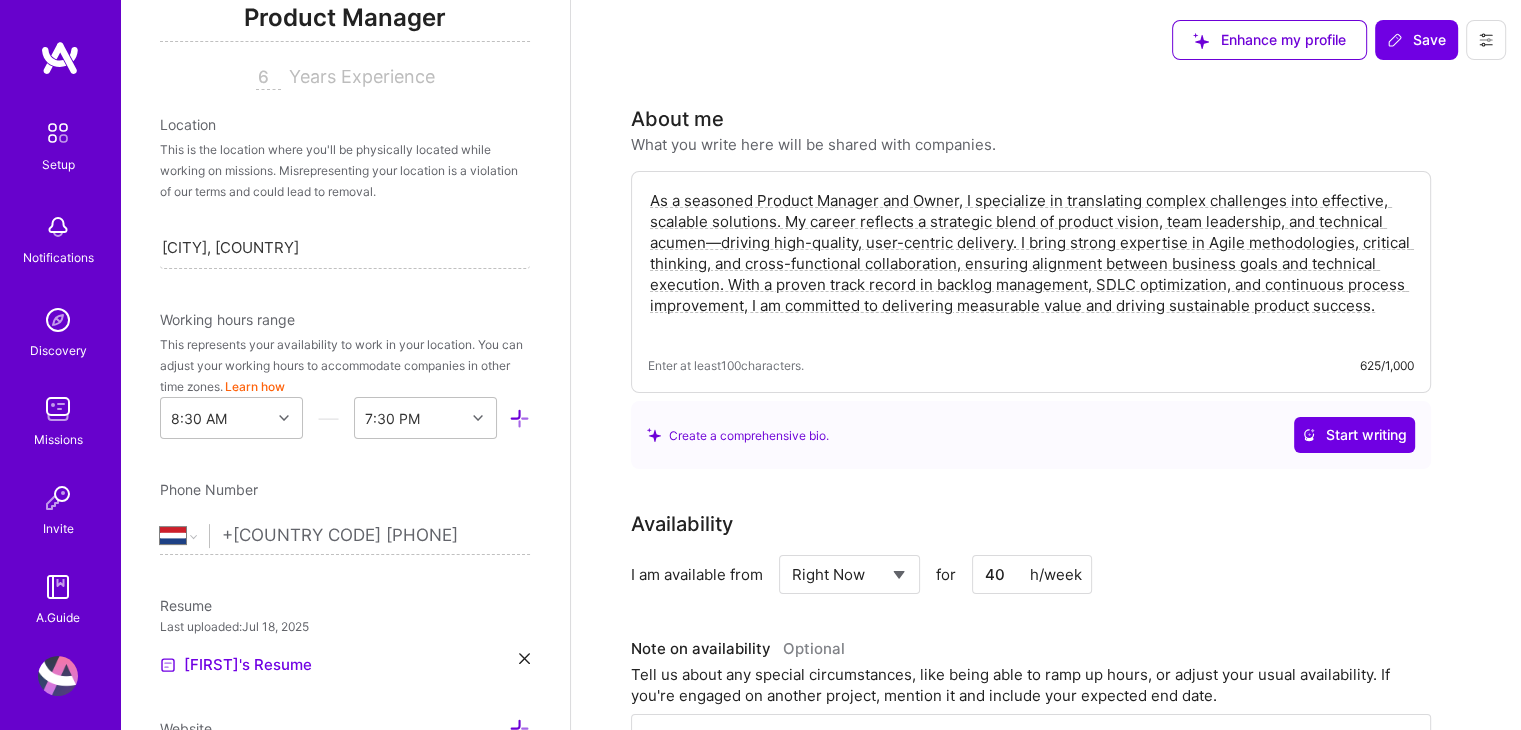 click on "As a seasoned Product Manager and Owner, I specialize in translating complex challenges into effective, scalable solutions. My career reflects a strategic blend of product vision, team leadership, and technical acumen—driving high-quality, user-centric delivery. I bring strong expertise in Agile methodologies, critical thinking, and cross-functional collaboration, ensuring alignment between business goals and technical execution. With a proven track record in backlog management, SDLC optimization, and continuous process improvement, I am committed to delivering measurable value and driving sustainable product success." at bounding box center (1031, 263) 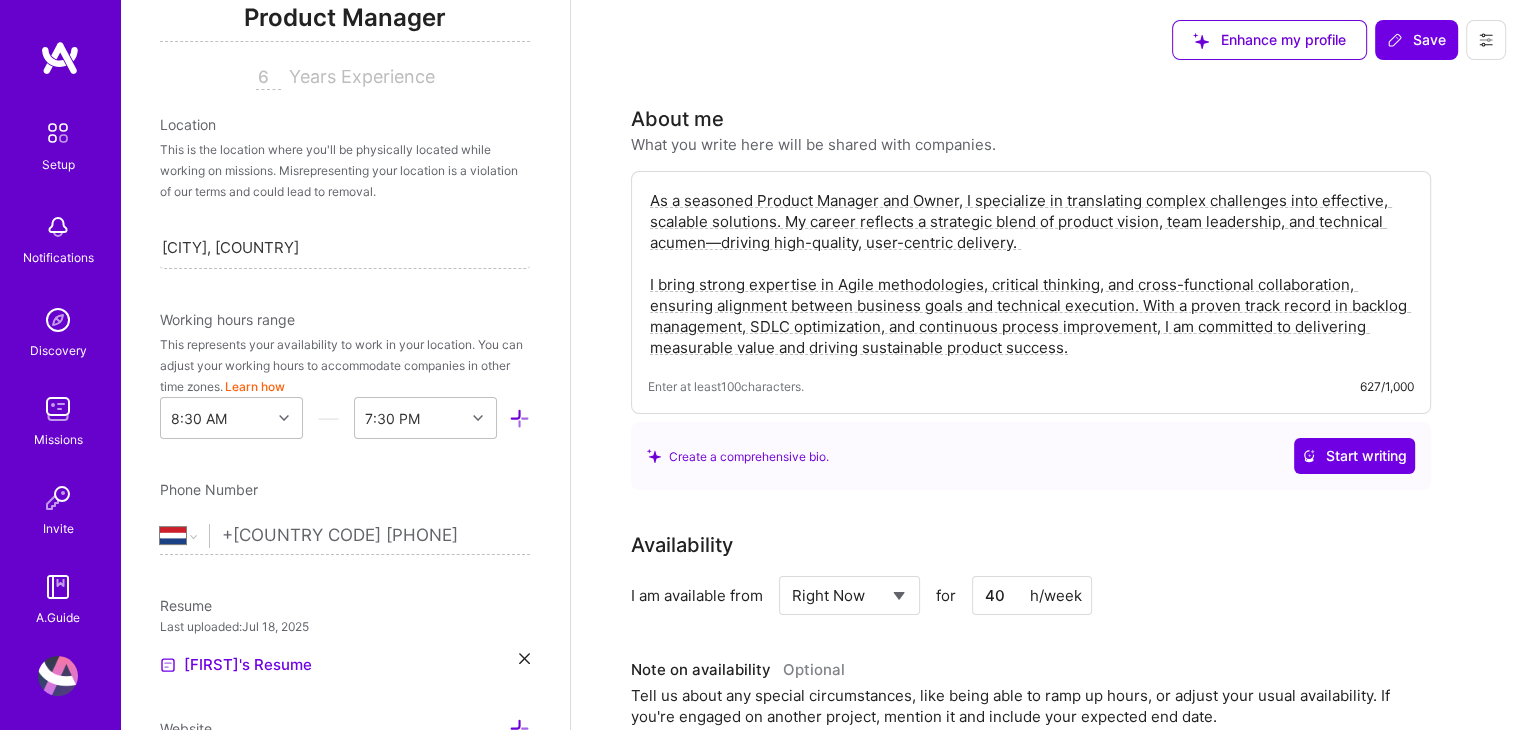 click on "As a seasoned Product Manager and Owner, I specialize in translating complex challenges into effective, scalable solutions. My career reflects a strategic blend of product vision, team leadership, and technical acumen—driving high-quality, user-centric delivery.
I bring strong expertise in Agile methodologies, critical thinking, and cross-functional collaboration, ensuring alignment between business goals and technical execution. With a proven track record in backlog management, SDLC optimization, and continuous process improvement, I am committed to delivering measurable value and driving sustainable product success." at bounding box center [1031, 274] 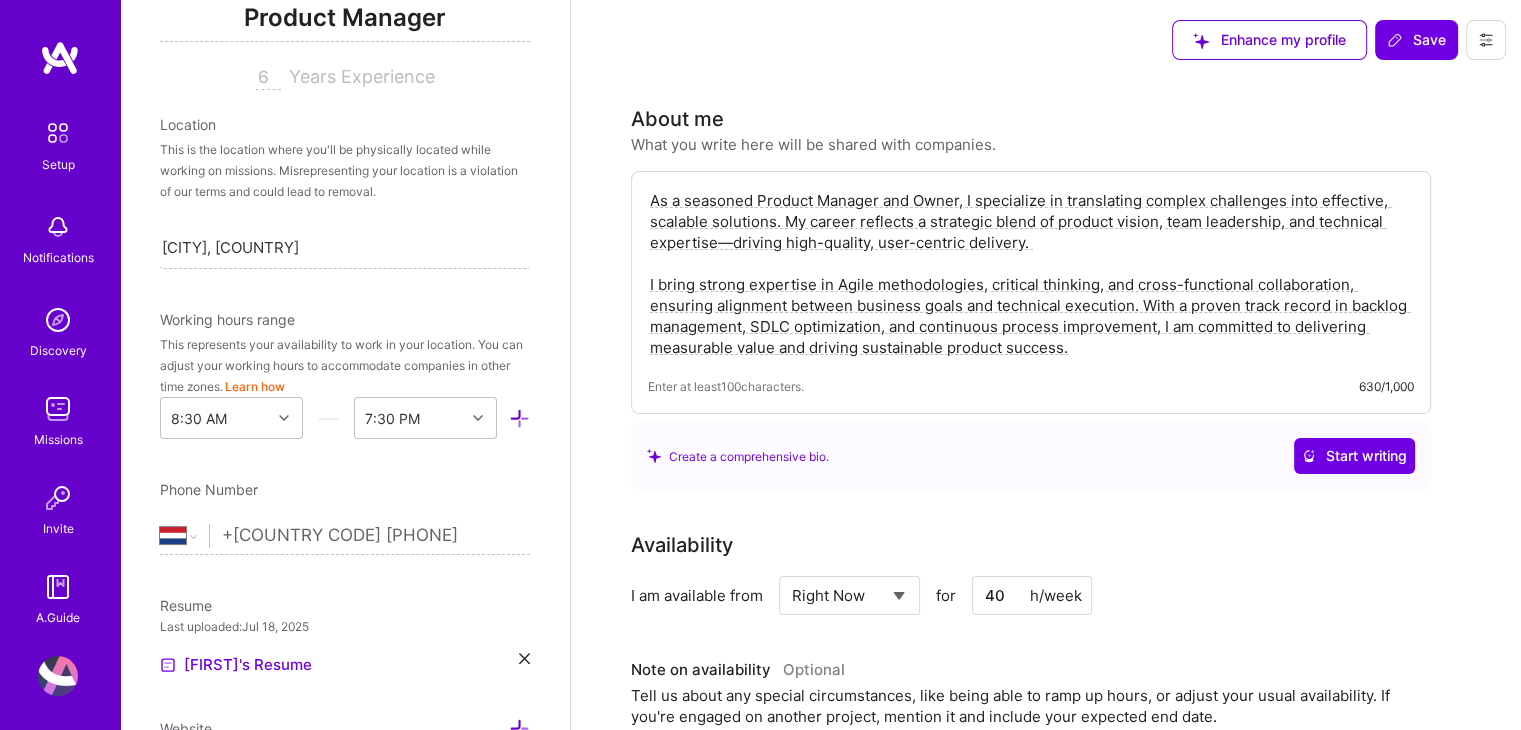click on "As a seasoned Product Manager and Owner, I specialize in translating complex challenges into effective, scalable solutions. My career reflects a strategic blend of product vision, team leadership, and technical expertise—driving high-quality, user-centric delivery.
I bring strong expertise in Agile methodologies, critical thinking, and cross-functional collaboration, ensuring alignment between business goals and technical execution. With a proven track record in backlog management, SDLC optimization, and continuous process improvement, I am committed to delivering measurable value and driving sustainable product success." at bounding box center [1031, 274] 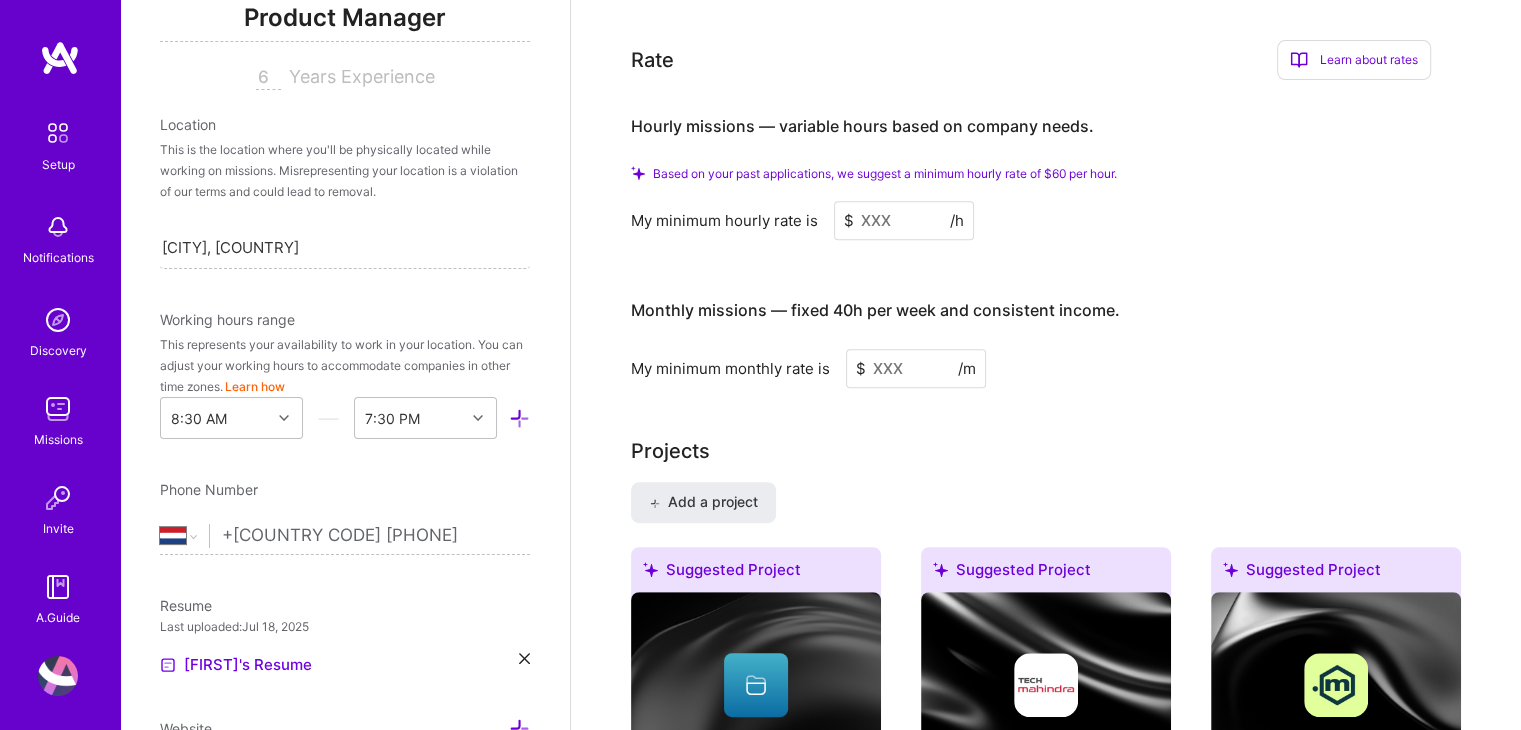 scroll, scrollTop: 900, scrollLeft: 0, axis: vertical 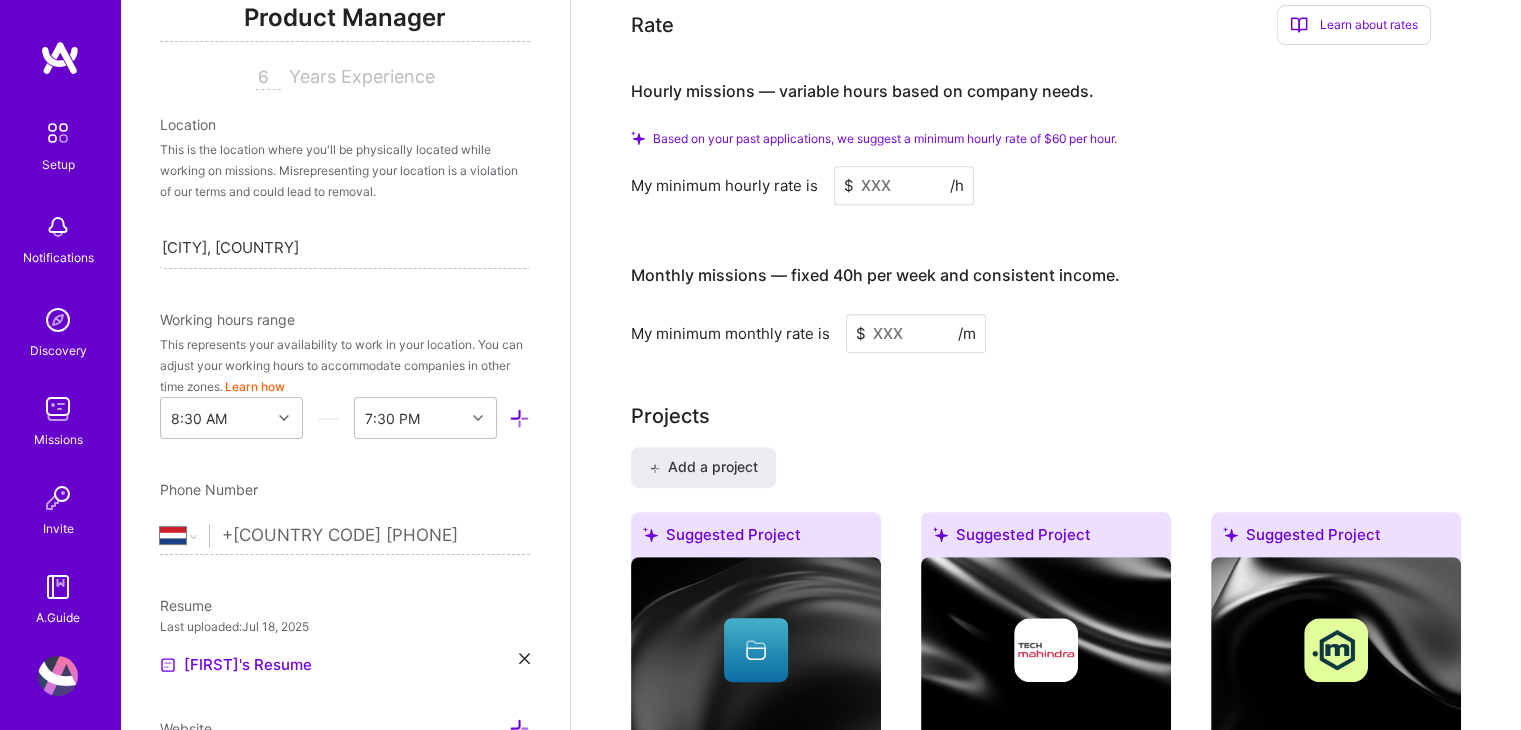type on "As a seasoned Product Manager and Owner, I specialize in translating complex challenges into effective, scalable solutions. My career reflects a strategic blend of product vision, team leadership, and technical expertise—driving high-quality & user-centric delivery.
I bring strong expertise in Agile methodologies, critical thinking, and cross-functional collaboration, ensuring alignment between business goals and technical execution. With a proven track record in backlog management, SDLC optimization, and continuous process improvement, I am committed to delivering measurable value and driving sustainable product success." 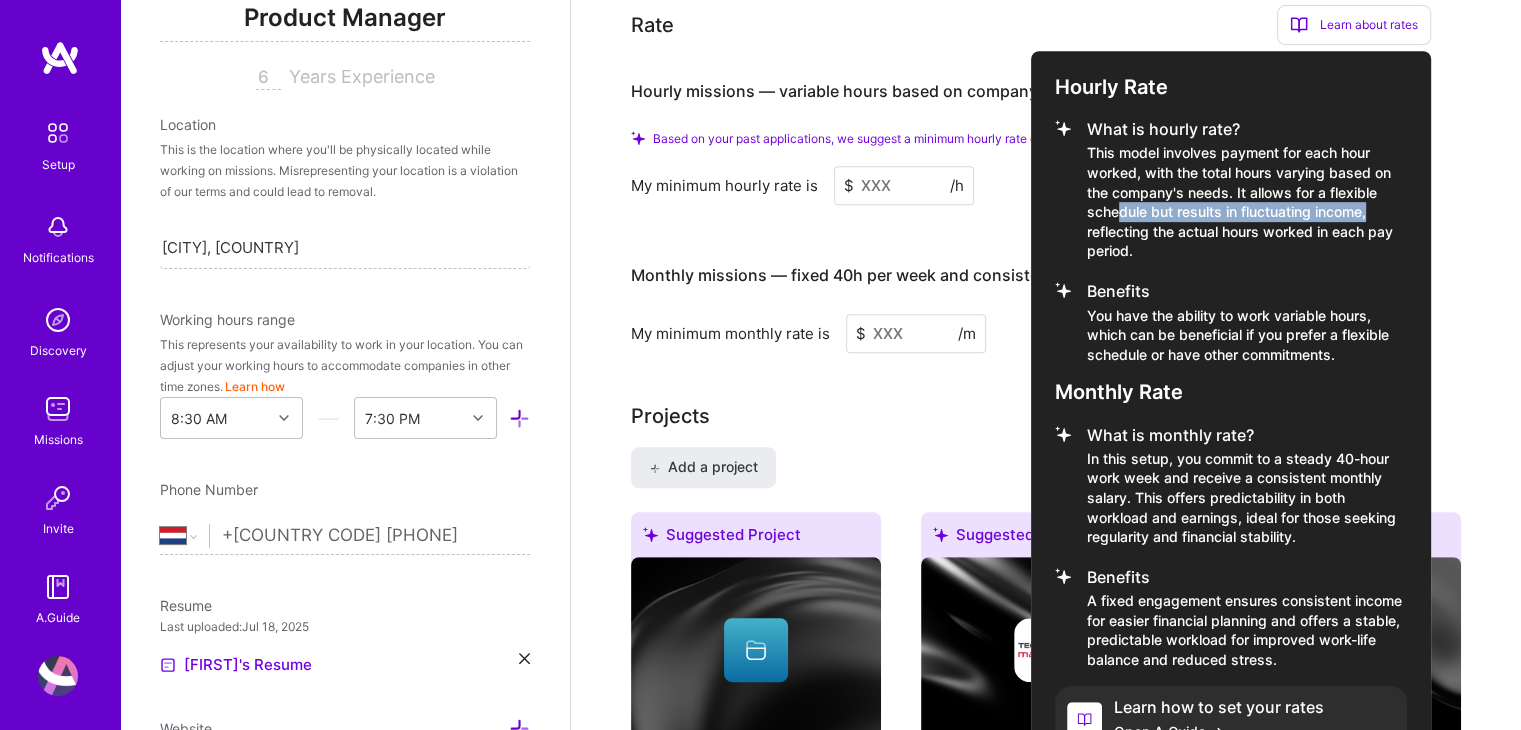 drag, startPoint x: 1119, startPoint y: 210, endPoint x: 1392, endPoint y: 212, distance: 273.00732 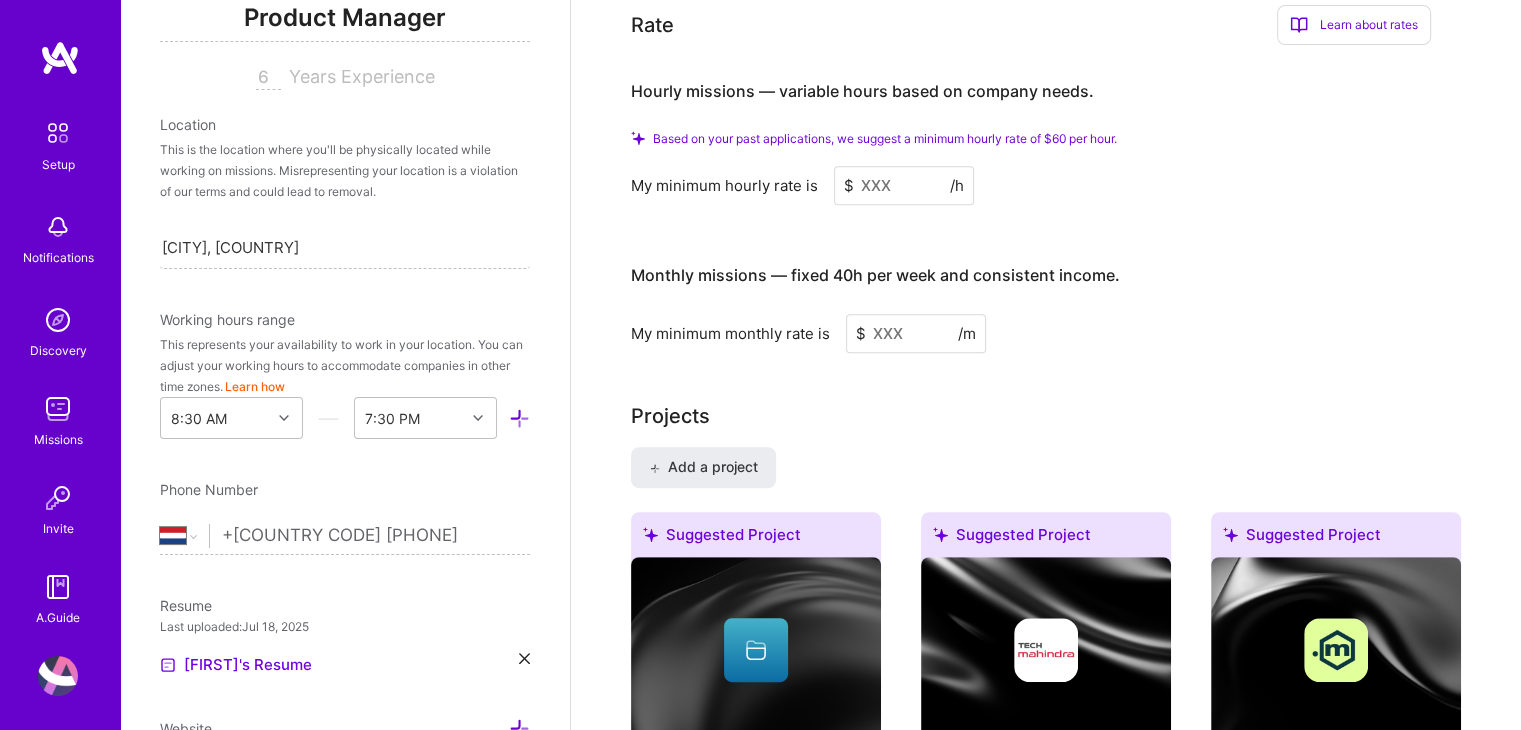 click on "Learn about rates" at bounding box center (1354, 25) 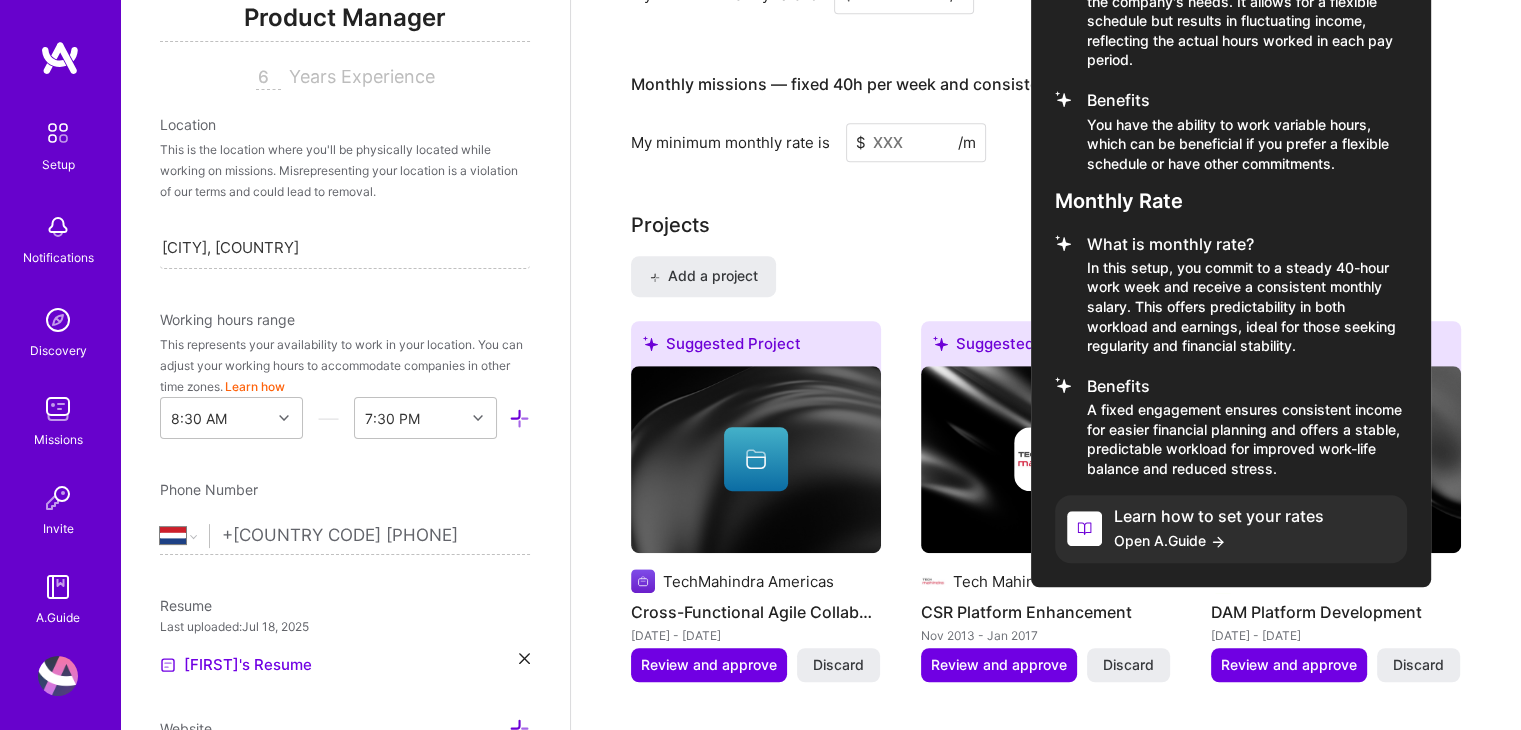 scroll, scrollTop: 1100, scrollLeft: 0, axis: vertical 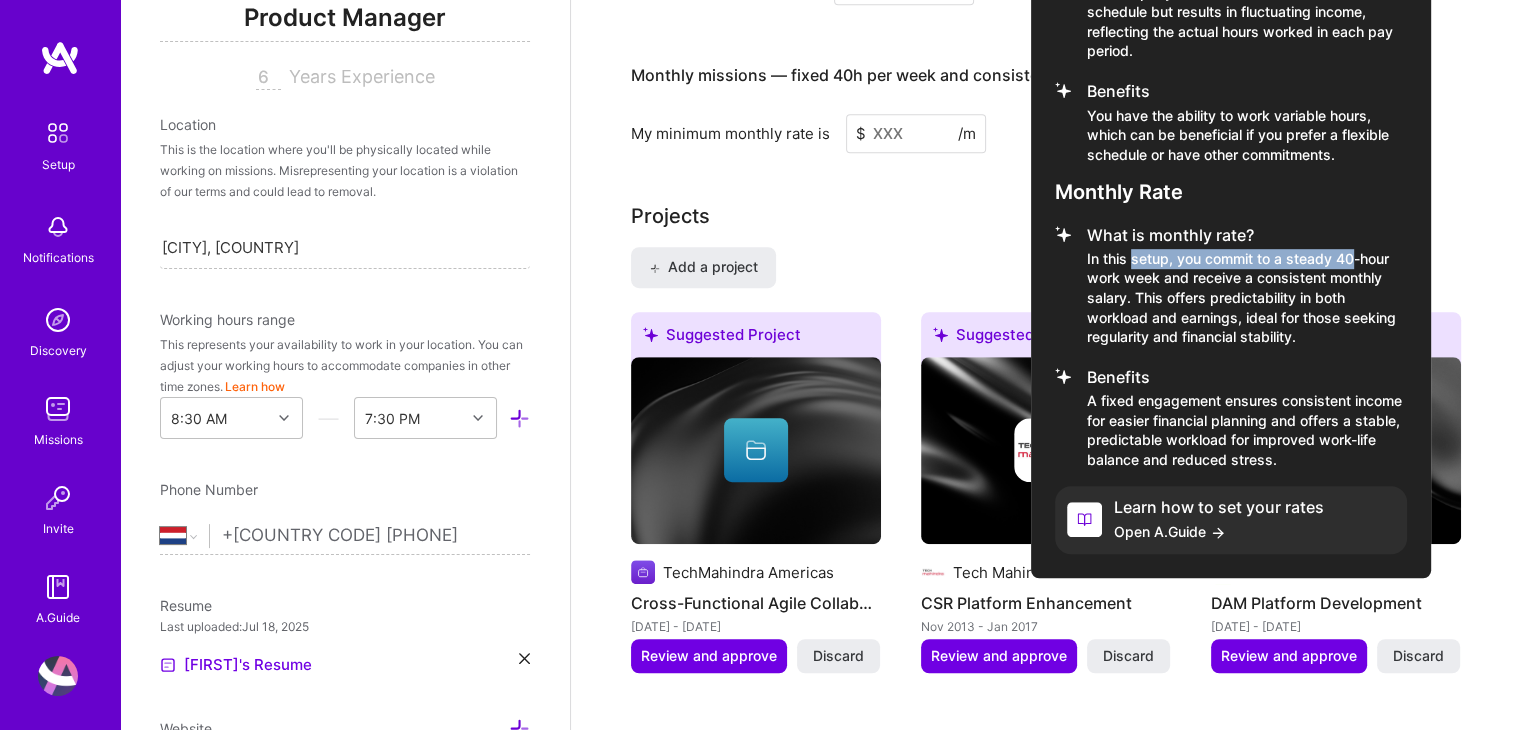 drag, startPoint x: 1132, startPoint y: 258, endPoint x: 1352, endPoint y: 263, distance: 220.05681 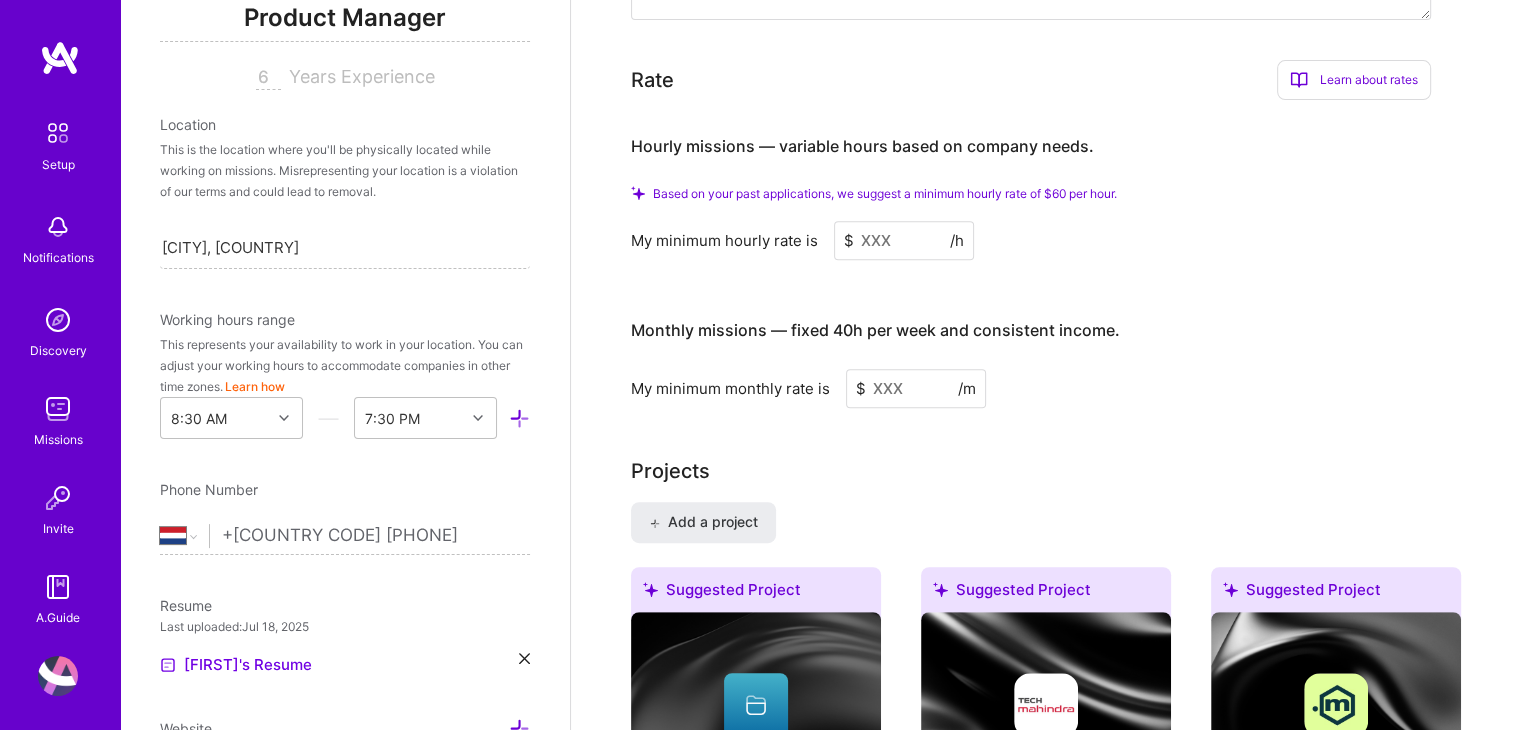 scroll, scrollTop: 800, scrollLeft: 0, axis: vertical 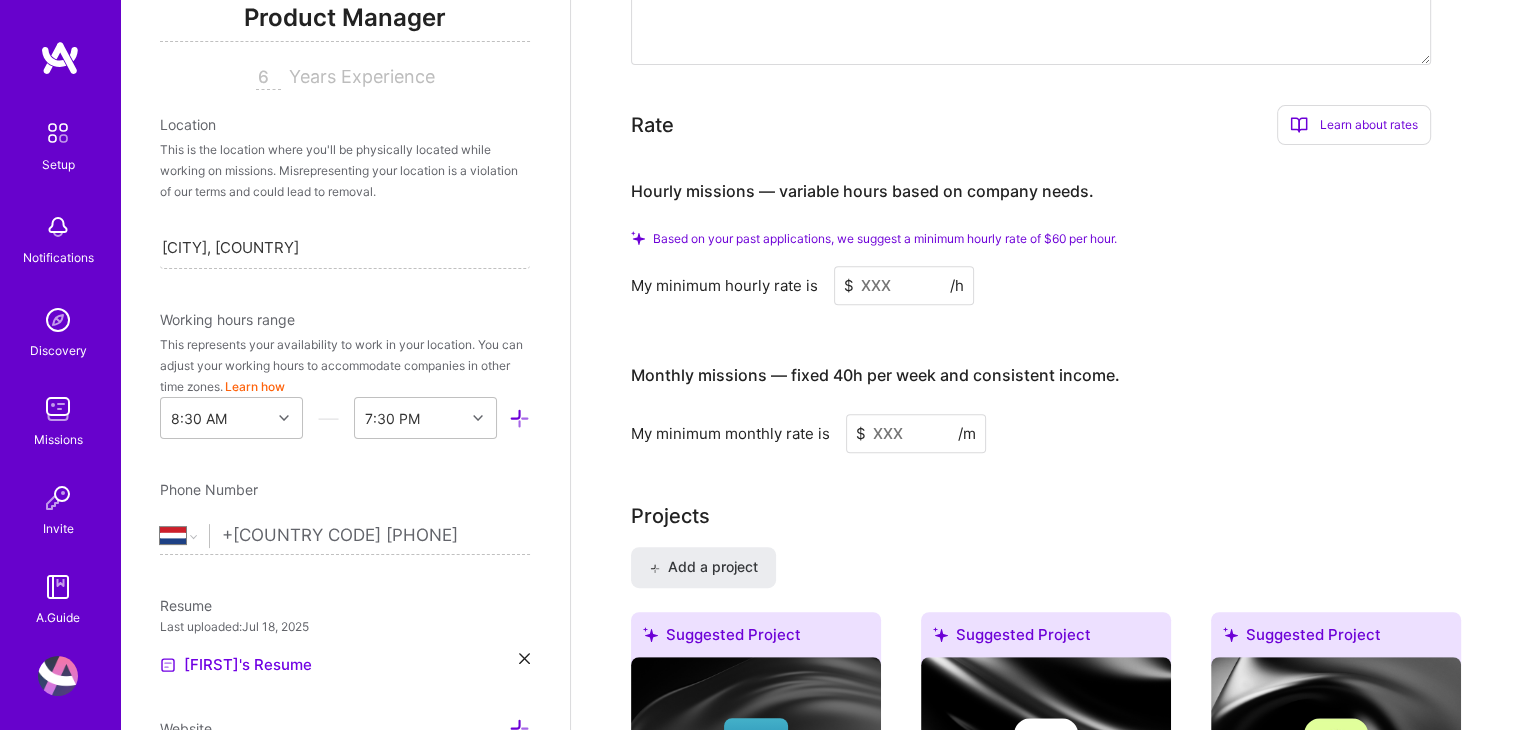 click on "Learn about rates" at bounding box center [1354, 125] 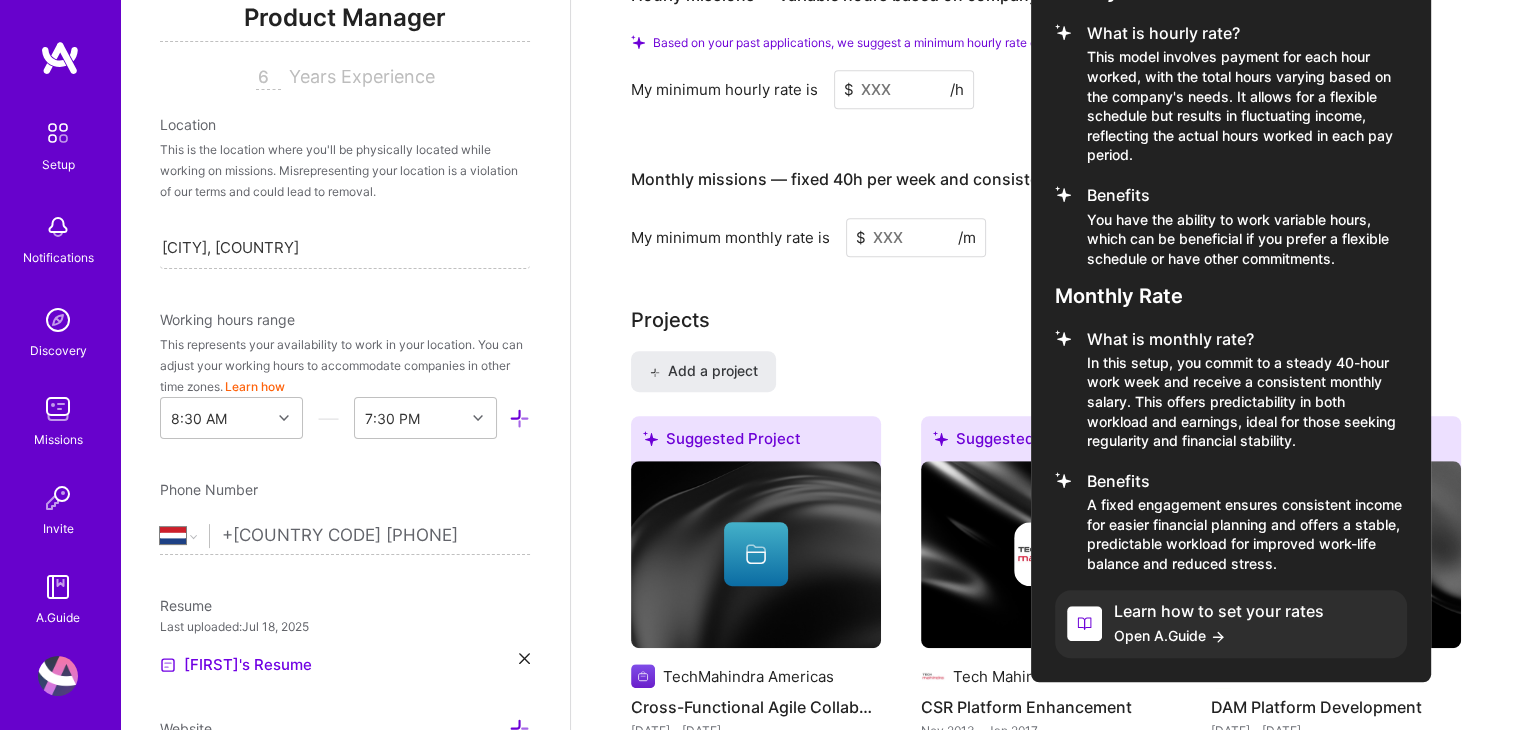 scroll, scrollTop: 1000, scrollLeft: 0, axis: vertical 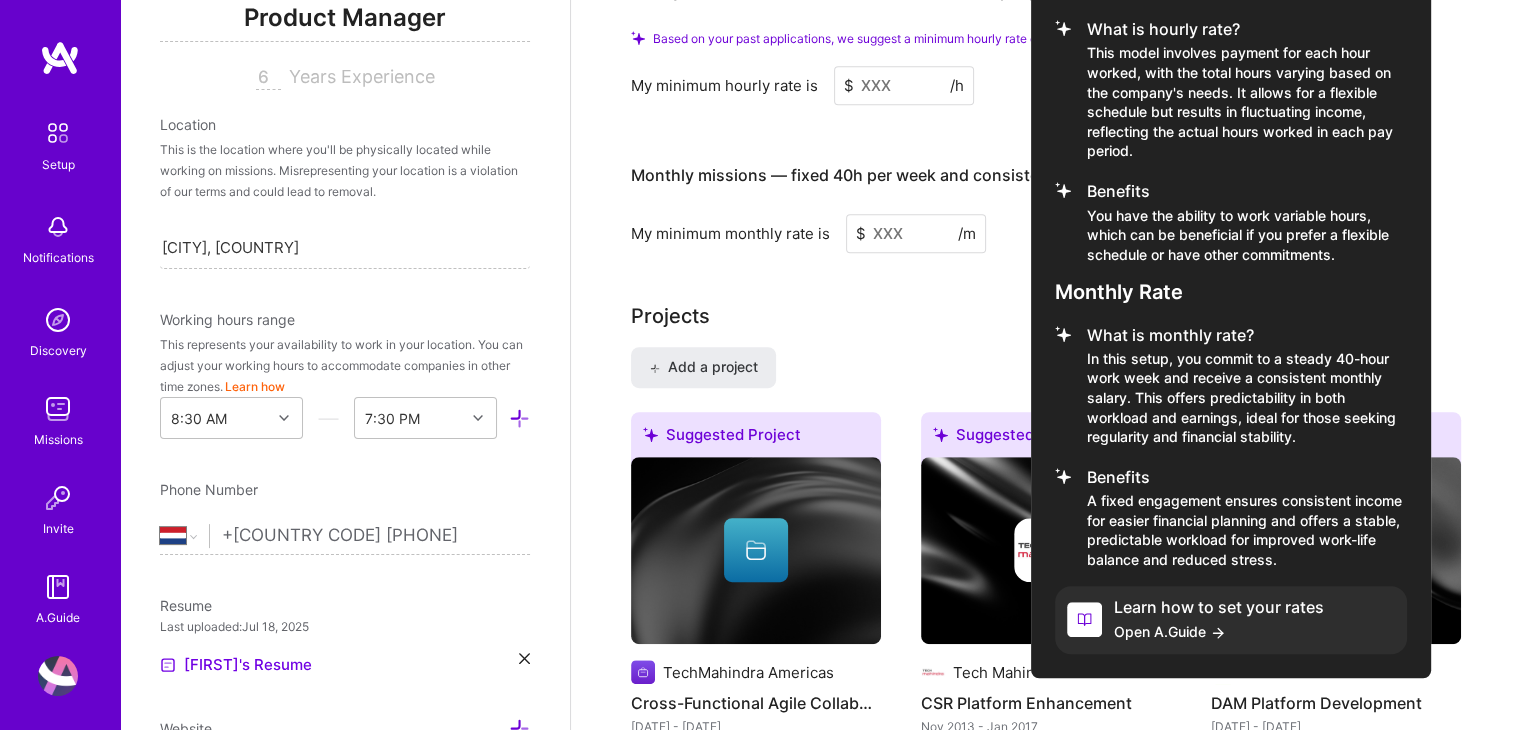 click on "Open A.Guide" at bounding box center [1219, 631] 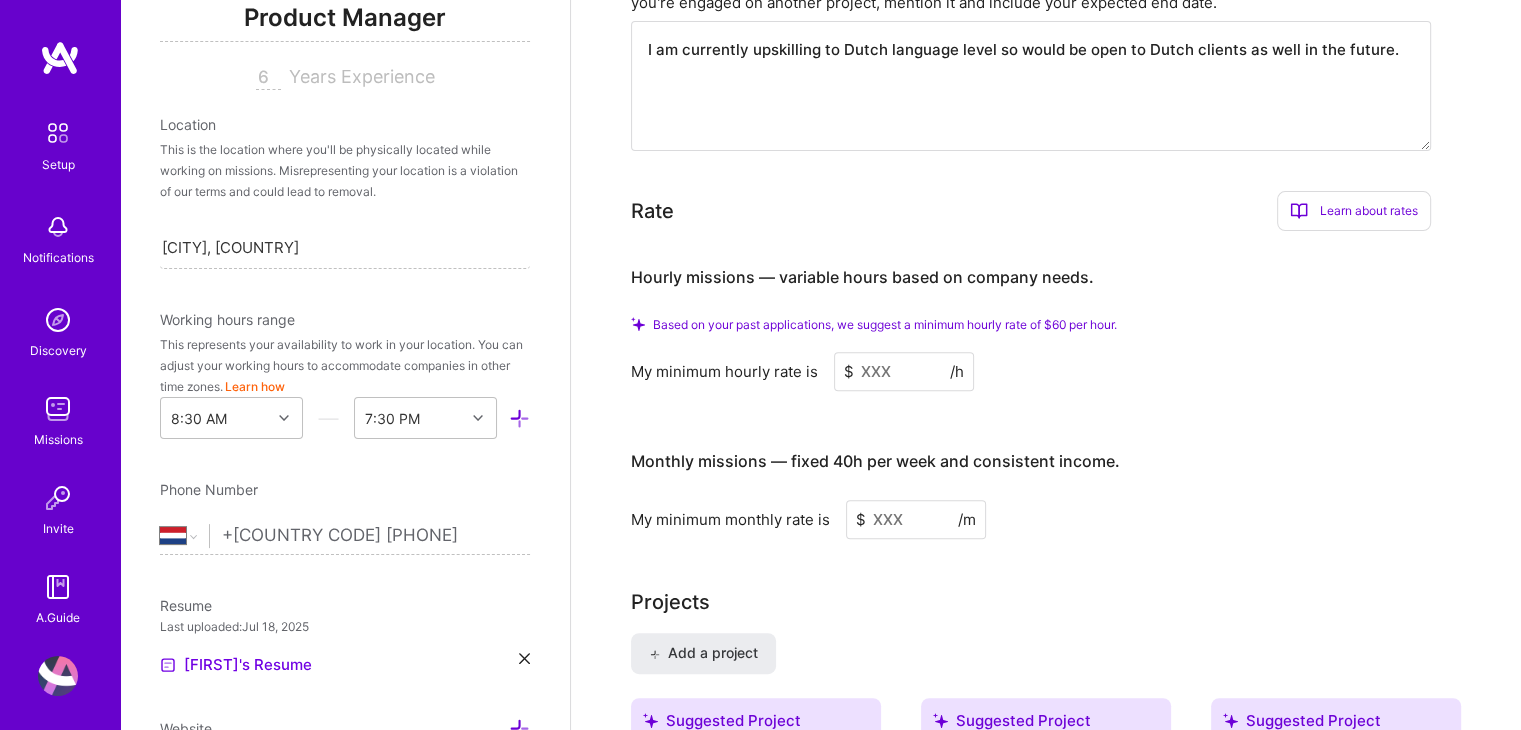 scroll, scrollTop: 700, scrollLeft: 0, axis: vertical 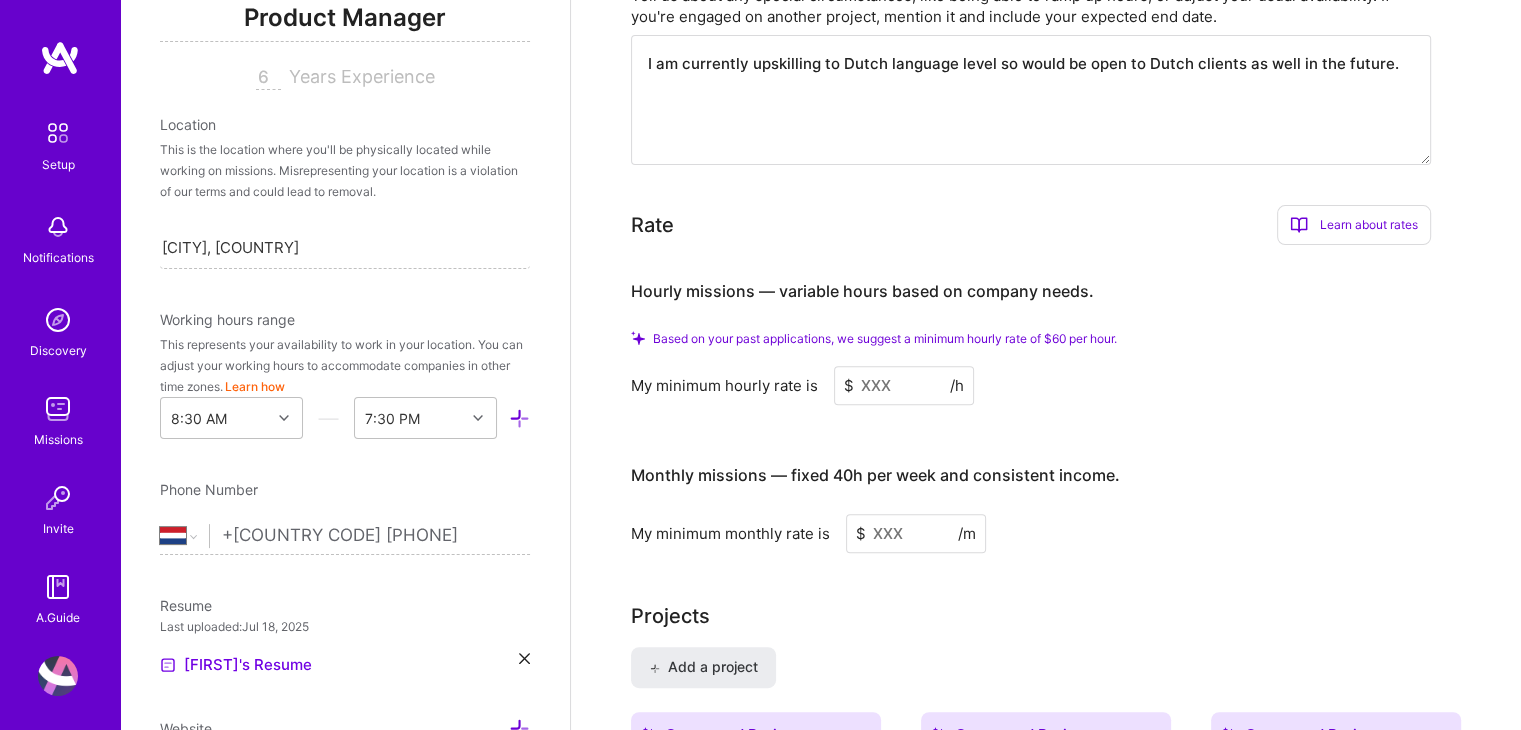 click on "Learn about rates" at bounding box center (1354, 225) 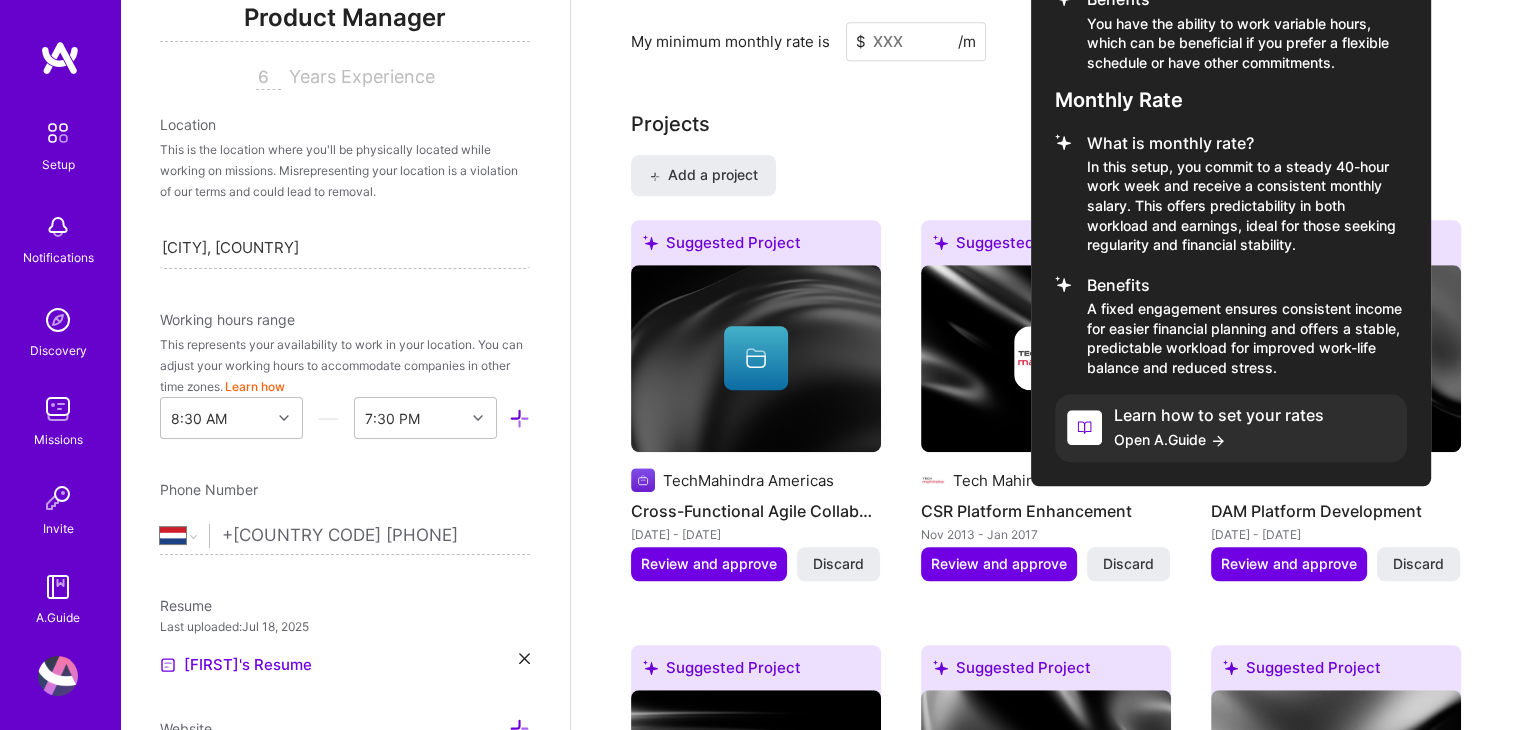 scroll, scrollTop: 1200, scrollLeft: 0, axis: vertical 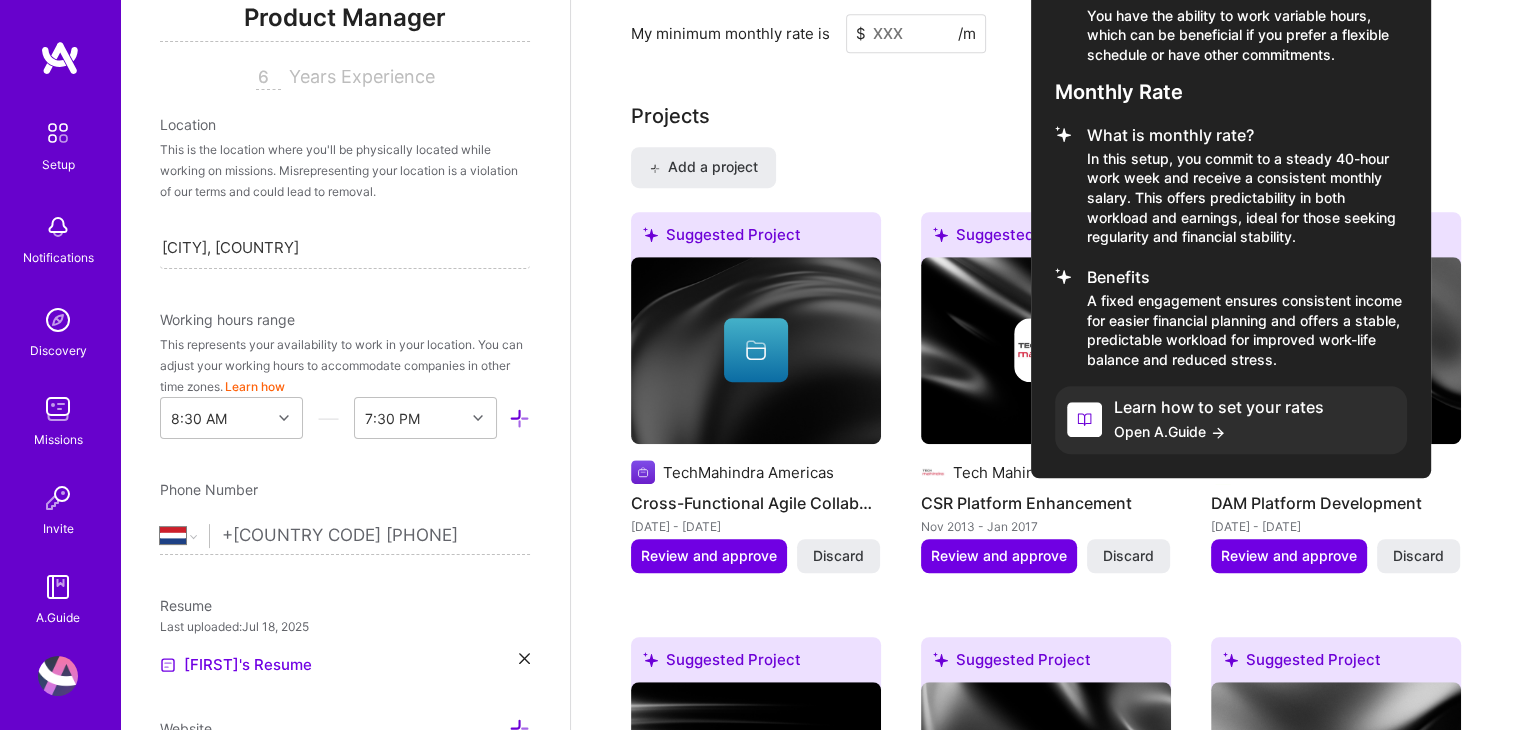 click on "Open A.Guide" at bounding box center [1219, 431] 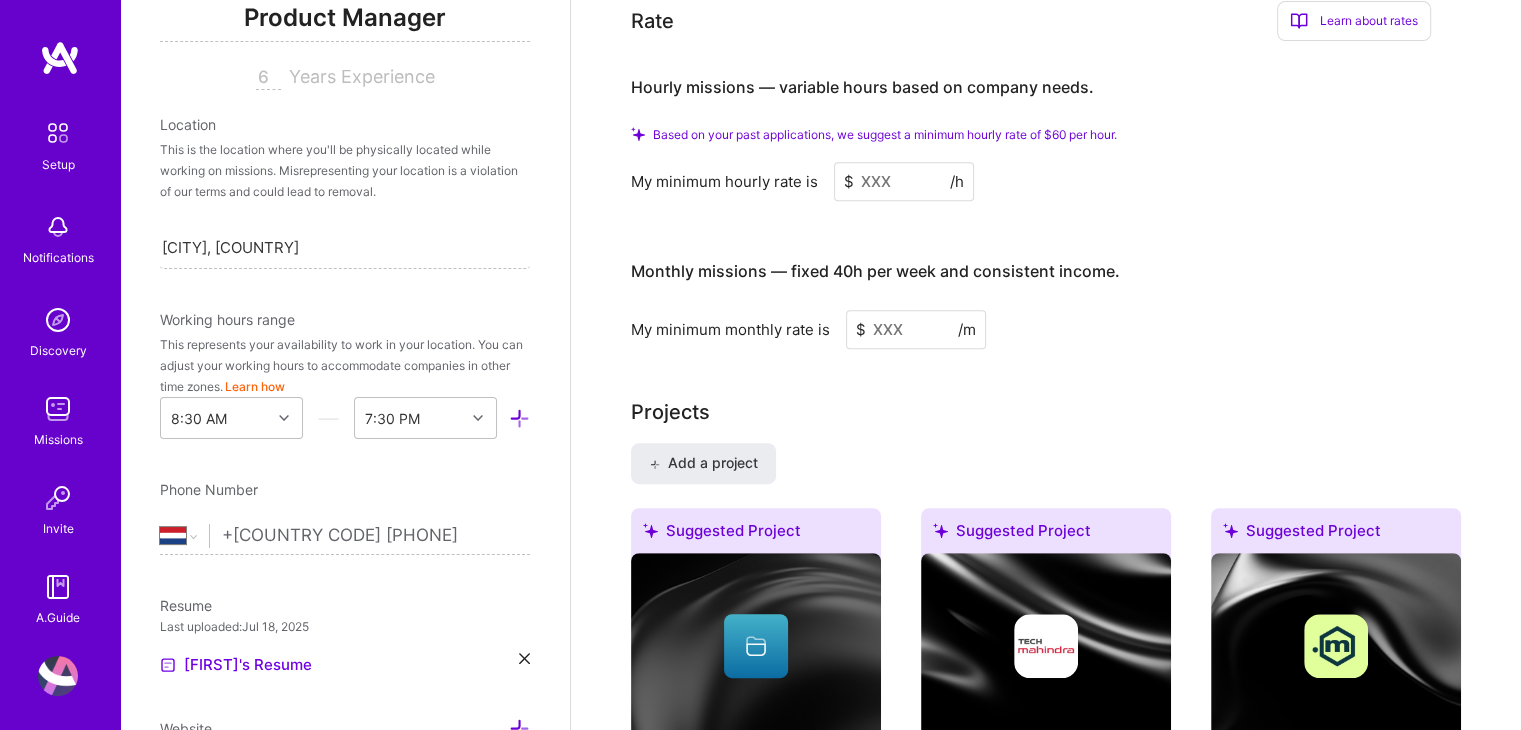 scroll, scrollTop: 900, scrollLeft: 0, axis: vertical 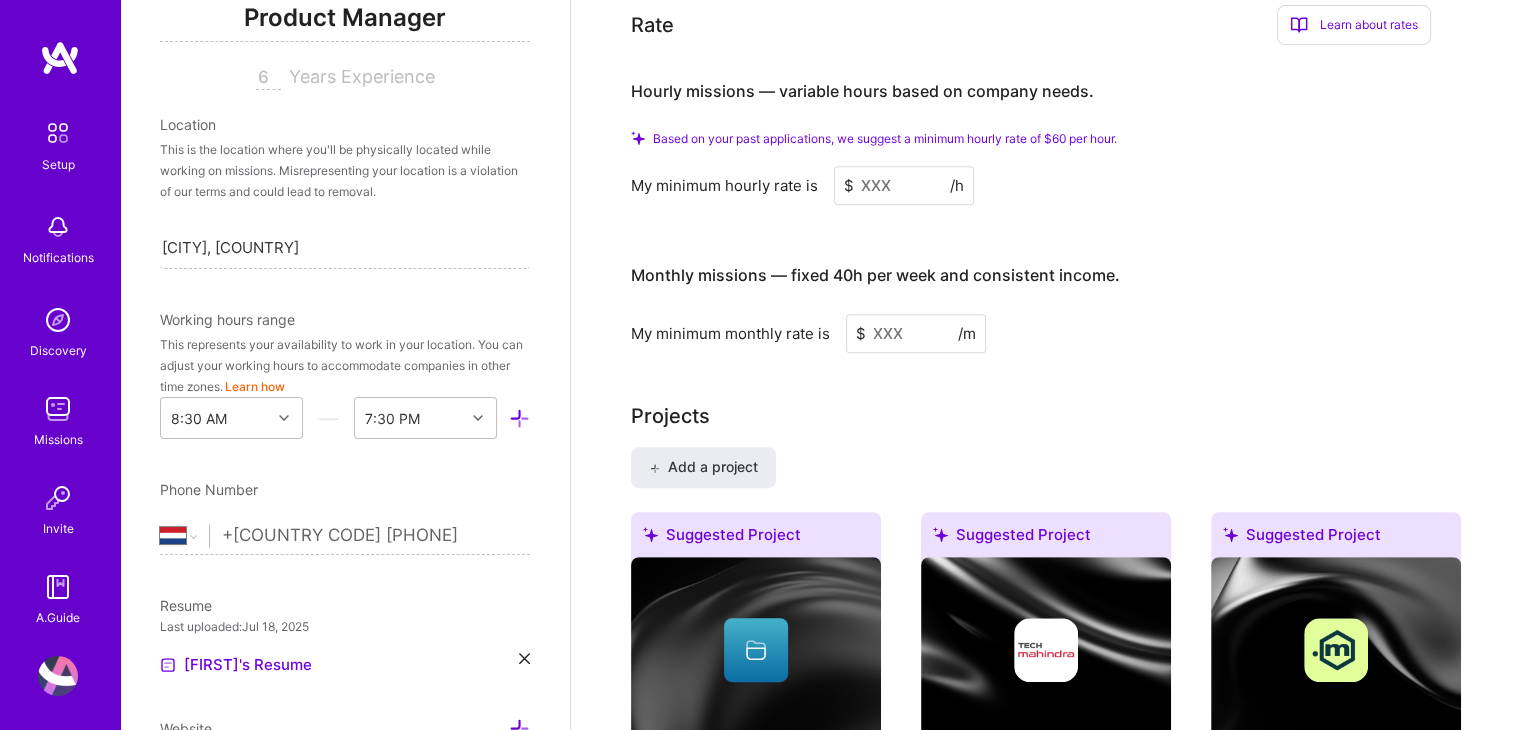 click at bounding box center (904, 185) 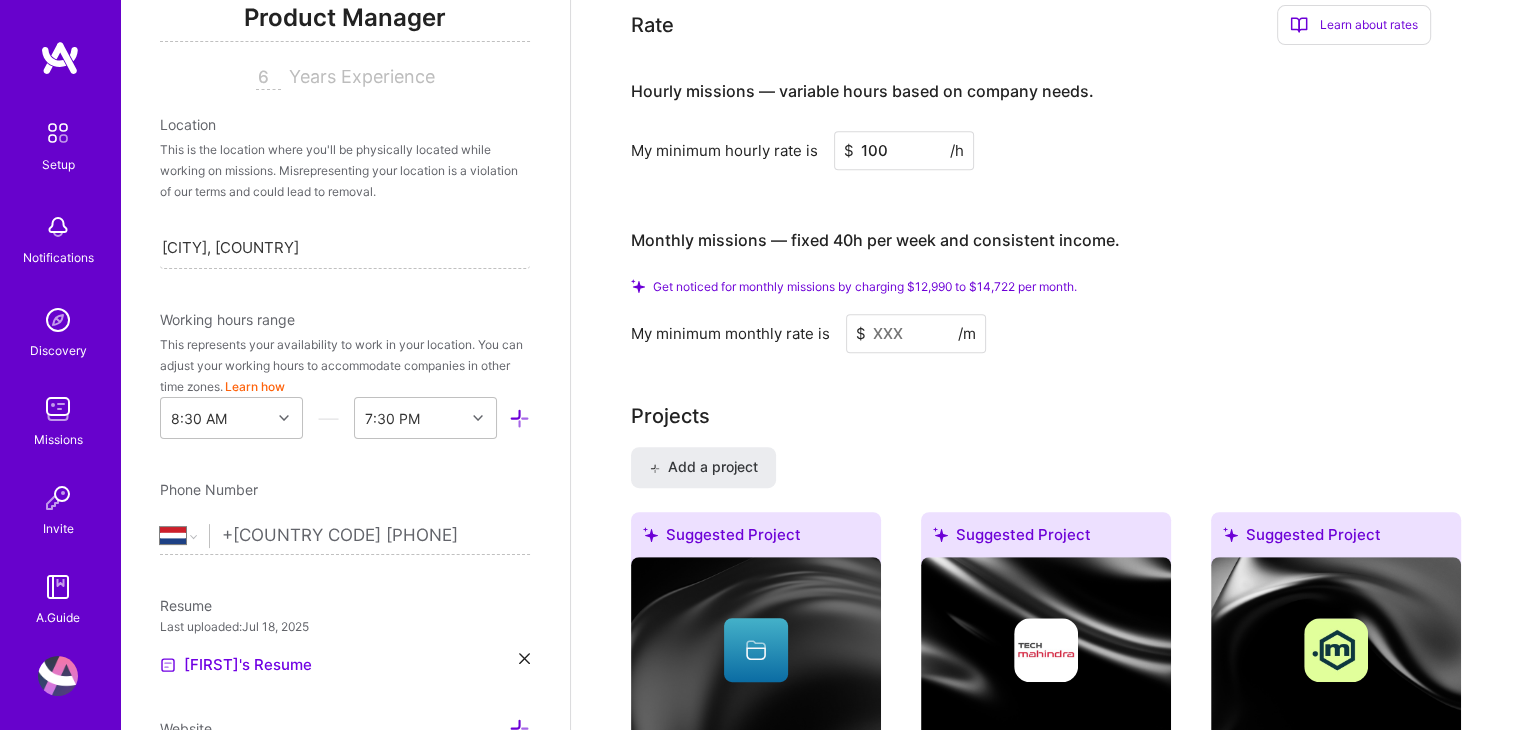 click at bounding box center (916, 333) 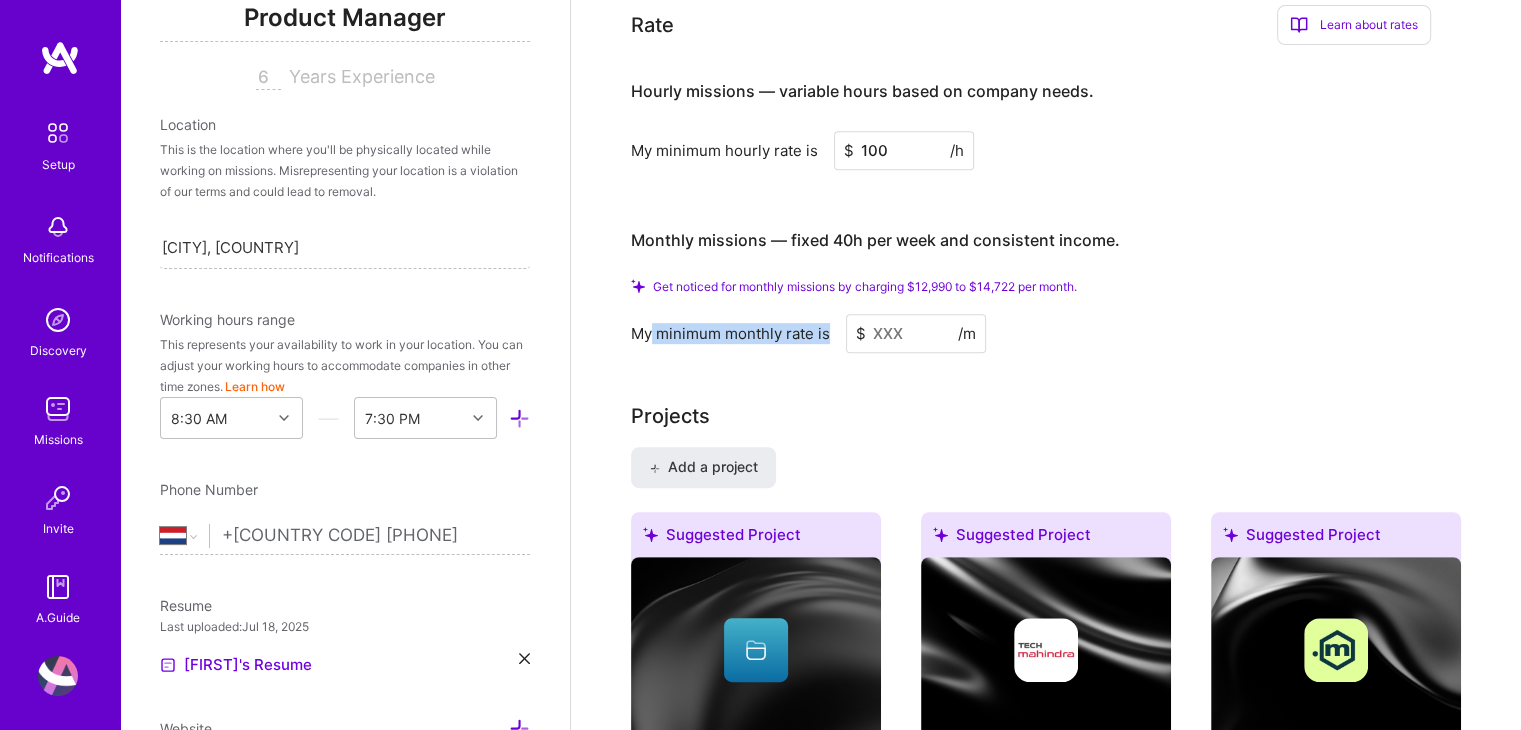 drag, startPoint x: 652, startPoint y: 321, endPoint x: 833, endPoint y: 321, distance: 181 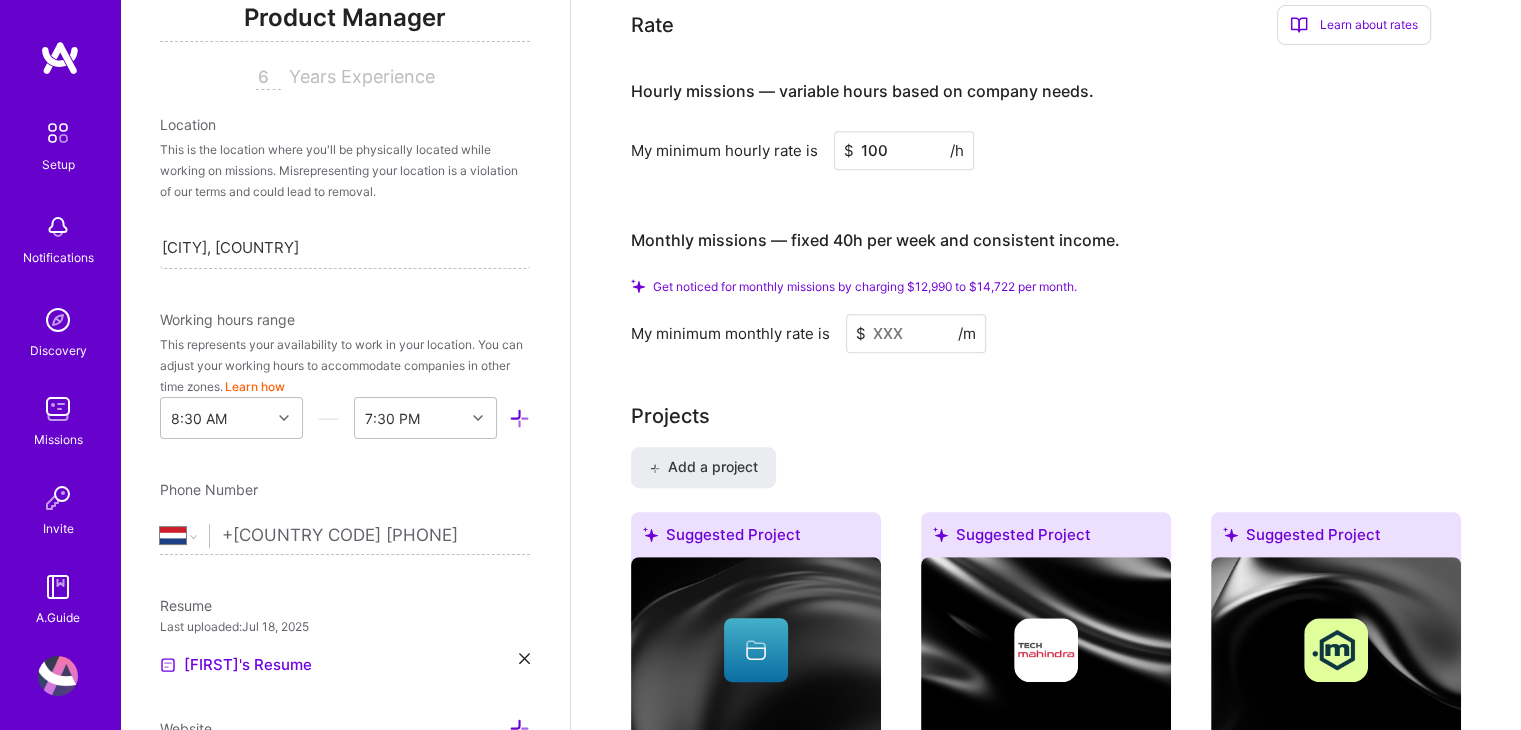 click on "100" at bounding box center [904, 150] 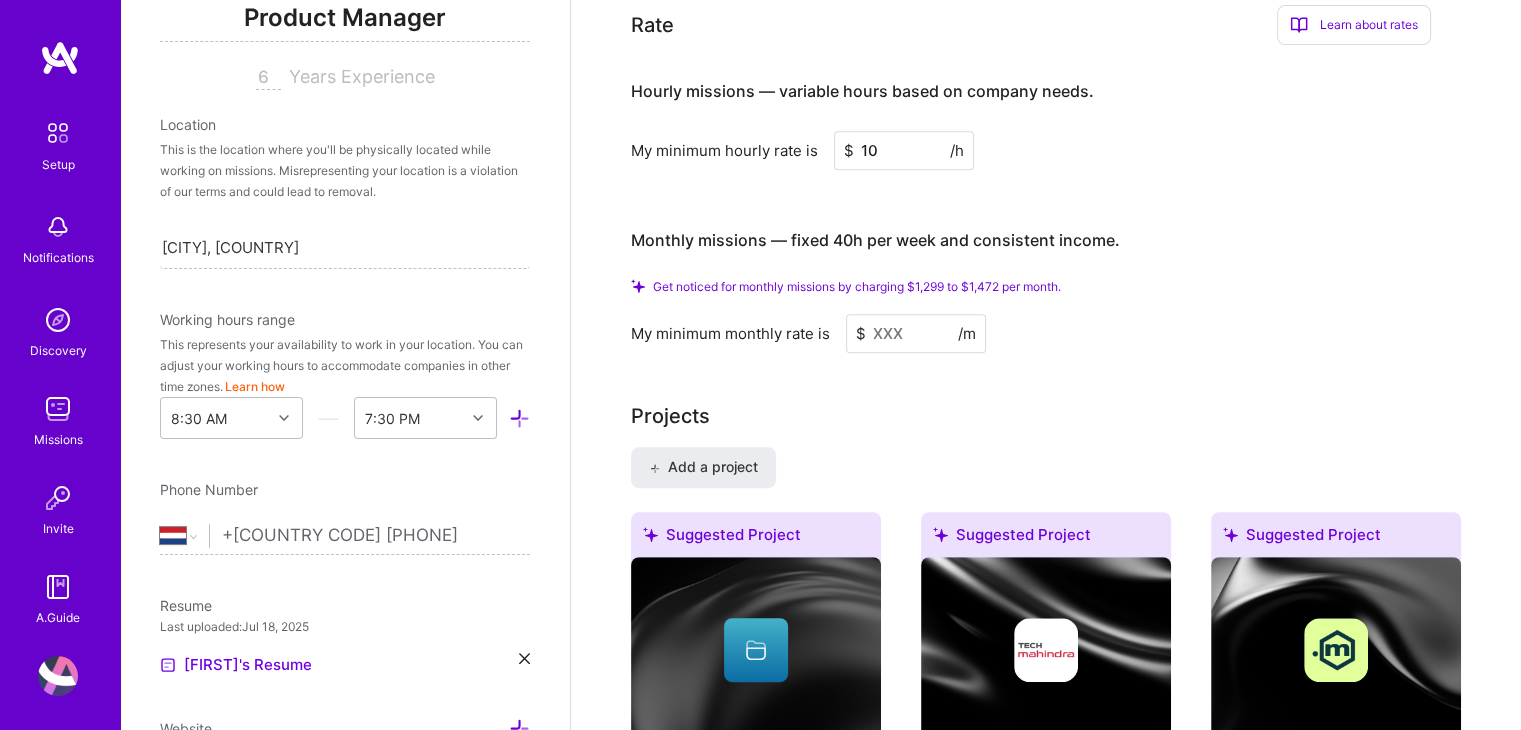 type on "1" 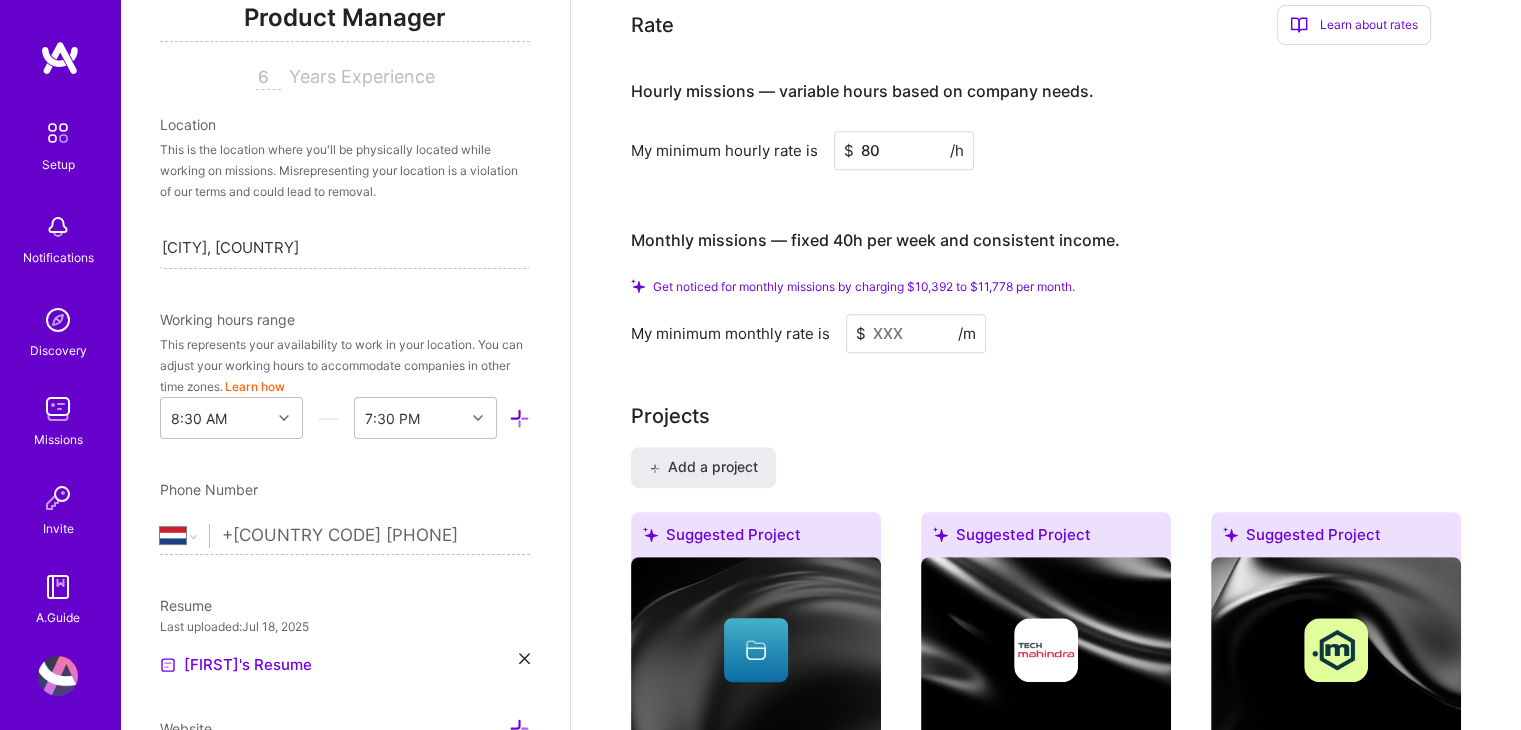 drag, startPoint x: 1155, startPoint y: 367, endPoint x: 1159, endPoint y: 380, distance: 13.601471 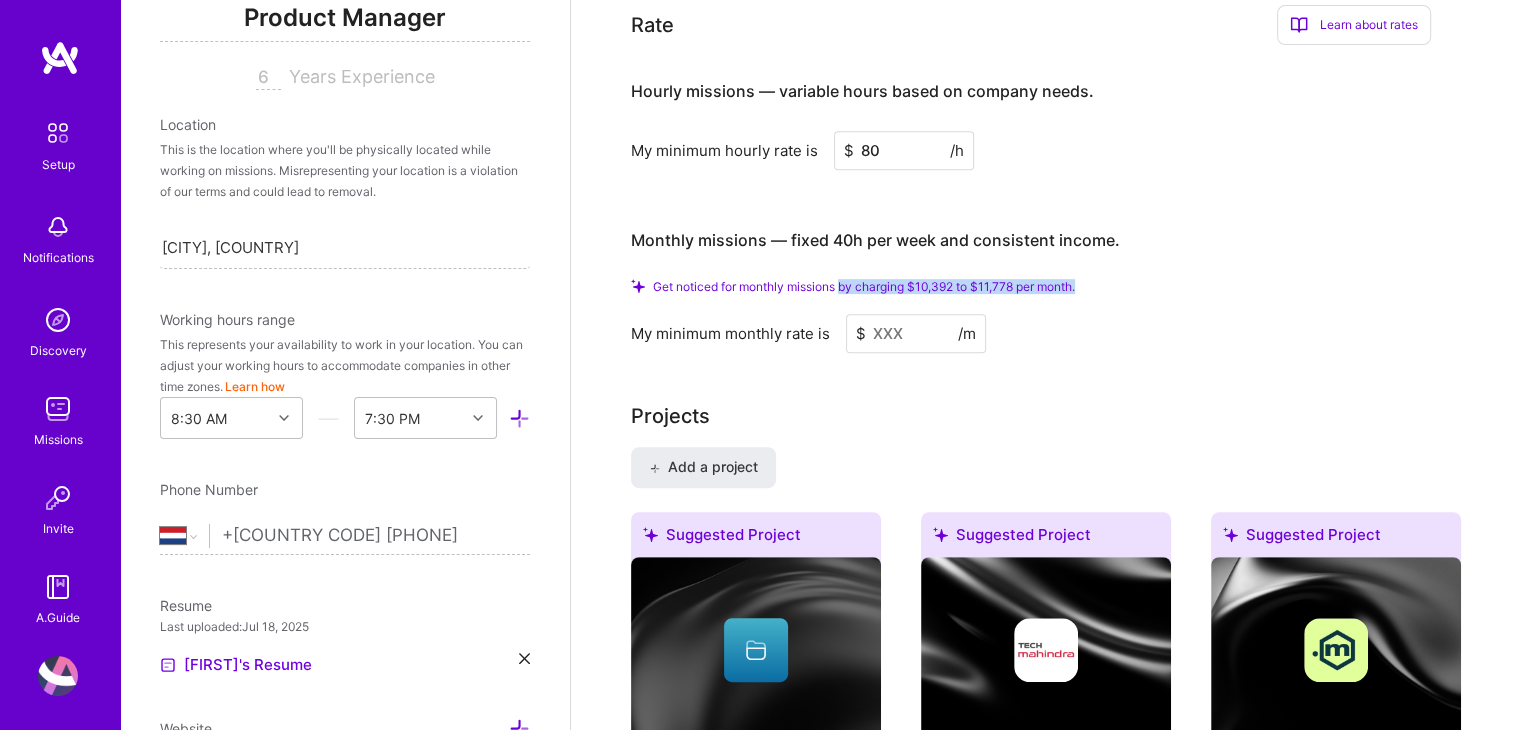 drag, startPoint x: 845, startPoint y: 287, endPoint x: 1129, endPoint y: 286, distance: 284.00177 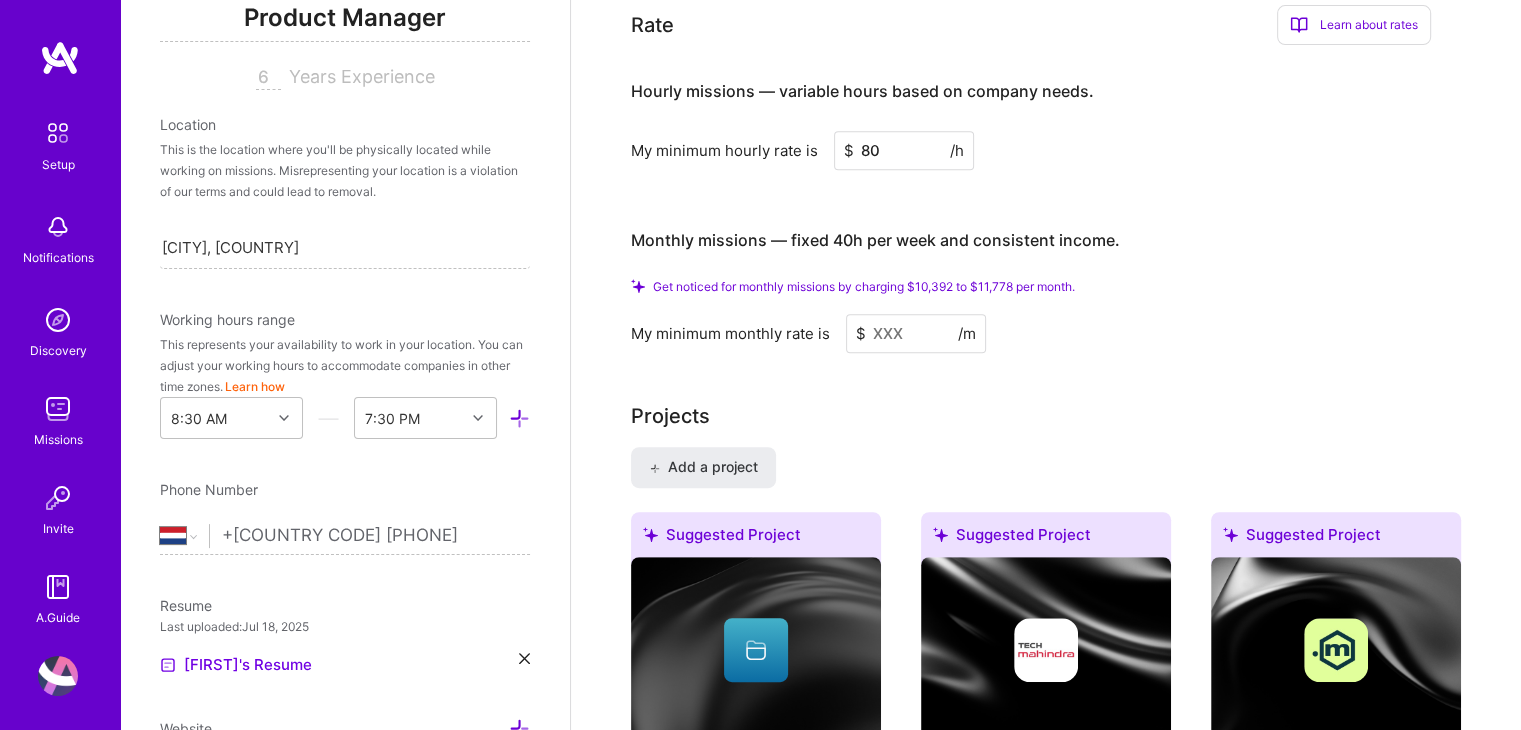 click on "My minimum monthly rate is $ /m" at bounding box center [1031, 333] 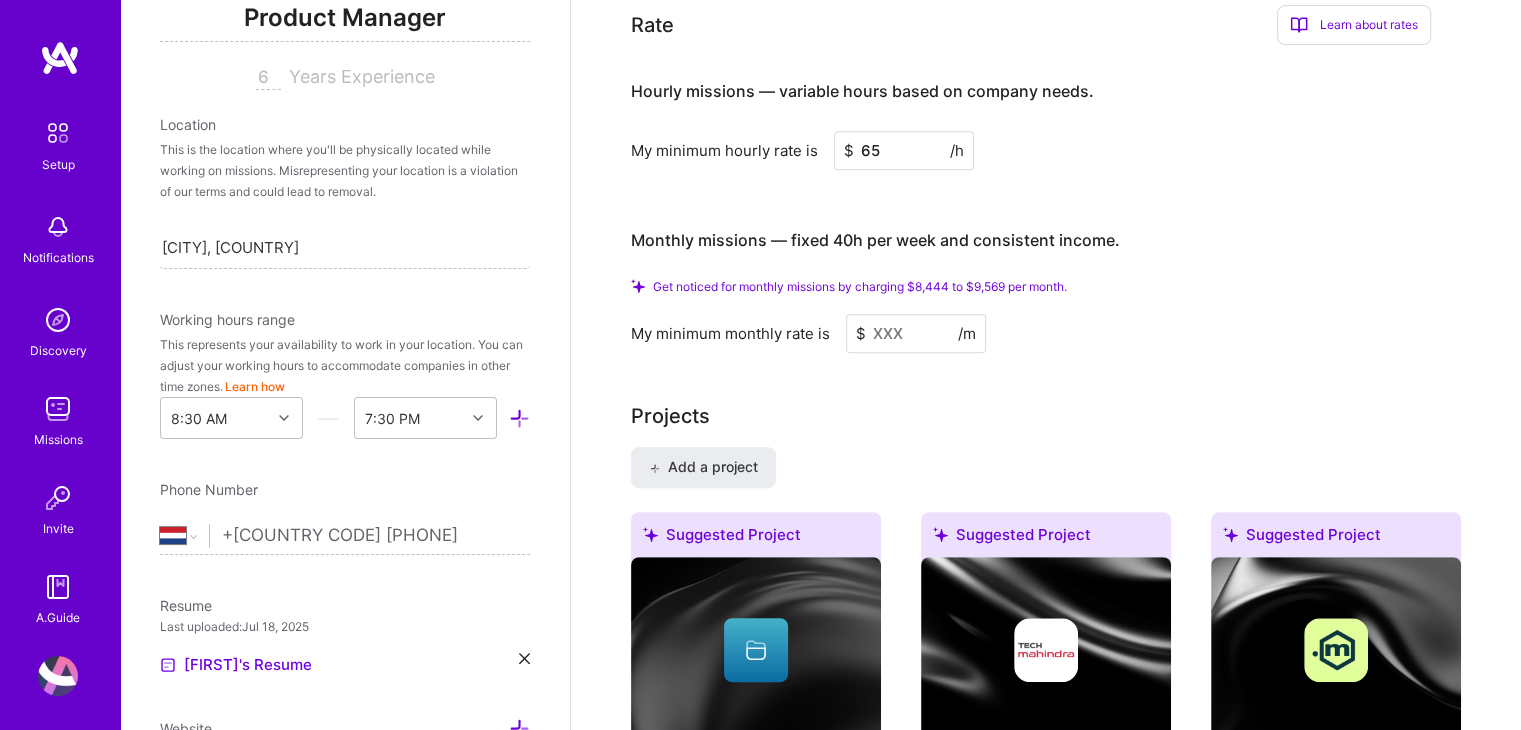 click at bounding box center [916, 333] 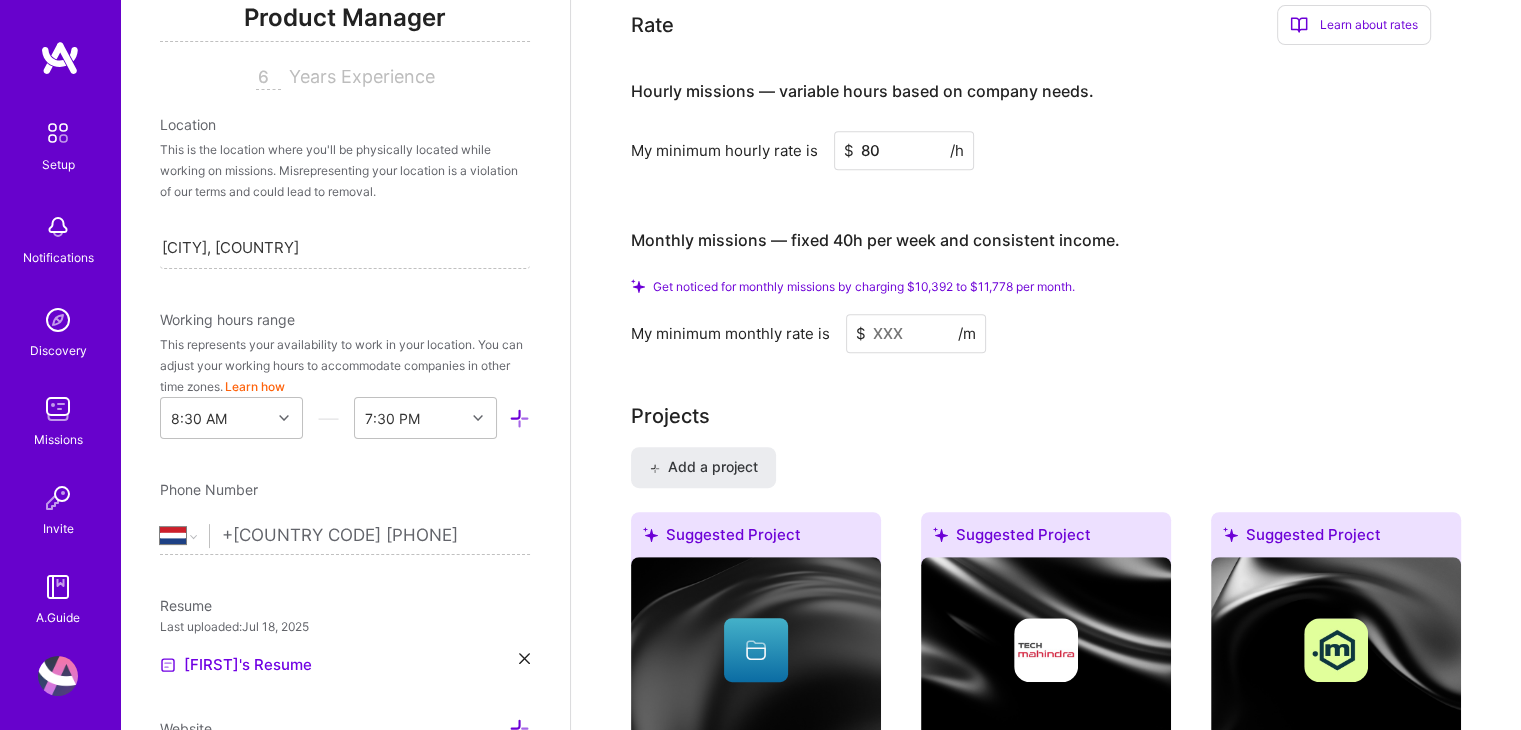type on "80" 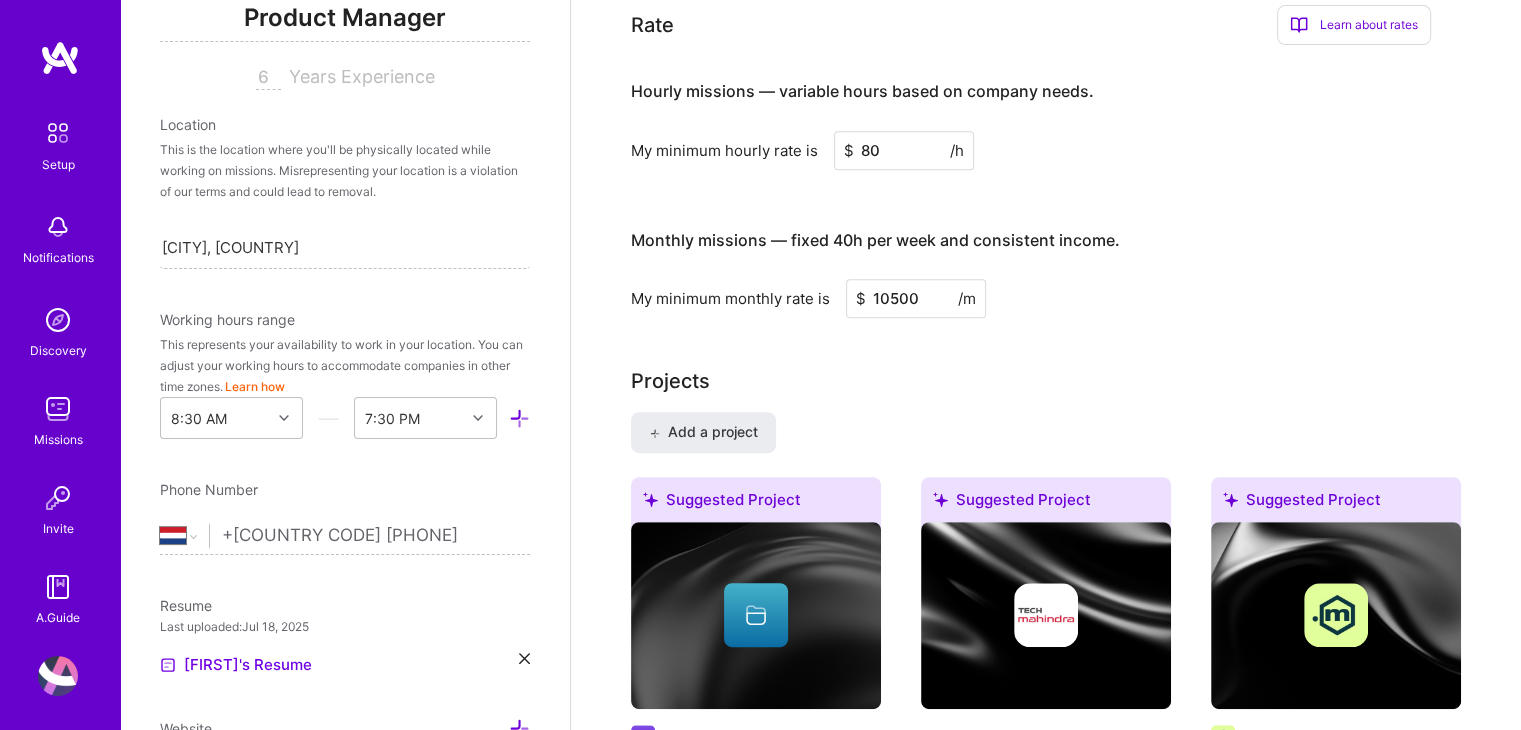 type on "10500" 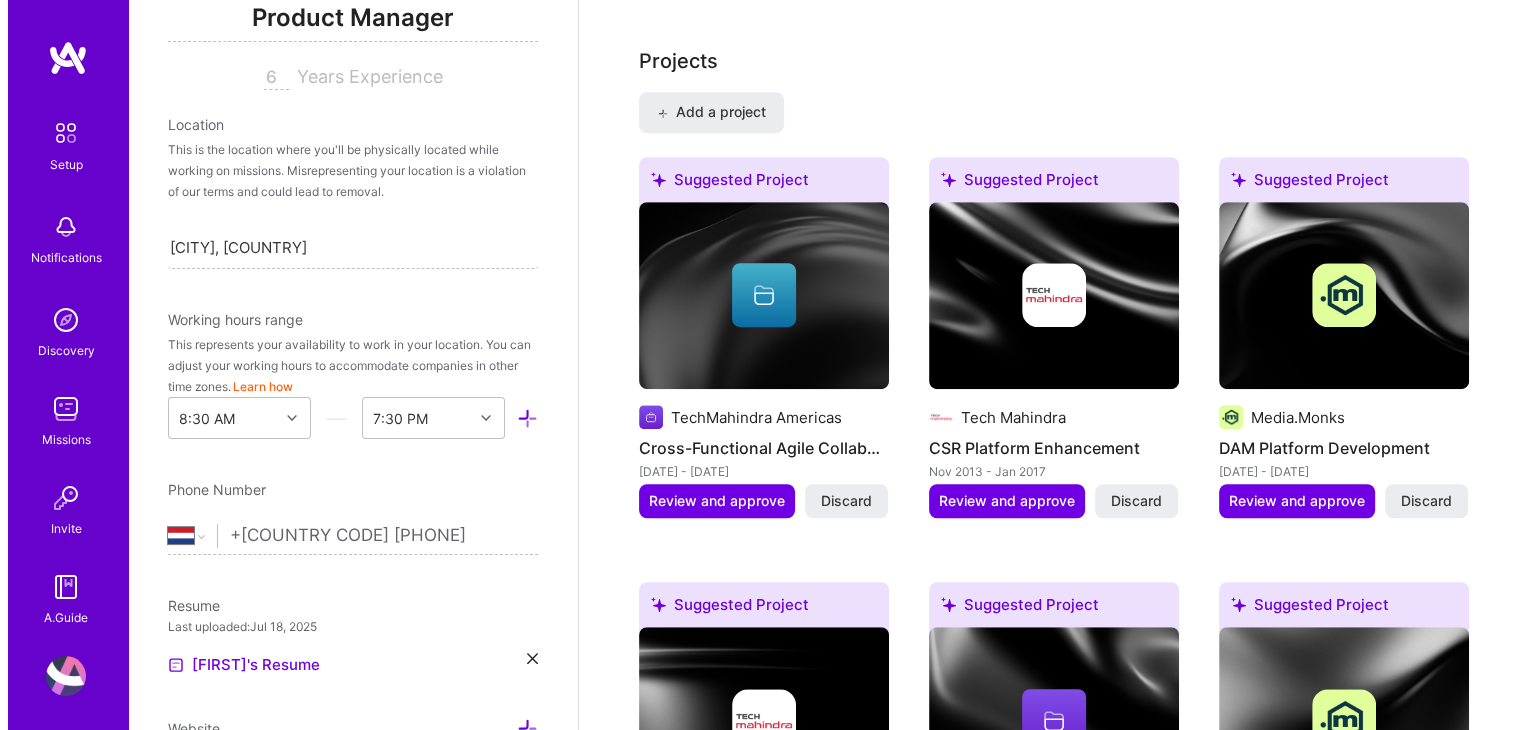scroll, scrollTop: 1300, scrollLeft: 0, axis: vertical 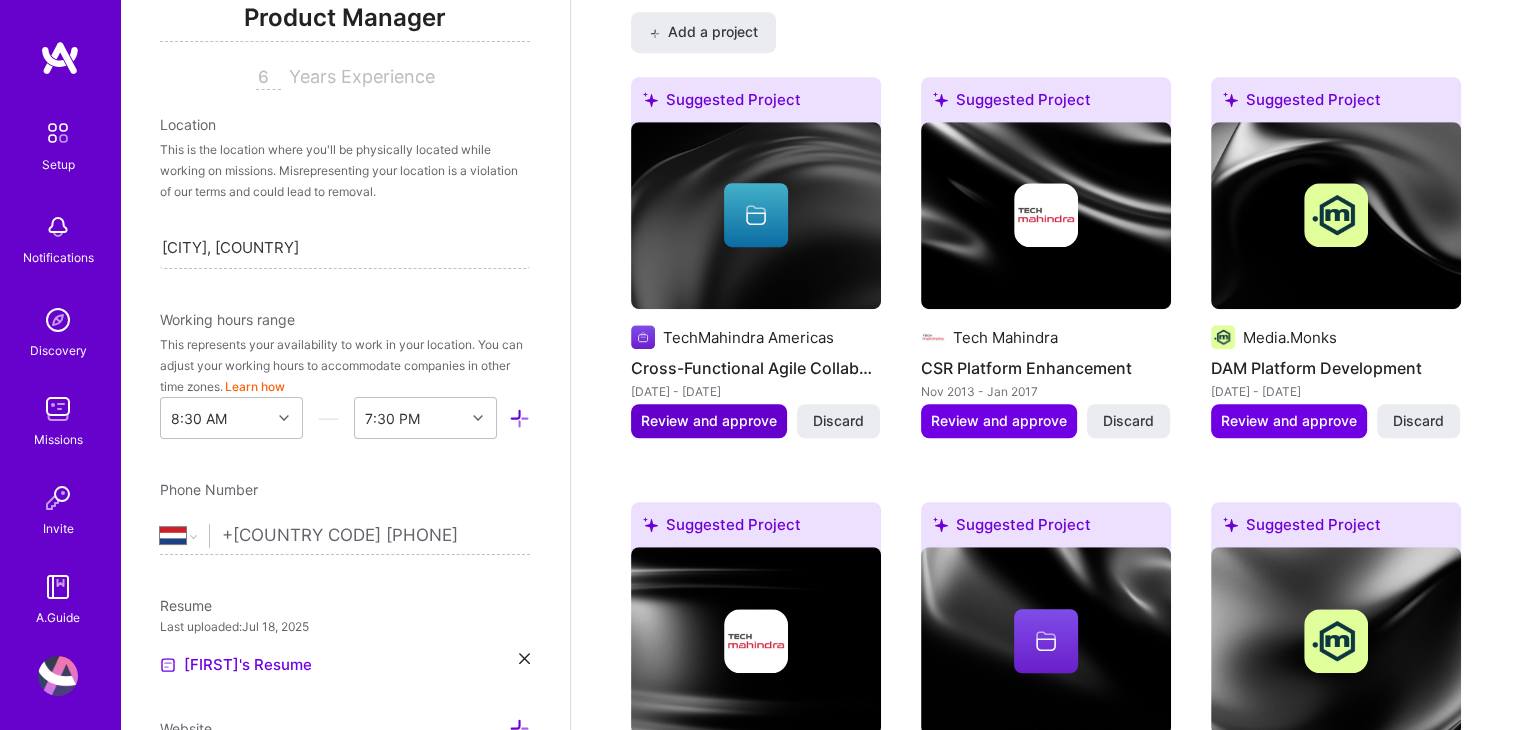 click on "Review and approve" at bounding box center [709, 421] 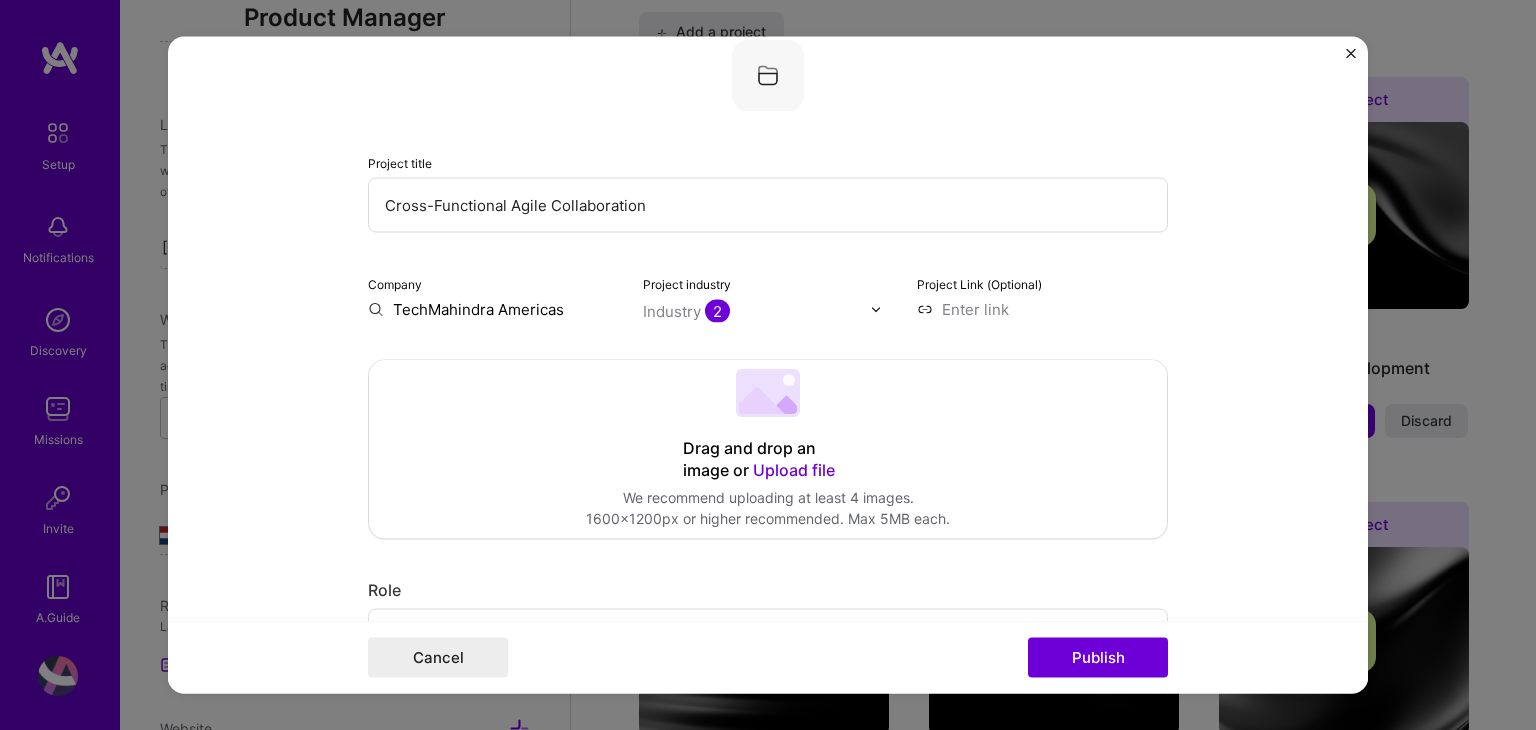 scroll, scrollTop: 84, scrollLeft: 0, axis: vertical 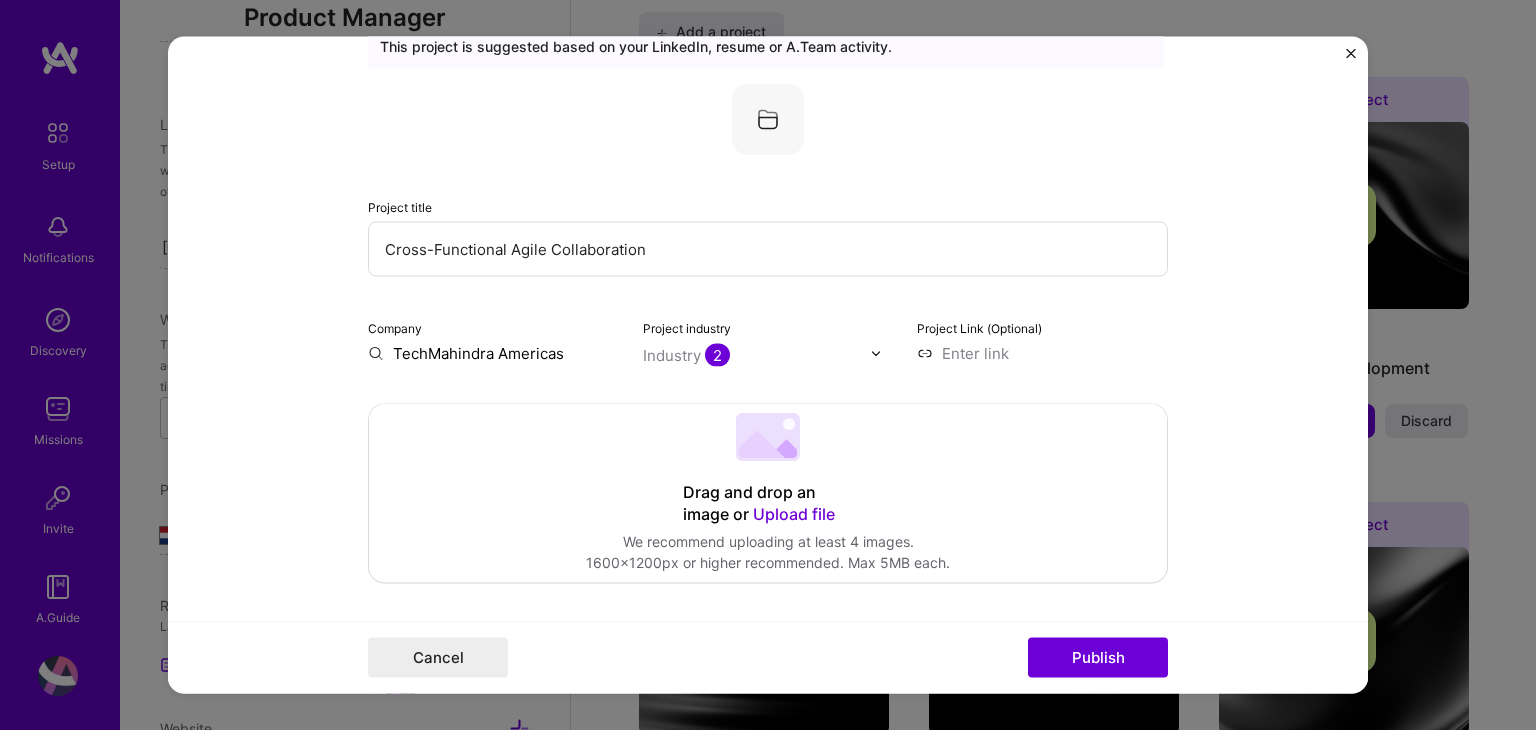 click at bounding box center (876, 353) 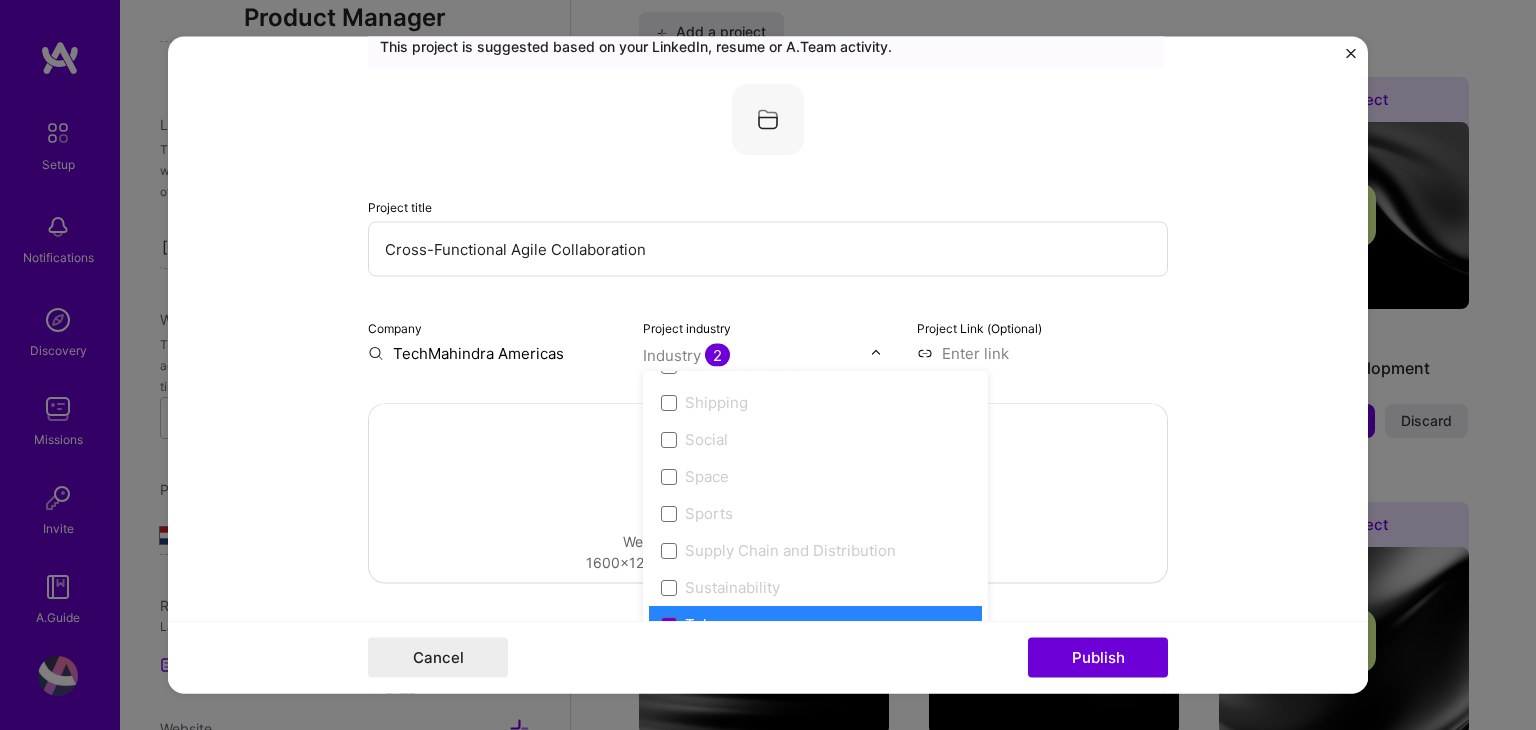 scroll, scrollTop: 4152, scrollLeft: 0, axis: vertical 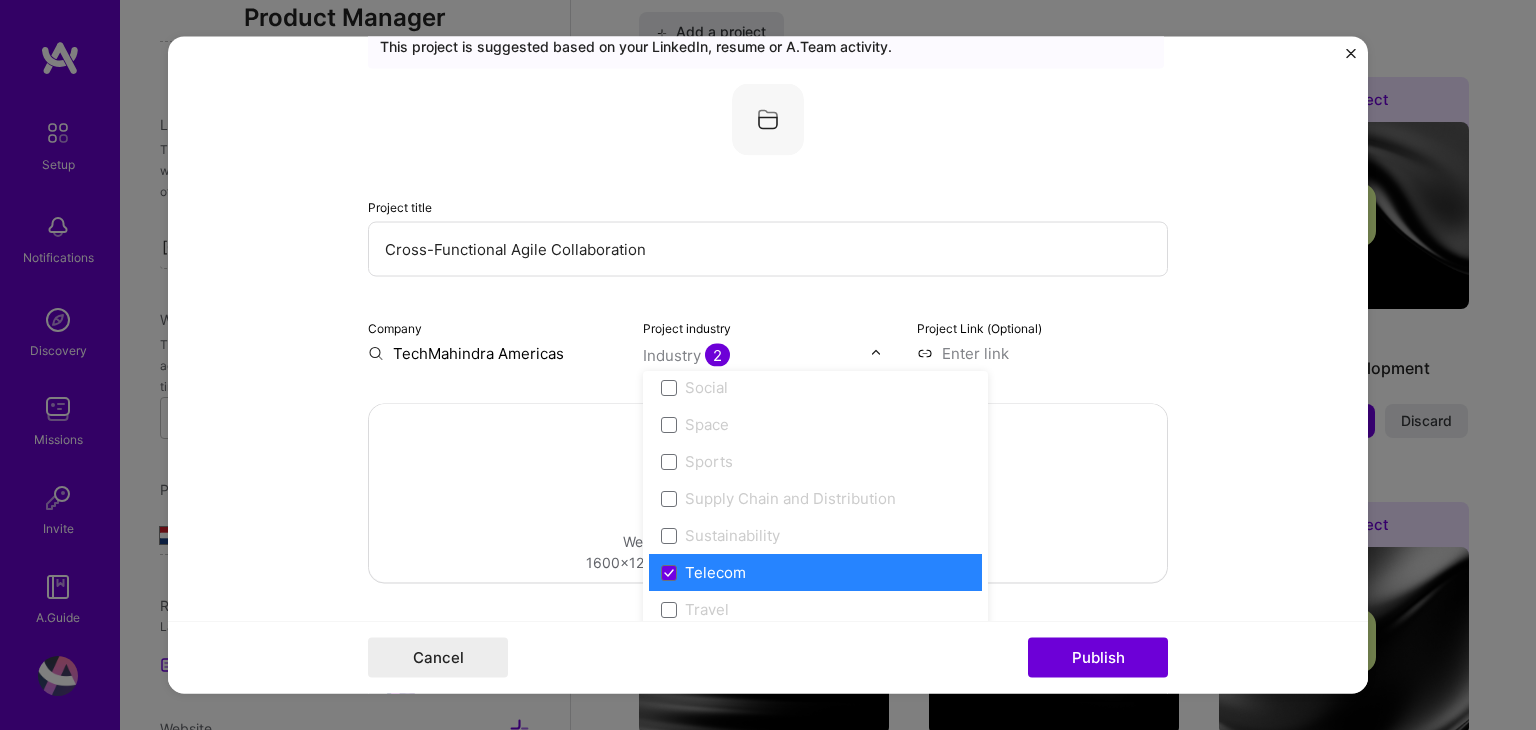 click on "Editing suggested project This project is suggested based on your LinkedIn, resume or A.Team activity. Project title Cross-Functional Agile Collaboration Company TechMahindra Americas
Project industry option 3D Printing focused disabled, 1 of 120. 120 results available. Use Up and Down to choose options, press Escape to exit the menu, press Tab to select the option and exit the menu. Industry 2 3D Printing AR / VR / XR Accounting Advertising & AdTech Aerospace Agriculture / AgTech Airlines / Aviation Architecture / Interior Design Art & Museums Artifical Intelligence / Machine Learning Arts / Culture Augmented & Virtual Reality (AR/VR) Automotive Automotive & Self Driving Cars Aviation B2B B2B2C B2C BPA / RPA Banking Beauty Big Data BioTech Blockchain CMS CPG CRM Cannabis Charity & Nonprofit Circular Economy CivTech Climate Tech Cloud Services Coaching Community Tech Construction Consulting Consumer Electronics Crowdfunding Crypto Customer Success Cybersecurity DTC Databases Dating Defense HR" at bounding box center [768, 365] 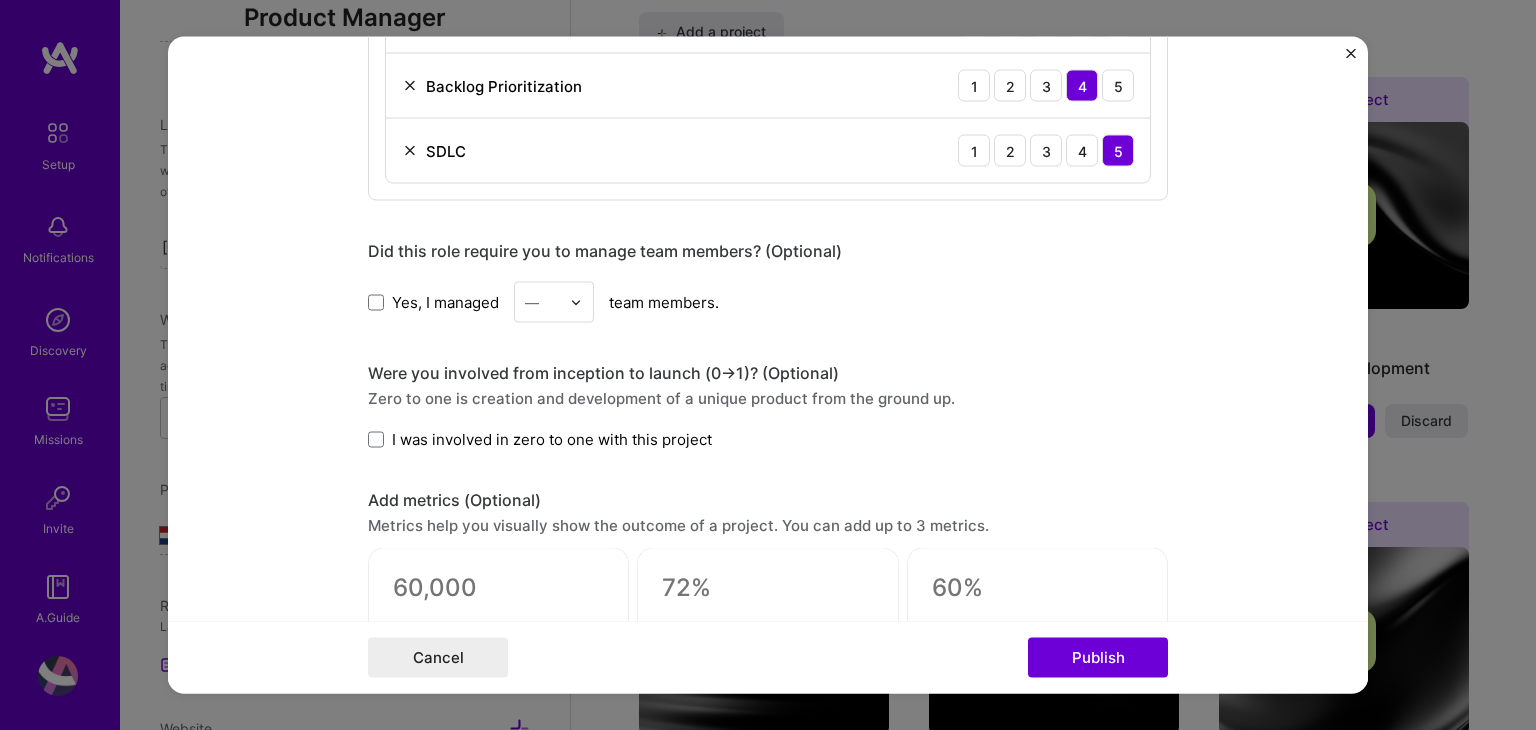 scroll, scrollTop: 1184, scrollLeft: 0, axis: vertical 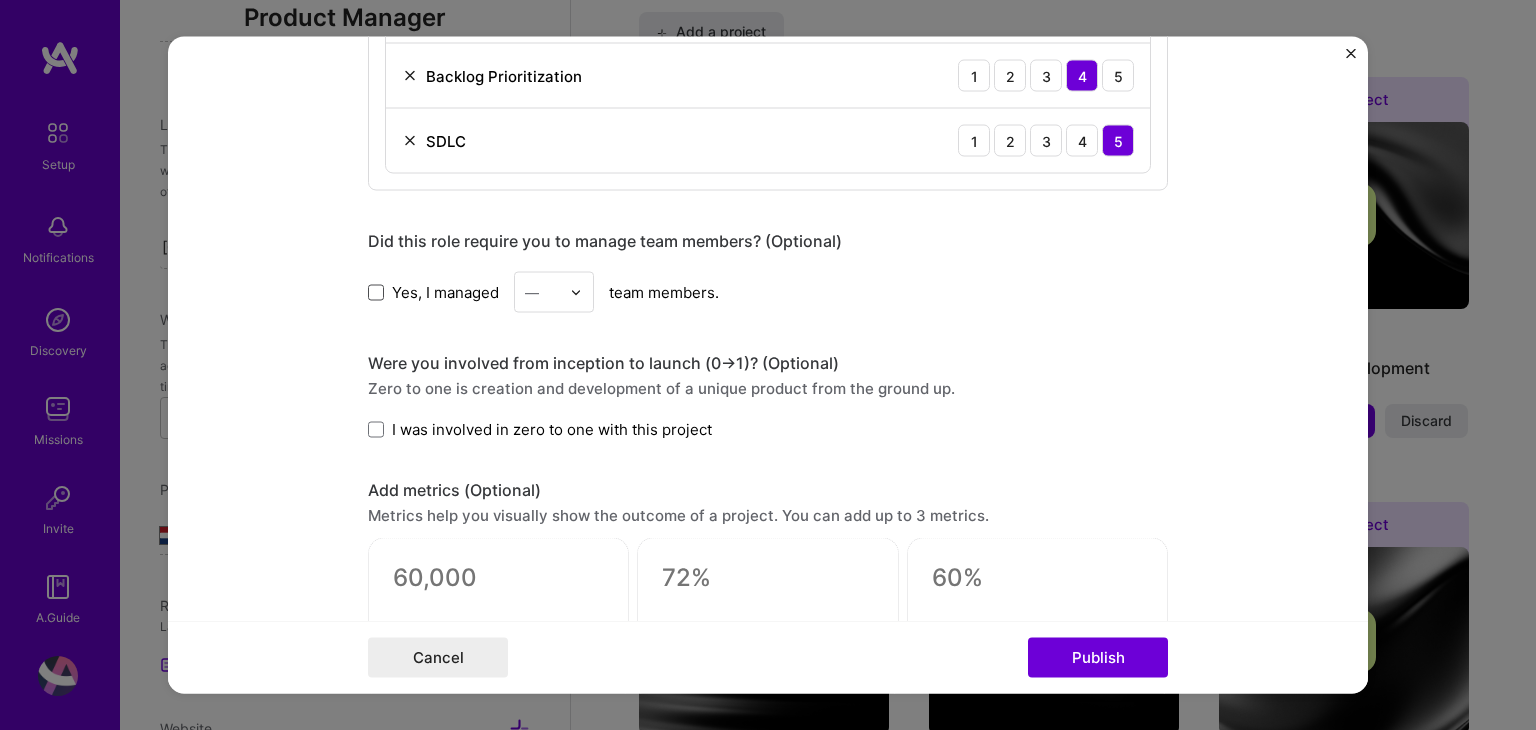 click at bounding box center (376, 292) 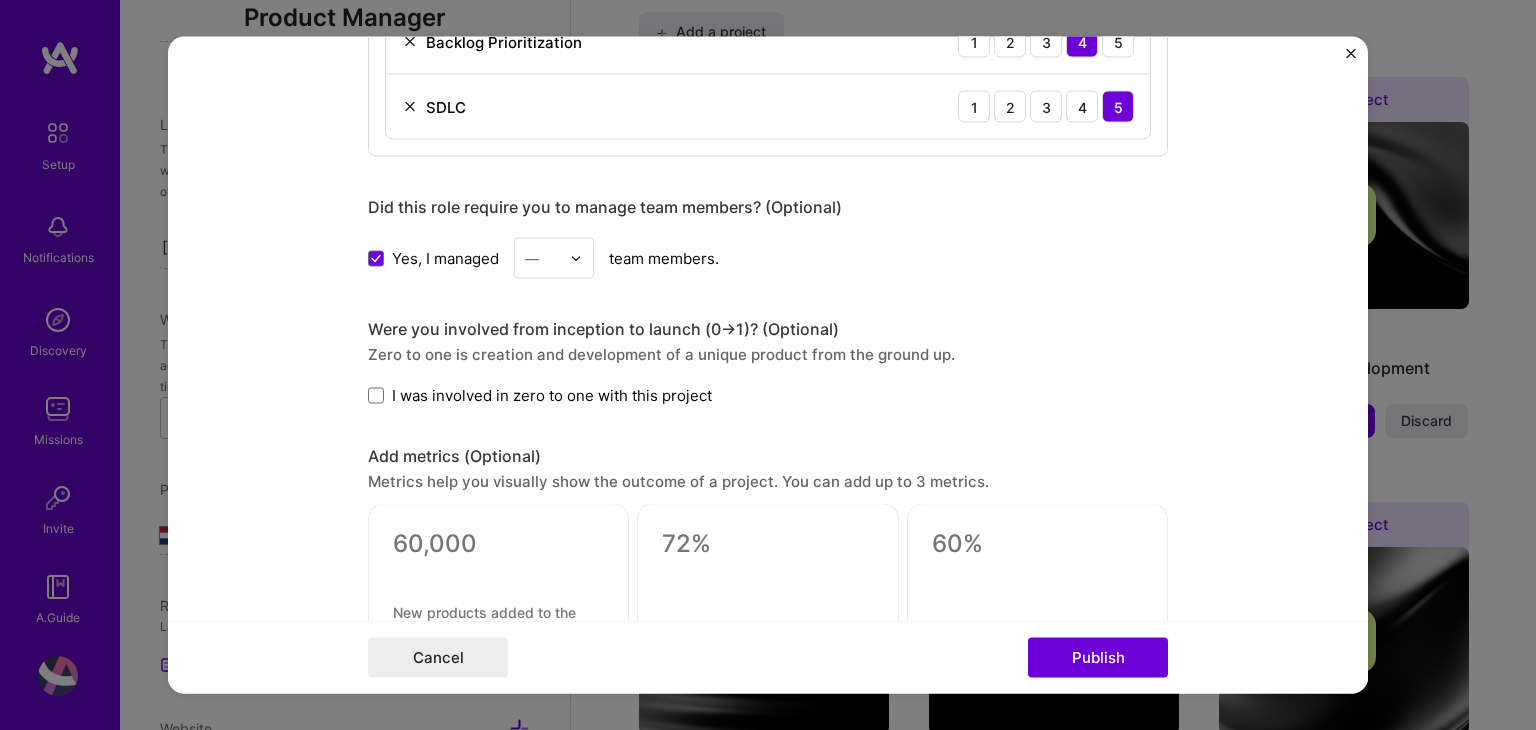 scroll, scrollTop: 1184, scrollLeft: 0, axis: vertical 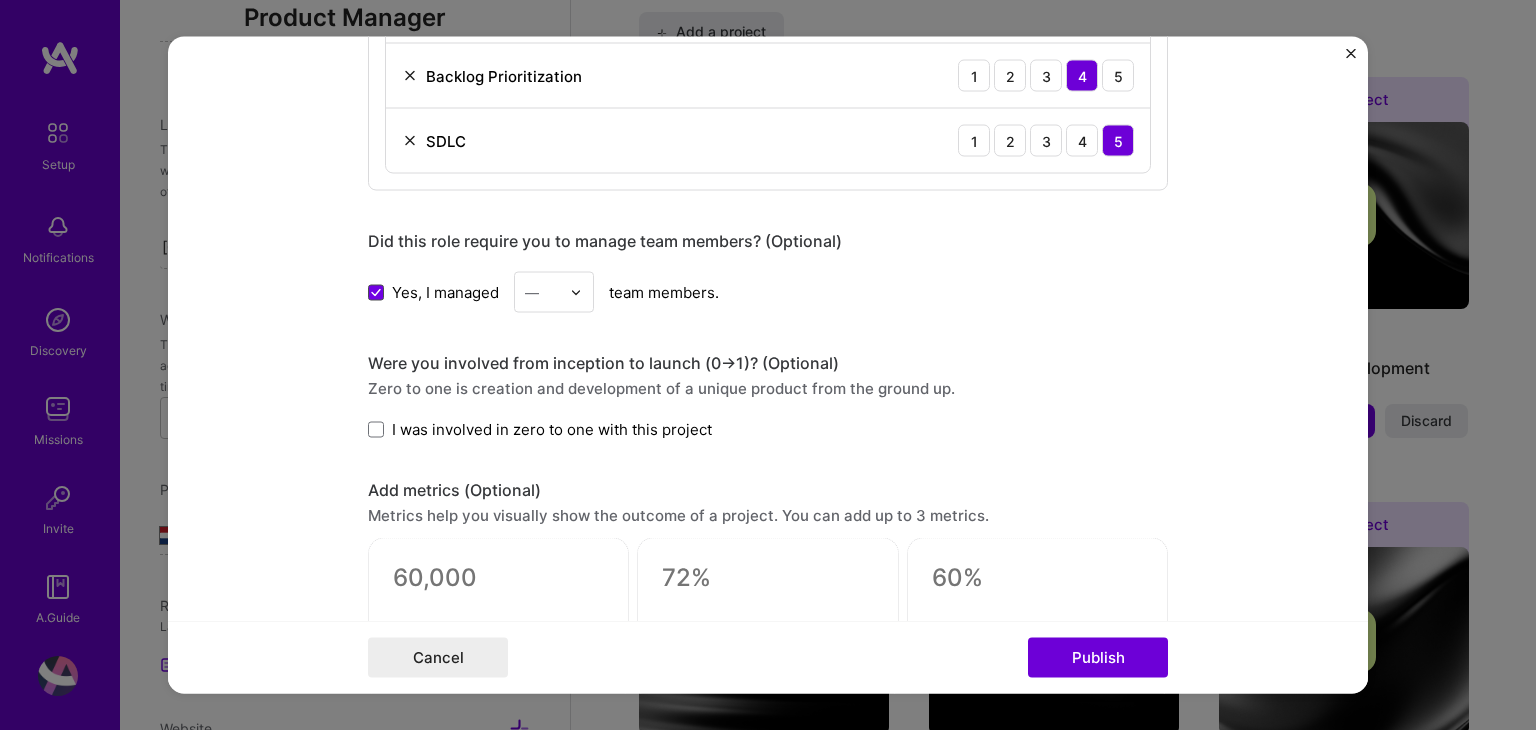 click 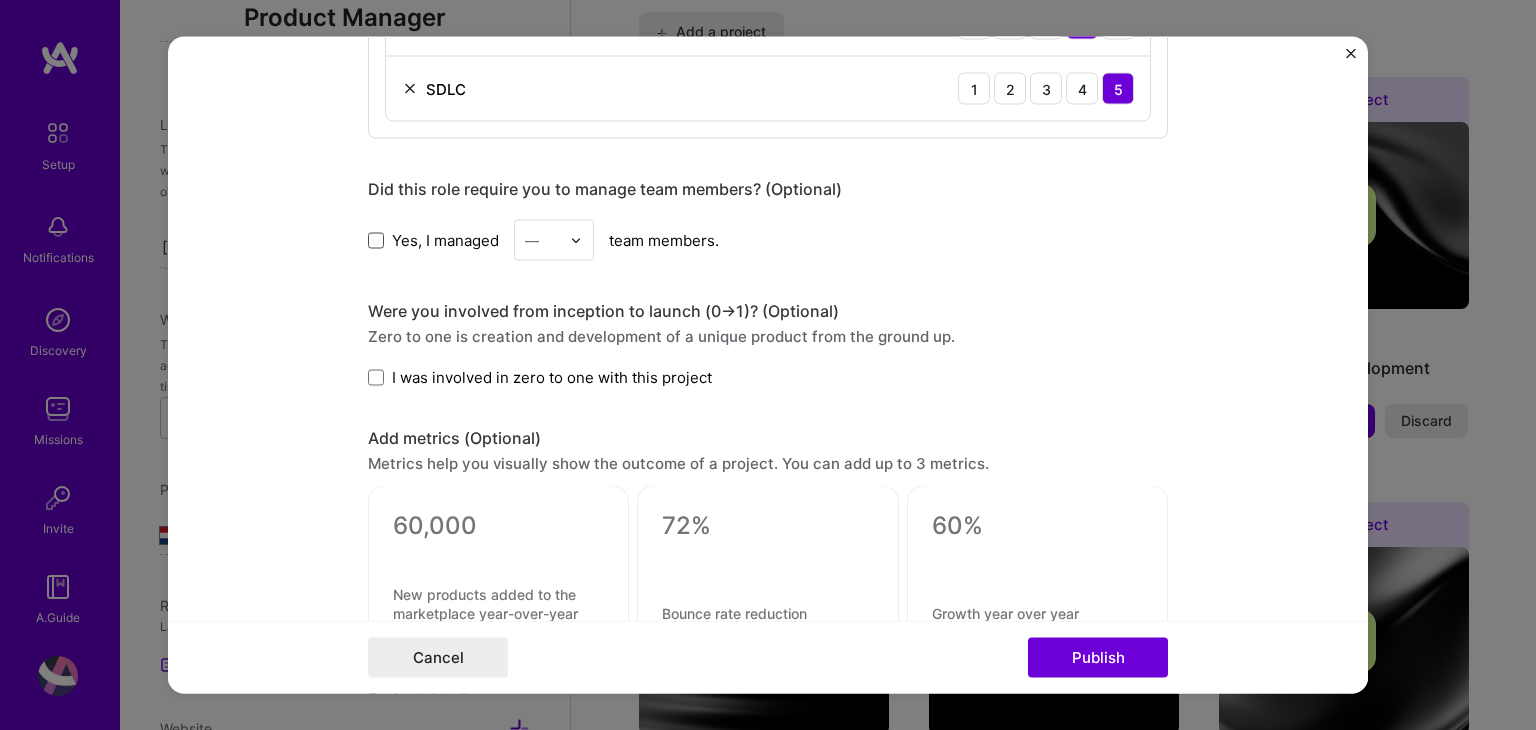 scroll, scrollTop: 1284, scrollLeft: 0, axis: vertical 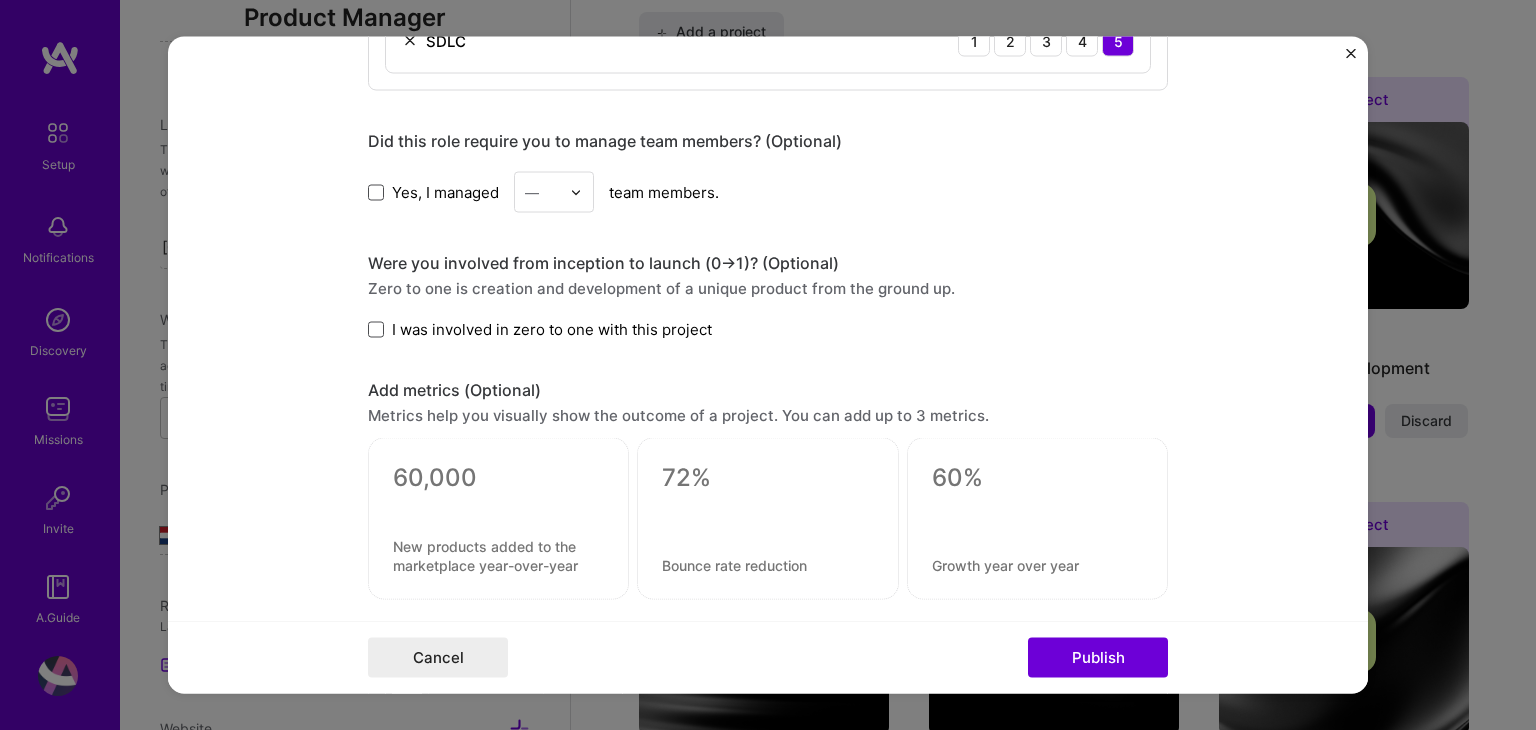 click at bounding box center (376, 329) 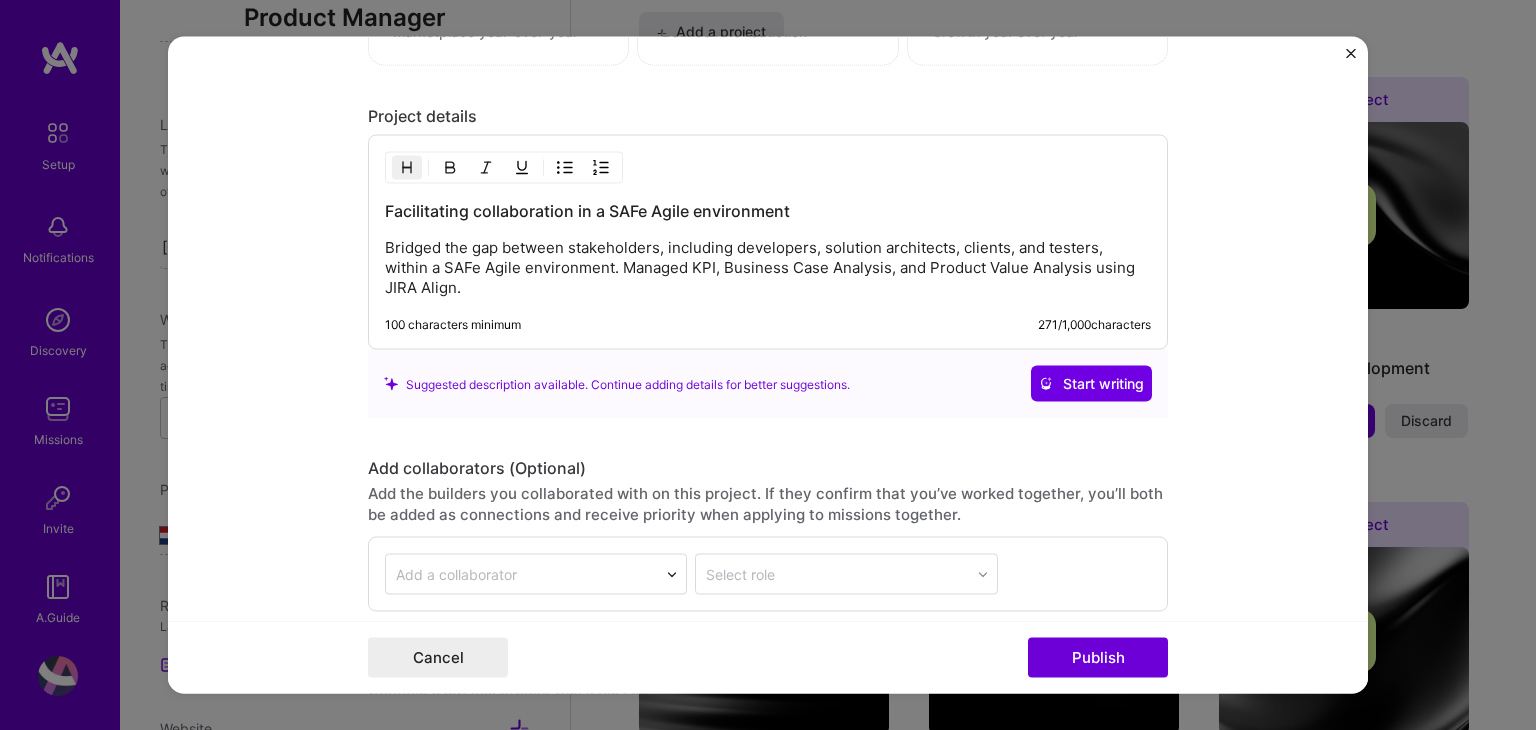 scroll, scrollTop: 1784, scrollLeft: 0, axis: vertical 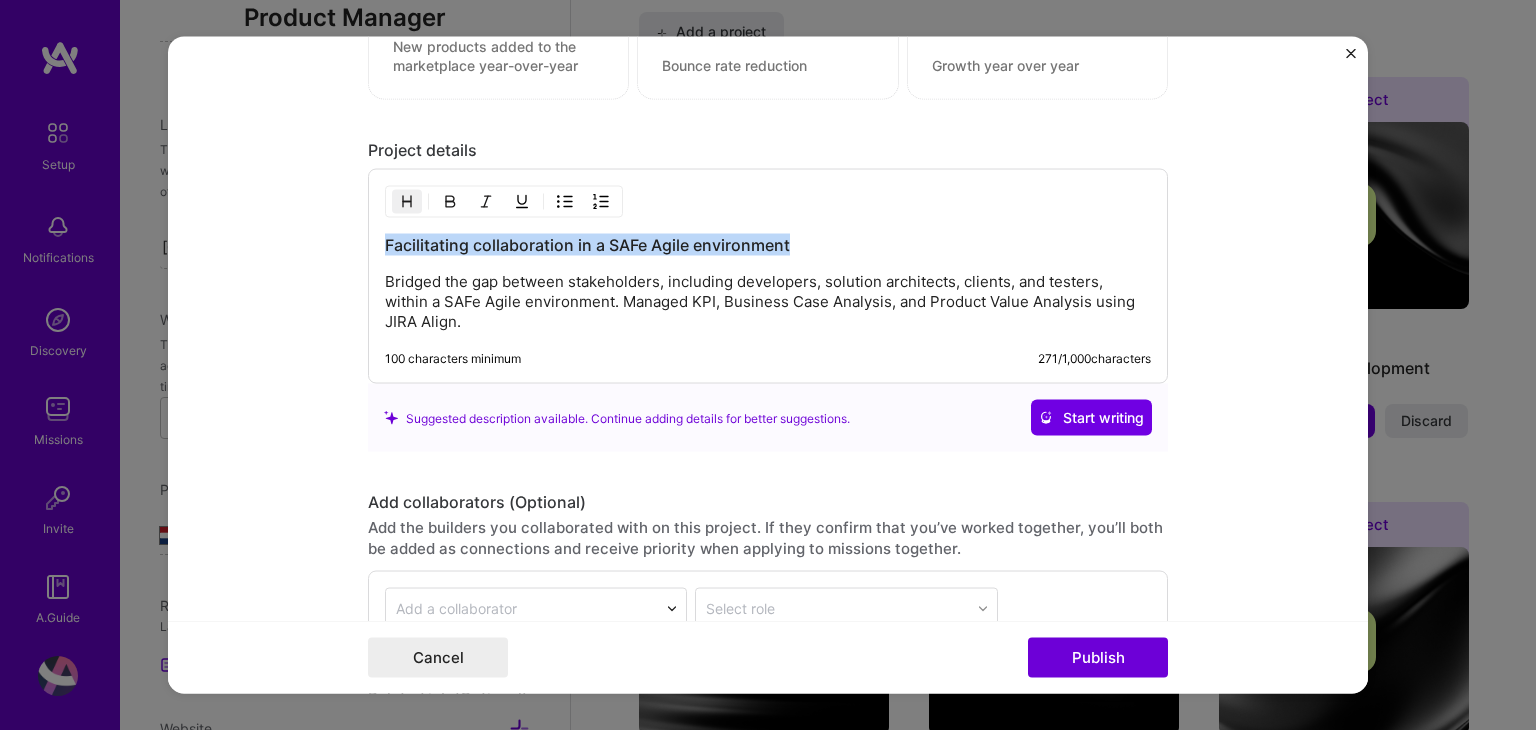 drag, startPoint x: 820, startPoint y: 248, endPoint x: 372, endPoint y: 244, distance: 448.01785 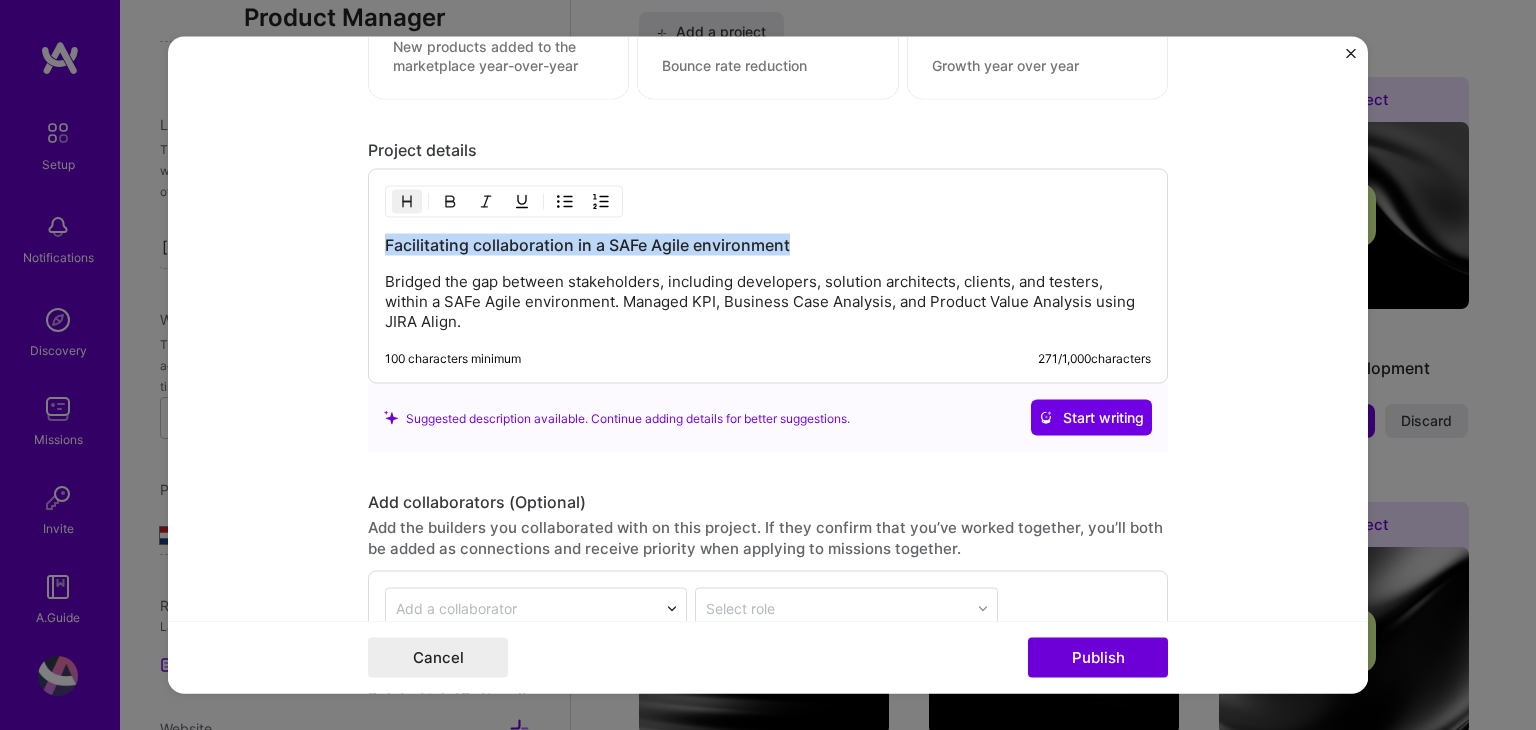 click on "Facilitating collaboration in a SAFe Agile environment Bridged the gap between stakeholders, including developers, solution architects, clients, and testers, within a SAFe Agile environment. Managed KPI, Business Case Analysis, and Product Value Analysis using JIRA Align. 100 characters minimum 271 / 1,000  characters" at bounding box center [768, 276] 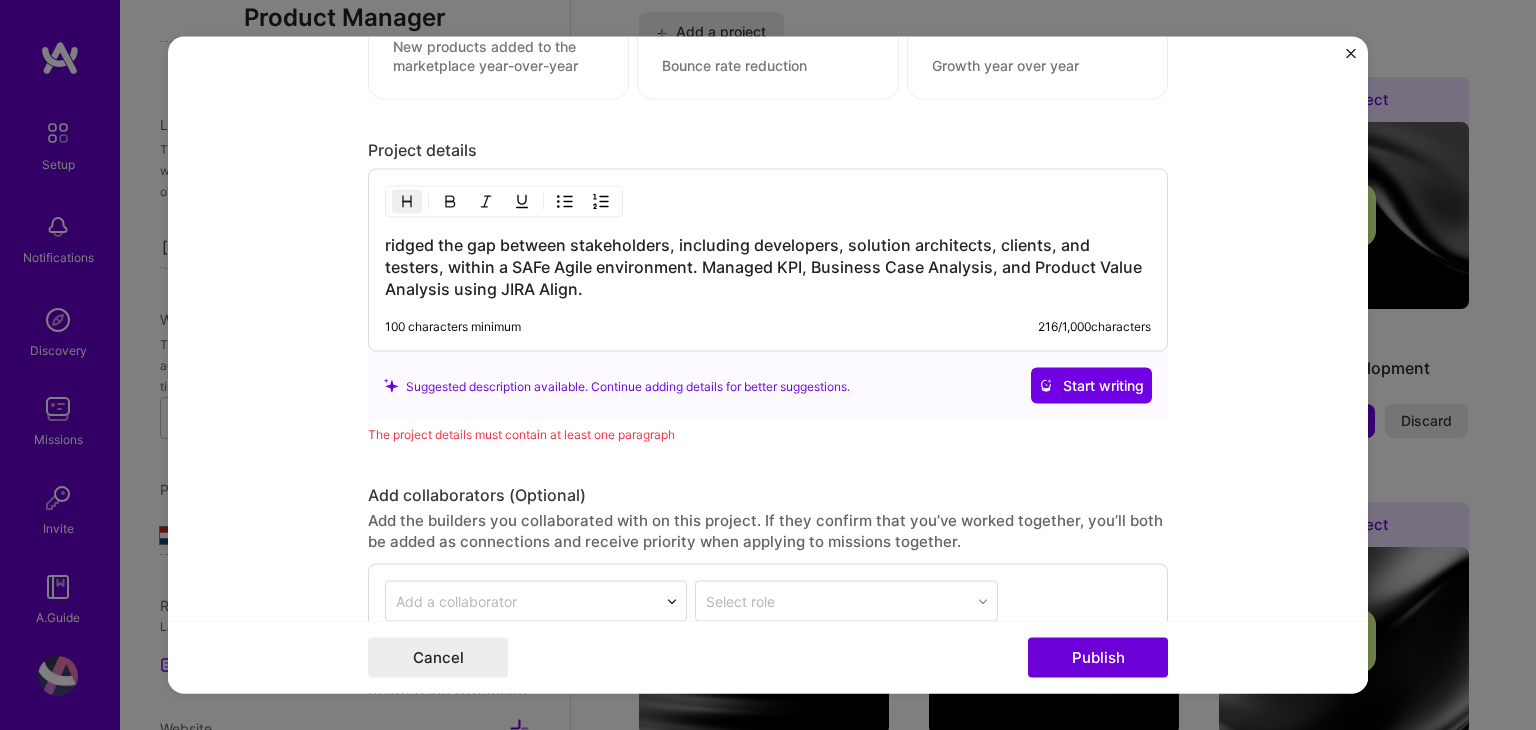 type 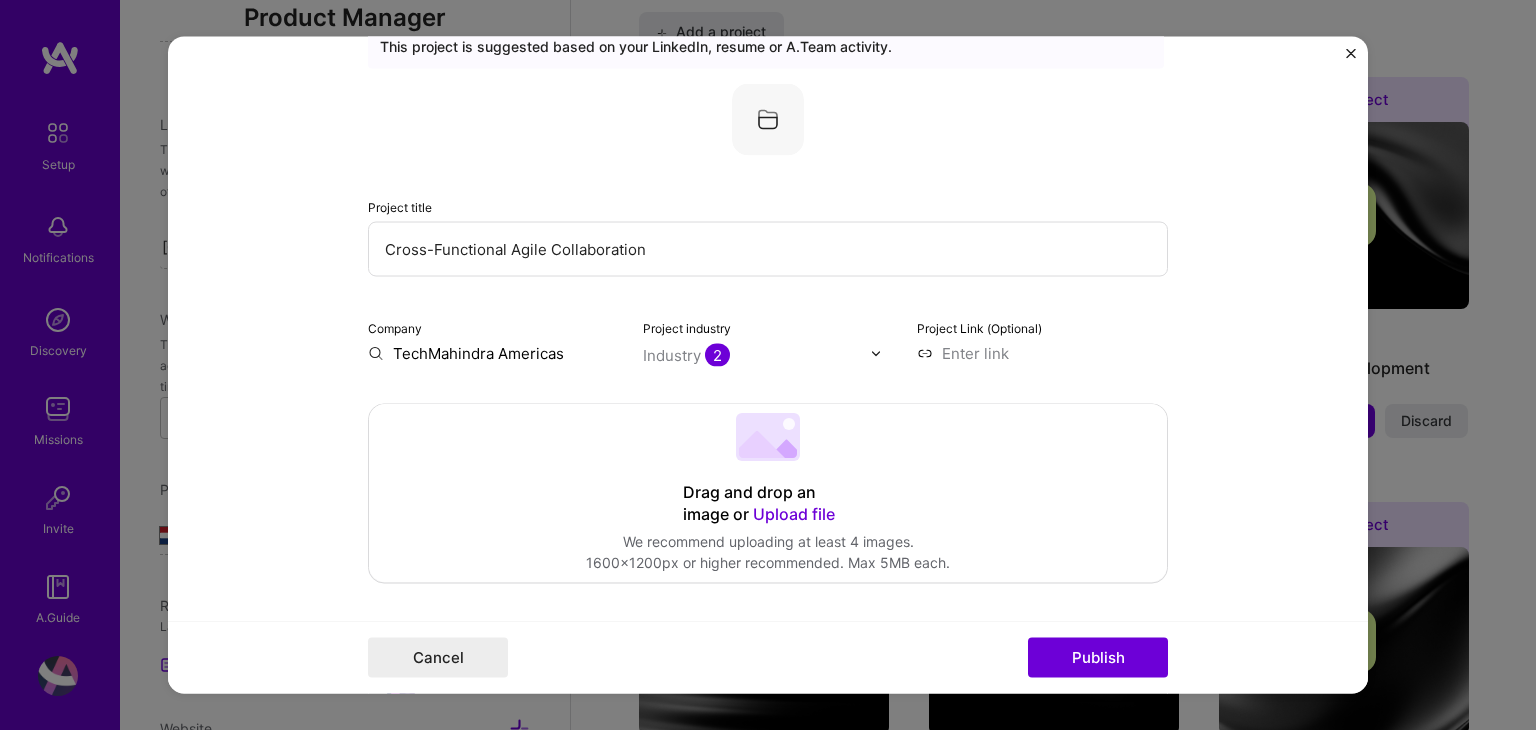 scroll, scrollTop: 0, scrollLeft: 0, axis: both 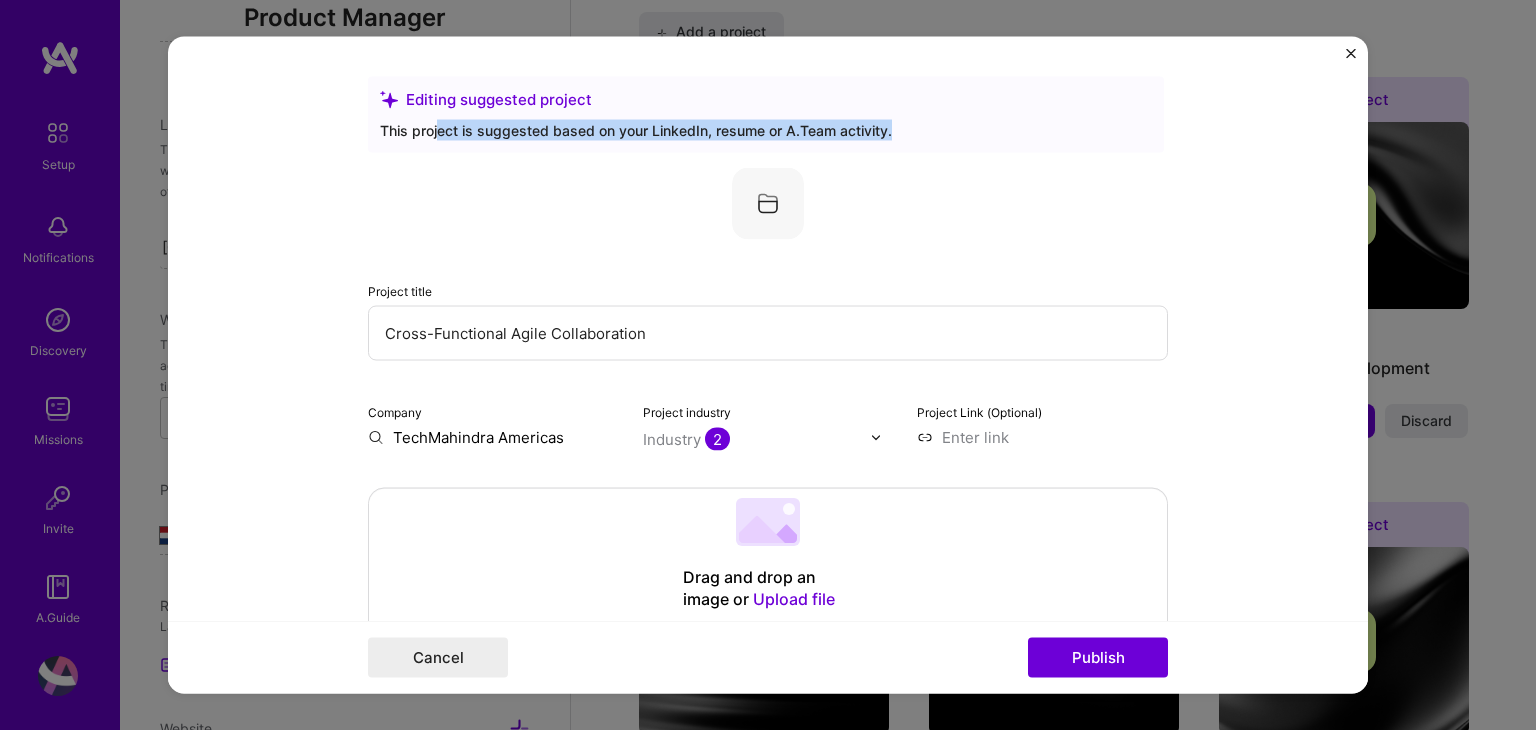 drag, startPoint x: 433, startPoint y: 123, endPoint x: 952, endPoint y: 124, distance: 519.001 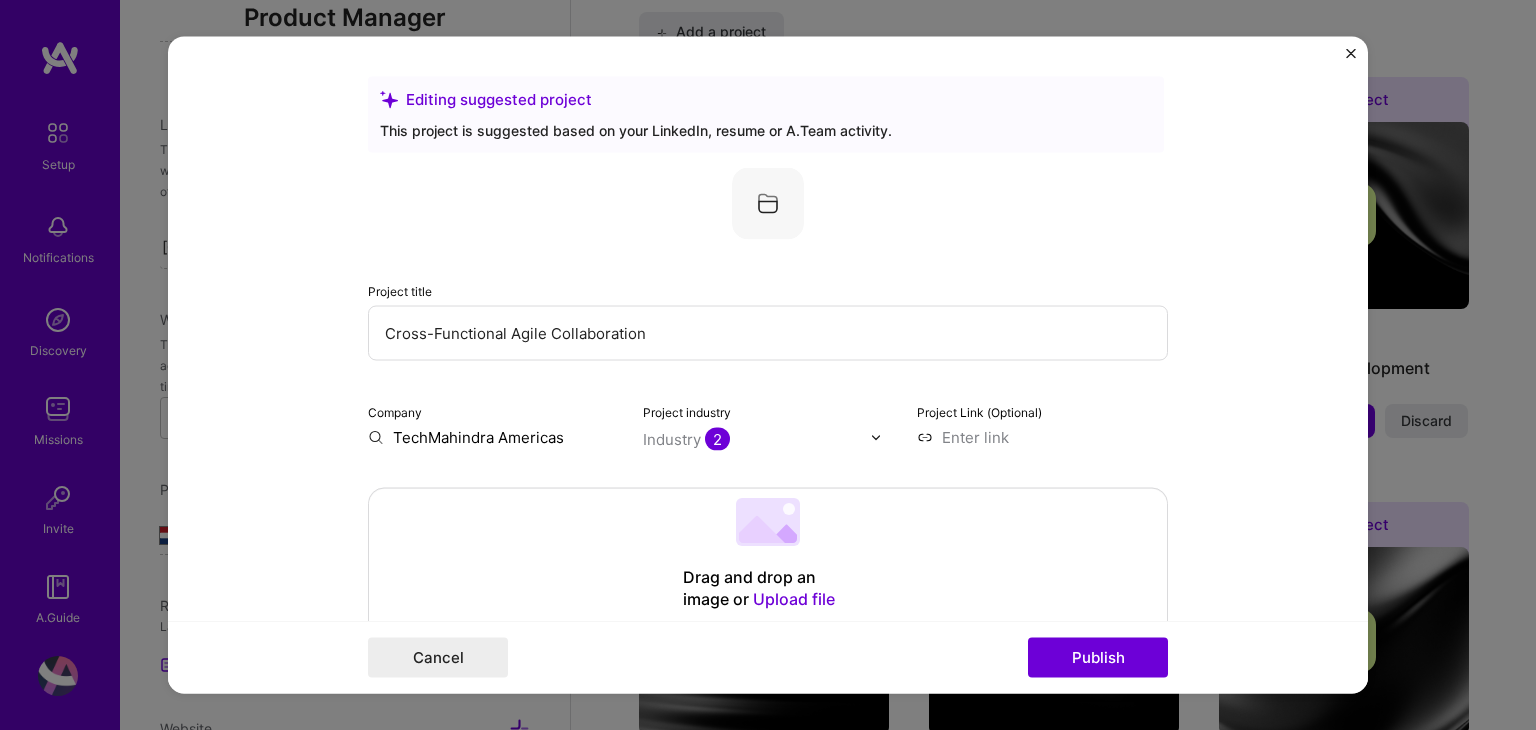 click at bounding box center (768, 204) 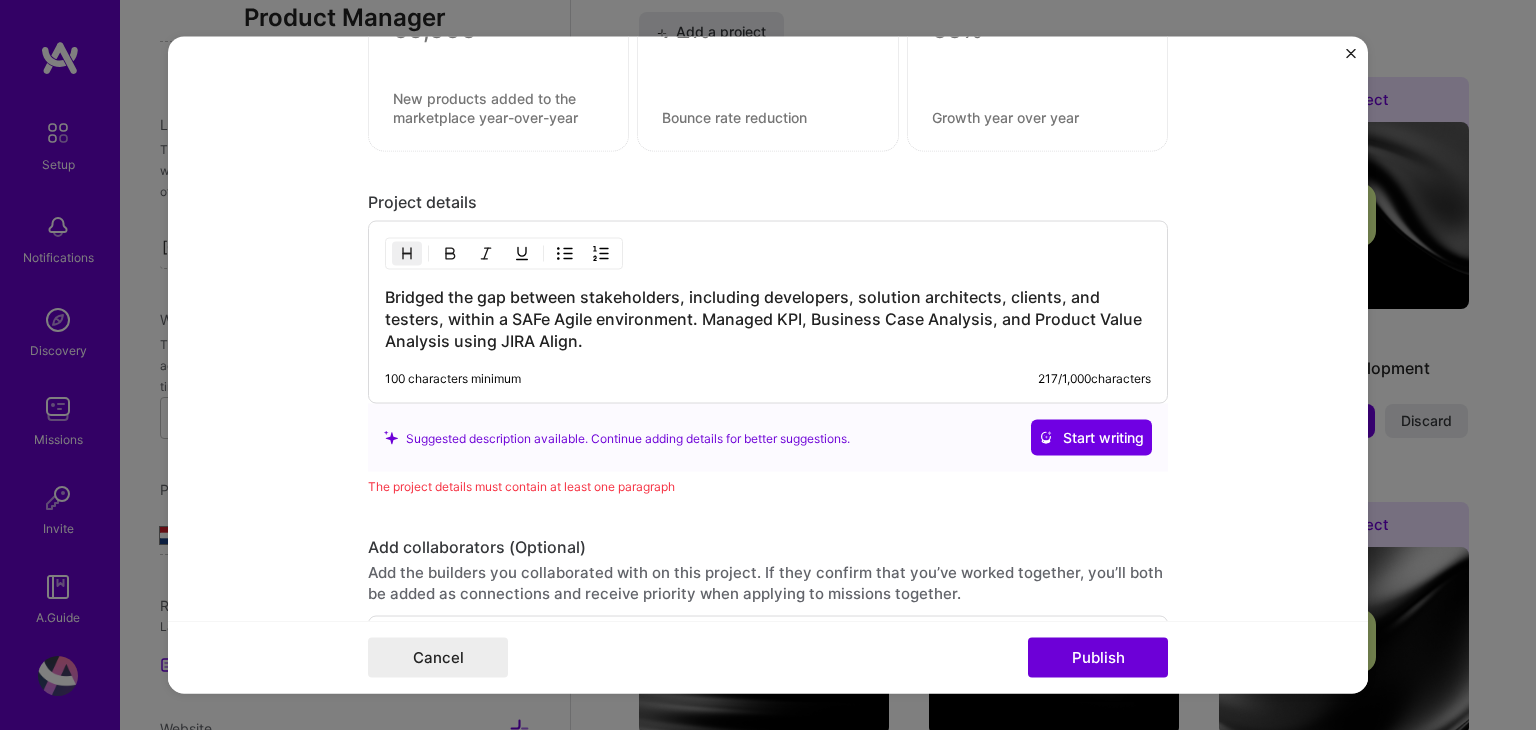 scroll, scrollTop: 1700, scrollLeft: 0, axis: vertical 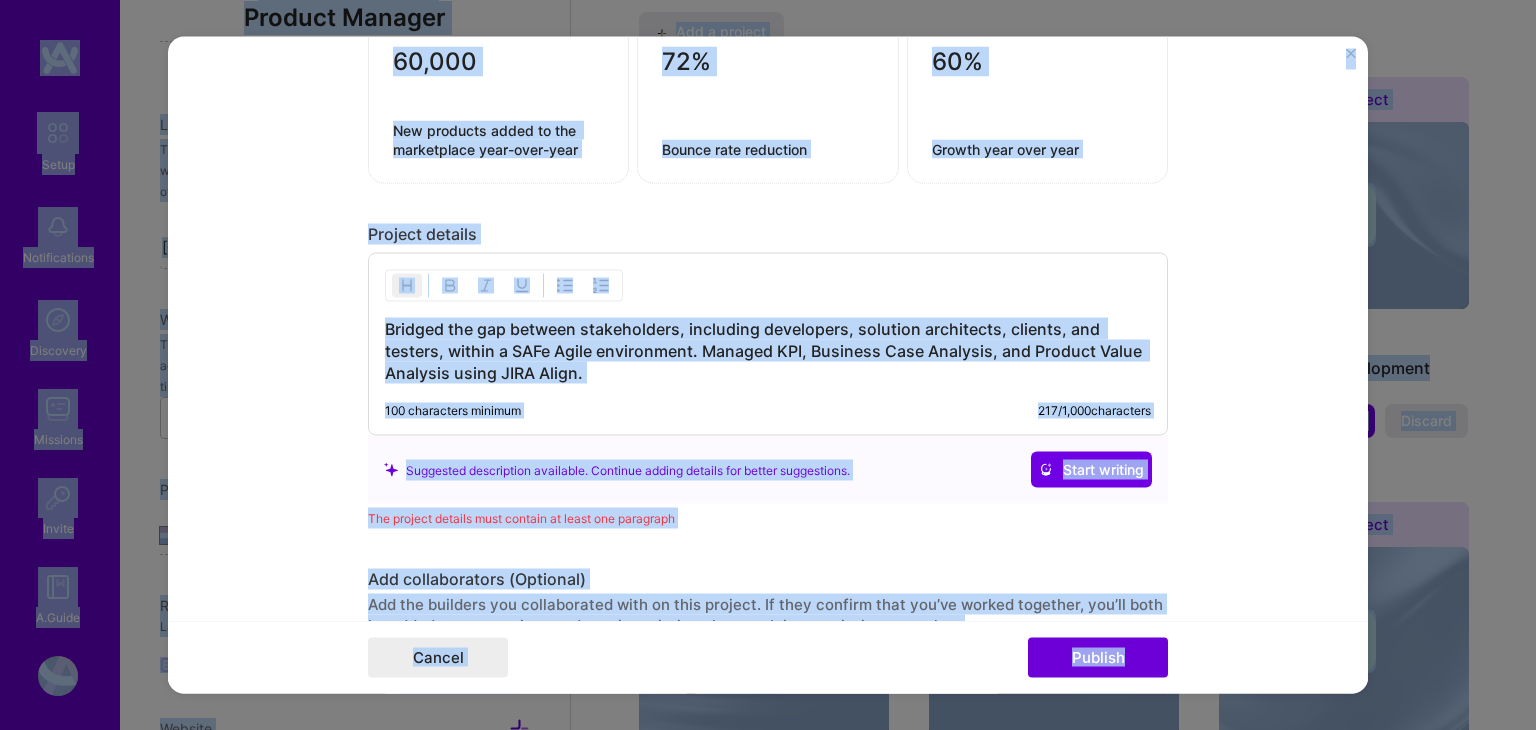 click on "Bridged the gap between stakeholders, including developers, solution architects, clients, and testers, within a SAFe Agile environment. Managed KPI, Business Case Analysis, and Product Value Analysis using JIRA Align." at bounding box center (768, 351) 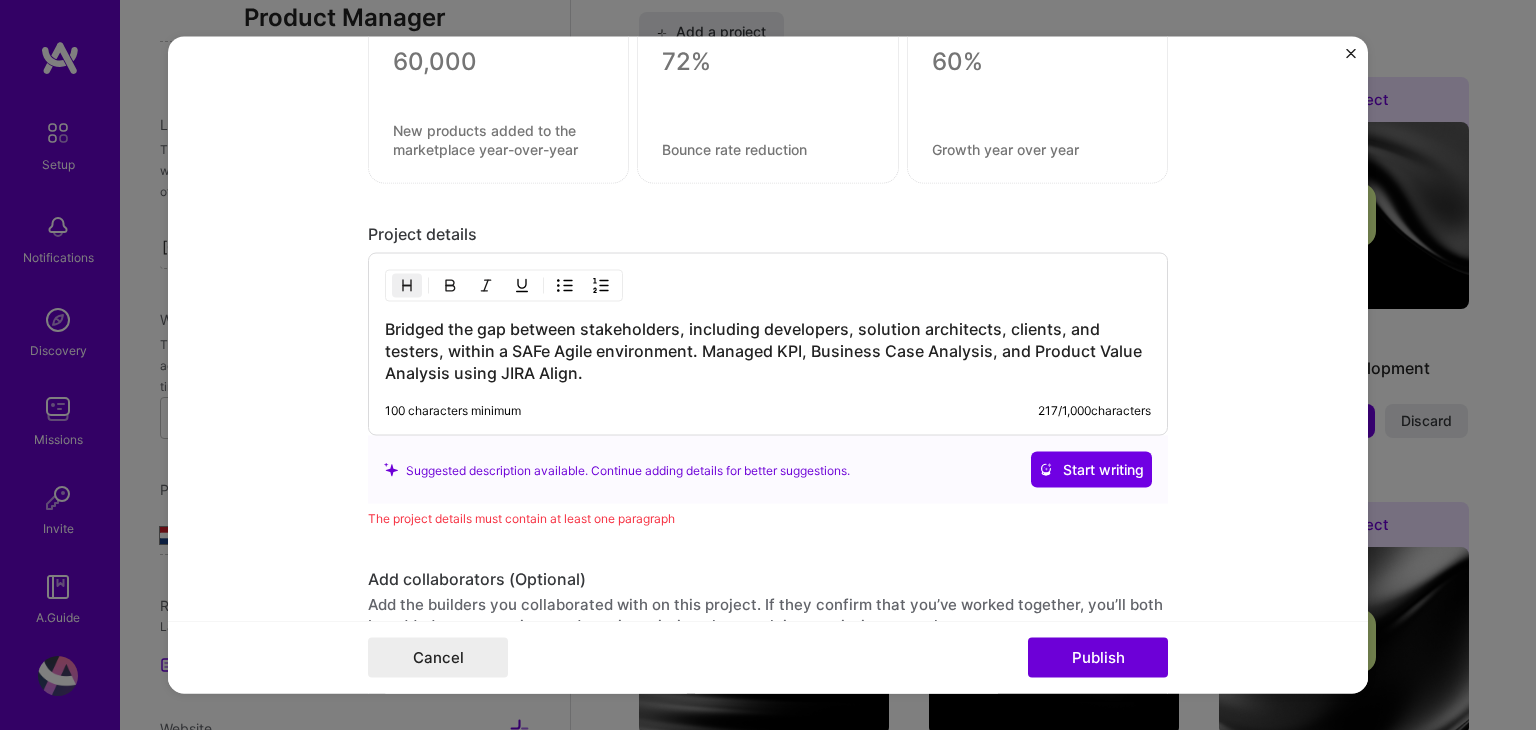 drag, startPoint x: 604, startPoint y: 381, endPoint x: 460, endPoint y: 354, distance: 146.50938 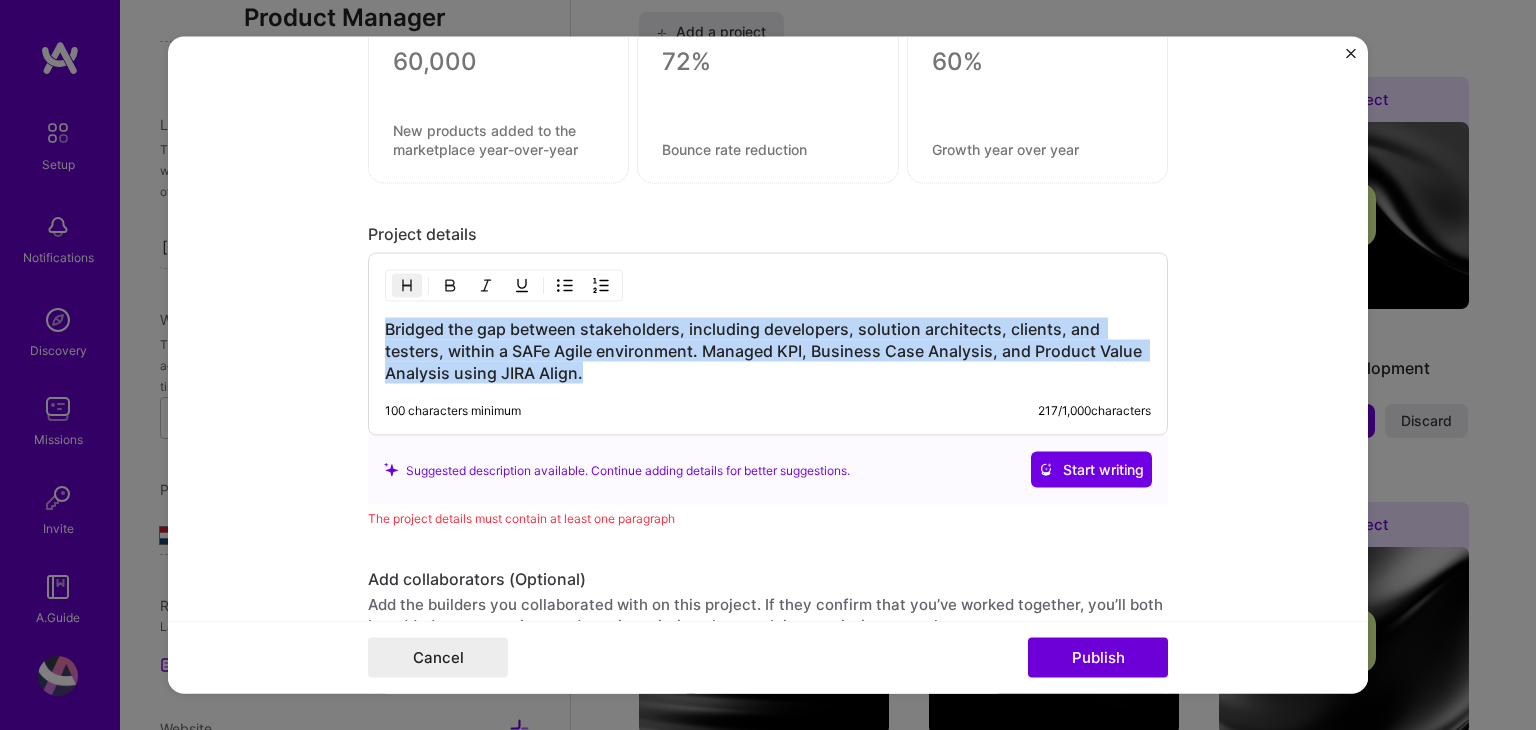 drag, startPoint x: 600, startPoint y: 368, endPoint x: 334, endPoint y: 301, distance: 274.30823 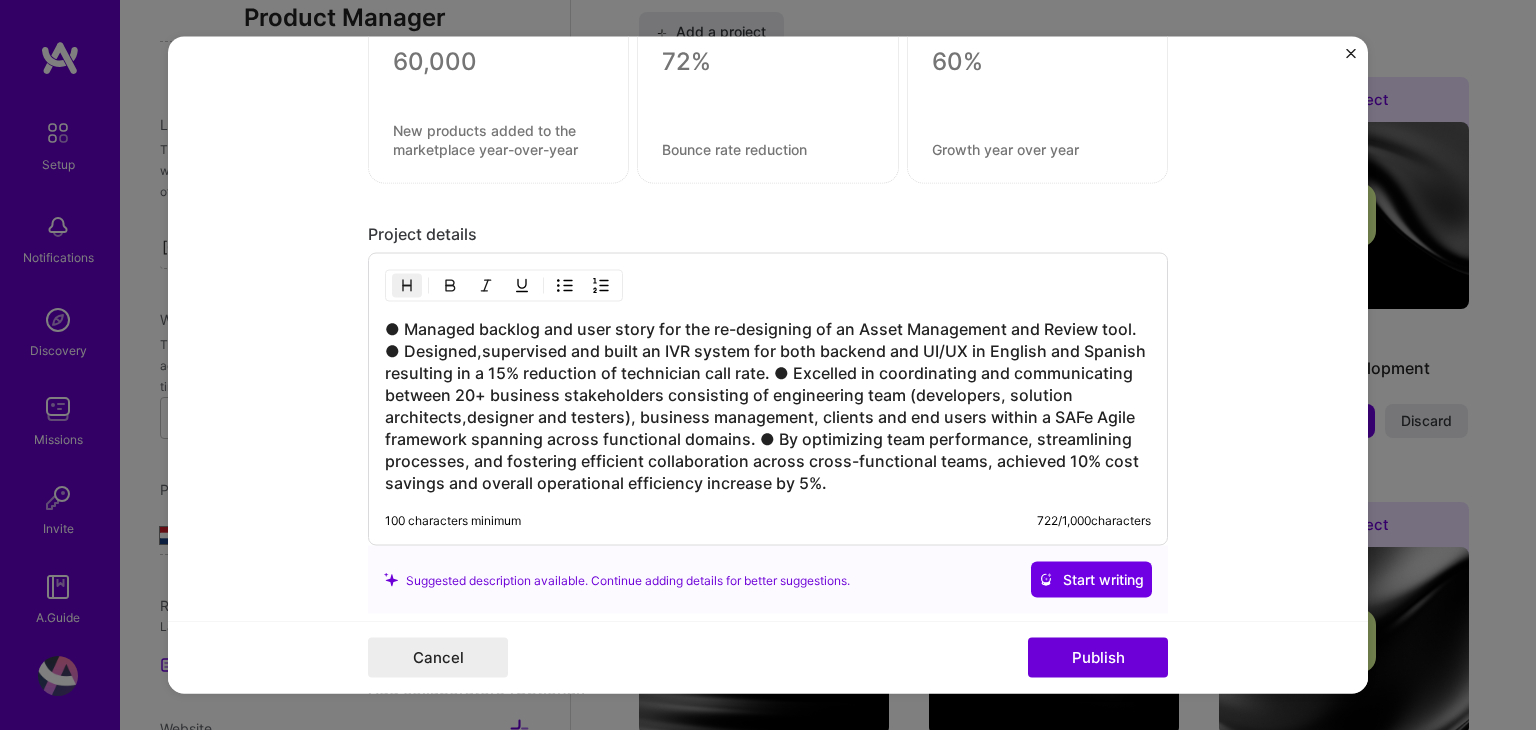 click on "● Managed backlog and user story for the re-designing of an Asset Management and Review tool. ● Designed,supervised and built an IVR system for both backend and UI/UX in English and Spanish resulting in a 15% reduction of technician call rate. ● Excelled in coordinating and communicating between 20+ business stakeholders consisting of engineering team (developers, solution architects,designer and testers), business management, clients and end users within a SAFe Agile framework spanning across functional domains. ● By optimizing team performance, streamlining processes, and fostering efficient collaboration across cross-functional teams, achieved 10% cost savings and overall operational efficiency increase by 5%." at bounding box center [768, 406] 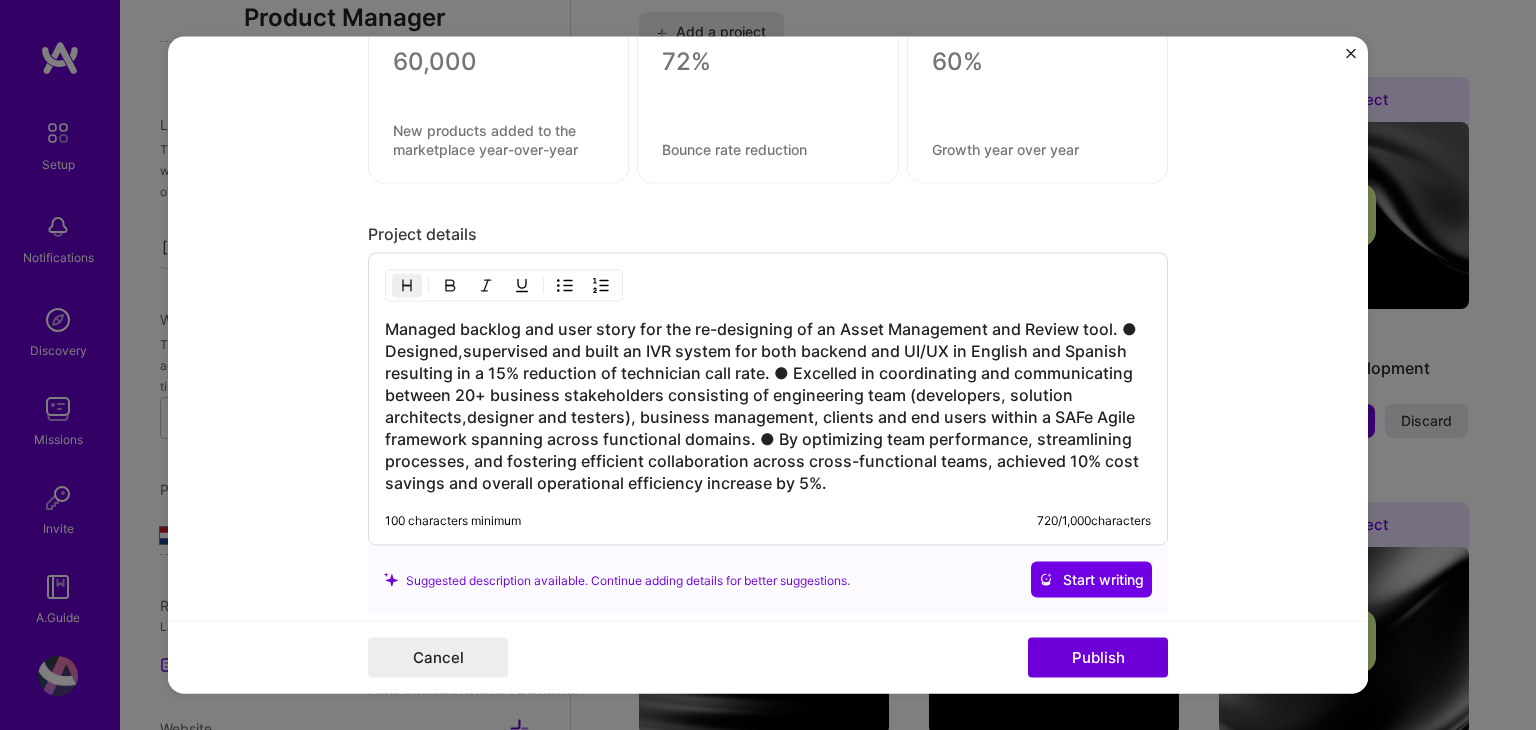 click at bounding box center (565, 286) 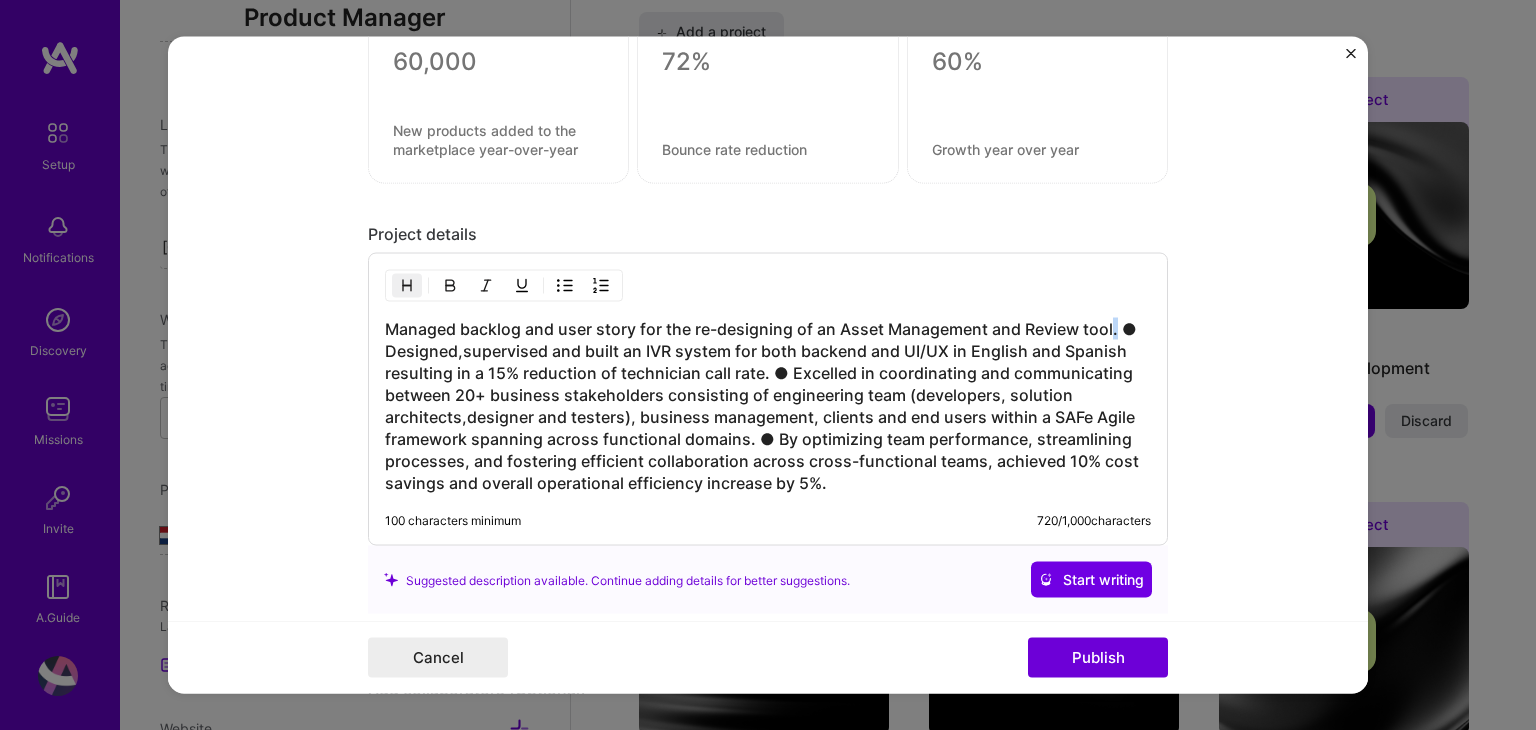 click on "Managed backlog and user story for the re-designing of an Asset Management and Review tool. ● Designed,supervised and built an IVR system for both backend and UI/UX in English and Spanish resulting in a 15% reduction of technician call rate. ● Excelled in coordinating and communicating between 20+ business stakeholders consisting of engineering team (developers, solution architects,designer and testers), business management, clients and end users within a SAFe Agile framework spanning across functional domains. ● By optimizing team performance, streamlining processes, and fostering efficient collaboration across cross-functional teams, achieved 10% cost savings and overall operational efficiency increase by 5%." at bounding box center (768, 406) 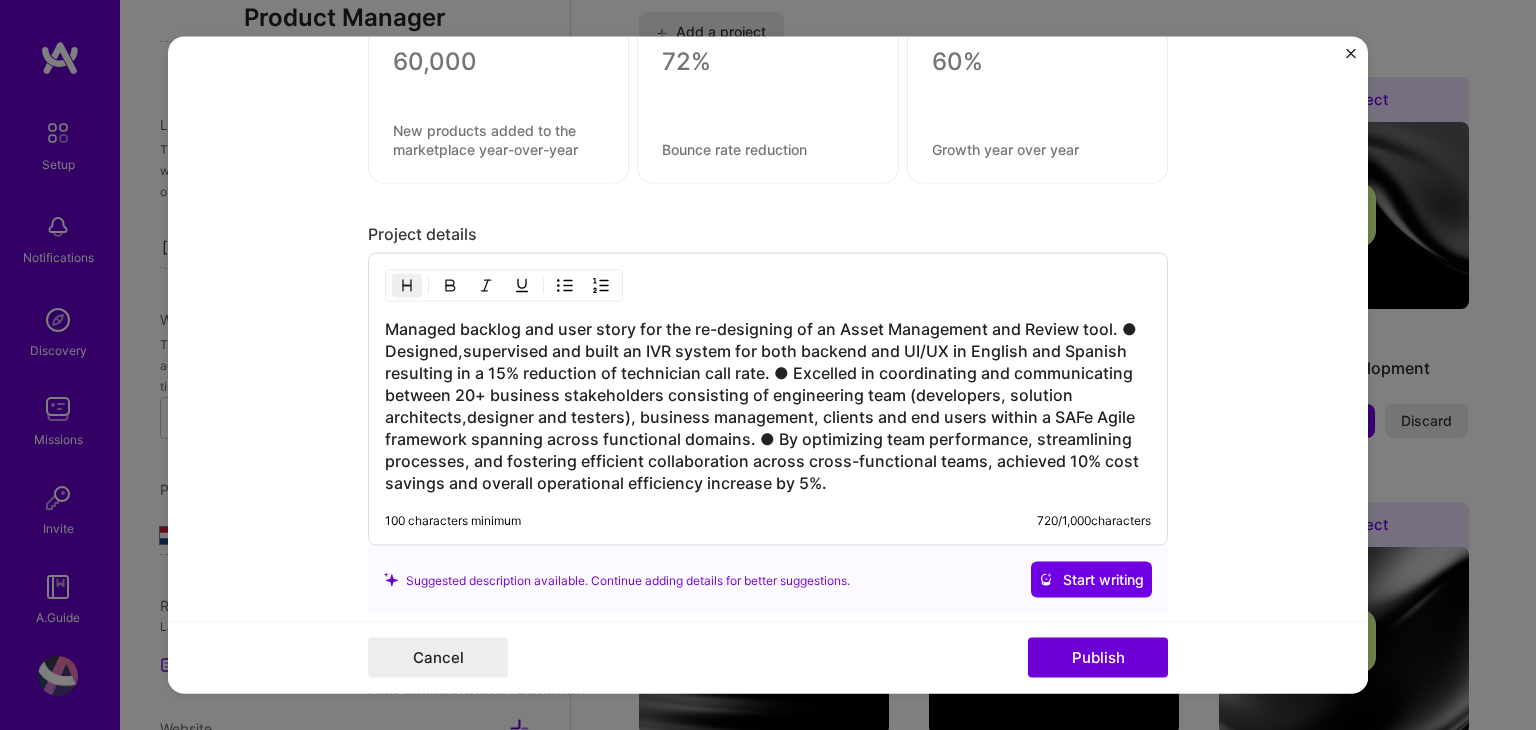 click on "Managed backlog and user story for the re-designing of an Asset Management and Review tool. ● Designed,supervised and built an IVR system for both backend and UI/UX in English and Spanish resulting in a 15% reduction of technician call rate. ● Excelled in coordinating and communicating between 20+ business stakeholders consisting of engineering team (developers, solution architects,designer and testers), business management, clients and end users within a SAFe Agile framework spanning across functional domains. ● By optimizing team performance, streamlining processes, and fostering efficient collaboration across cross-functional teams, achieved 10% cost savings and overall operational efficiency increase by 5%." at bounding box center (768, 406) 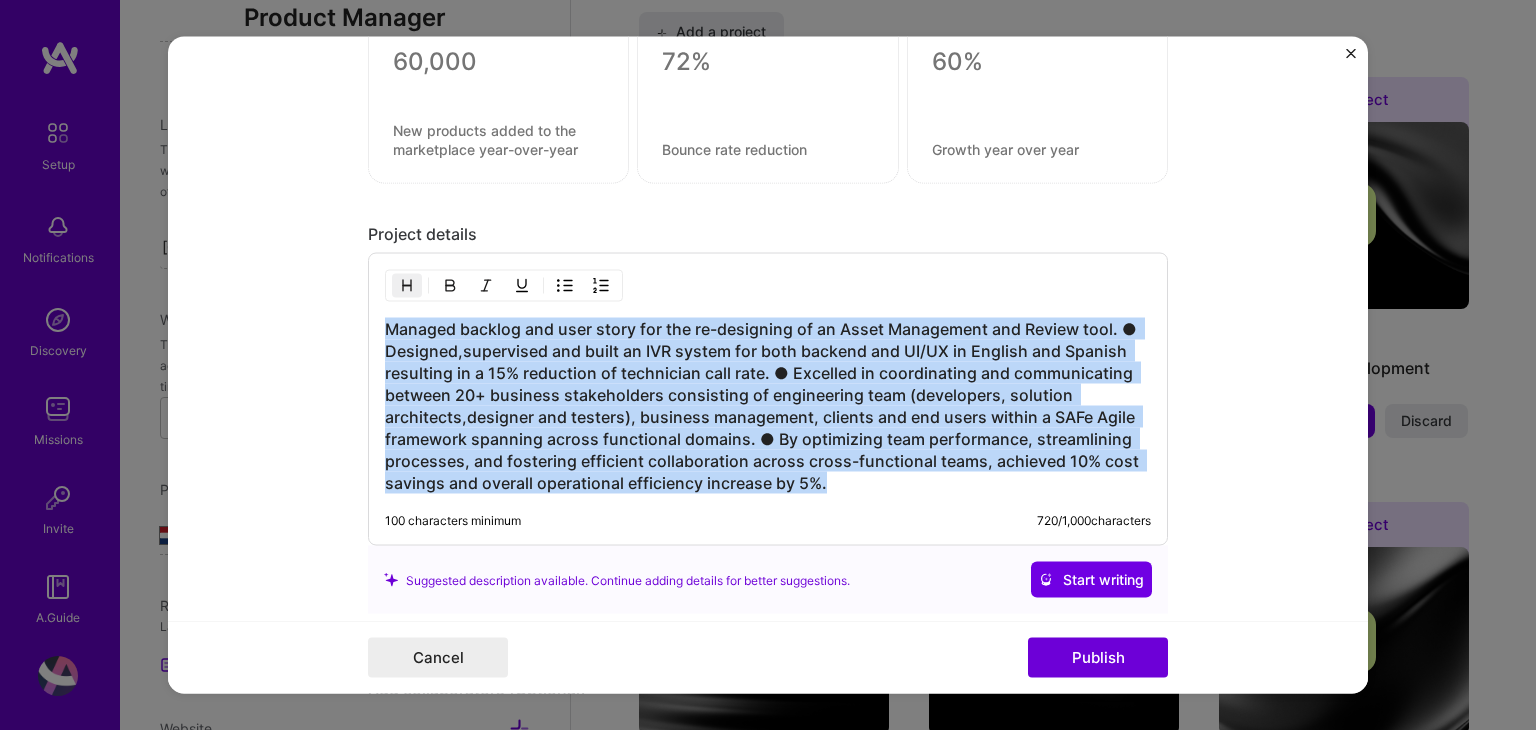 drag, startPoint x: 848, startPoint y: 478, endPoint x: 288, endPoint y: 297, distance: 588.5244 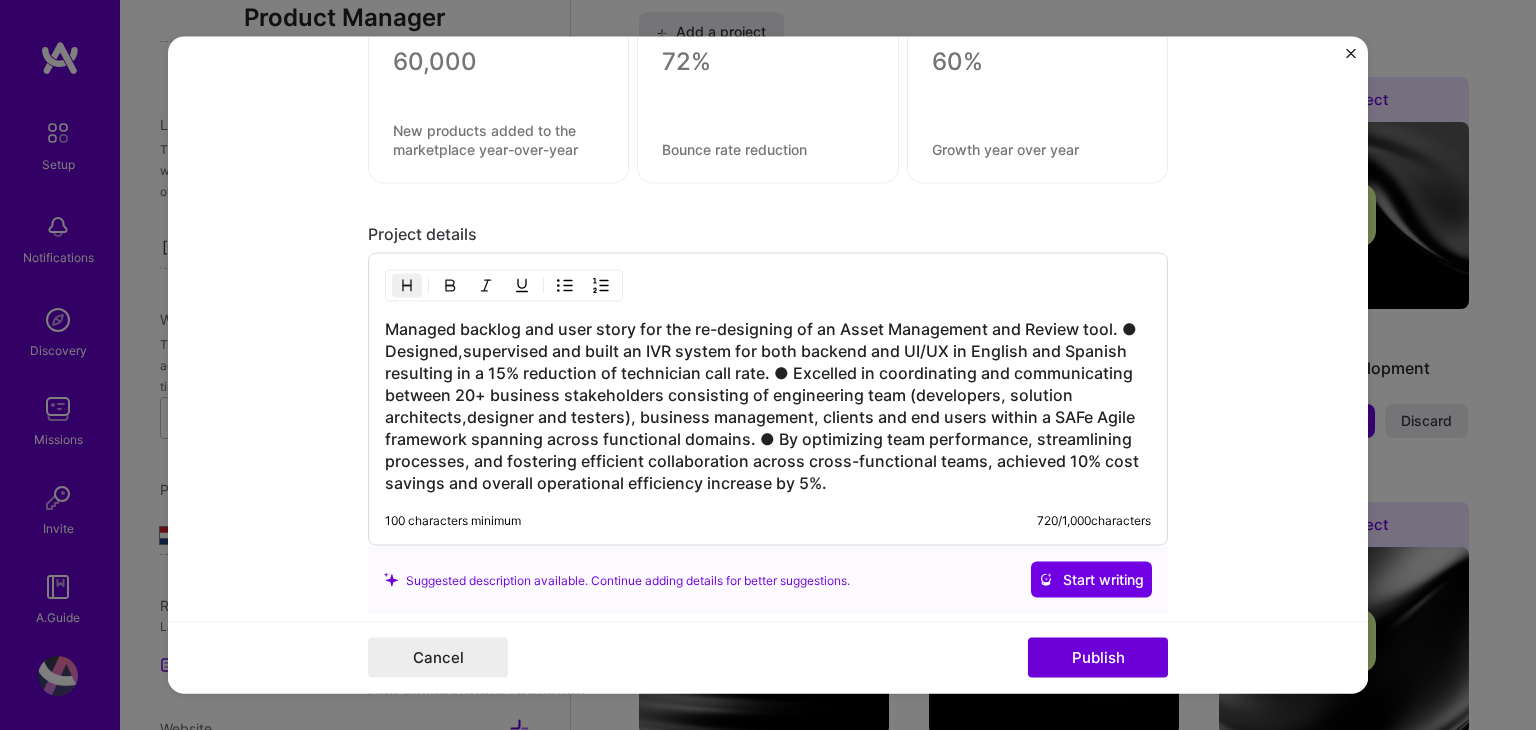 click at bounding box center [565, 286] 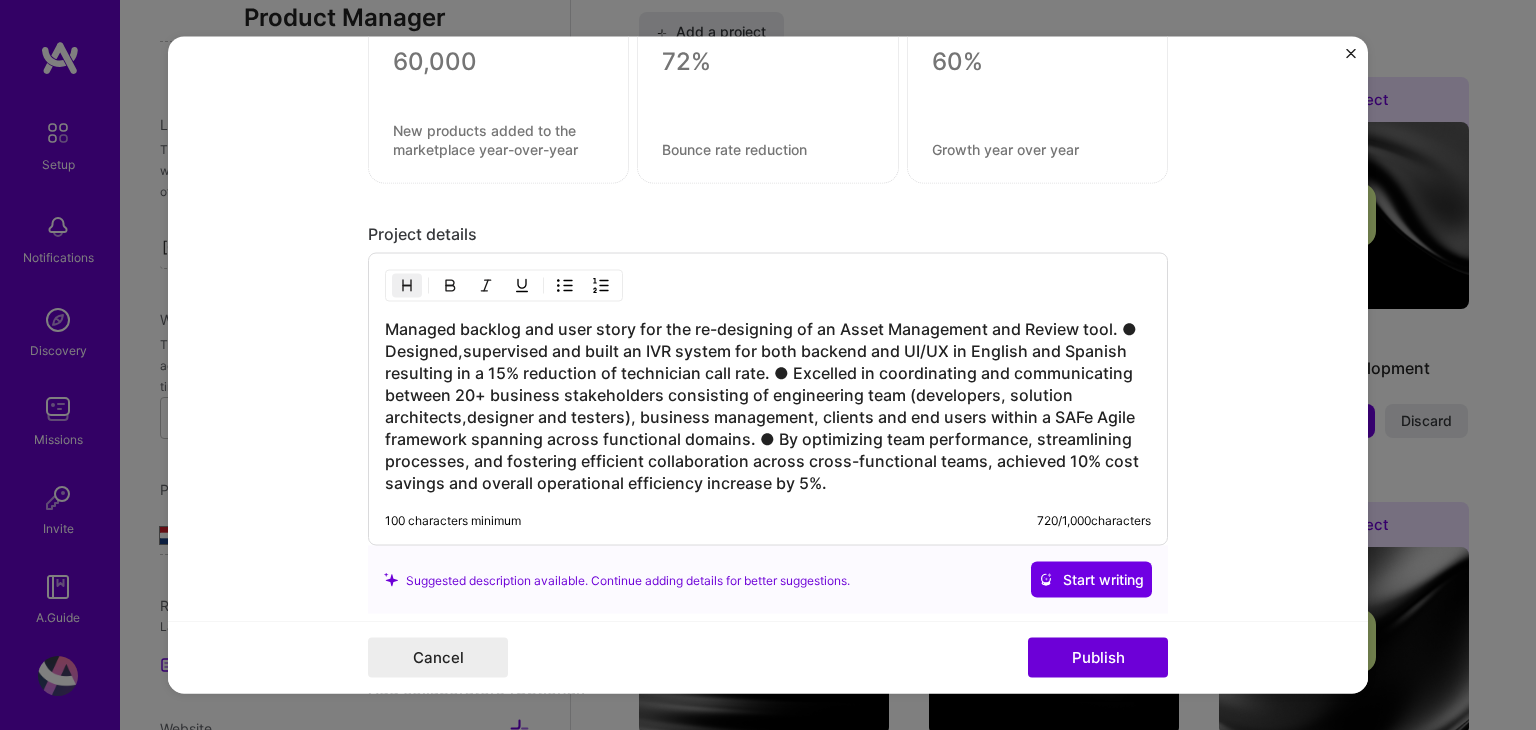 click at bounding box center [407, 286] 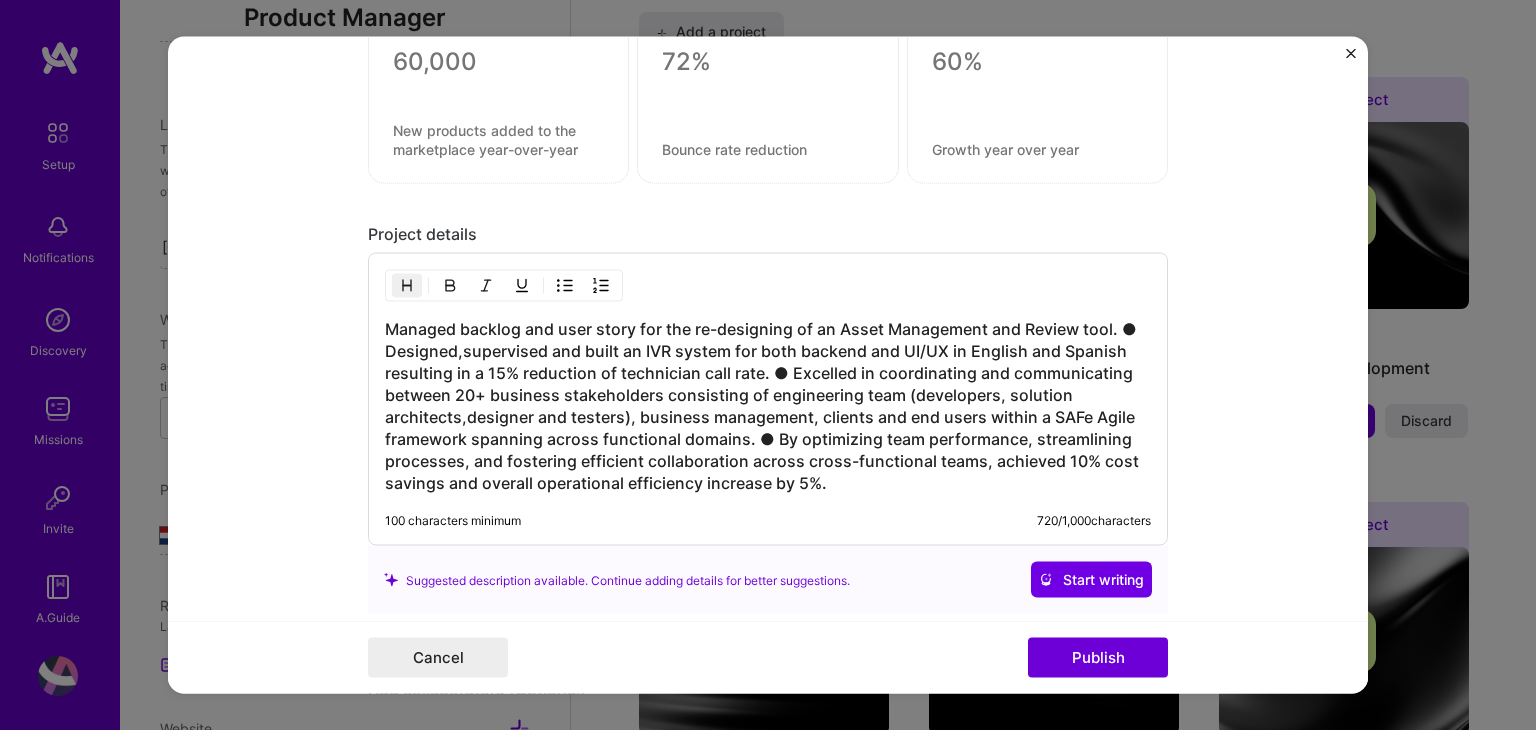 click on "Managed backlog and user story for the re-designing of an Asset Management and Review tool. ● Designed,supervised and built an IVR system for both backend and UI/UX in English and Spanish resulting in a 15% reduction of technician call rate. ● Excelled in coordinating and communicating between 20+ business stakeholders consisting of engineering team (developers, solution architects,designer and testers), business management, clients and end users within a SAFe Agile framework spanning across functional domains. ● By optimizing team performance, streamlining processes, and fostering efficient collaboration across cross-functional teams, achieved 10% cost savings and overall operational efficiency increase by 5%." at bounding box center [768, 406] 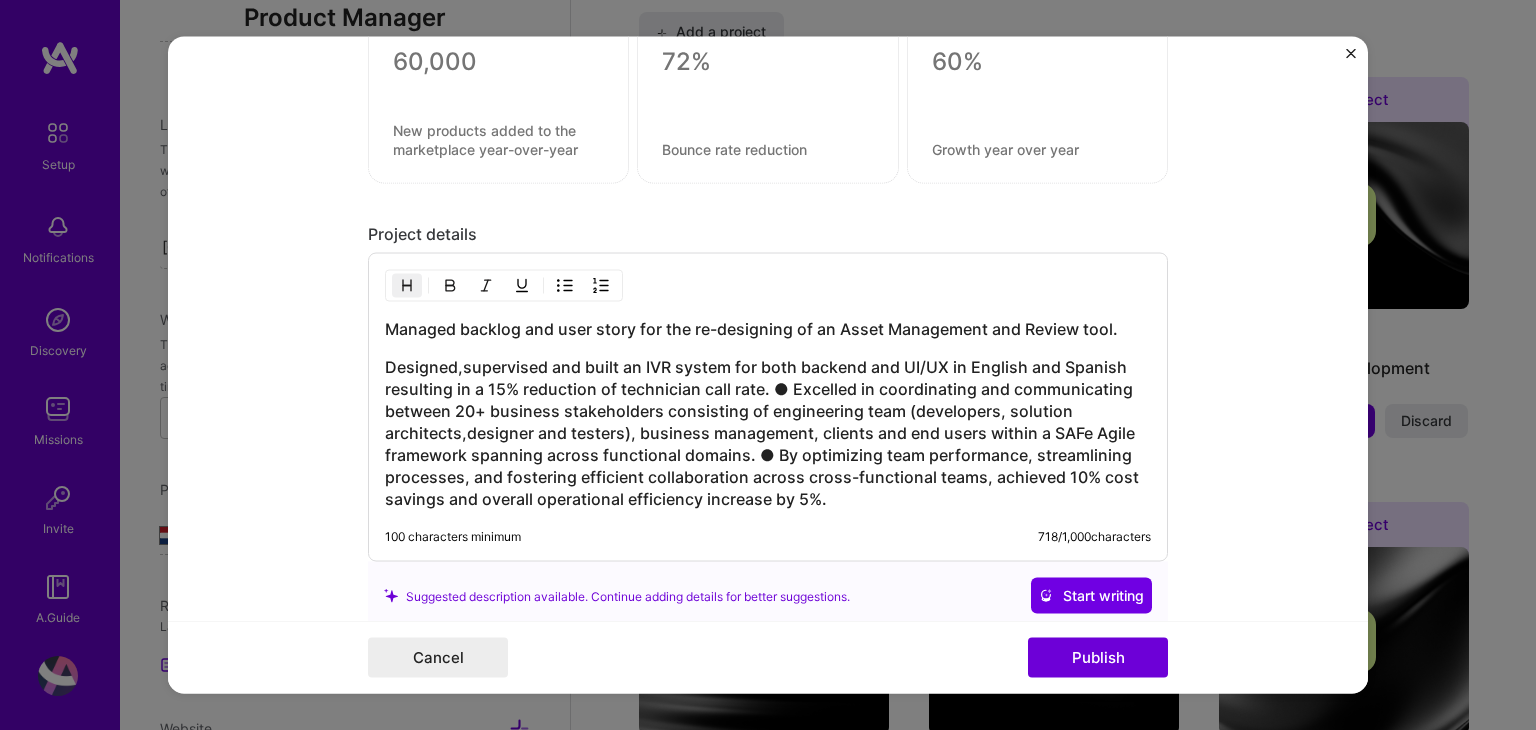click on "Designed,supervised and built an IVR system for both backend and UI/UX in English and Spanish resulting in a 15% reduction of technician call rate. ● Excelled in coordinating and communicating between 20+ business stakeholders consisting of engineering team (developers, solution architects,designer and testers), business management, clients and end users within a SAFe Agile framework spanning across functional domains. ● By optimizing team performance, streamlining processes, and fostering efficient collaboration across cross-functional teams, achieved 10% cost savings and overall operational efficiency increase by 5%." at bounding box center [768, 433] 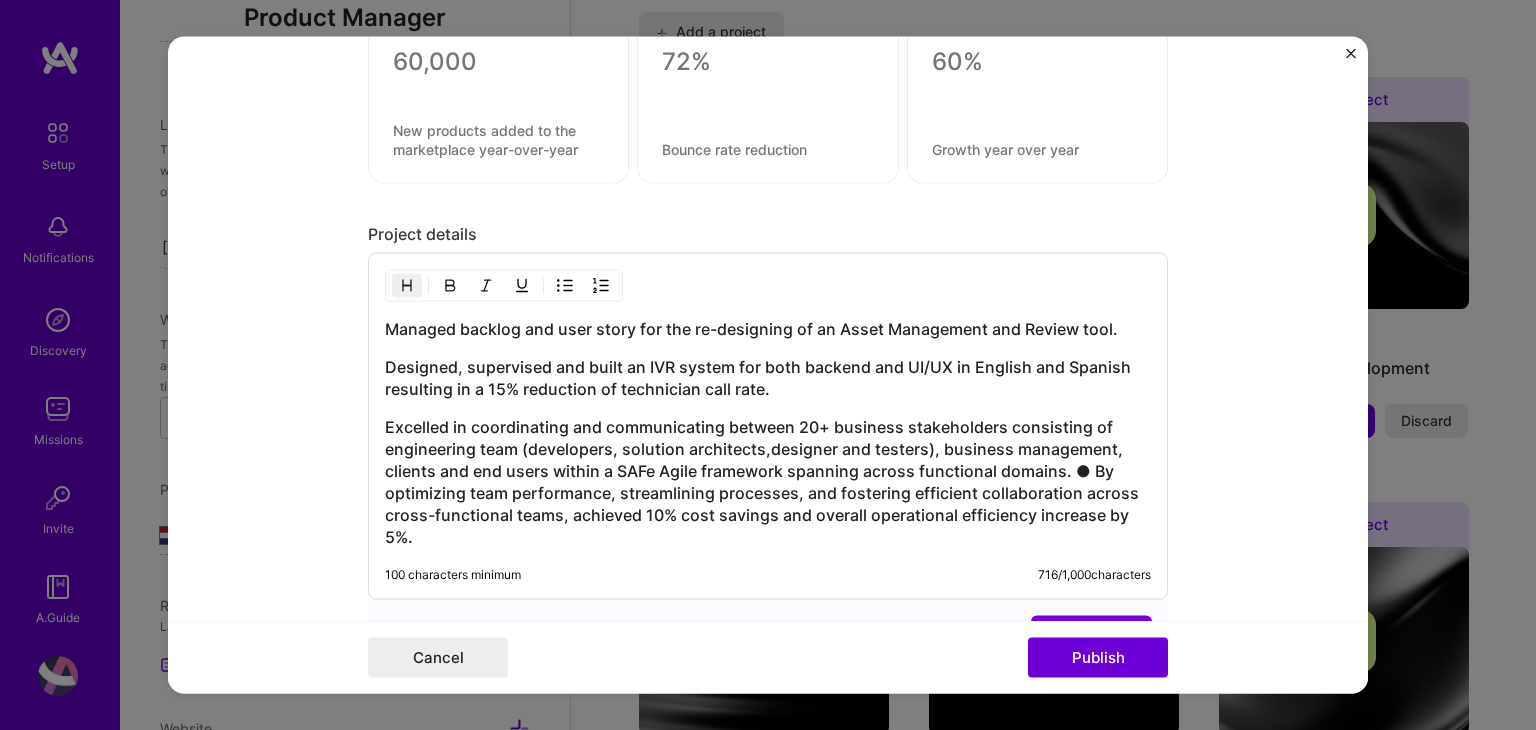 click on "Excelled in coordinating and communicating between 20+ business stakeholders consisting of engineering team (developers, solution architects,designer and testers), business management, clients and end users within a SAFe Agile framework spanning across functional domains. ● By optimizing team performance, streamlining processes, and fostering efficient collaboration across cross-functional teams, achieved 10% cost savings and overall operational efficiency increase by 5%." at bounding box center (768, 482) 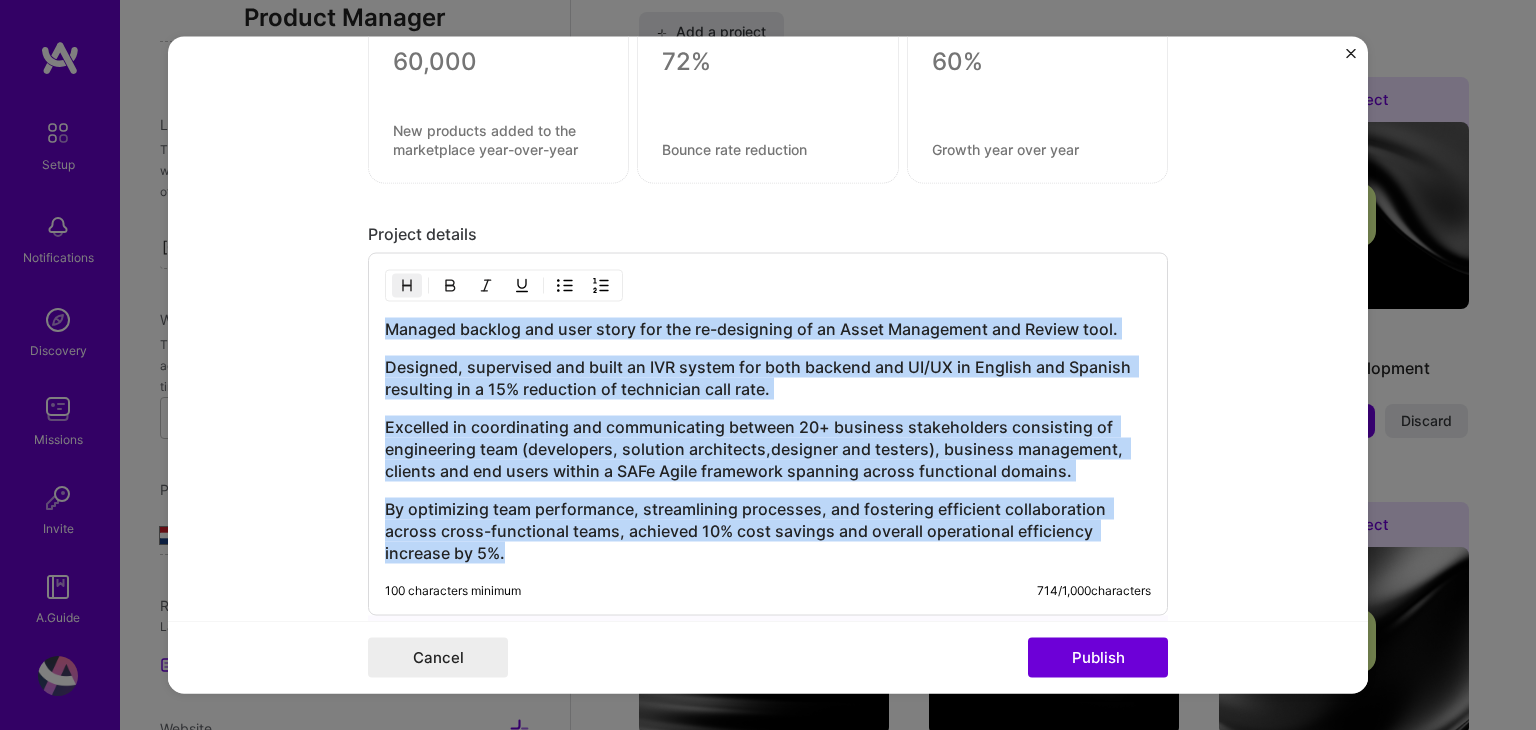 drag, startPoint x: 525, startPoint y: 553, endPoint x: 528, endPoint y: 297, distance: 256.01758 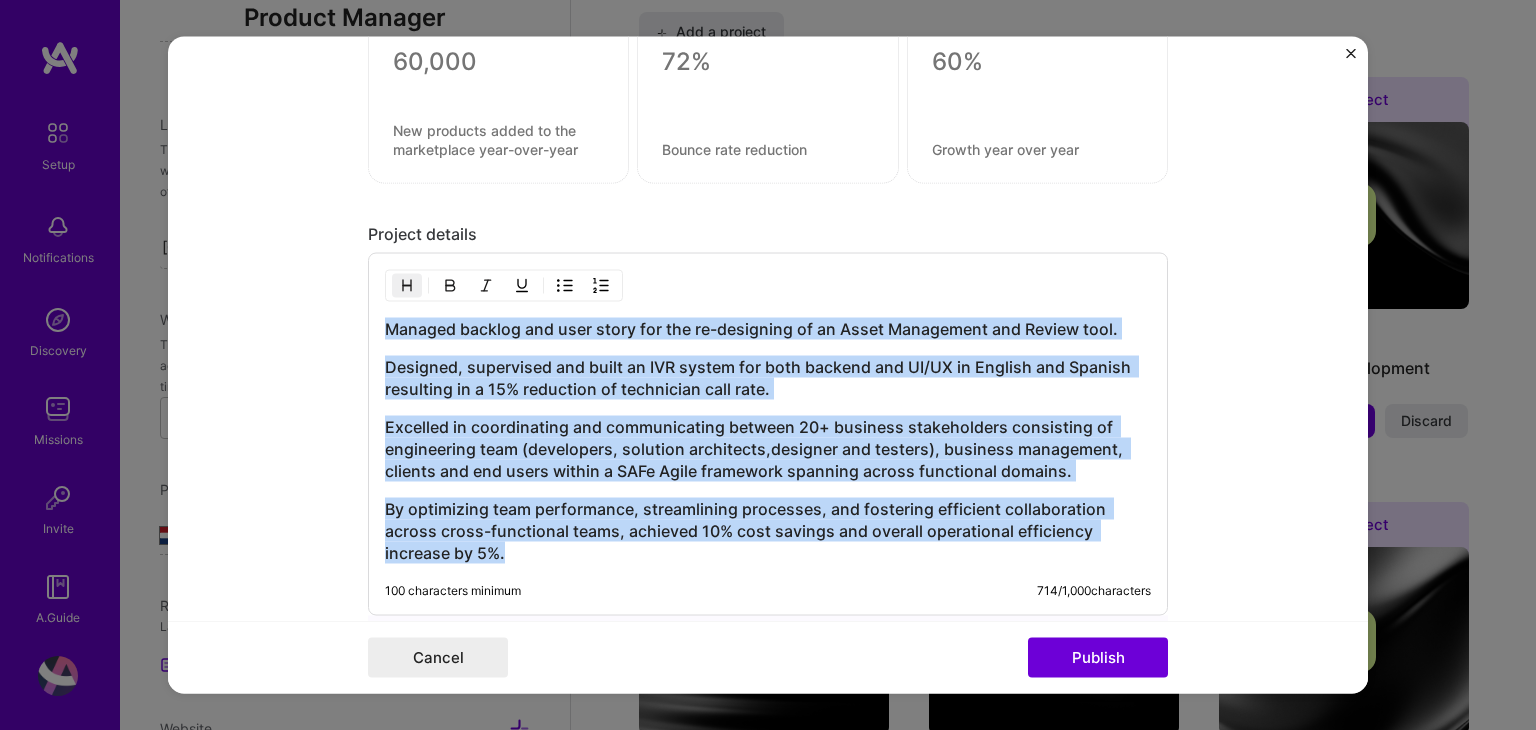 click at bounding box center [565, 286] 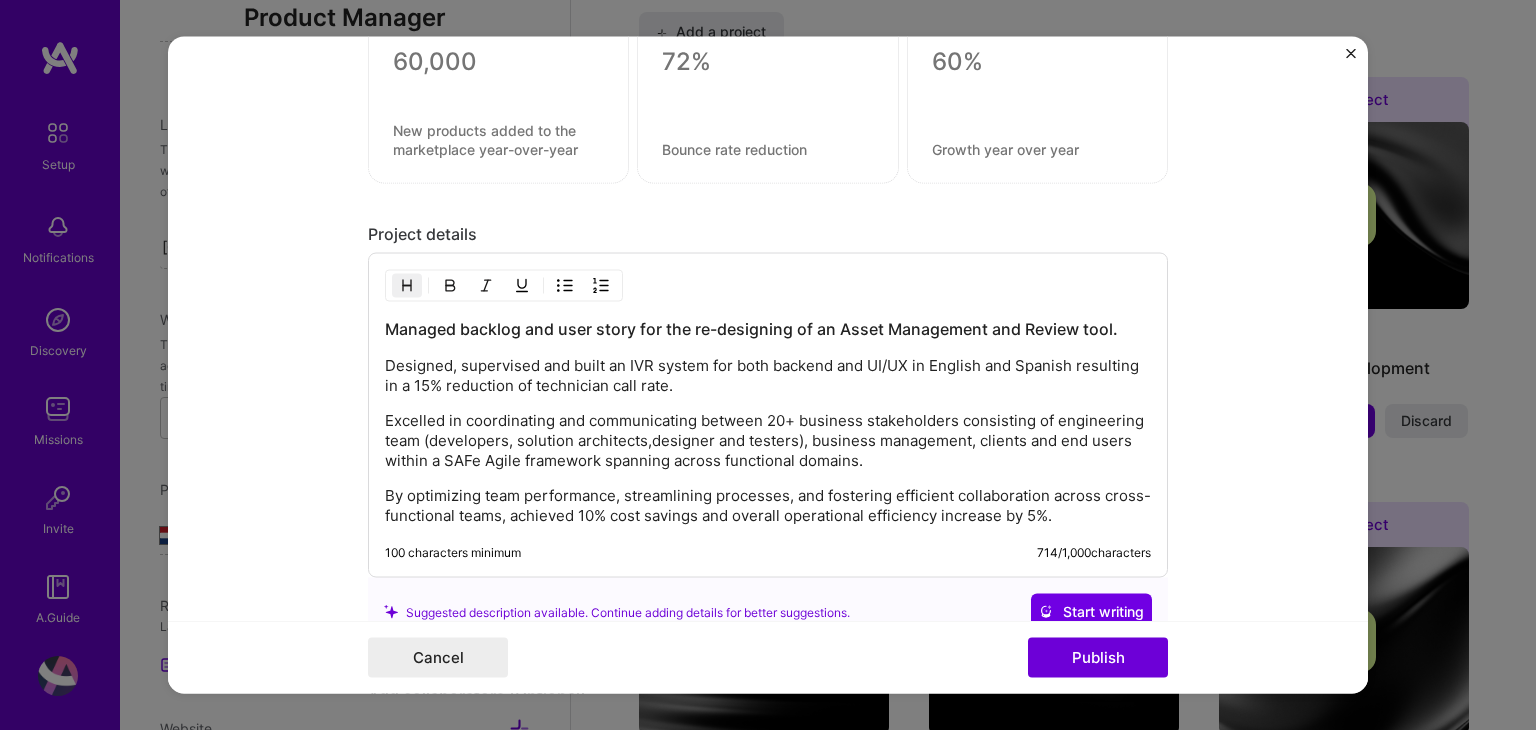 click at bounding box center (565, 286) 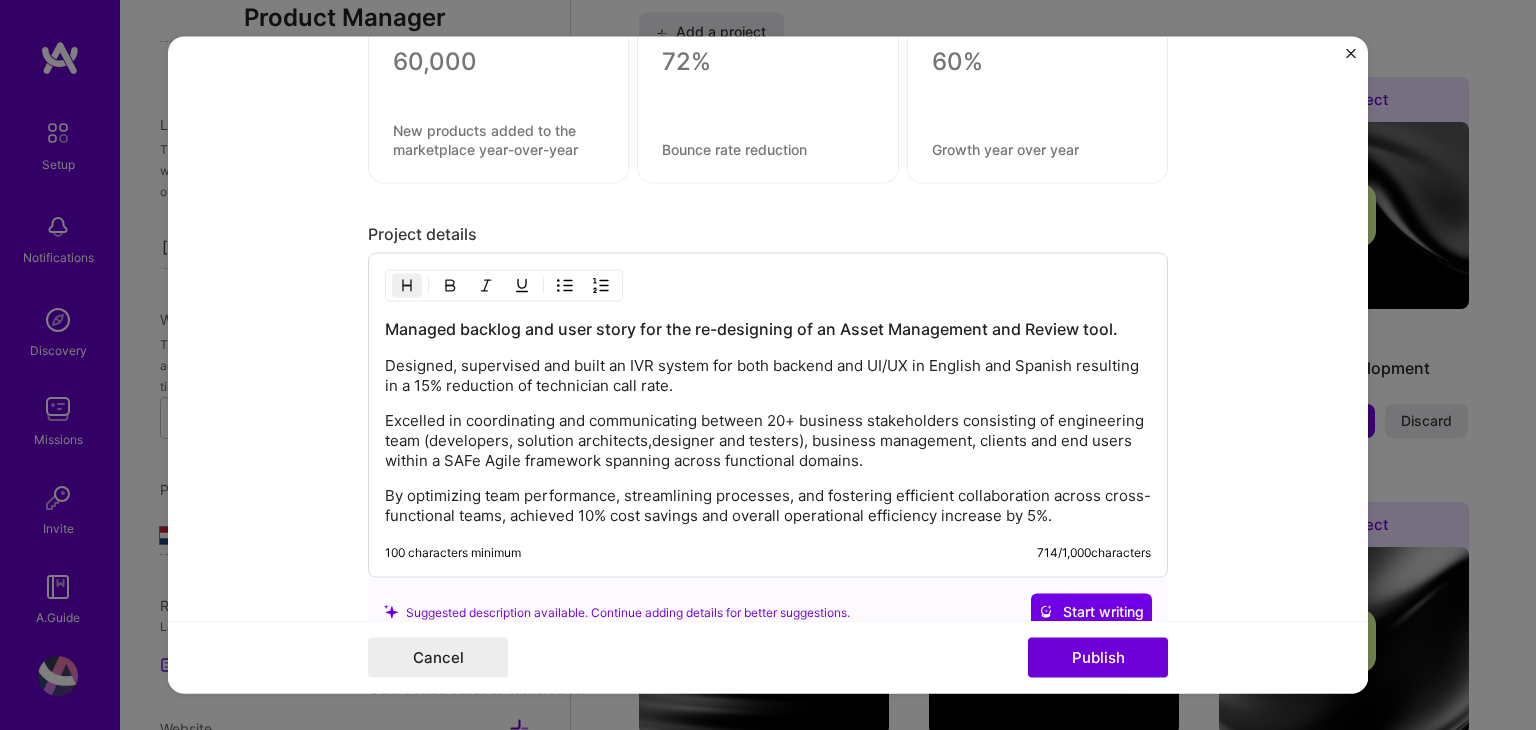 click at bounding box center (565, 286) 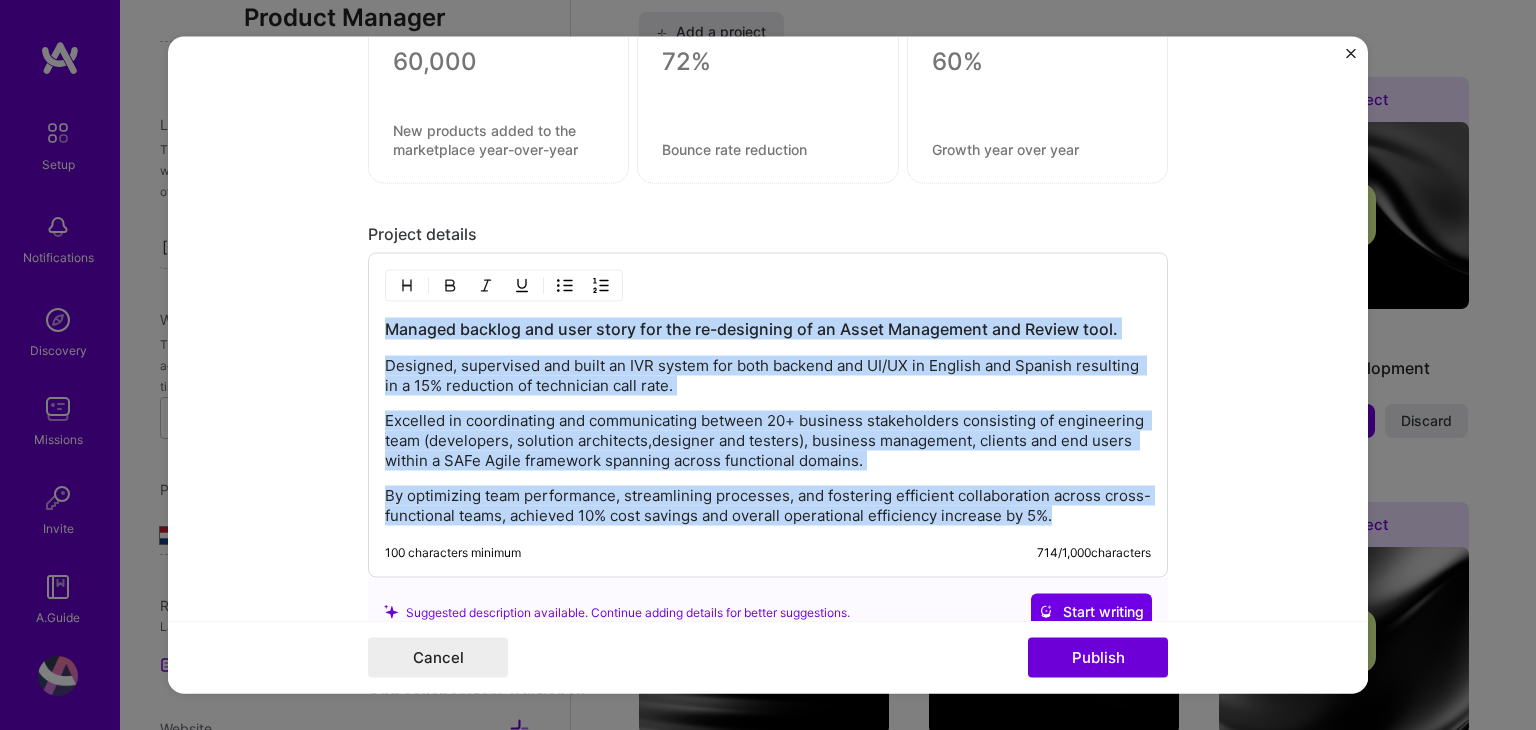 drag, startPoint x: 906, startPoint y: 480, endPoint x: 340, endPoint y: 304, distance: 592.73267 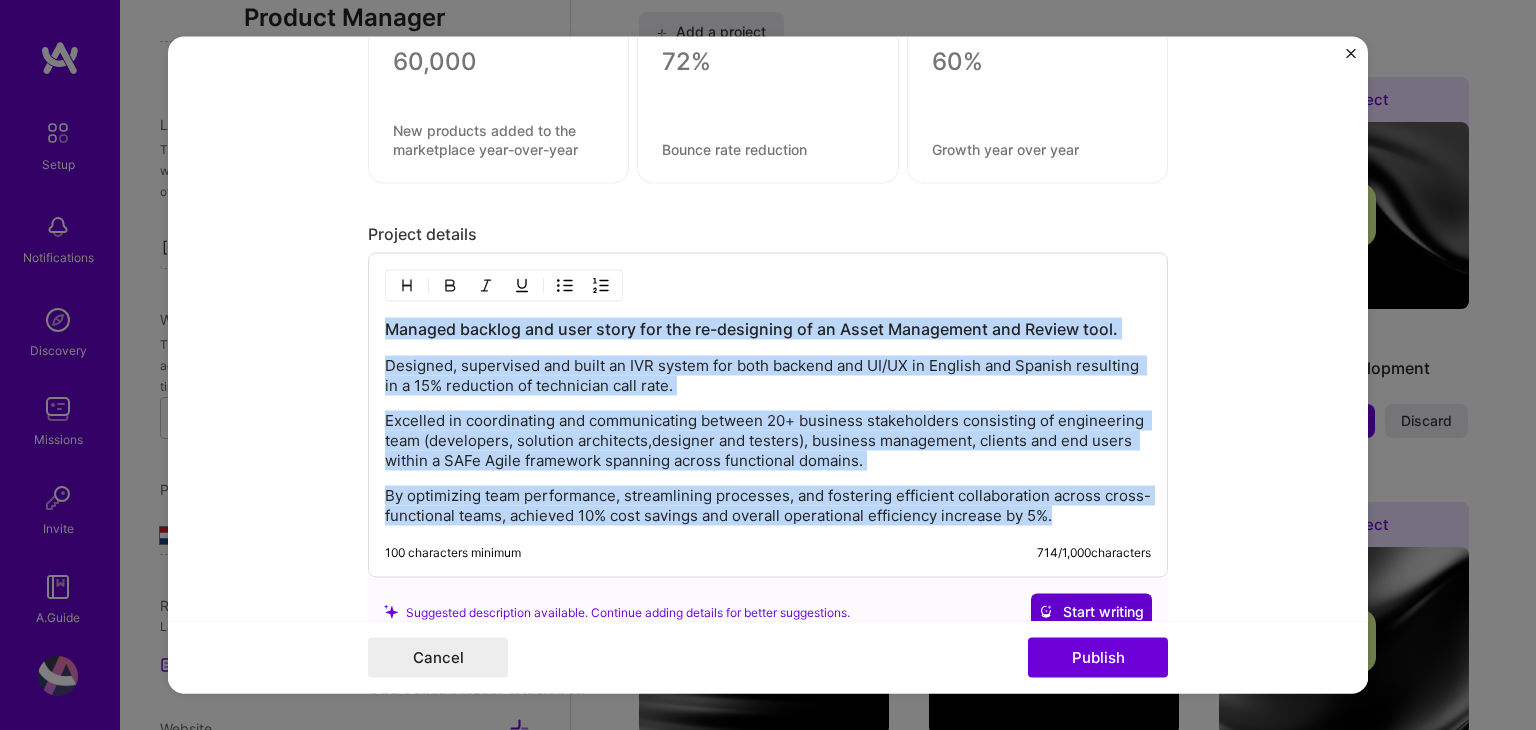 click on "Start writing" at bounding box center [1091, 612] 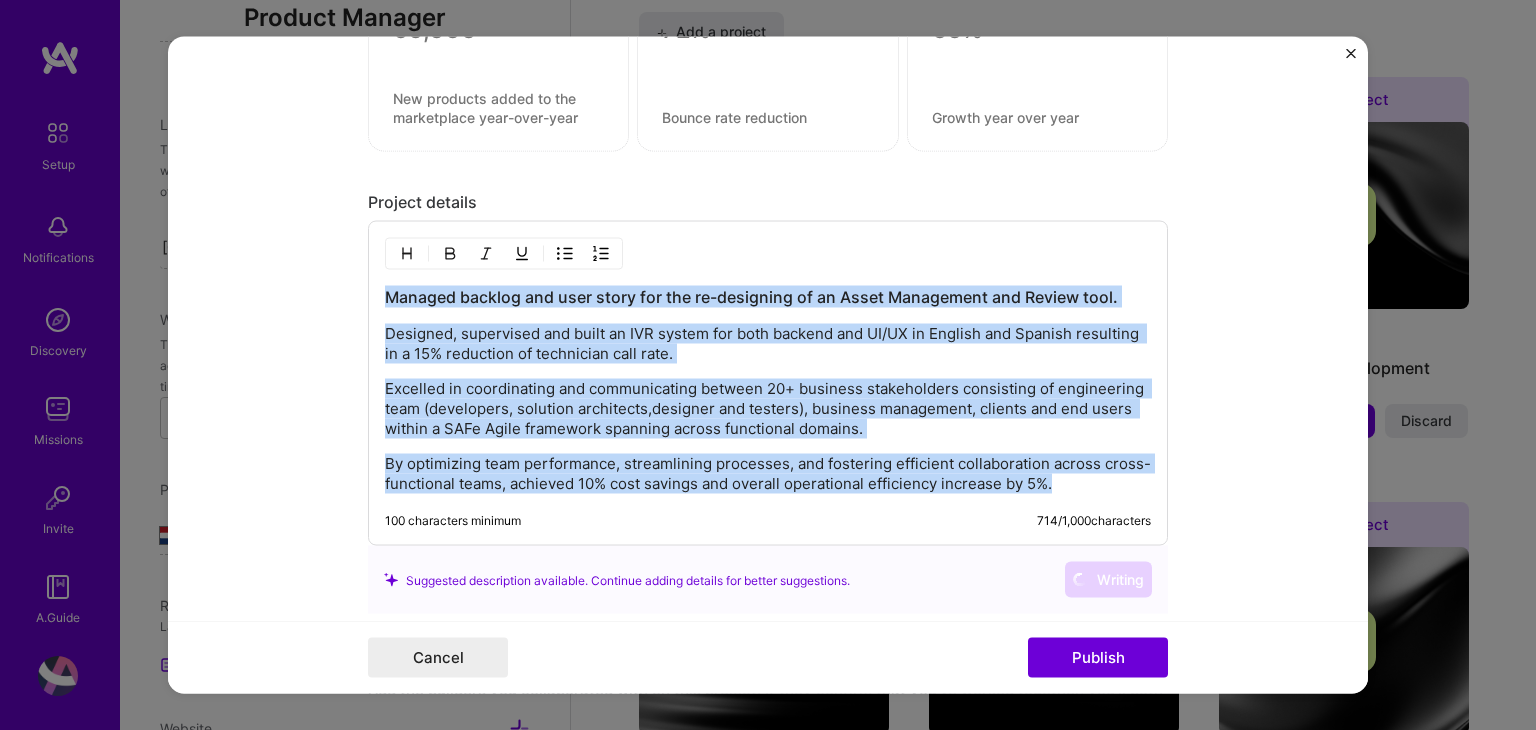 scroll, scrollTop: 1700, scrollLeft: 0, axis: vertical 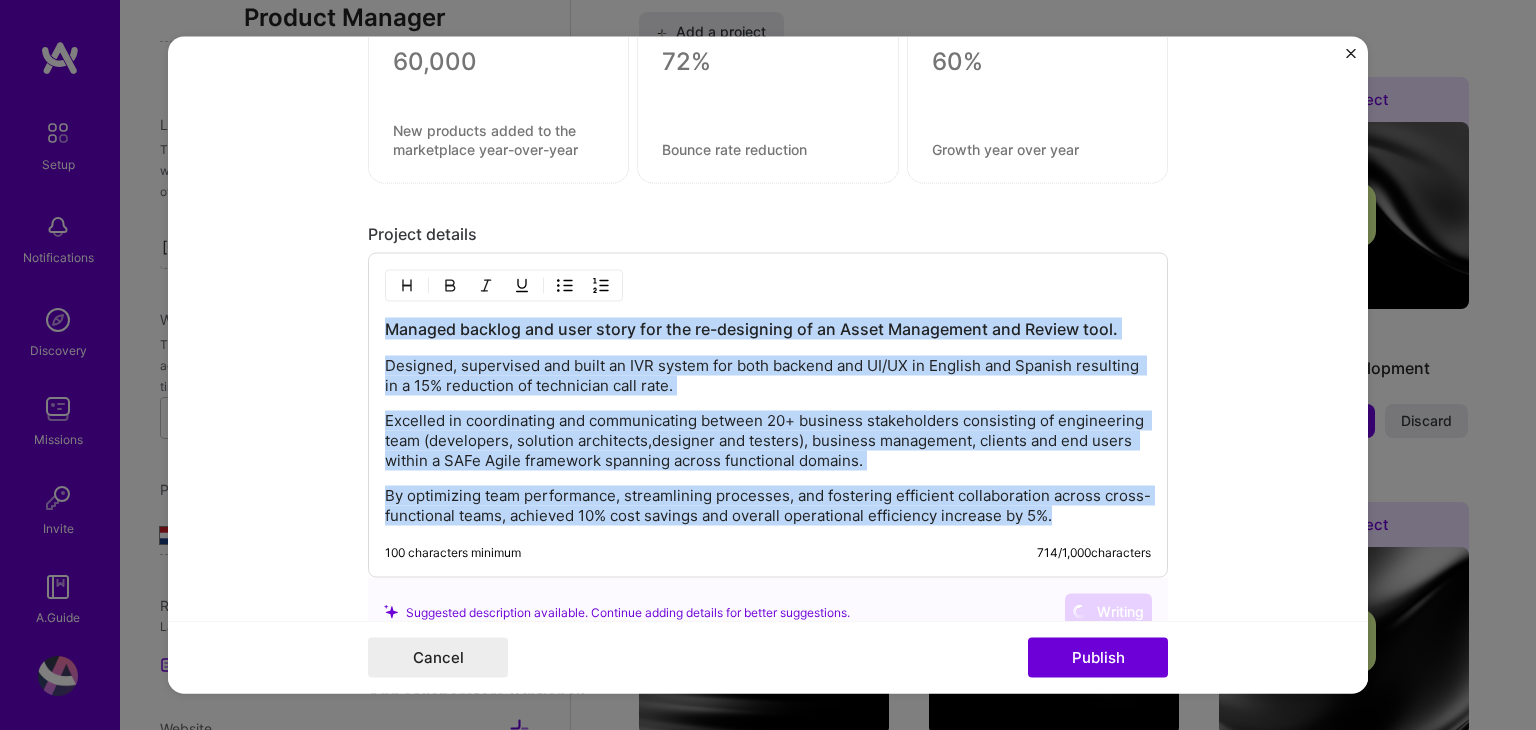 click on "By optimizing team performance, streamlining processes, and fostering efficient collaboration across cross-functional teams, achieved 10% cost savings and overall operational efficiency increase by 5%." at bounding box center [768, 506] 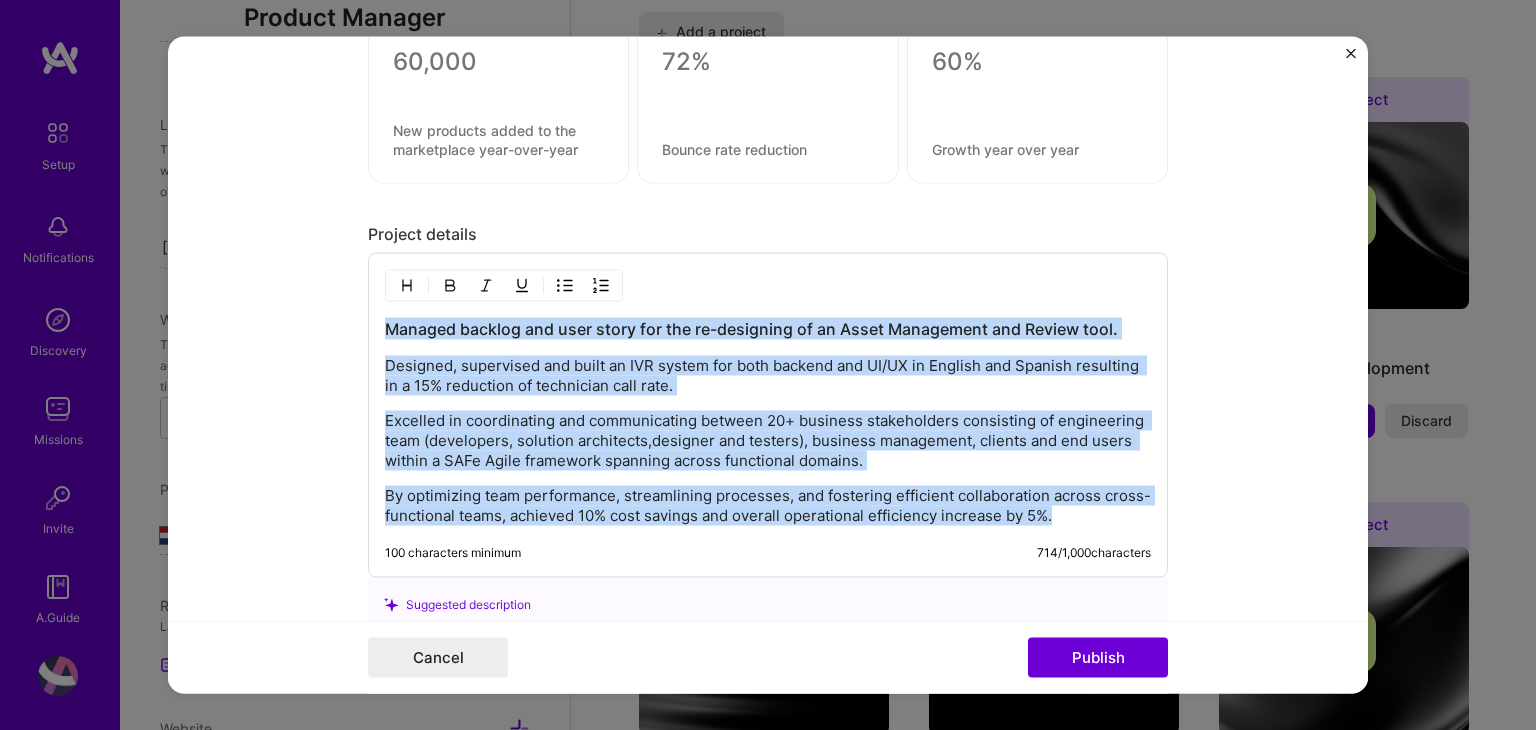 drag, startPoint x: 1084, startPoint y: 519, endPoint x: 365, endPoint y: 308, distance: 749.32104 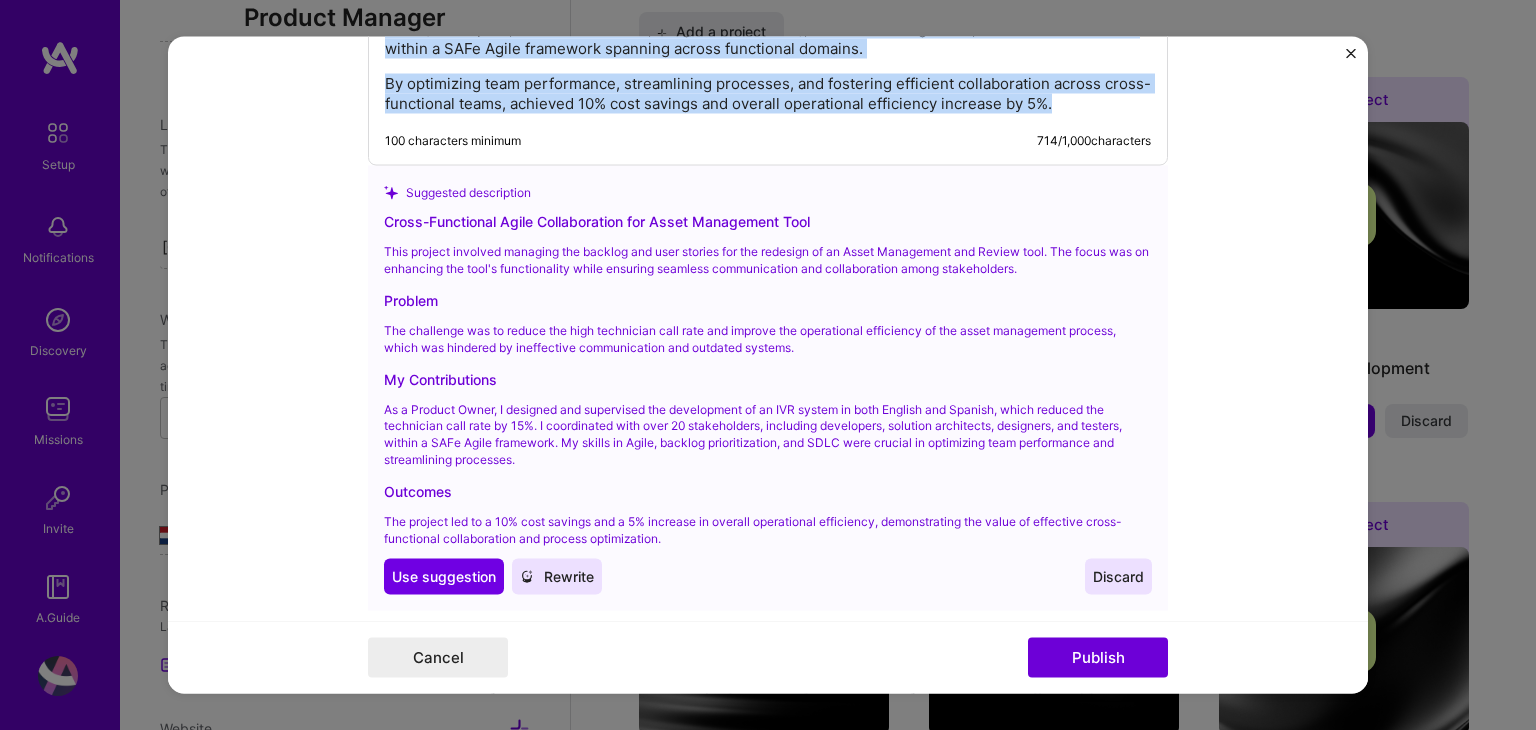 scroll, scrollTop: 2100, scrollLeft: 0, axis: vertical 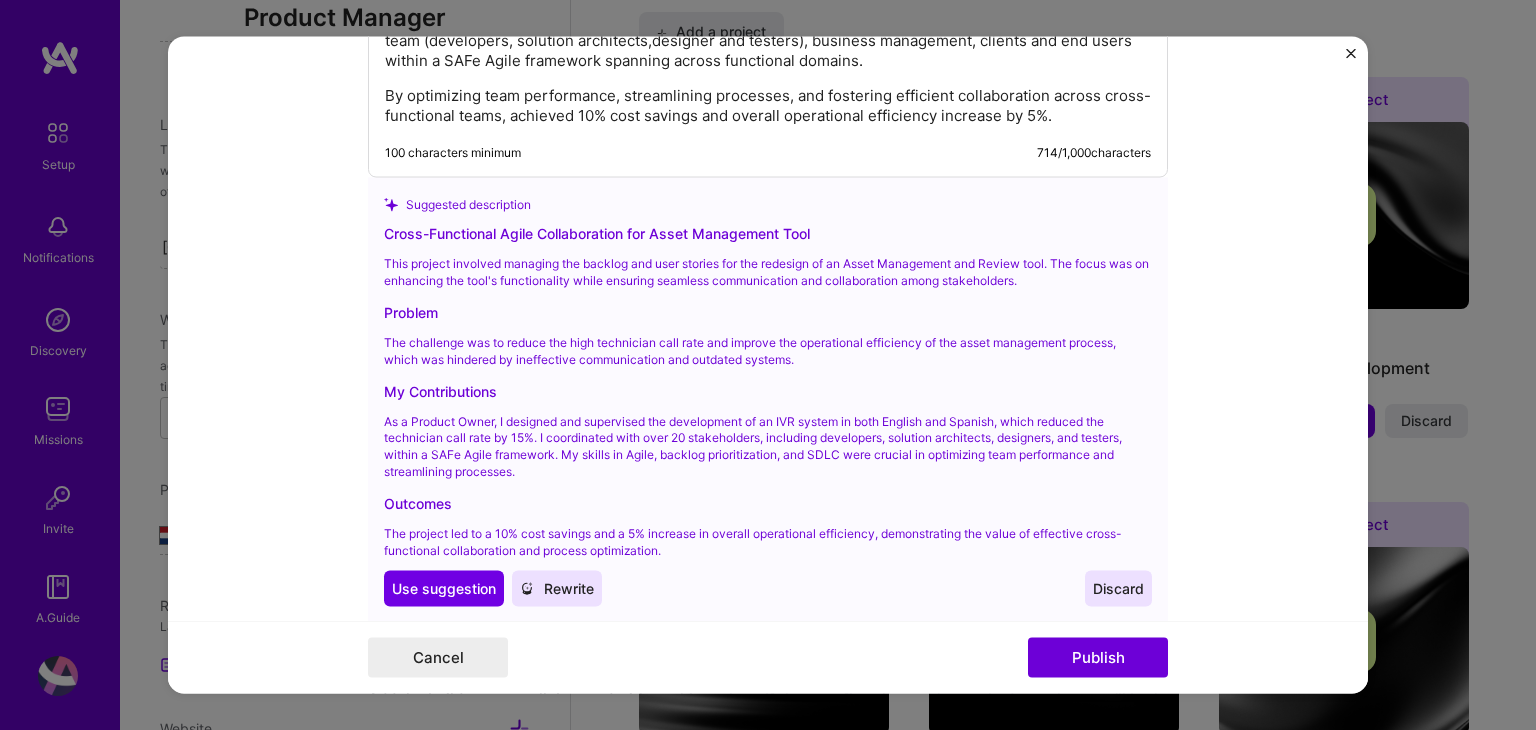 click on "My Contributions" at bounding box center [768, 390] 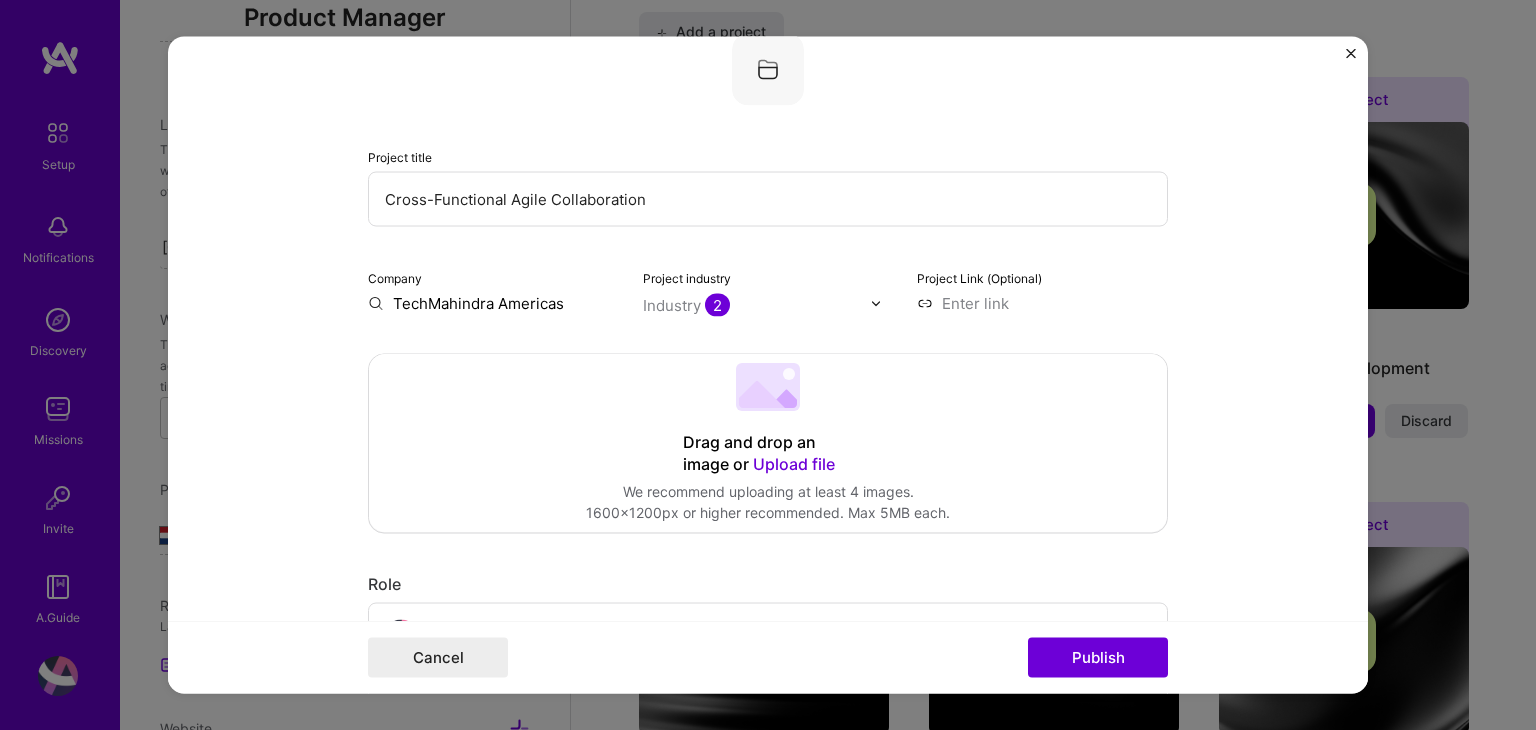 scroll, scrollTop: 100, scrollLeft: 0, axis: vertical 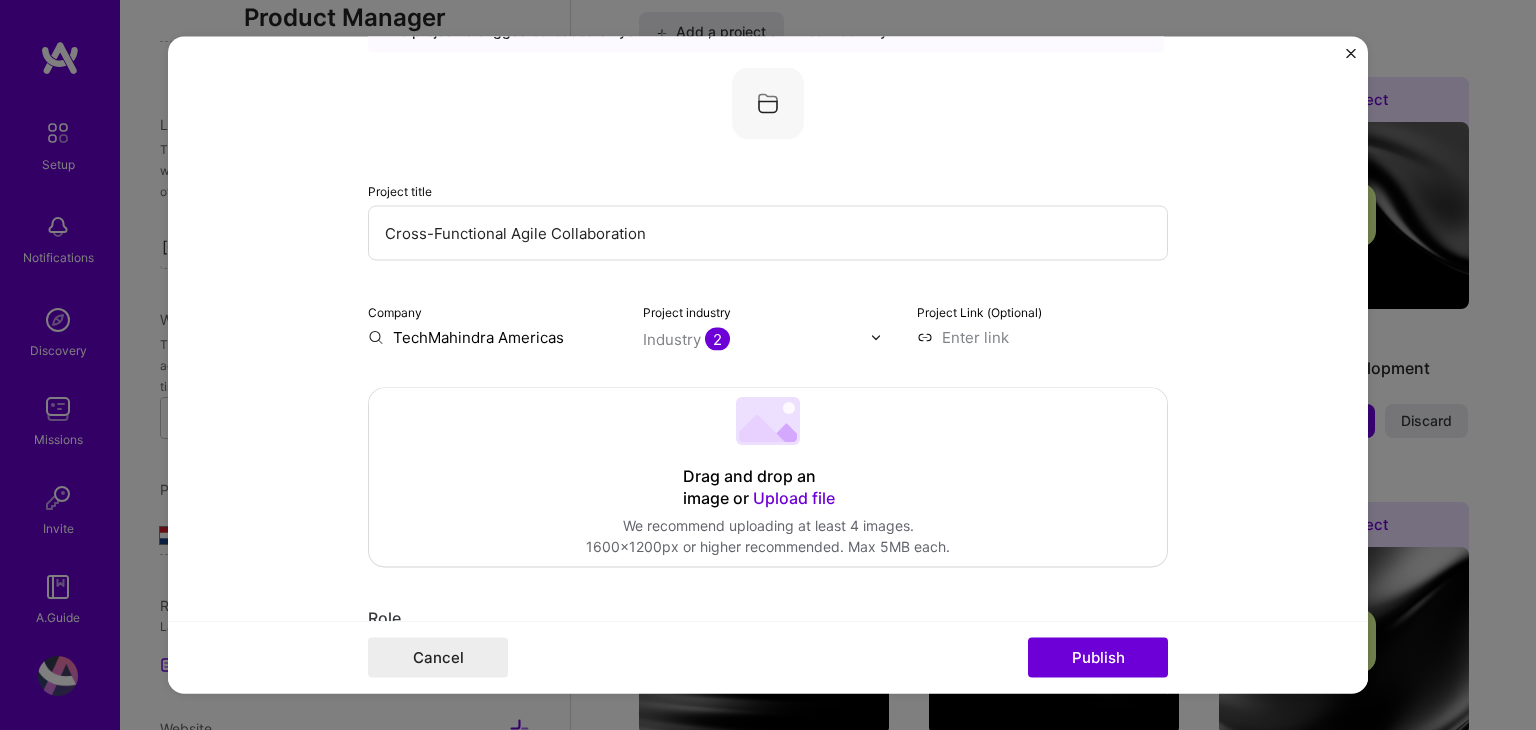 drag, startPoint x: 704, startPoint y: 233, endPoint x: 248, endPoint y: 232, distance: 456.0011 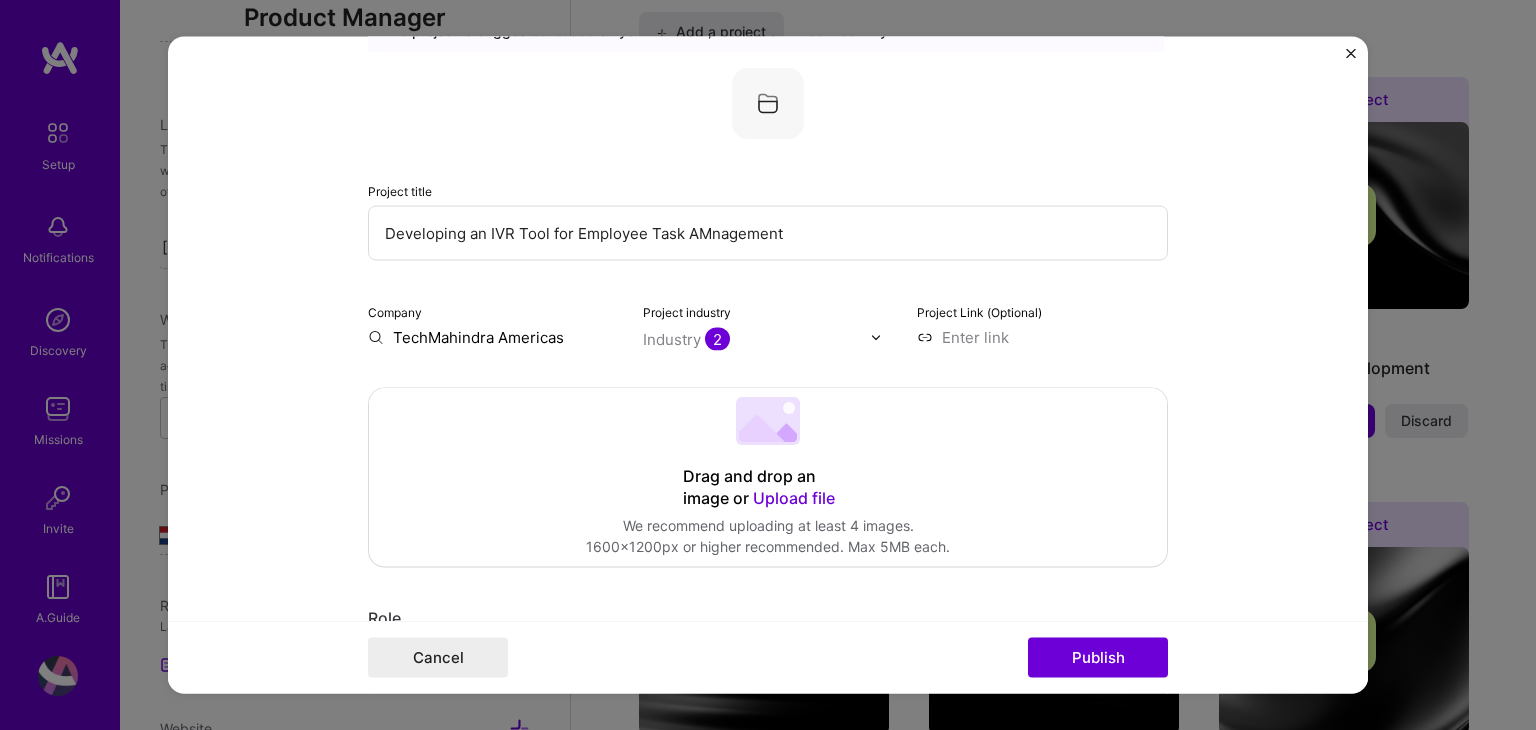 click on "Developing an IVR Tool for Employee Task AMnagement" at bounding box center (768, 233) 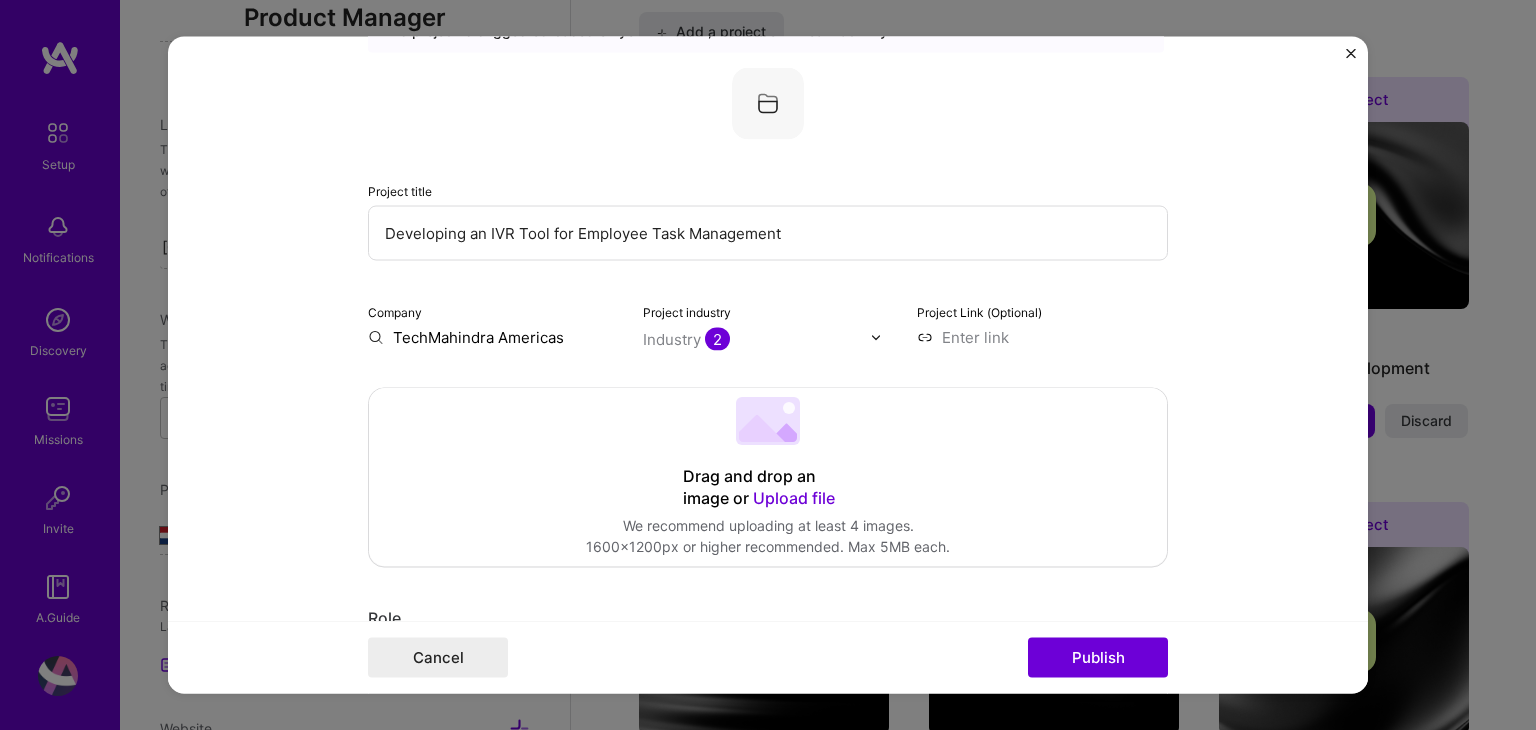 drag, startPoint x: 801, startPoint y: 236, endPoint x: 154, endPoint y: 213, distance: 647.4087 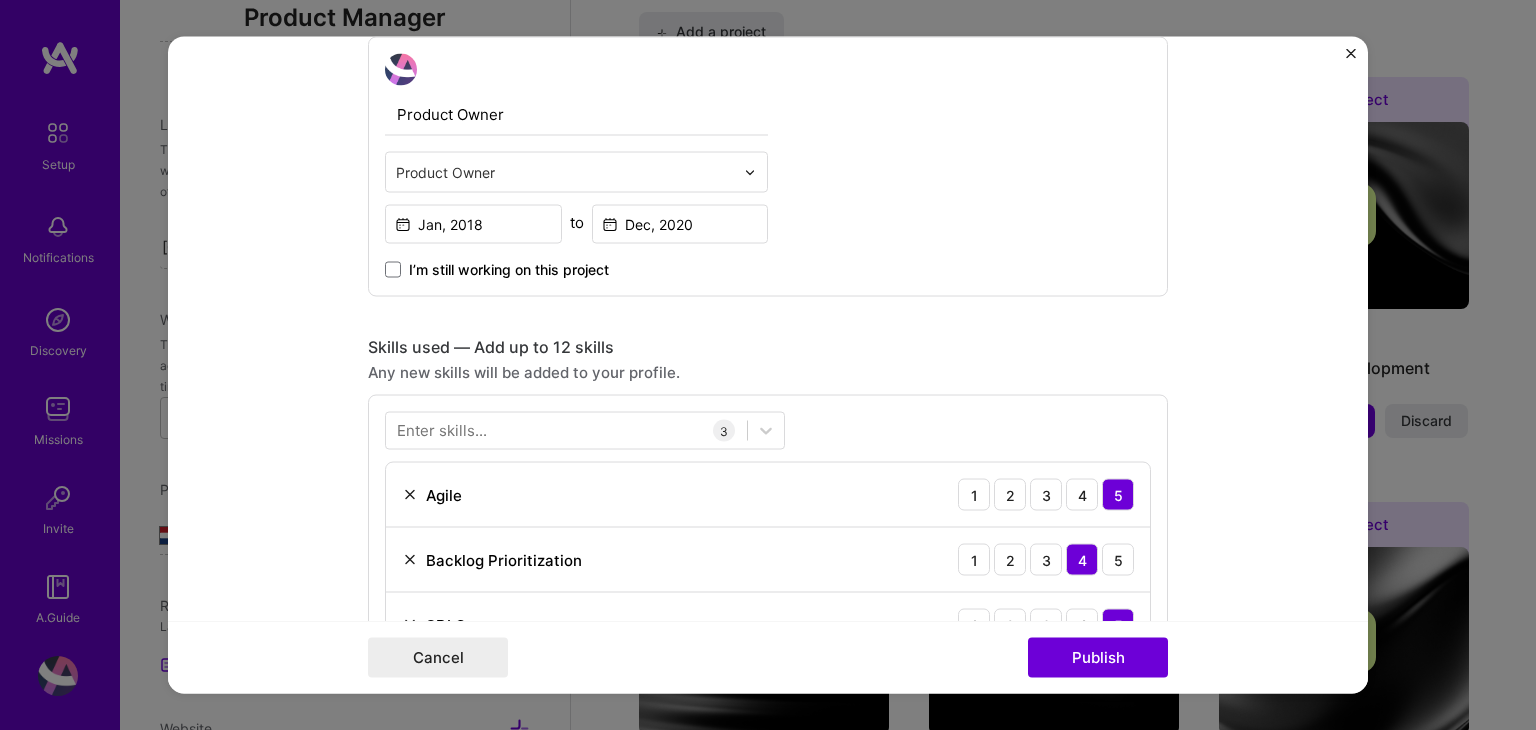 scroll, scrollTop: 600, scrollLeft: 0, axis: vertical 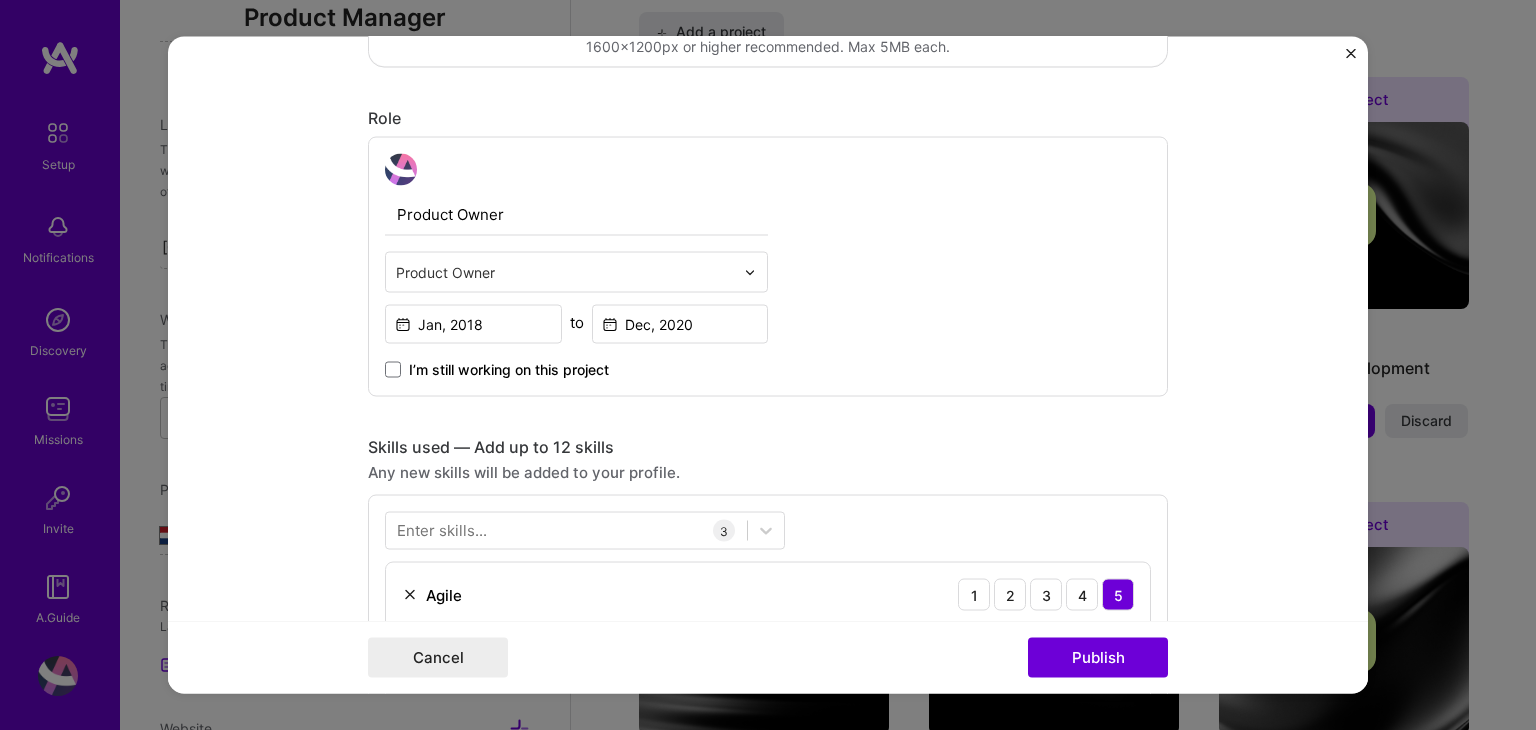 type on "IVR-Based Task Automation for Internal Operations" 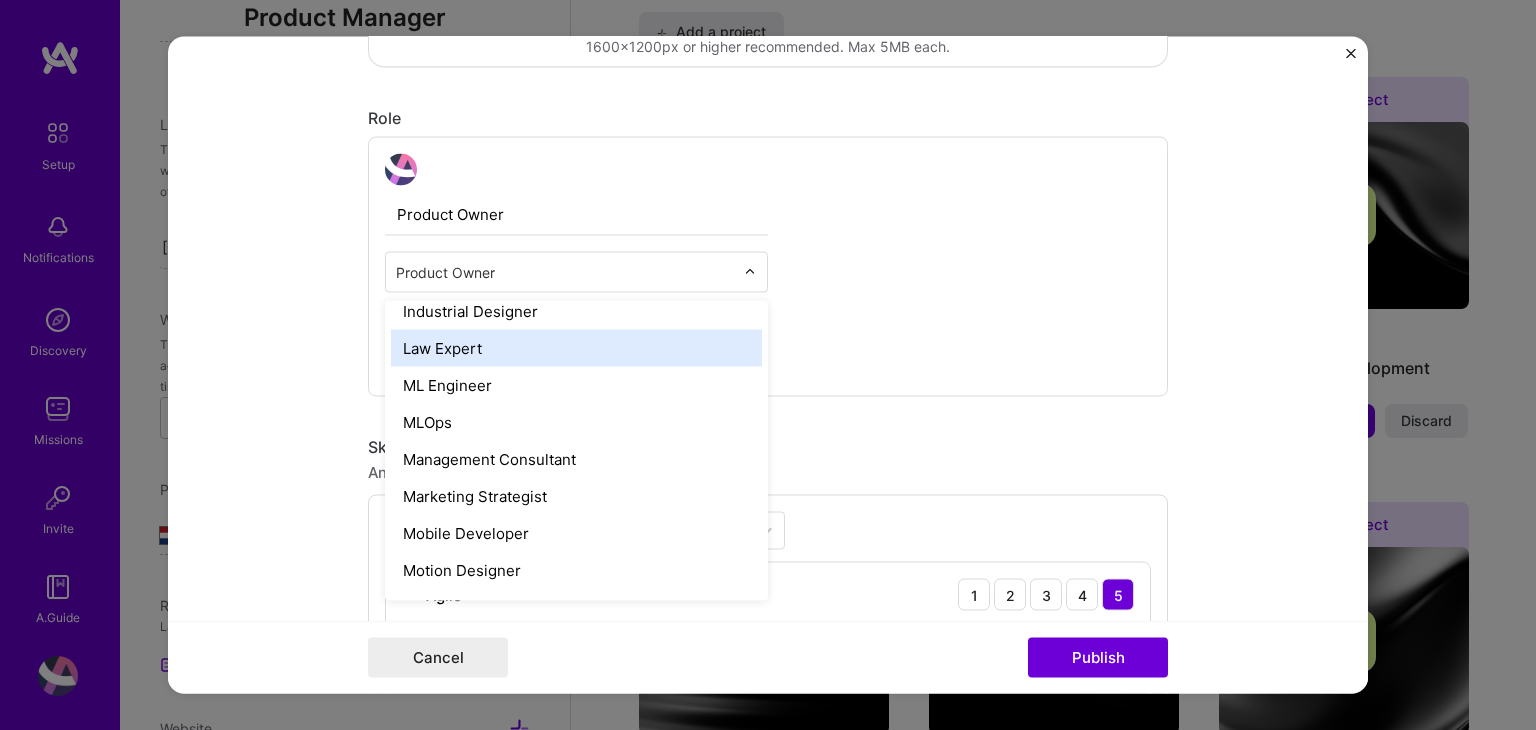 scroll, scrollTop: 1564, scrollLeft: 0, axis: vertical 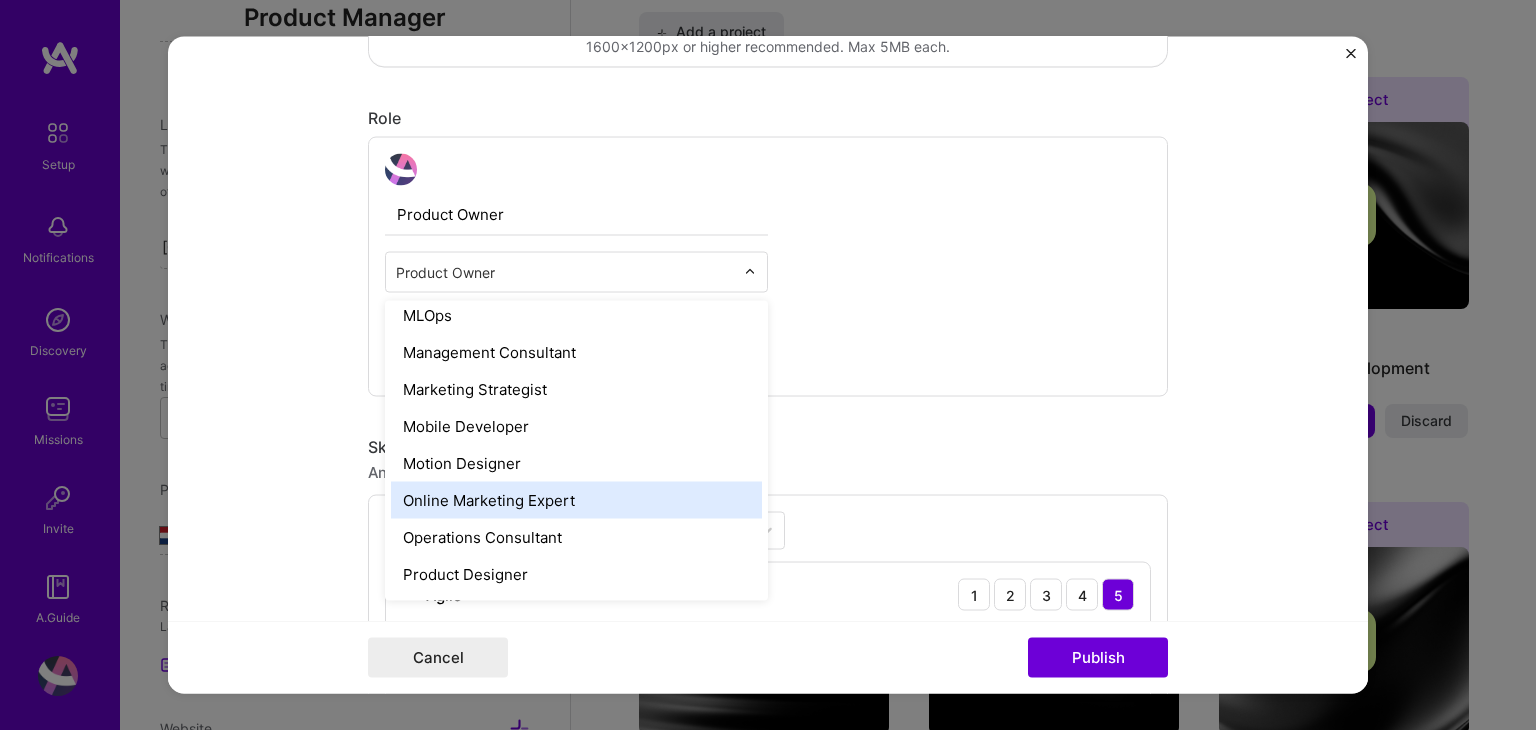 click on "Suggested project This project is suggested based on your LinkedIn, resume or A.Team activity. Project title IVR-Based Task Automation for Internal Operations Company TechMahindra Americas Project industry Industry 2 Project Link (Optional) Drag and drop an image or Upload file Upload file We recommend uploading at least 4 images. 1600x1200px or higher recommended. Max 5MB each. Role Product Owner option Online Marketing Expert focused, 48 of 70. 69 results available. Use Up and Down to choose options, press Enter to select the currently focused option, press Escape to exit the menu, press Tab to select the option and exit the menu. Product Owner AI Architect AI Engineer AI Product Manager AI Researcher Algorithms Engineer Analytics Engineer Android Developer Art Director Automation Developer Back-End Developer Blockchain Developer Brand Designer Brand Expert Business Development Chief Technology Officer (CTO) Chief of Staff Cloud Expert Community Manager Content Writer" at bounding box center [768, 365] 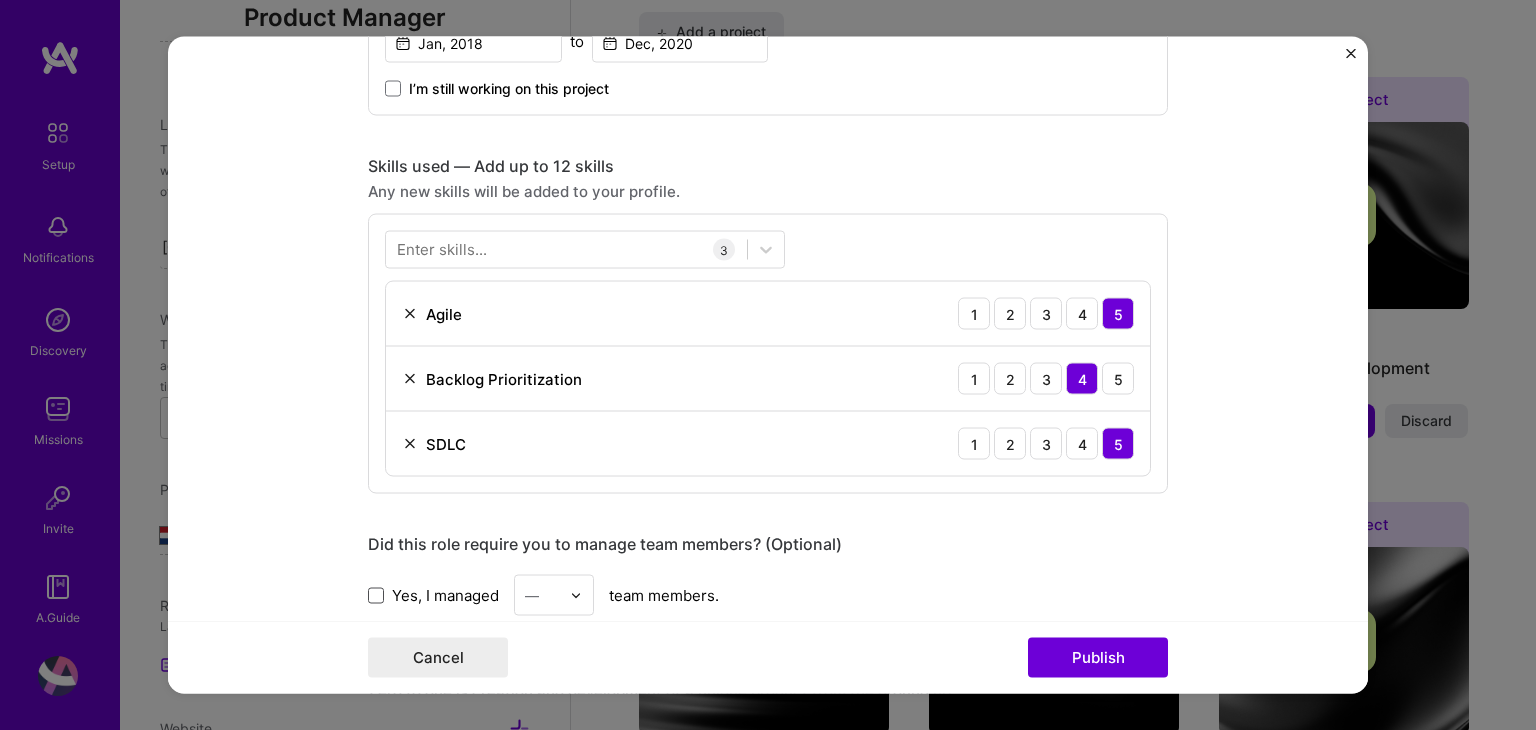 scroll, scrollTop: 900, scrollLeft: 0, axis: vertical 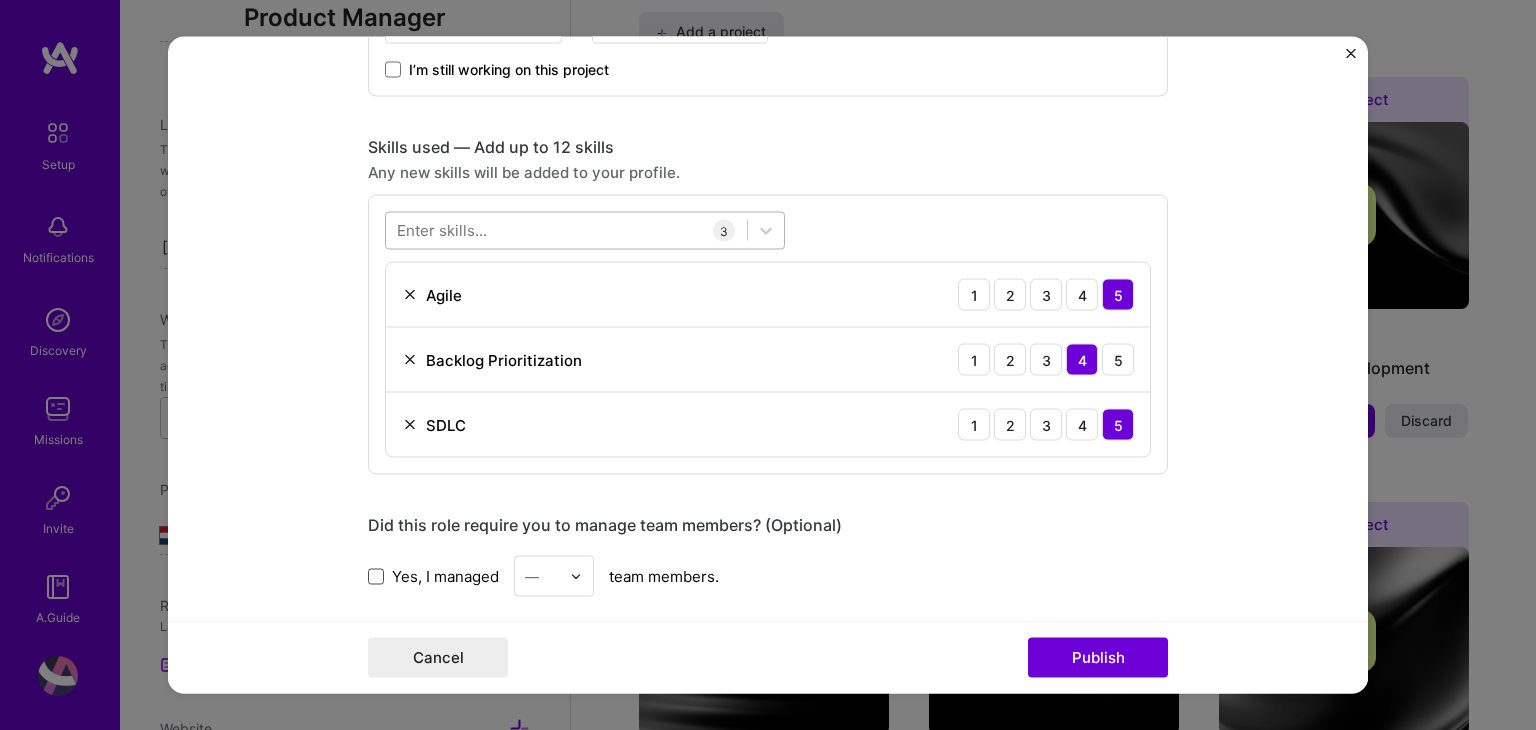click at bounding box center [566, 230] 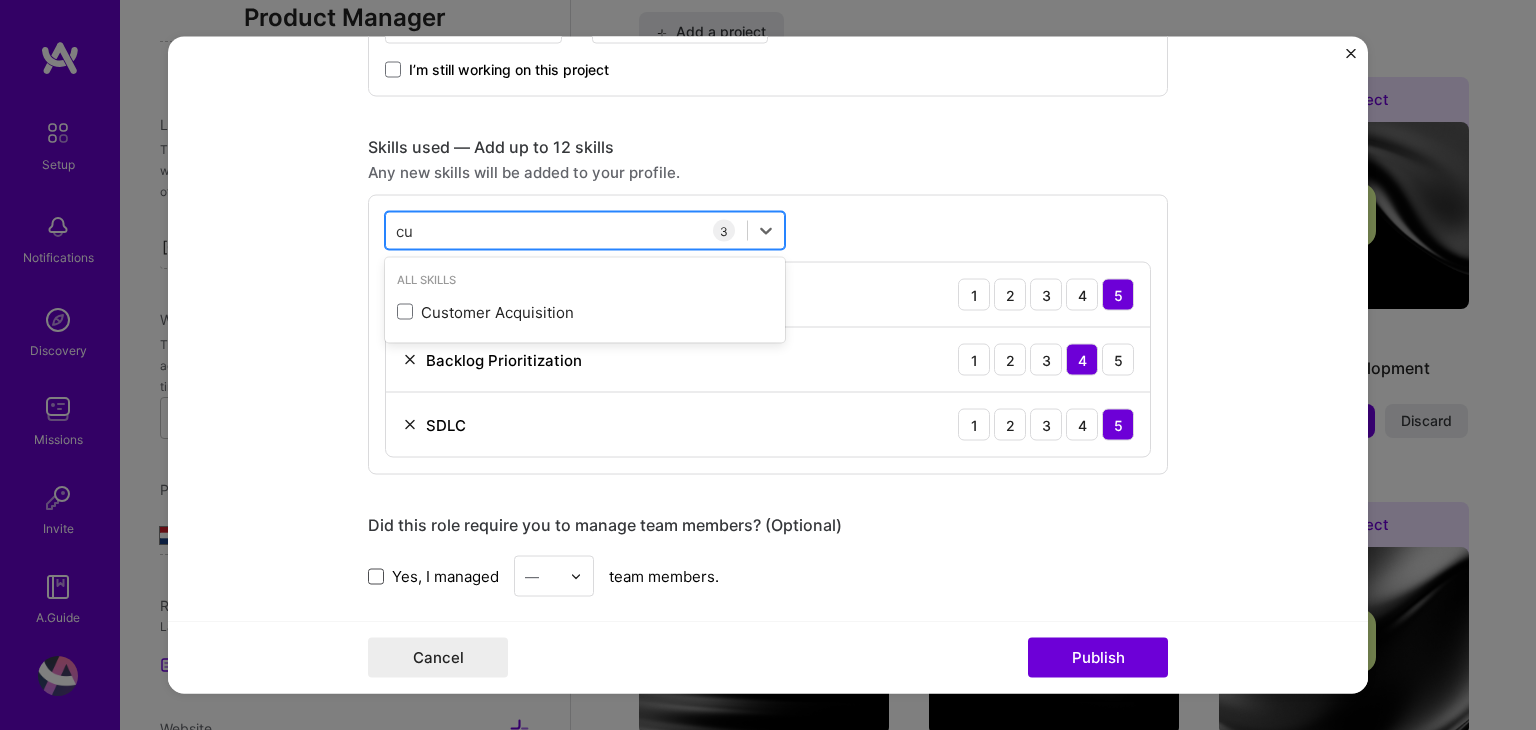 type on "c" 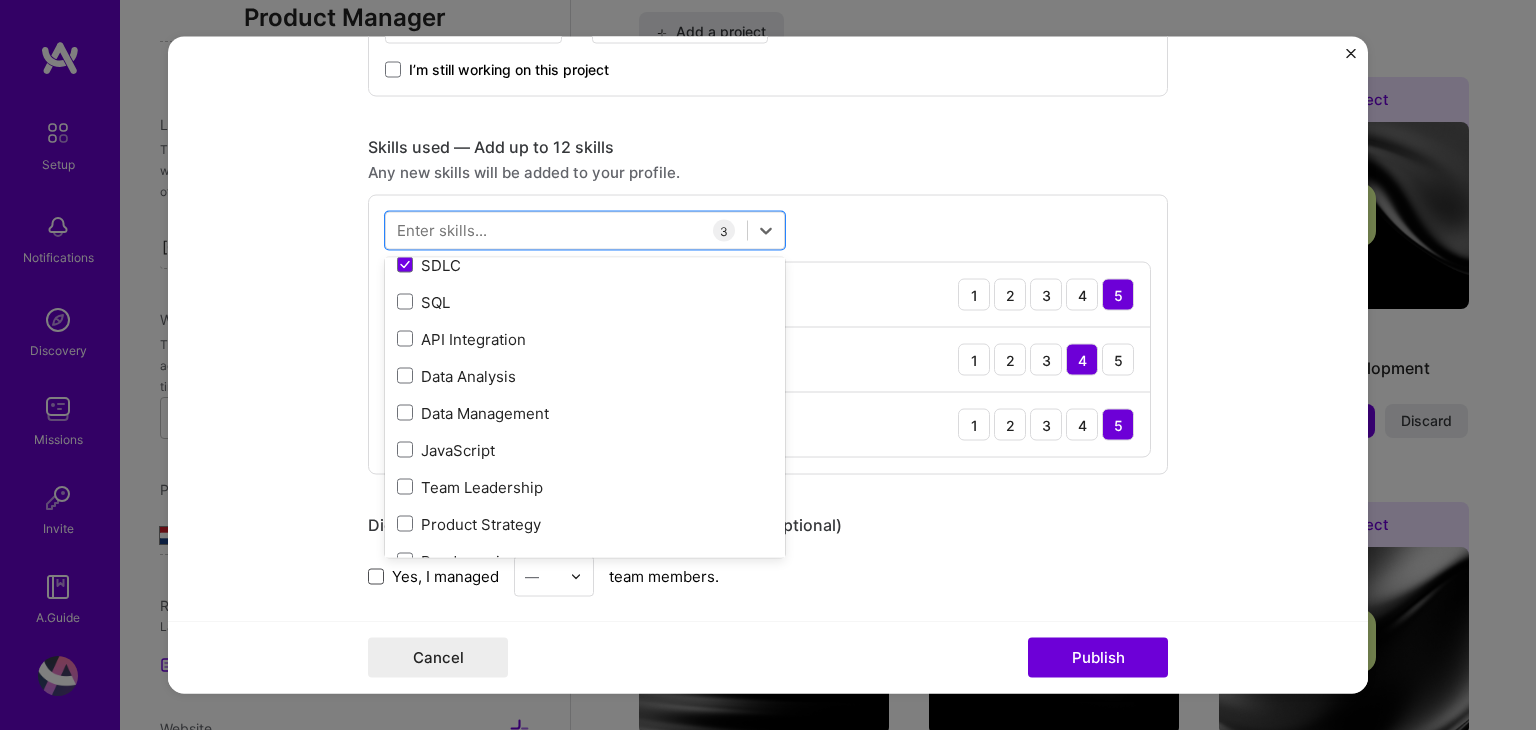 scroll, scrollTop: 200, scrollLeft: 0, axis: vertical 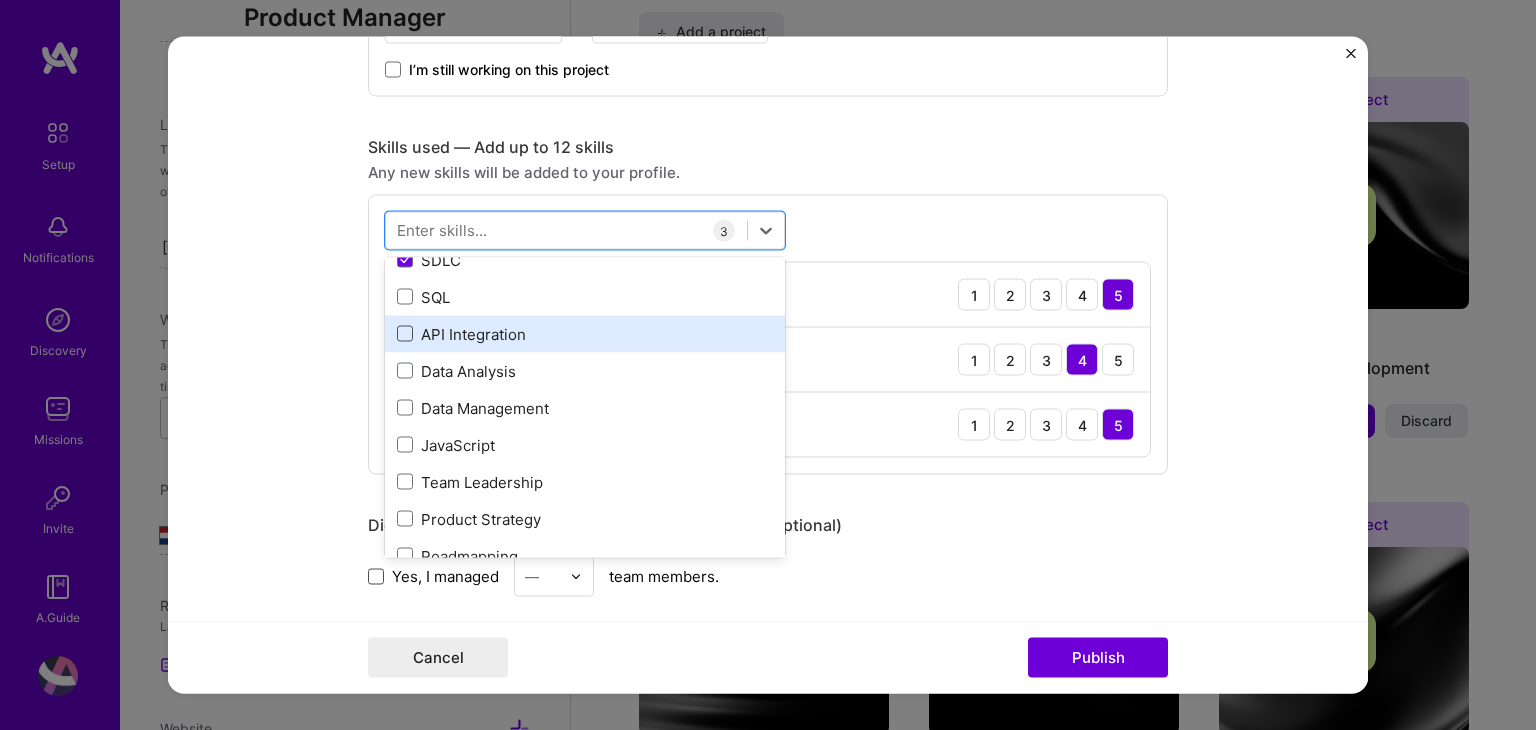 click at bounding box center [405, 334] 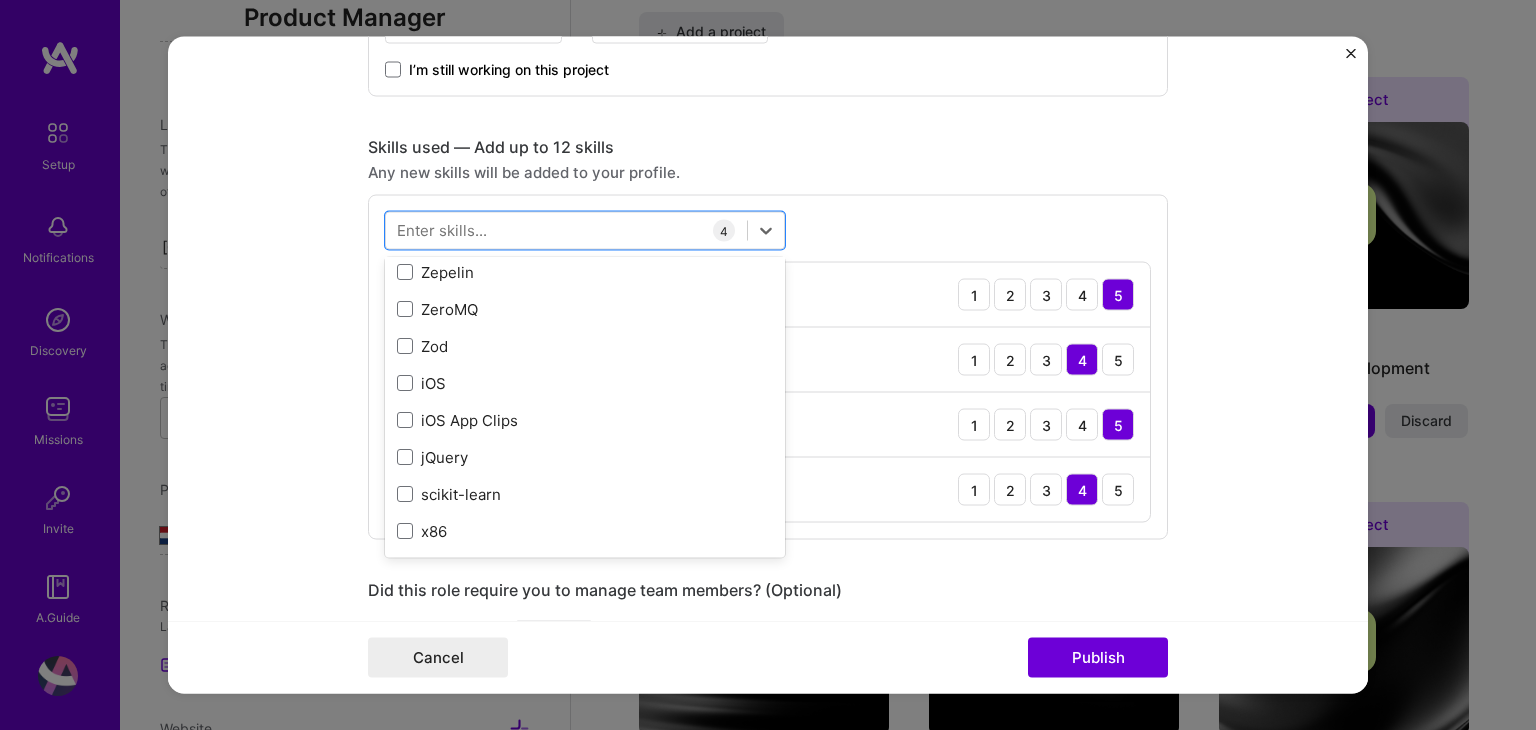 scroll, scrollTop: 13773, scrollLeft: 0, axis: vertical 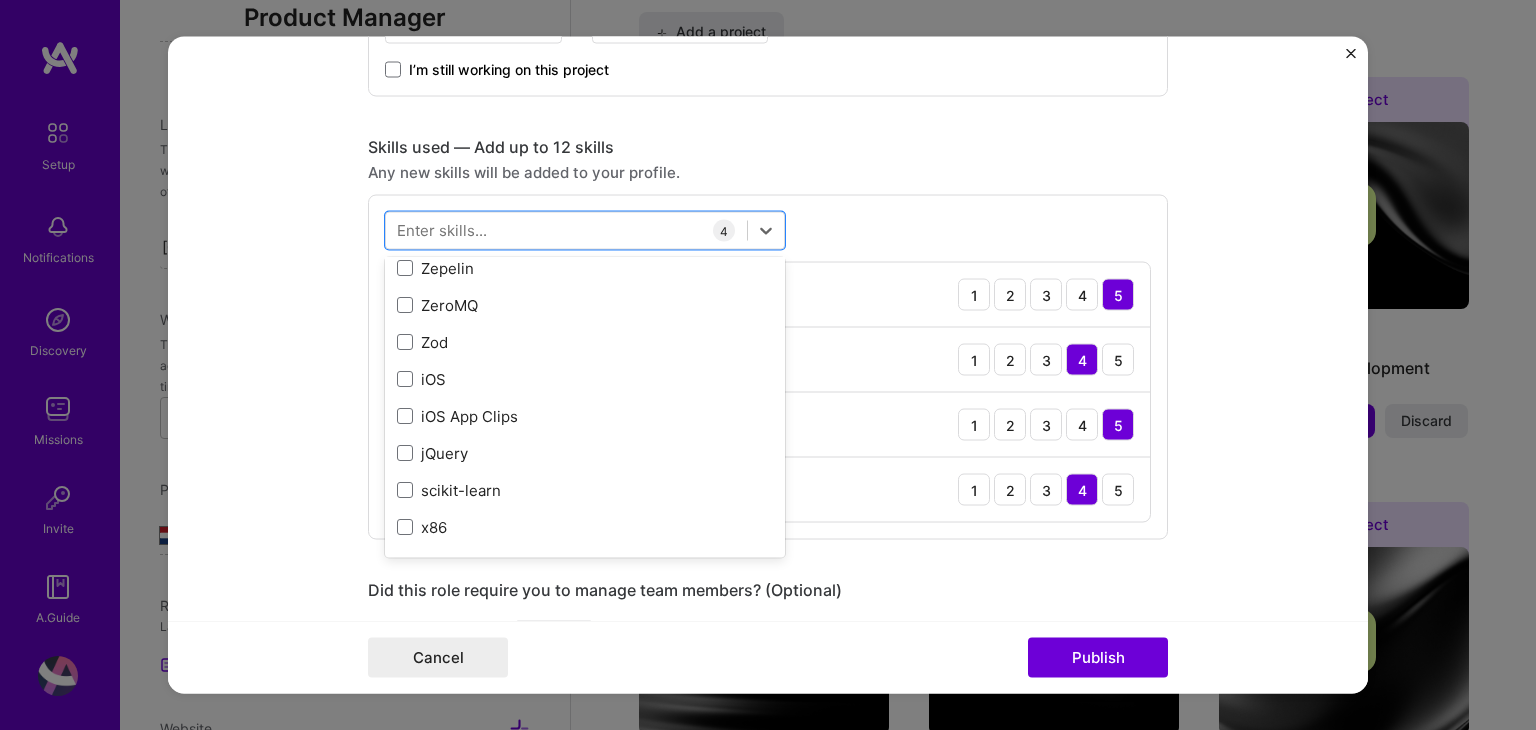 click on "Enter skills..." at bounding box center (442, 230) 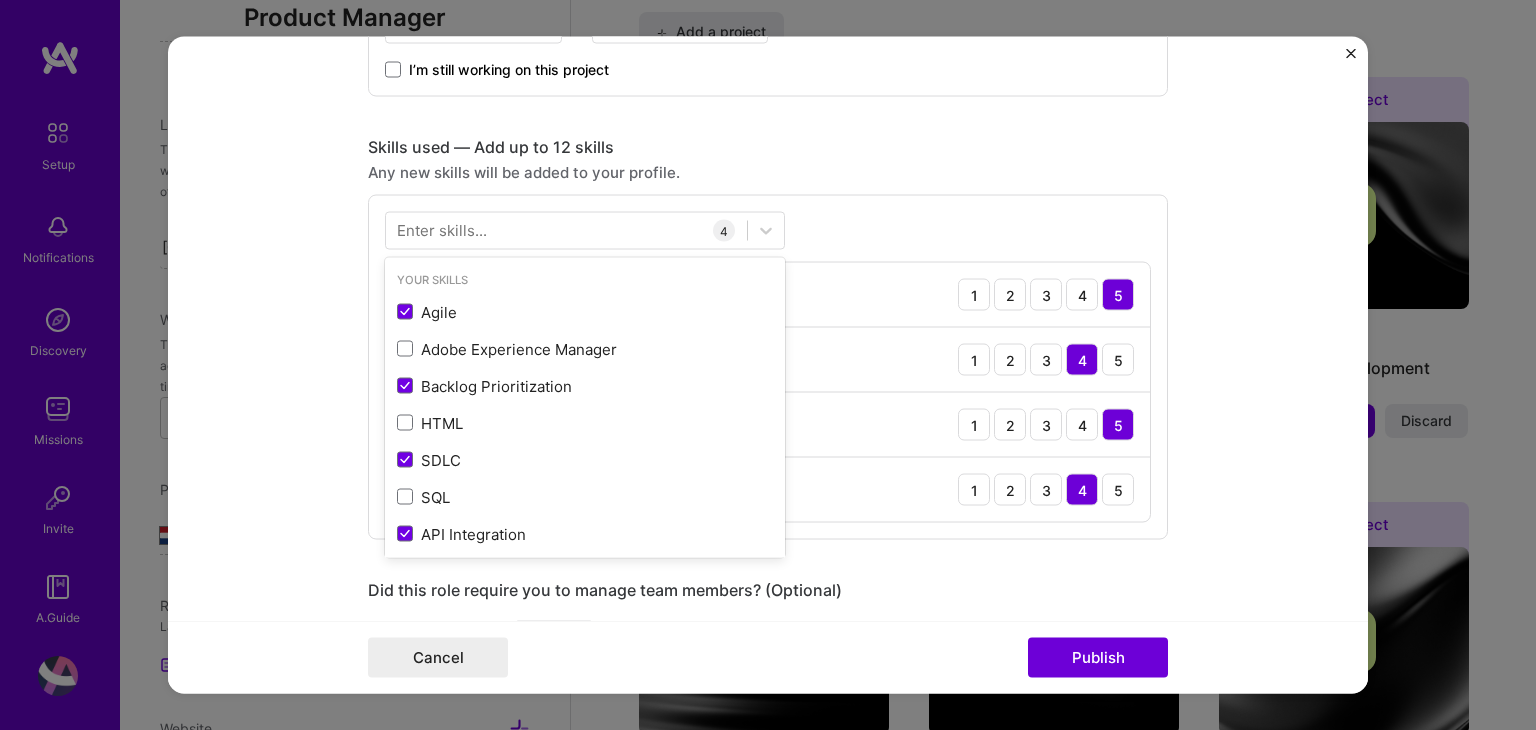 click on "Enter skills..." at bounding box center (442, 230) 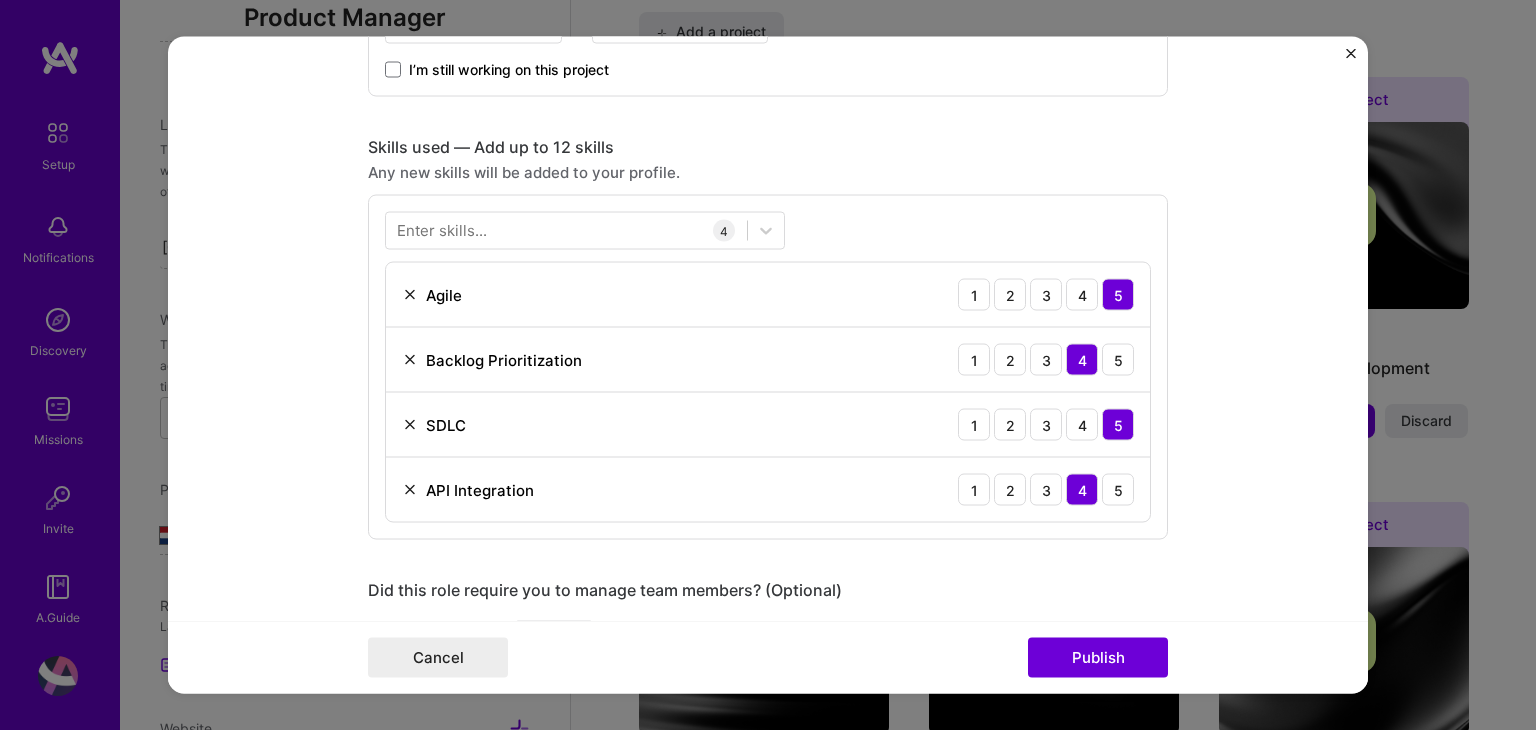 click on "Enter skills..." at bounding box center (442, 230) 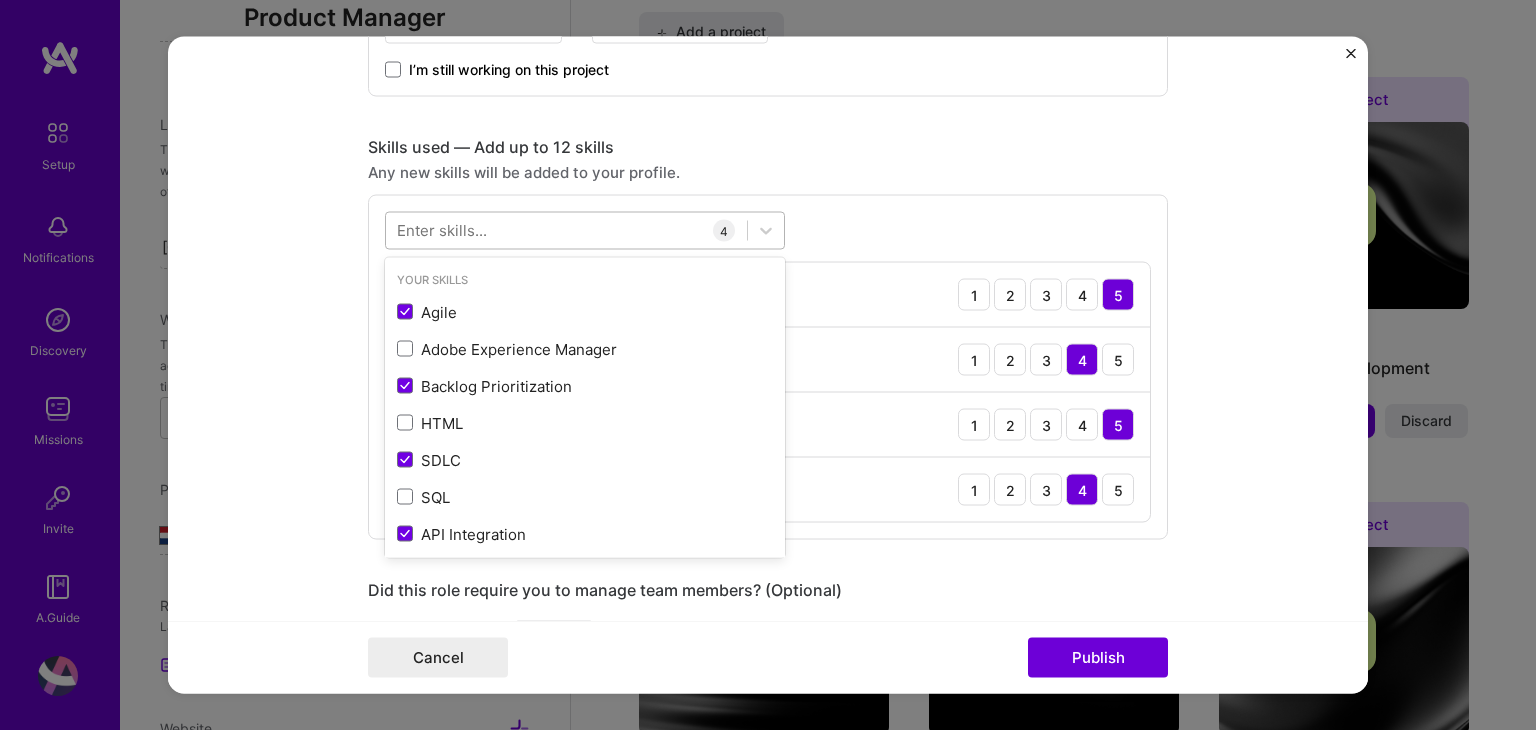 click at bounding box center [566, 230] 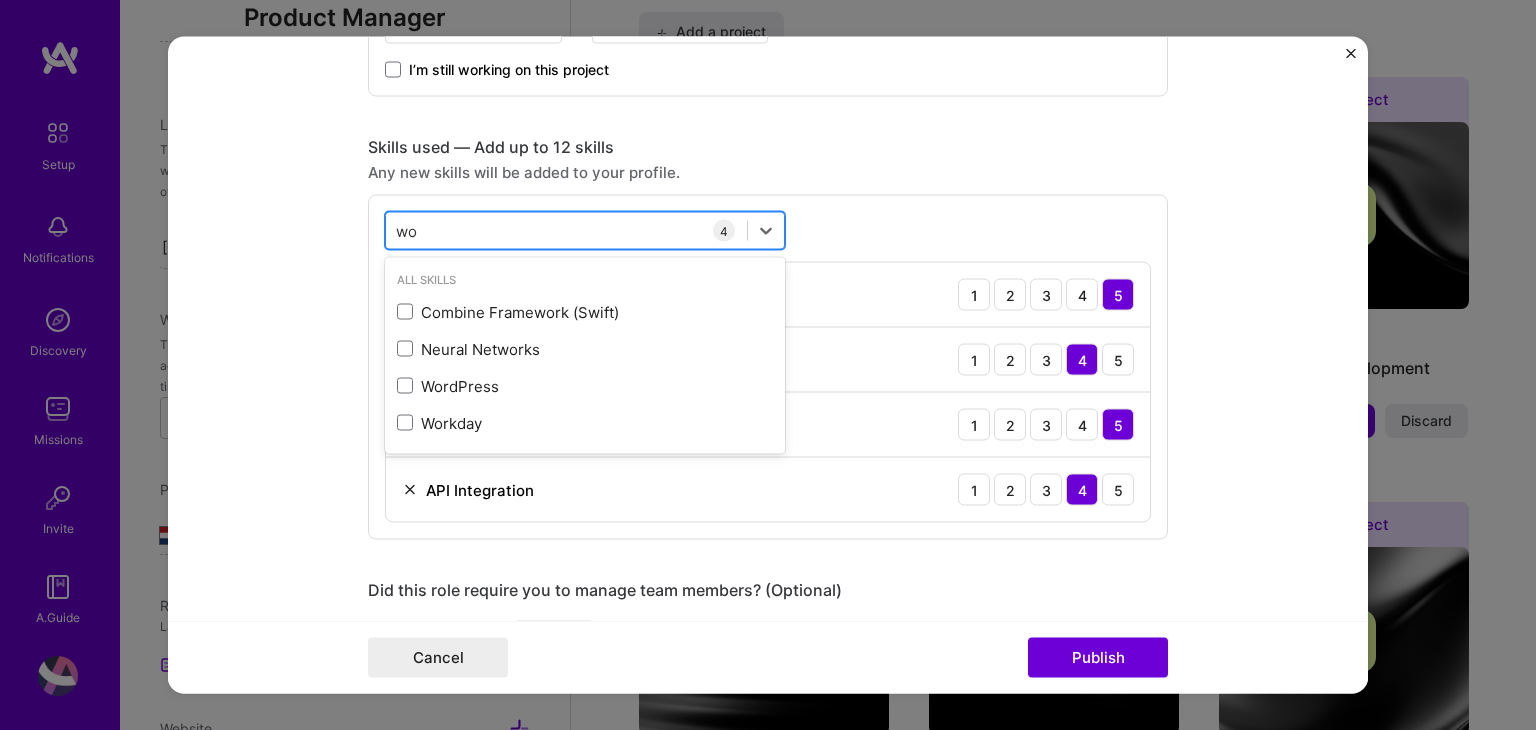type on "w" 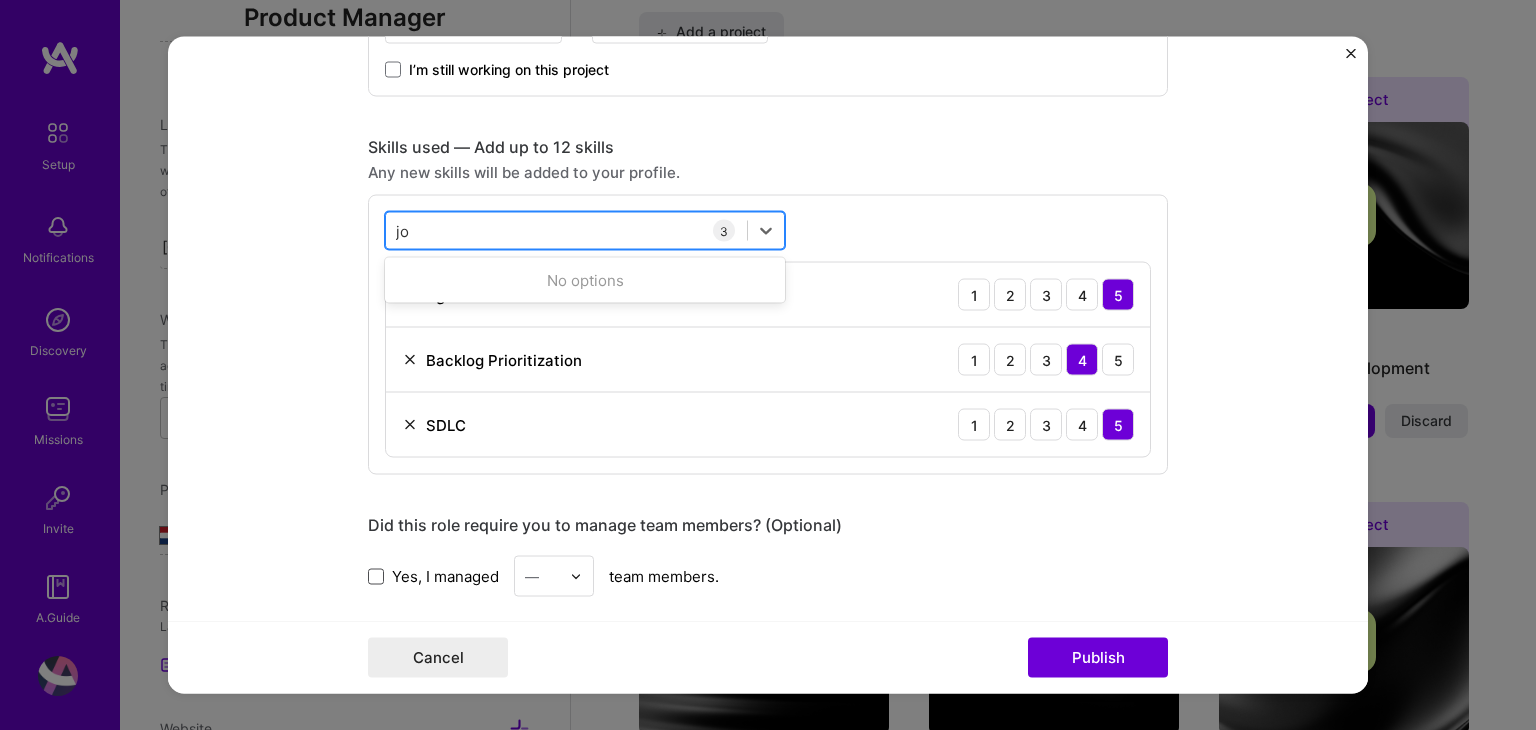 type on "j" 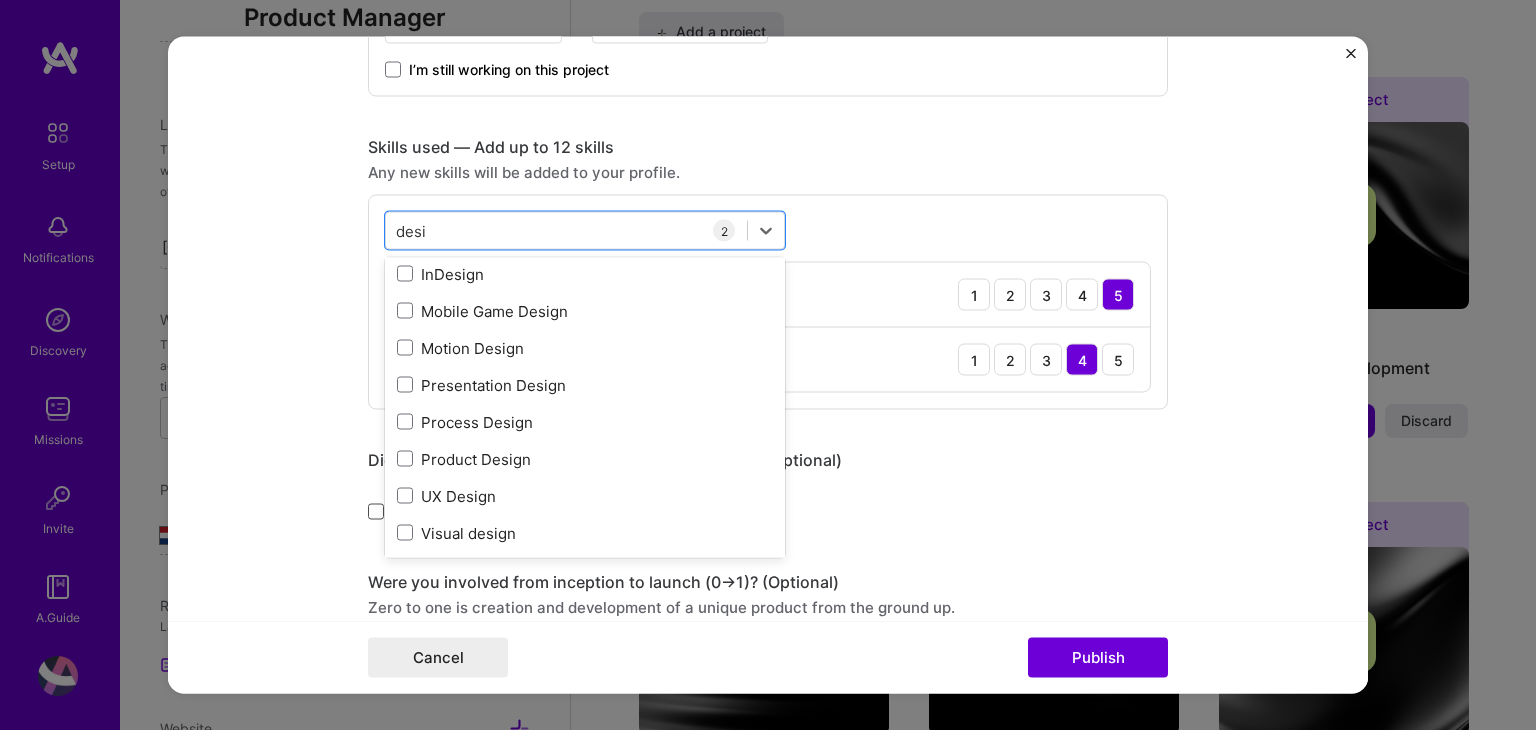 scroll, scrollTop: 342, scrollLeft: 0, axis: vertical 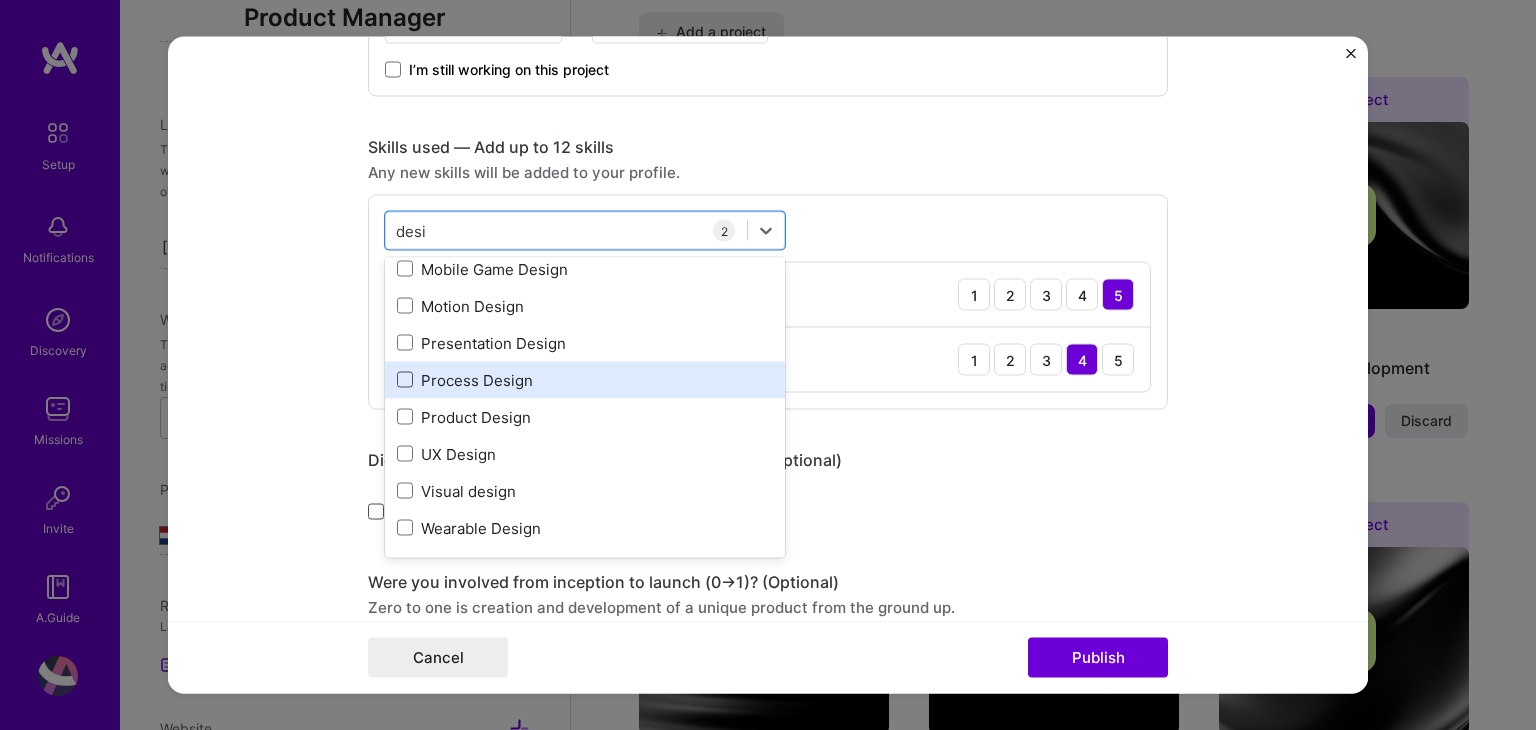 click at bounding box center [405, 380] 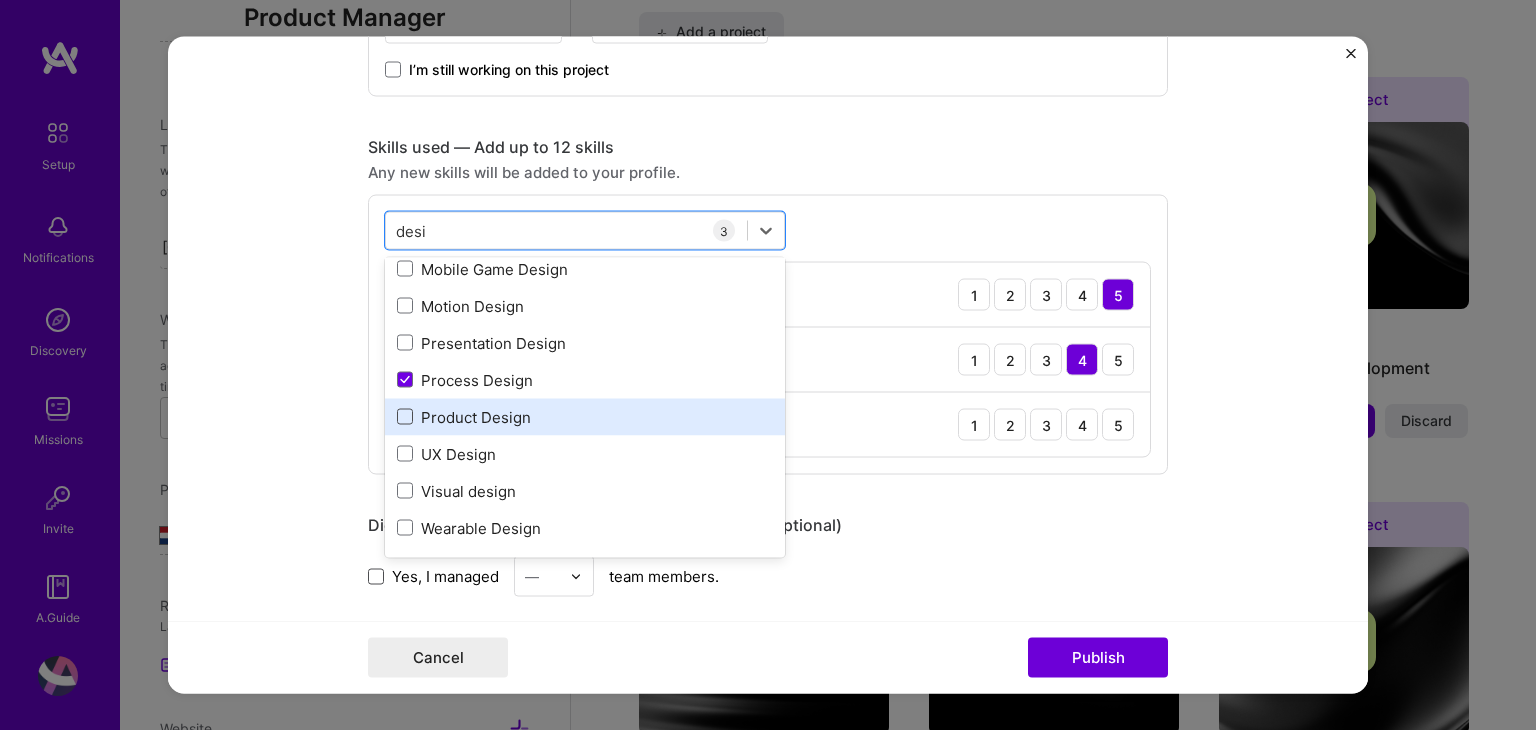 click at bounding box center [405, 417] 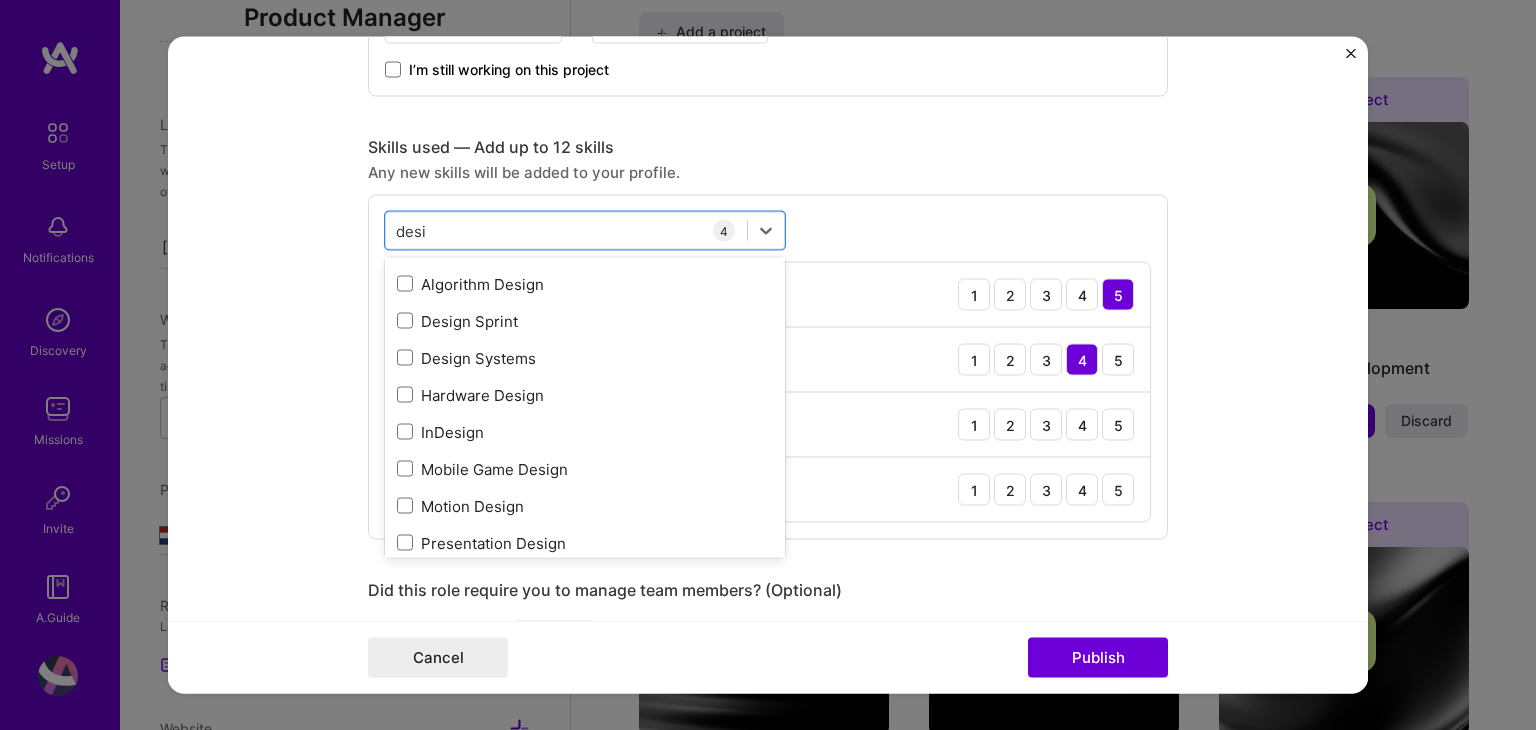 scroll, scrollTop: 0, scrollLeft: 0, axis: both 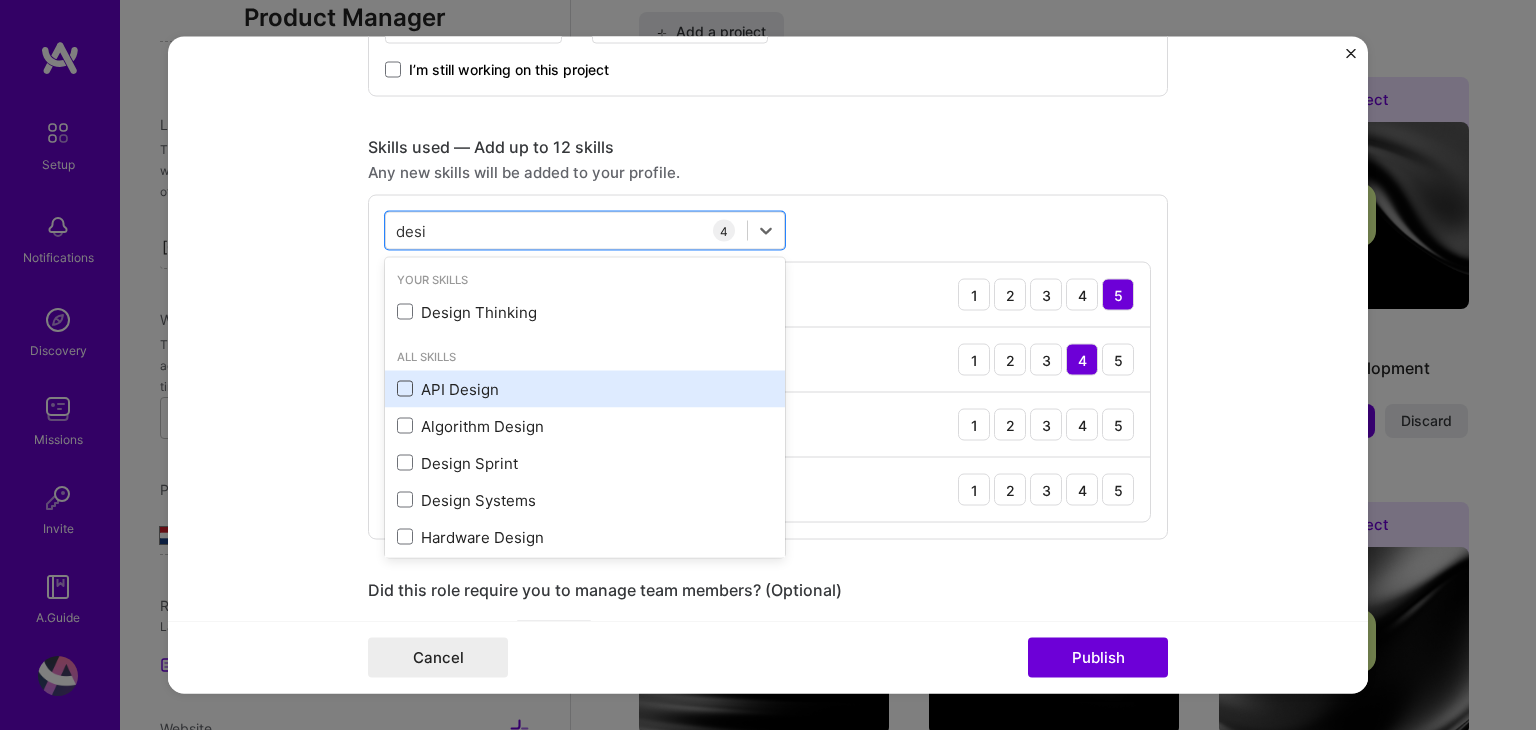click at bounding box center [405, 389] 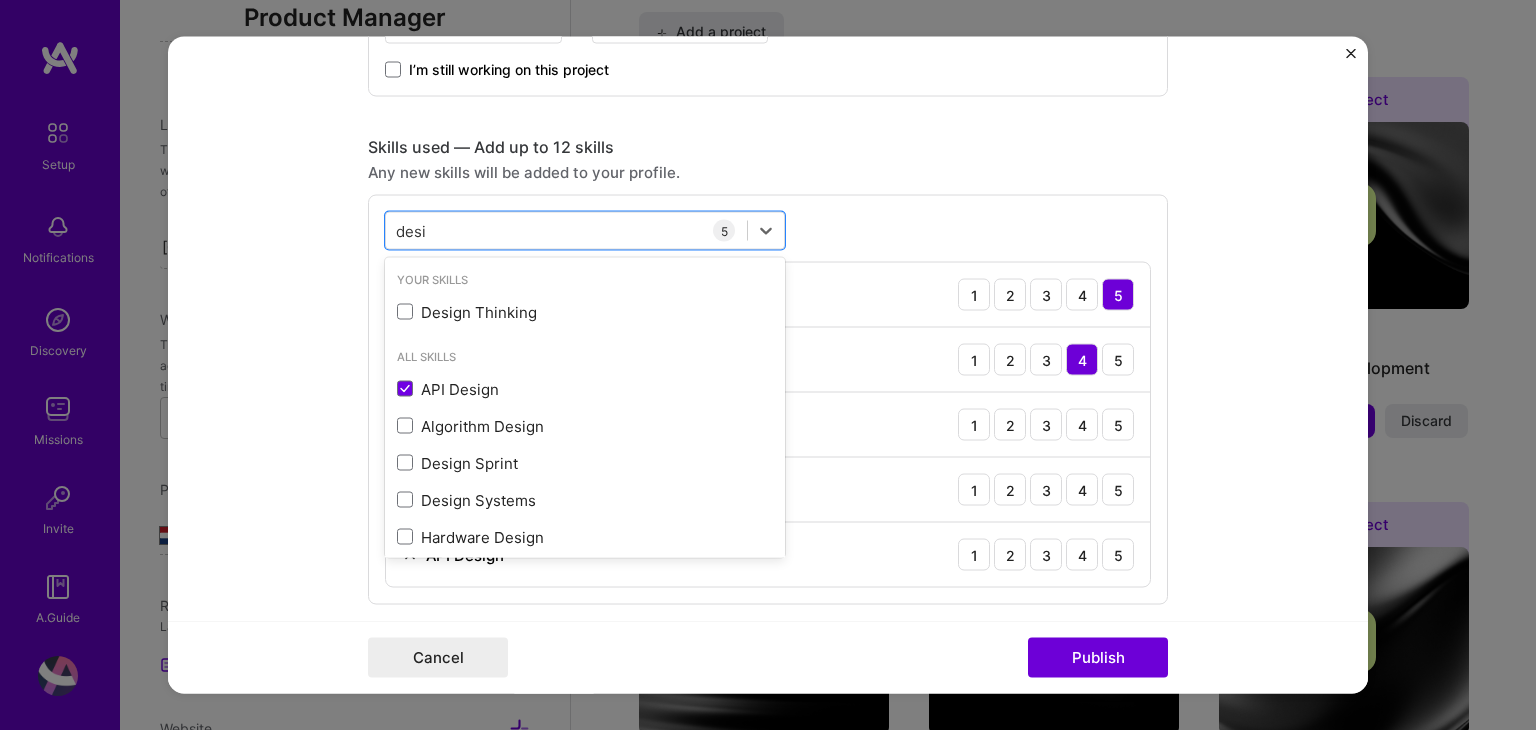 type on "desi" 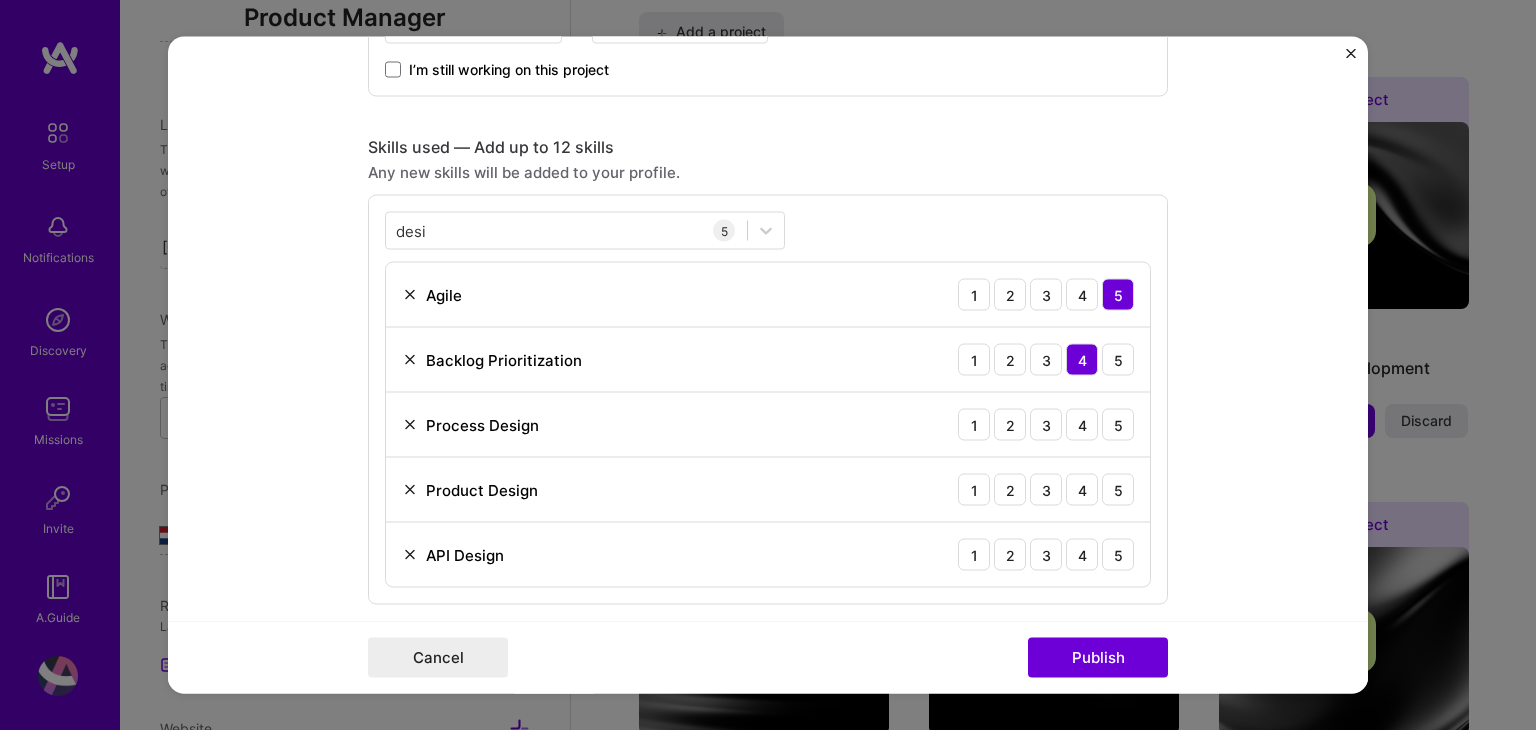 click on "Editing suggested project This project is suggested based on your LinkedIn, resume or A.Team activity. Project title IVR-Based Task Automation for Internal Operations Company TechMahindra Americas
Project industry Industry 2 Project Link (Optional)
Drag and drop an image or   Upload file Upload file We recommend uploading at least 4 images. 1600x1200px or higher recommended. Max 5MB each. Role Product Owner Product Owner Jan, [DATE]
to Dec, [DATE]
I’m still working on this project Skills used — Add up to 12 skills Any new skills will be added to your profile. desi desi 5 Agile 1 2 3 4 5 Backlog Prioritization 1 2 3 4 5 Process Design 1 2 3 4 5 Product Design 1 2 3 4 5 API Design 1 2 3 4 5 Did this role require you to manage team members? (Optional) Yes, I managed — team members. Were you involved from inception to launch (0  ->  1)? (Optional) Add metrics (Optional) Project details" at bounding box center (768, 365) 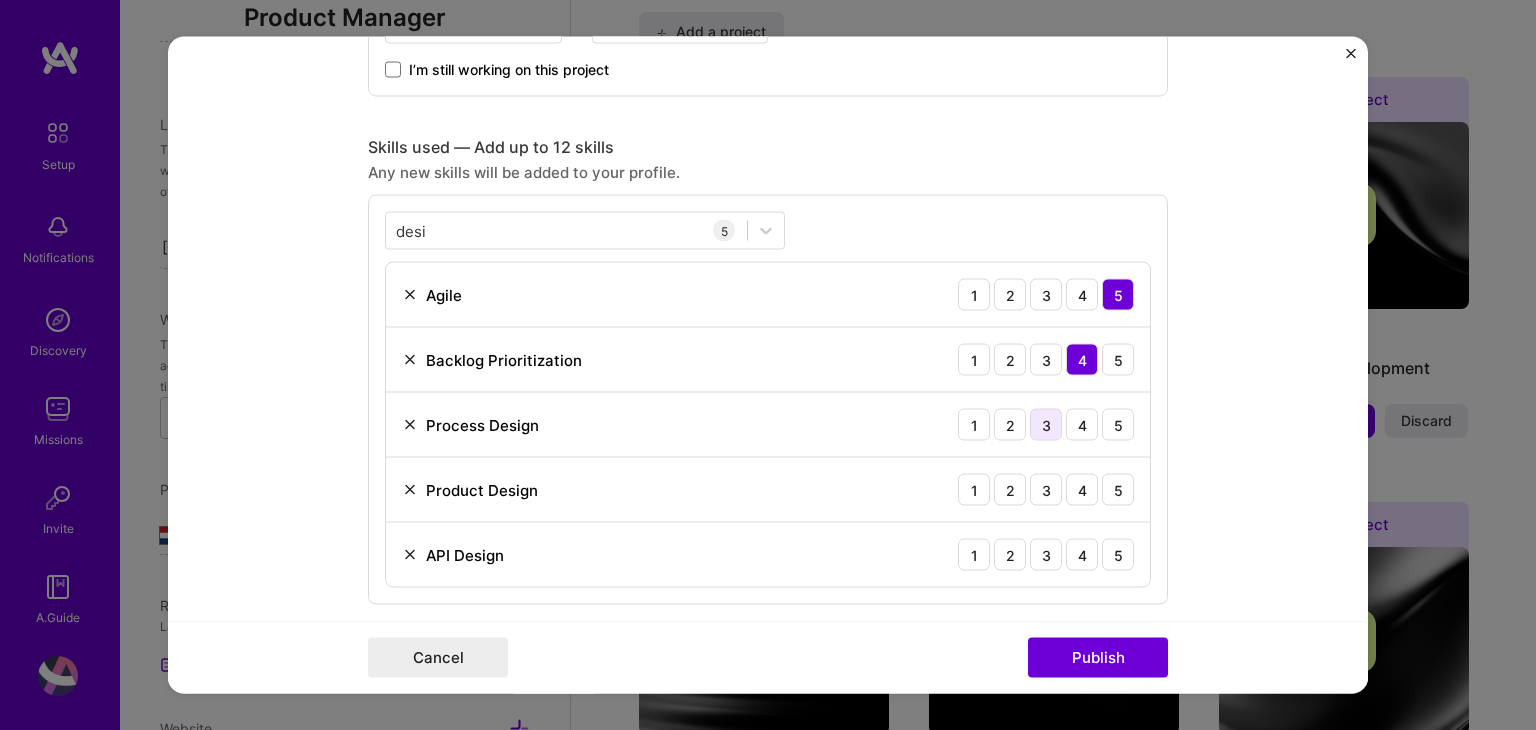 click on "3" at bounding box center (1046, 425) 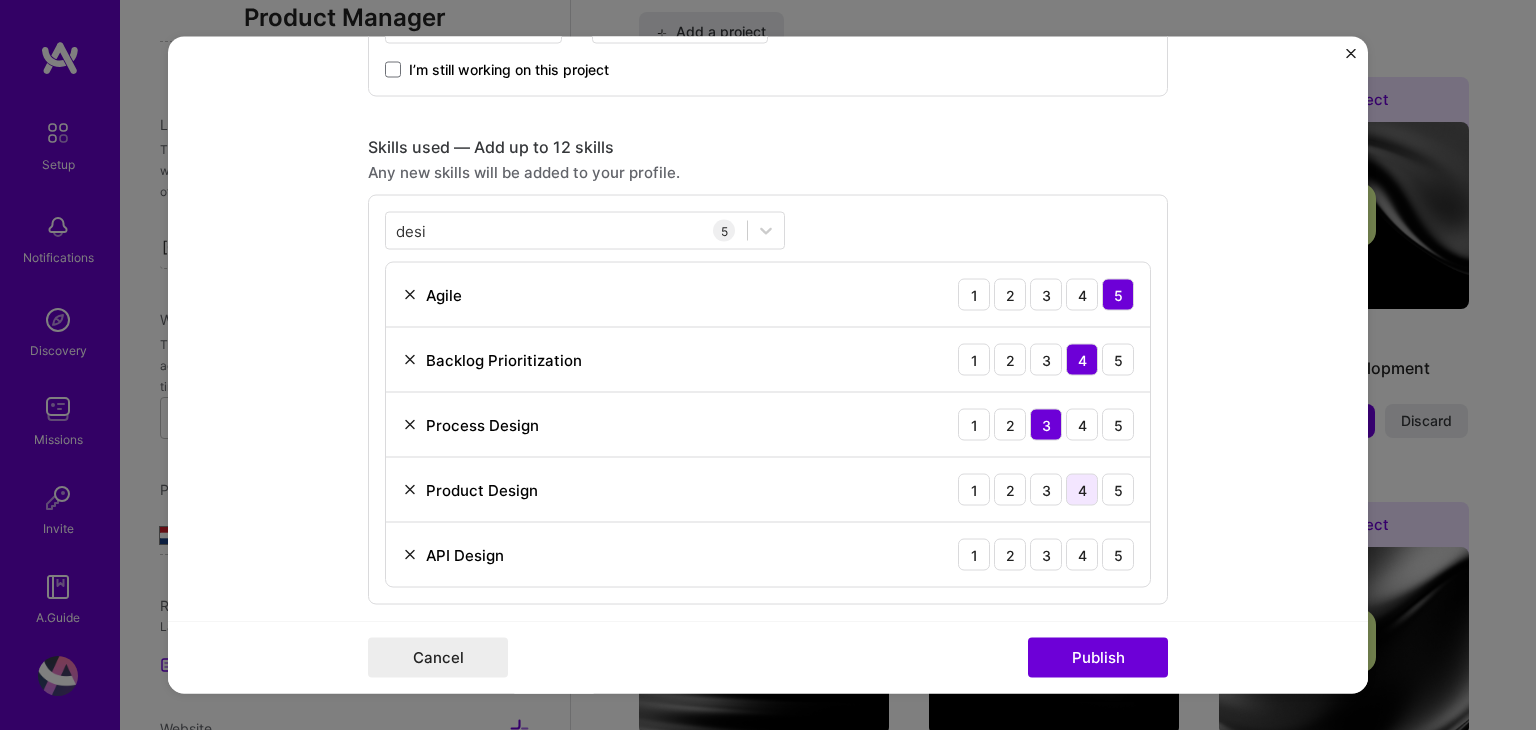 click on "4" at bounding box center [1082, 490] 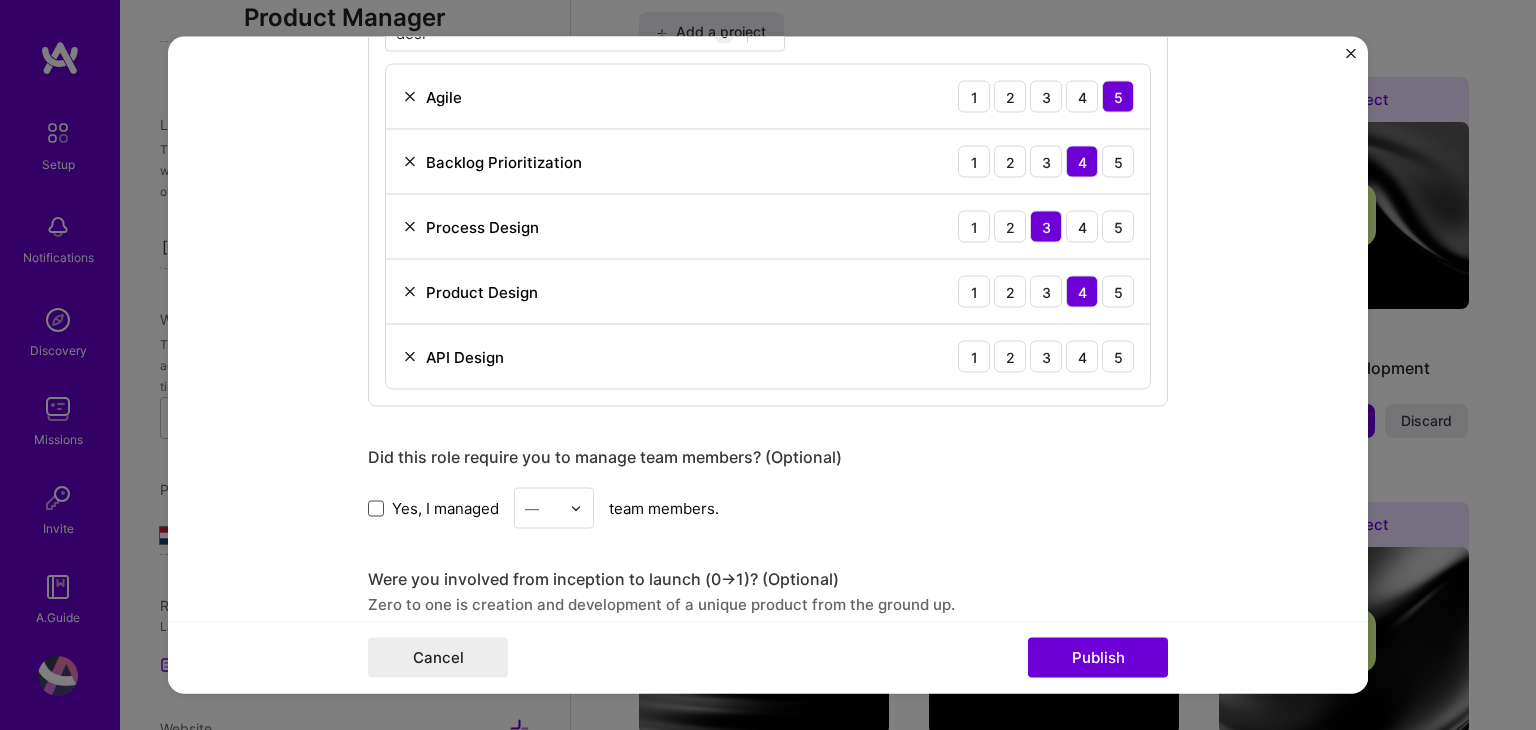 scroll, scrollTop: 1100, scrollLeft: 0, axis: vertical 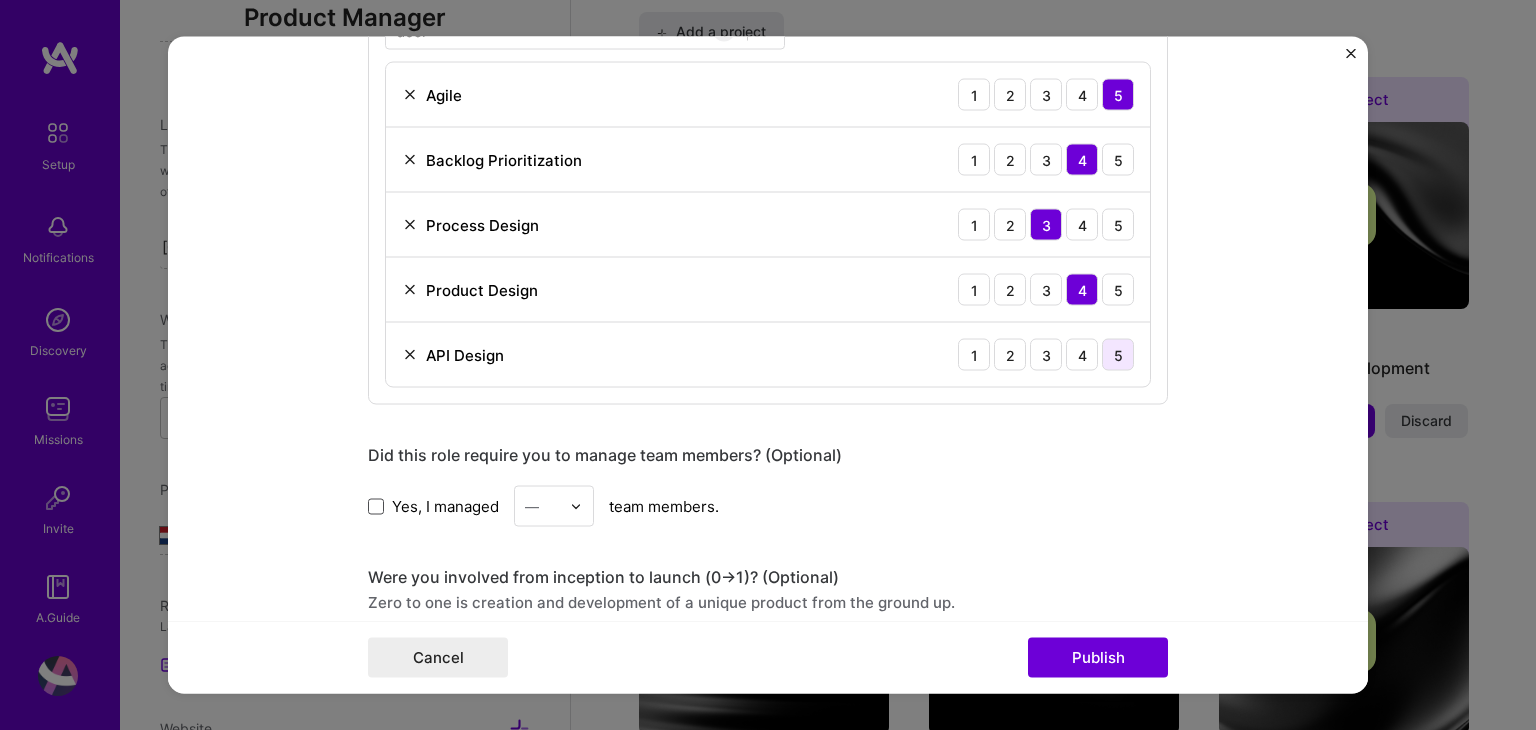 click on "5" at bounding box center [1118, 355] 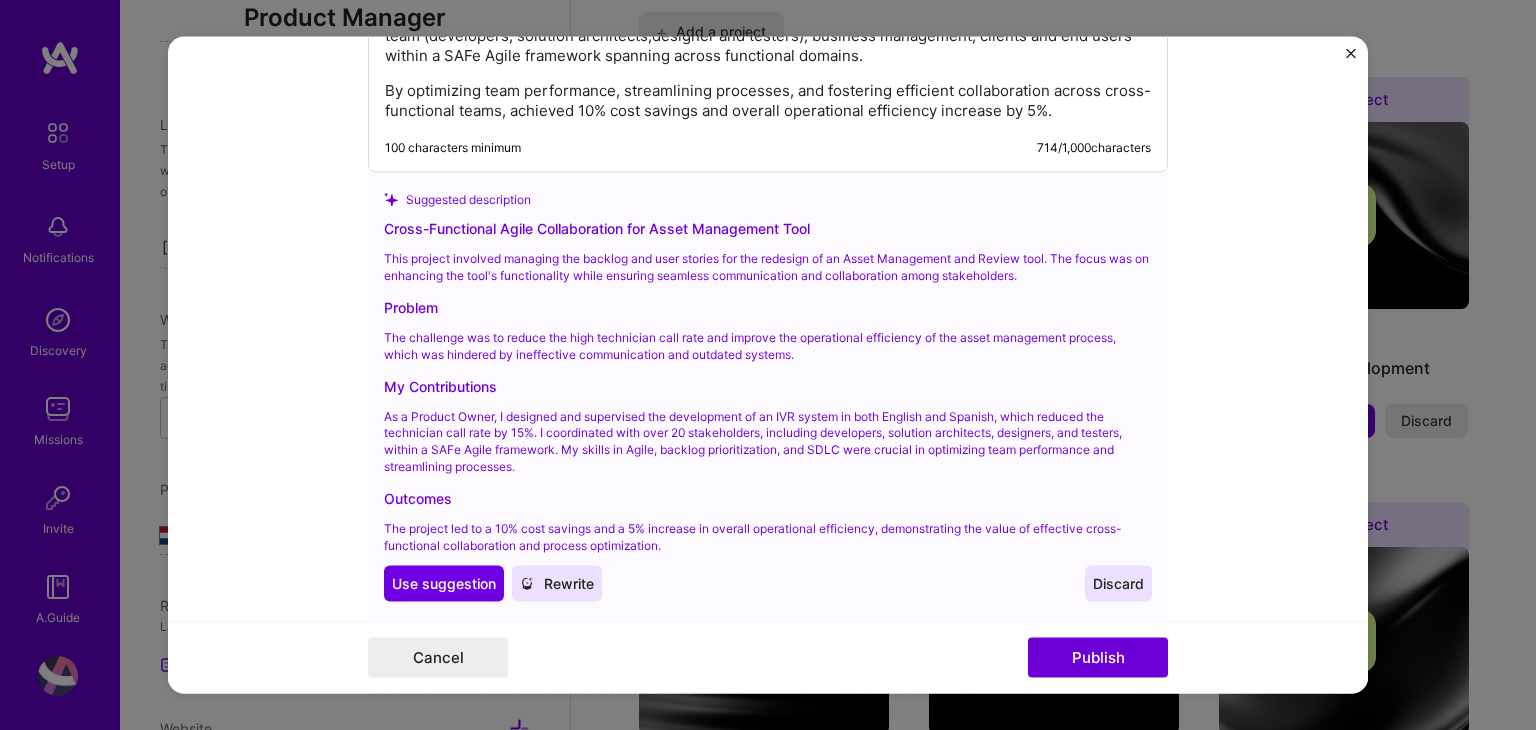 scroll, scrollTop: 2300, scrollLeft: 0, axis: vertical 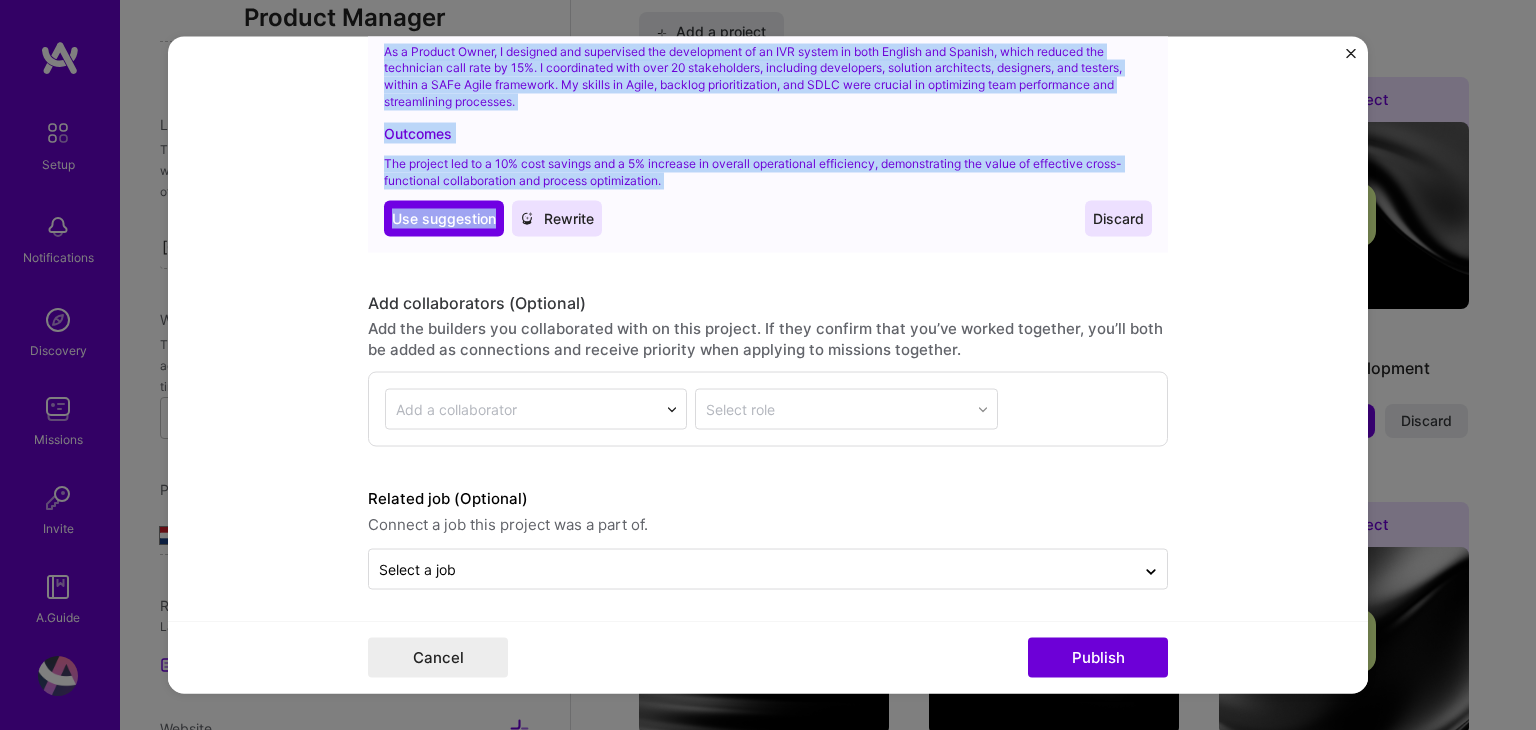 drag, startPoint x: 377, startPoint y: 189, endPoint x: 712, endPoint y: 184, distance: 335.03732 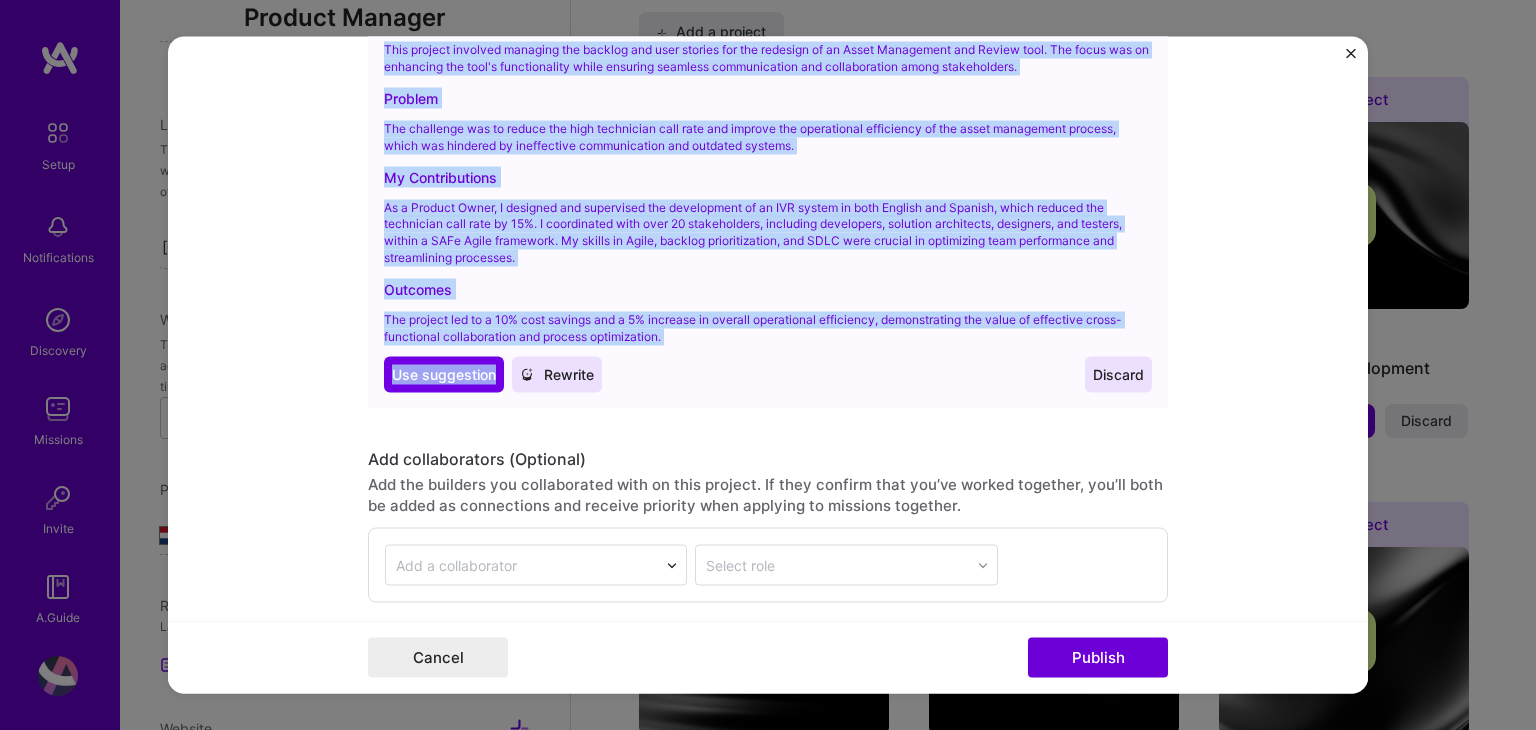 scroll, scrollTop: 2300, scrollLeft: 0, axis: vertical 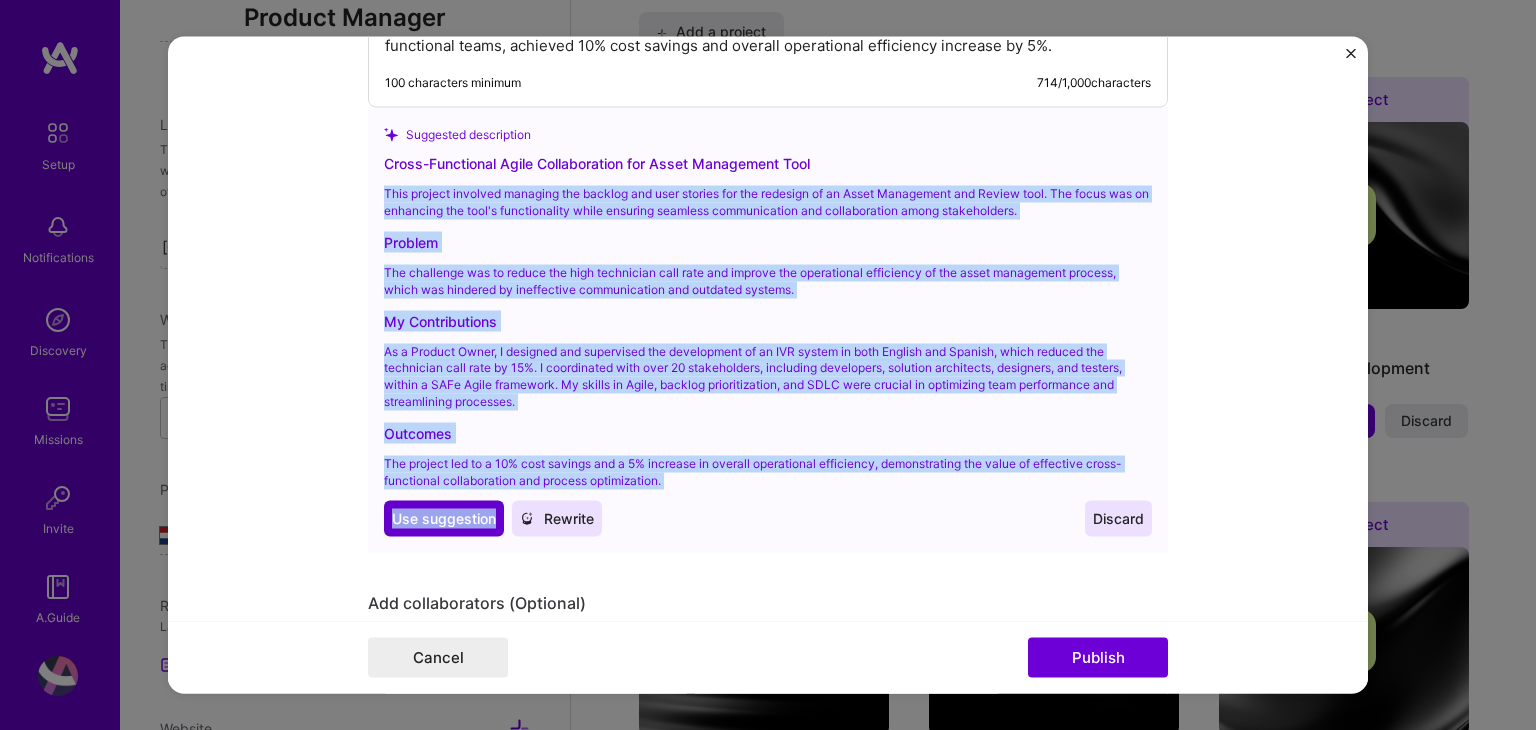 click on "Use suggestion" at bounding box center [444, 519] 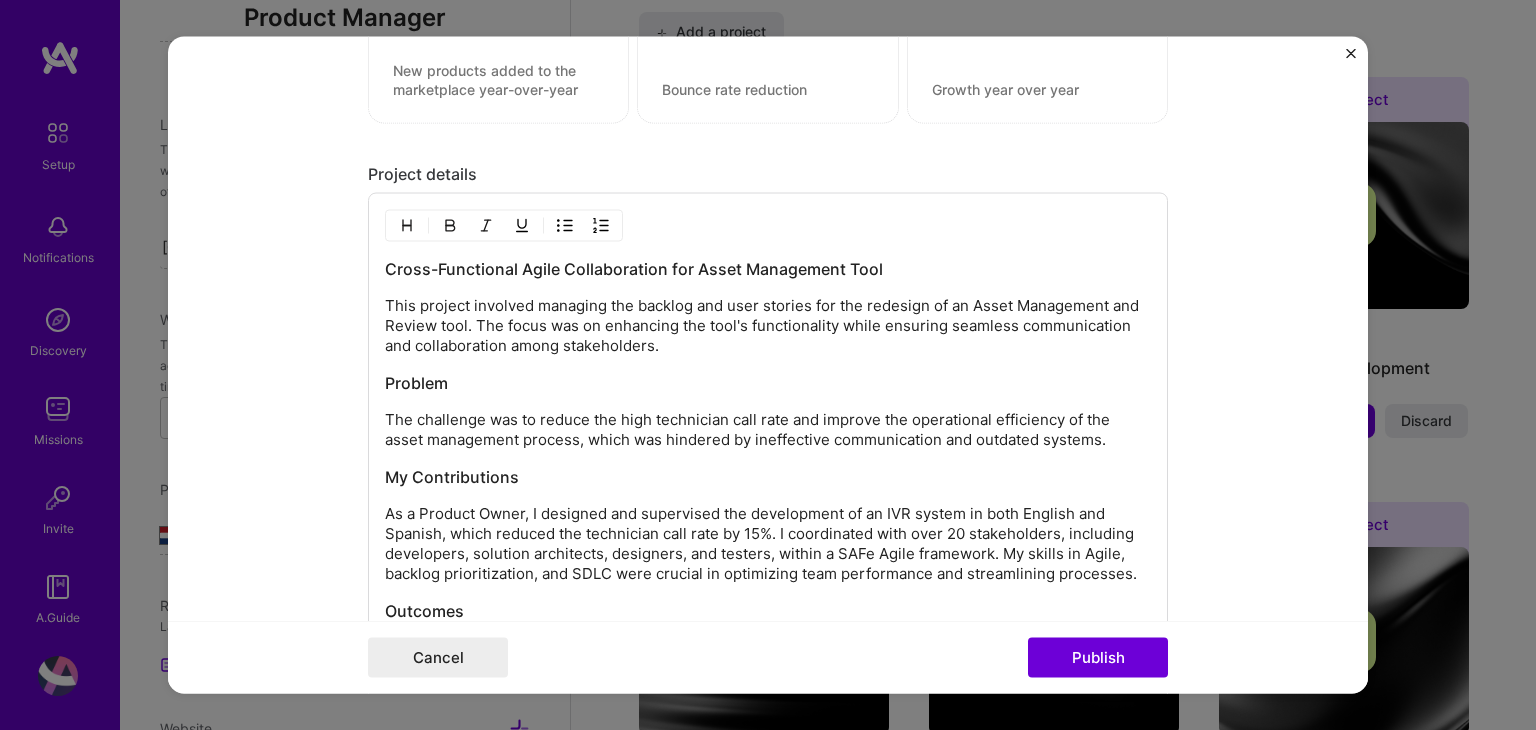 scroll, scrollTop: 1877, scrollLeft: 0, axis: vertical 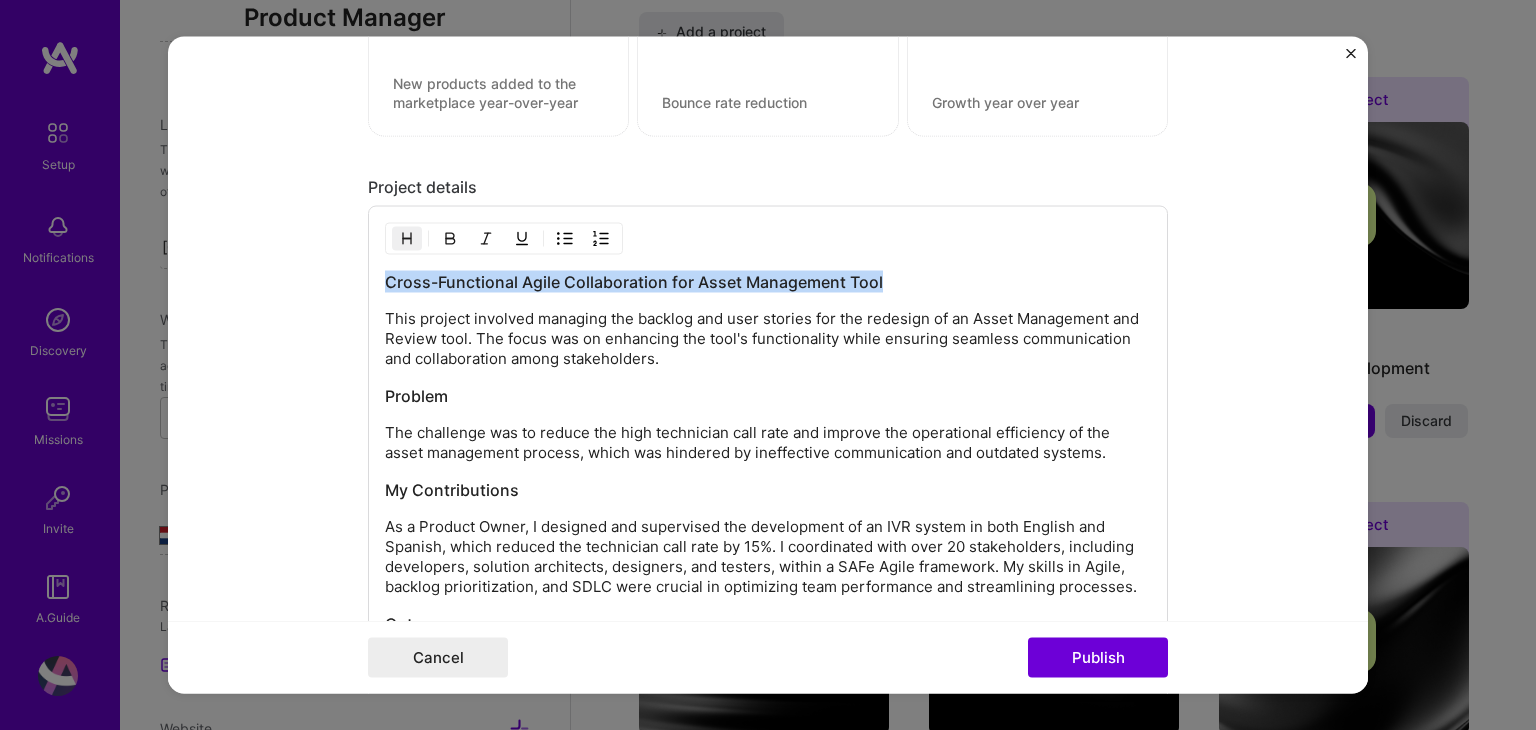 drag, startPoint x: 884, startPoint y: 281, endPoint x: 360, endPoint y: 254, distance: 524.6951 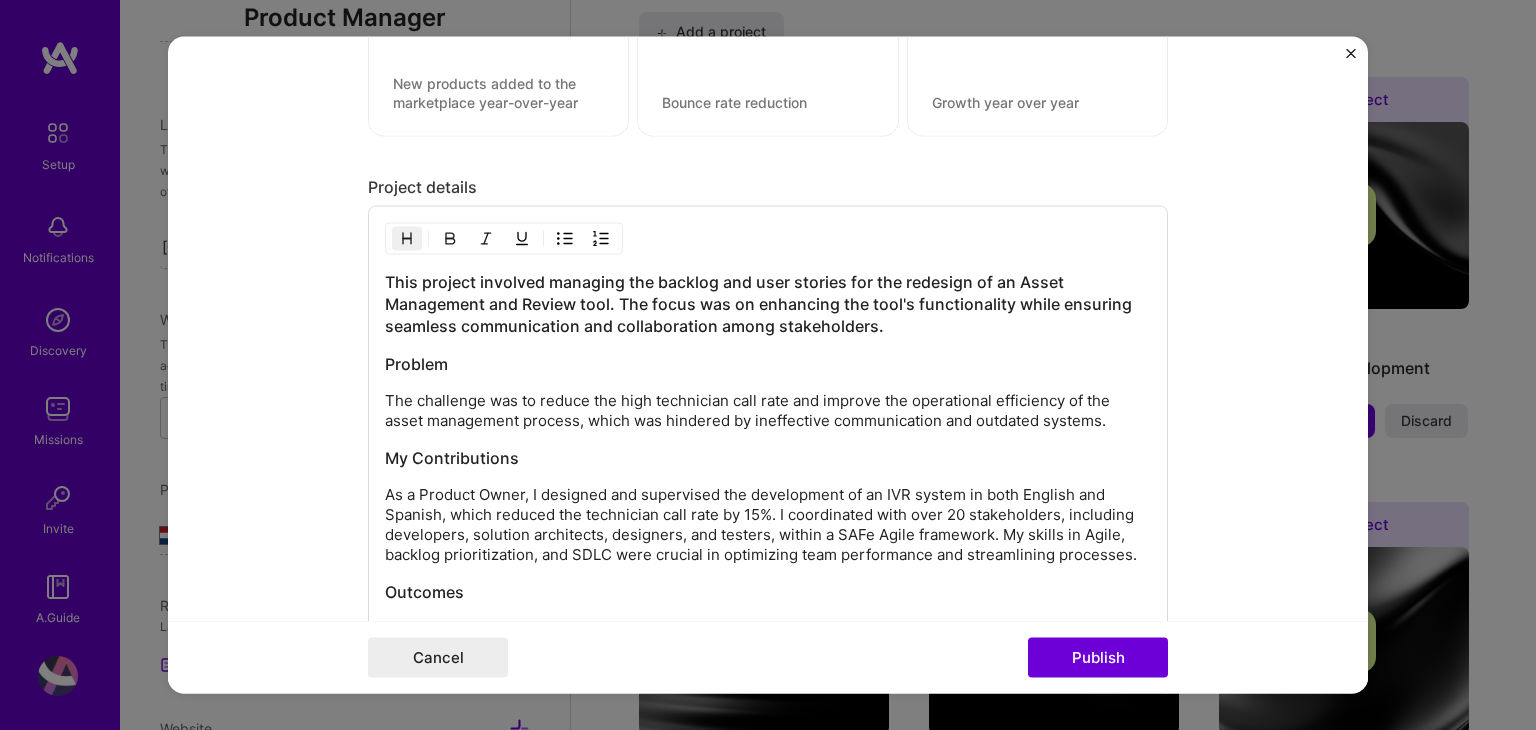 click on "This project involved managing the backlog and user stories for the redesign of an Asset Management and Review tool. The focus was on enhancing the tool's functionality while ensuring seamless communication and collaboration among stakeholders." at bounding box center (768, 304) 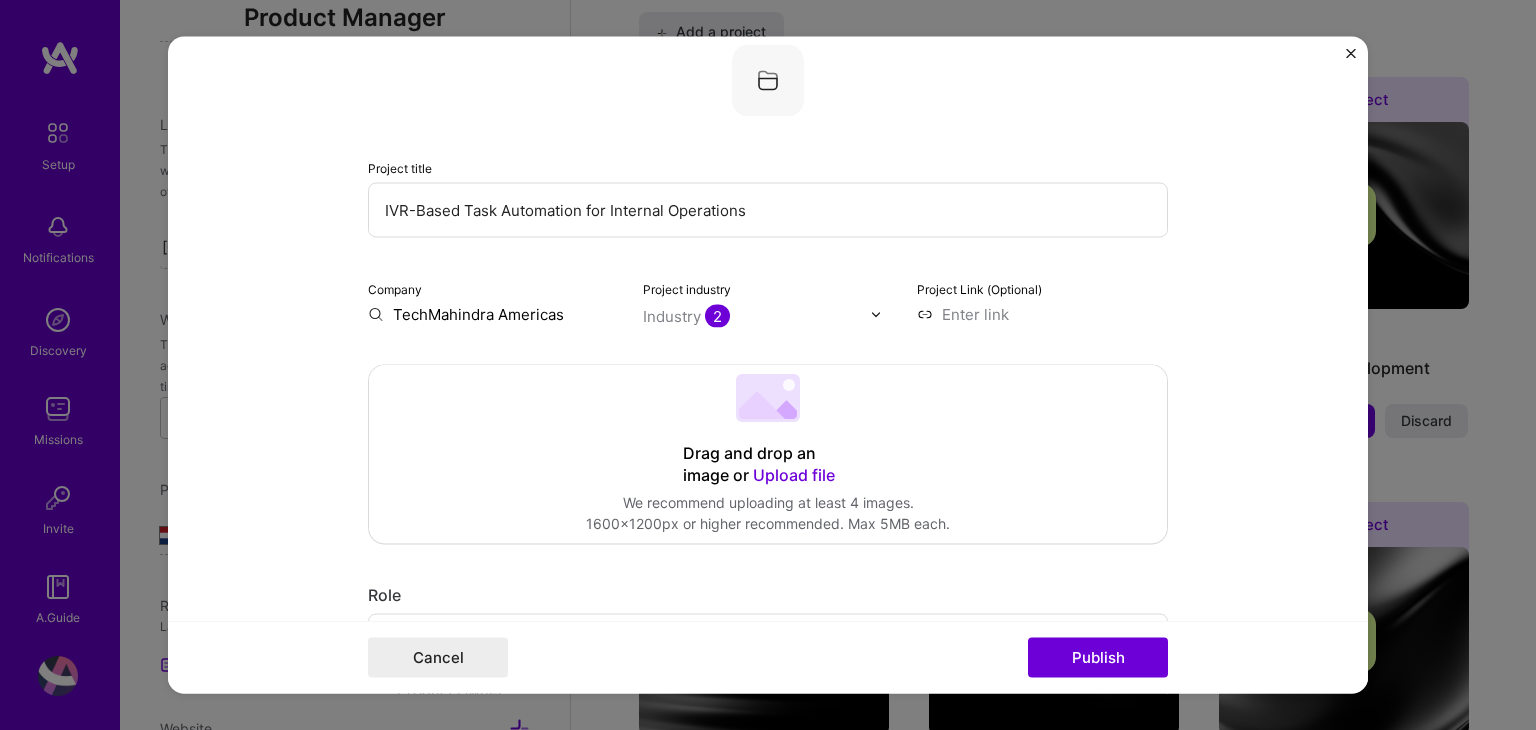 scroll, scrollTop: 0, scrollLeft: 0, axis: both 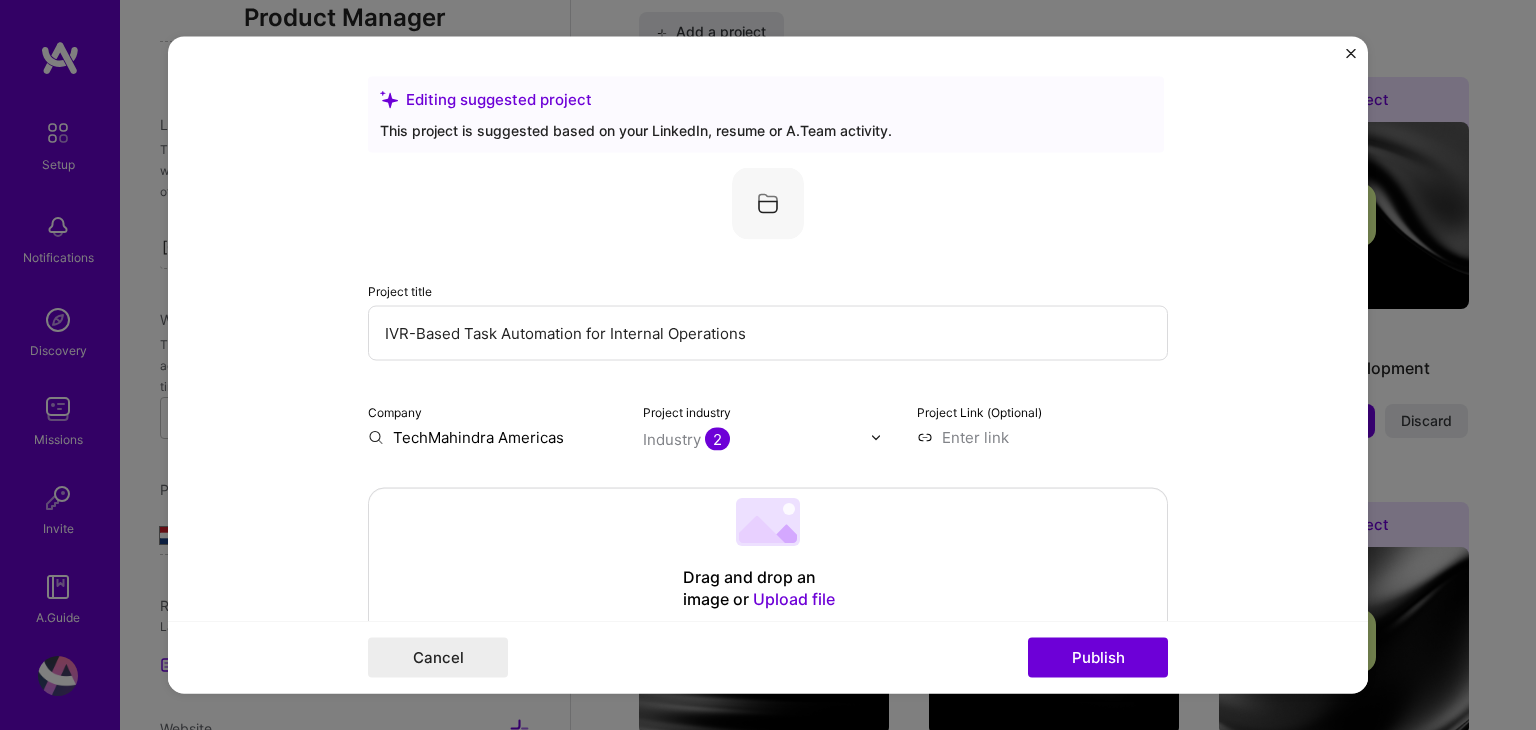 click at bounding box center [876, 437] 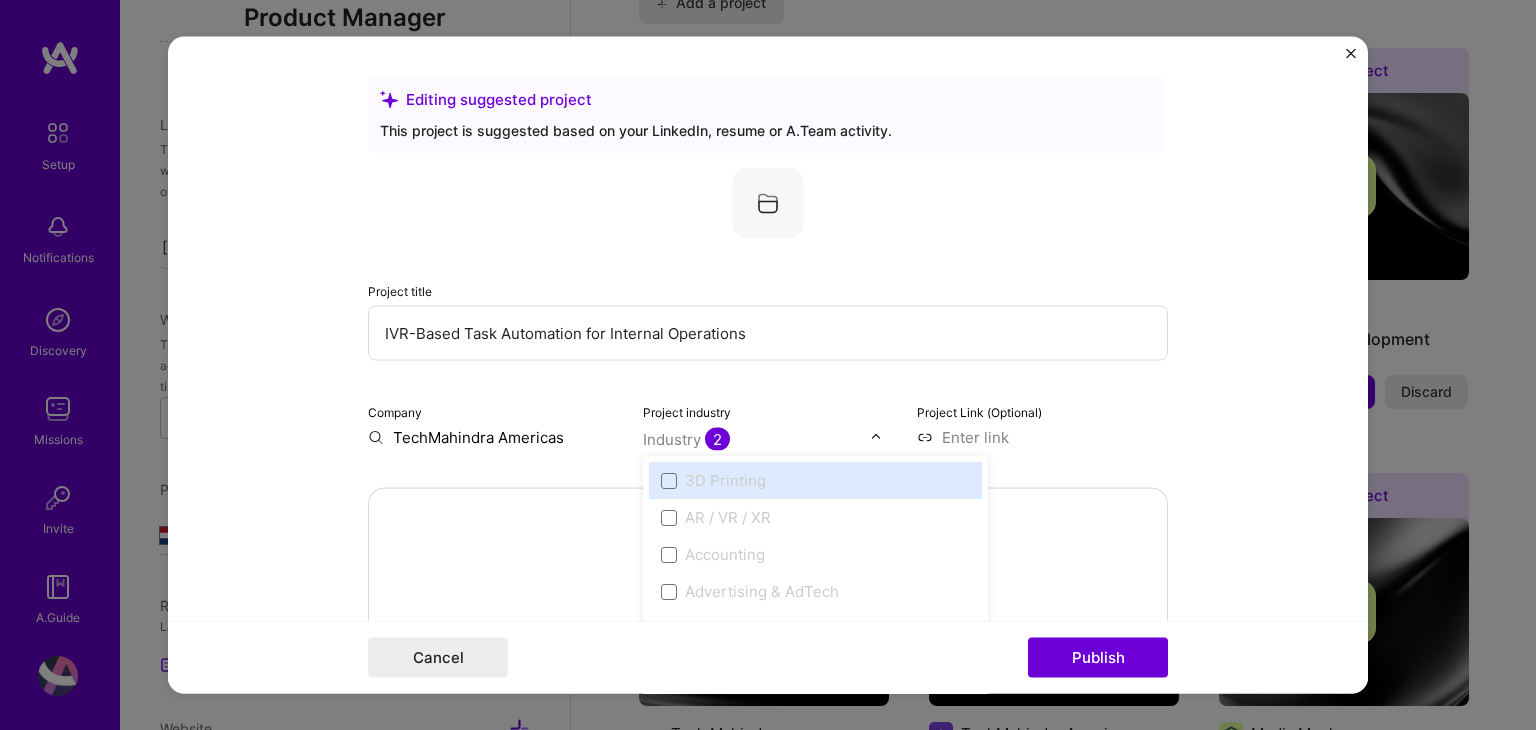 scroll, scrollTop: 1332, scrollLeft: 0, axis: vertical 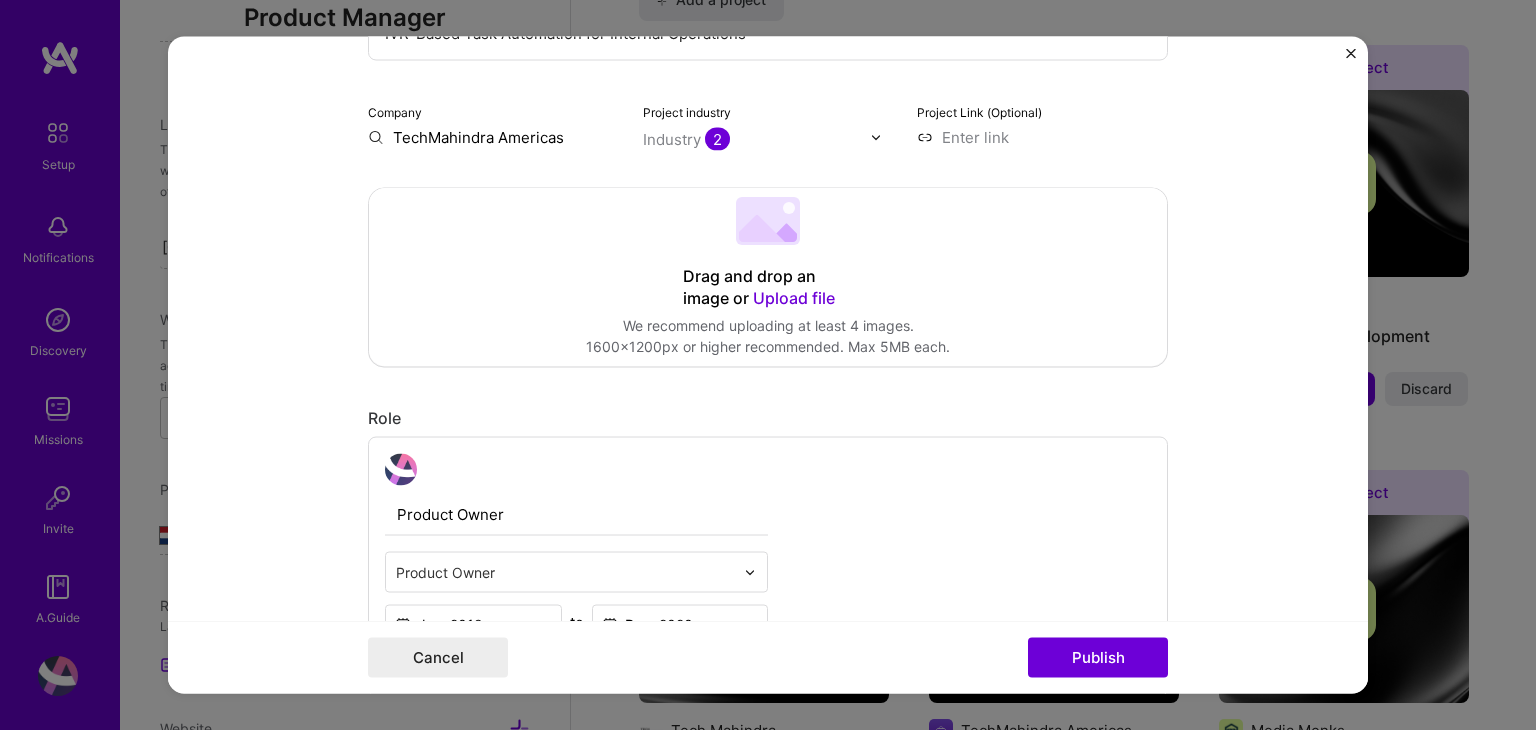 click on "Editing suggested project This project is suggested based on your LinkedIn, resume or A.Team activity. Project title IVR-Based Task Automation for Internal Operations Company TechMahindra Americas
Project industry Industry 2 Project Link (Optional)
Drag and drop an image or   Upload file Upload file We recommend uploading at least 4 images. 1600x1200px or higher recommended. Max 5MB each. Role Product Owner Product Owner Jan, [DATE]
to Dec, [DATE]
I’m still working on this project Skills used — Add up to 12 skills Any new skills will be added to your profile. desi desi 5 Agile 1 2 3 4 5 Backlog Prioritization 1 2 3 4 5 Process Design 1 2 3 4 5 Product Design 1 2 3 4 5 API Design 1 2 3 4 5 Did this role require you to manage team members? (Optional) Yes, I managed — team members. Were you involved from inception to launch (0  ->  1)? (Optional) Add metrics (Optional) Project details" at bounding box center [768, 365] 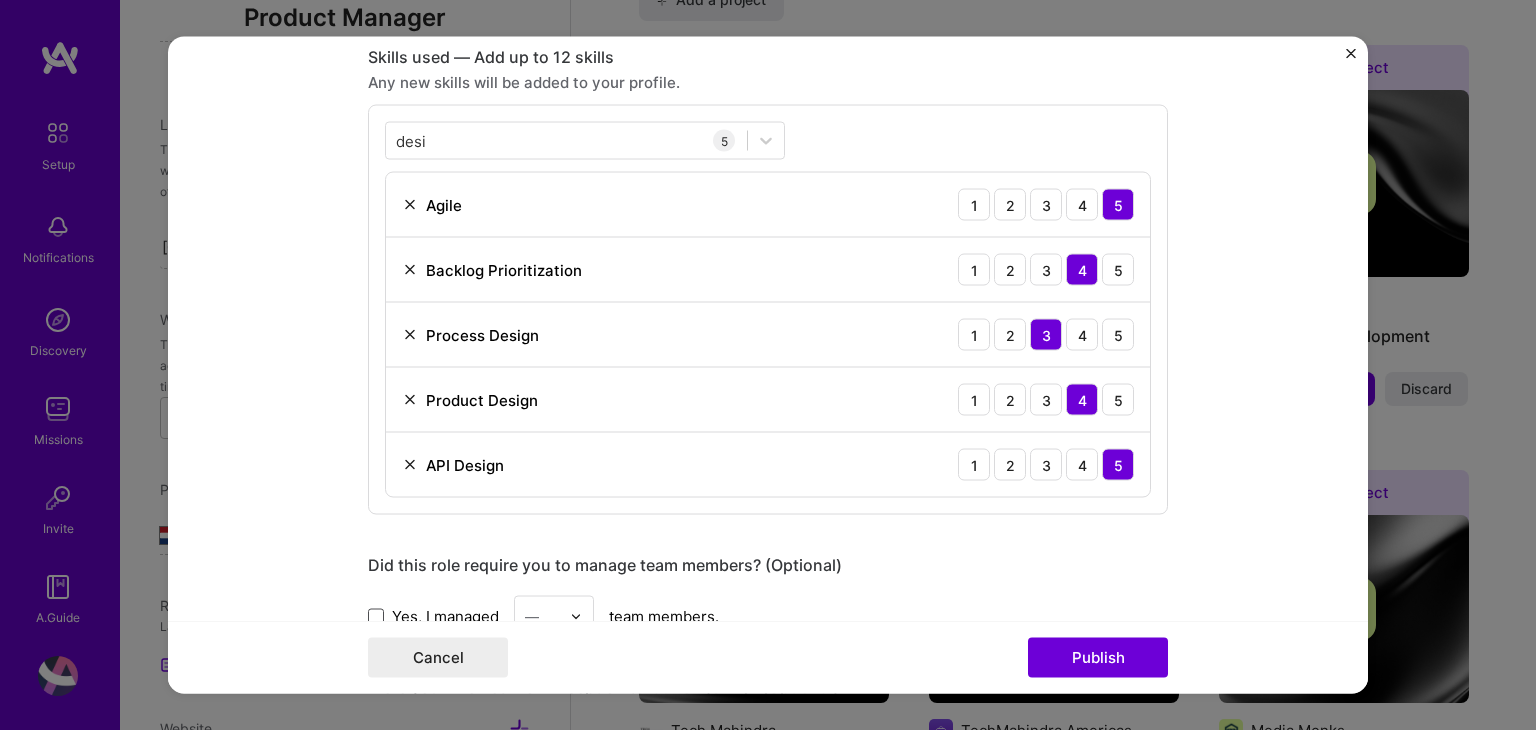 scroll, scrollTop: 1000, scrollLeft: 0, axis: vertical 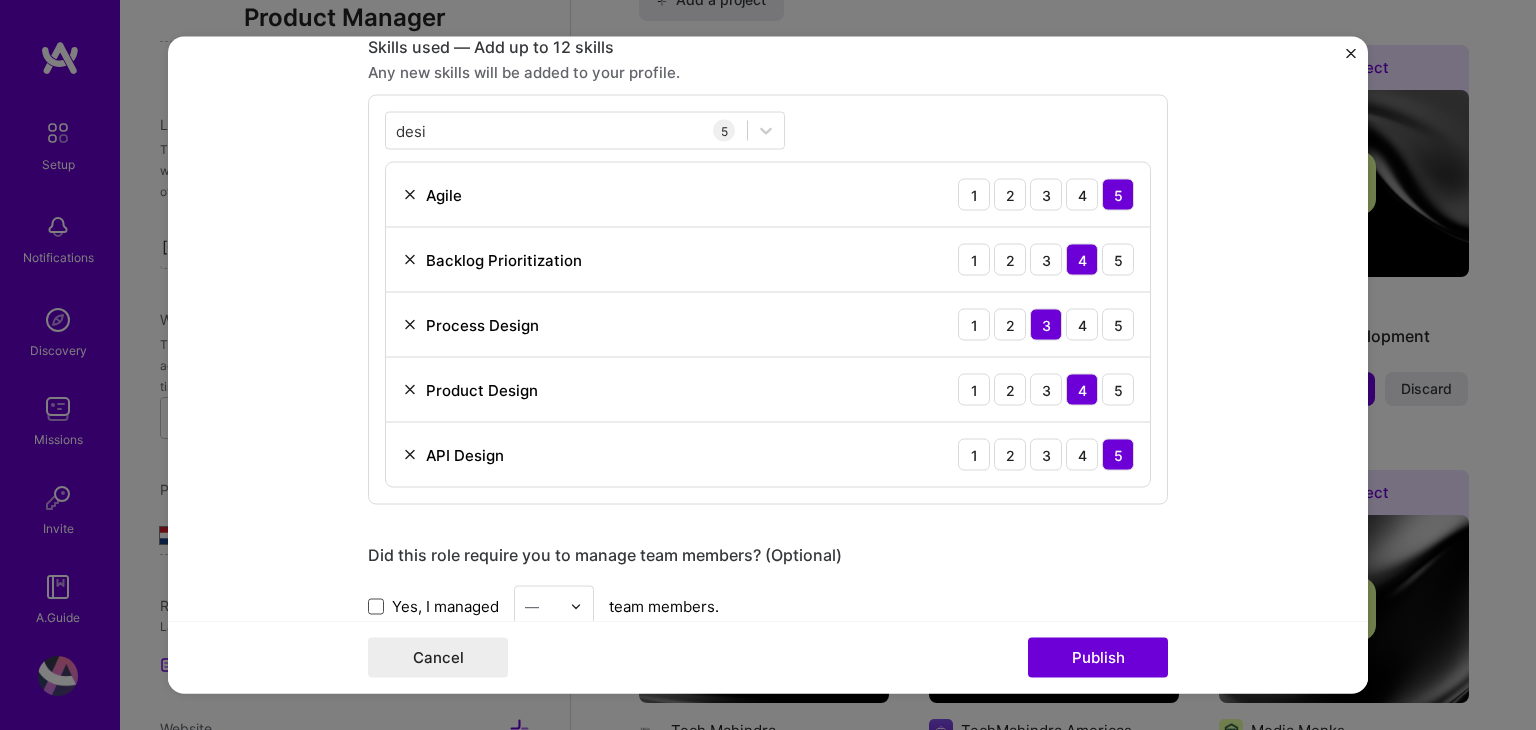 click at bounding box center (410, 325) 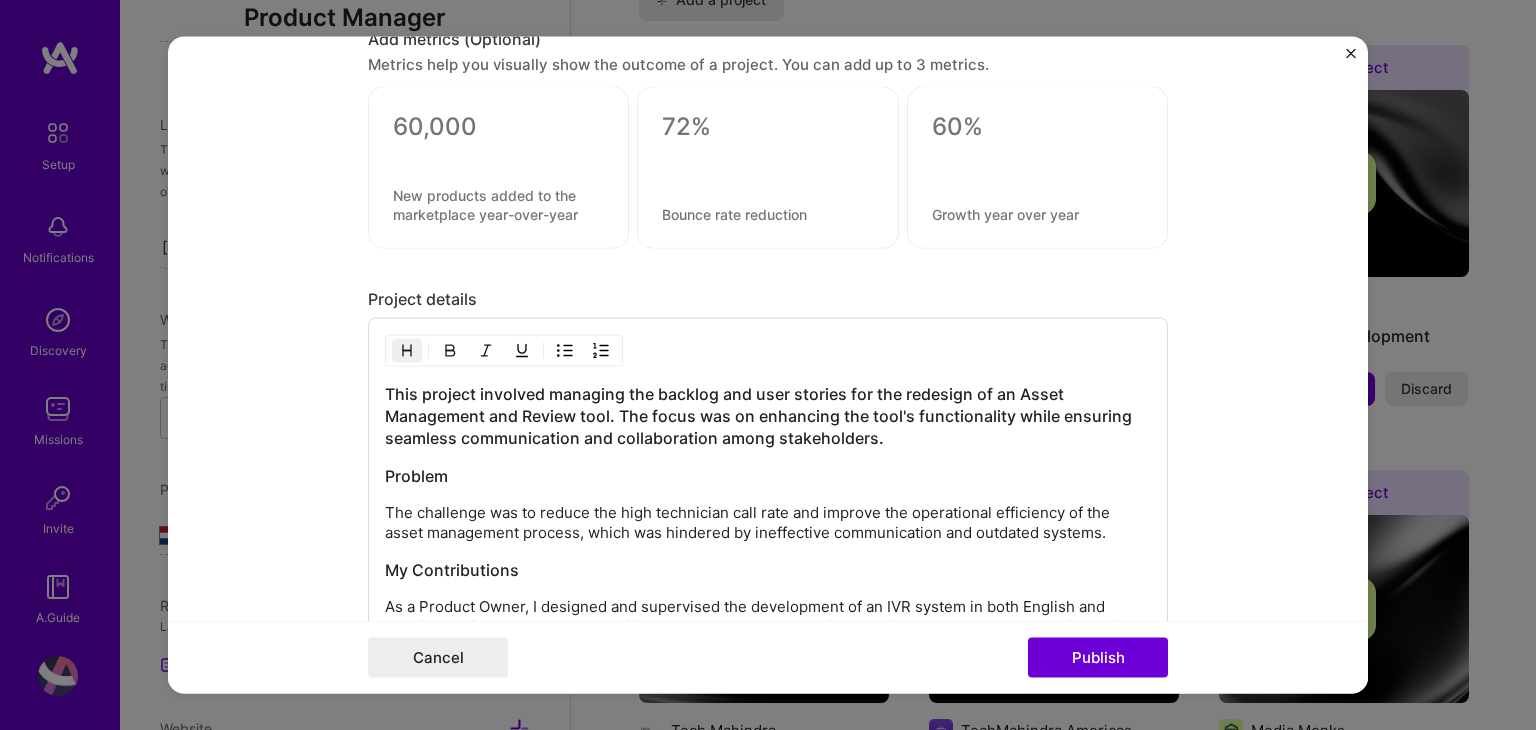 scroll, scrollTop: 1900, scrollLeft: 0, axis: vertical 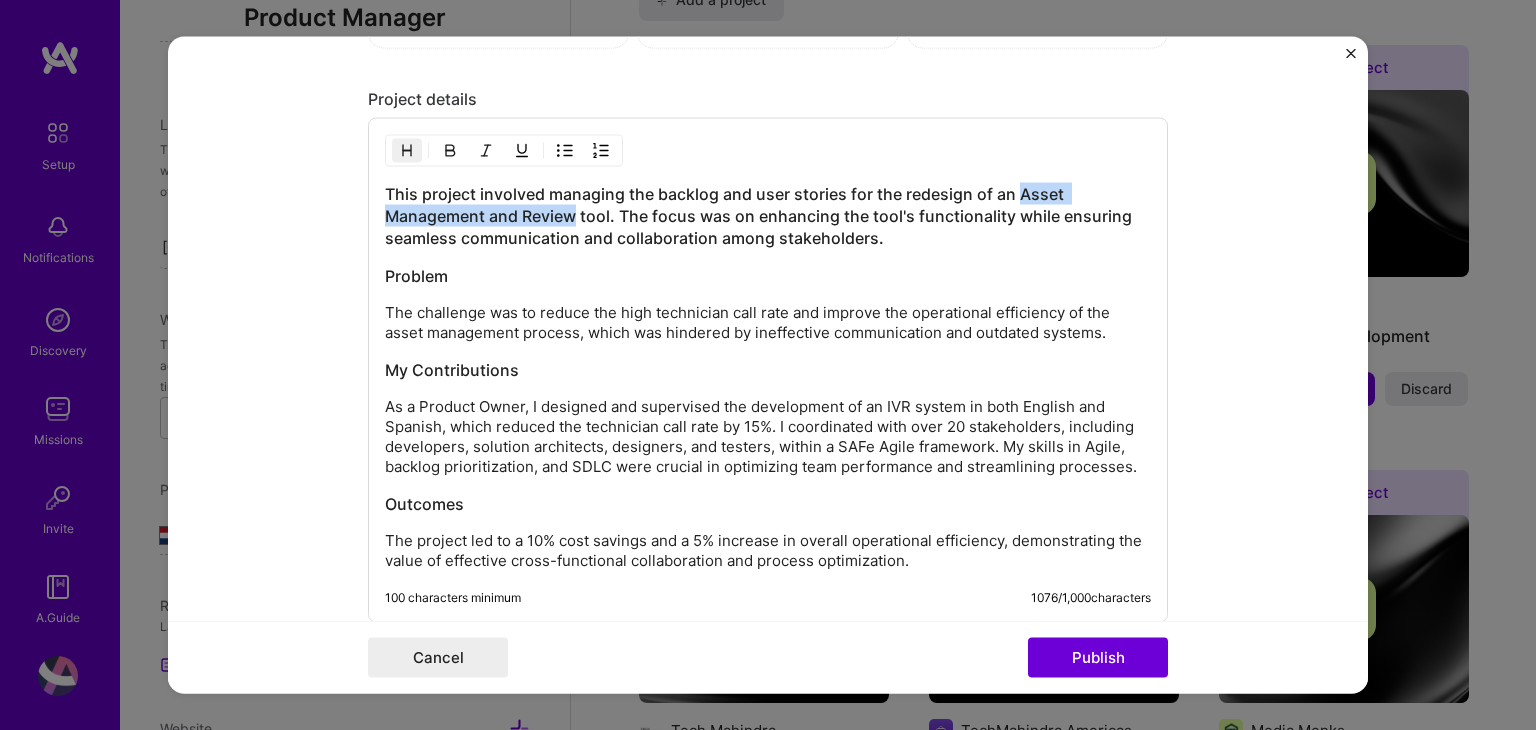 drag, startPoint x: 569, startPoint y: 211, endPoint x: 1008, endPoint y: 190, distance: 439.50198 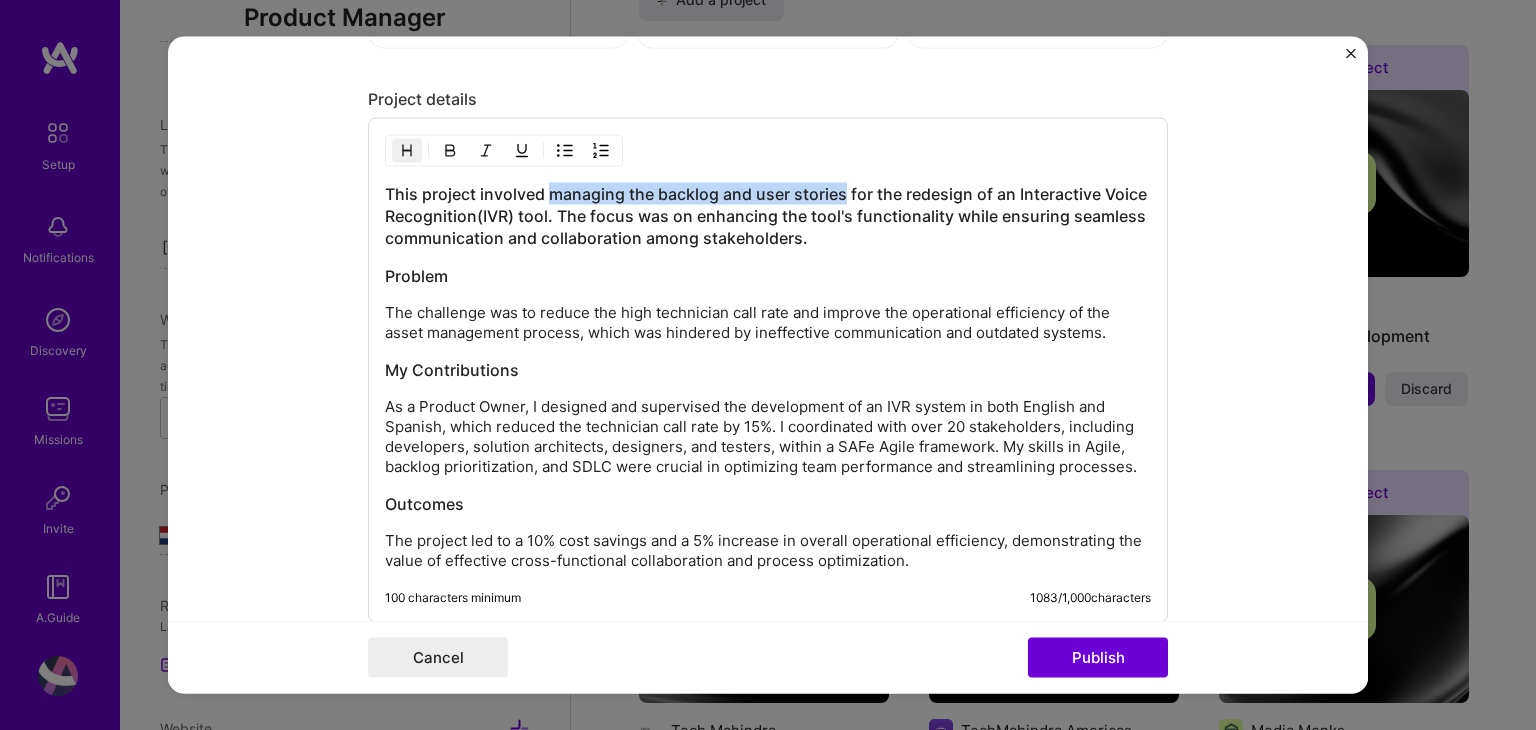 drag, startPoint x: 837, startPoint y: 189, endPoint x: 544, endPoint y: 187, distance: 293.00684 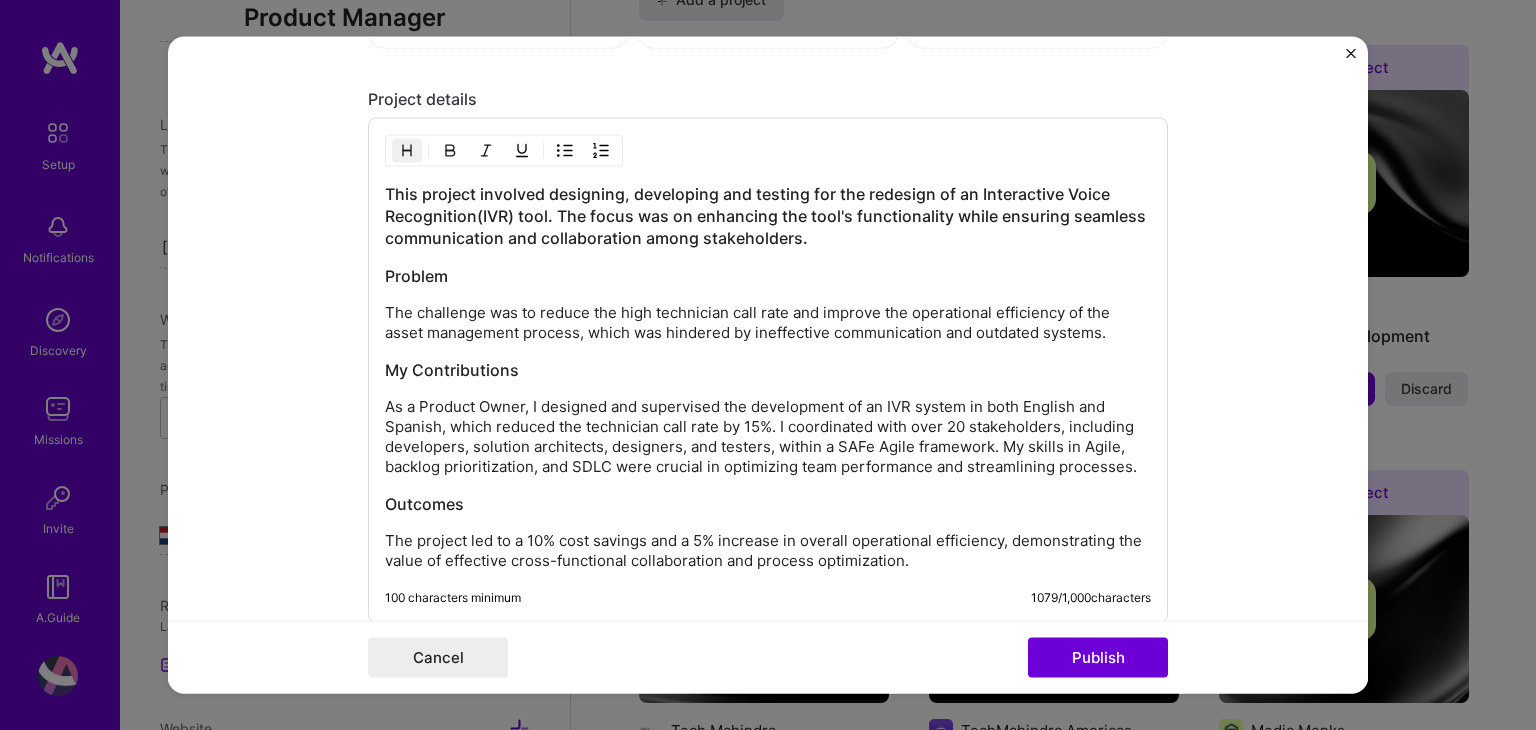 click on "This project involved designing, developing and testing for the redesign of an Interactive Voice Recognition(IVR) tool. The focus was on enhancing the tool's functionality while ensuring seamless communication and collaboration among stakeholders." at bounding box center [768, 216] 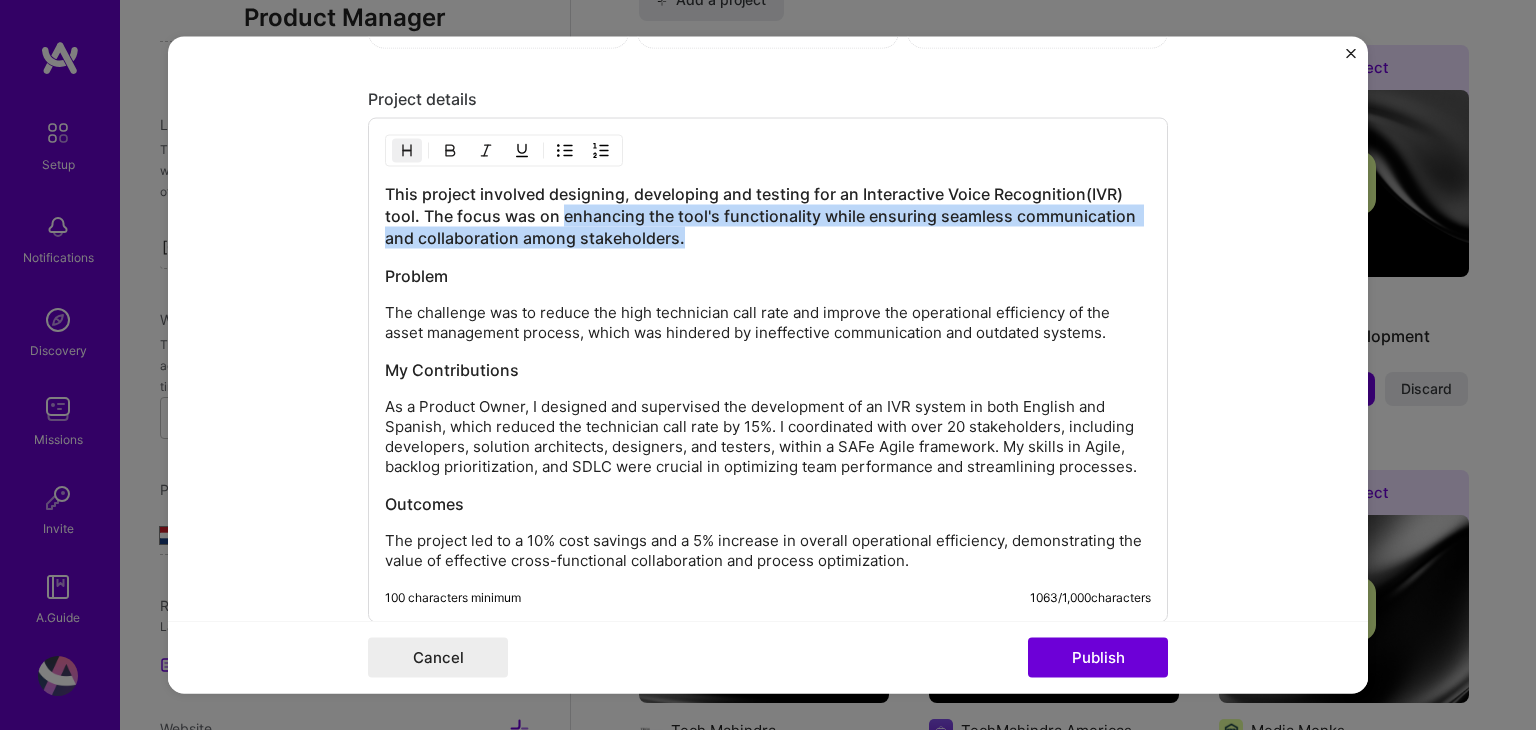 drag, startPoint x: 552, startPoint y: 210, endPoint x: 960, endPoint y: 227, distance: 408.354 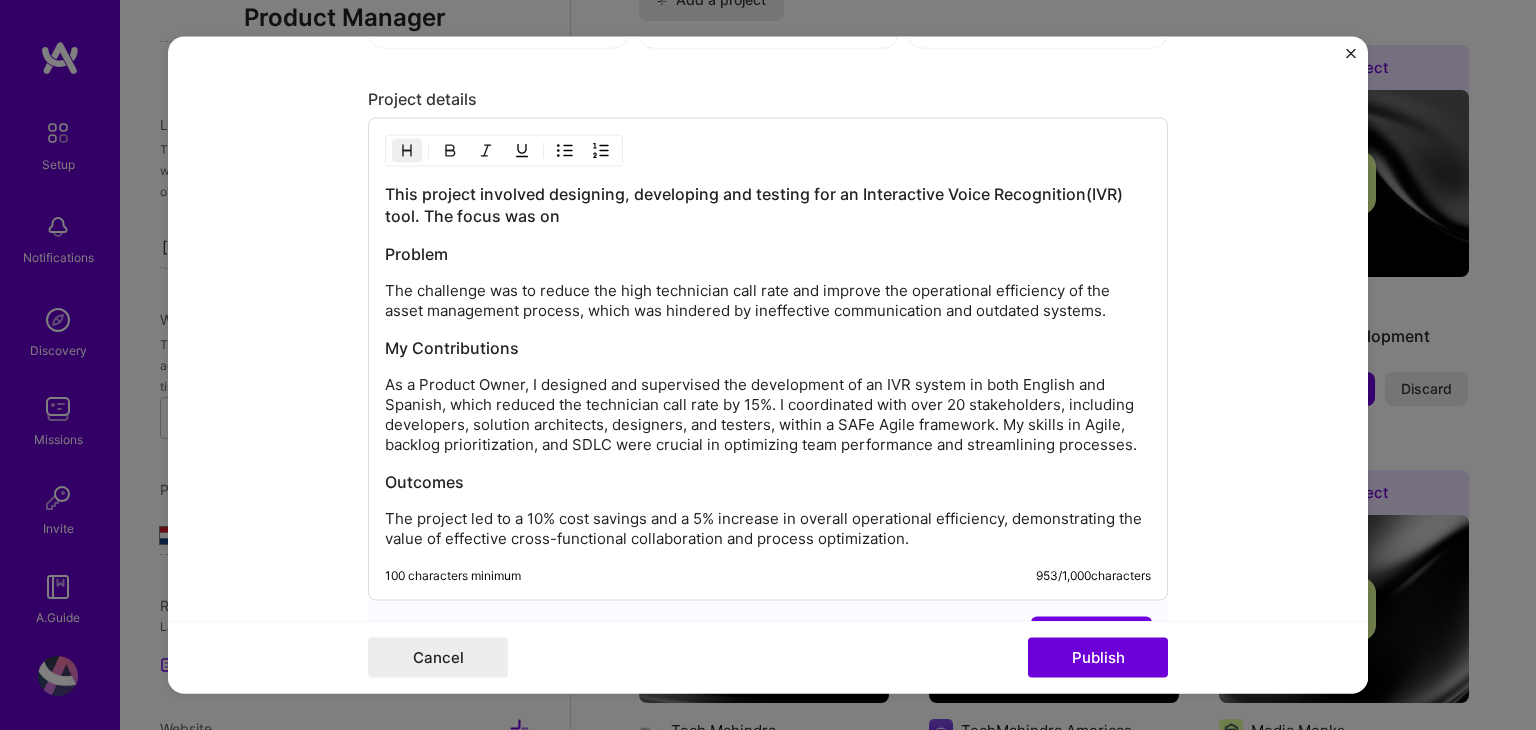 scroll, scrollTop: 1900, scrollLeft: 0, axis: vertical 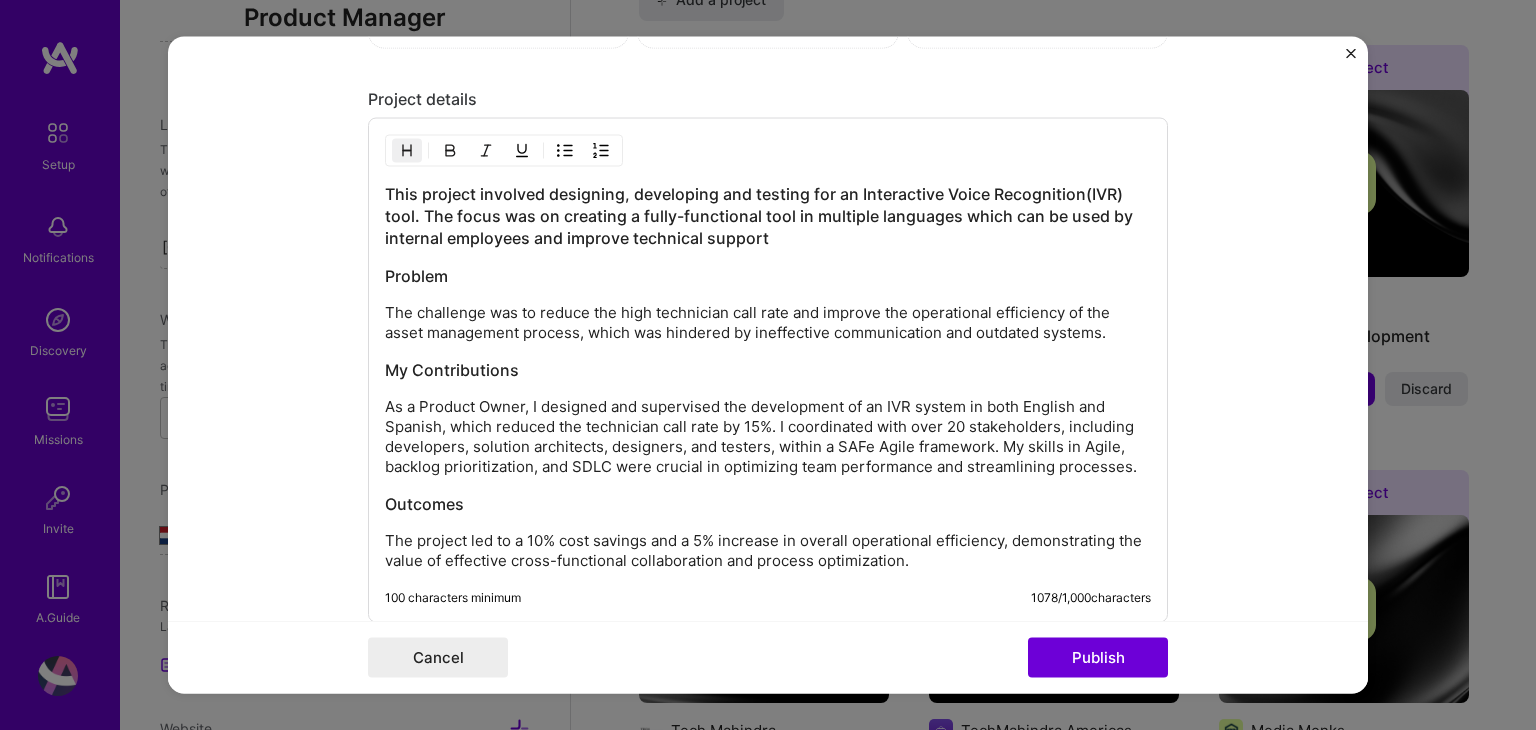 click on "This project involved designing, developing and testing for an Interactive Voice Recognition(IVR) tool. The focus was on creating a fully-functional tool in multiple languages which can be used by internal employees and improve technical support  Problem The challenge was to reduce the high technician call rate and improve the operational efficiency of the asset management process, which was hindered by ineffective communication and outdated systems. My Contributions As a Product Owner, I designed and supervised the development of an IVR system in both English and Spanish, which reduced the technician call rate by 15%. I coordinated with over 20 stakeholders, including developers, solution architects, designers, and testers, within a SAFe Agile framework. My skills in Agile, backlog prioritization, and SDLC were crucial in optimizing team performance and streamlining processes. Outcomes" at bounding box center (768, 377) 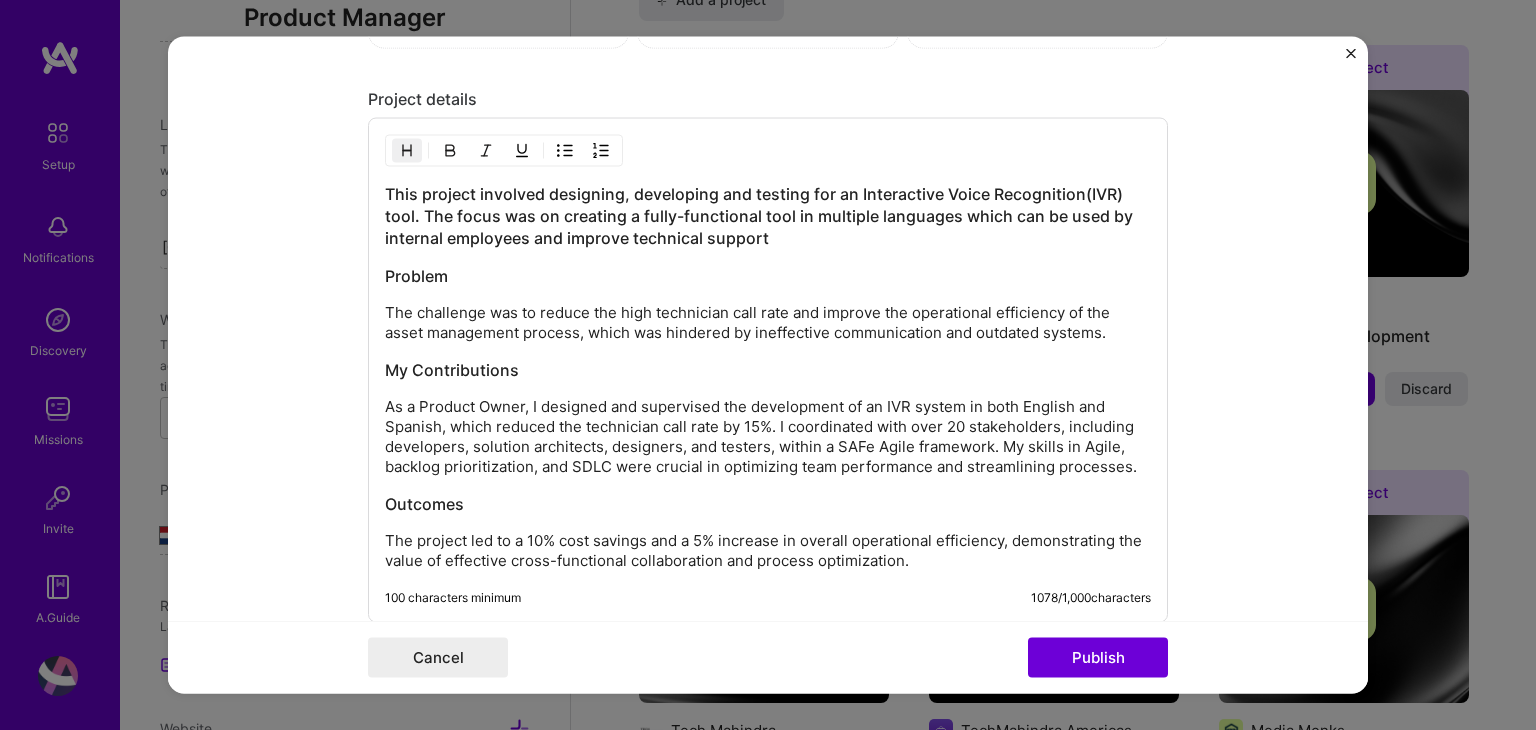 click on "This project involved designing, developing and testing for an Interactive Voice Recognition(IVR) tool. The focus was on creating a fully-functional tool in multiple languages which can be used by internal employees and improve technical support" at bounding box center (768, 216) 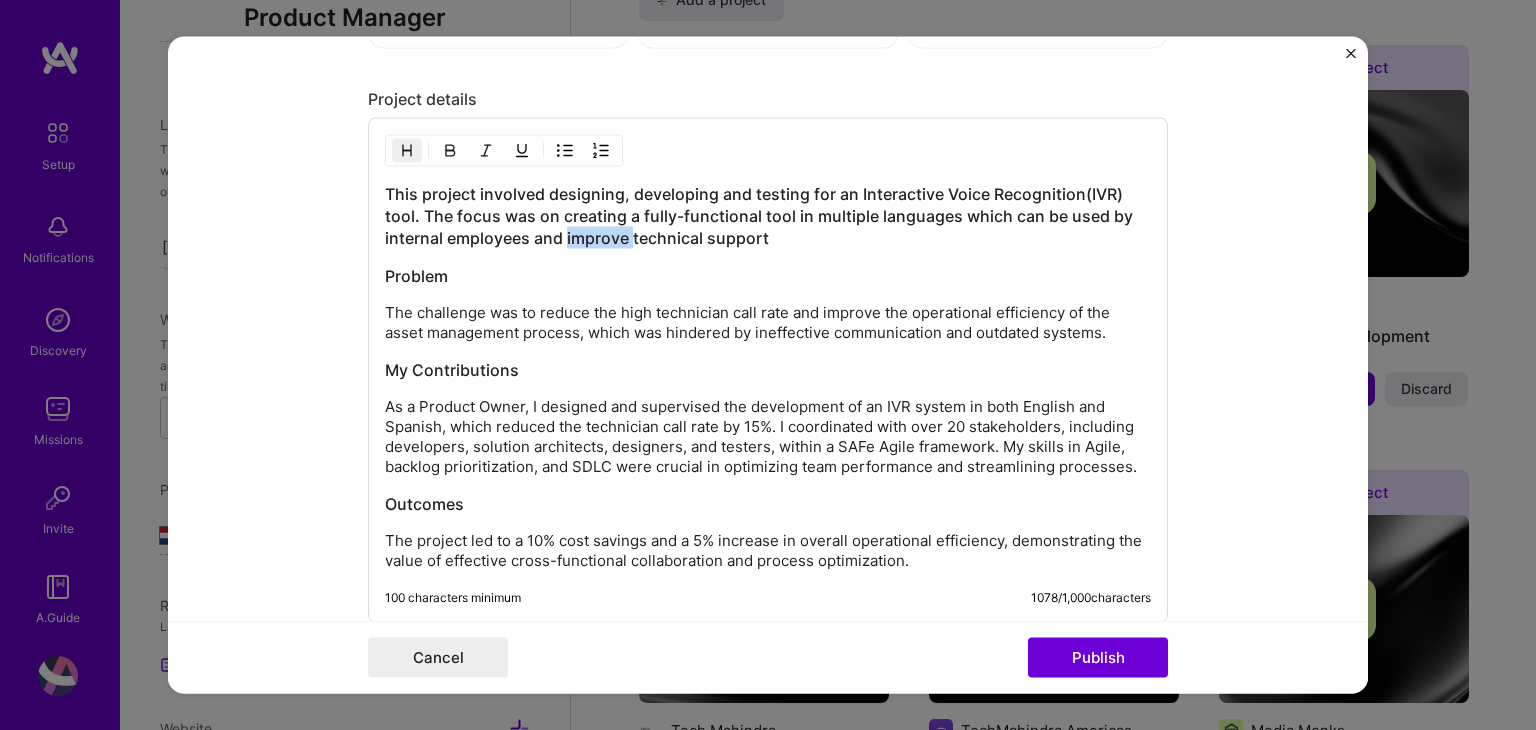 click on "This project involved designing, developing and testing for an Interactive Voice Recognition(IVR) tool. The focus was on creating a fully-functional tool in multiple languages which can be used by internal employees and improve technical support" at bounding box center (768, 216) 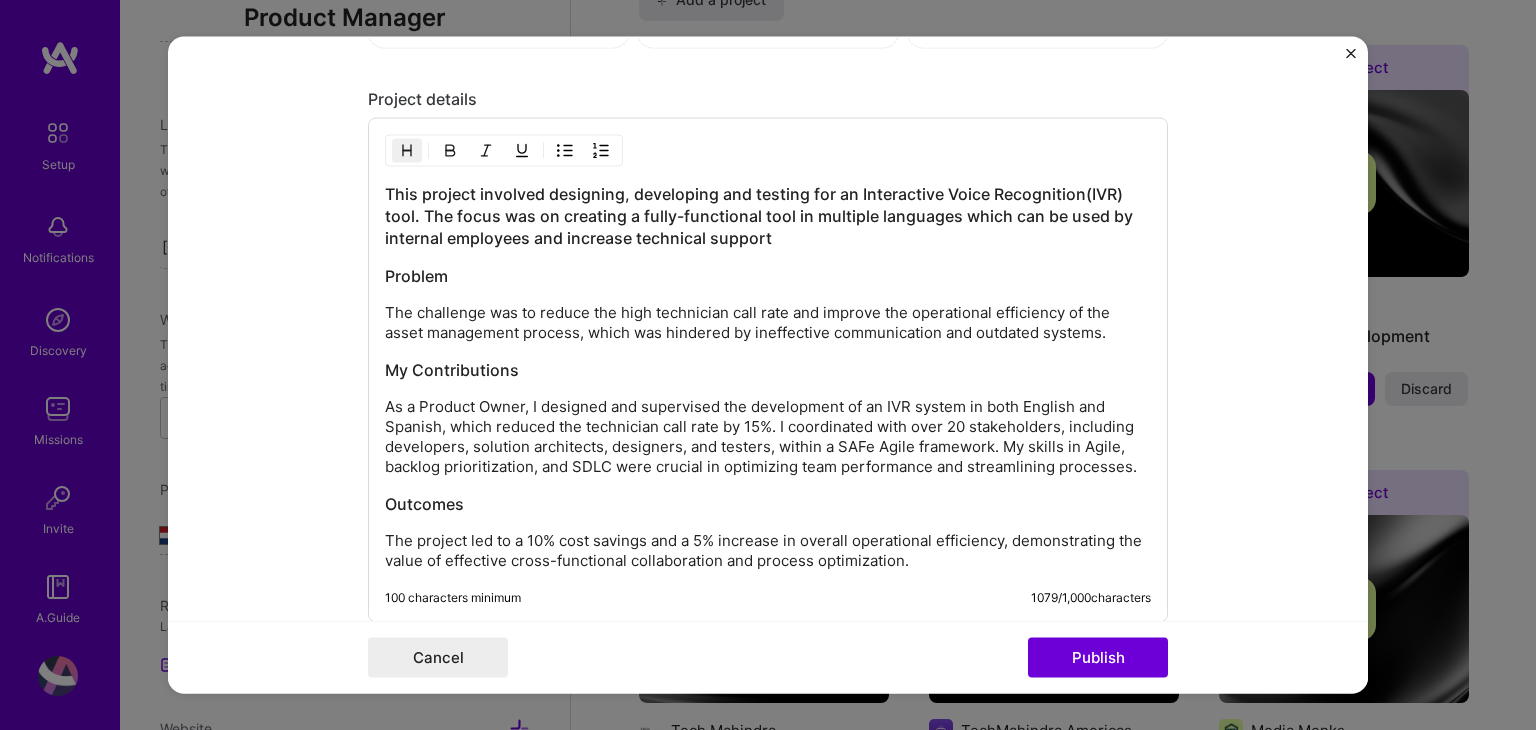 click on "This project involved designing, developing and testing for an Interactive Voice Recognition(IVR) tool. The focus was on creating a fully-functional tool in multiple languages which can be used by internal employees and increase technical support  Problem The challenge was to reduce the high technician call rate and improve the operational efficiency of the asset management process, which was hindered by ineffective communication and outdated systems. My Contributions As a Product Owner, I designed and supervised the development of an IVR system in both English and Spanish, which reduced the technician call rate by 15%. I coordinated with over 20 stakeholders, including developers, solution architects, designers, and testers, within a SAFe Agile framework. My skills in Agile, backlog prioritization, and SDLC were crucial in optimizing team performance and streamlining processes. Outcomes" at bounding box center [768, 377] 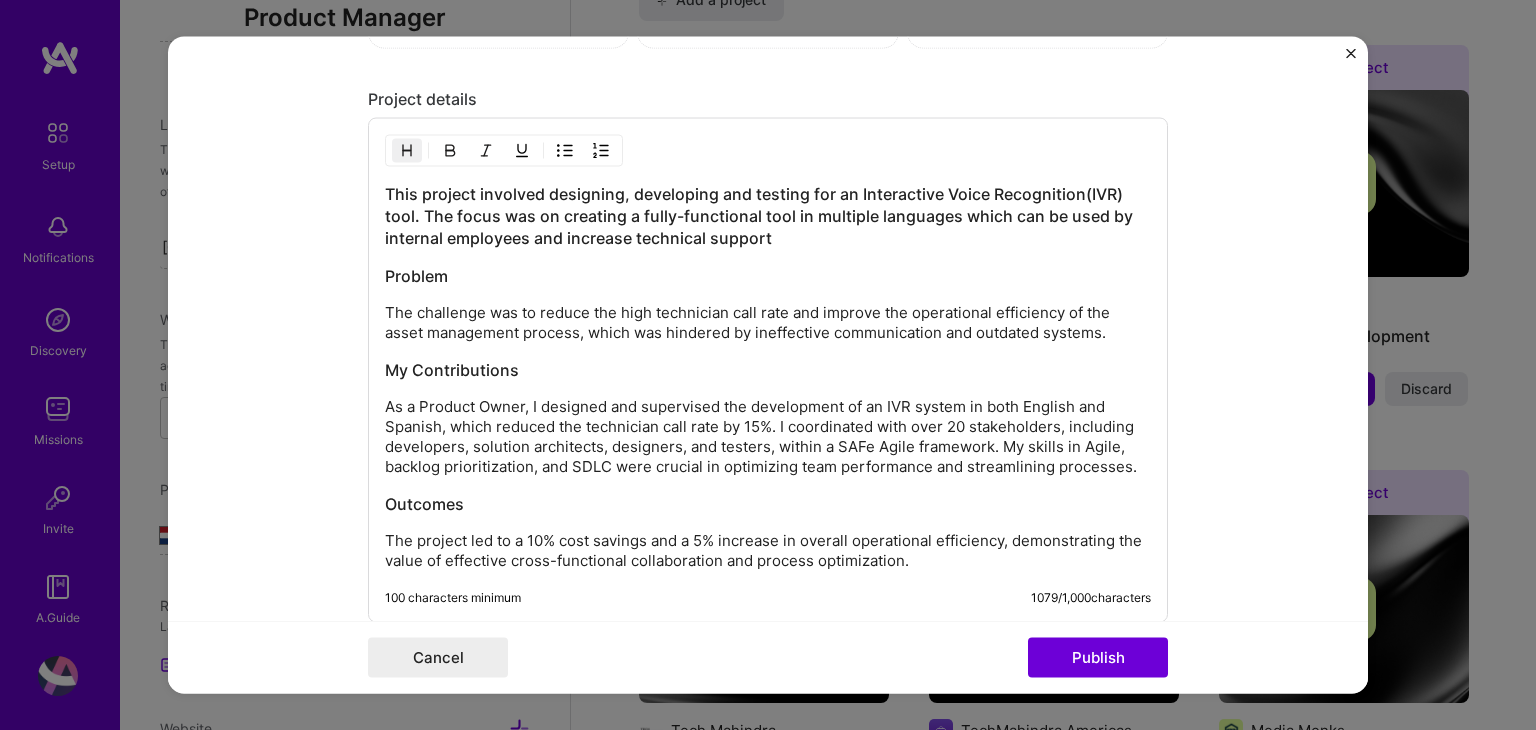 click on "This project involved designing, developing and testing for an Interactive Voice Recognition(IVR) tool. The focus was on creating a fully-functional tool in multiple languages which can be used by internal employees and increase technical support" at bounding box center (768, 216) 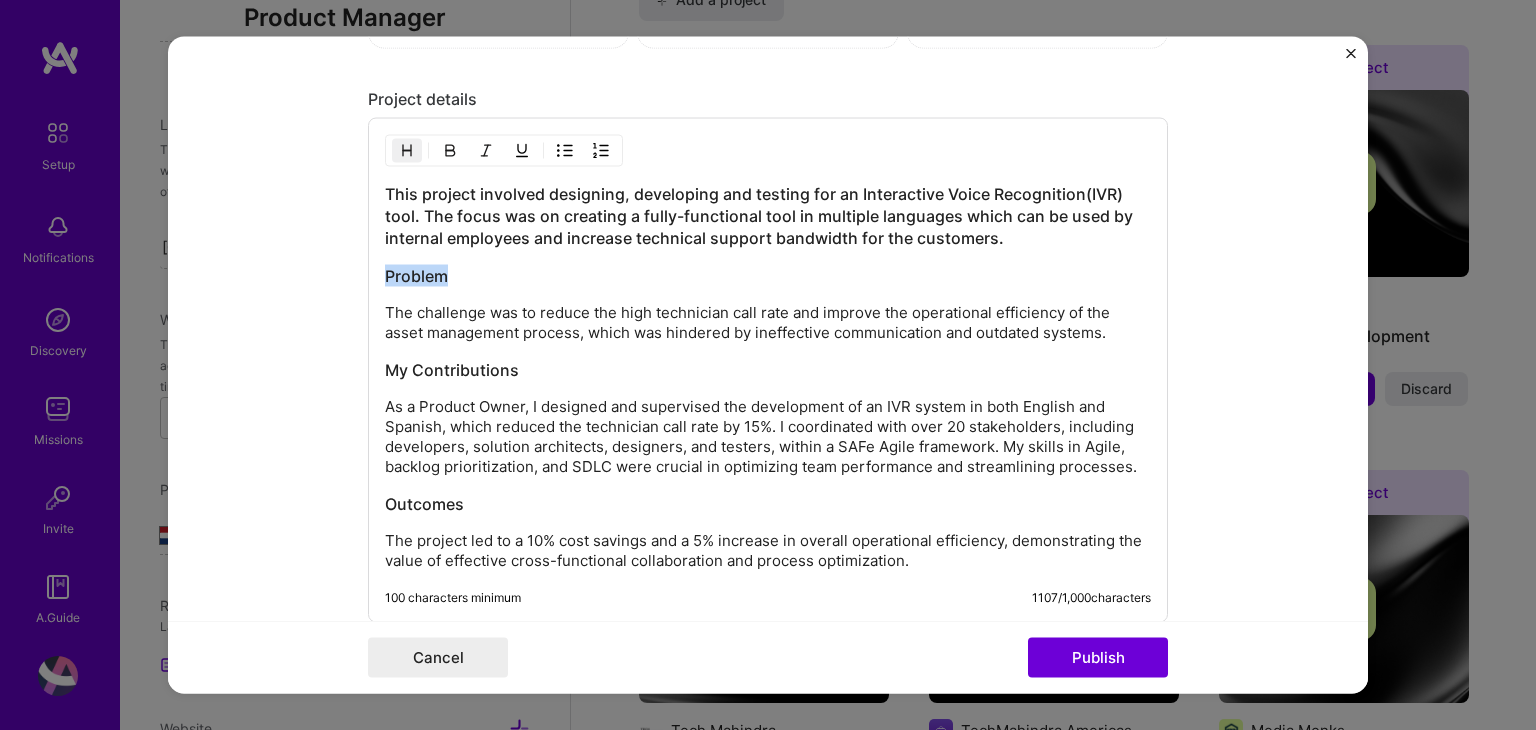 drag, startPoint x: 379, startPoint y: 273, endPoint x: 454, endPoint y: 276, distance: 75.059975 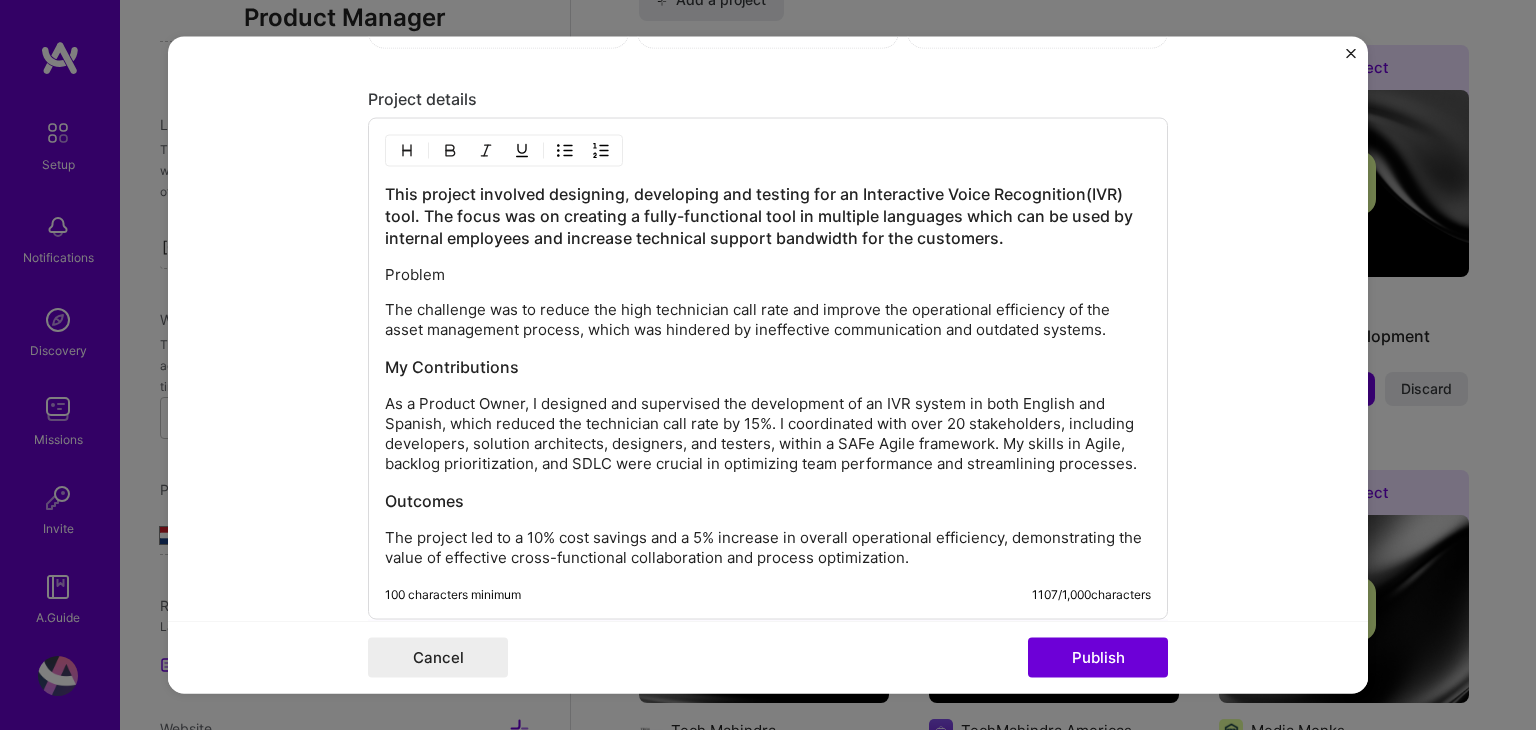 click at bounding box center (407, 151) 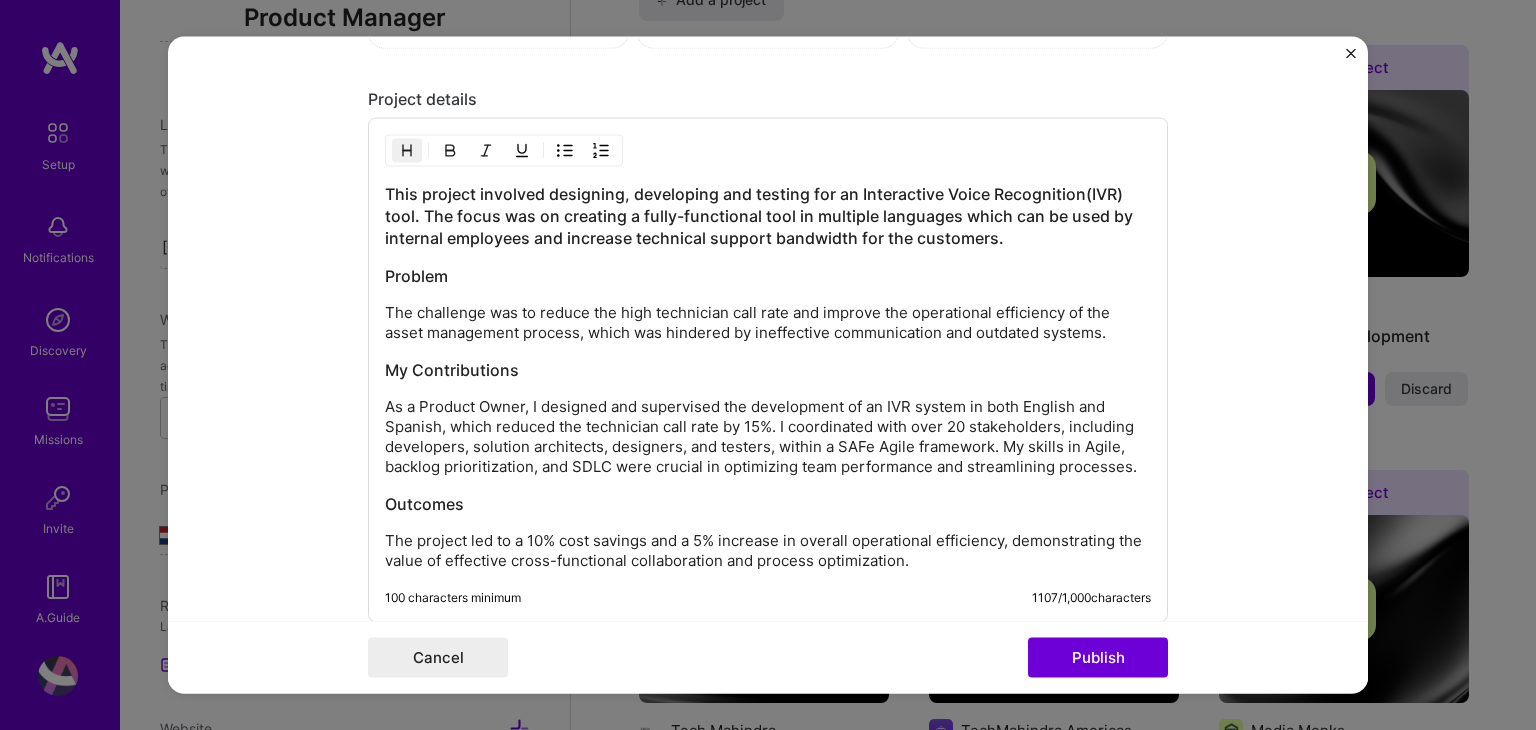 click on "This project involved designing, developing and testing for an Interactive Voice Recognition(IVR) tool. The focus was on creating a fully-functional tool in multiple languages which can be used by internal employees and increase technical support bandwidth for the customers." at bounding box center [768, 216] 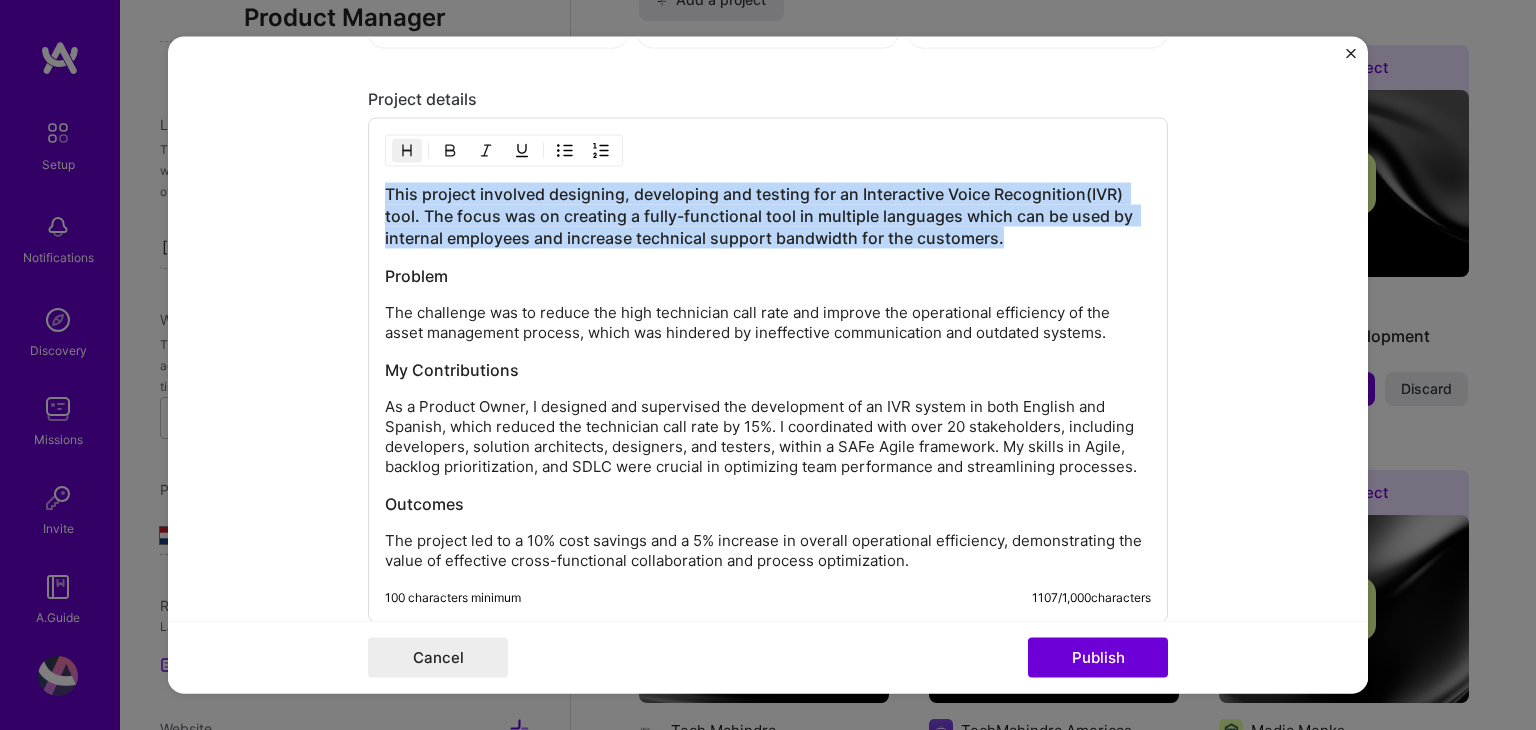 drag, startPoint x: 1004, startPoint y: 233, endPoint x: 372, endPoint y: 193, distance: 633.2646 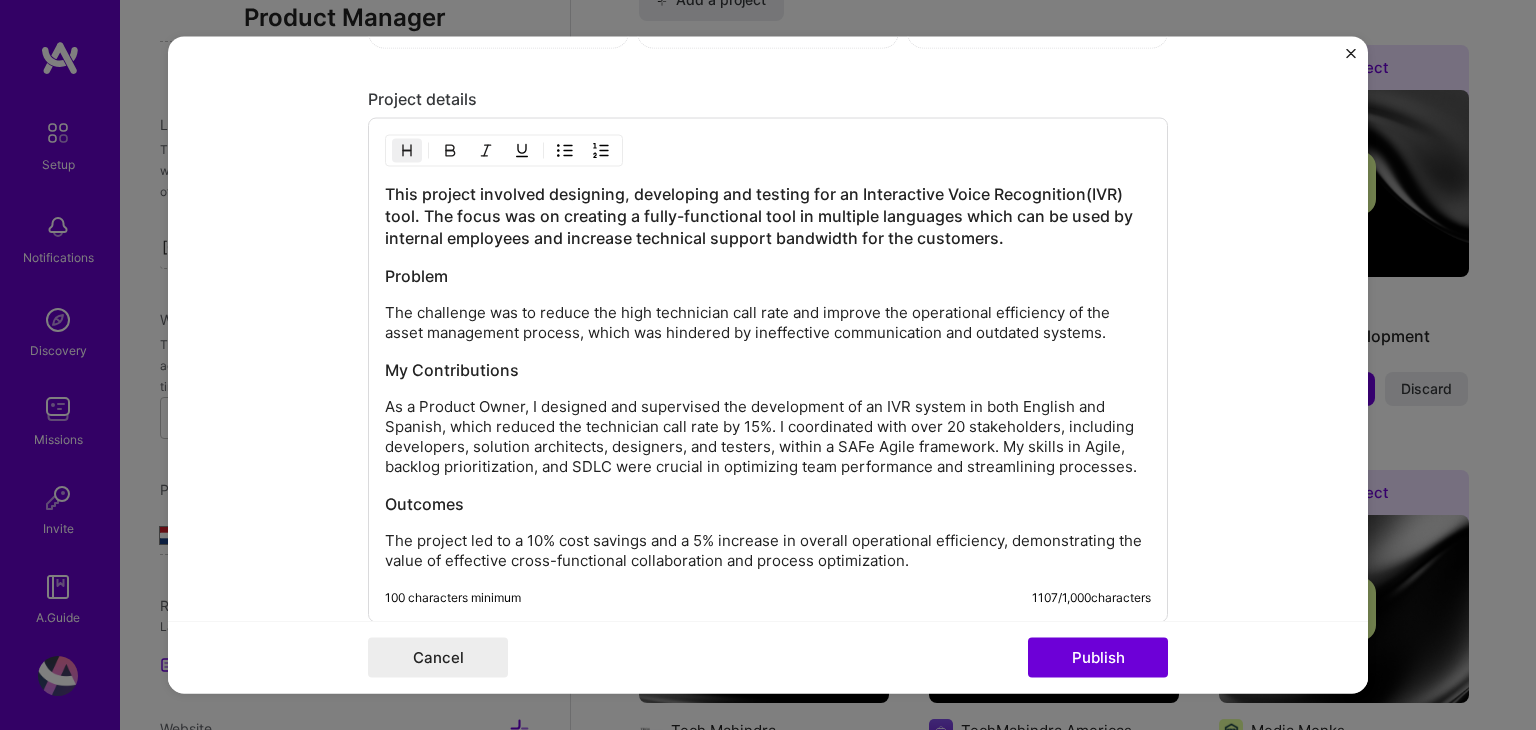 click at bounding box center (450, 151) 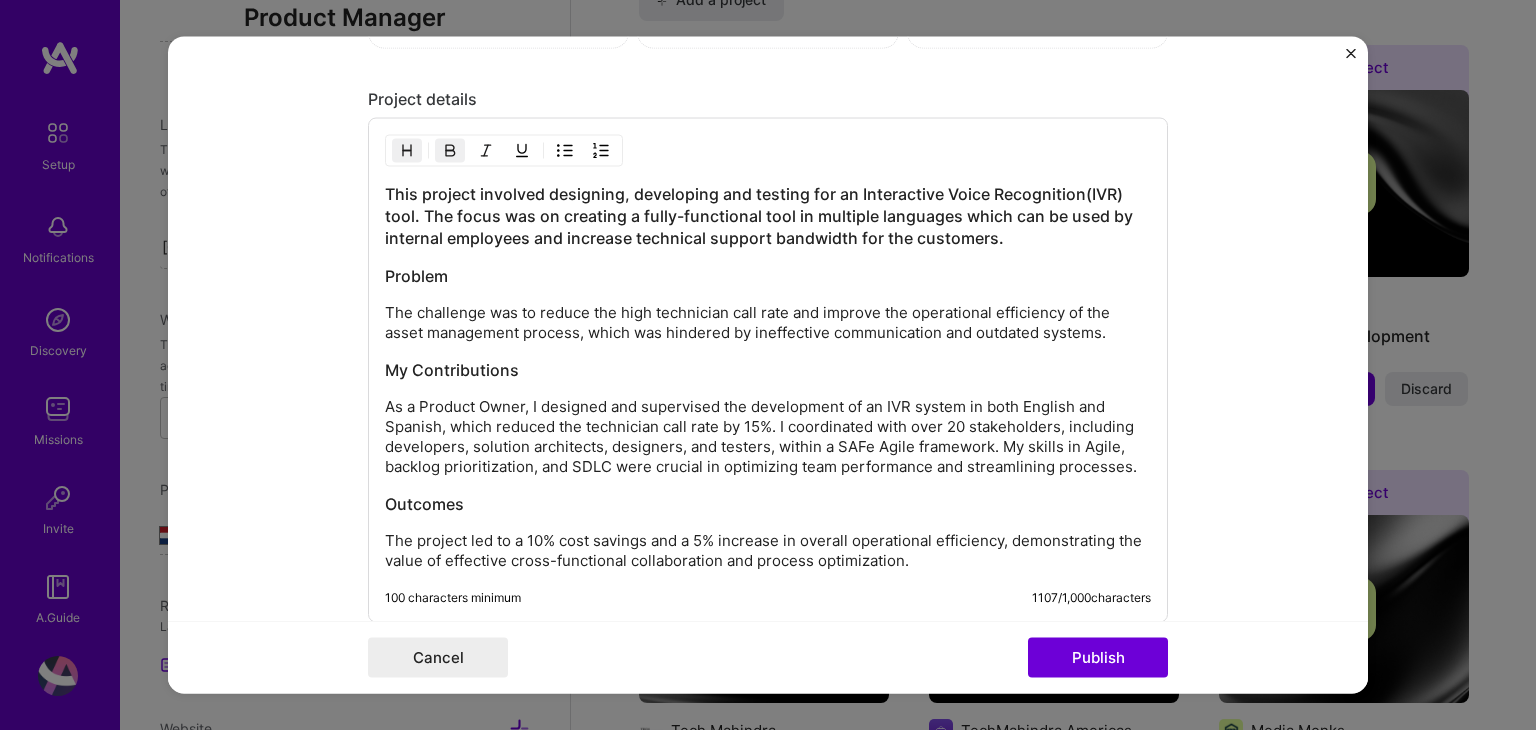 click at bounding box center [450, 151] 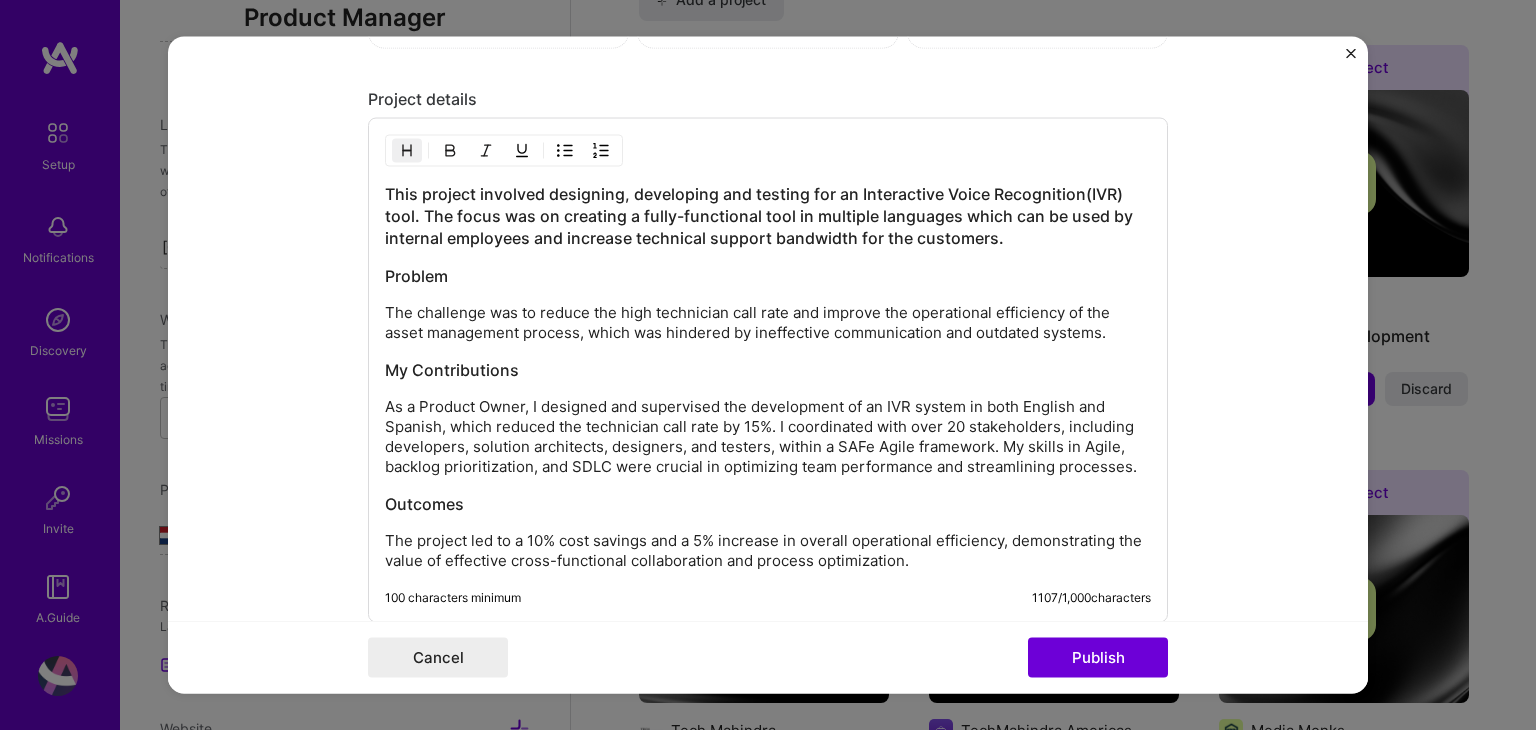 click at bounding box center (450, 151) 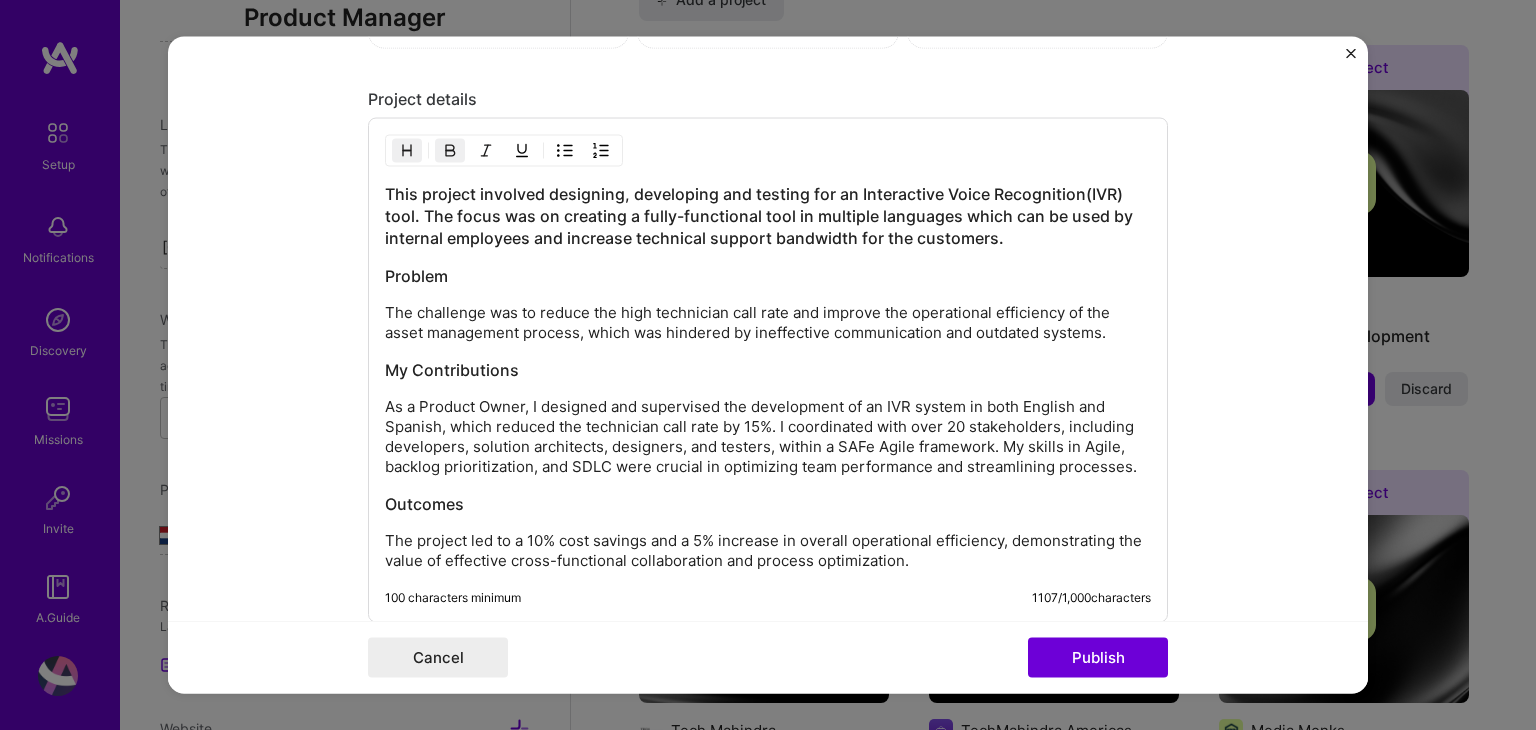 click at bounding box center [450, 151] 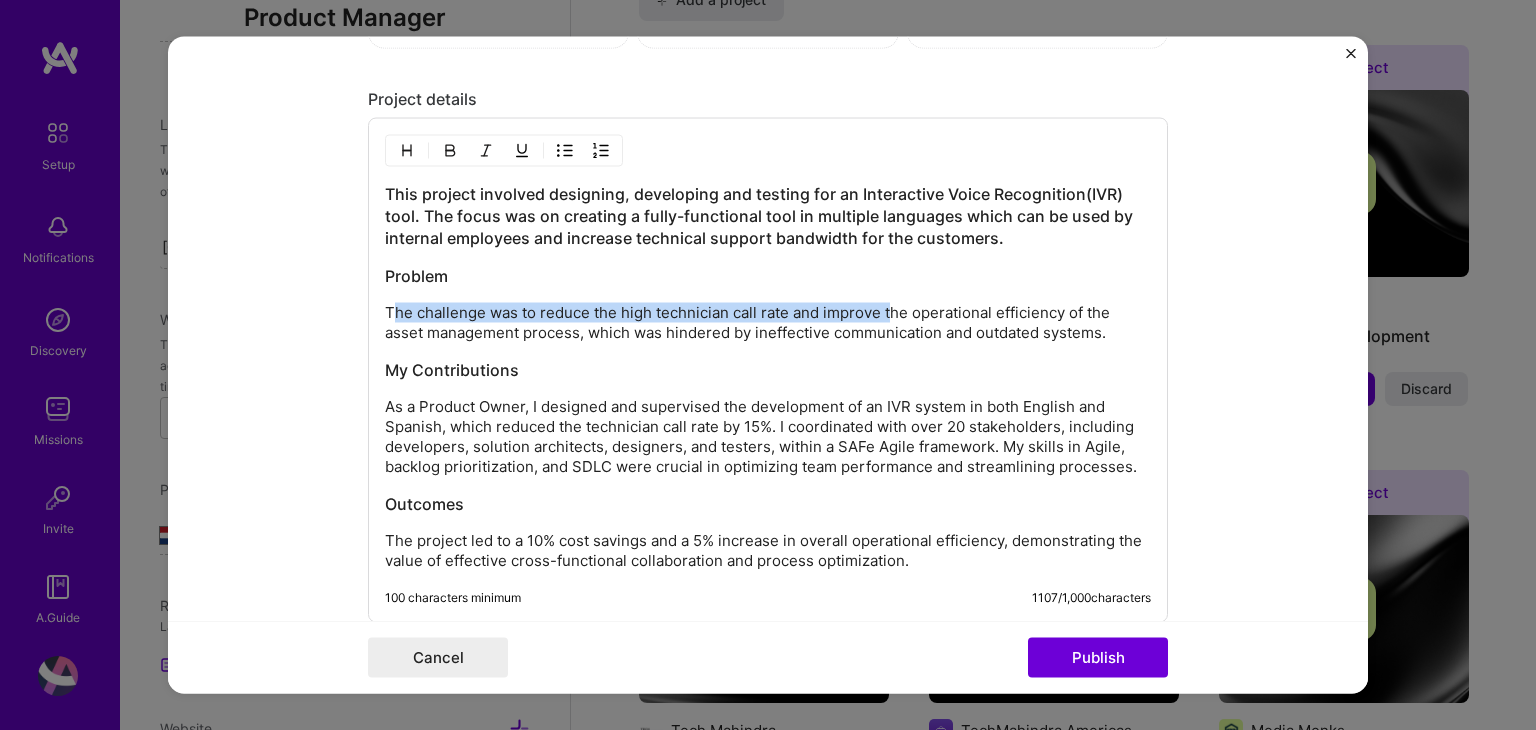 drag, startPoint x: 382, startPoint y: 301, endPoint x: 884, endPoint y: 301, distance: 502 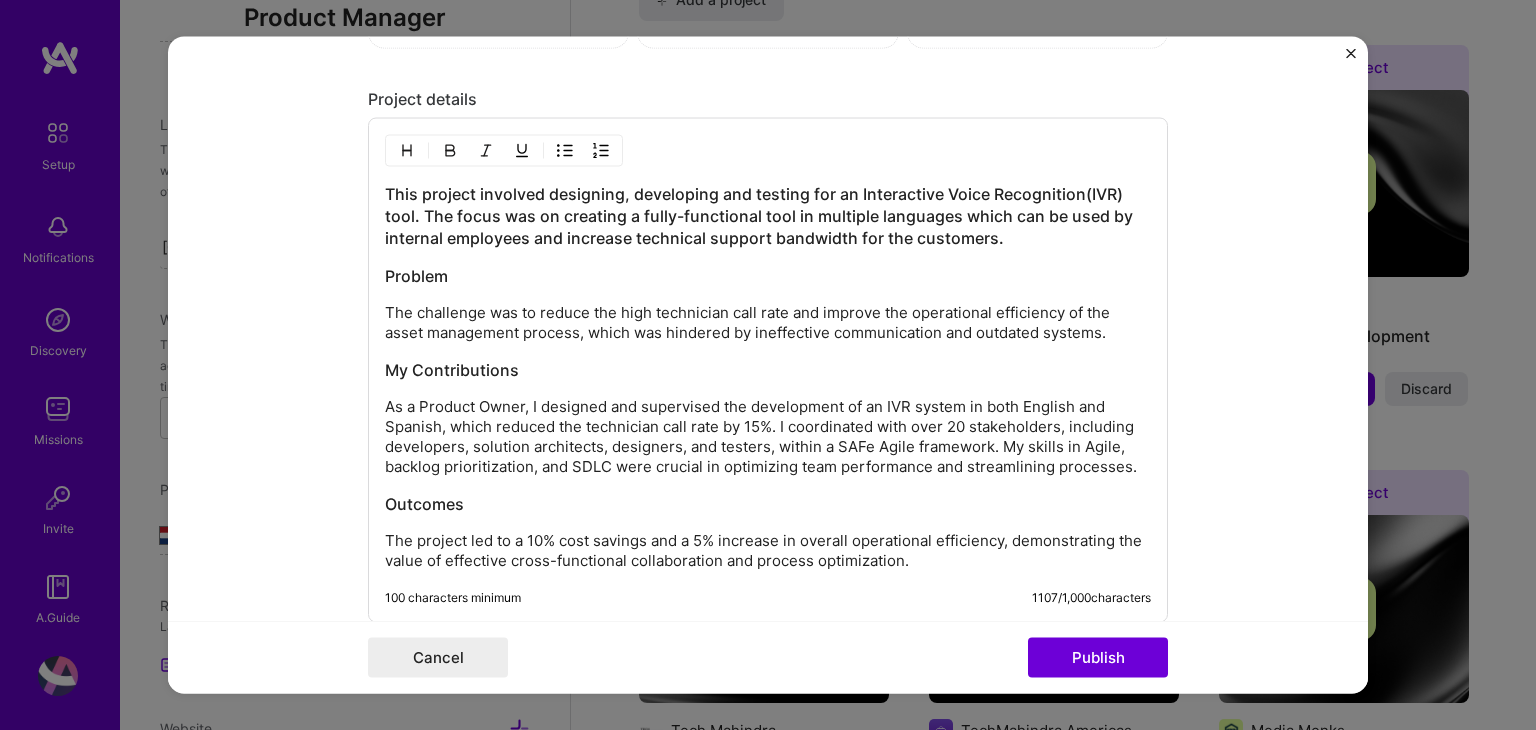 click on "The challenge was to reduce the high technician call rate and improve the operational efficiency of the asset management process, which was hindered by ineffective communication and outdated systems." at bounding box center (768, 323) 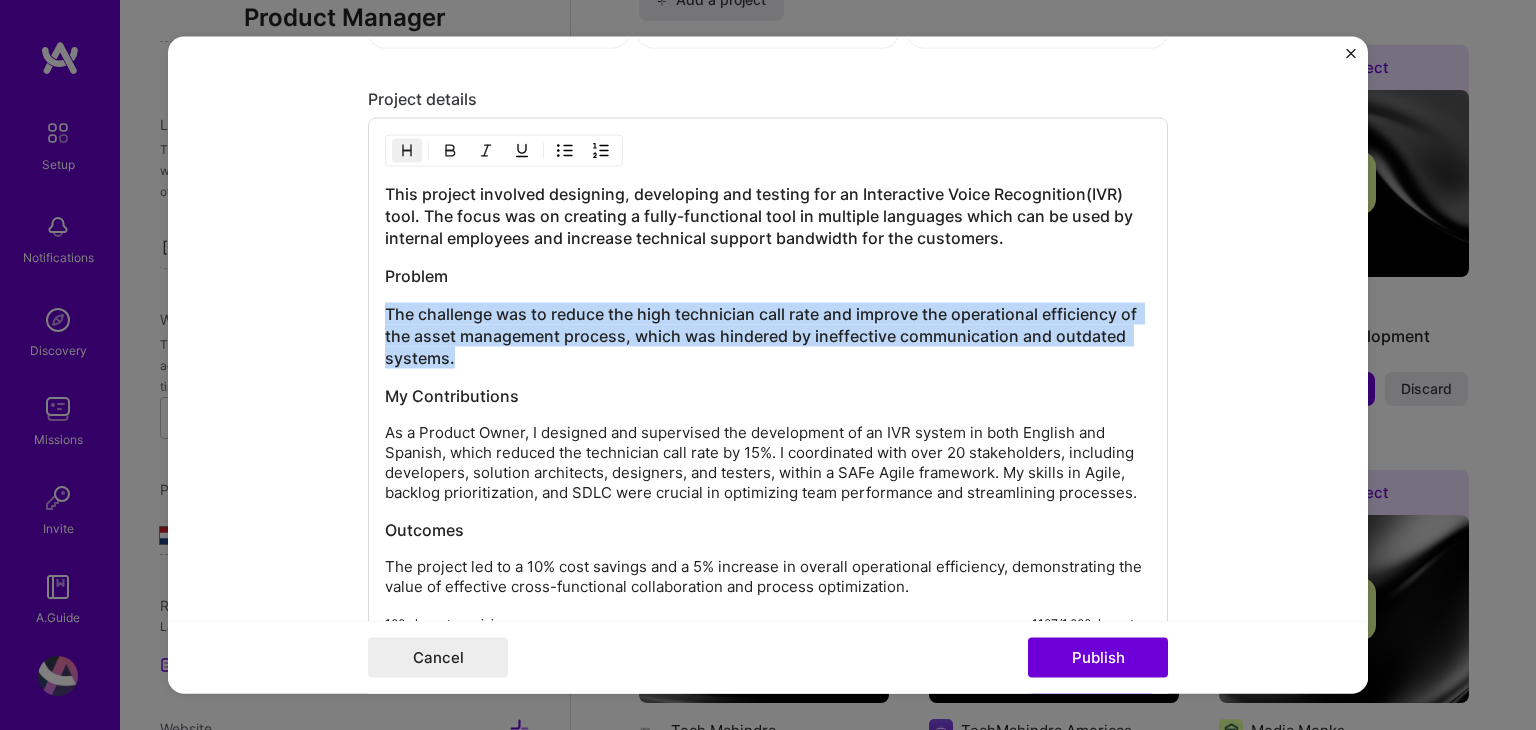 drag, startPoint x: 376, startPoint y: 310, endPoint x: 468, endPoint y: 349, distance: 99.92497 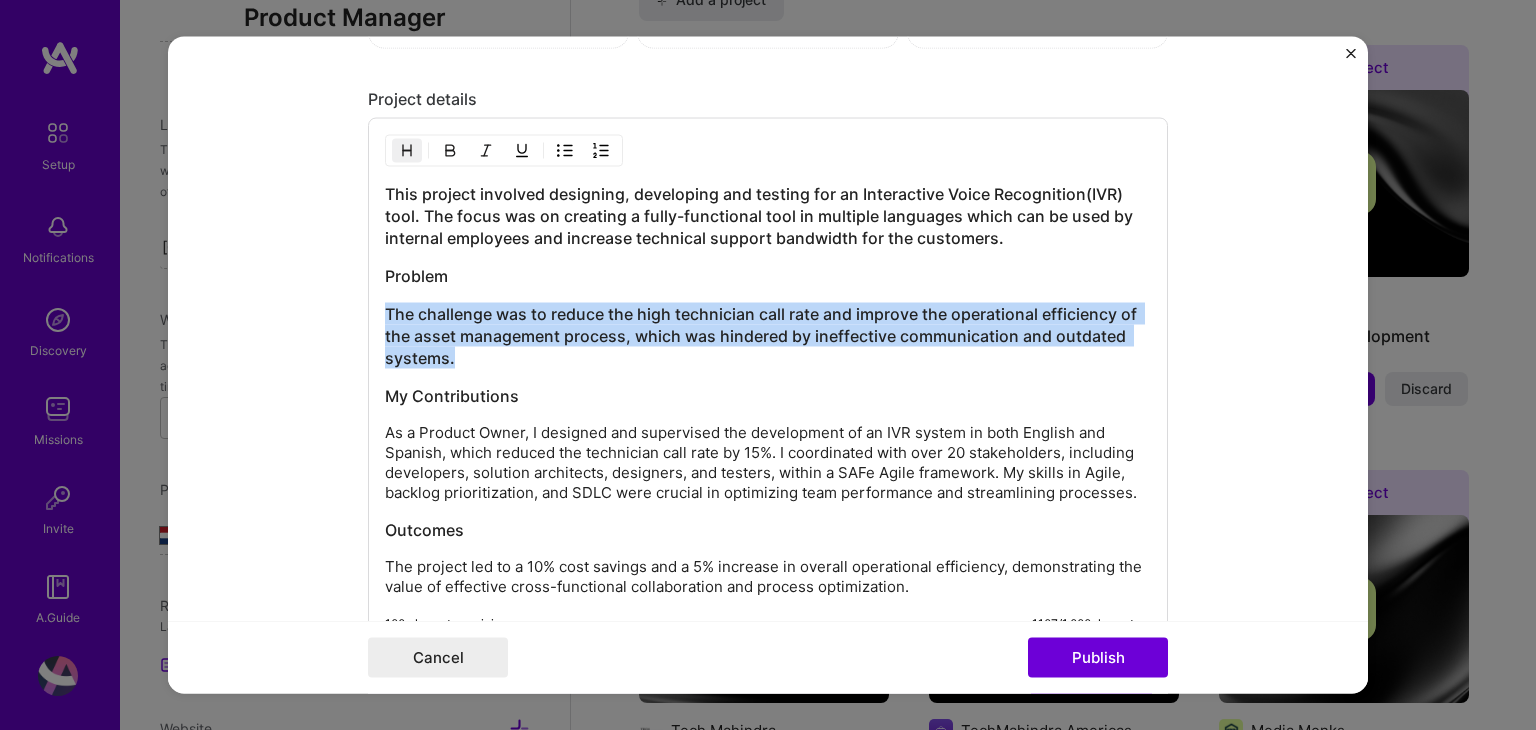 click at bounding box center [407, 151] 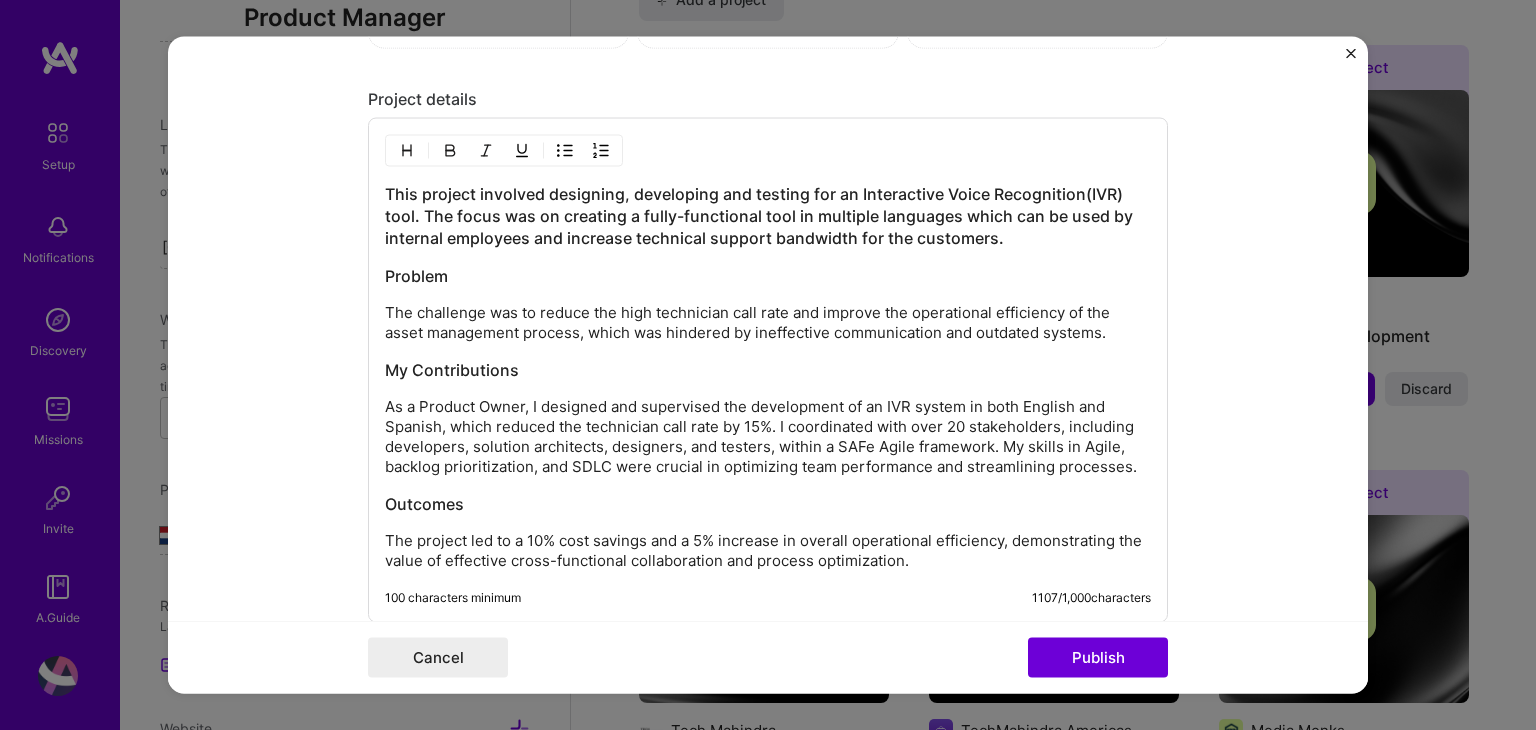 click on "The project involved designing, developing and testing for an Interactive Voice Recognition(IVR) tool. The focus was on creating a fully-functional tool in multiple languages which can be used by internal employees and increase technical support bandwidth for the customers. Problem The challenge was to reduce the high technician call rate and improve the operational efficiency of the asset management process, which was hindered by ineffective communication and outdated systems. My Contributions As a Product Owner, I designed and supervised the development of an IVR system in both English and Spanish, which reduced the technician call rate by 15%. I coordinated with over 20 stakeholders, including developers, solution architects, designers, and testers, within a SAFe Agile framework. My skills in Agile, backlog prioritization, and SDLC were crucial in optimizing team performance and streamlining processes. Outcomes" at bounding box center (768, 377) 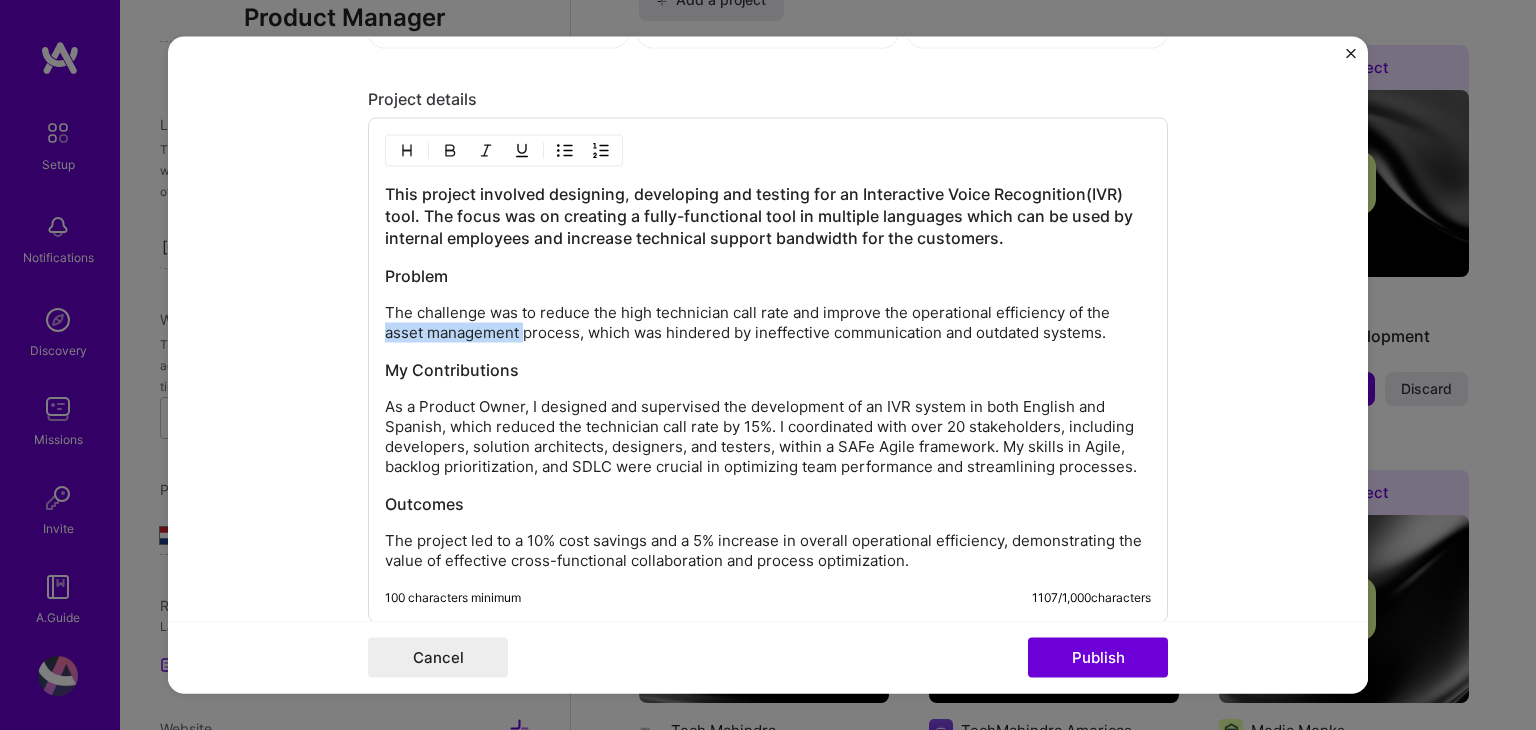 drag, startPoint x: 518, startPoint y: 330, endPoint x: 370, endPoint y: 329, distance: 148.00337 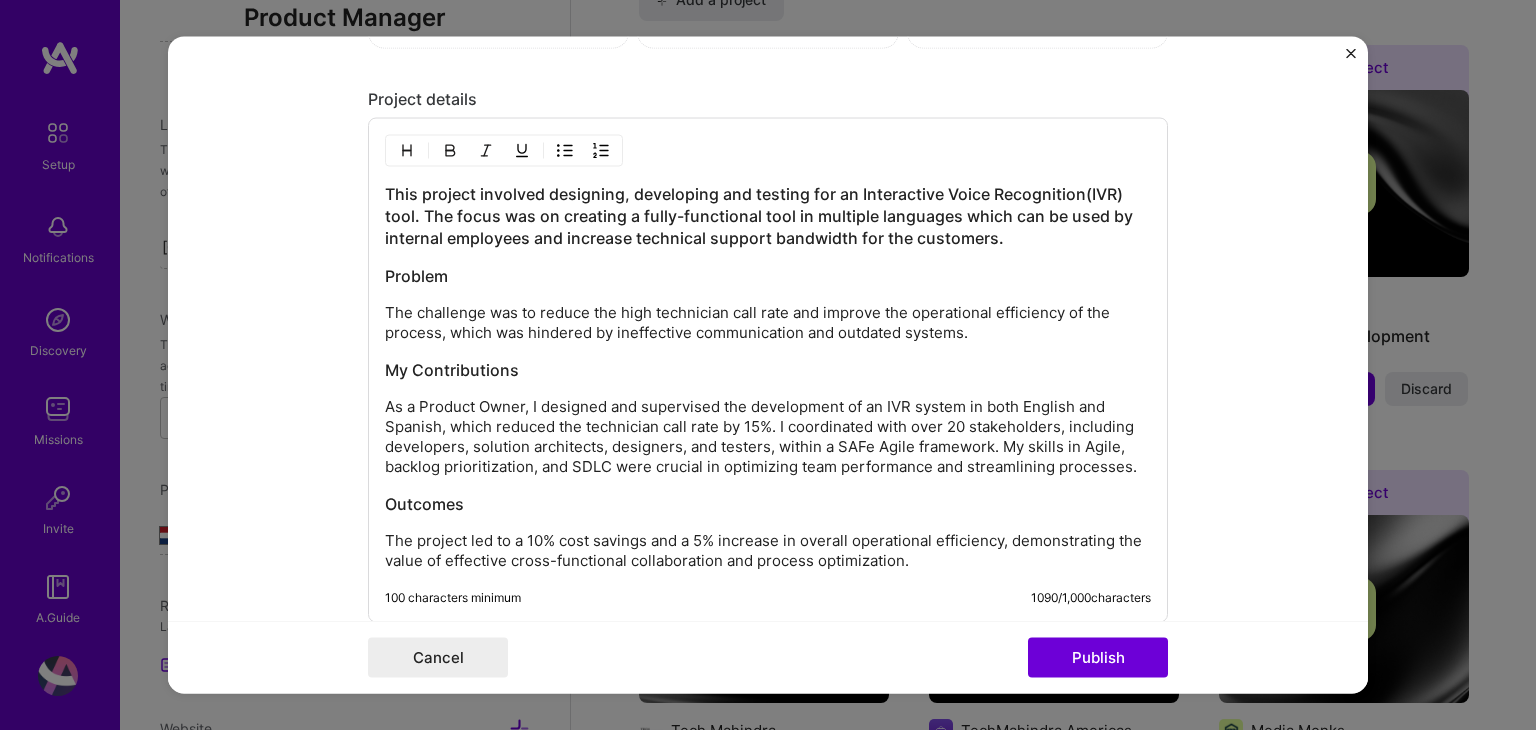 click on "The challenge was to reduce the high technician call rate and improve the operational efficiency of the process, which was hindered by ineffective communication and outdated systems." at bounding box center (768, 323) 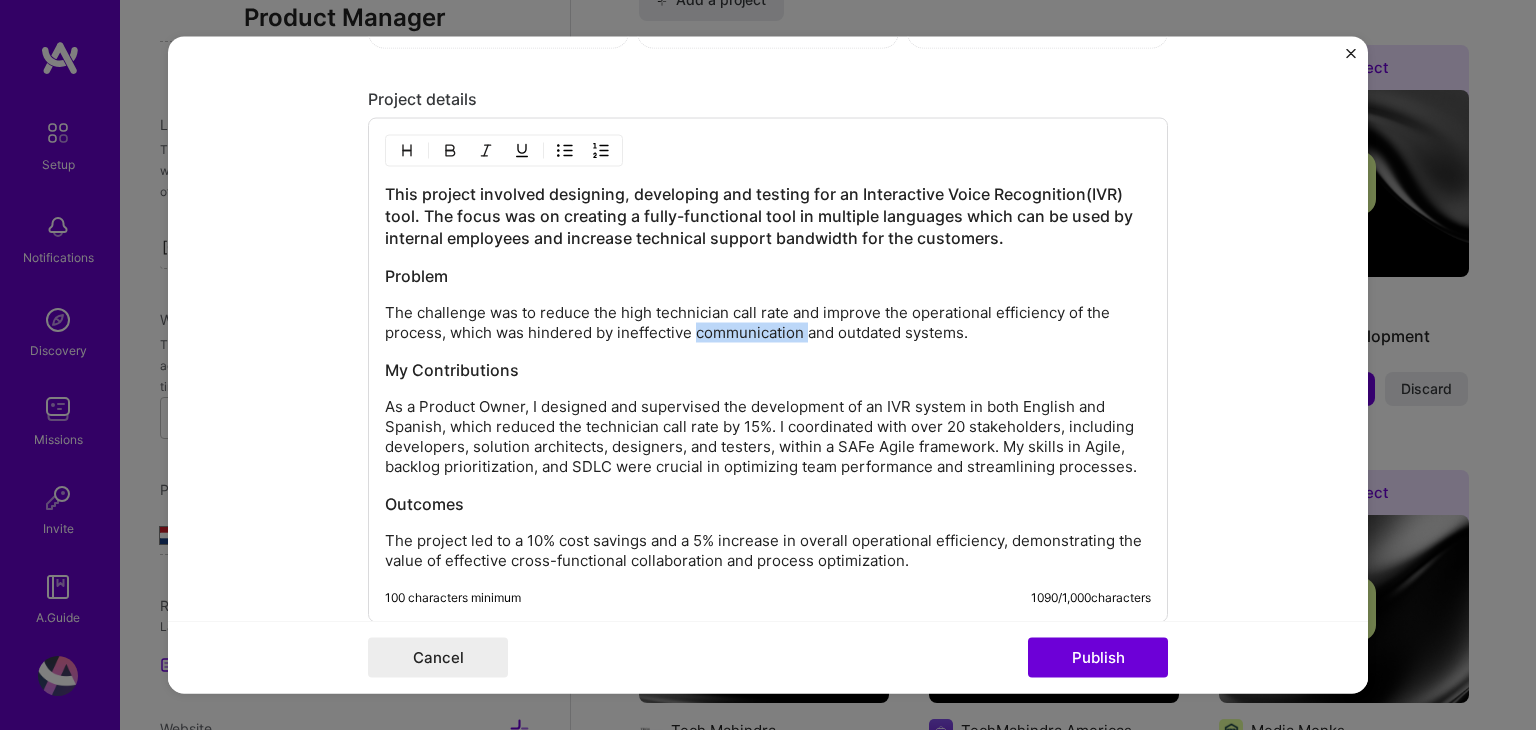 click on "The challenge was to reduce the high technician call rate and improve the operational efficiency of the process, which was hindered by ineffective communication and outdated systems." at bounding box center (768, 323) 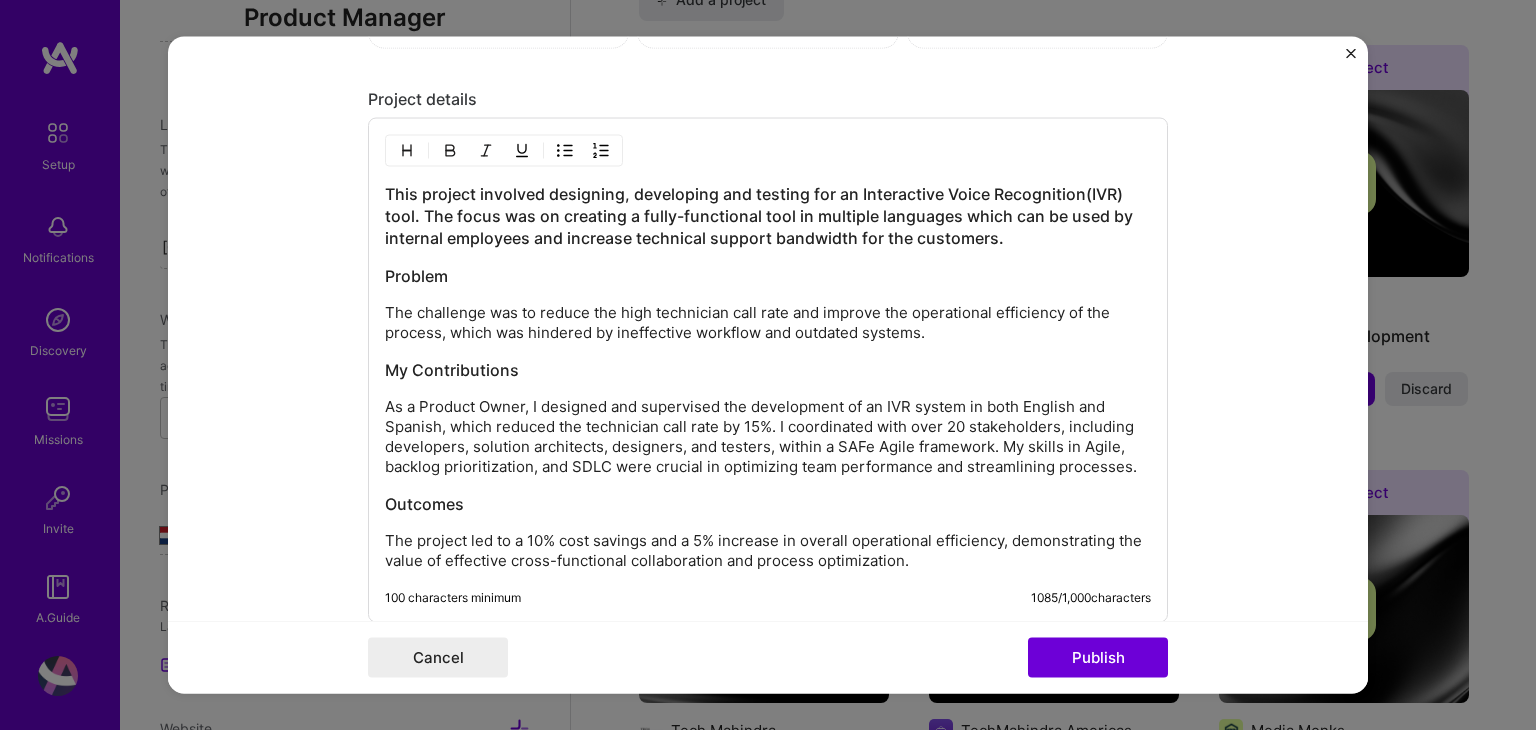 click on "The challenge was to reduce the high technician call rate and improve the operational efficiency of the process, which was hindered by ineffective workflow and outdated systems." at bounding box center (768, 323) 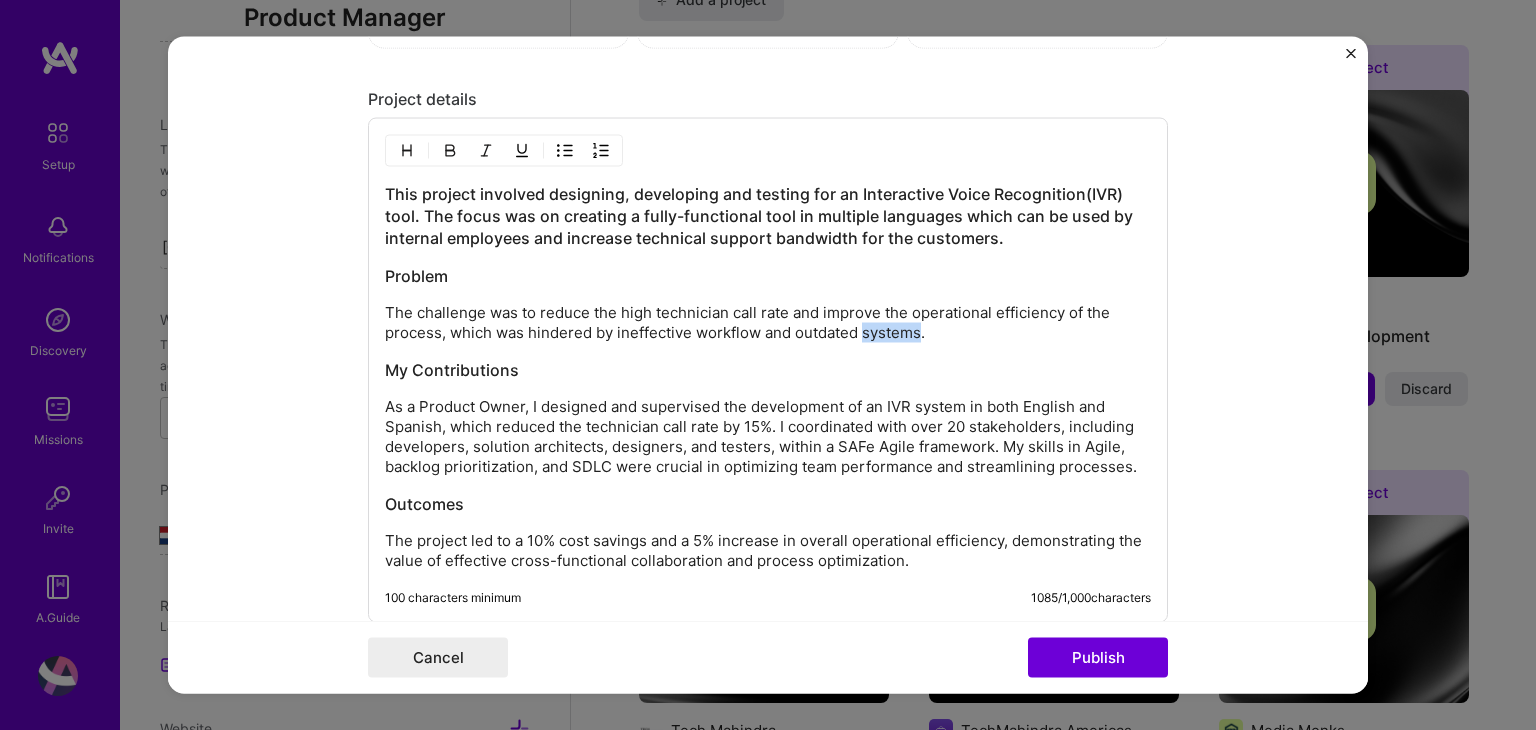 click on "The challenge was to reduce the high technician call rate and improve the operational efficiency of the process, which was hindered by ineffective workflow and outdated systems." at bounding box center [768, 323] 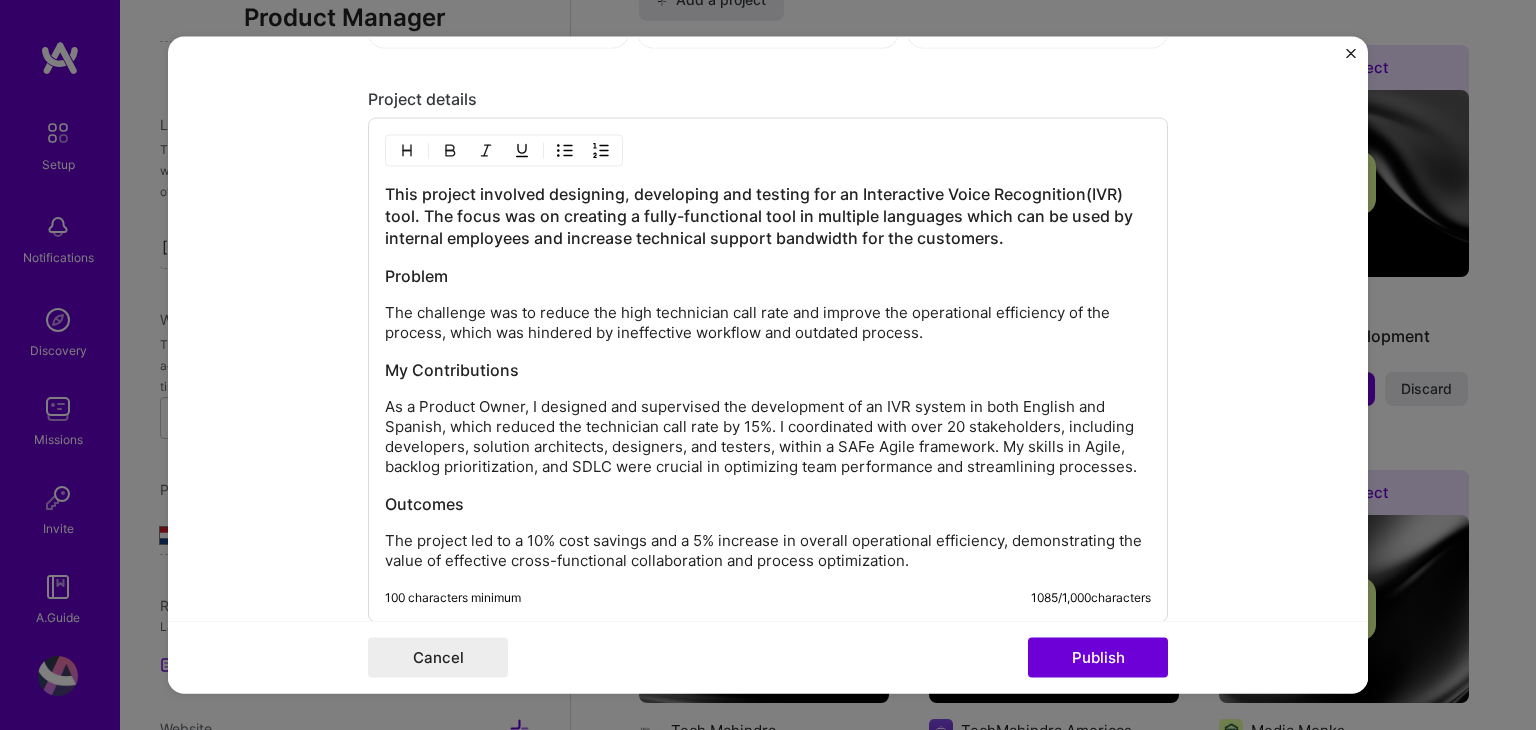scroll, scrollTop: 2000, scrollLeft: 0, axis: vertical 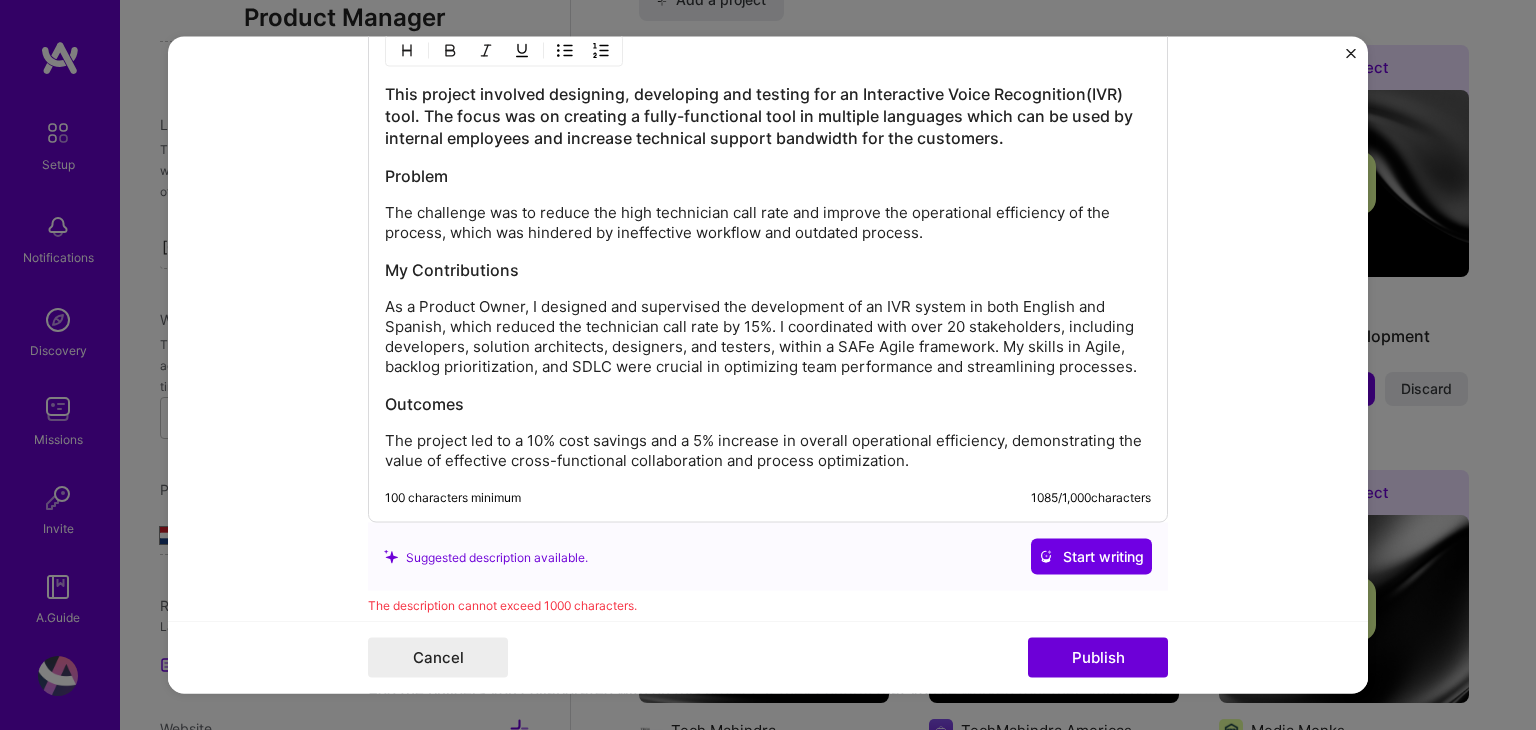 click on "As a Product Owner, I designed and supervised the development of an IVR system in both English and Spanish, which reduced the technician call rate by 15%. I coordinated with over 20 stakeholders, including developers, solution architects, designers, and testers, within a SAFe Agile framework. My skills in Agile, backlog prioritization, and SDLC were crucial in optimizing team performance and streamlining processes." at bounding box center [768, 337] 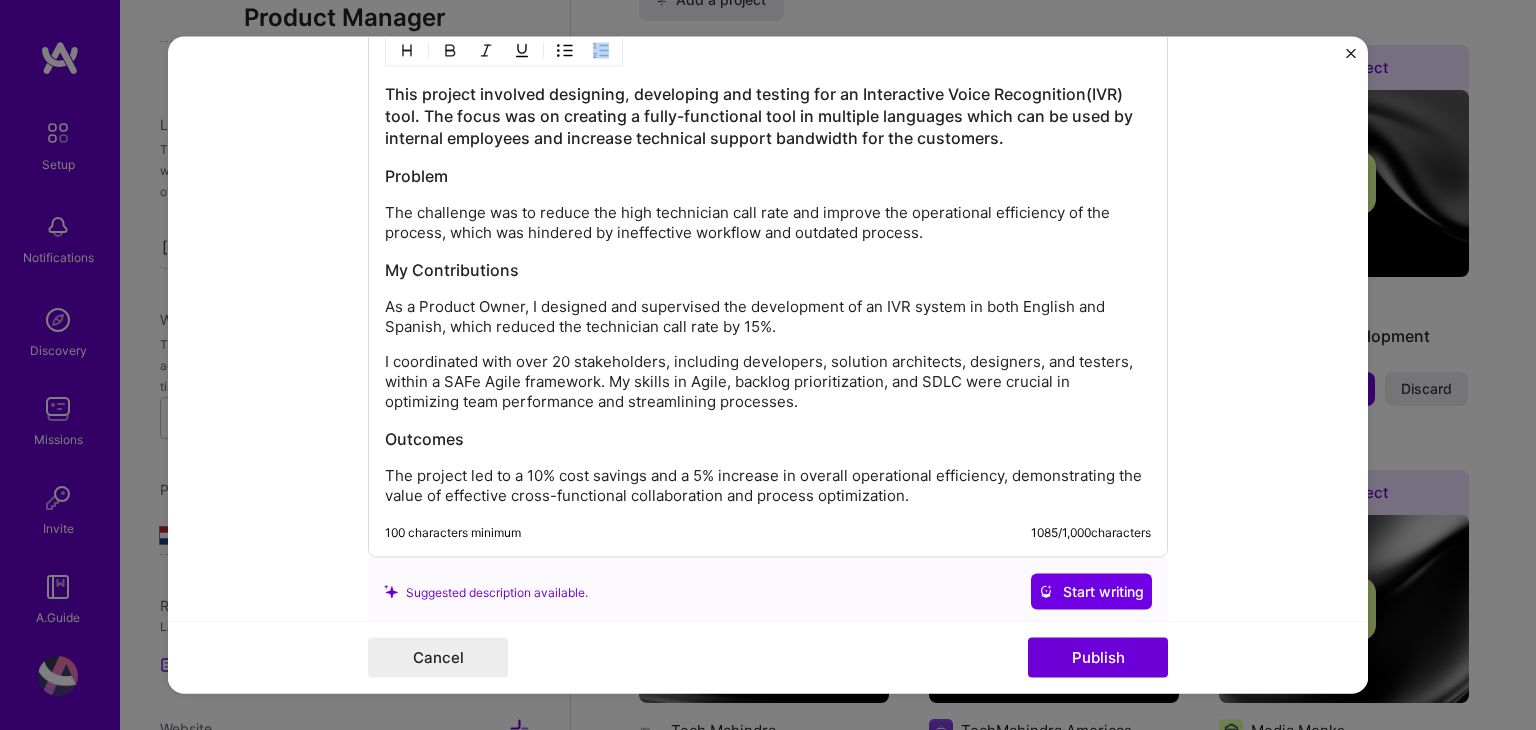 drag, startPoint x: 376, startPoint y: 297, endPoint x: 742, endPoint y: 387, distance: 376.90317 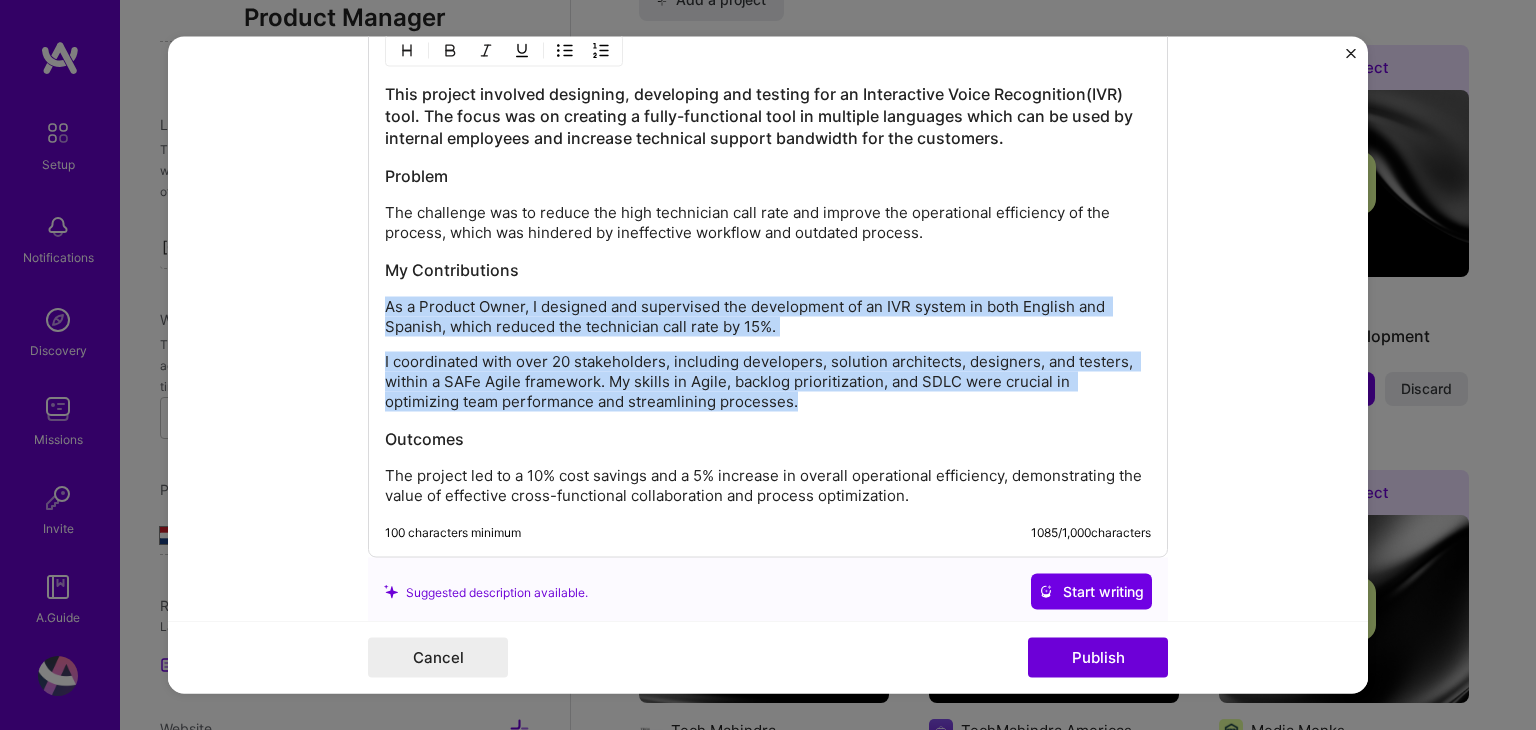 drag, startPoint x: 724, startPoint y: 395, endPoint x: 364, endPoint y: 301, distance: 372.0699 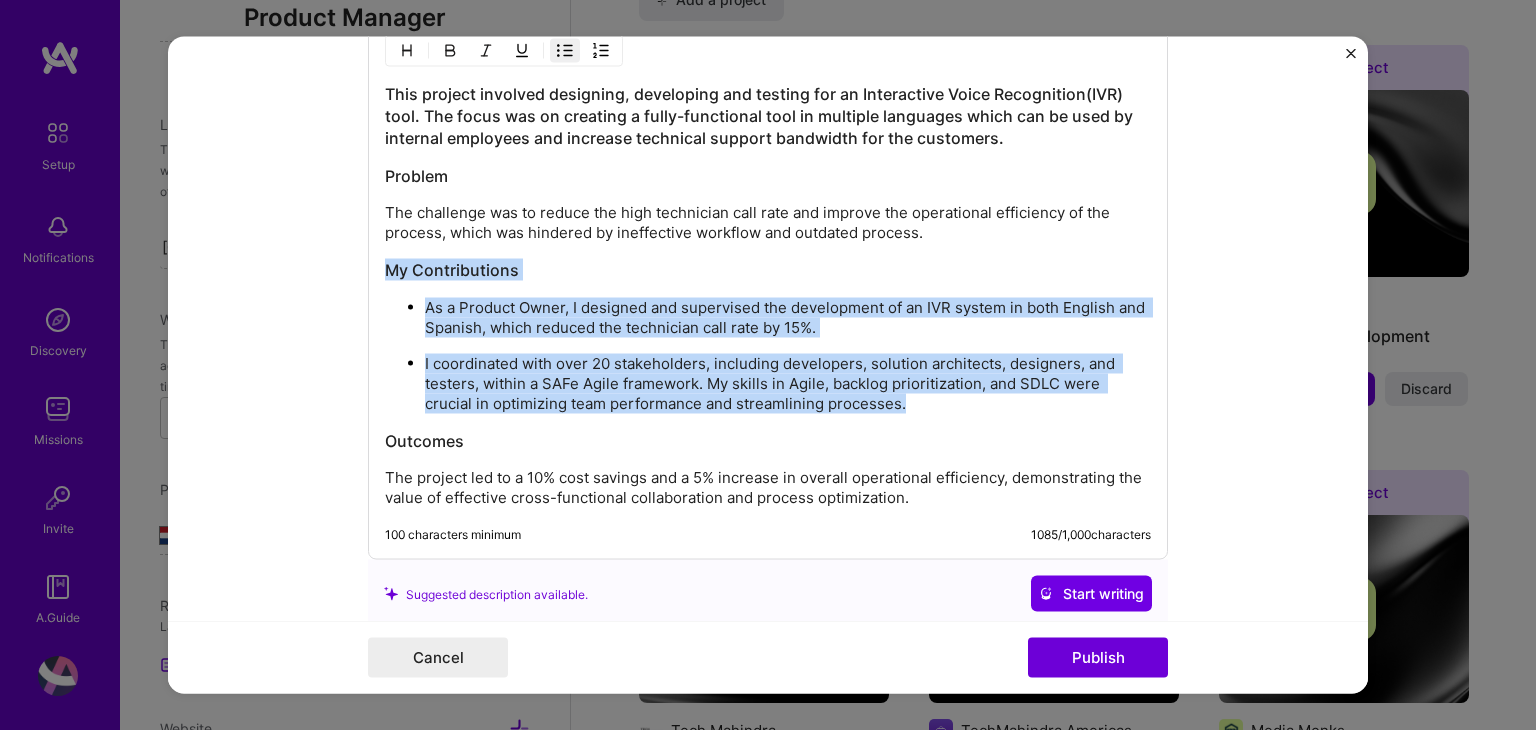 click on "I coordinated with over 20 stakeholders, including developers, solution architects, designers, and testers, within a SAFe Agile framework. My skills in Agile, backlog prioritization, and SDLC were crucial in optimizing team performance and streamlining processes." at bounding box center (788, 384) 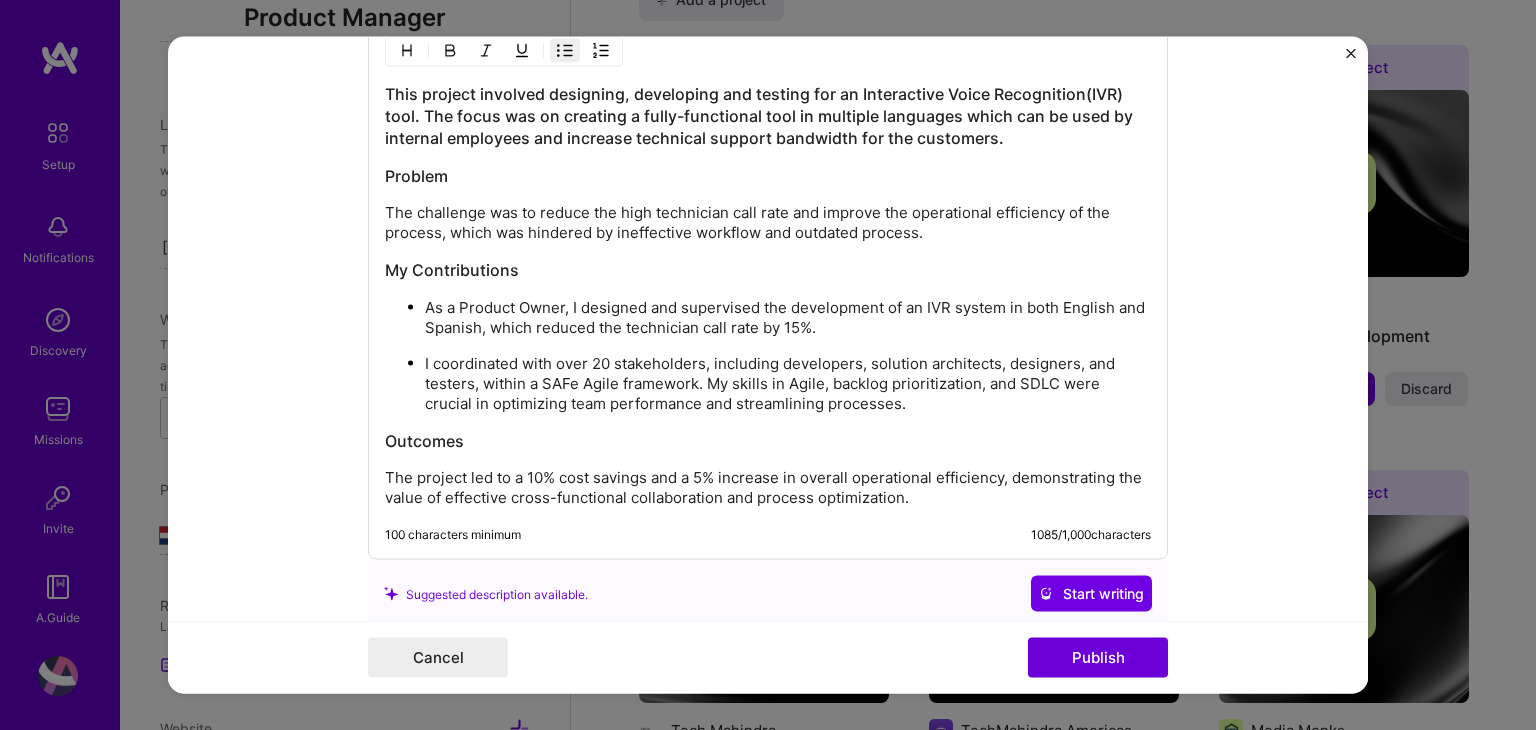 click on "As a Product Owner, I designed and supervised the development of an IVR system in both English and Spanish, which reduced the technician call rate by 15%." at bounding box center [788, 318] 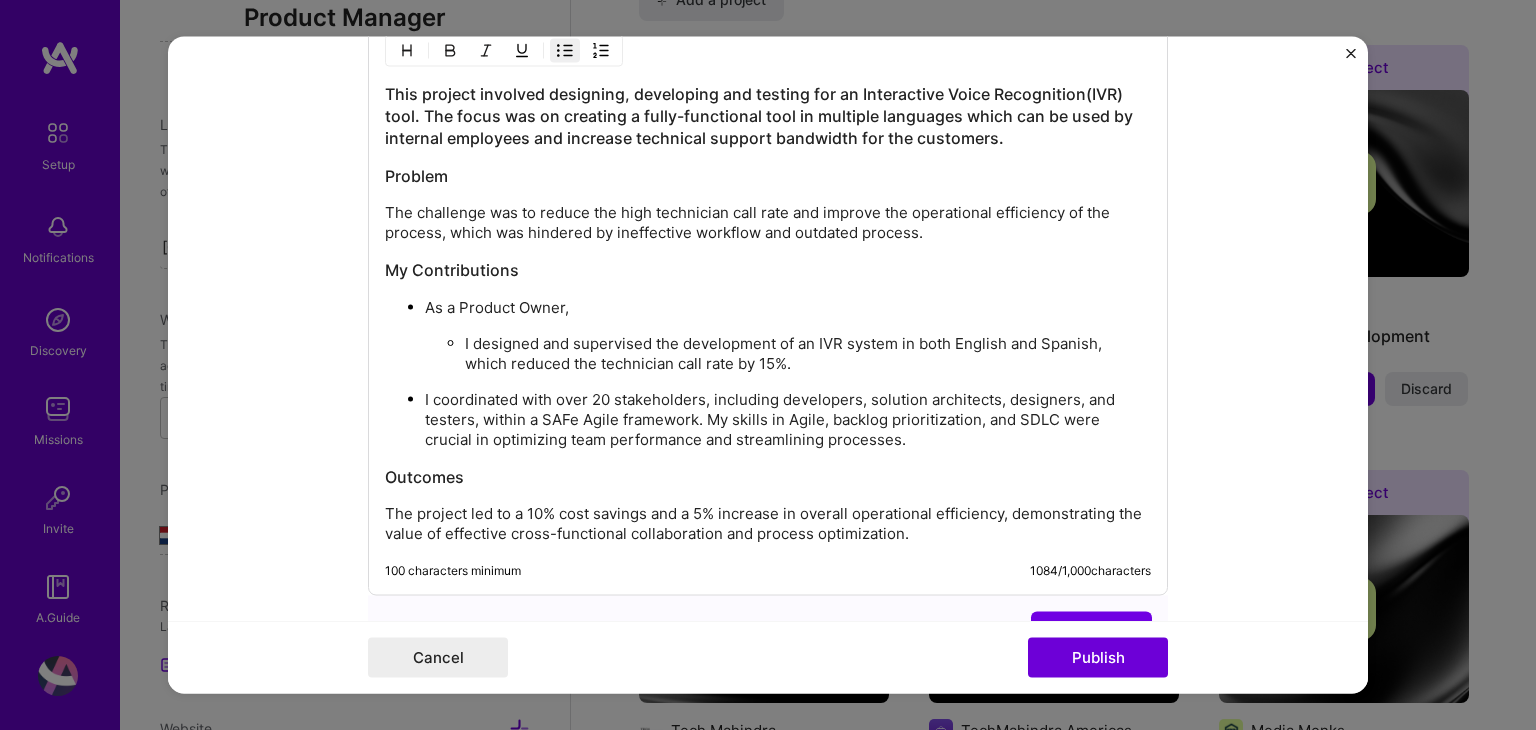 click on "I designed and supervised the development of an IVR system in both English and Spanish, which reduced the technician call rate by 15%." at bounding box center (808, 354) 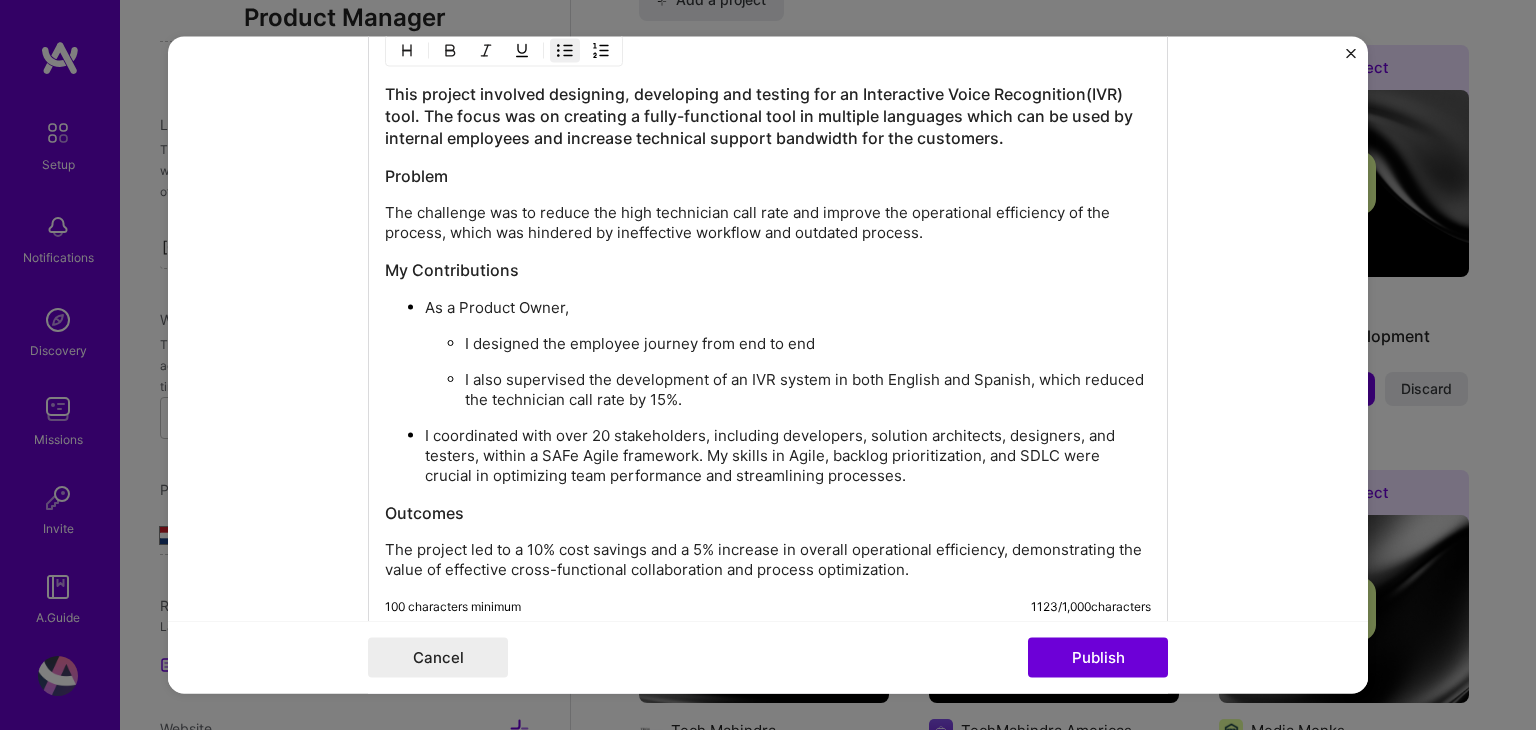 click on "As a Product Owner," at bounding box center [788, 308] 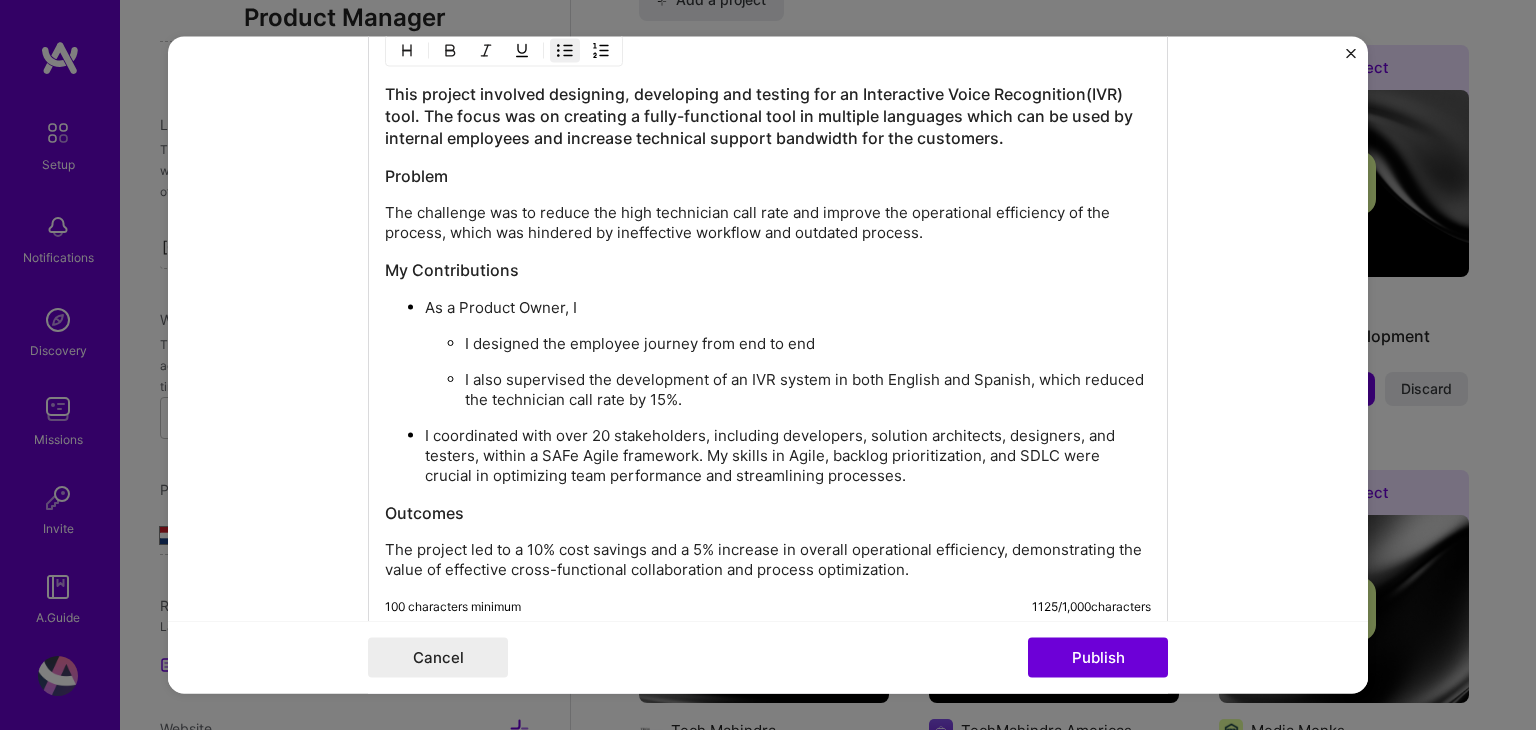 click on "I designed the employee journey from end to end" at bounding box center (808, 344) 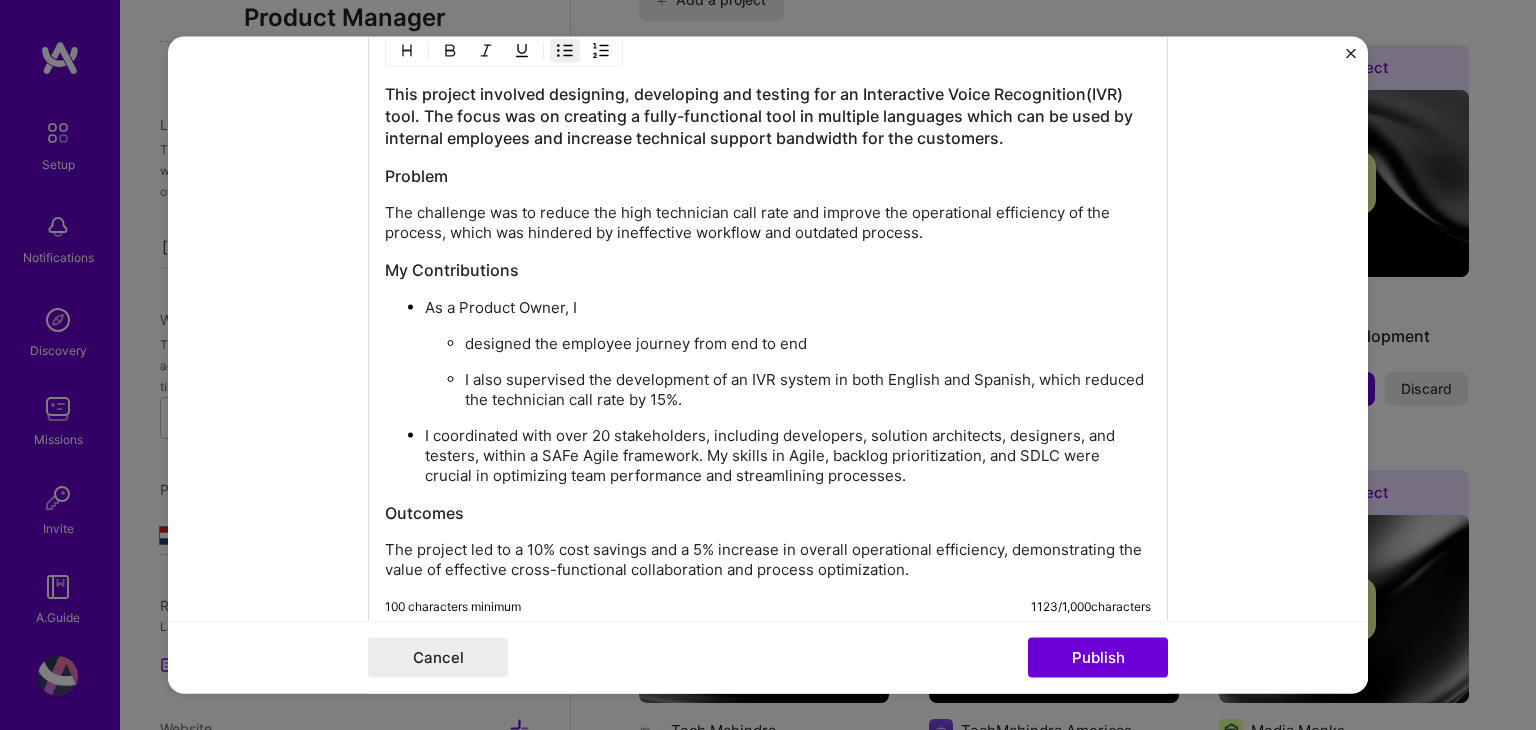 click on "I also supervised the development of an IVR system in both English and Spanish, which reduced the technician call rate by 15%." at bounding box center (808, 390) 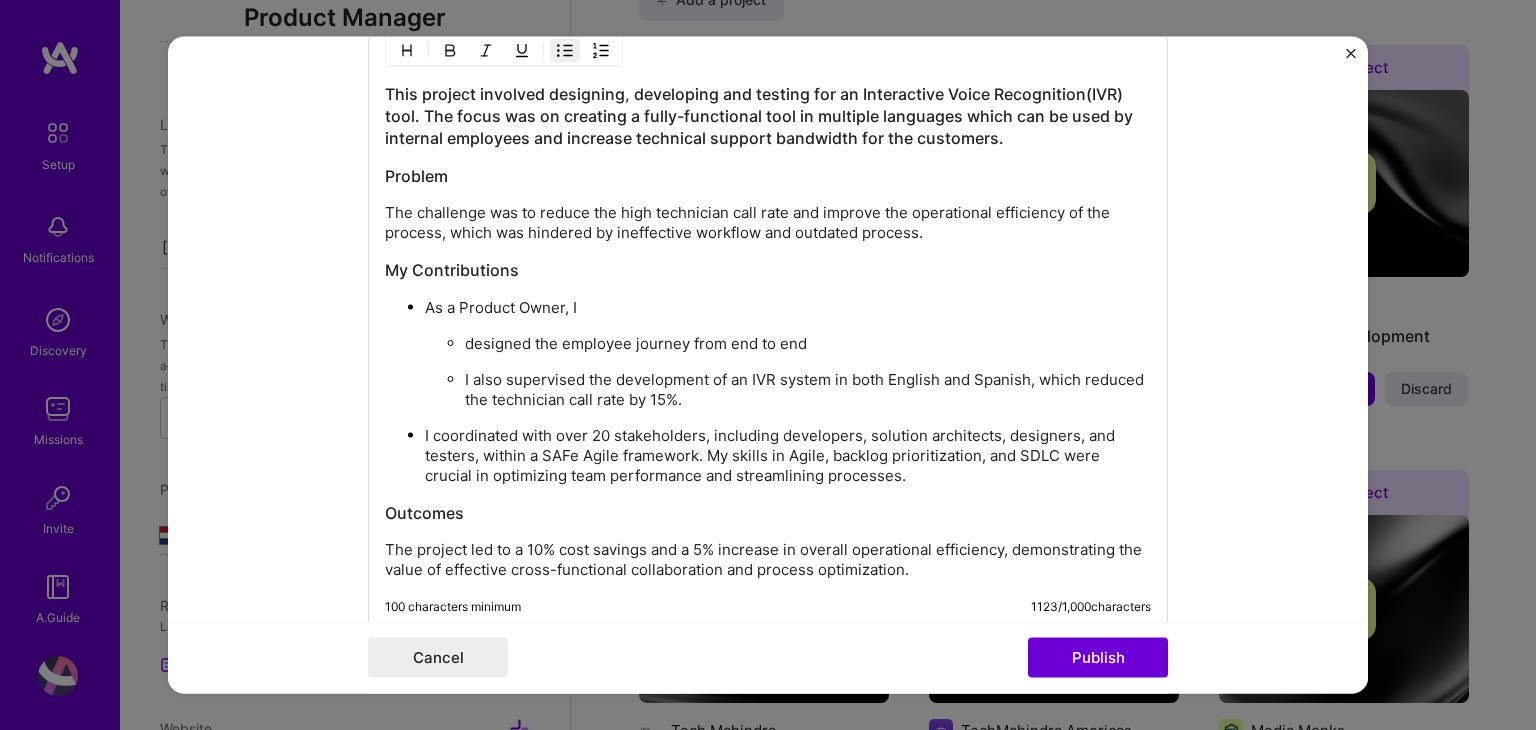 click on "I also supervised the development of an IVR system in both English and Spanish, which reduced the technician call rate by 15%." at bounding box center (808, 390) 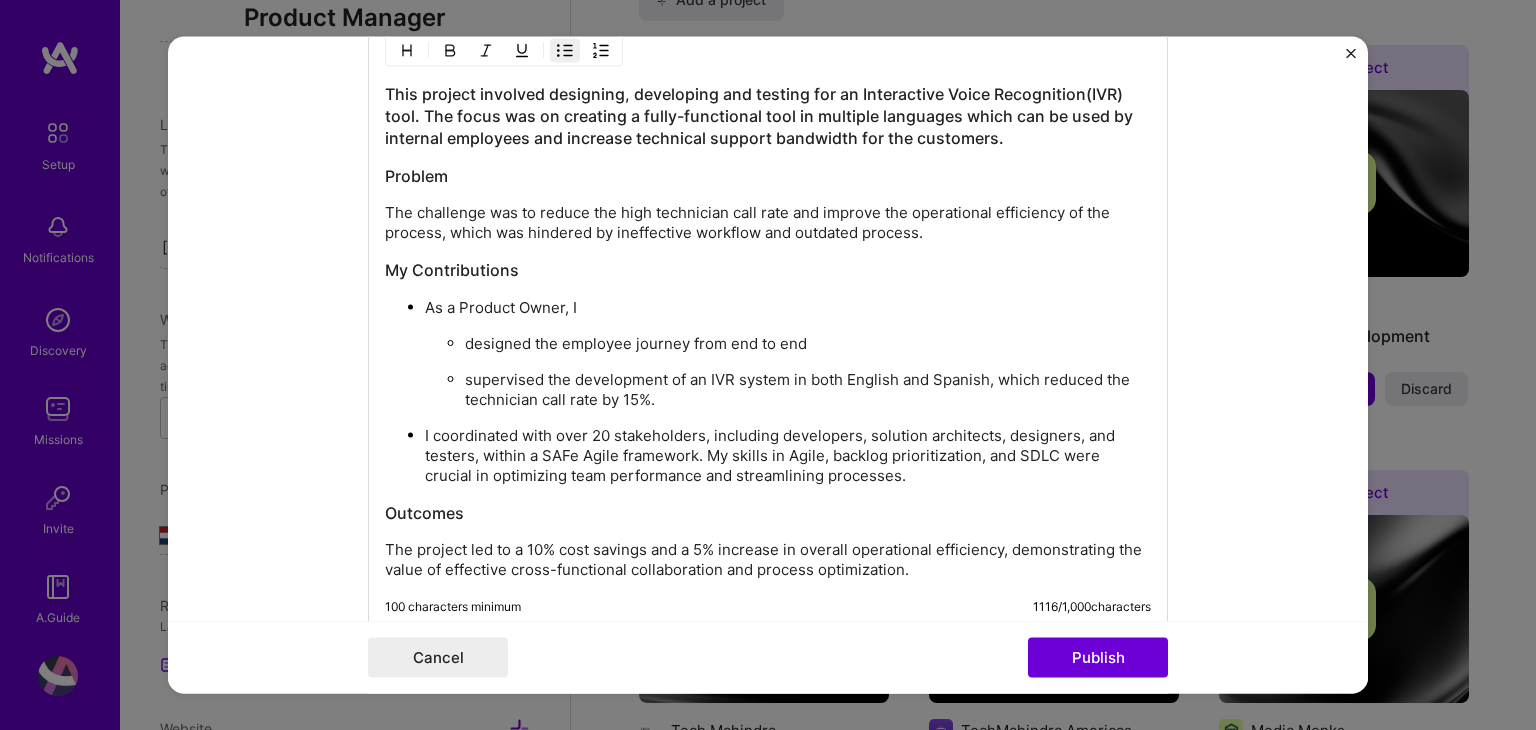 click on "designed the employee journey from end to end" at bounding box center [808, 344] 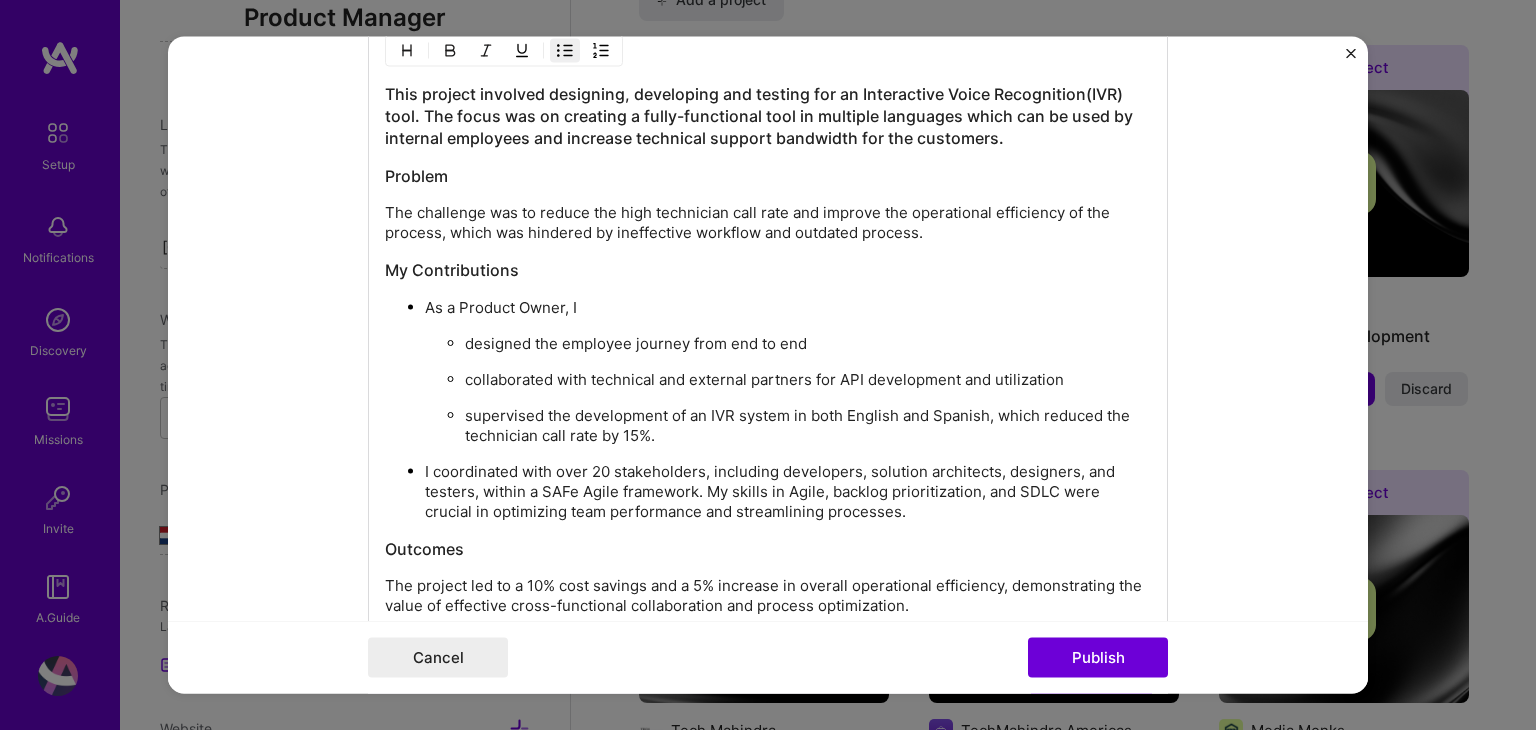 click on "supervised the development of an IVR system in both English and Spanish, which reduced the technician call rate by 15%." at bounding box center [808, 426] 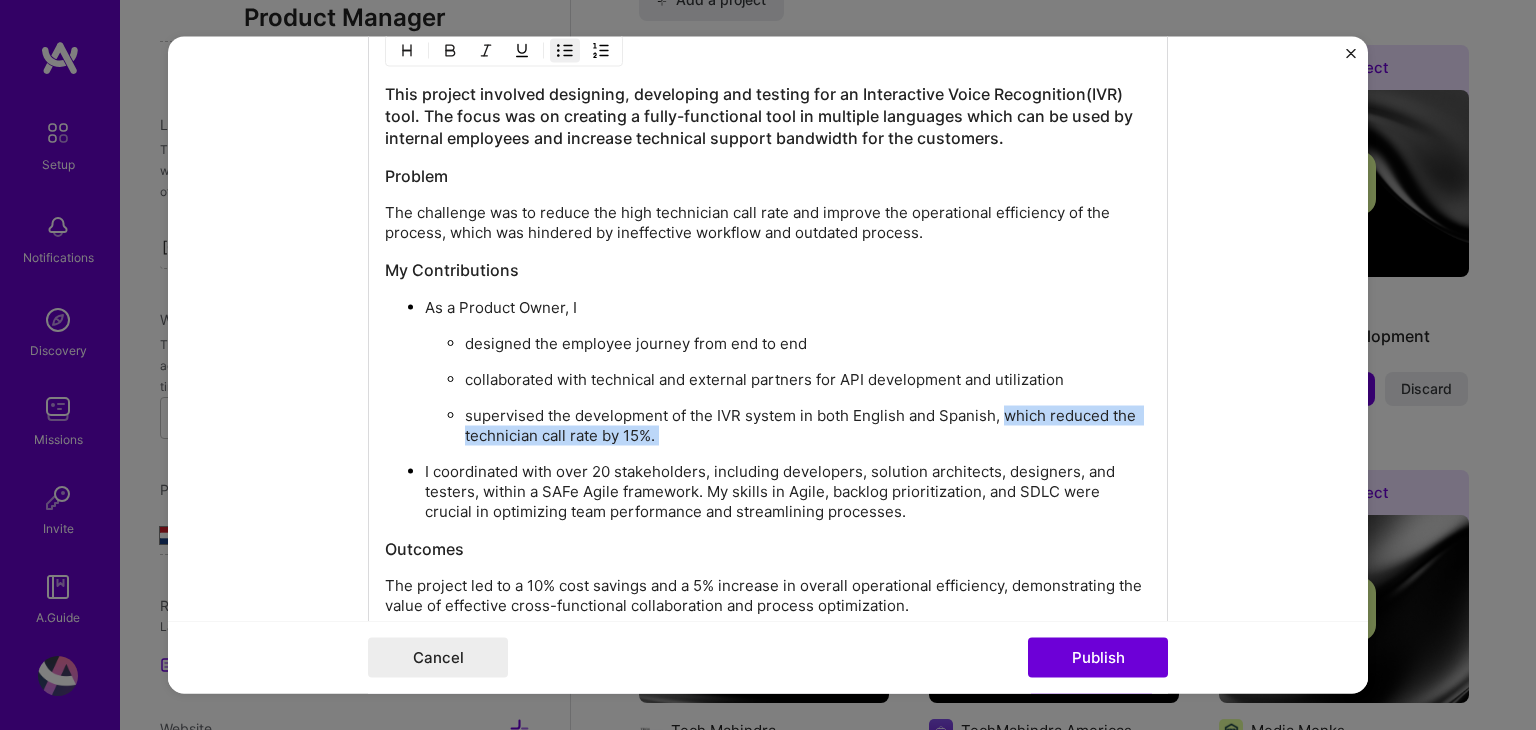 drag, startPoint x: 1002, startPoint y: 409, endPoint x: 1116, endPoint y: 445, distance: 119.54916 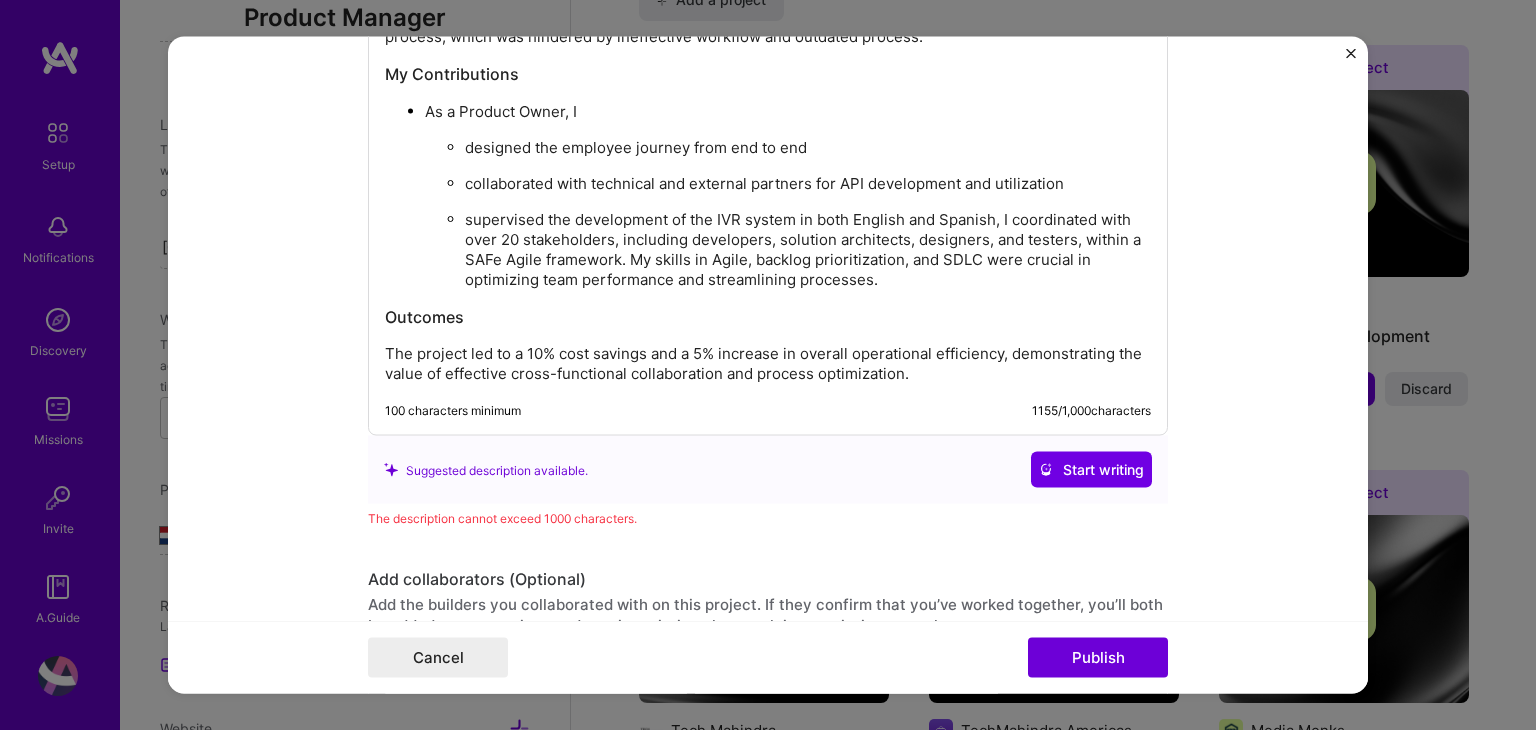 scroll, scrollTop: 2200, scrollLeft: 0, axis: vertical 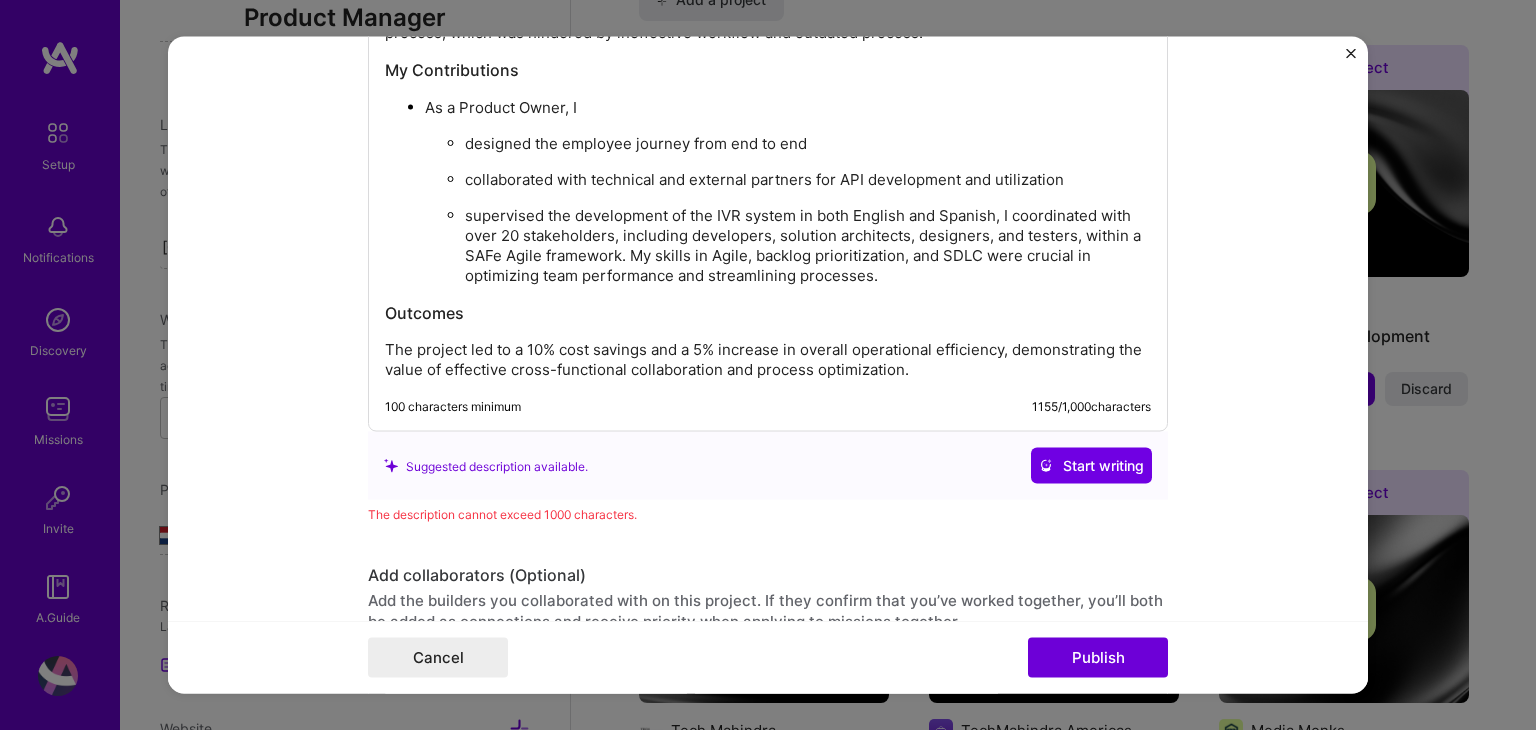 click on "The project led to a 10% cost savings and a 5% increase in overall operational efficiency, demonstrating the value of effective cross-functional collaboration and process optimization." at bounding box center (768, 360) 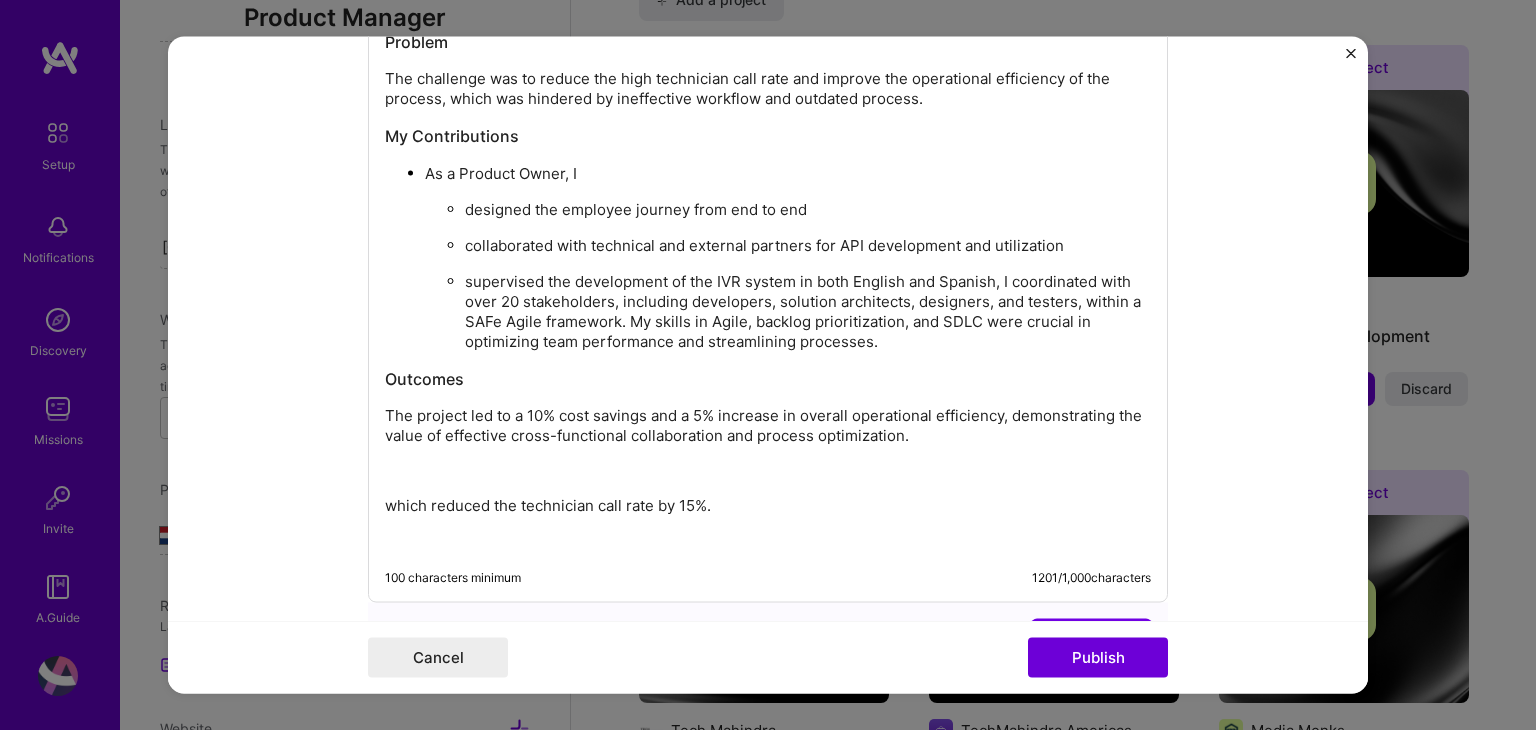 scroll, scrollTop: 2100, scrollLeft: 0, axis: vertical 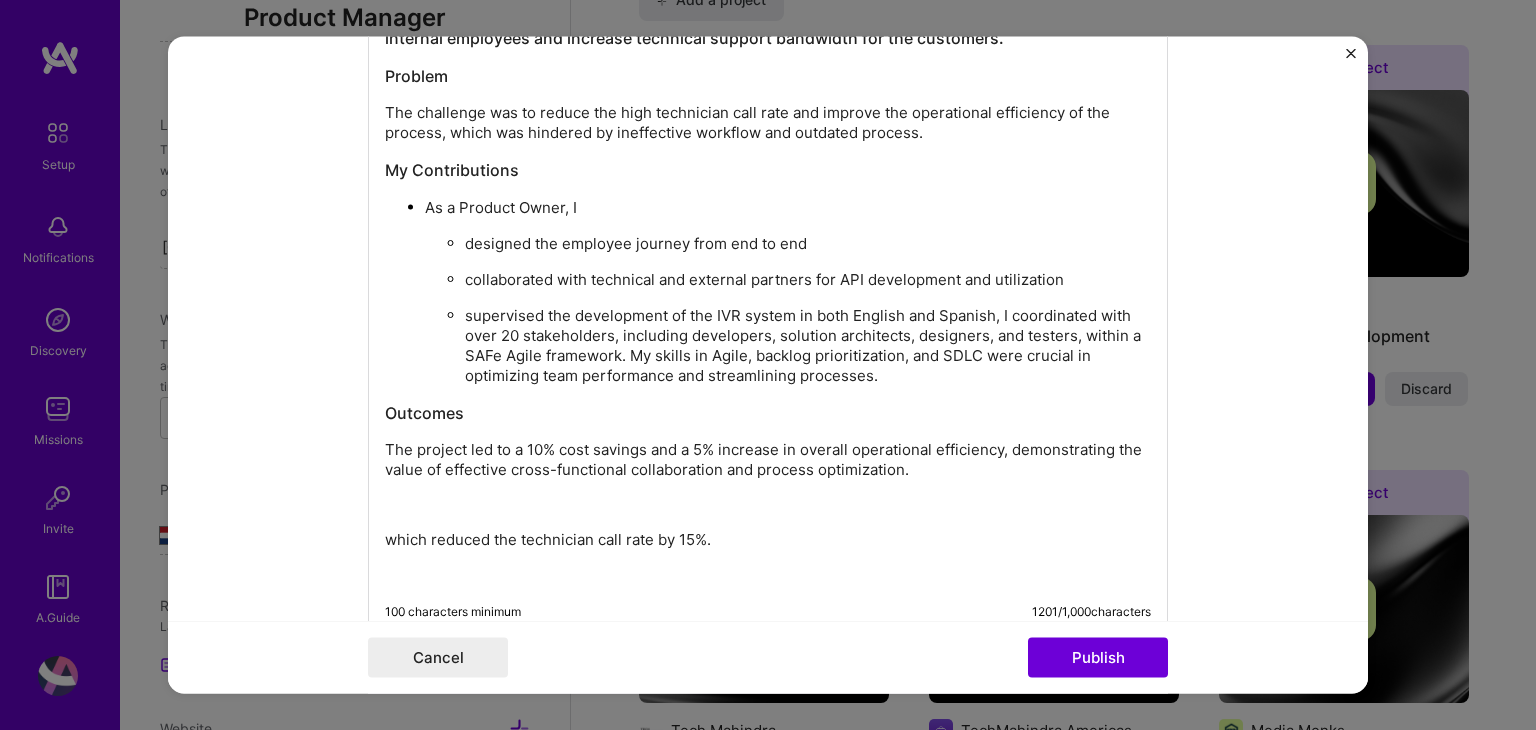 click on "supervised the development of the IVR system in both English and Spanish, I coordinated with over 20 stakeholders, including developers, solution architects, designers, and testers, within a SAFe Agile framework. My skills in Agile, backlog prioritization, and SDLC were crucial in optimizing team performance and streamlining processes." at bounding box center (808, 346) 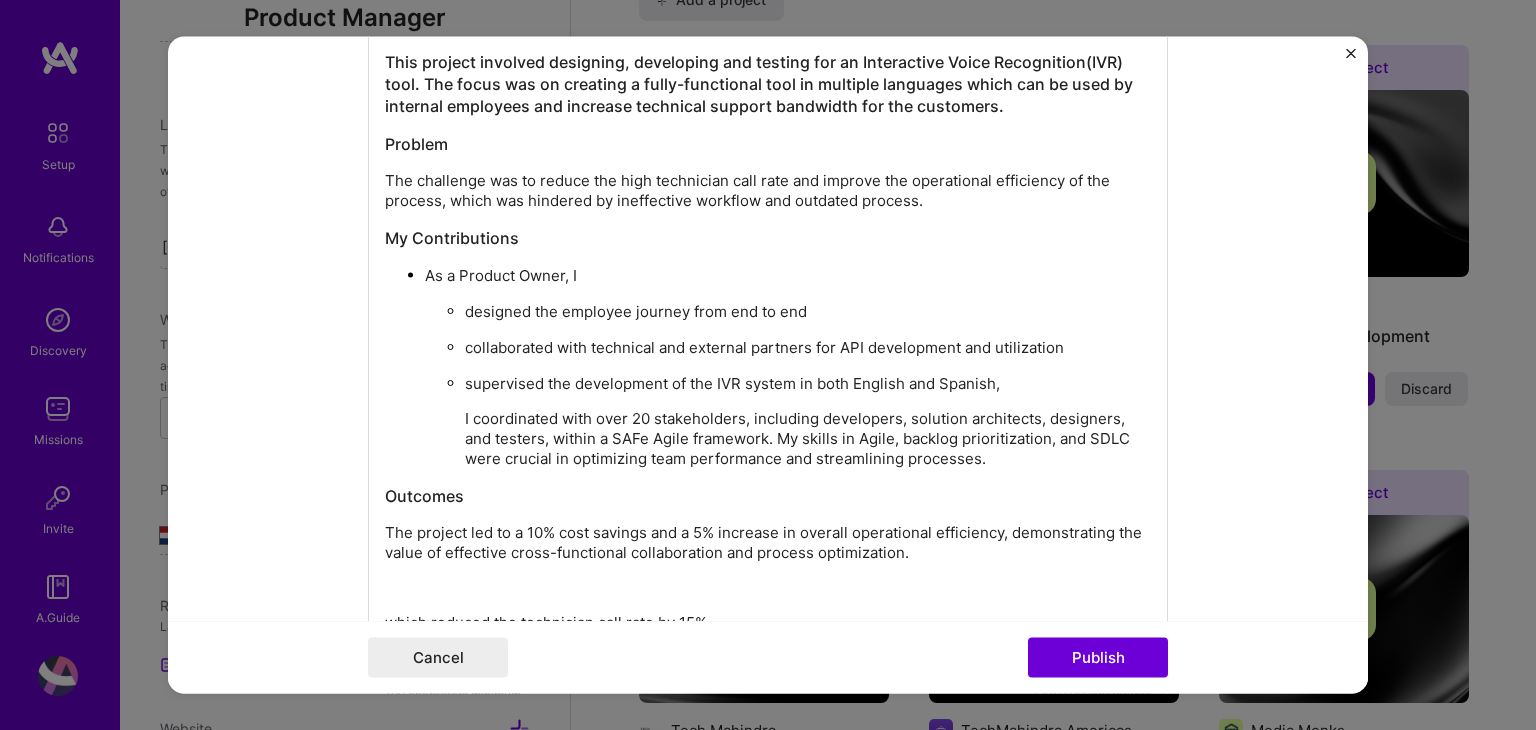 scroll, scrollTop: 1900, scrollLeft: 0, axis: vertical 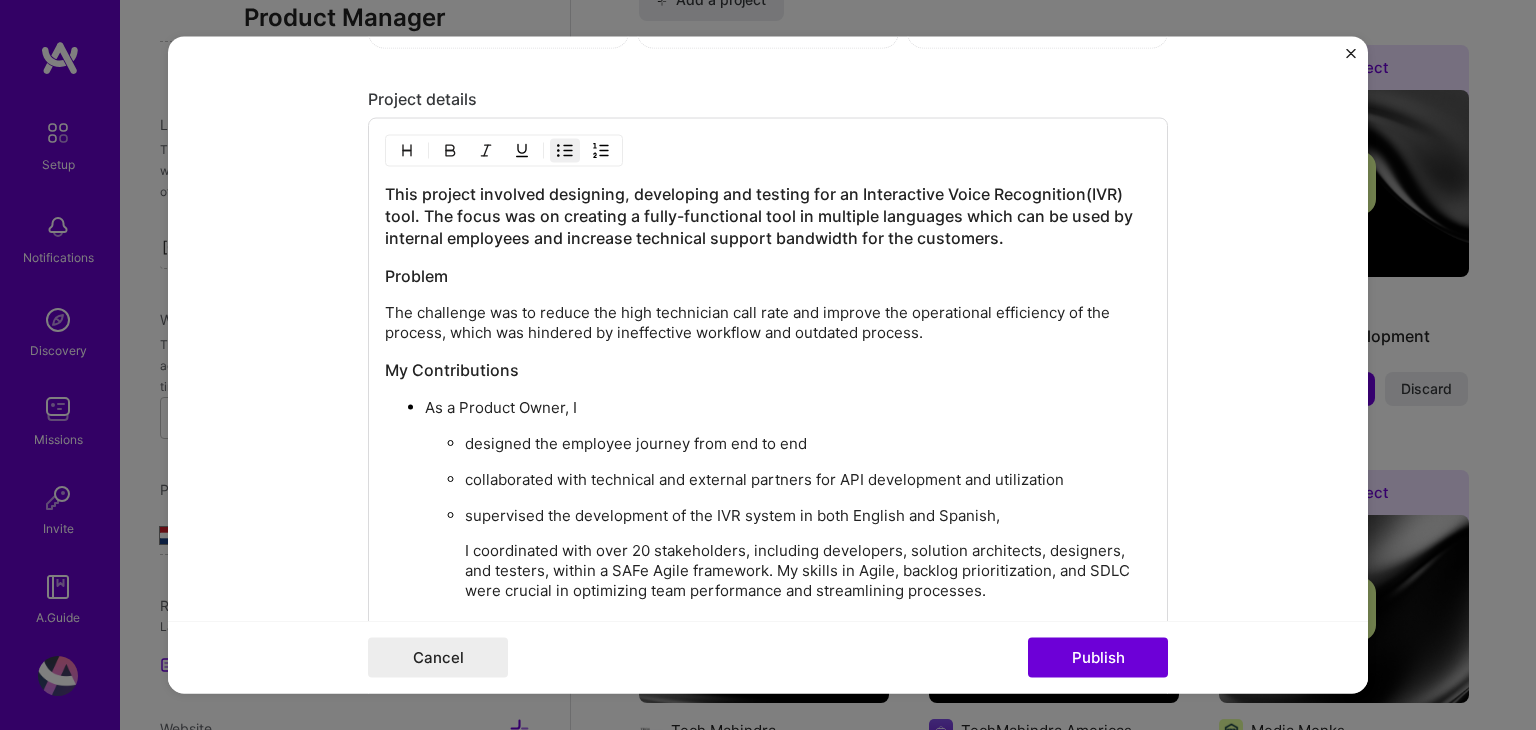 click at bounding box center [565, 151] 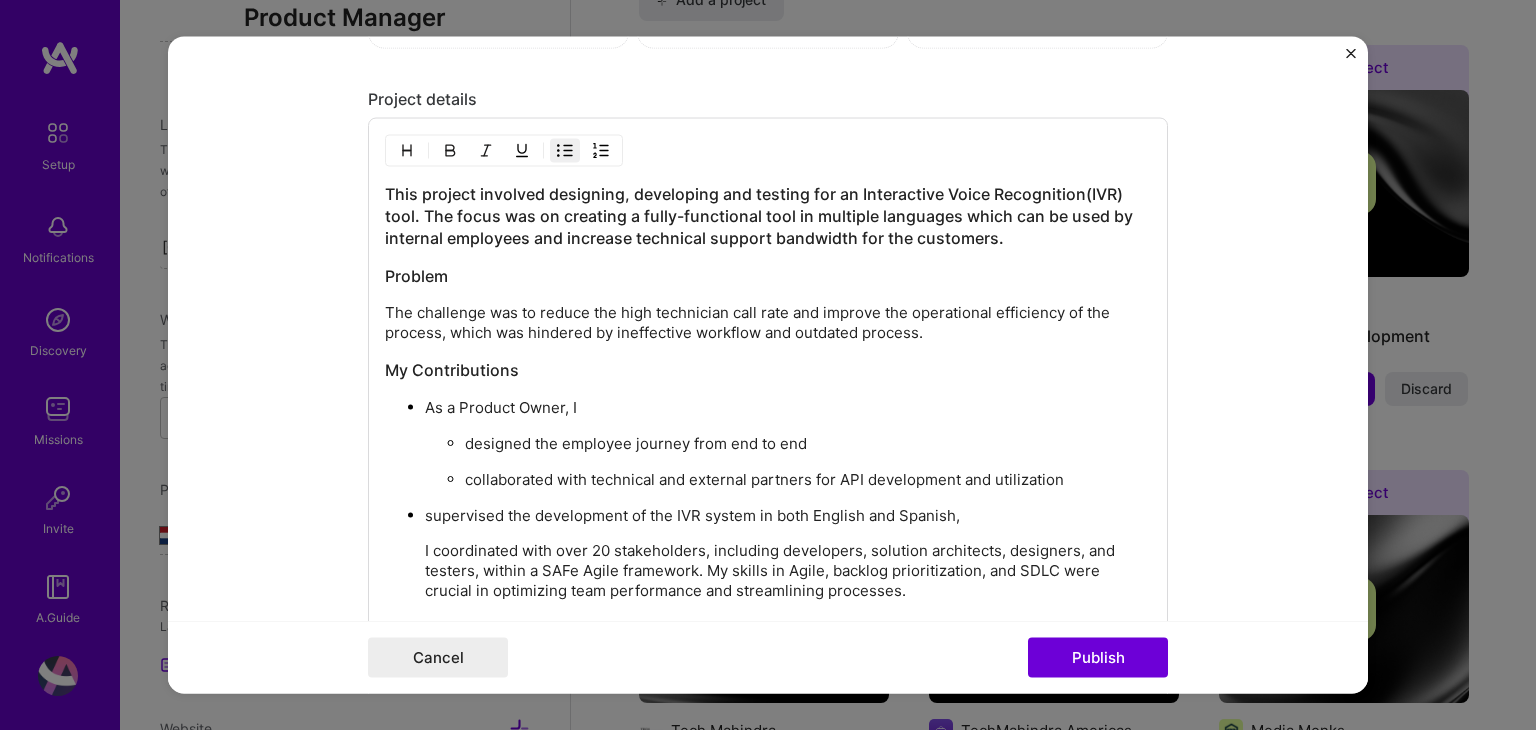 click on "supervised the development of the IVR system in both English and Spanish," at bounding box center (788, 516) 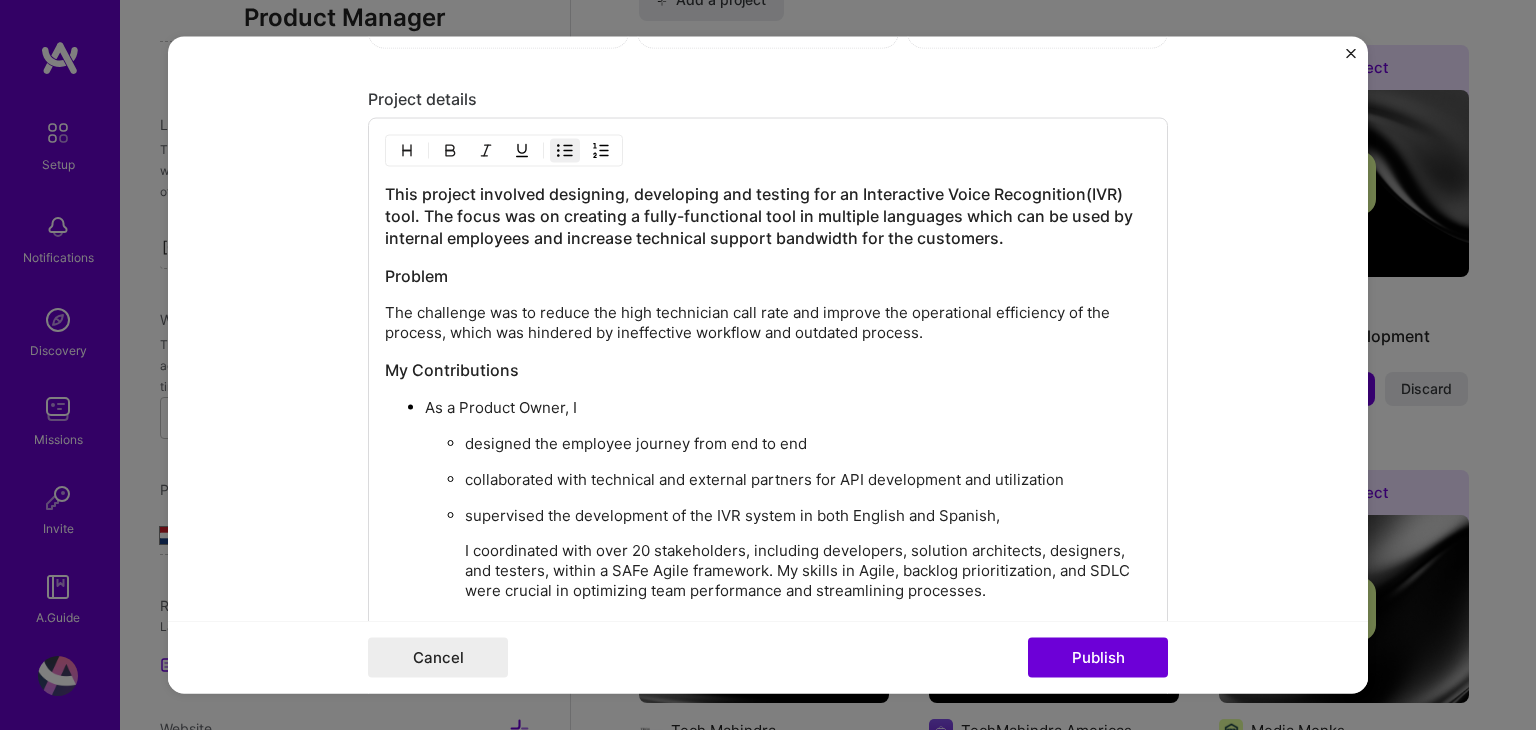 click at bounding box center (565, 151) 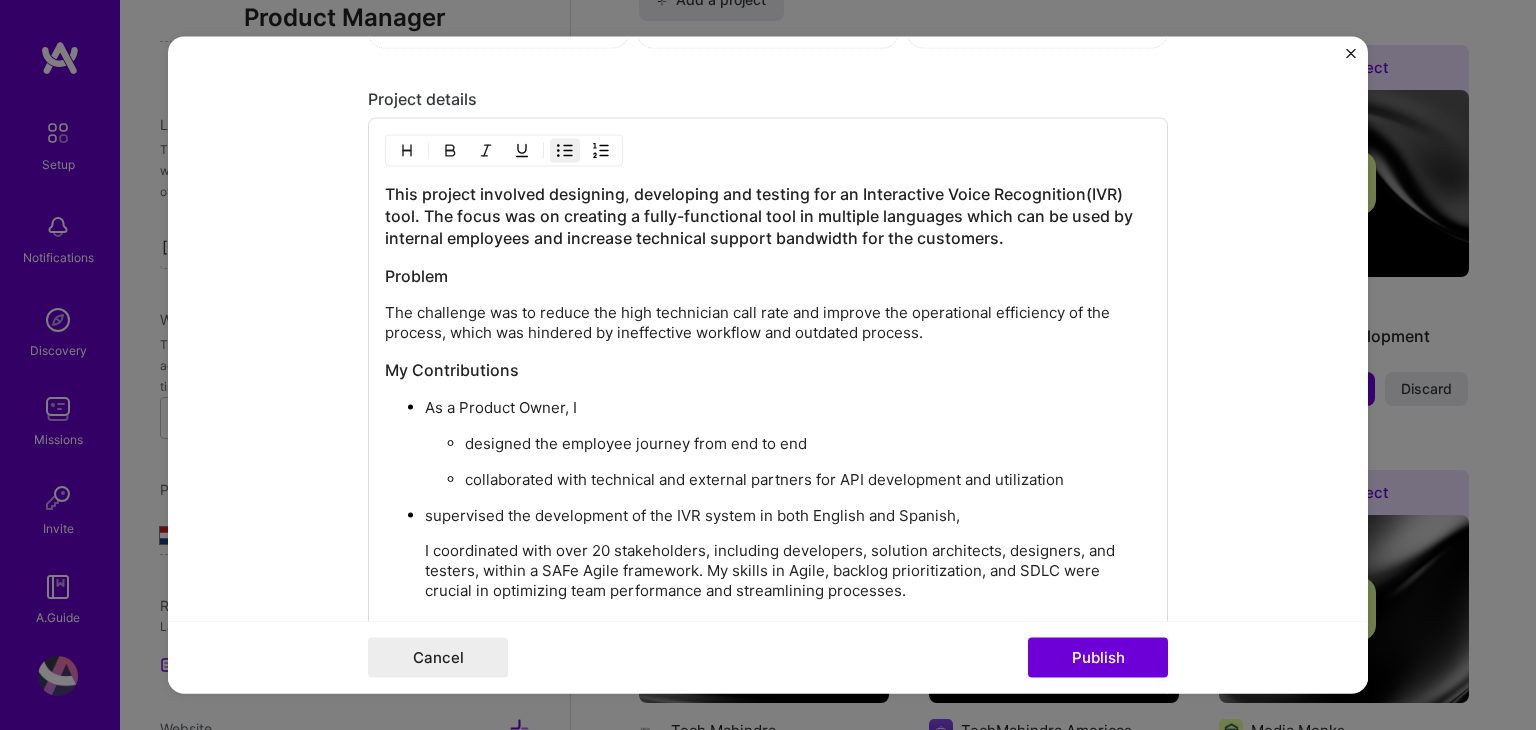 click on "collaborated with technical and external partners for API development and utilization" at bounding box center [808, 480] 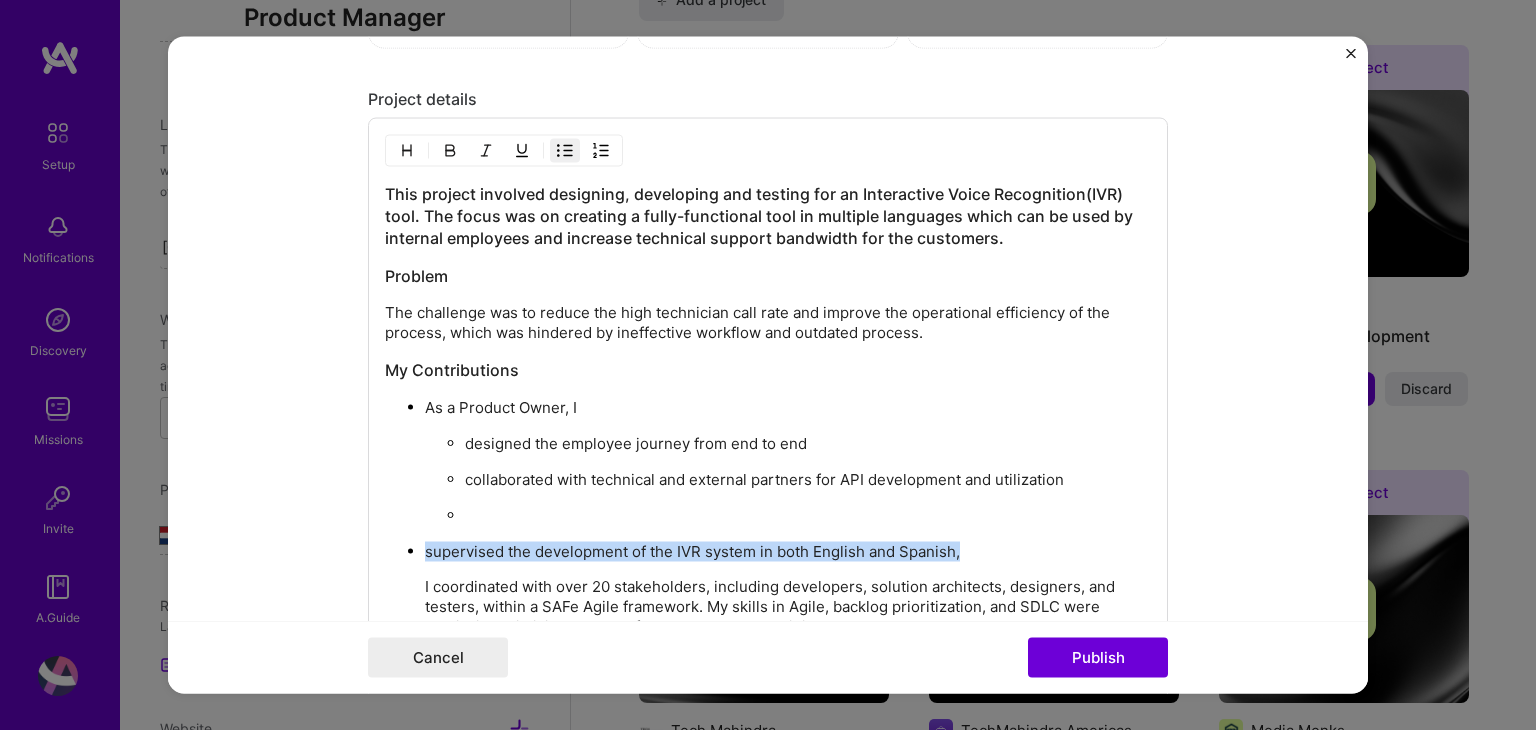 drag, startPoint x: 968, startPoint y: 543, endPoint x: 418, endPoint y: 542, distance: 550.0009 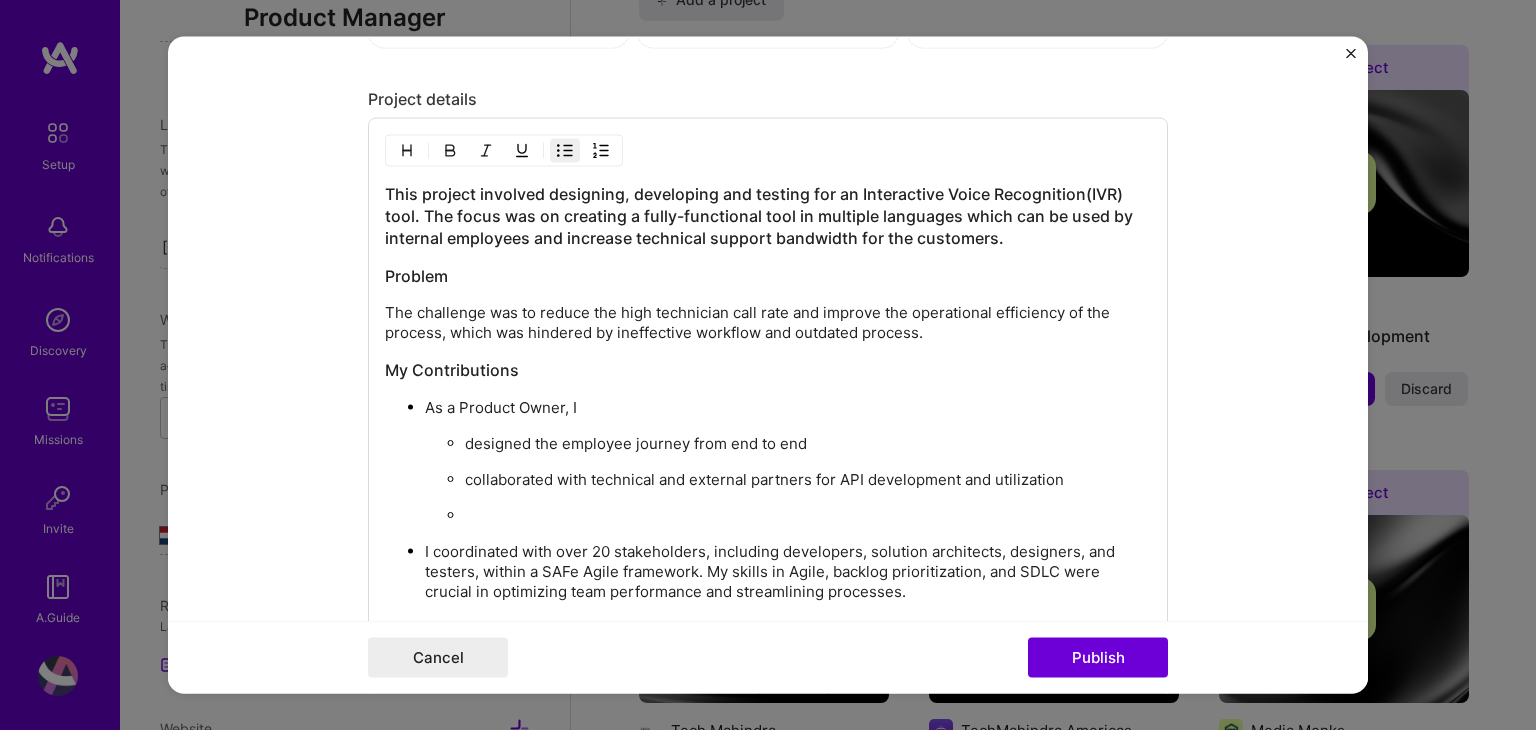 click on "designed the employee journey from end to end collaborated with technical and external partners for API development and utilization" at bounding box center (788, 479) 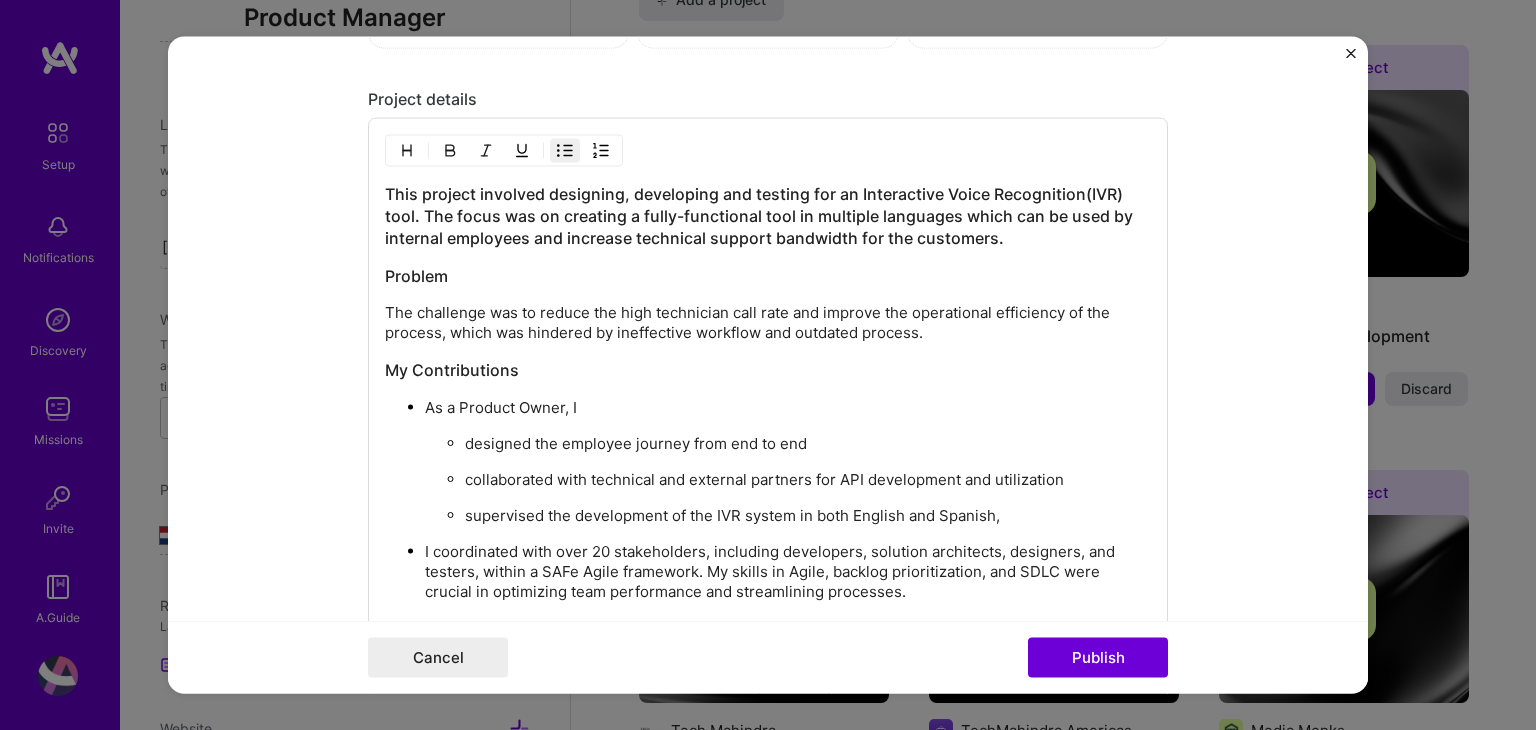 click on "supervised the development of the IVR system in both English and Spanish," at bounding box center (808, 516) 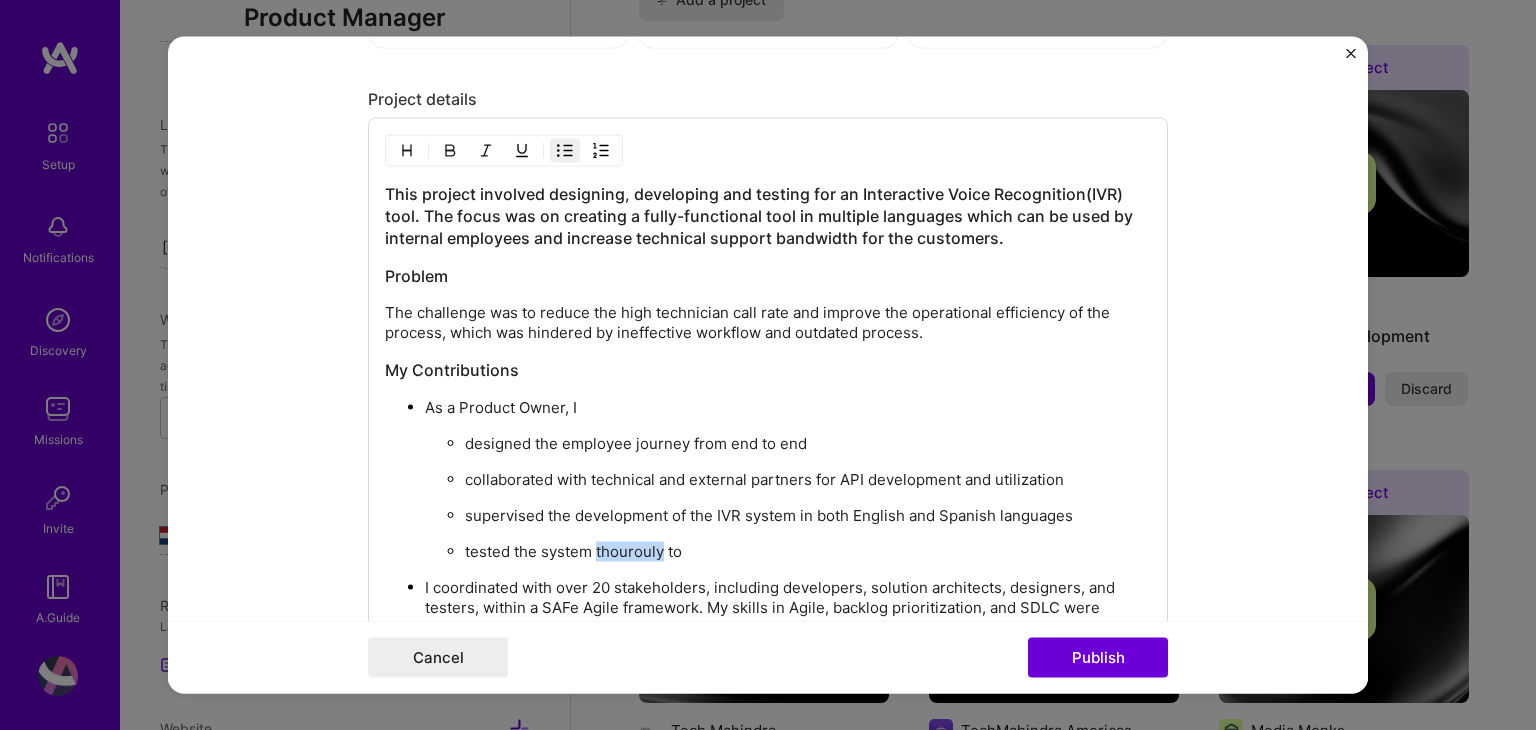 click on "tested the system thourouly to" at bounding box center (808, 552) 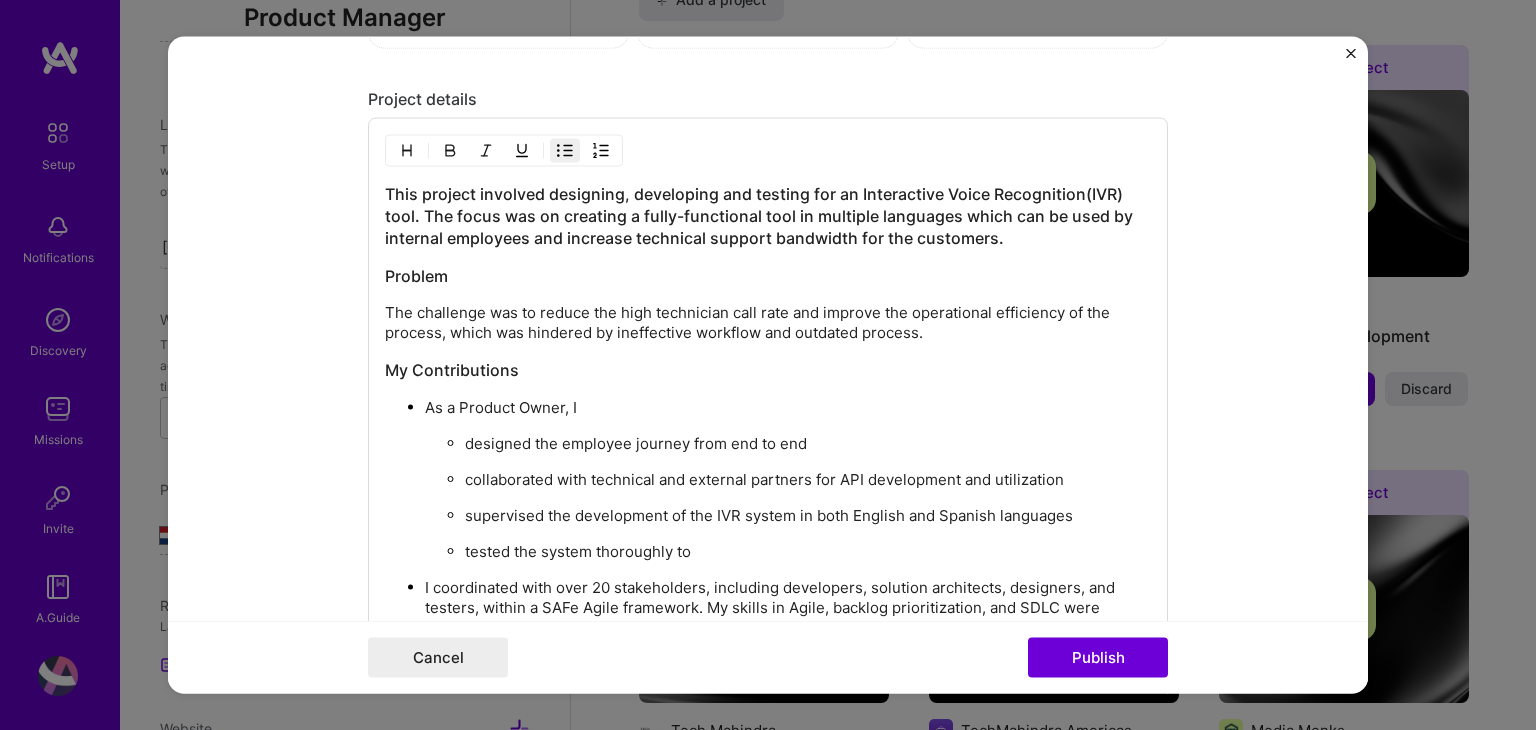 click on "tested the system thoroughly to" at bounding box center [808, 552] 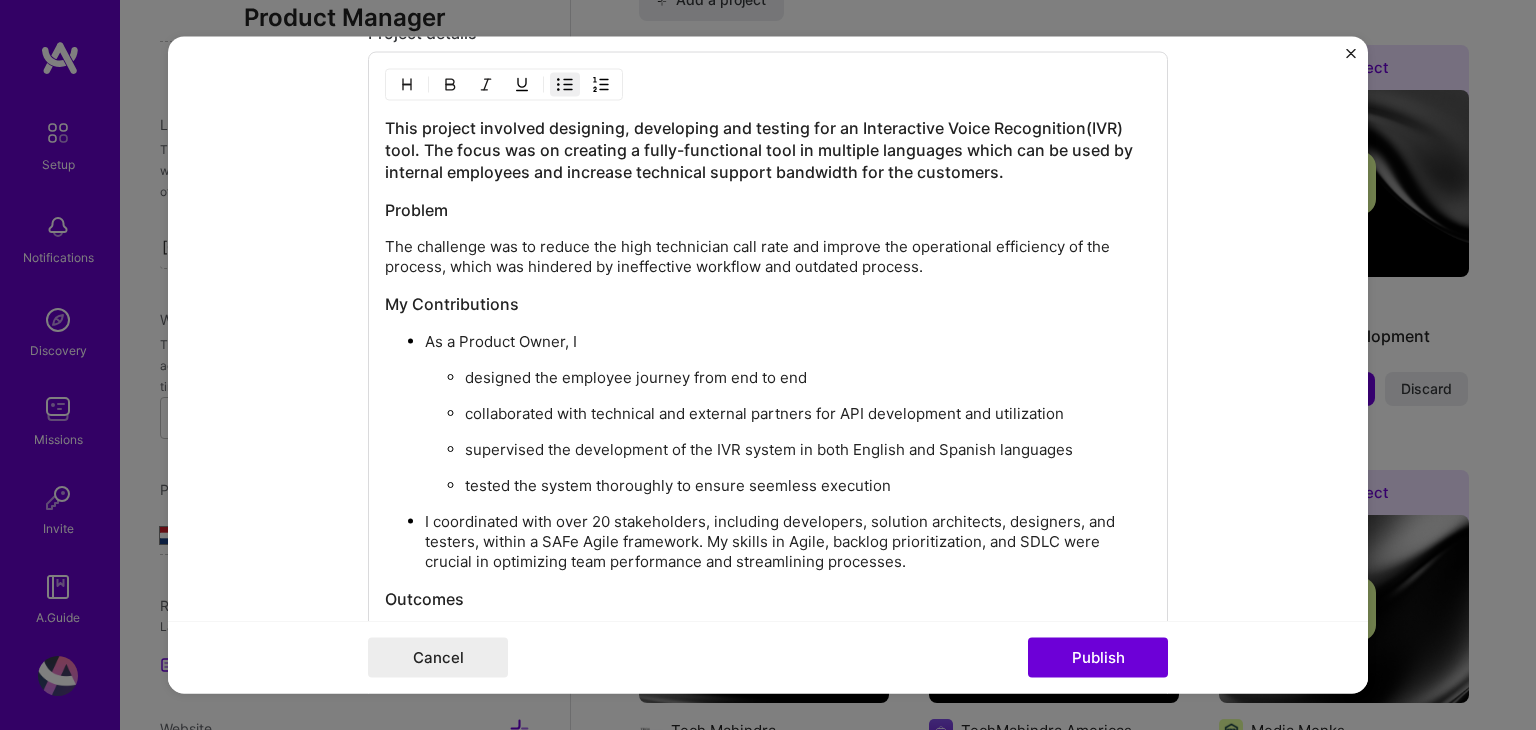 scroll, scrollTop: 2000, scrollLeft: 0, axis: vertical 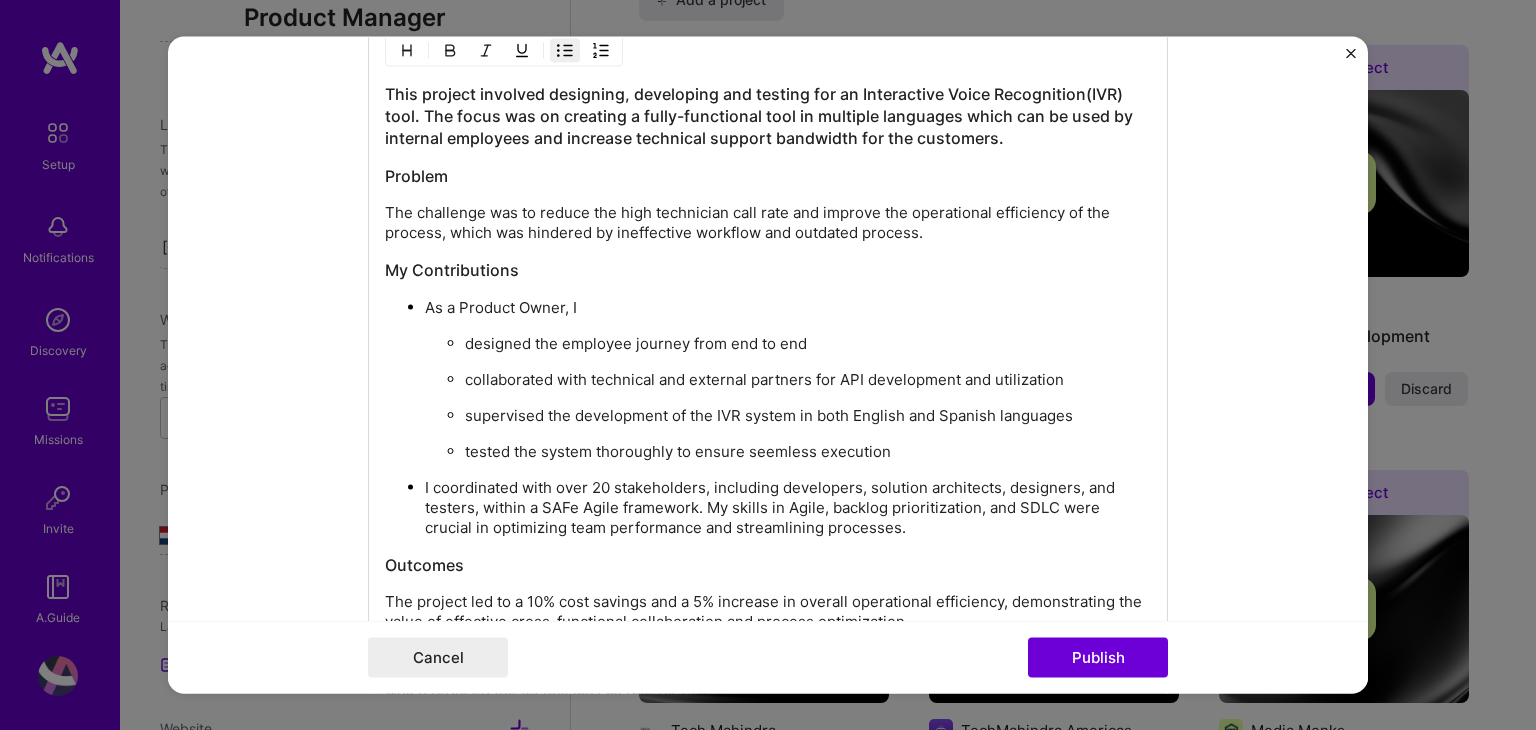 click on "designed the employee journey from end to end collaborated with technical and external partners for API development and utilization supervised the development of the IVR system in both English and Spanish languages tested the system thoroughly to ensure seemless execution" at bounding box center (788, 397) 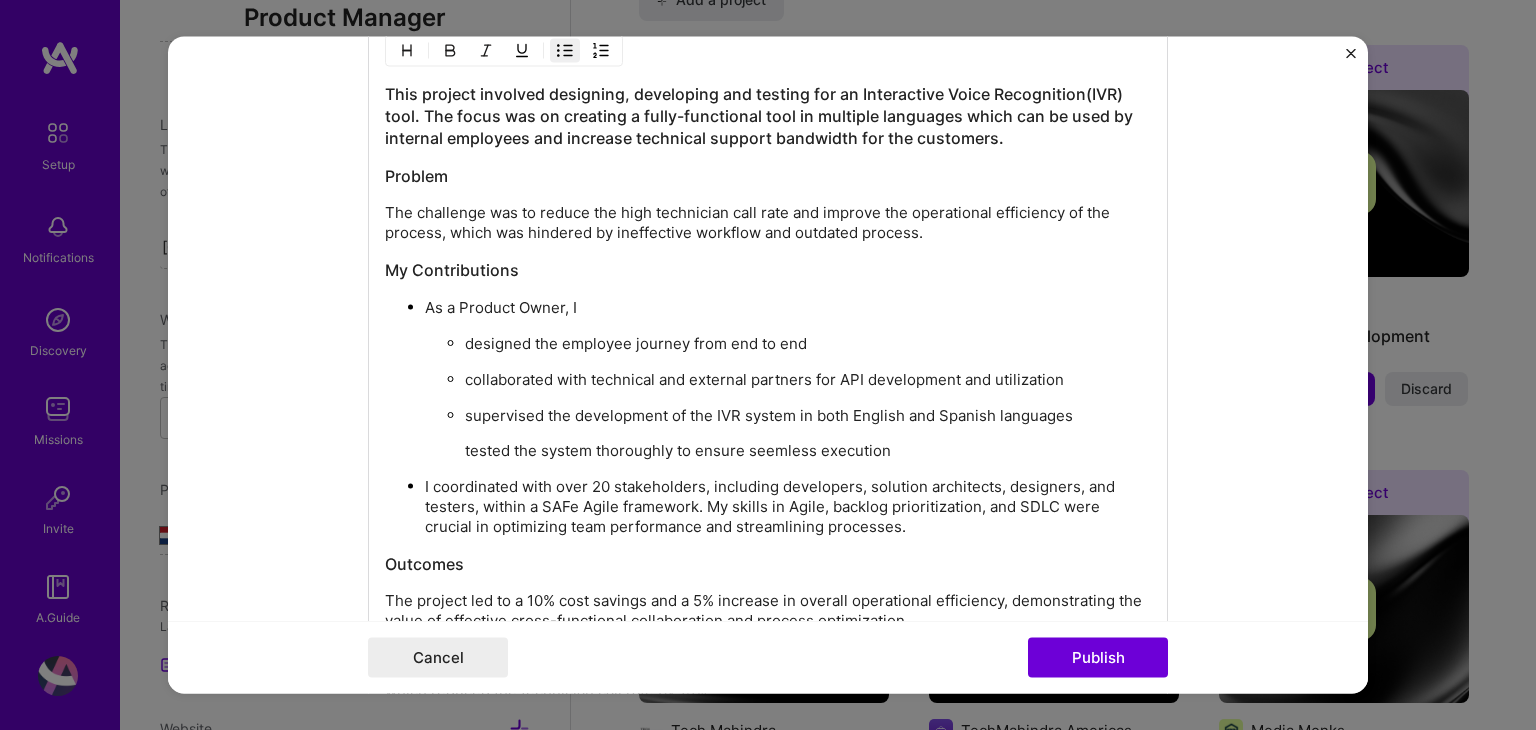 click at bounding box center (565, 51) 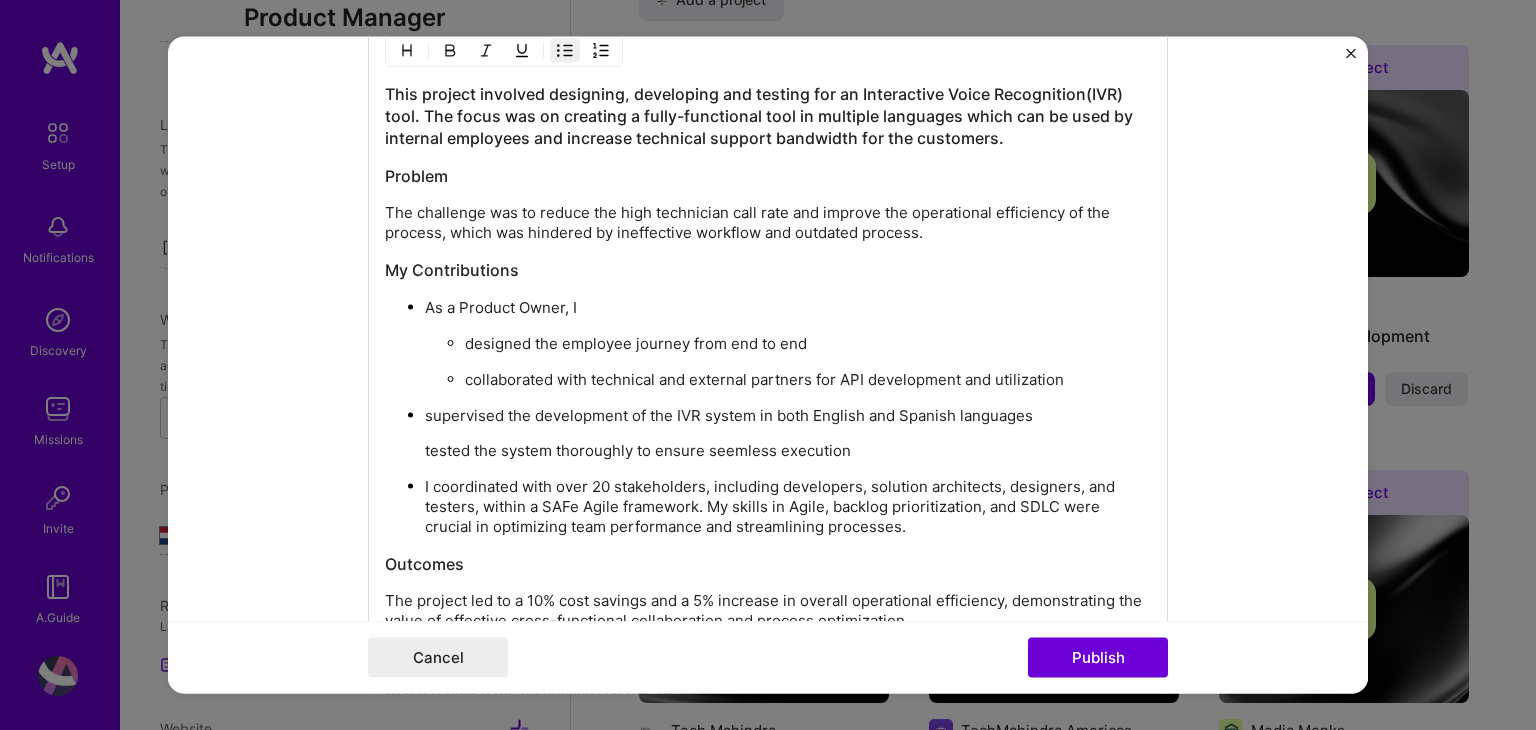 click at bounding box center (565, 51) 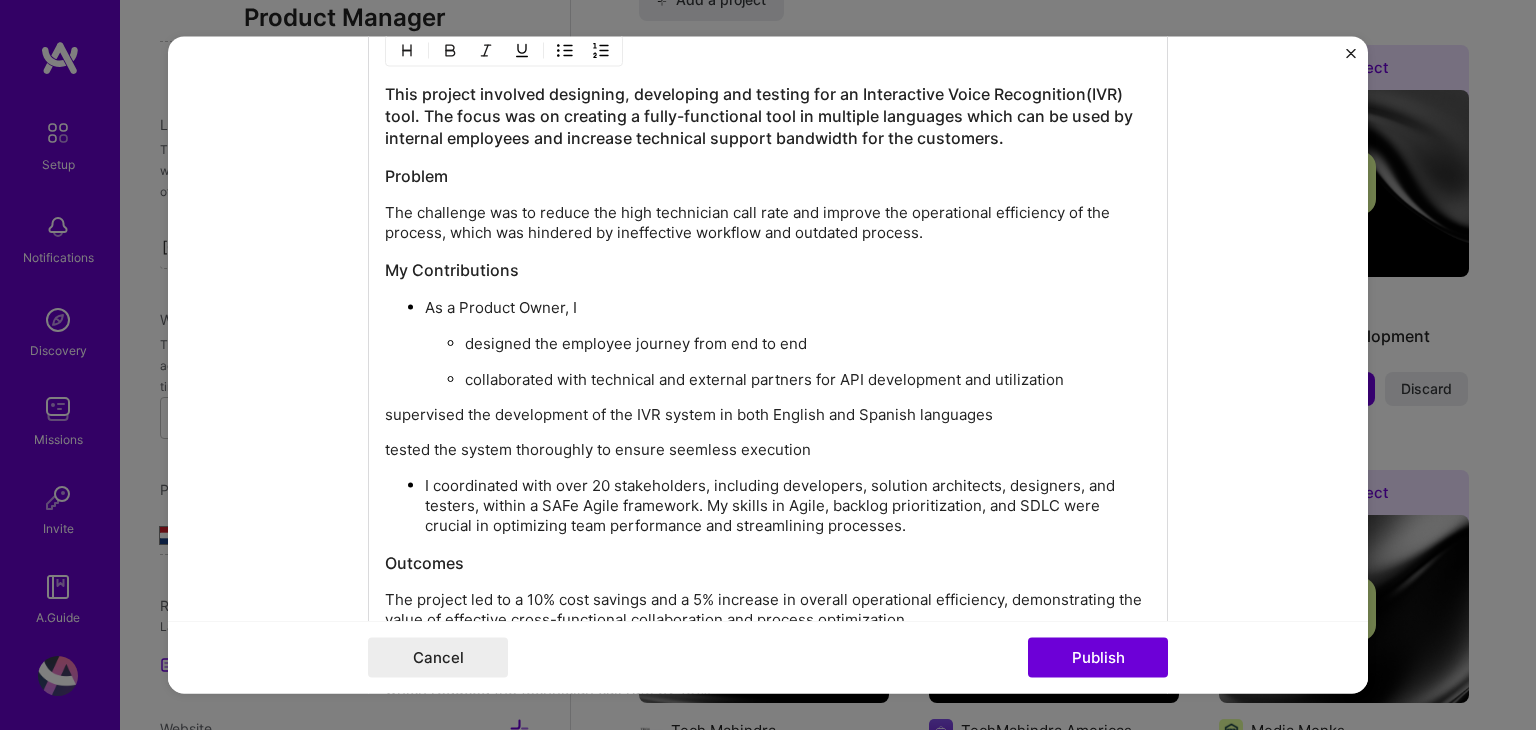 click on "supervised the development of the IVR system in both English and Spanish languages" at bounding box center (768, 415) 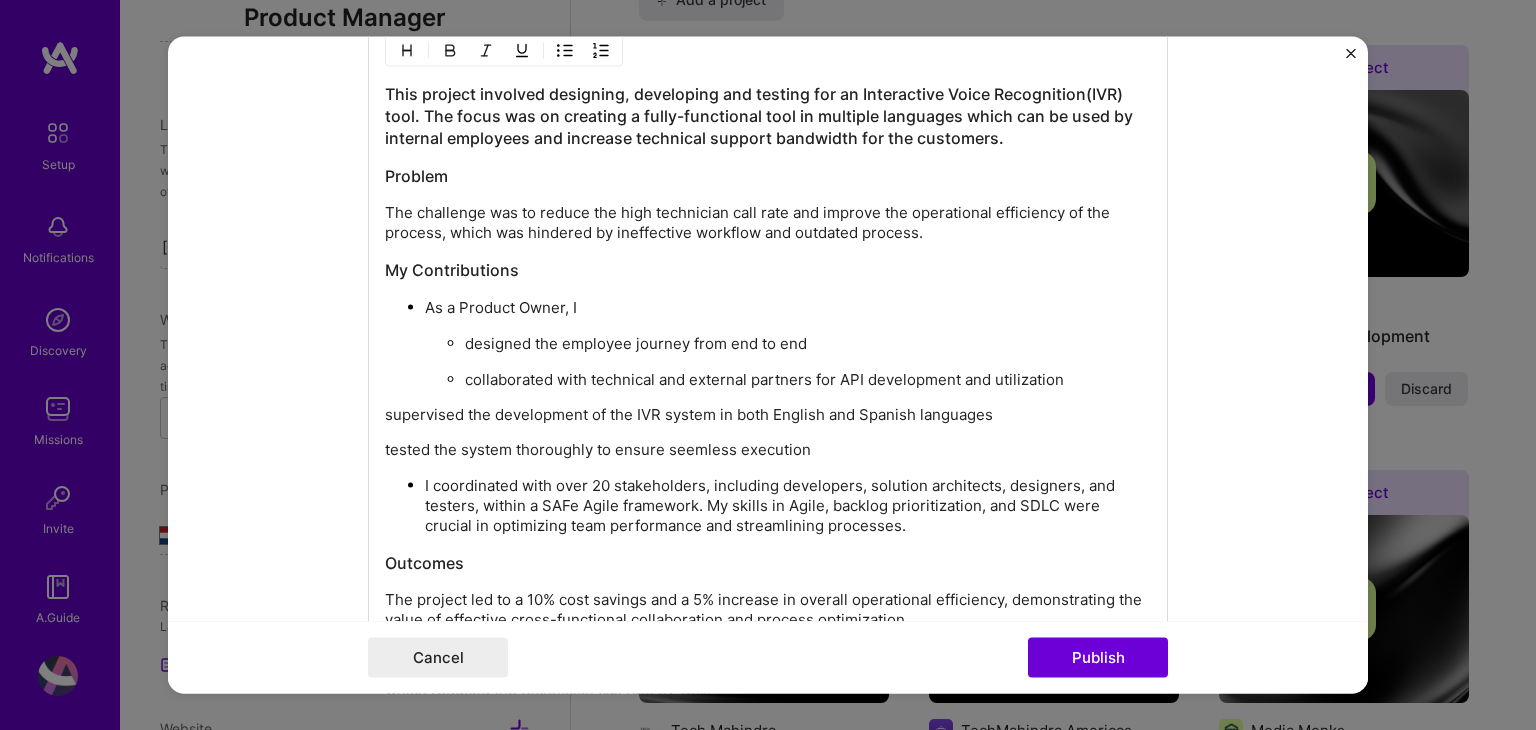 type 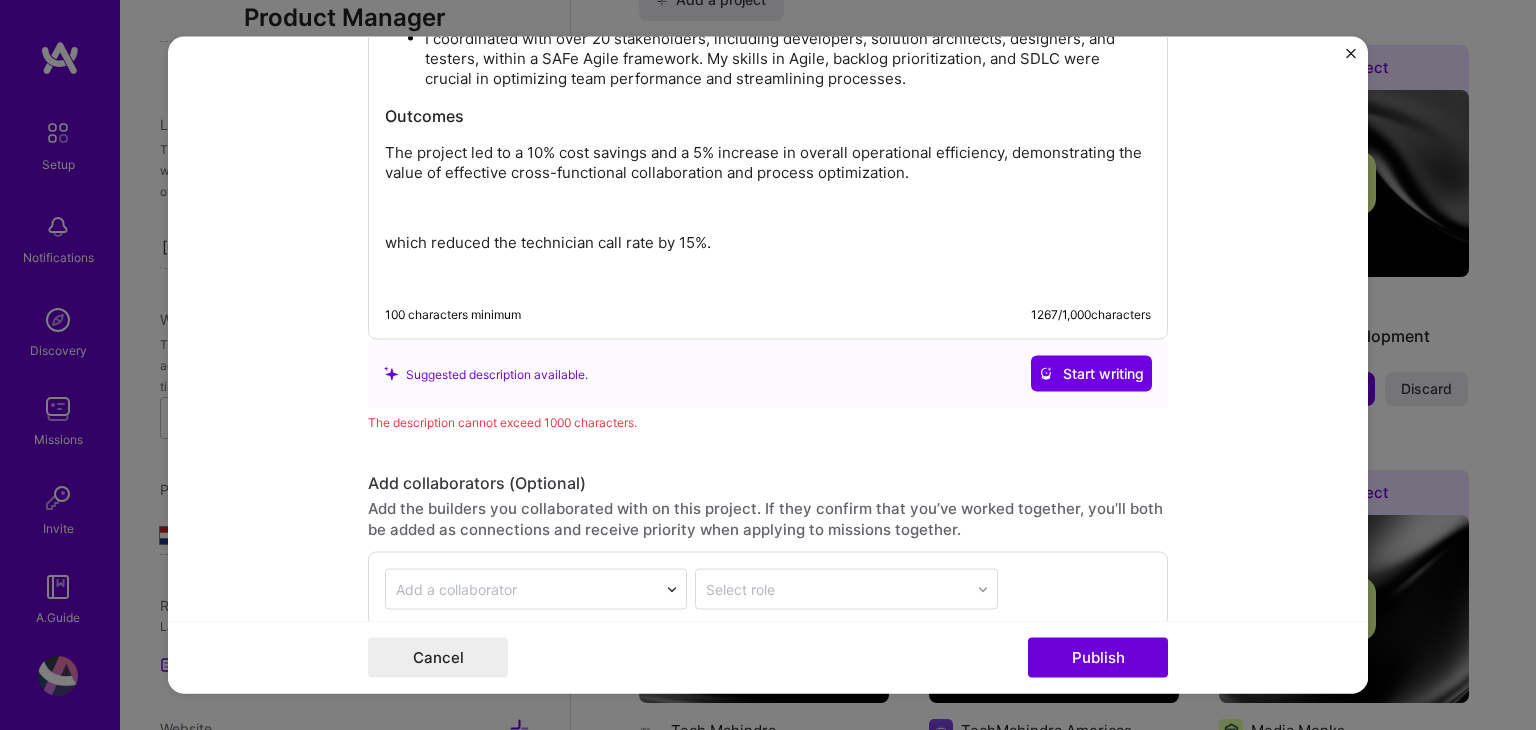 scroll, scrollTop: 2147, scrollLeft: 0, axis: vertical 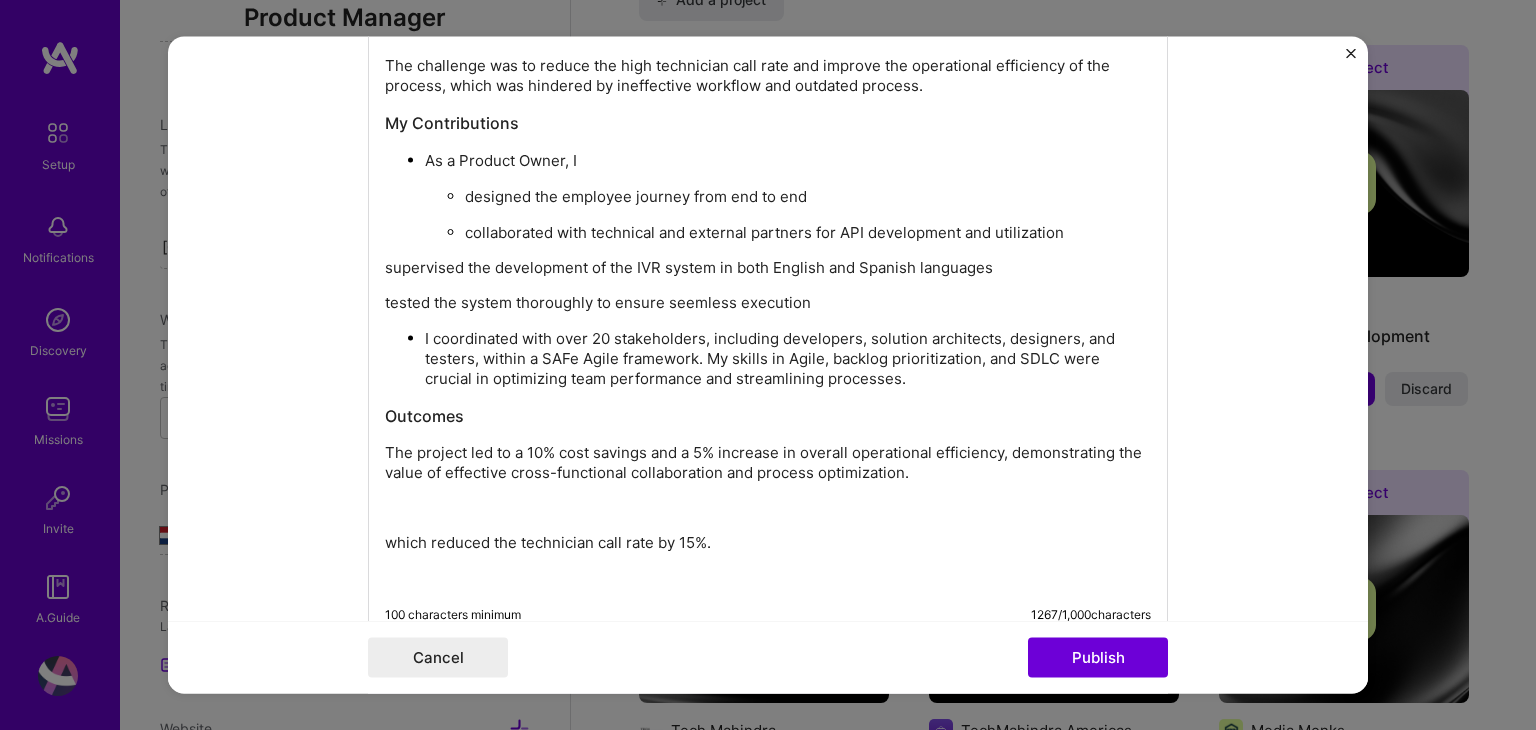 click on "This project involved designing, developing and testing for an Interactive Voice Recognition(IVR) tool. The focus was on creating a fully-functional tool in multiple languages which can be used by internal employees and increase technical support bandwidth for the customers. Problem The challenge was to reduce the high technician call rate and improve the operational efficiency of the process, which was hindered by ineffective workflow and outdated process. My Contributions As a Product Owner, I designed the employee journey from end to end collaborated with technical and external partners for API development and utilization supervised the development of the IVR system in both English and Spanish languages tested the system thoroughly to ensure seemless execution Outcomes The project led to a 10% cost savings and a 5% increase in overall operational efficiency, demonstrating the value of effective cross-functional collaboration and process optimization. which reduced the technician call rate by 15%. [NUMBER] /" at bounding box center (768, 255) 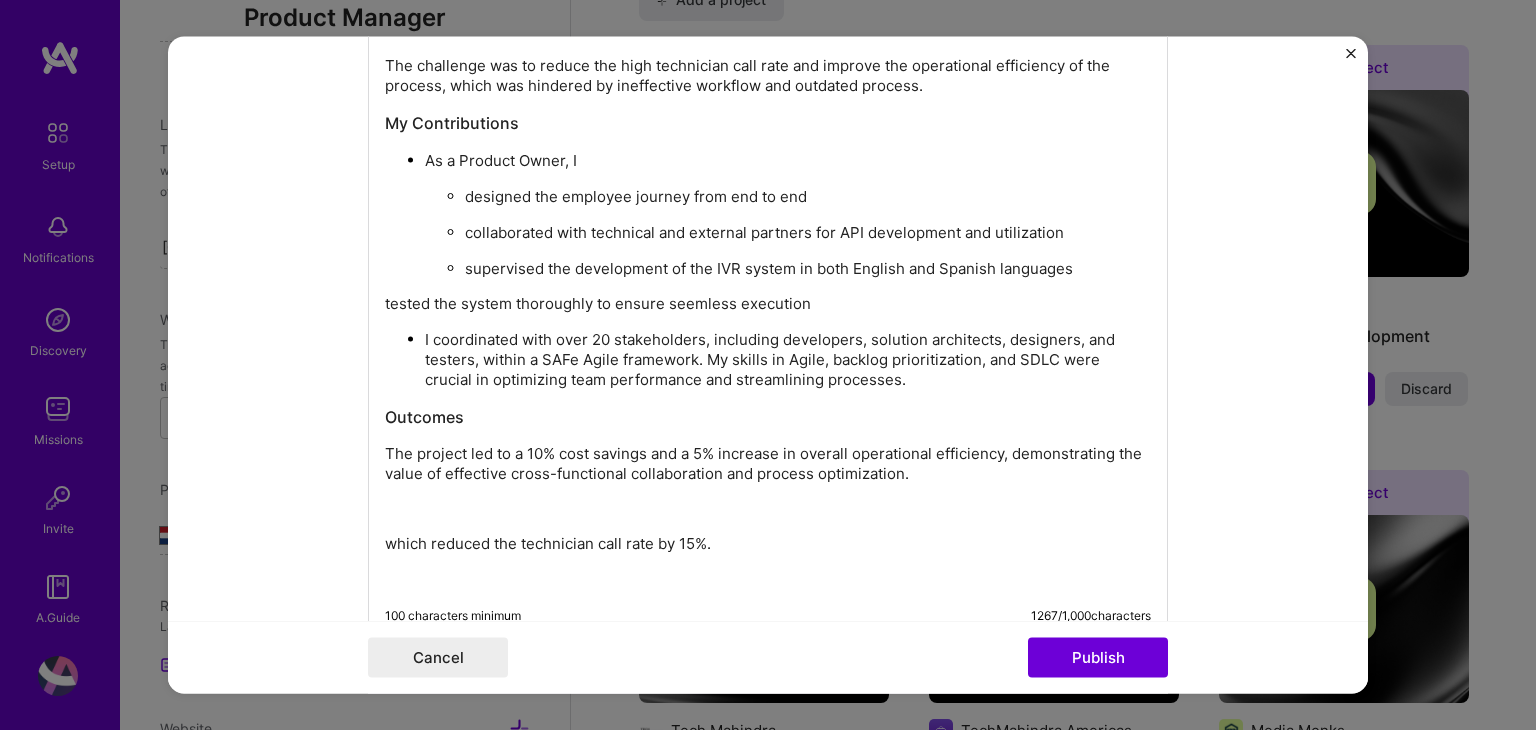 click on "tested the system thoroughly to ensure seemless execution" at bounding box center (768, 304) 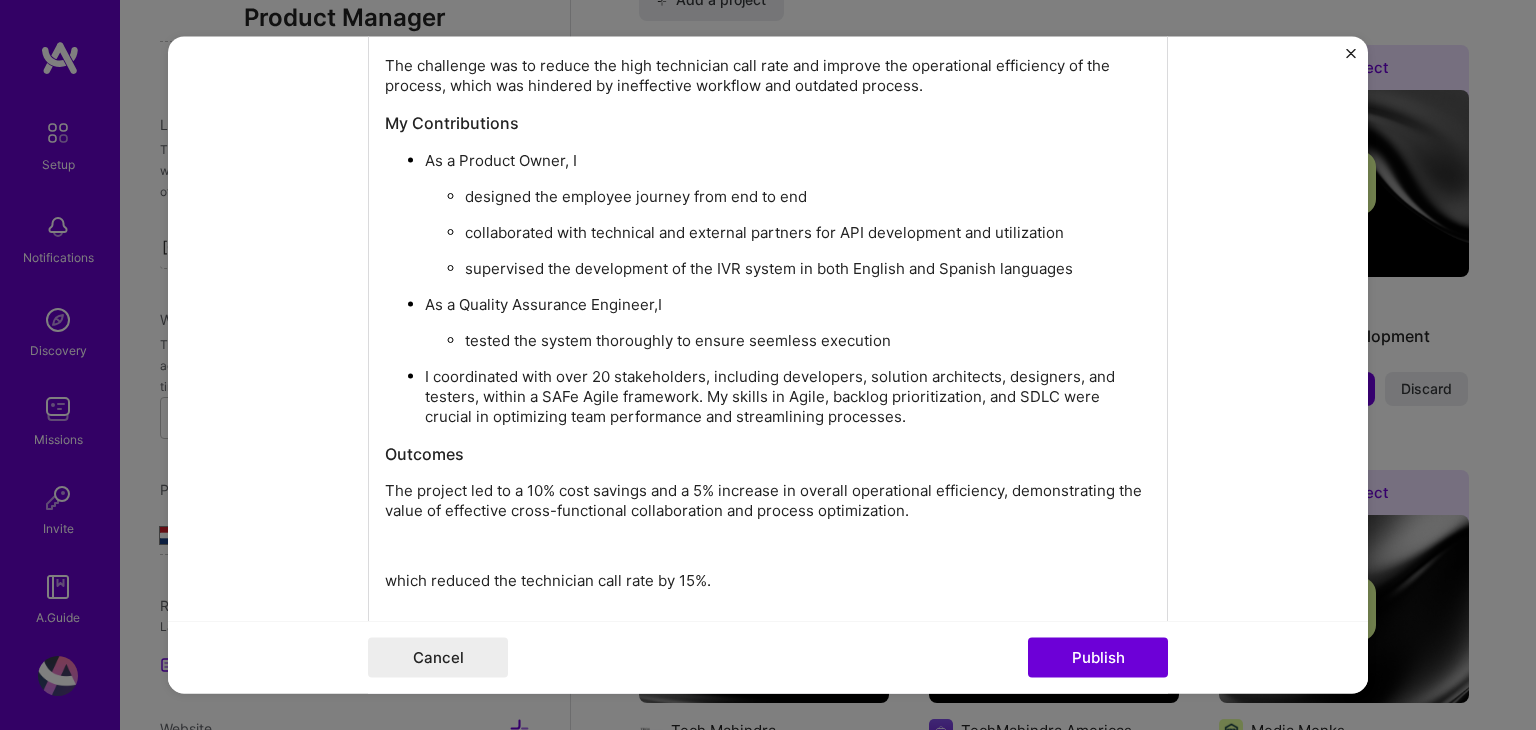 click on "As a Quality Assurance Engineer,I" at bounding box center (788, 305) 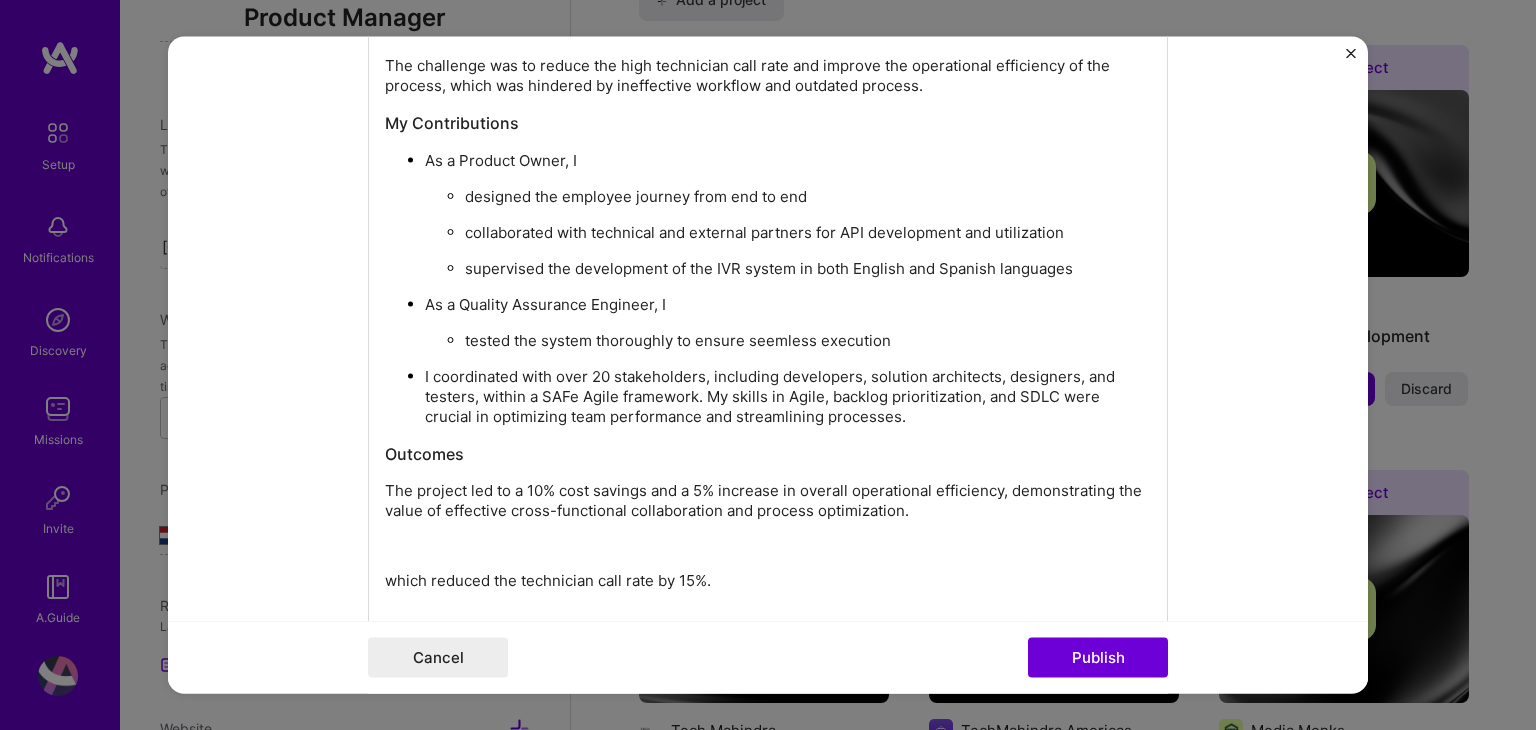 click on "tested the system thoroughly to ensure seemless execution" at bounding box center [808, 341] 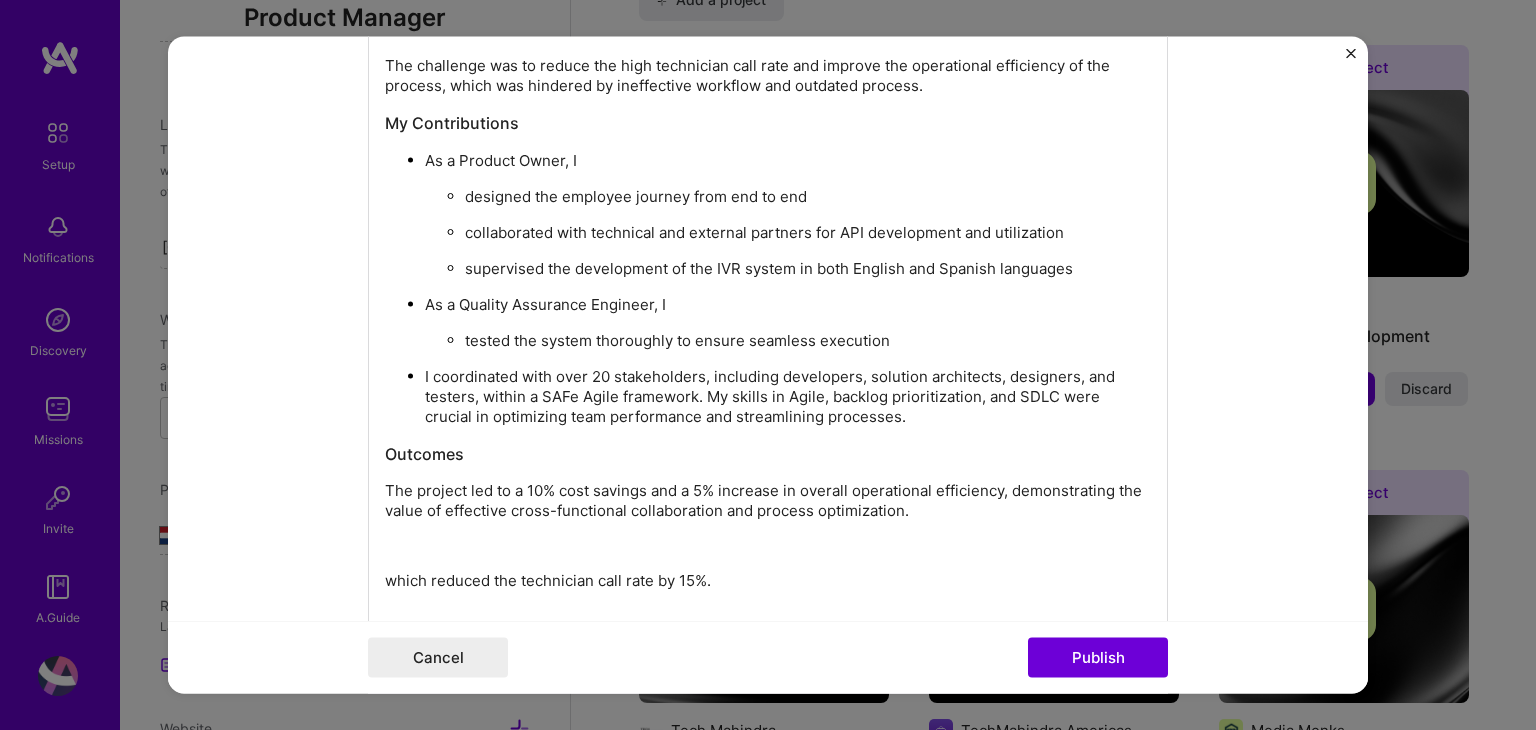 click on "tested the system thoroughly to ensure seamless execution" at bounding box center [808, 341] 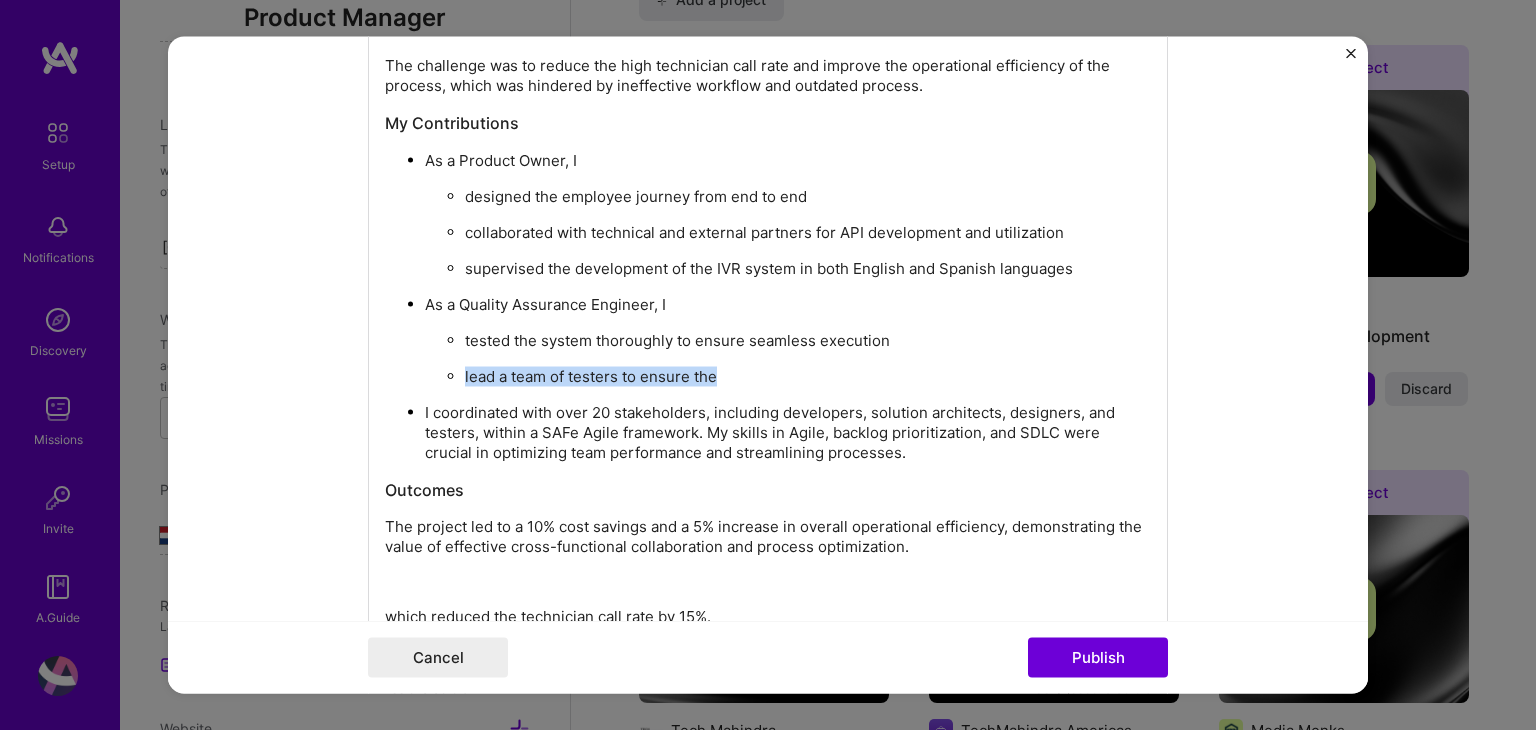 drag, startPoint x: 722, startPoint y: 360, endPoint x: 549, endPoint y: 362, distance: 173.01157 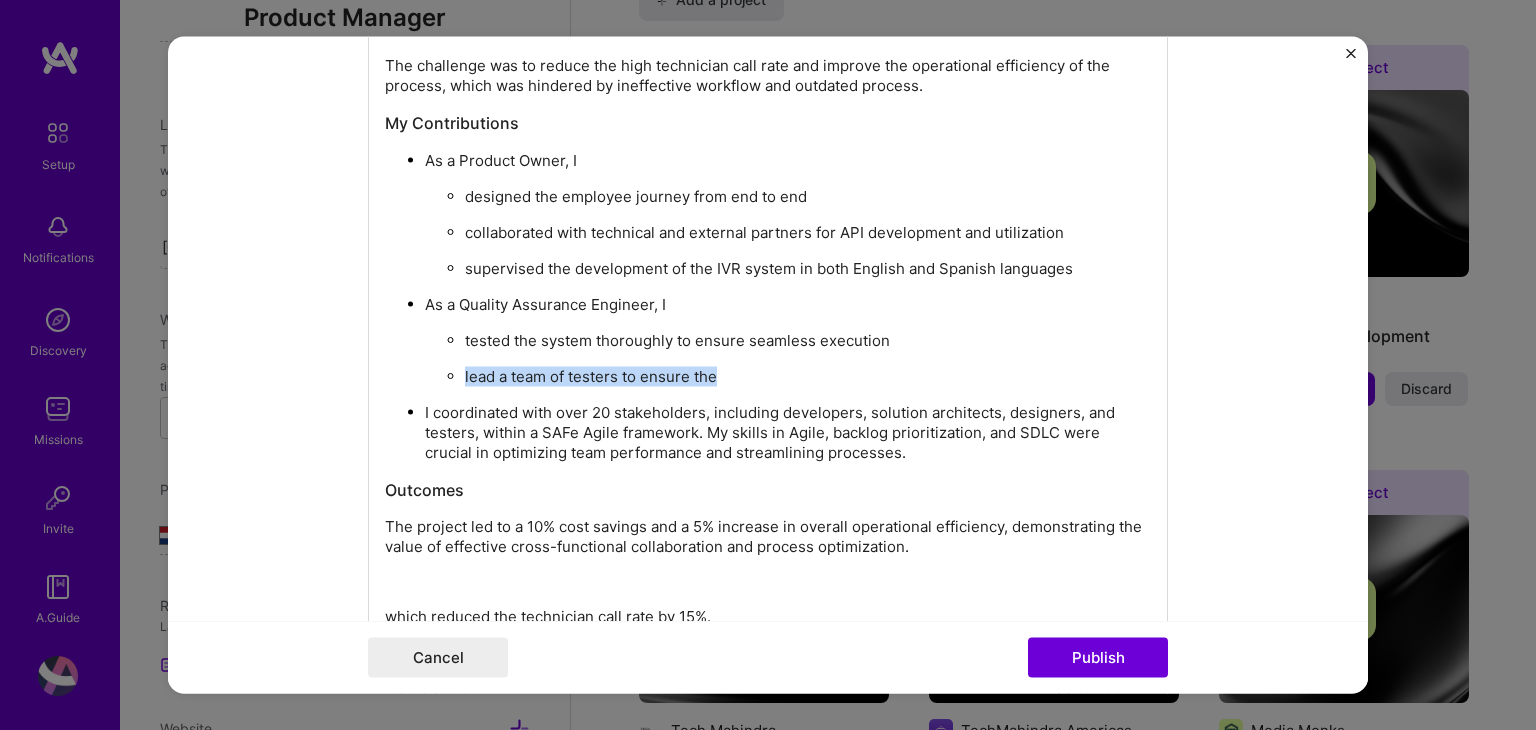 click on "tested the system thoroughly to ensure seamless execution lead a team of testers to ensure the" at bounding box center (788, 358) 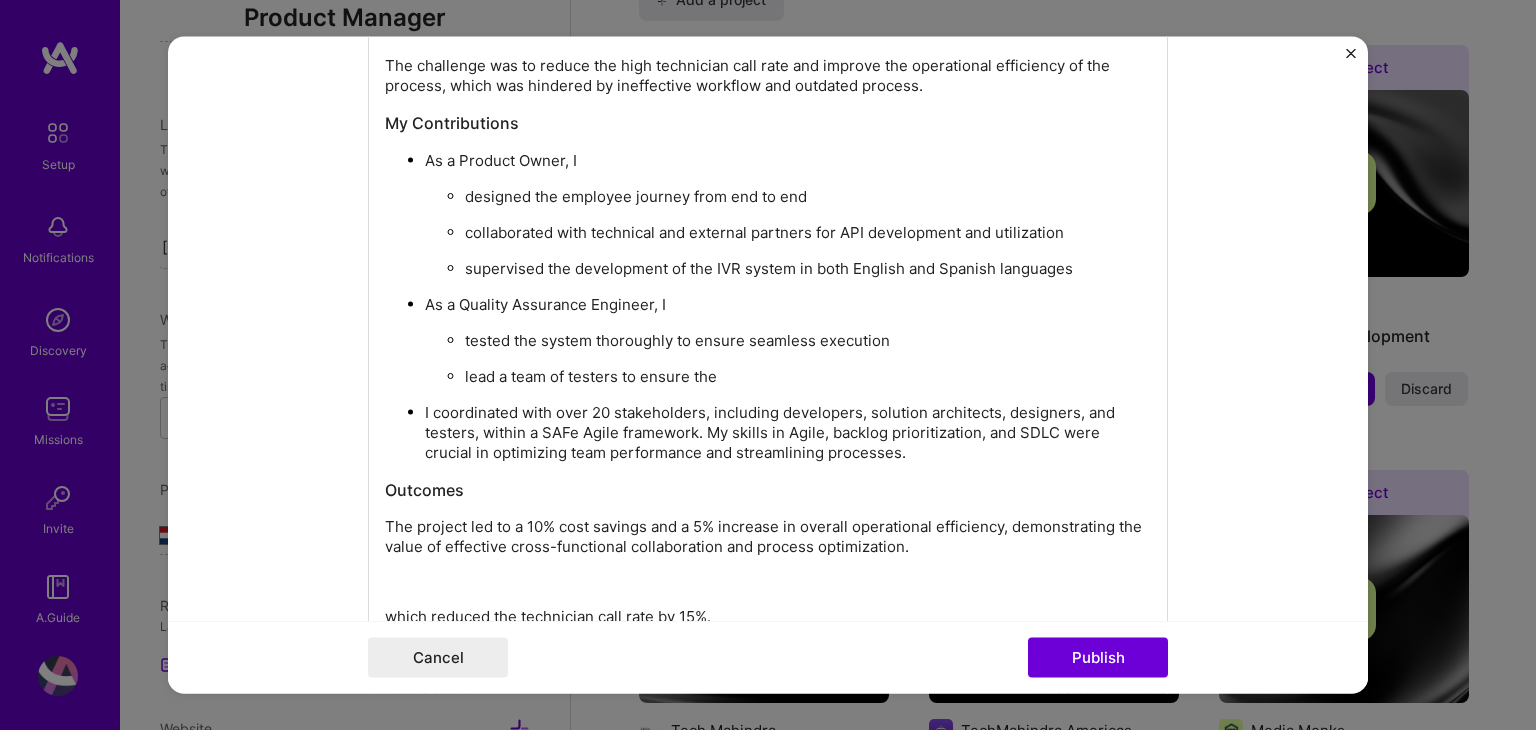click on "lead a team of testers to ensure the" at bounding box center [808, 377] 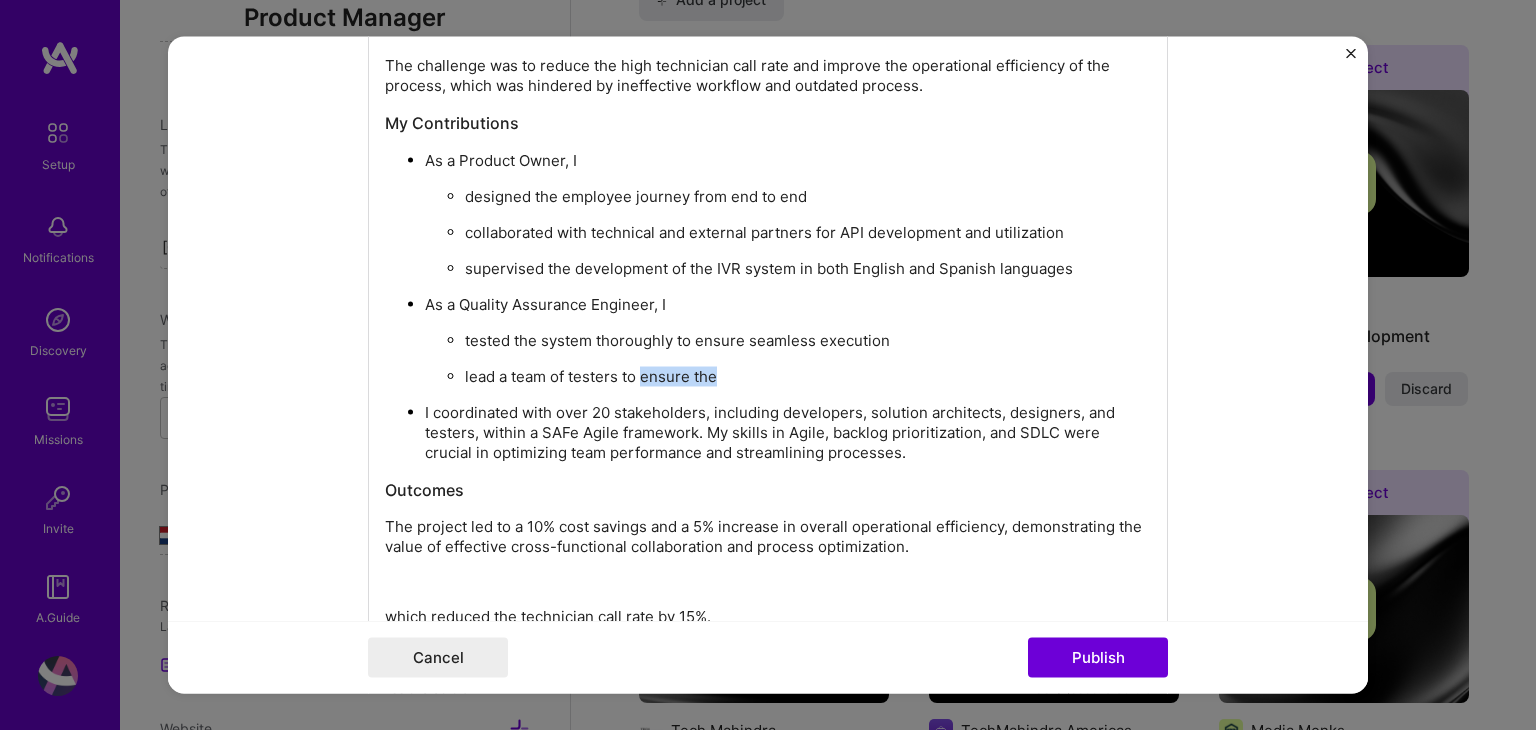 drag, startPoint x: 669, startPoint y: 370, endPoint x: 638, endPoint y: 370, distance: 31 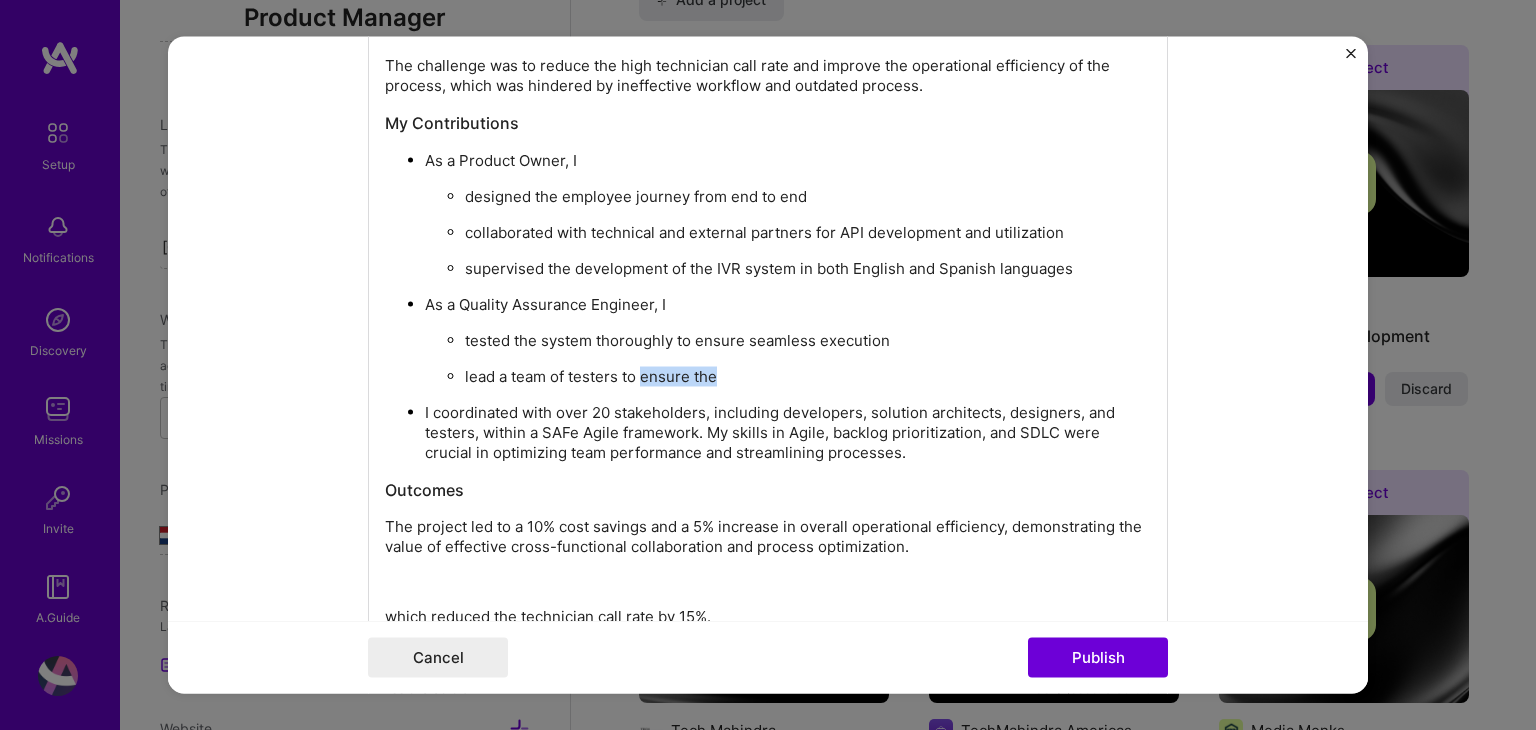 click on "lead a team of testers to ensure the" at bounding box center [808, 377] 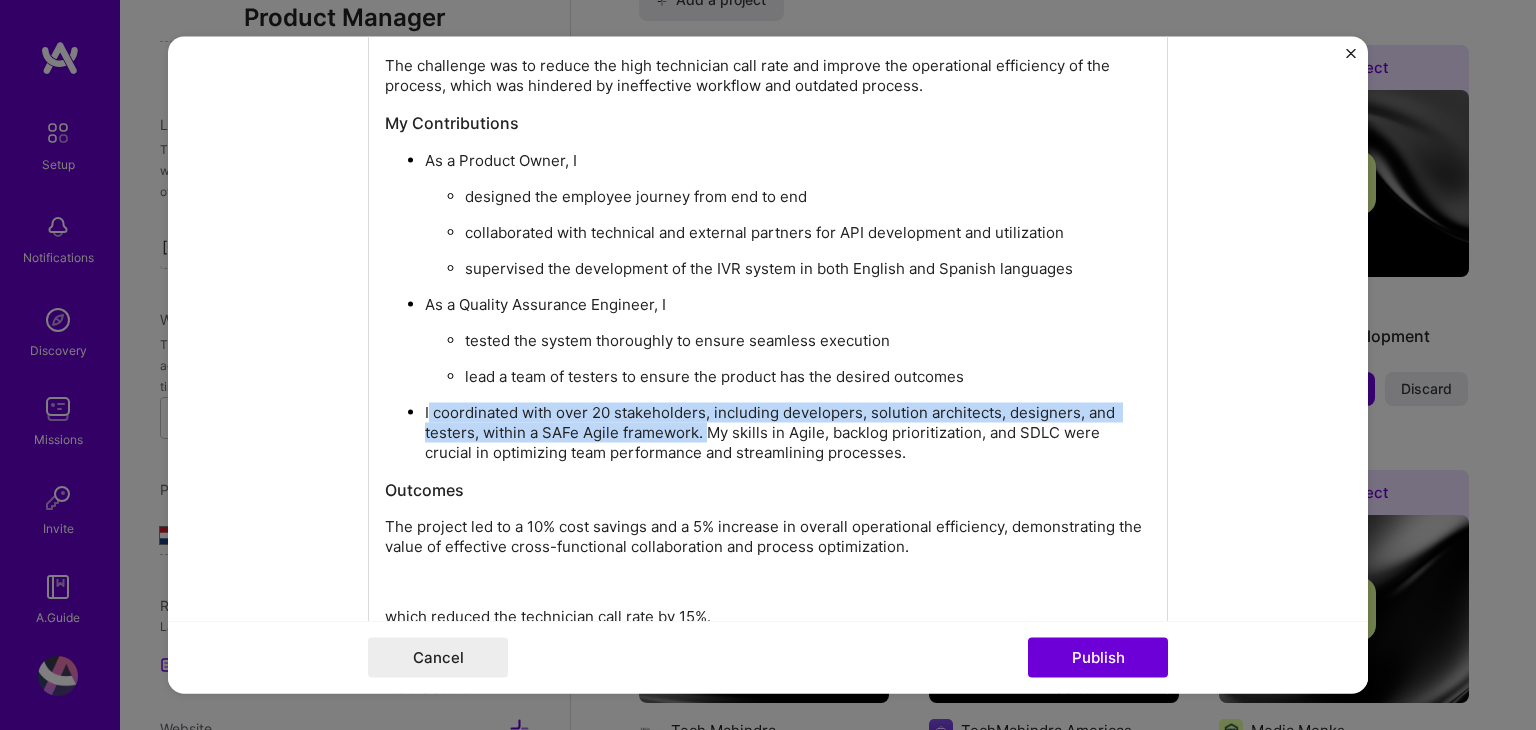 drag, startPoint x: 420, startPoint y: 405, endPoint x: 696, endPoint y: 422, distance: 276.52304 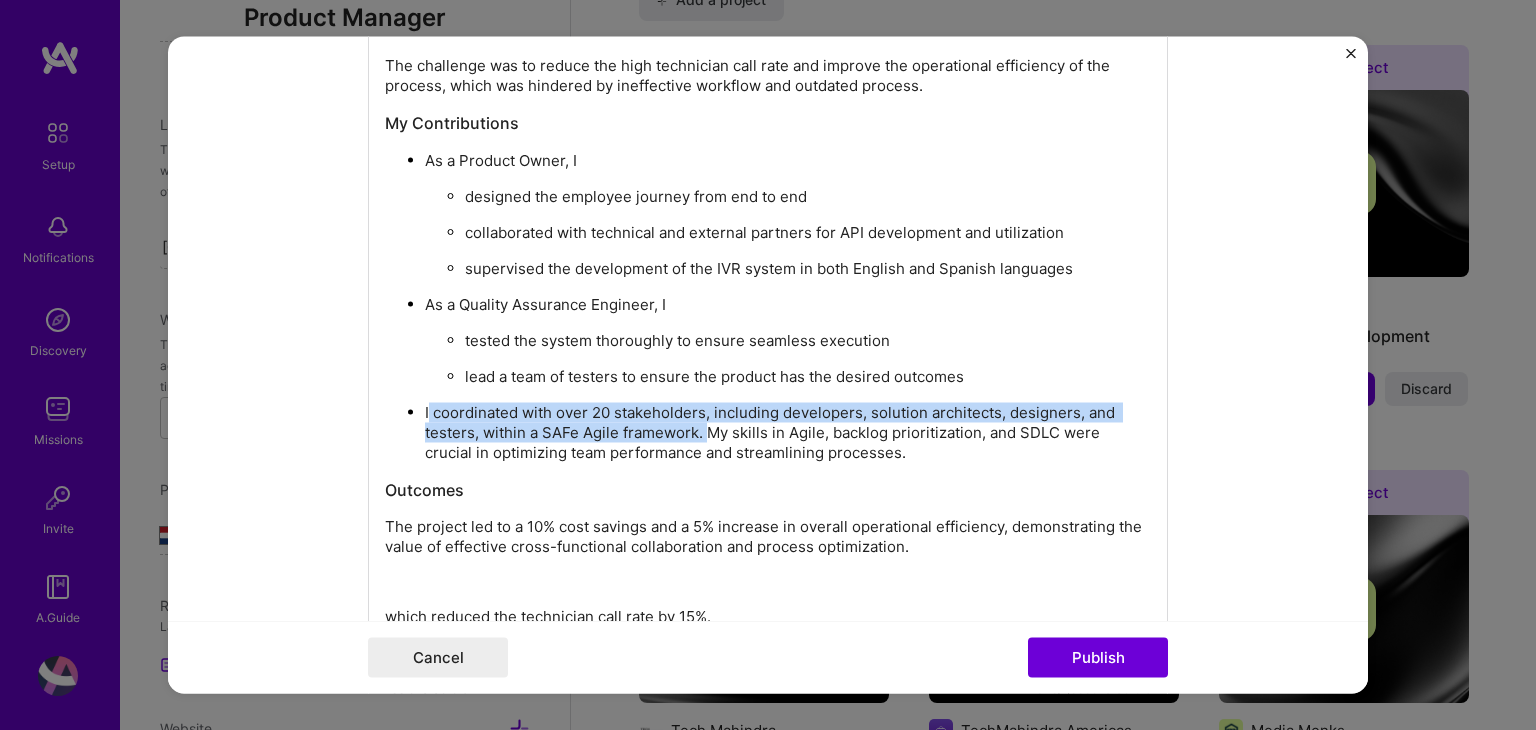click on "I coordinated with over 20 stakeholders, including developers, solution architects, designers, and testers, within a SAFe Agile framework. My skills in Agile, backlog prioritization, and SDLC were crucial in optimizing team performance and streamlining processes." at bounding box center (788, 433) 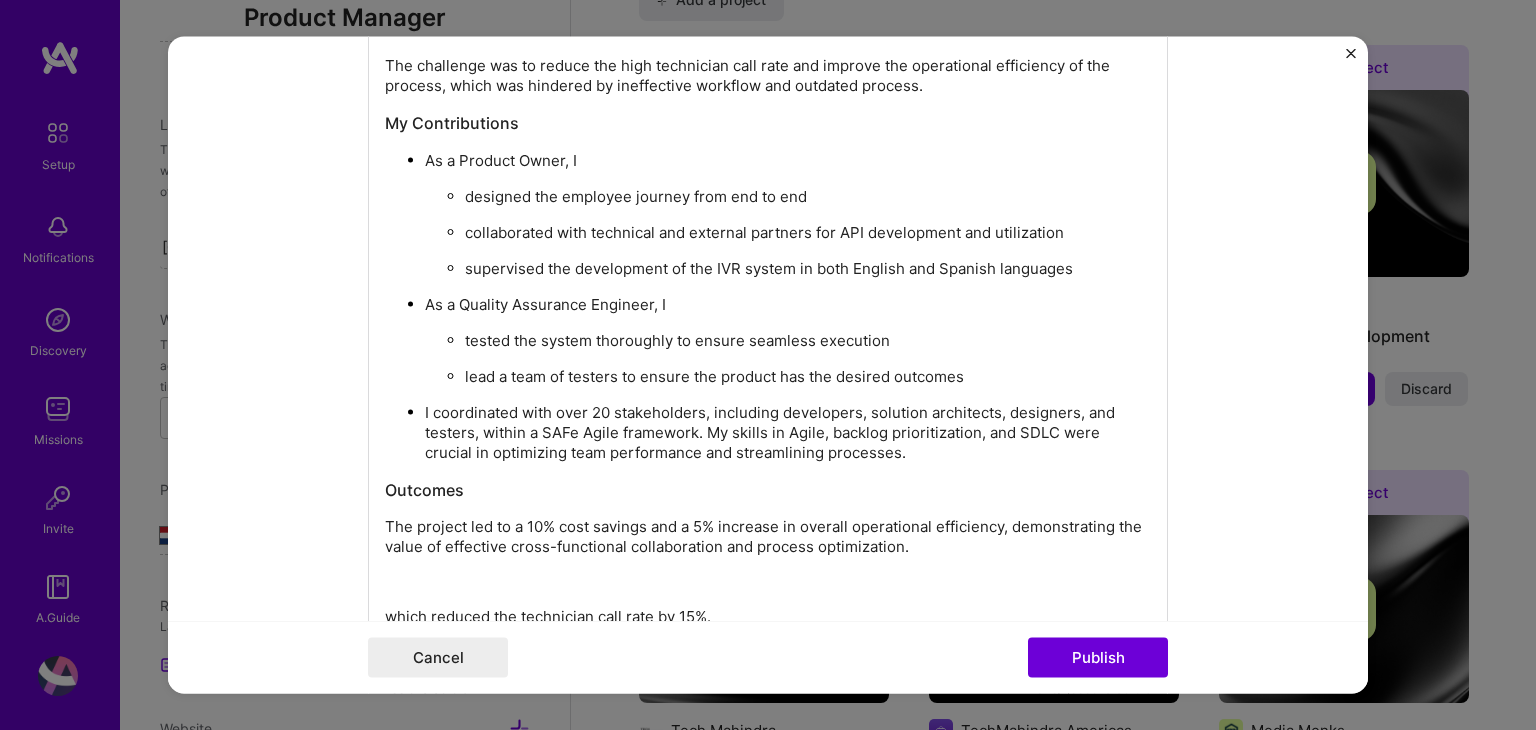 click on "supervised the development of the IVR system in both English and Spanish languages" at bounding box center [808, 269] 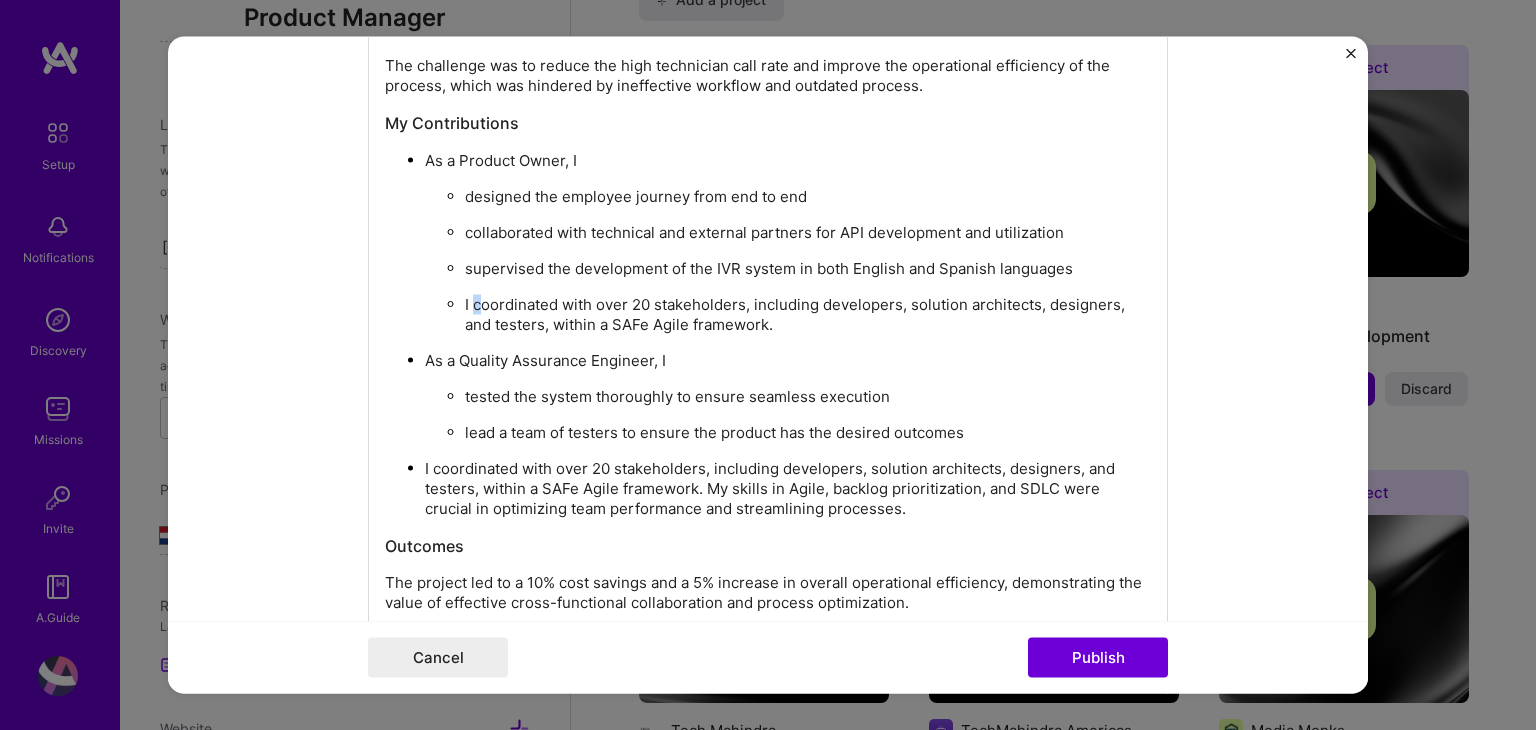 click on "I coordinated with over 20 stakeholders, including developers, solution architects, designers, and testers, within a SAFe Agile framework." at bounding box center (808, 315) 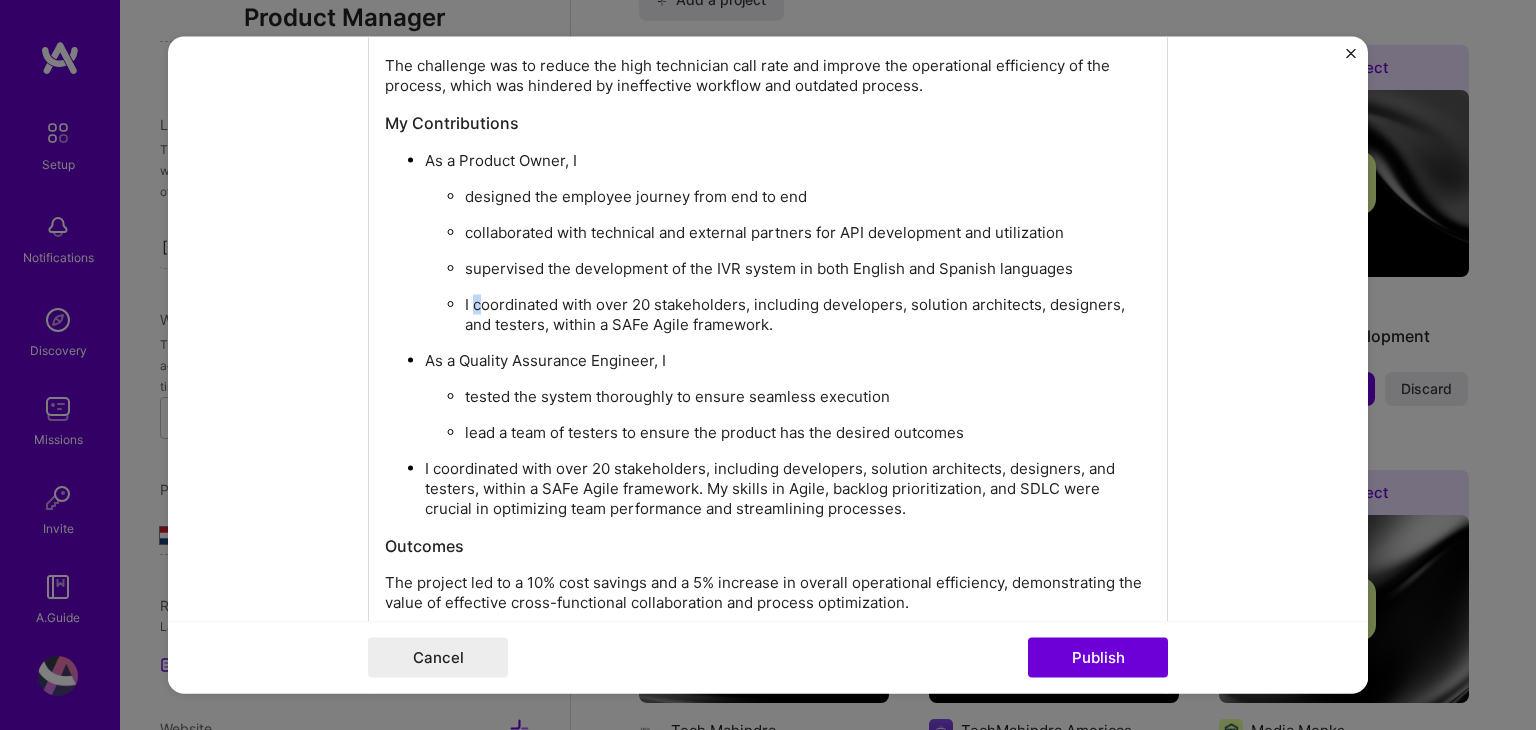 click on "I coordinated with over 20 stakeholders, including developers, solution architects, designers, and testers, within a SAFe Agile framework." at bounding box center (808, 315) 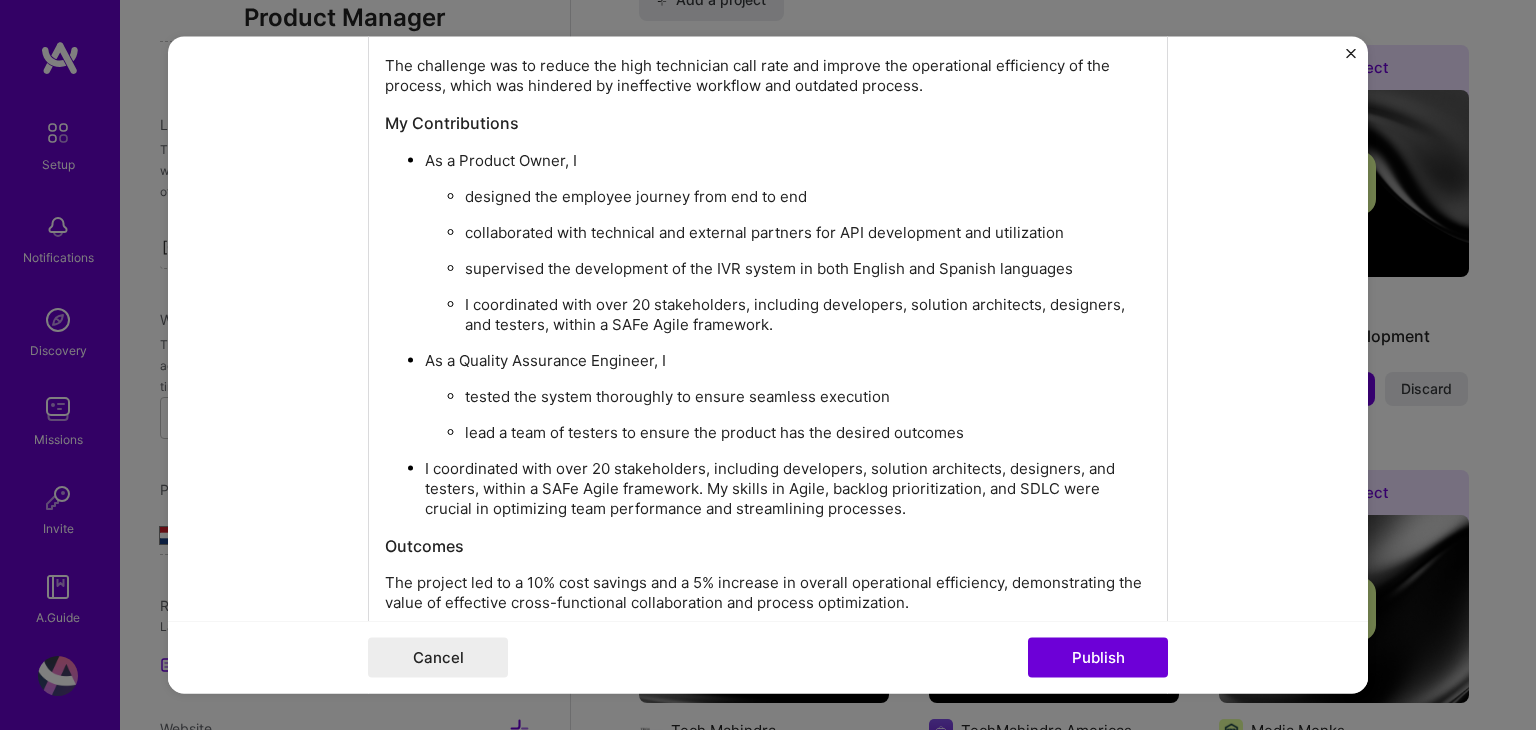 click on "I coordinated with over 20 stakeholders, including developers, solution architects, designers, and testers, within a SAFe Agile framework." at bounding box center [808, 315] 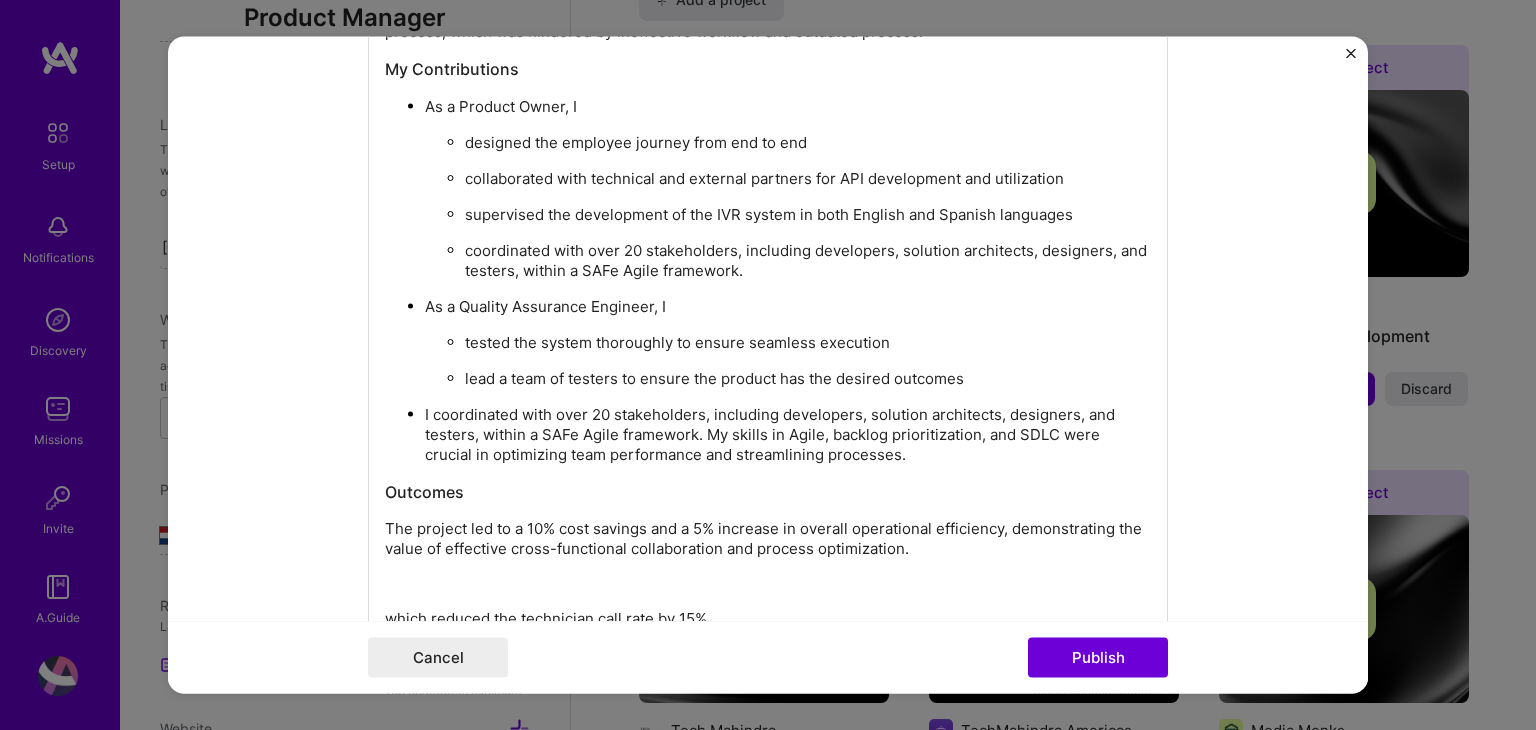 scroll, scrollTop: 2247, scrollLeft: 0, axis: vertical 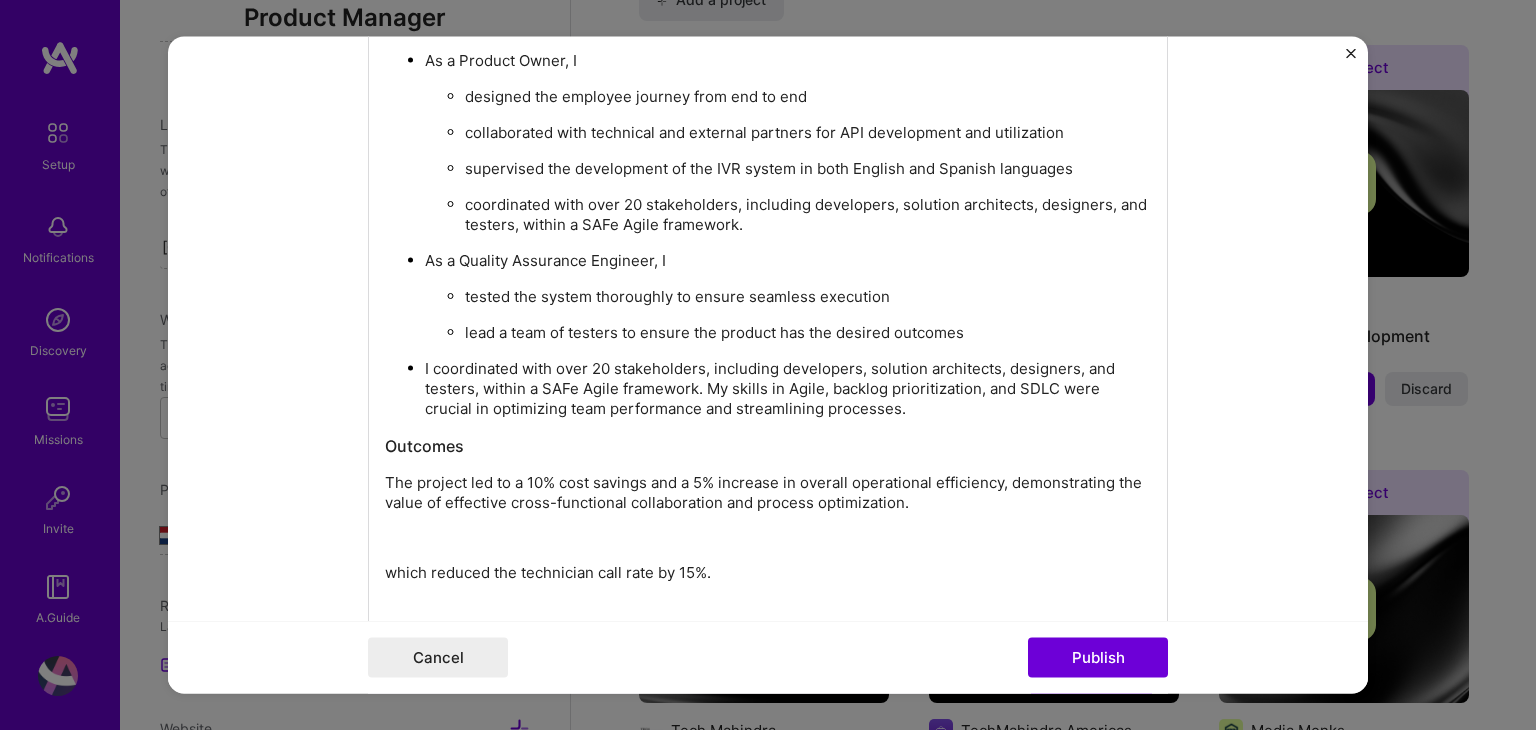 drag, startPoint x: 893, startPoint y: 397, endPoint x: 399, endPoint y: 357, distance: 495.6168 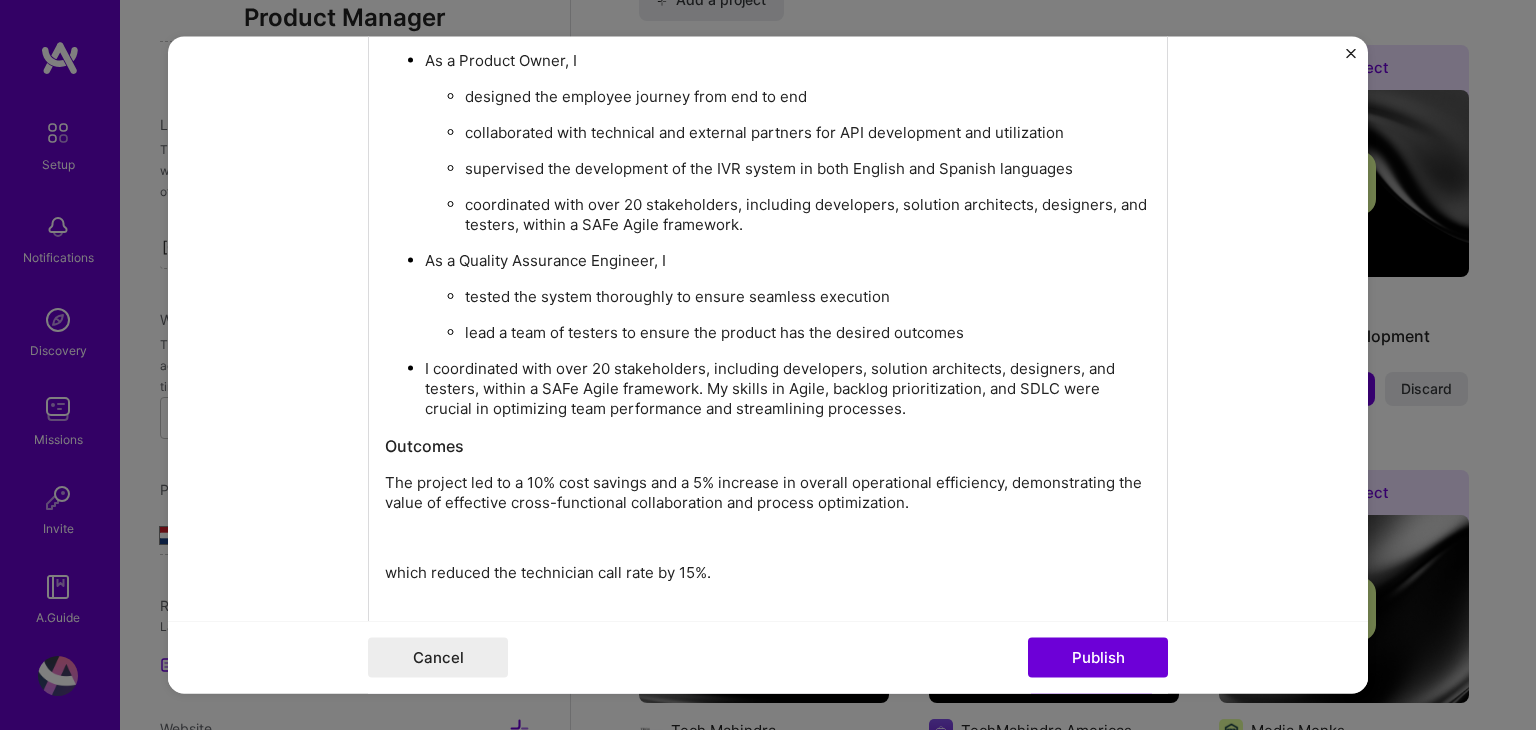 click on "As a Product Owner, I designed the employee journey from end to end collaborated with technical and external partners for API development and utilization supervised the development of the IVR system in both English and Spanish languages coordinated with over 20 stakeholders, including developers, solution architects, designers, and testers, within a SAFe Agile framework. As a Quality Assurance Engineer, I tested the system thoroughly to ensure seamless execution lead a team of testers to ensure the product has the desired outcomes  I coordinated with over 20 stakeholders, including developers, solution architects, designers, and testers, within a SAFe Agile framework. My skills in Agile, backlog prioritization, and SDLC were crucial in optimizing team performance and streamlining processes." at bounding box center [768, 234] 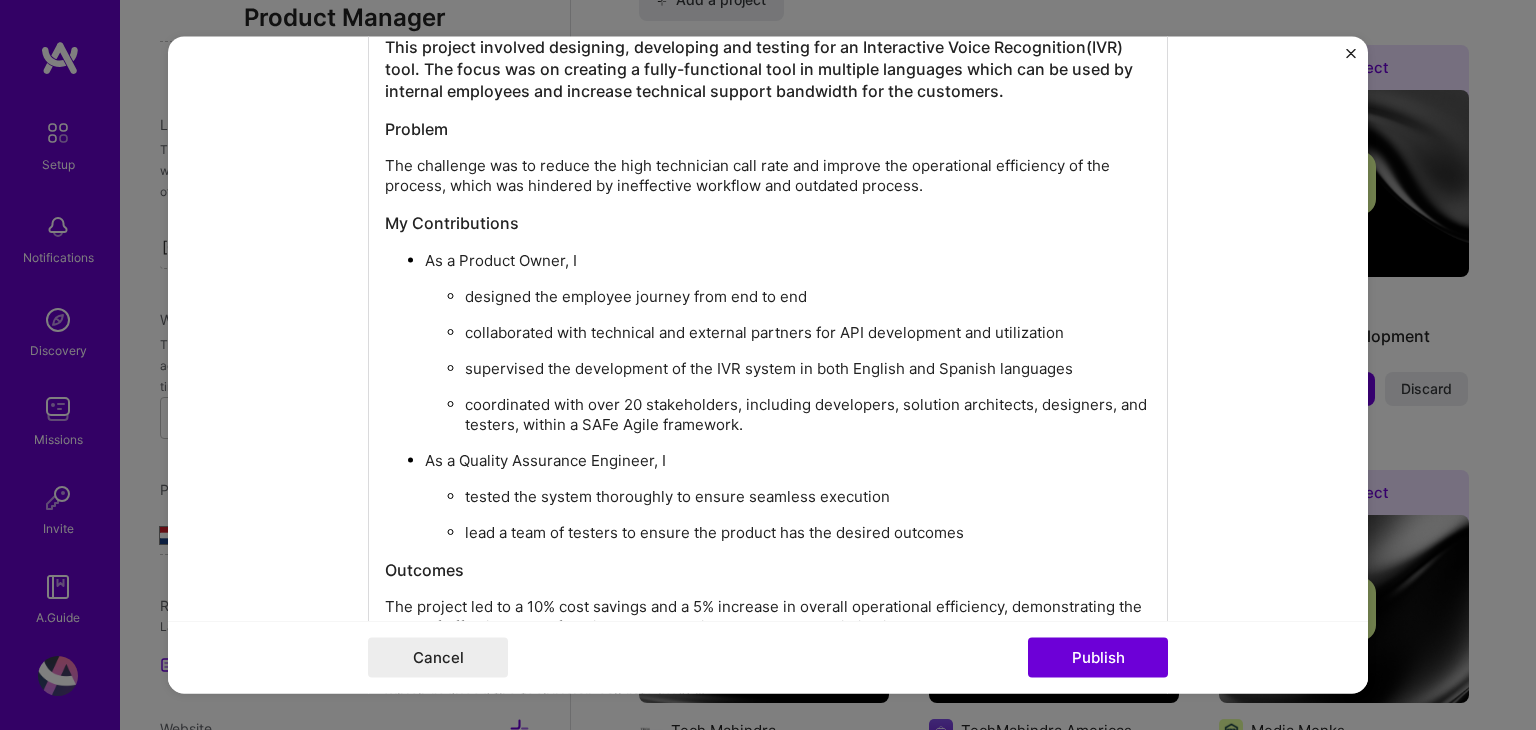 scroll, scrollTop: 2147, scrollLeft: 0, axis: vertical 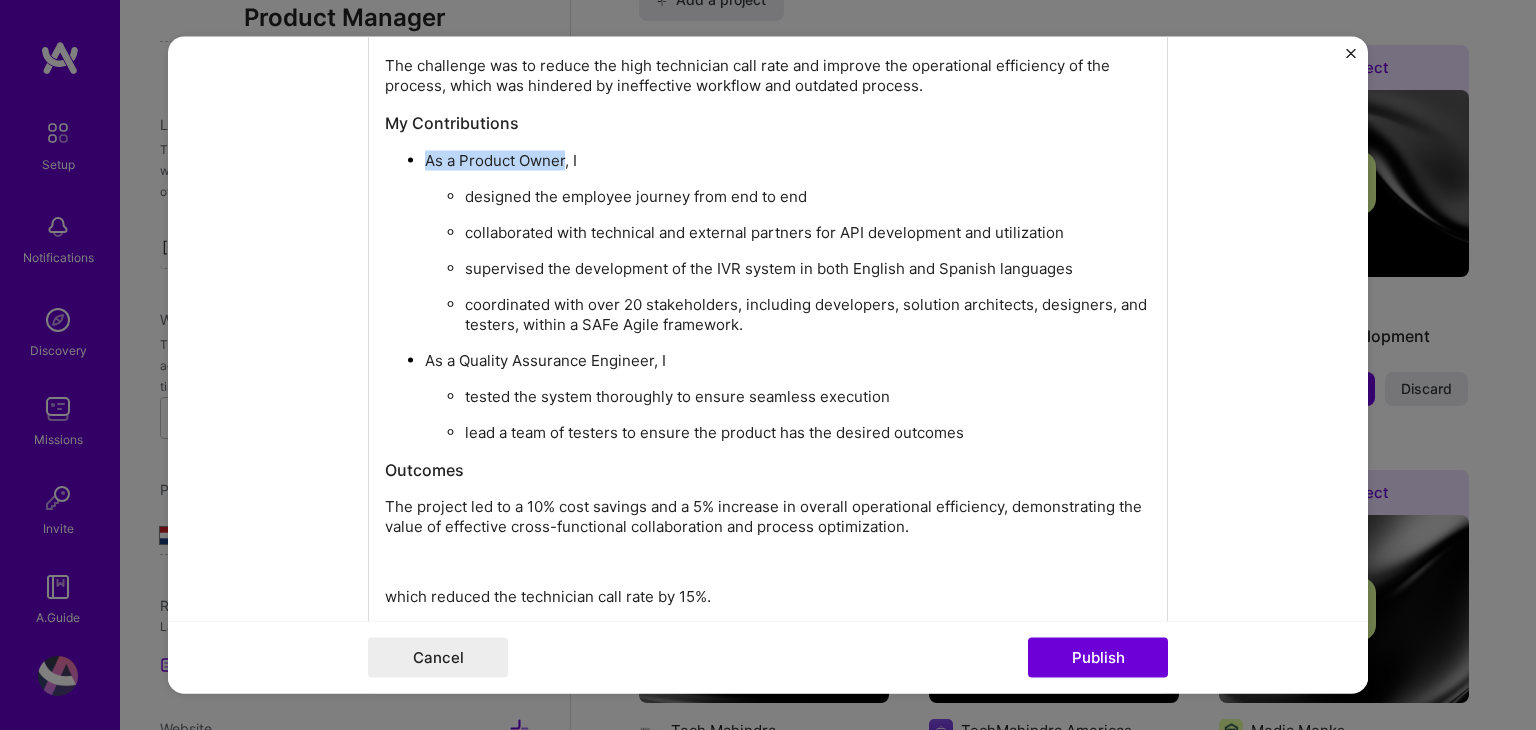 drag, startPoint x: 558, startPoint y: 156, endPoint x: 419, endPoint y: 156, distance: 139 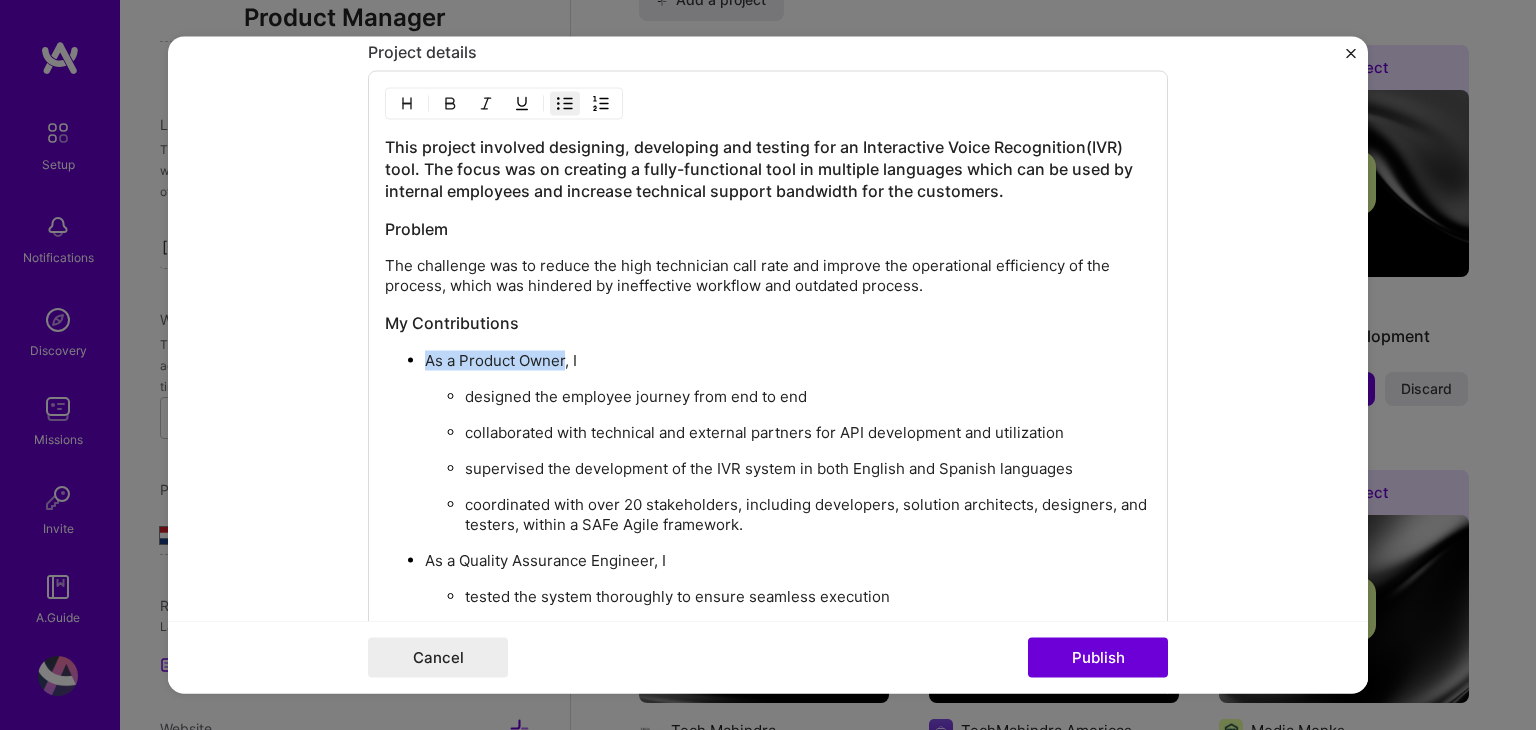 click at bounding box center (486, 104) 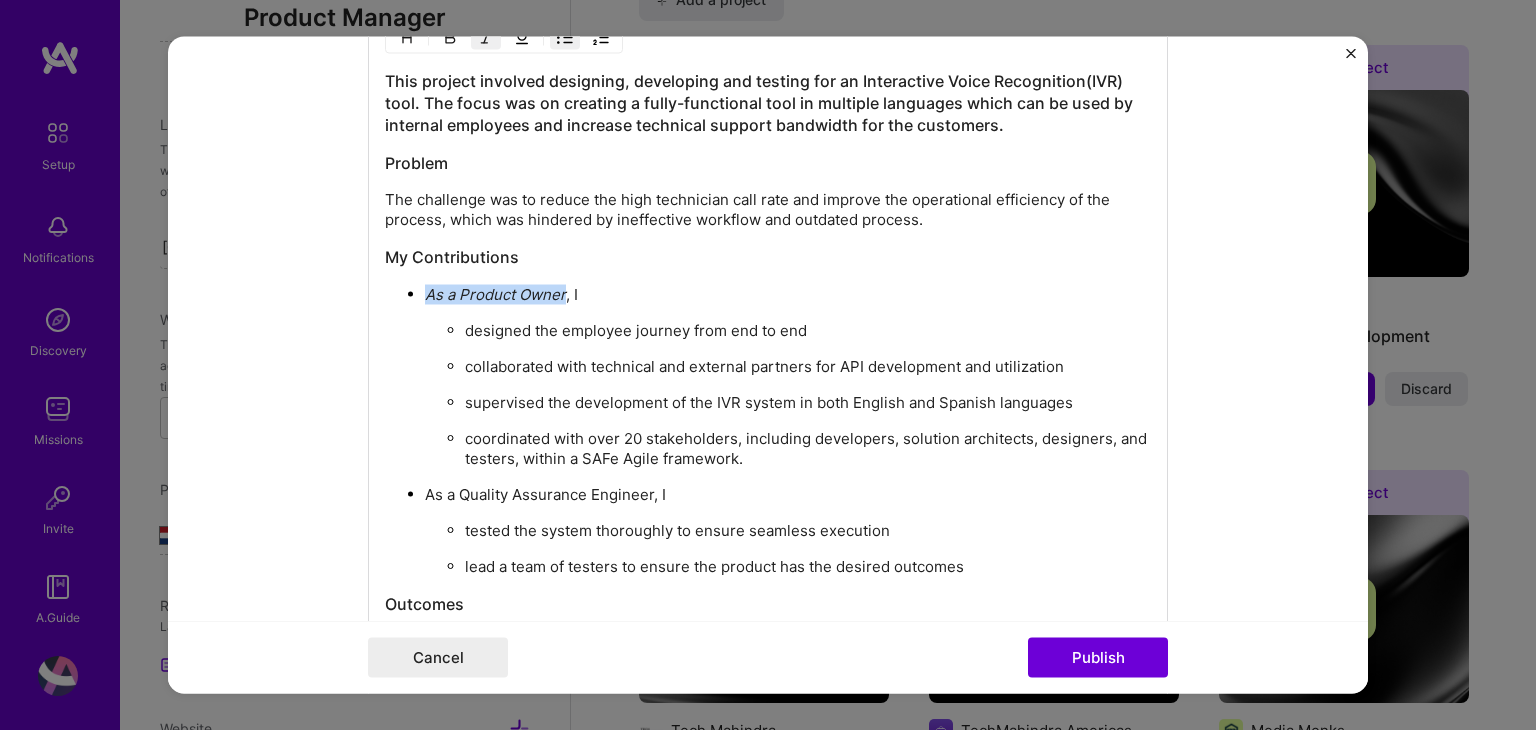 scroll, scrollTop: 2147, scrollLeft: 0, axis: vertical 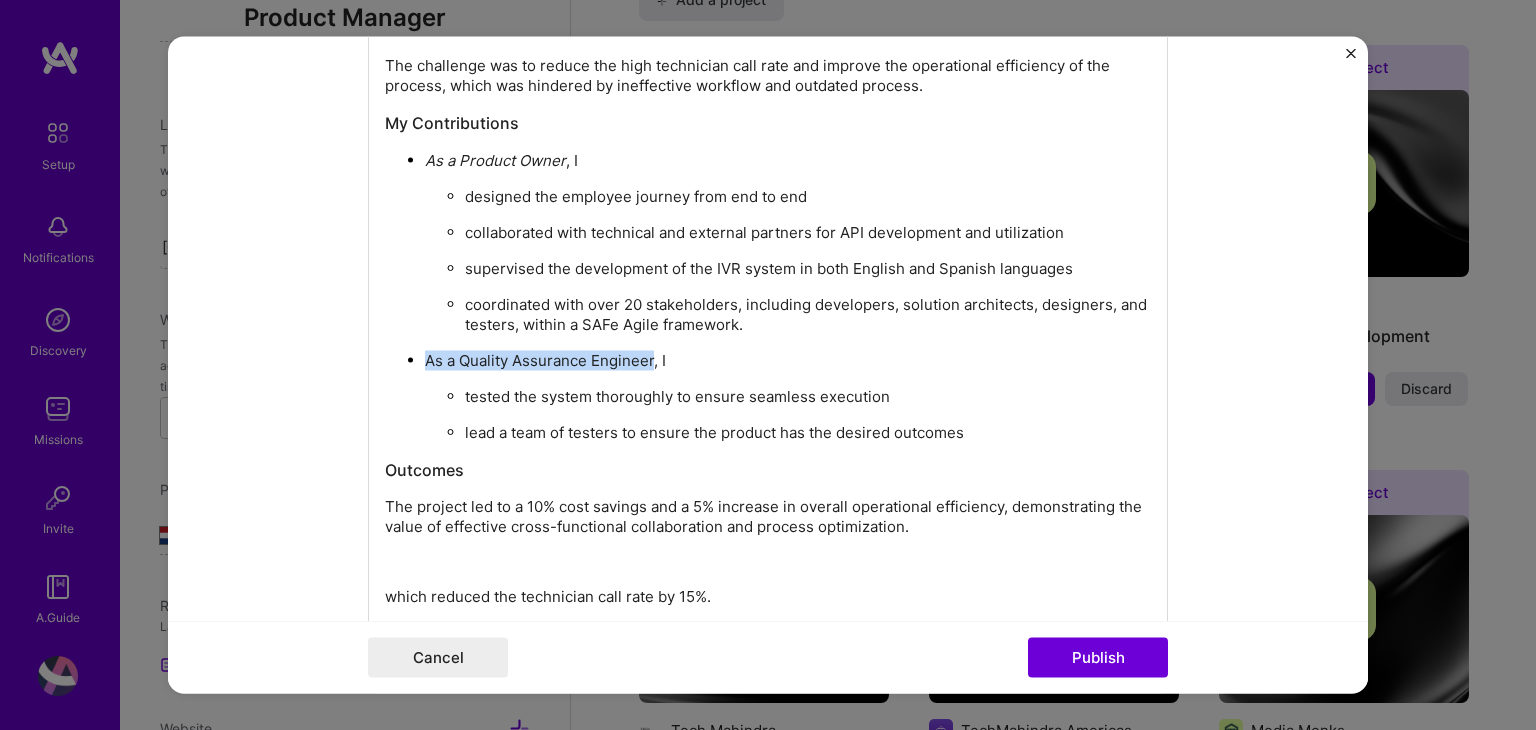 drag, startPoint x: 646, startPoint y: 350, endPoint x: 420, endPoint y: 345, distance: 226.0553 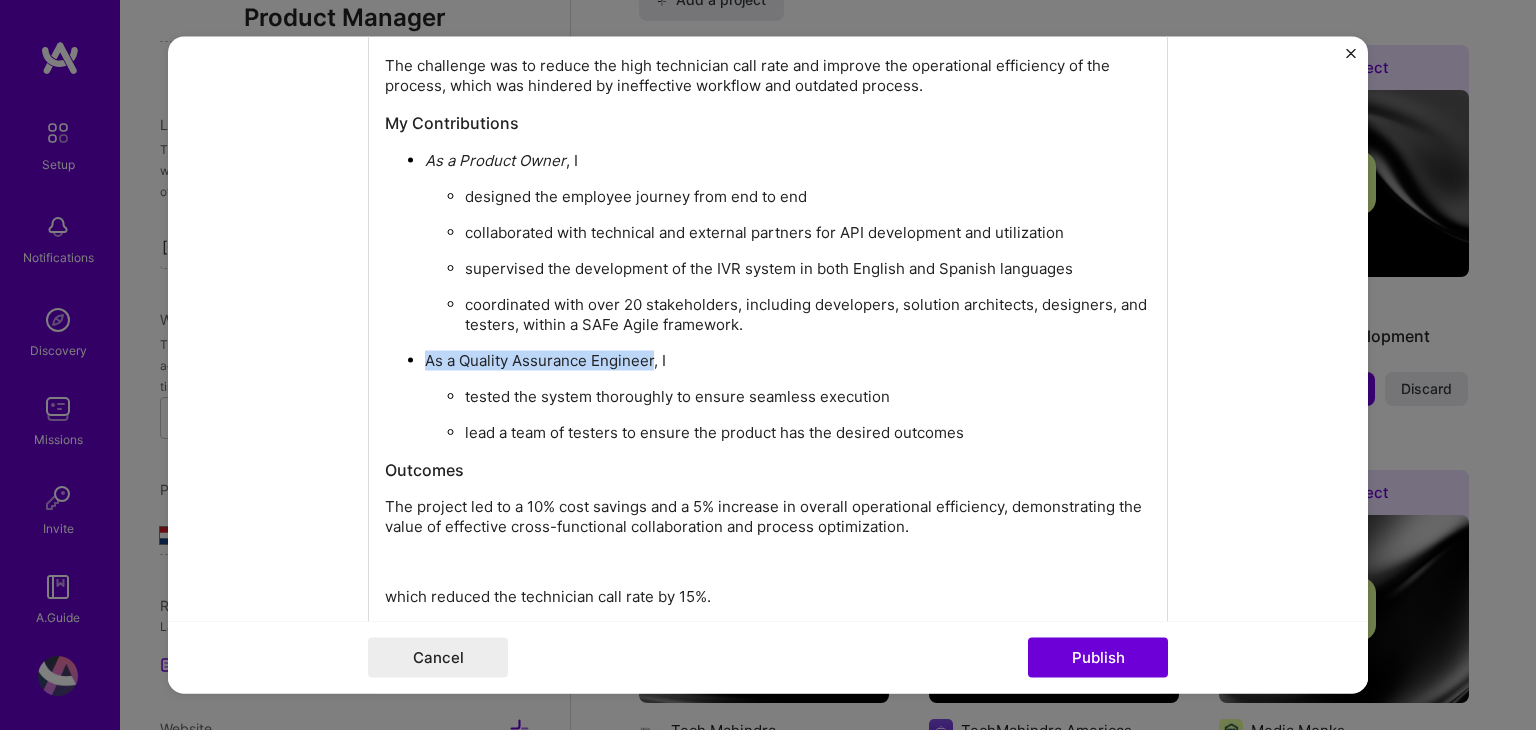 click on "As a Quality Assurance Engineer, I" at bounding box center (788, 361) 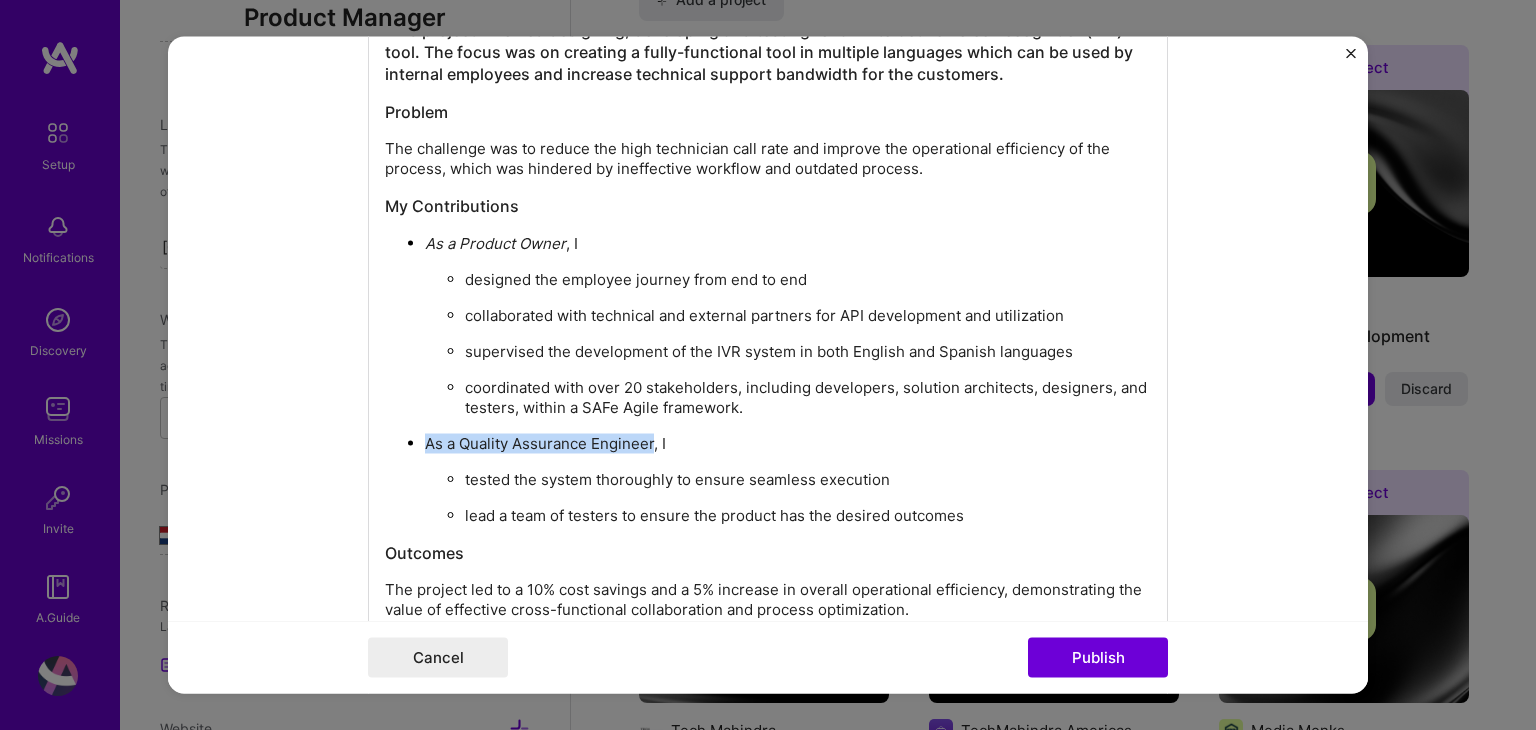 scroll, scrollTop: 1947, scrollLeft: 0, axis: vertical 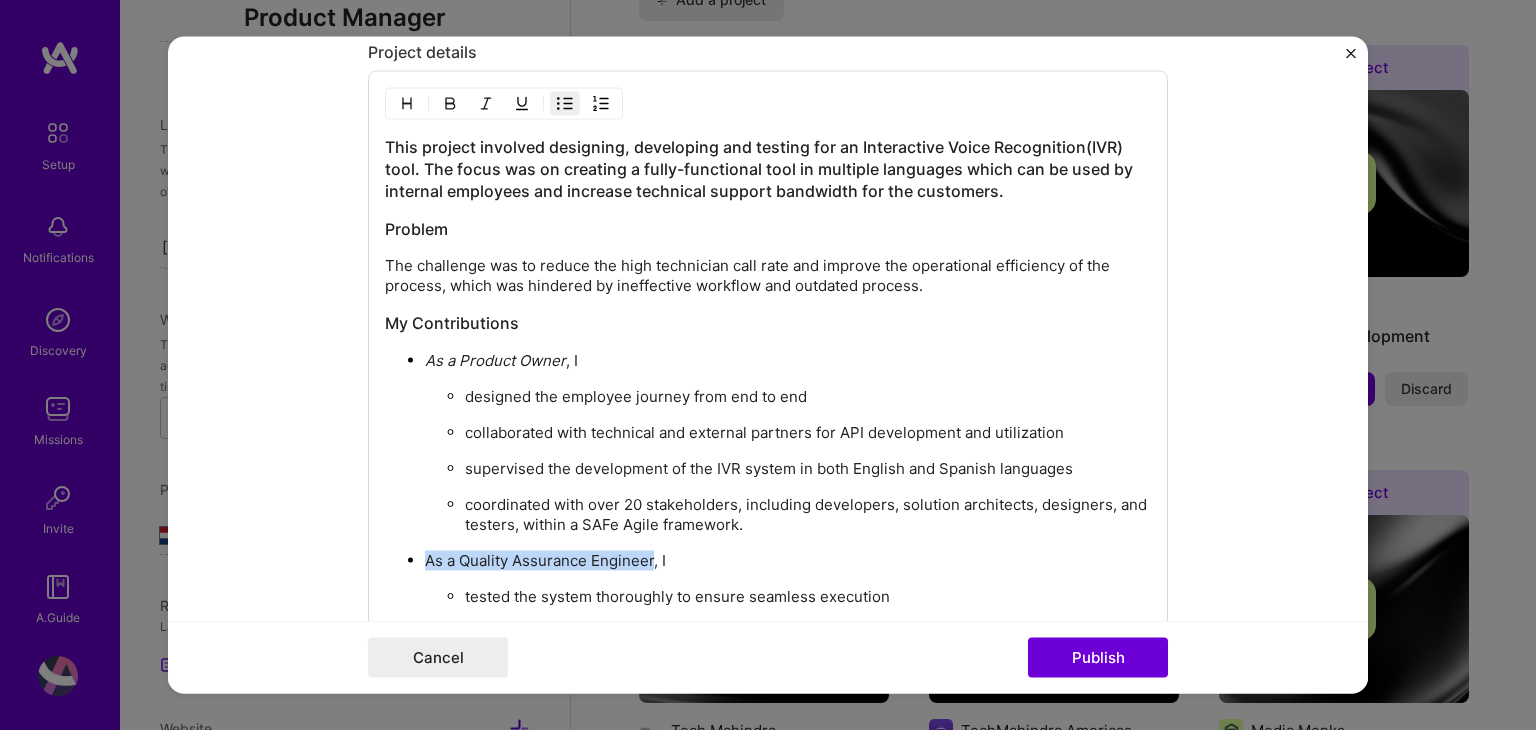 click at bounding box center (486, 104) 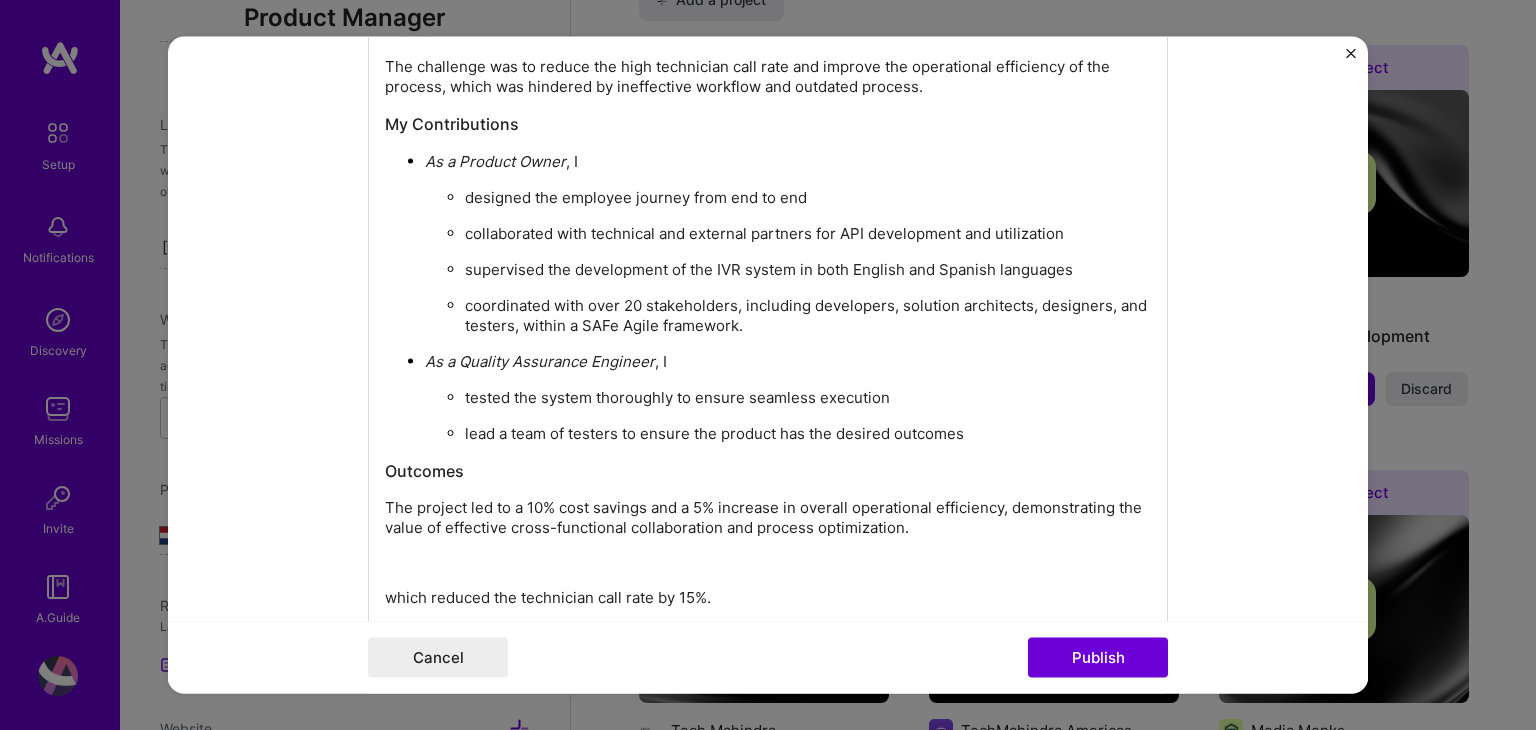scroll, scrollTop: 2147, scrollLeft: 0, axis: vertical 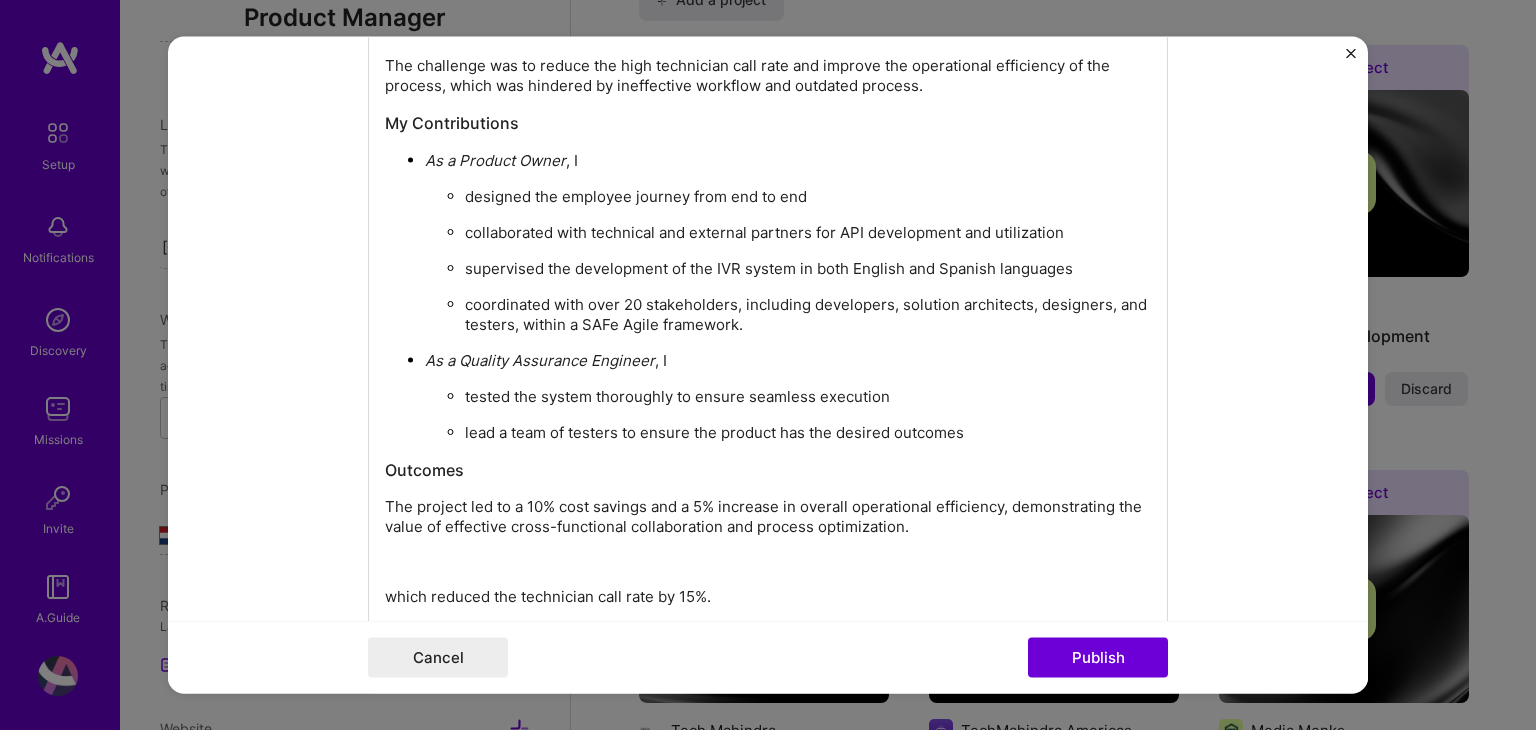 click on "tested the system thoroughly to ensure seamless execution" at bounding box center (808, 397) 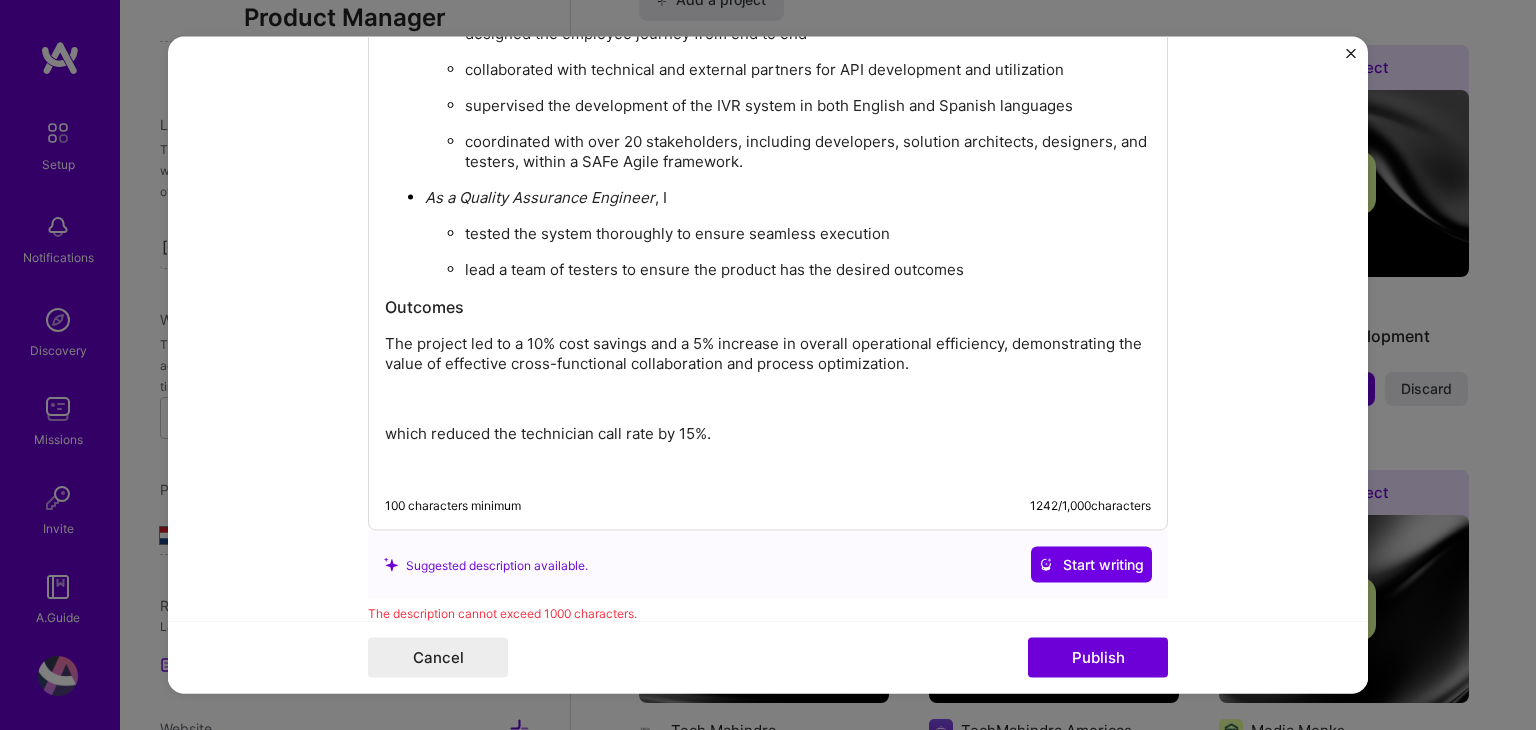 scroll, scrollTop: 2347, scrollLeft: 0, axis: vertical 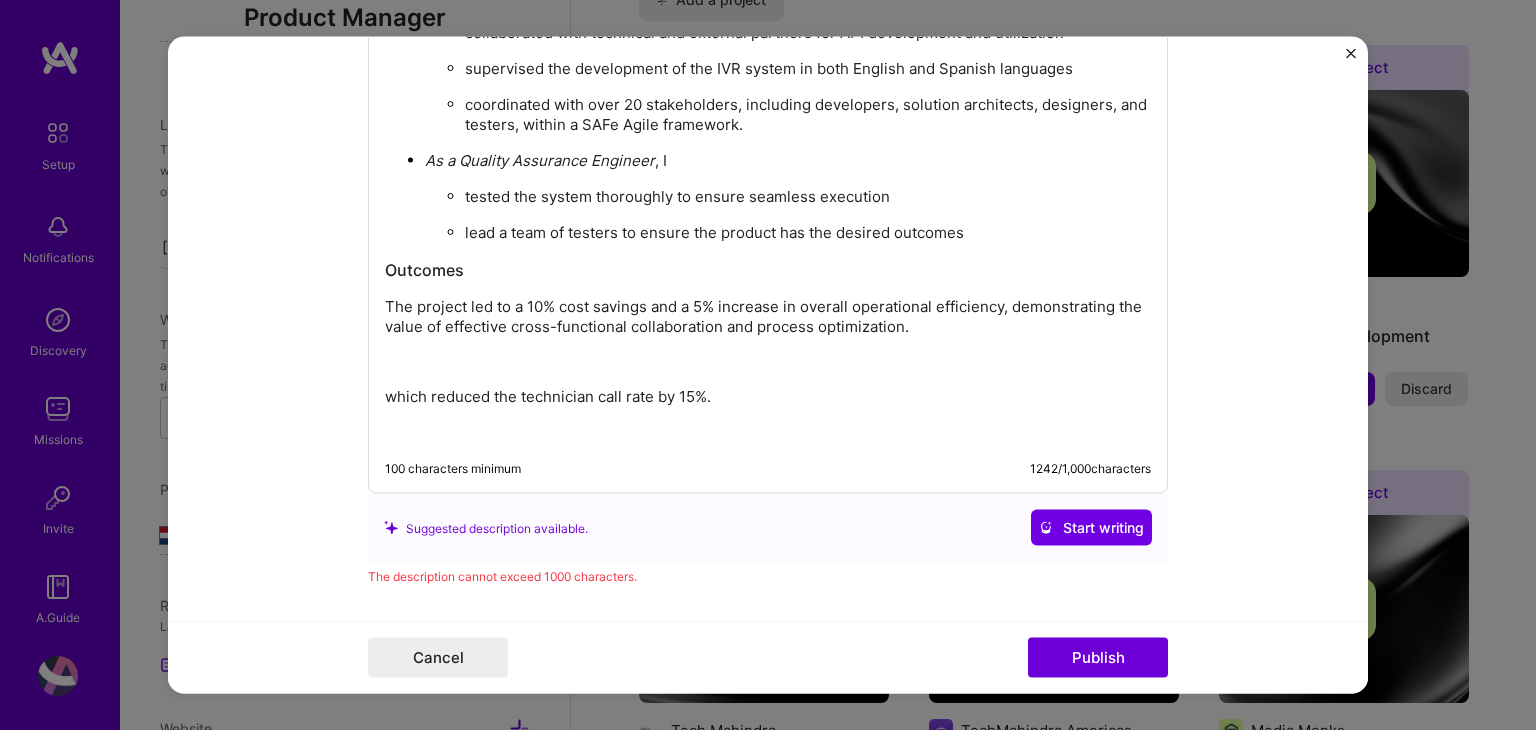 click on "The project led to a 10% cost savings and a 5% increase in overall operational efficiency, demonstrating the value of effective cross-functional collaboration and process optimization." at bounding box center (768, 317) 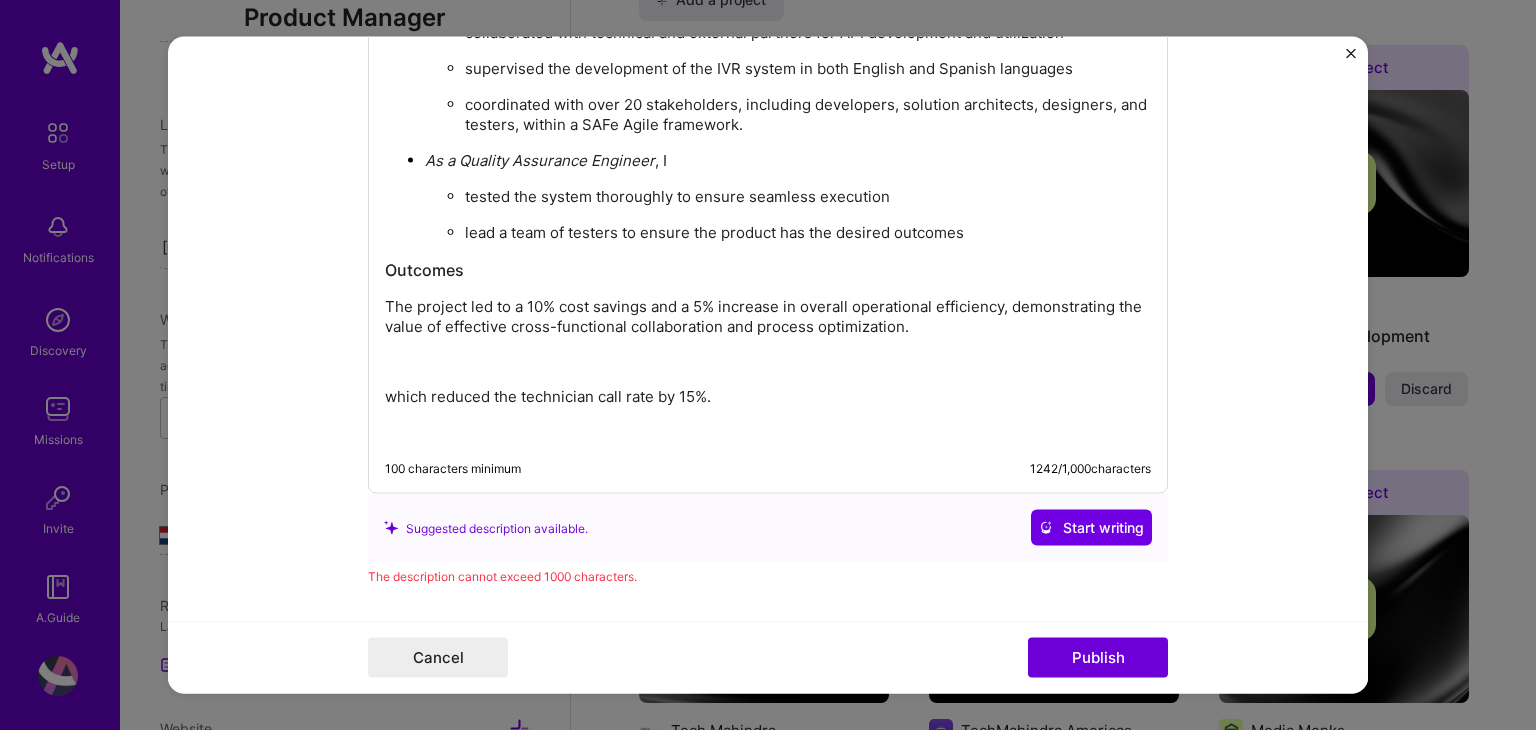click on "The project led to a 10% cost savings and a 5% increase in overall operational efficiency, demonstrating the value of effective cross-functional collaboration and process optimization." at bounding box center (768, 317) 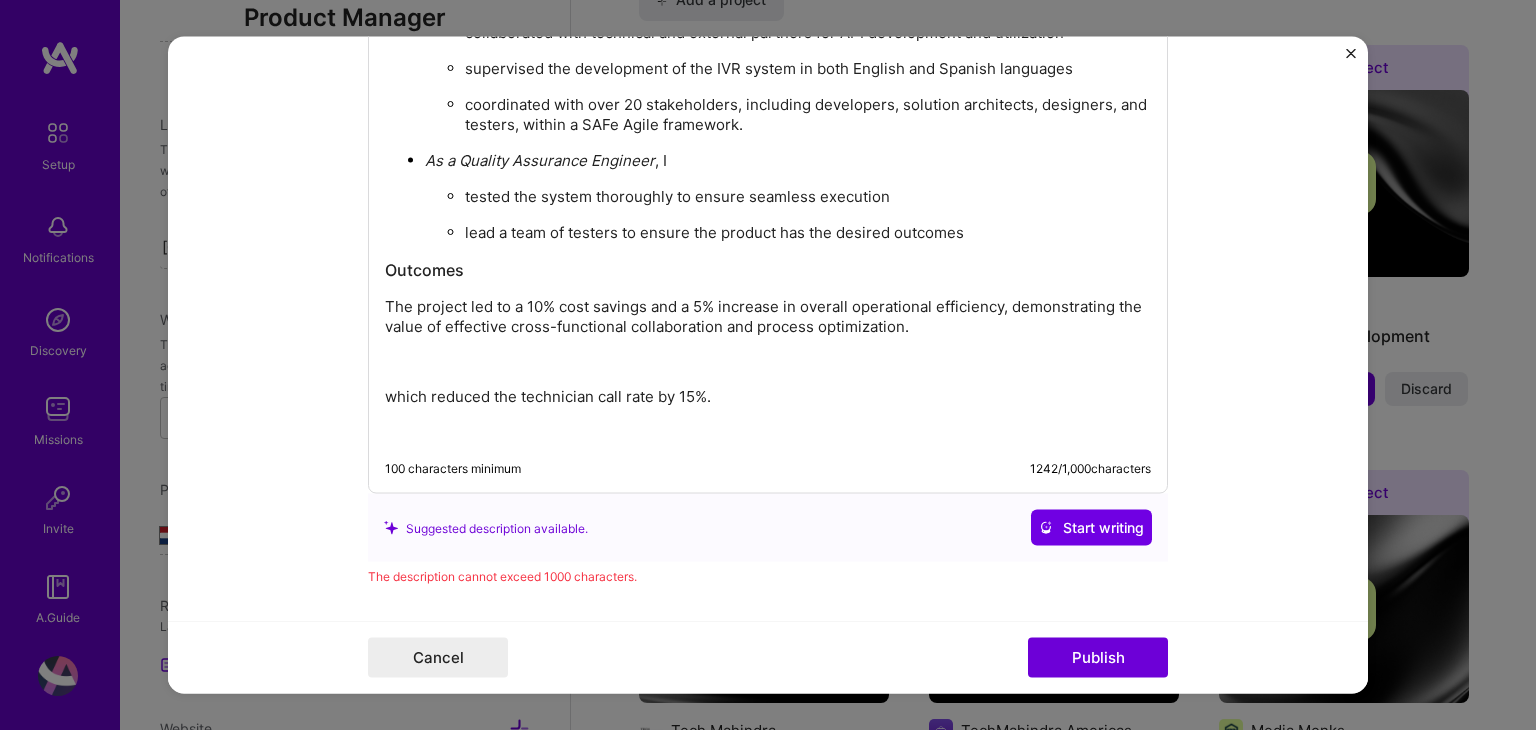 click on "The project led to a 10% cost savings and a 5% increase in overall operational efficiency, demonstrating the value of effective cross-functional collaboration and process optimization." at bounding box center [768, 317] 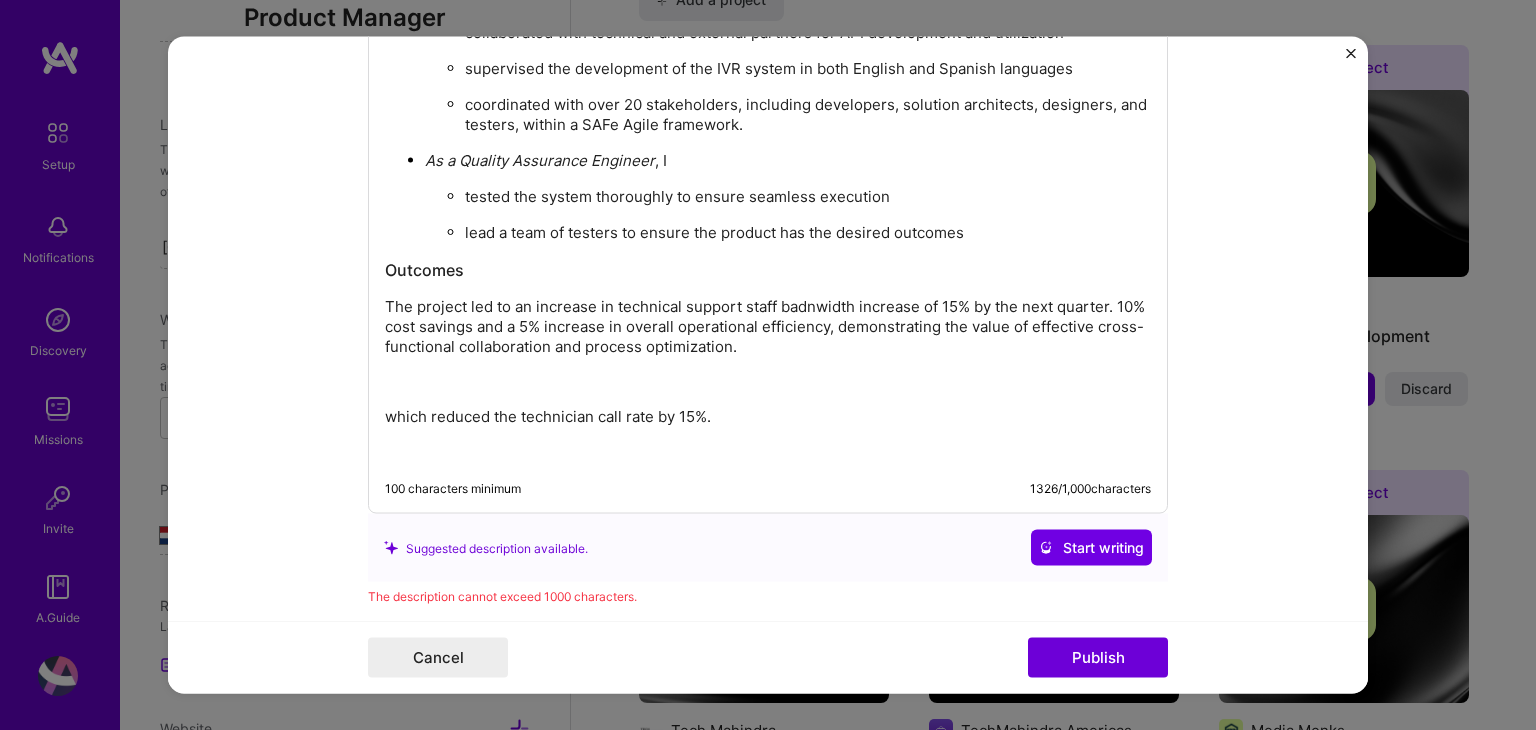click on "As a Product Owner , I designed the employee journey from end to end collaborated with technical and external partners for API development and utilization supervised the development of the IVR system in both English and Spanish languages coordinated with over 20 stakeholders, including developers, solution architects, designers, and testers, within a SAFe Agile framework. As a Quality Assurance Engineer , I tested the system thoroughly to ensure seamless execution lead a team of testers to ensure the product has the desired outcomes" at bounding box center [768, 99] 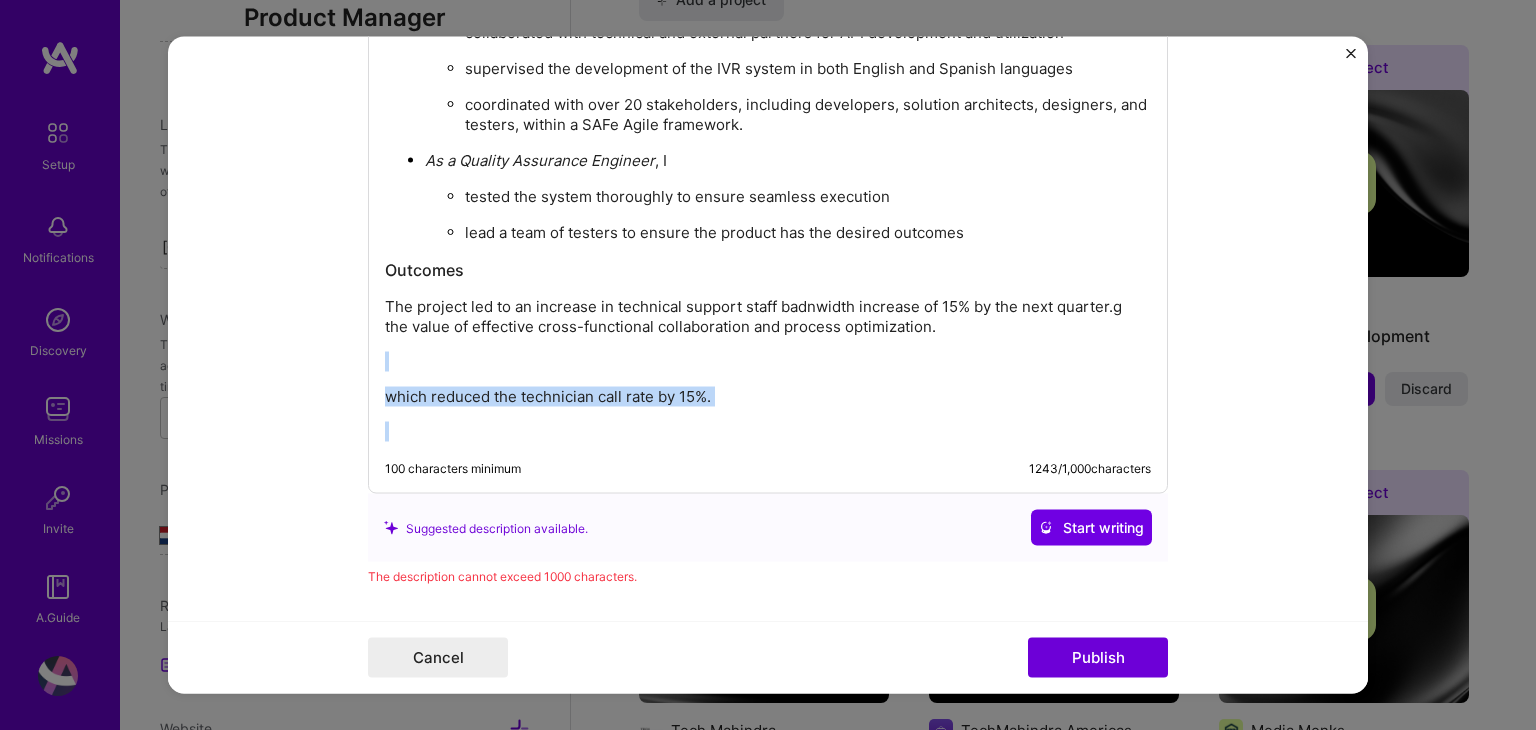 click at bounding box center [768, 362] 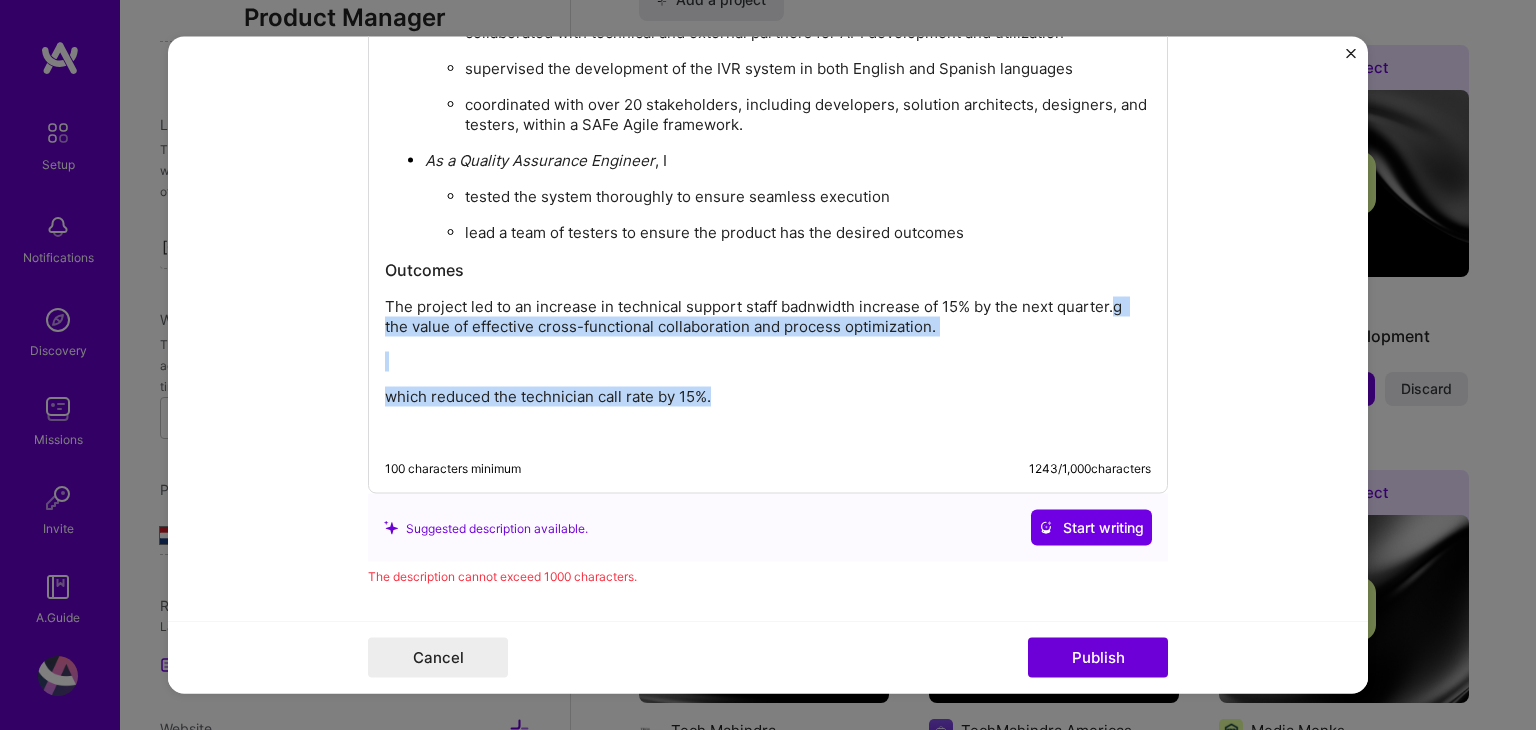 drag, startPoint x: 715, startPoint y: 381, endPoint x: 1109, endPoint y: 295, distance: 403.27658 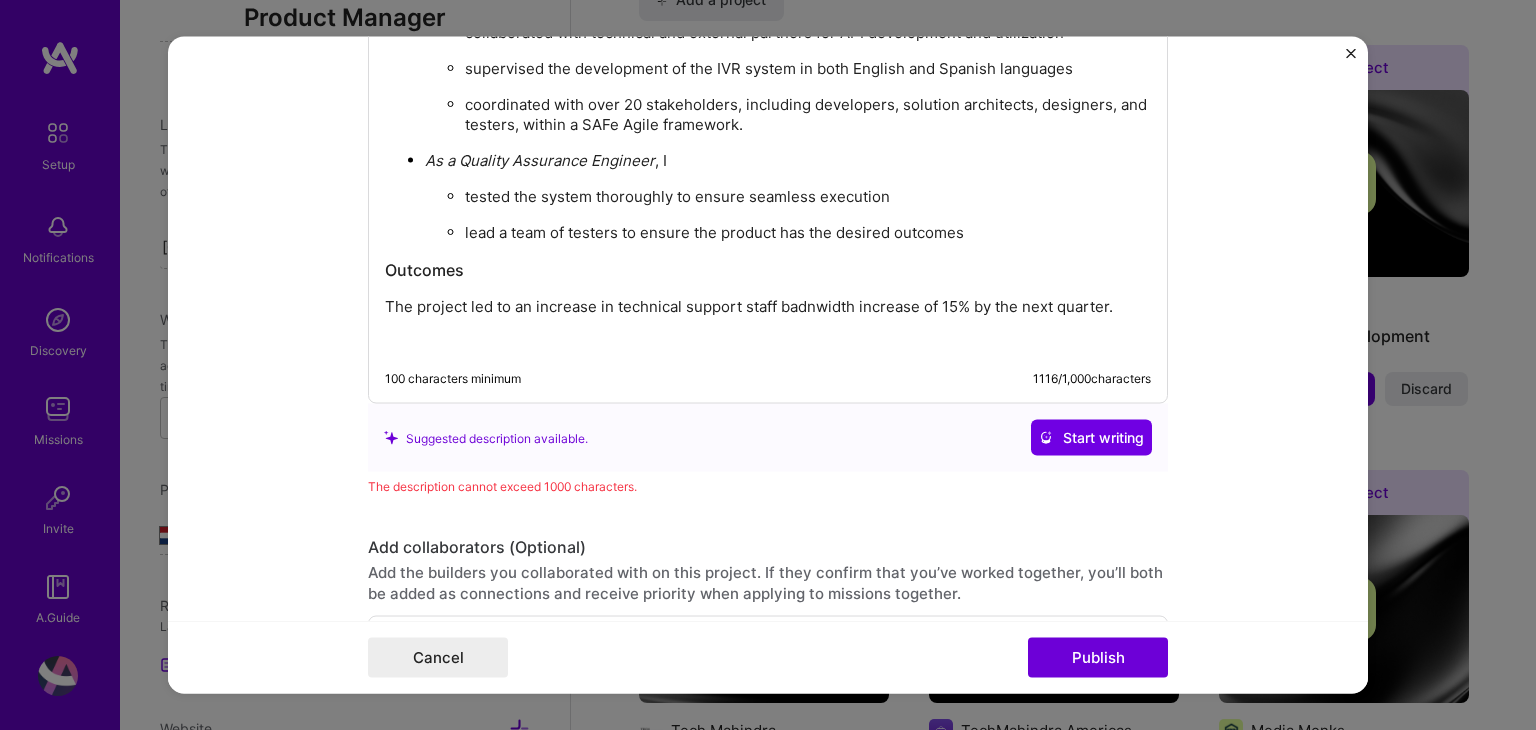 click on "The project led to an increase in technical support staff badnwidth increase of 15% by the next quarter." at bounding box center [768, 307] 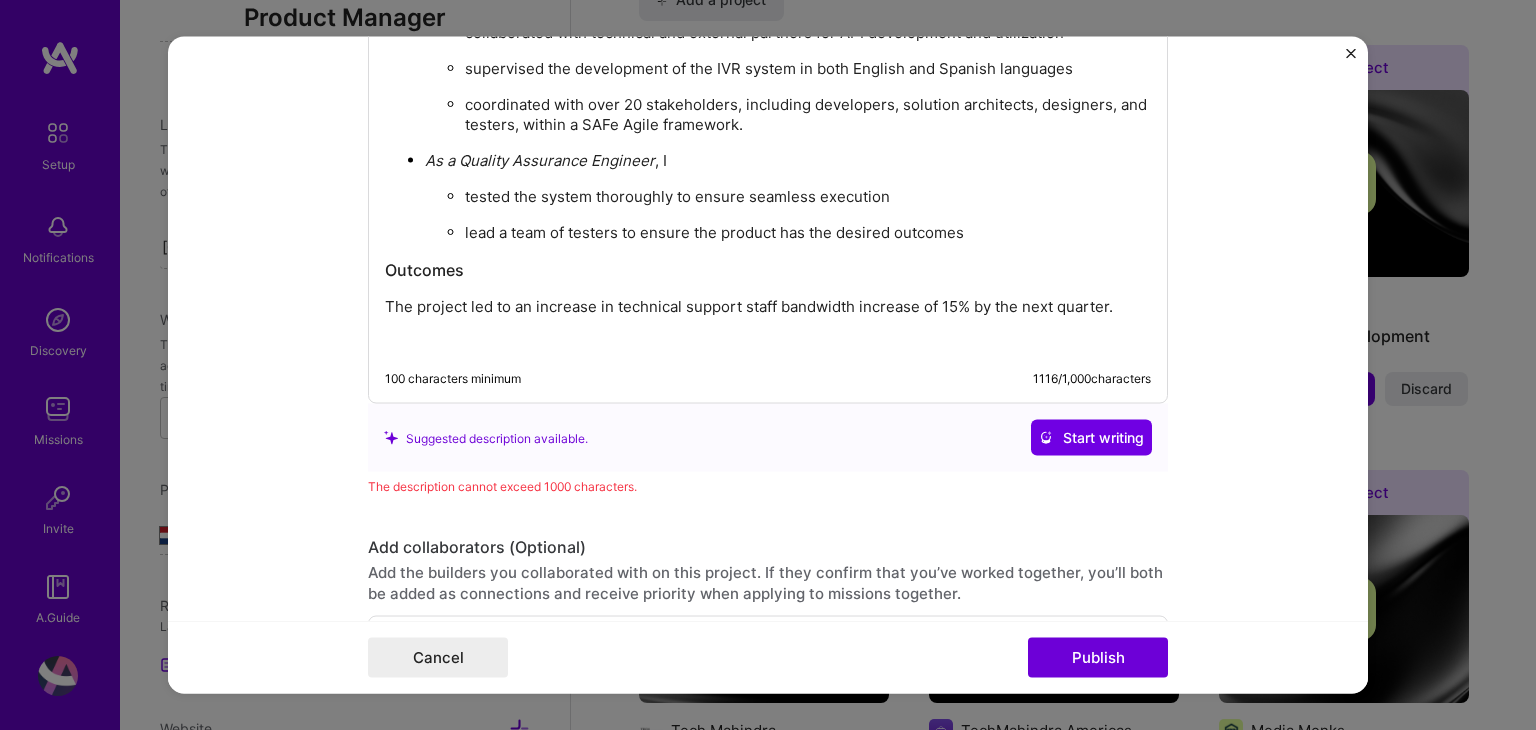 click on "The project led to an increase in technical support staff bandwidth increase of 15% by the next quarter." at bounding box center (768, 307) 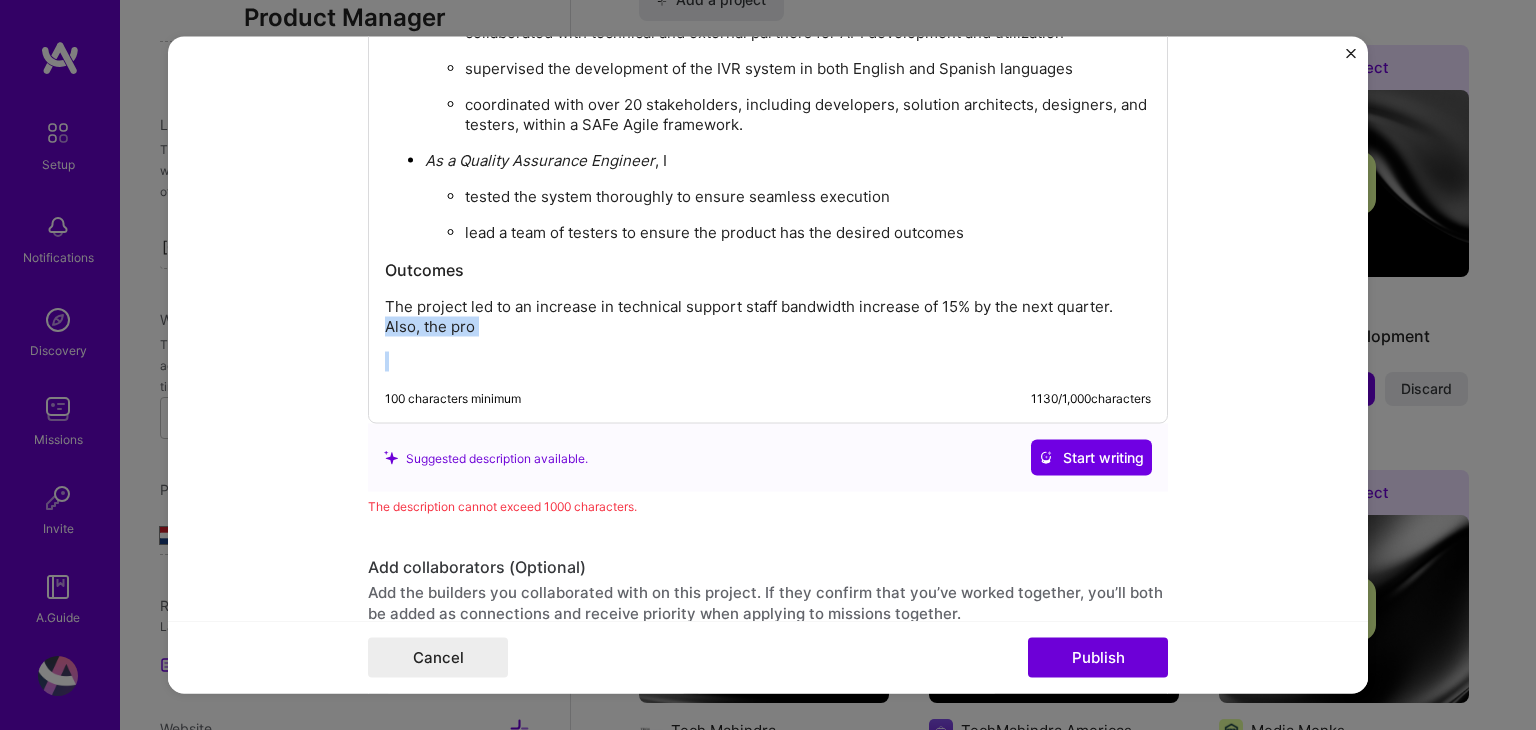 drag, startPoint x: 478, startPoint y: 329, endPoint x: 351, endPoint y: 315, distance: 127.769325 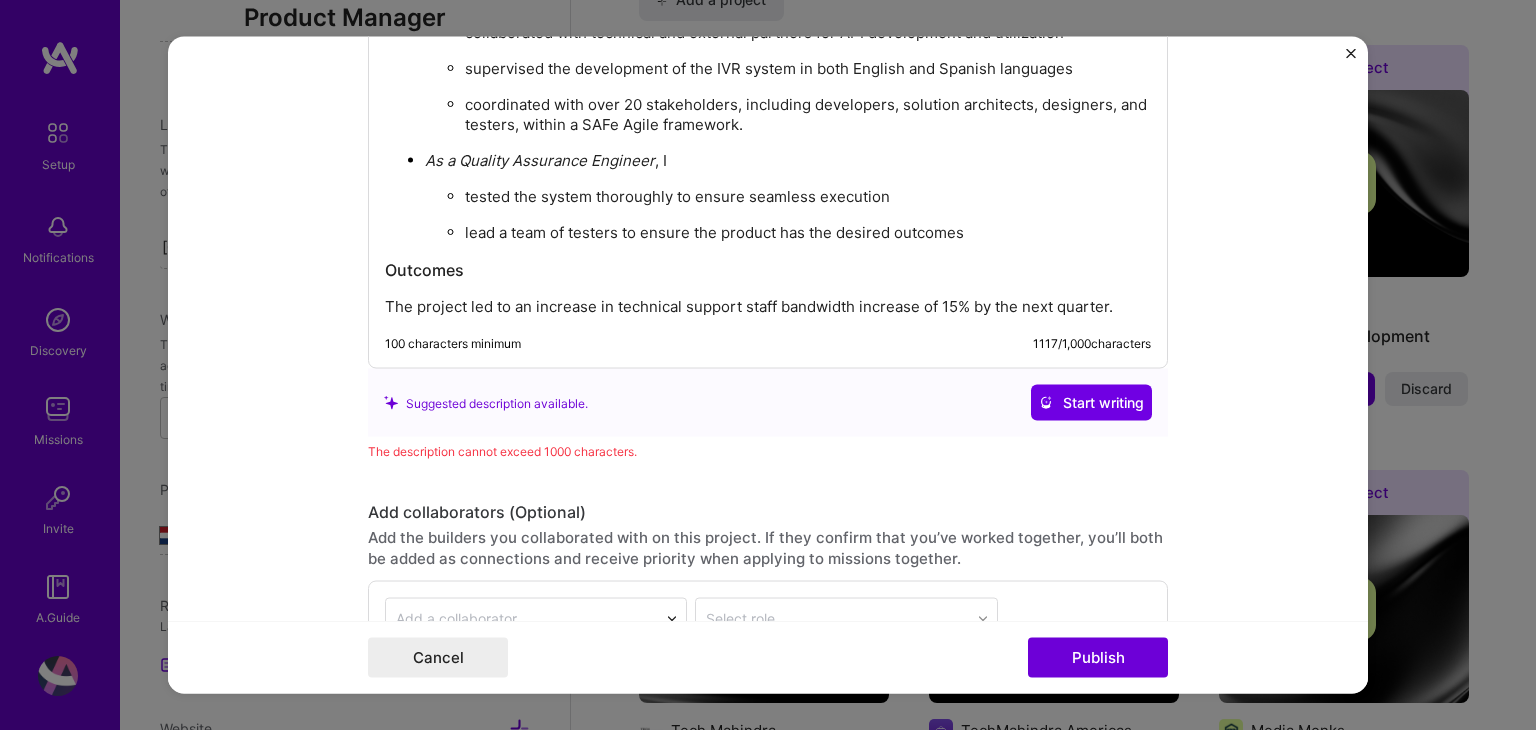 click on "The project led to an increase in technical support staff bandwidth increase of 15% by the next quarter." at bounding box center [768, 307] 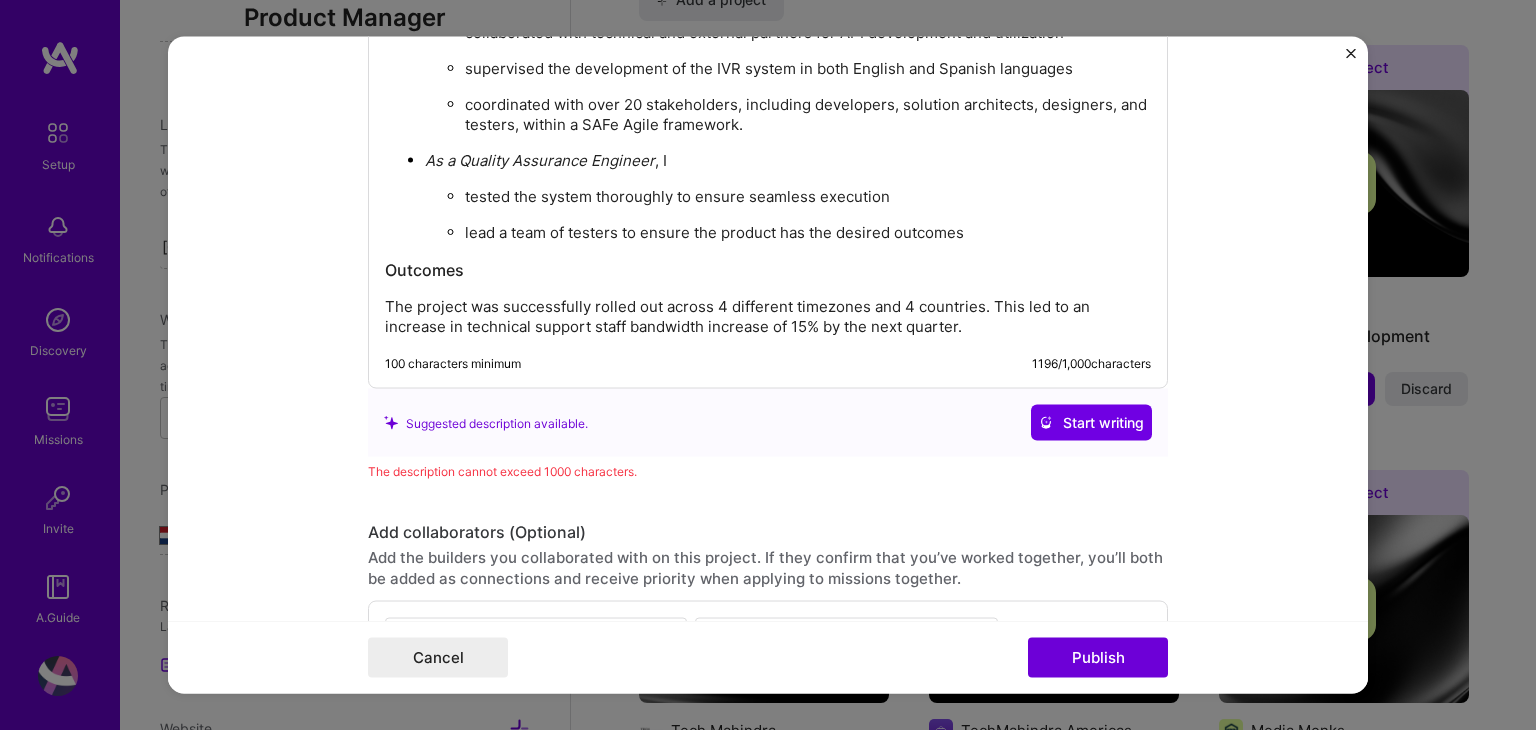 click on "The project was successfully rolled out across 4 different timezones and 4 countries. This led to an increase in technical support staff bandwidth increase of 15% by the next quarter." at bounding box center (768, 317) 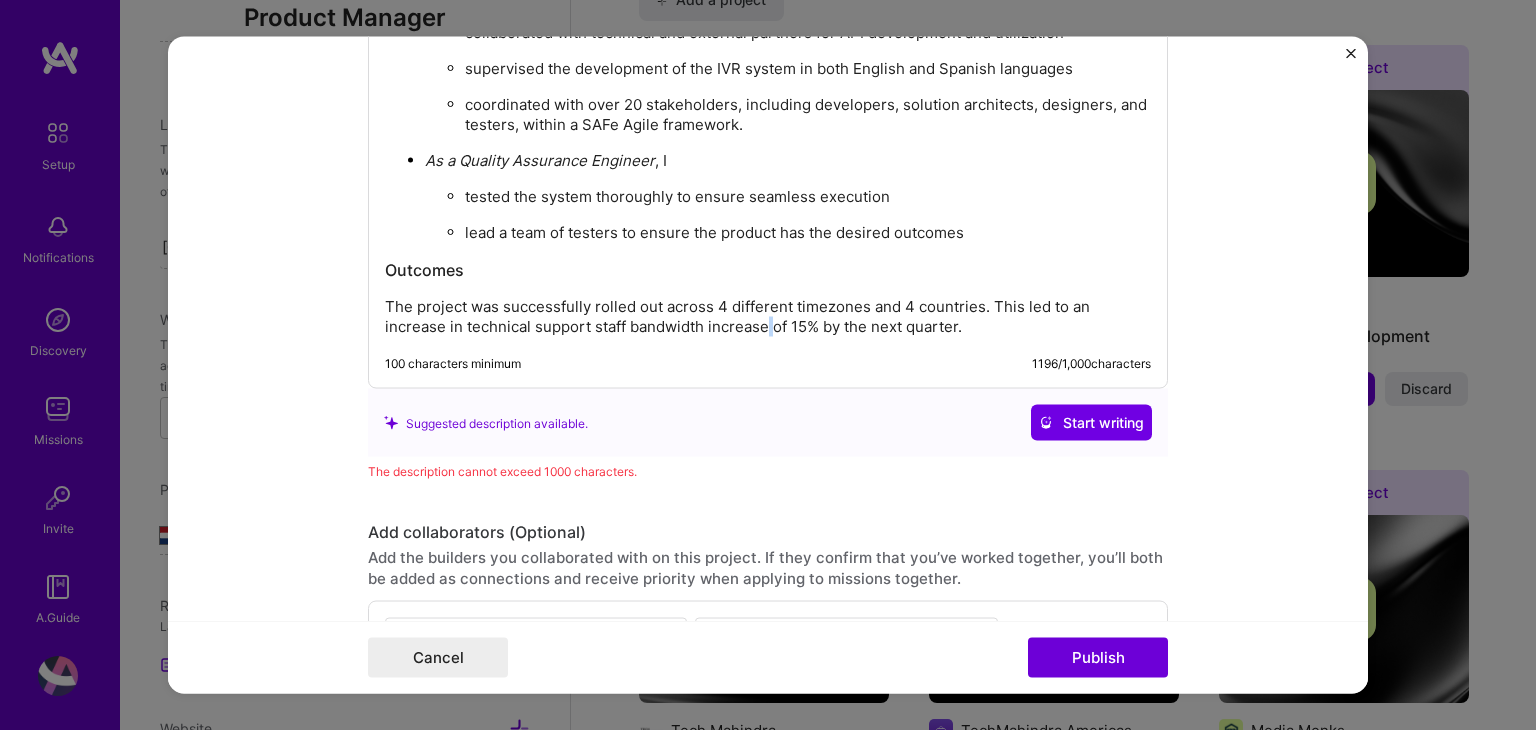 click on "The project was successfully rolled out across 4 different timezones and 4 countries. This led to an increase in technical support staff bandwidth increase of 15% by the next quarter." at bounding box center [768, 317] 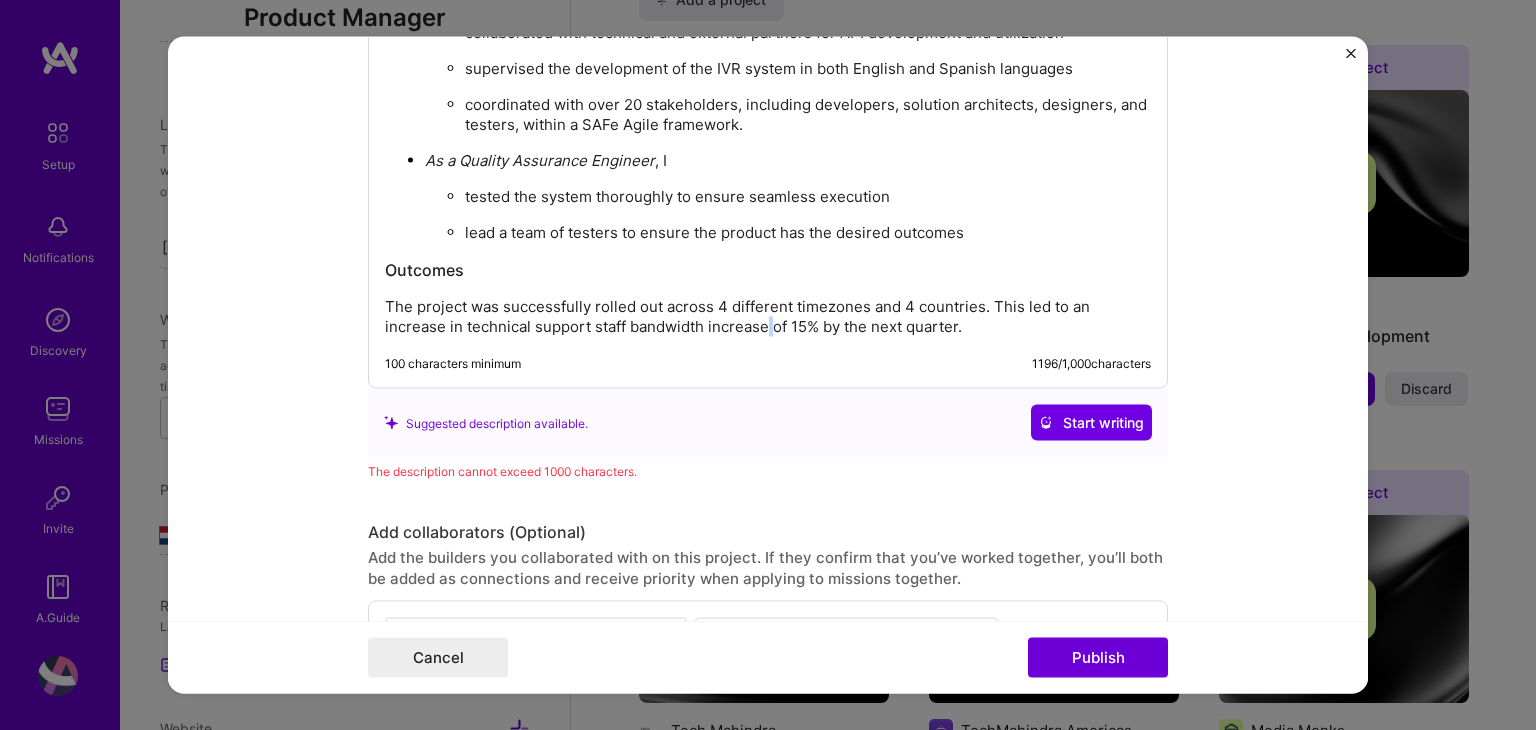 click on "The project was successfully rolled out across 4 different timezones and 4 countries. This led to an increase in technical support staff bandwidth increase of 15% by the next quarter." at bounding box center (768, 317) 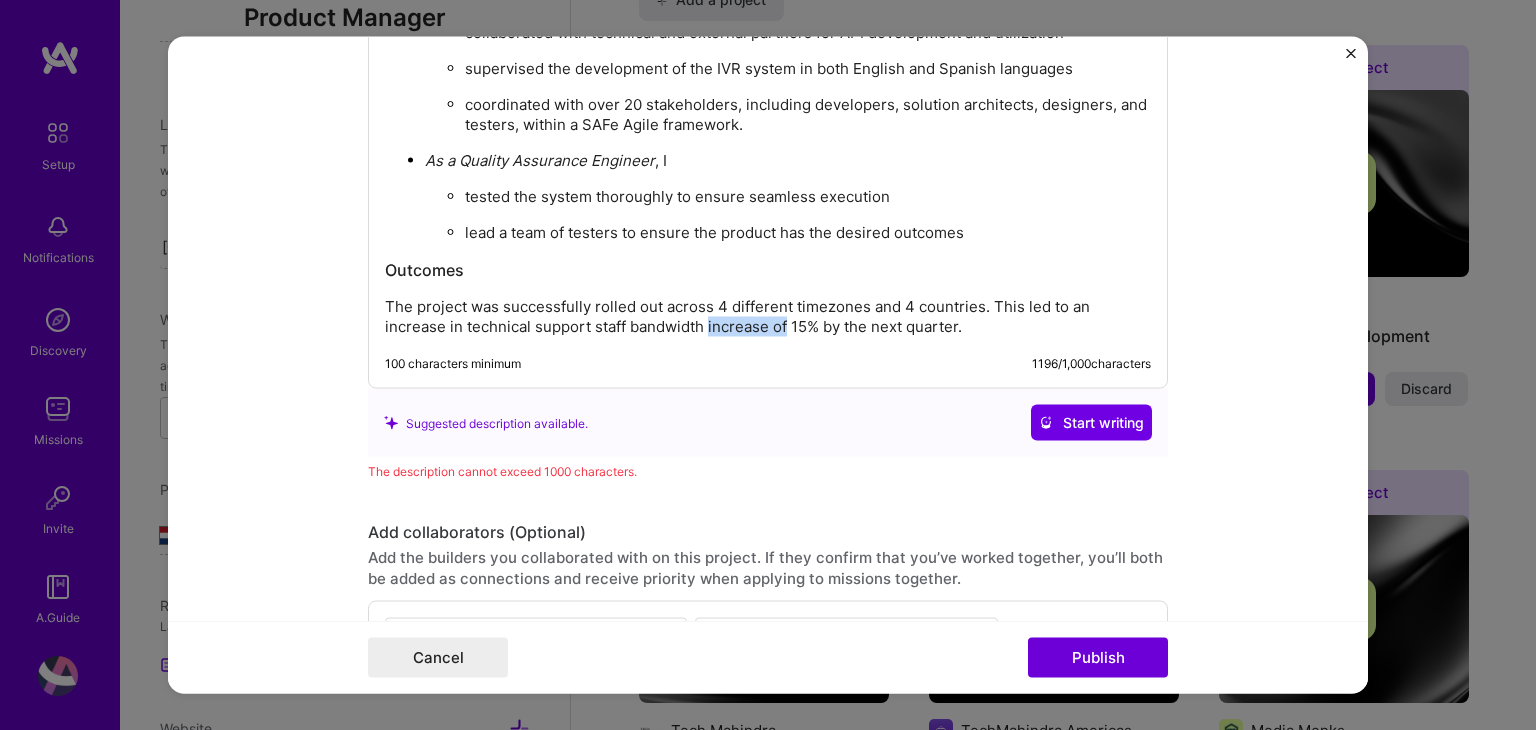 drag, startPoint x: 781, startPoint y: 314, endPoint x: 703, endPoint y: 313, distance: 78.00641 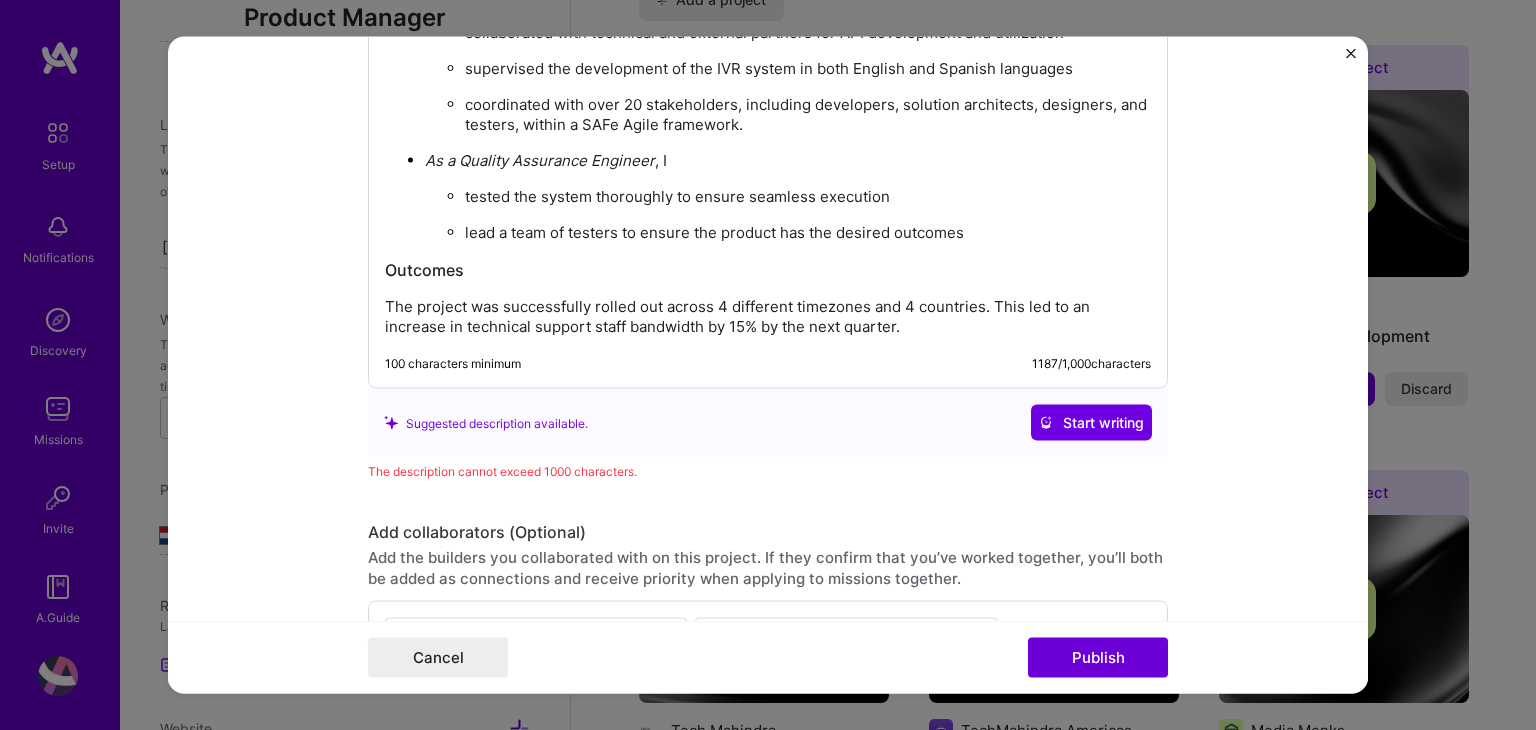 click on "The project was successfully rolled out across 4 different timezones and 4 countries. This led to an increase in technical support staff bandwidth by 15% by the next quarter." at bounding box center (768, 317) 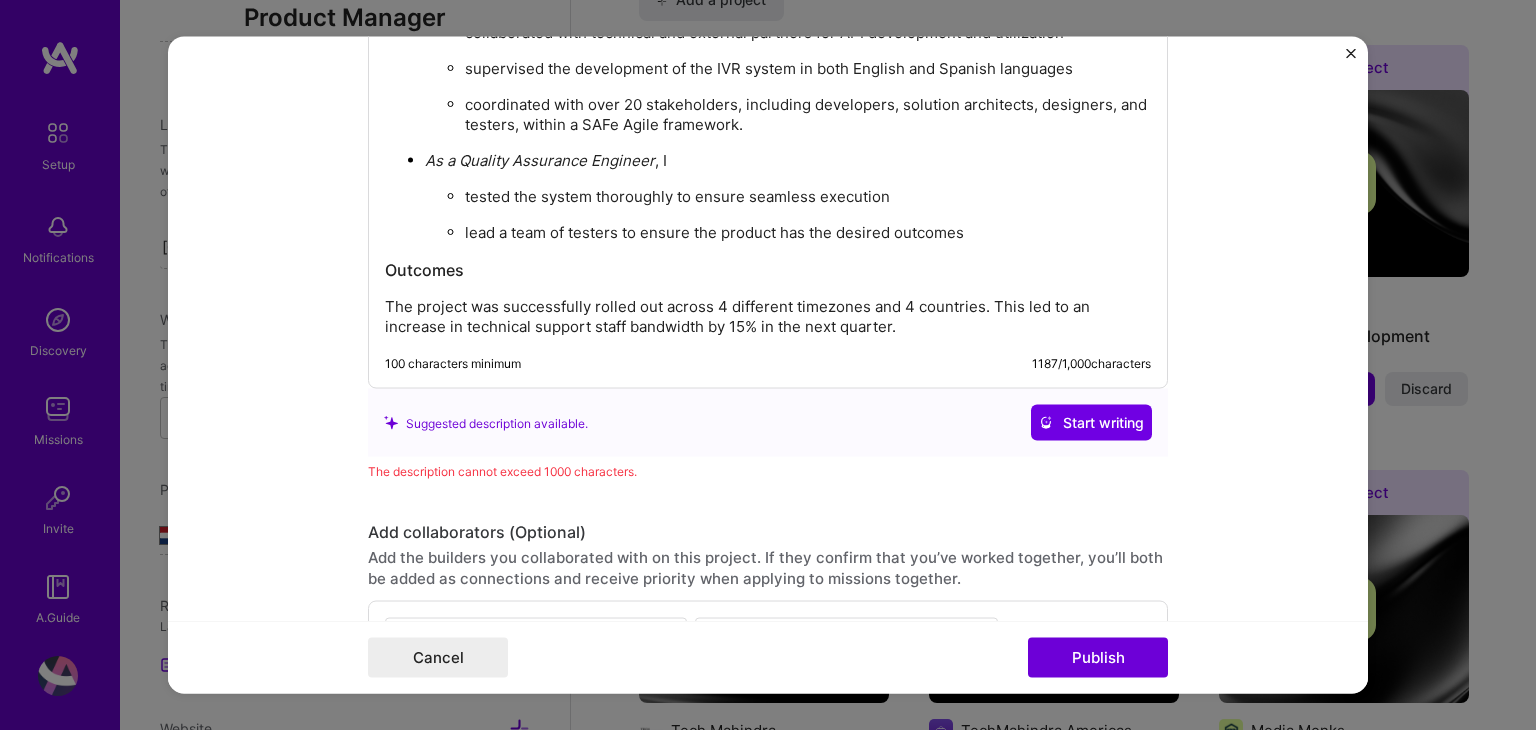 click on "The project was successfully rolled out across 4 different timezones and 4 countries. This led to an increase in technical support staff bandwidth by 15% in the next quarter." at bounding box center (768, 317) 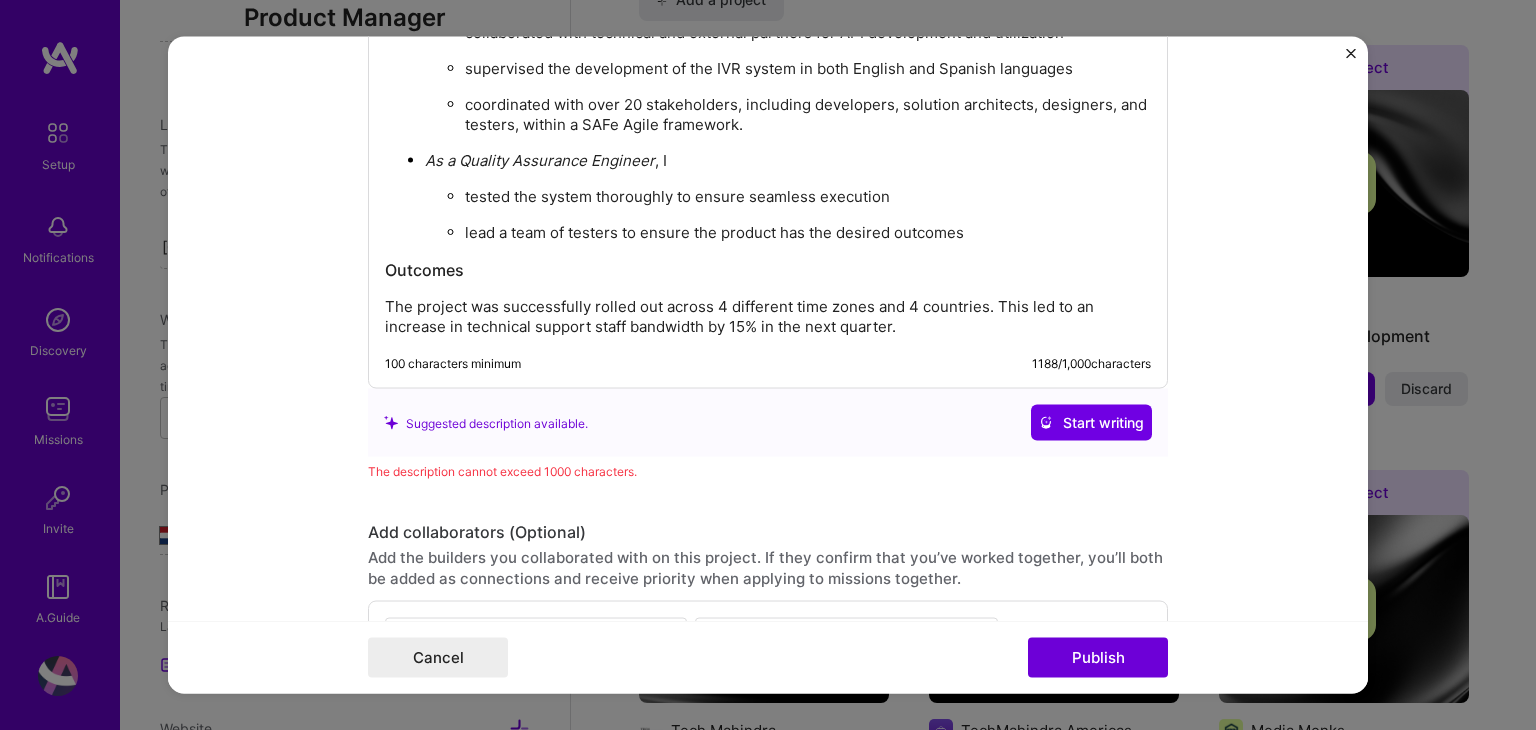 click on "The project was successfully rolled out across 4 different time zones and 4 countries. This led to an increase in technical support staff bandwidth by 15% in the next quarter." at bounding box center (768, 317) 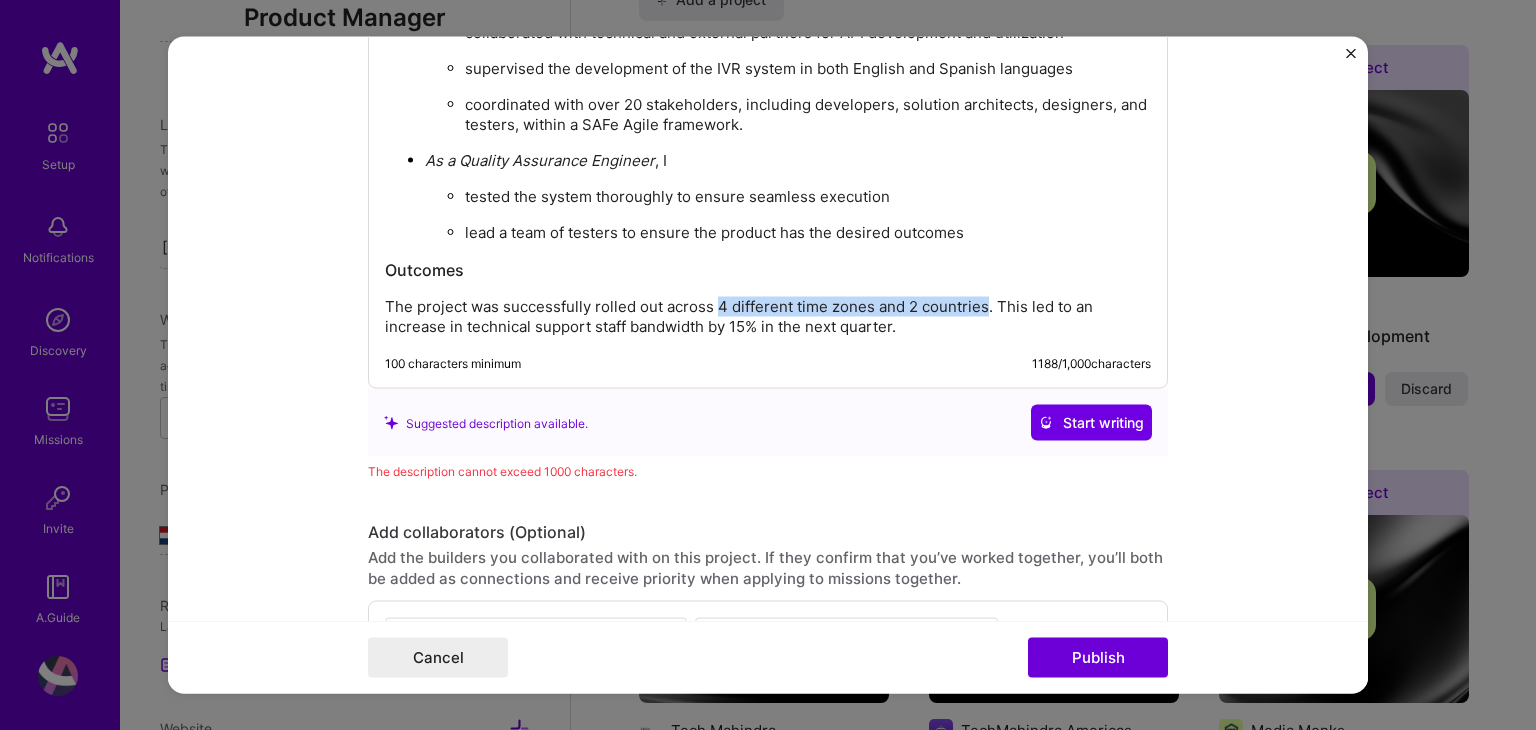 drag, startPoint x: 979, startPoint y: 298, endPoint x: 710, endPoint y: 288, distance: 269.18582 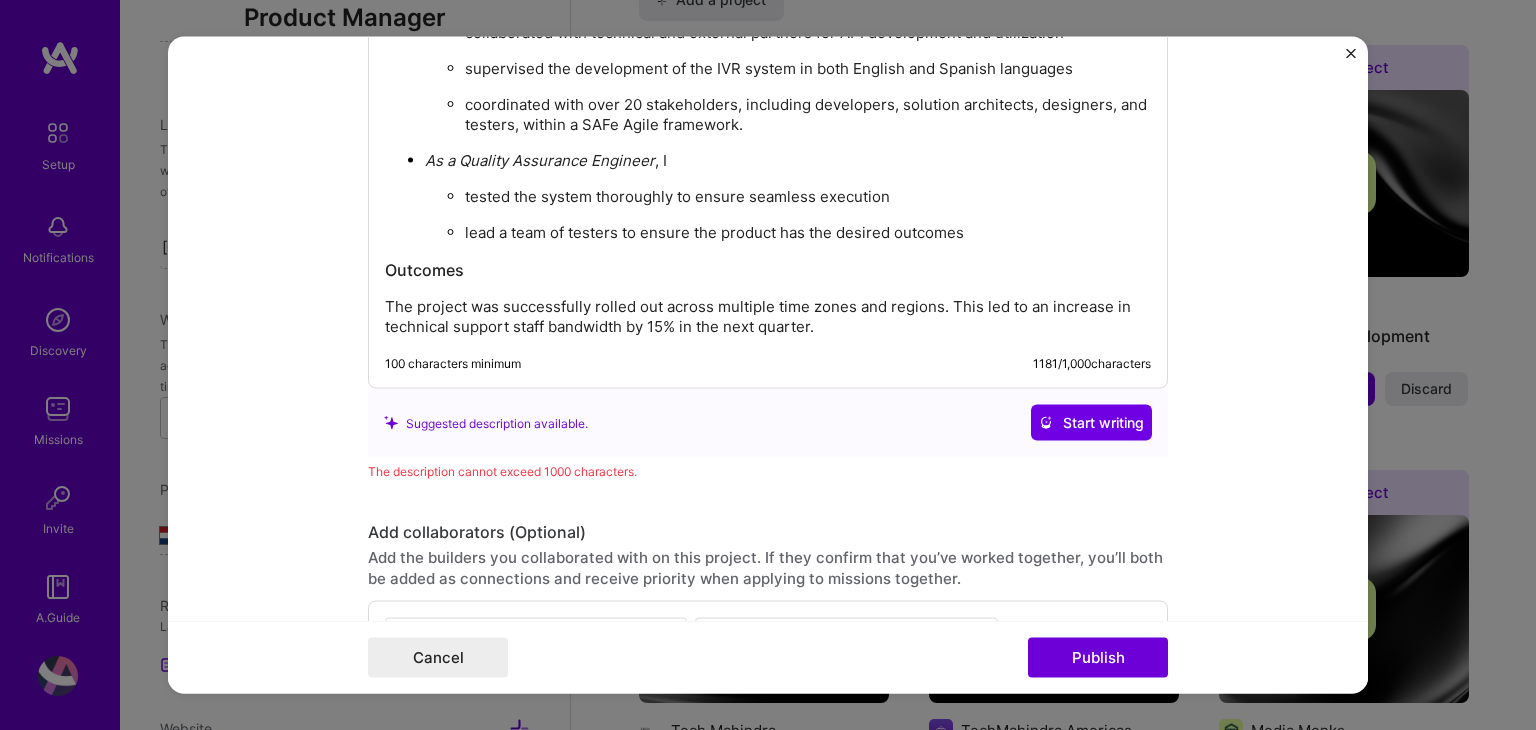 click on "This project involved designing, developing and testing for an Interactive Voice Recognition(IVR) tool. The focus was on creating a fully-functional tool in multiple languages which can be used by internal employees and increase technical support bandwidth for the customers. Problem The challenge was to reduce the high technician call rate and improve the operational efficiency of the process, which was hindered by ineffective workflow and outdated process. My Contributions As a Product Owner , I designed the employee journey from end to end collaborated with technical and external partners for API development and utilization supervised the development of the IVR system in both English and Spanish languages coordinated with over 20 stakeholders, including developers, solution architects, designers, and testers, within a SAFe Agile framework. As a Quality Assurance Engineer , I tested the system thoroughly to ensure seamless execution lead a team of testers to ensure the product has the desired outcomes 1181" at bounding box center (768, 30) 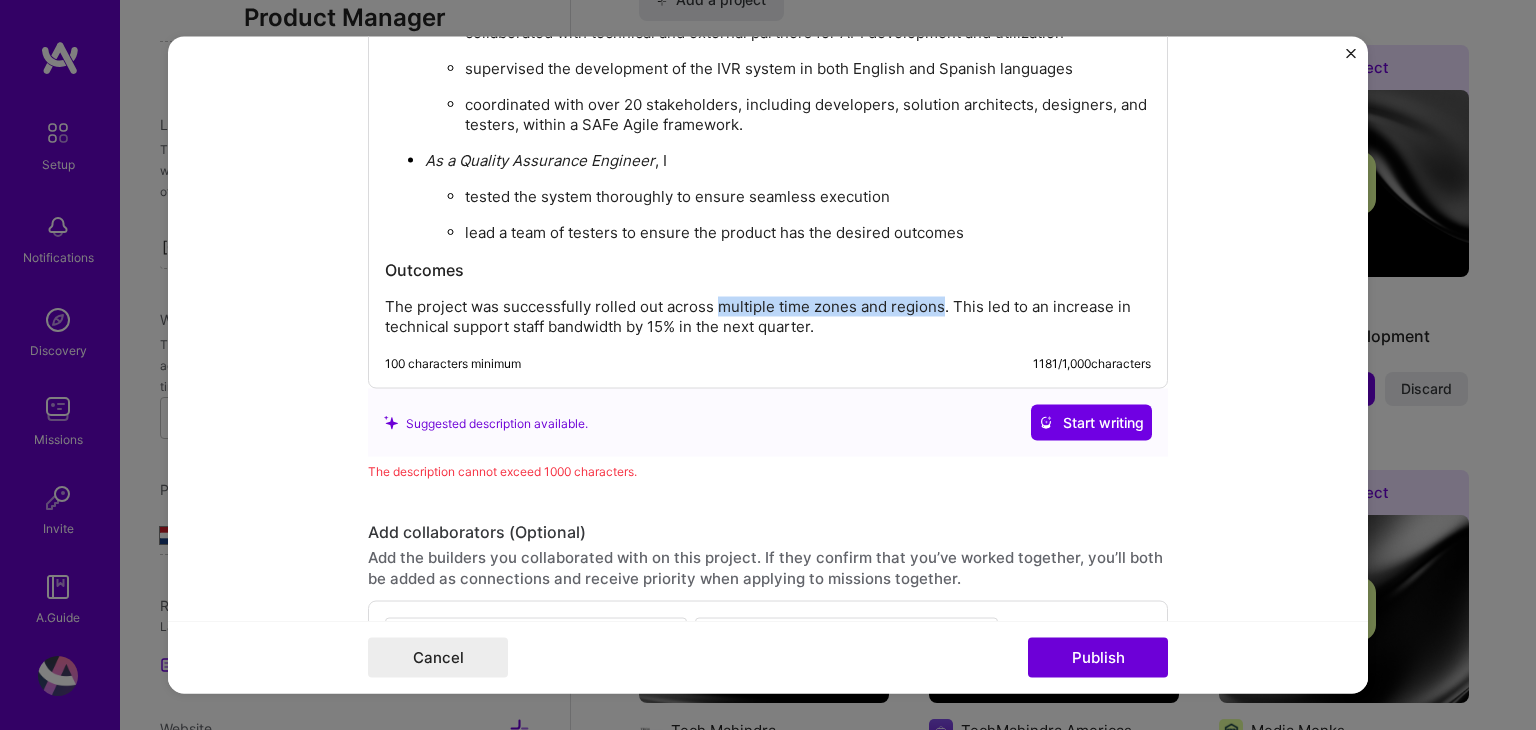 drag, startPoint x: 931, startPoint y: 297, endPoint x: 707, endPoint y: 291, distance: 224.08034 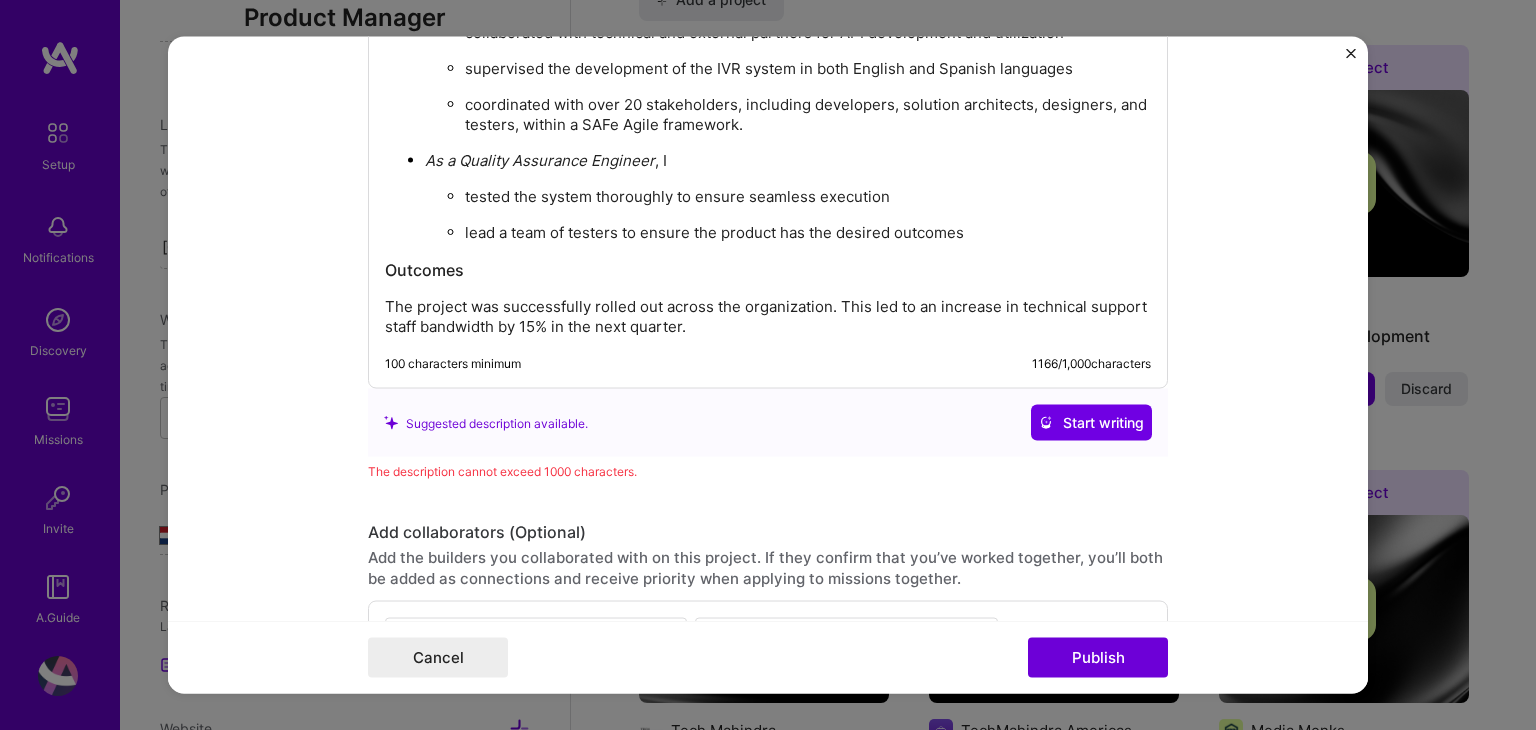 click on "The project was successfully rolled out across the organization. This led to an increase in technical support staff bandwidth by 15% in the next quarter." at bounding box center [768, 317] 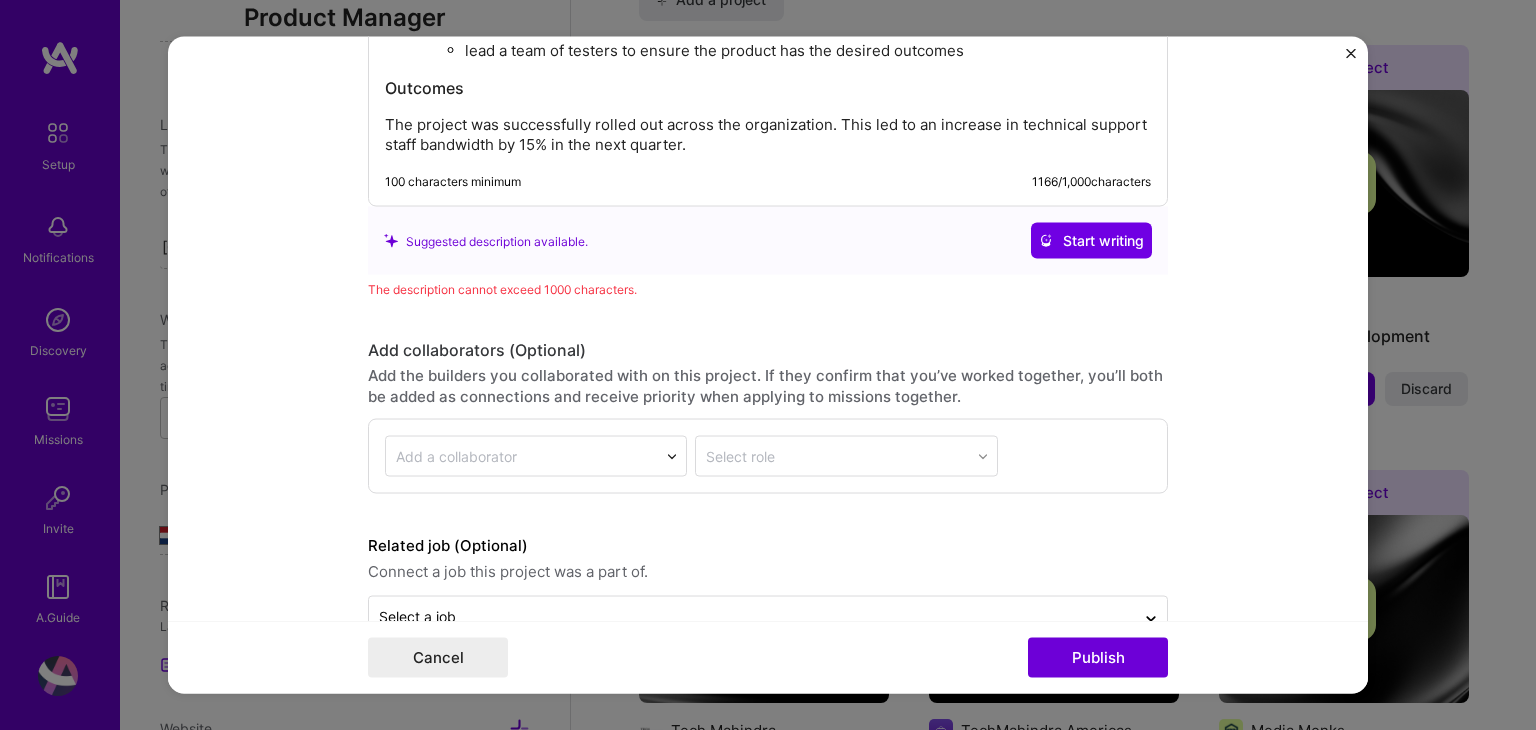 scroll, scrollTop: 2568, scrollLeft: 0, axis: vertical 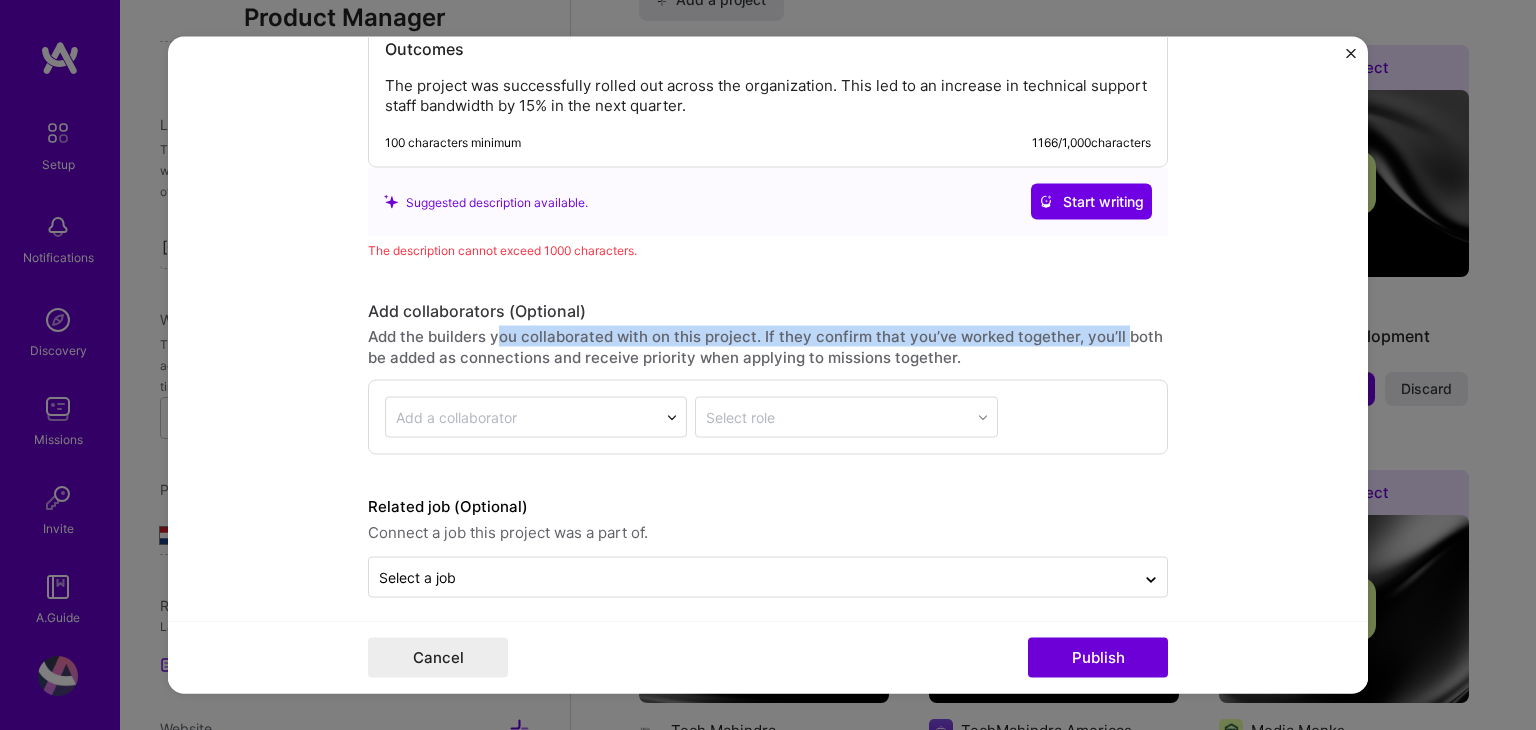 drag, startPoint x: 495, startPoint y: 318, endPoint x: 1112, endPoint y: 323, distance: 617.02026 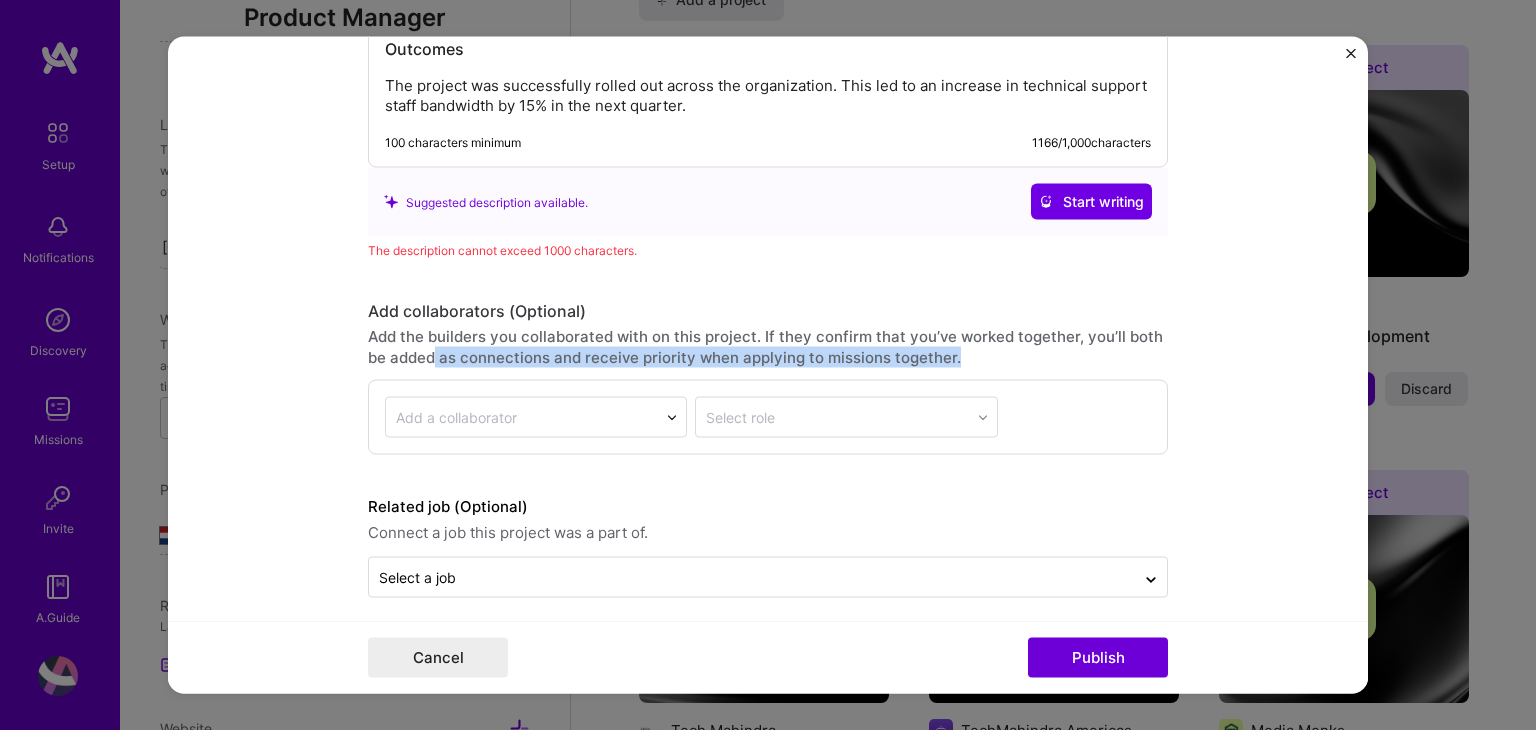 drag, startPoint x: 426, startPoint y: 345, endPoint x: 997, endPoint y: 346, distance: 571.00085 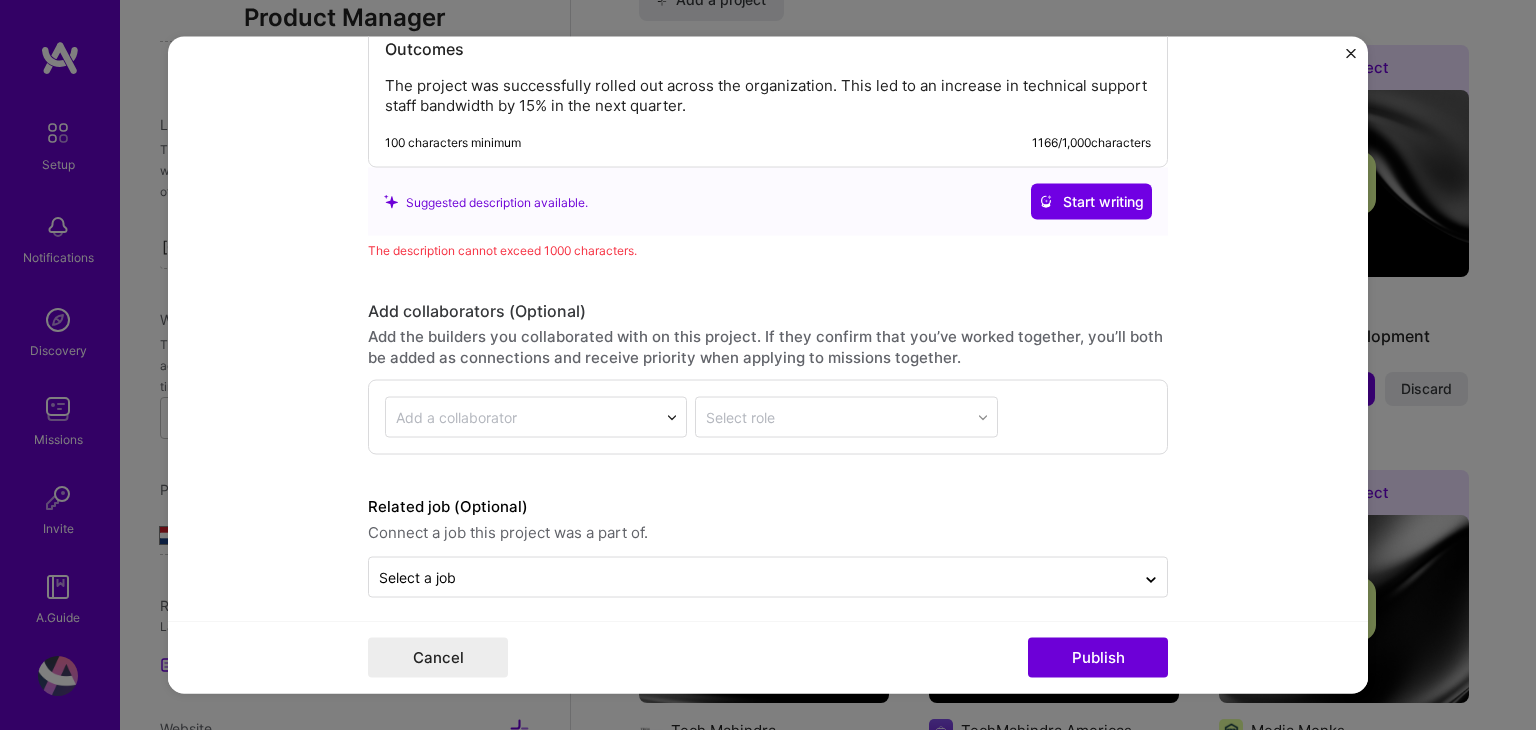 click on "Connect a job this project was a part of." at bounding box center [768, 533] 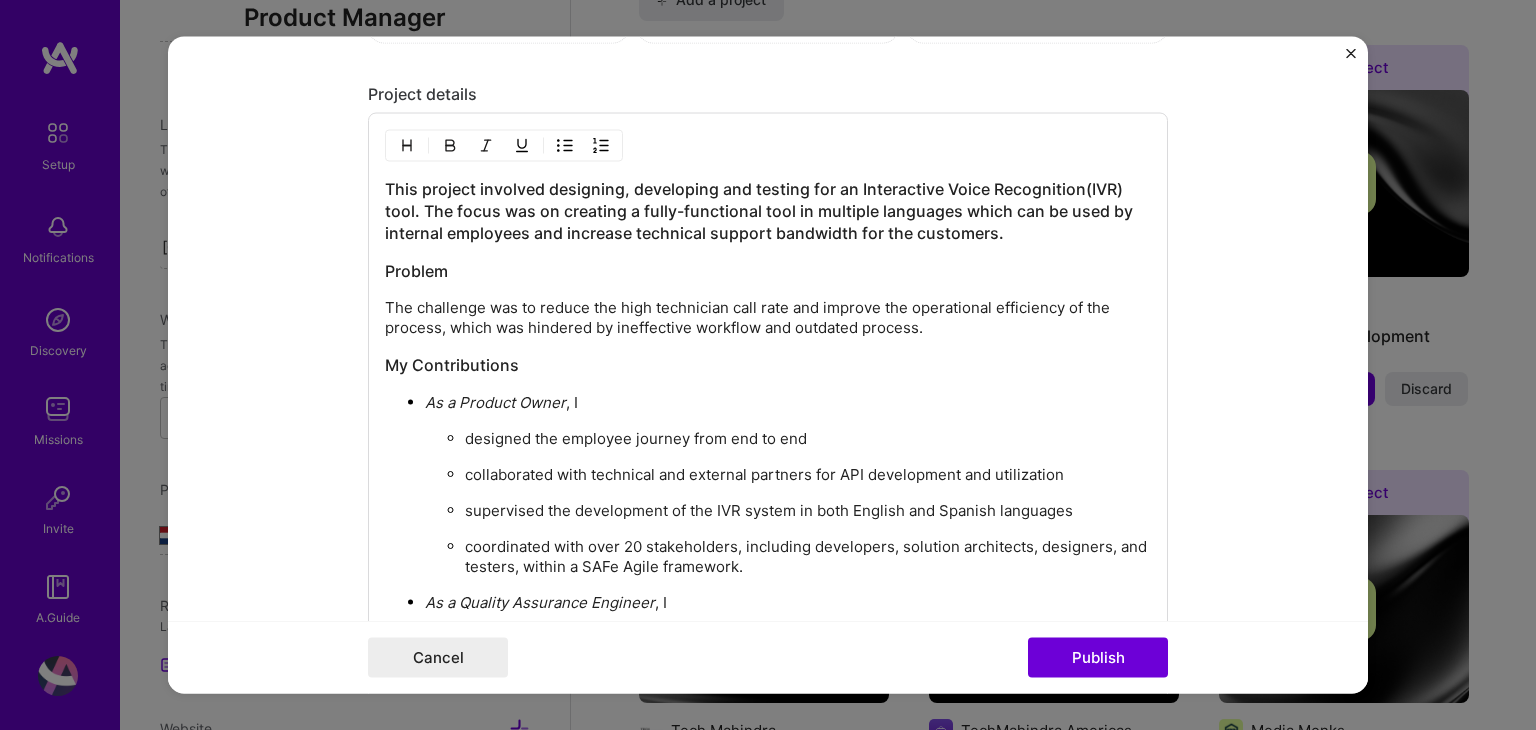 scroll, scrollTop: 1868, scrollLeft: 0, axis: vertical 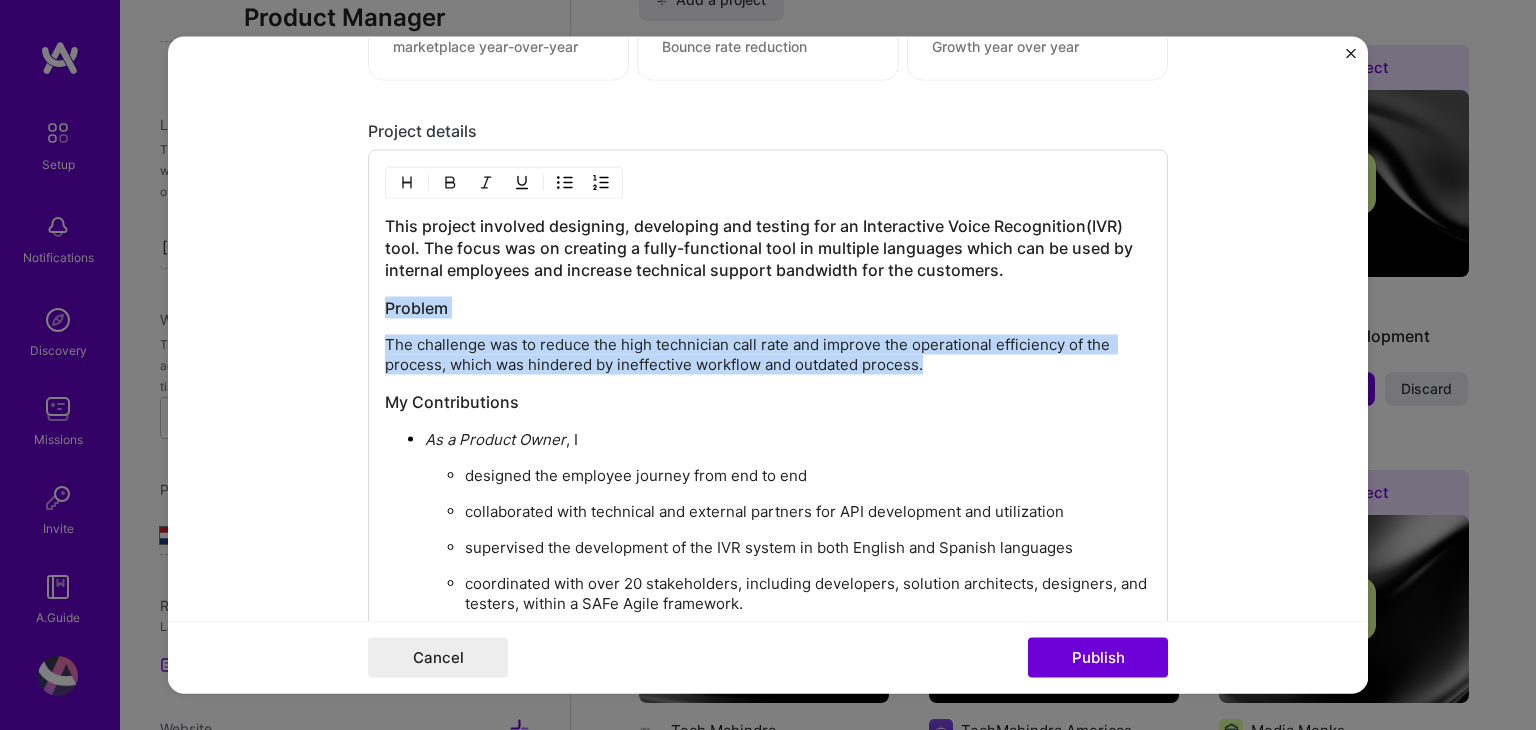 drag, startPoint x: 932, startPoint y: 361, endPoint x: 345, endPoint y: 298, distance: 590.3711 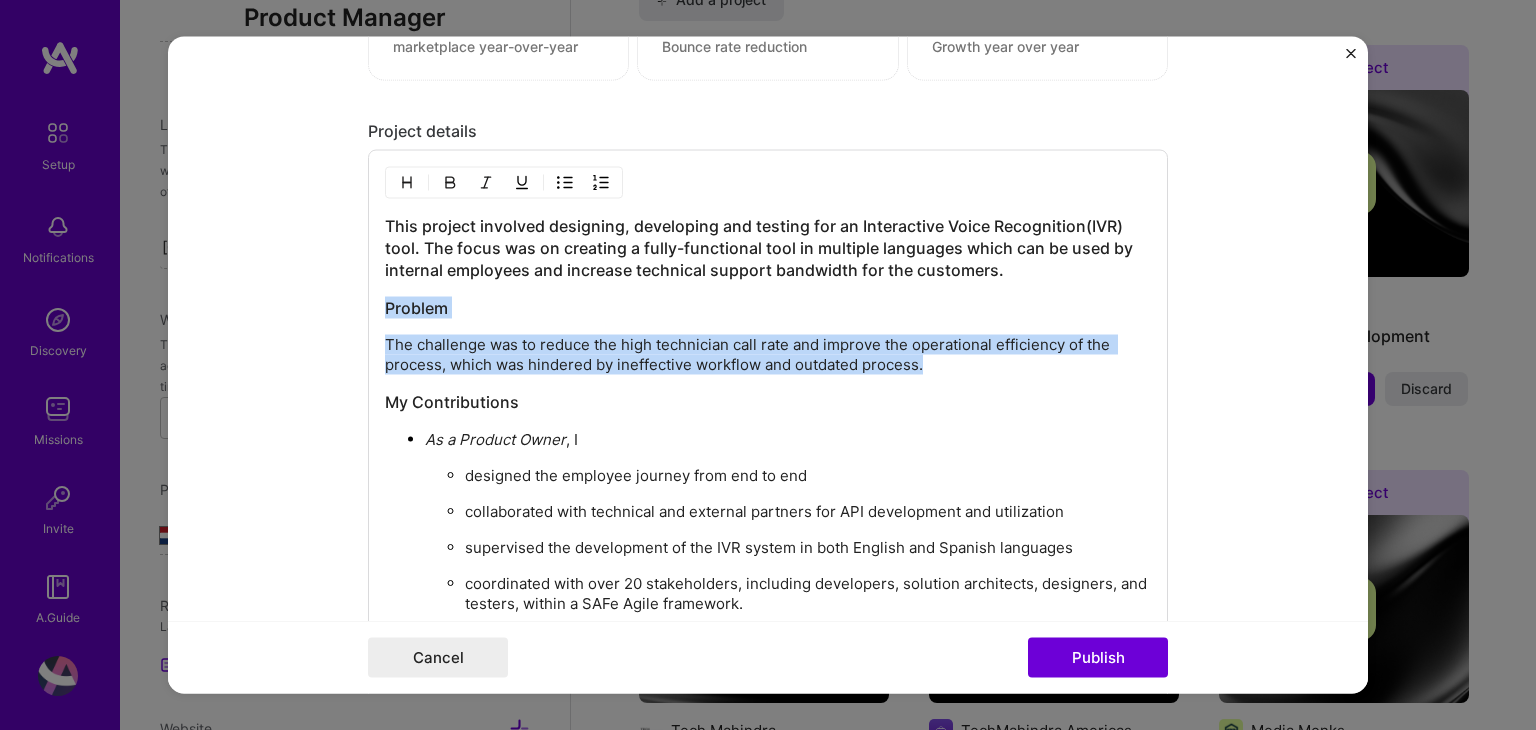 click on "Editing suggested project This project is suggested based on your LinkedIn, resume or A.Team activity. Project title IVR-Based Task Automation for Internal Operations Company TechMahindra Americas
Project industry Industry 2 Project Link (Optional)
Drag and drop an image or   Upload file Upload file We recommend uploading at least 4 images. 1600x1200px or higher recommended. Max 5MB each. Role Product Owner Product Owner Jan, [DATE]
to Dec, [DATE]
I’m still working on this project Skills used — Add up to 12 skills Any new skills will be added to your profile. desi desi 4 Agile 1 2 3 4 5 Backlog Prioritization 1 2 3 4 5 Product Design 1 2 3 4 5 API Design 1 2 3 4 5 Did this role require you to manage team members? (Optional) Yes, I managed — team members. Were you involved from inception to launch (0  ->  1)? (Optional) I was involved in zero to one with this project Project details" at bounding box center [768, 365] 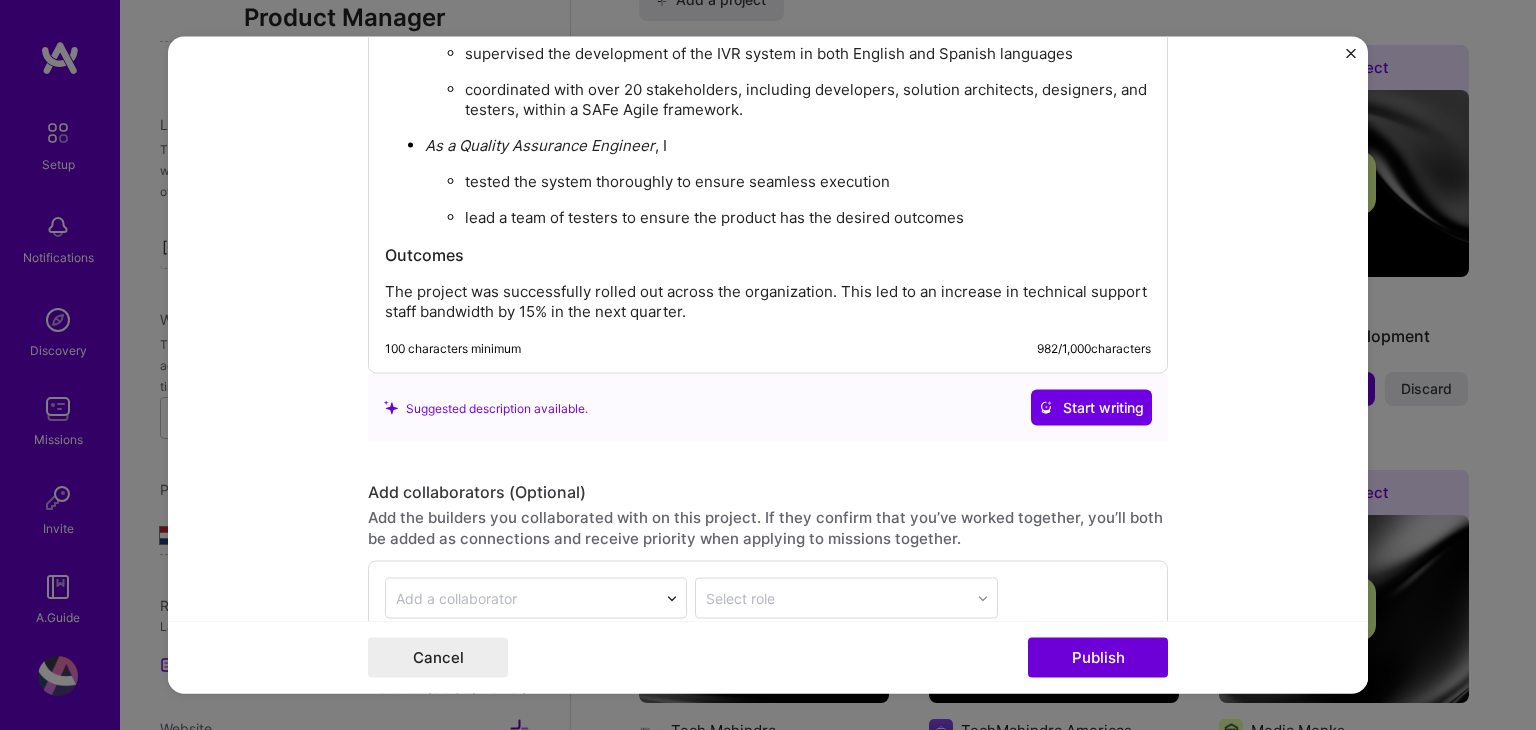 scroll, scrollTop: 2449, scrollLeft: 0, axis: vertical 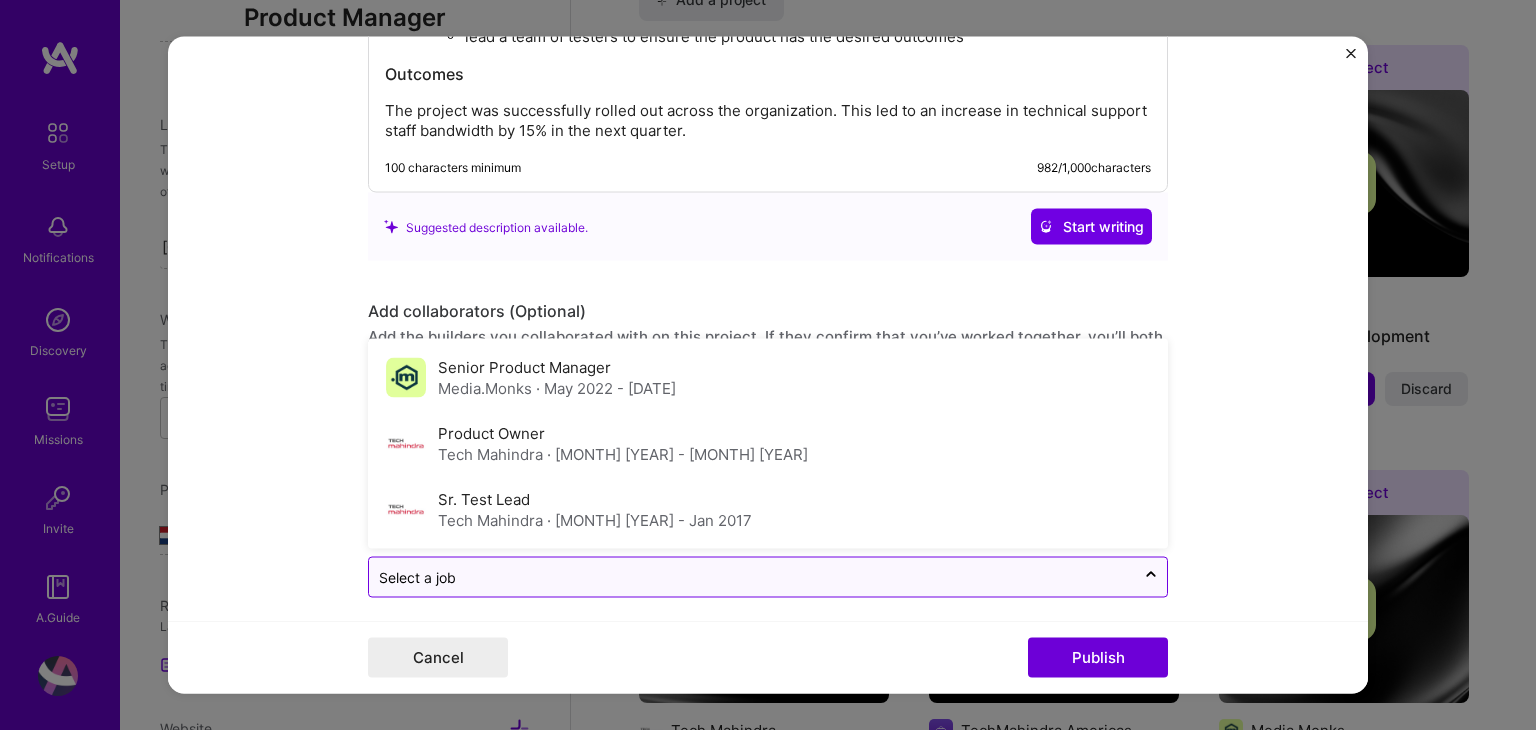 click at bounding box center (752, 577) 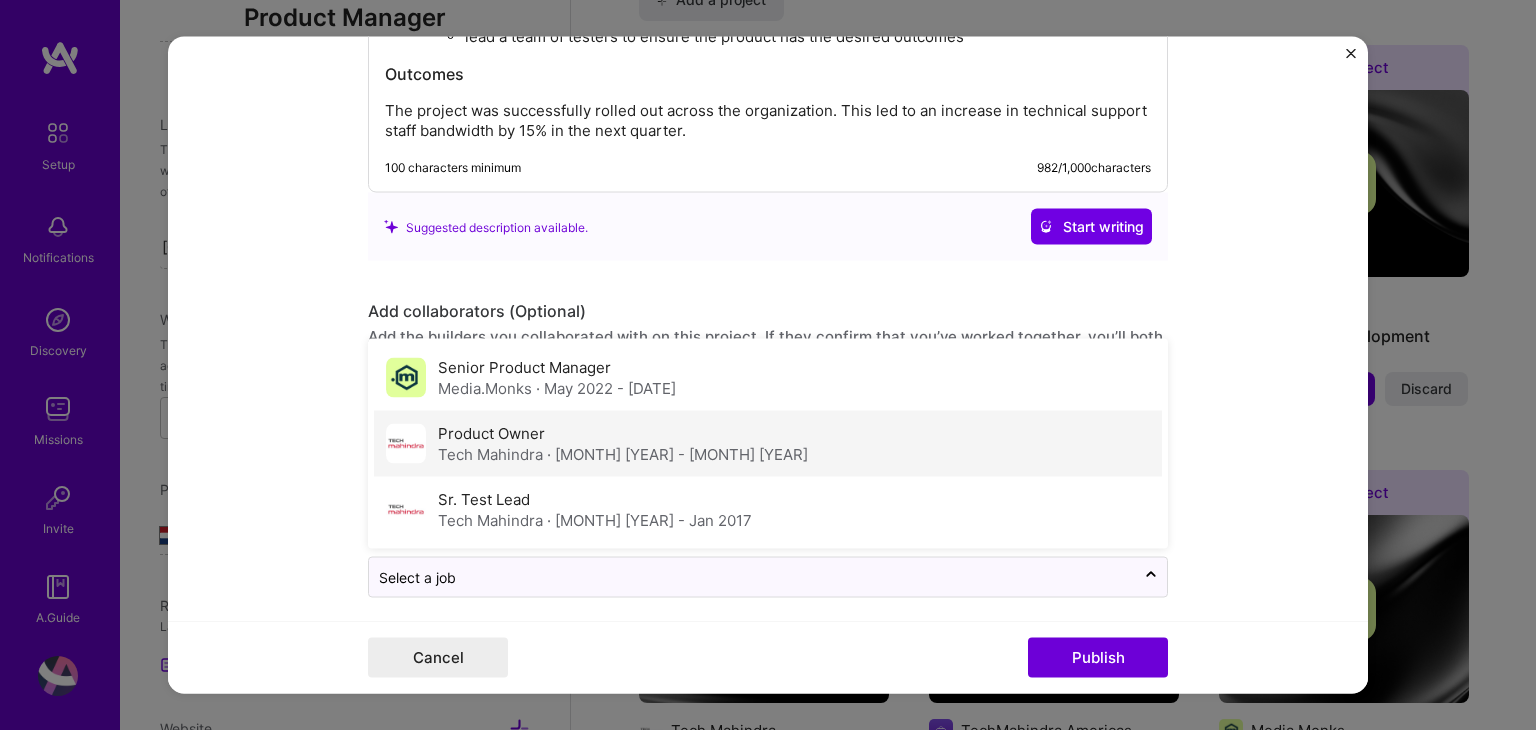 click on "Product Owner Tech Mahindra · Jan [MONTH] - Dec [YEAR]" at bounding box center (623, 444) 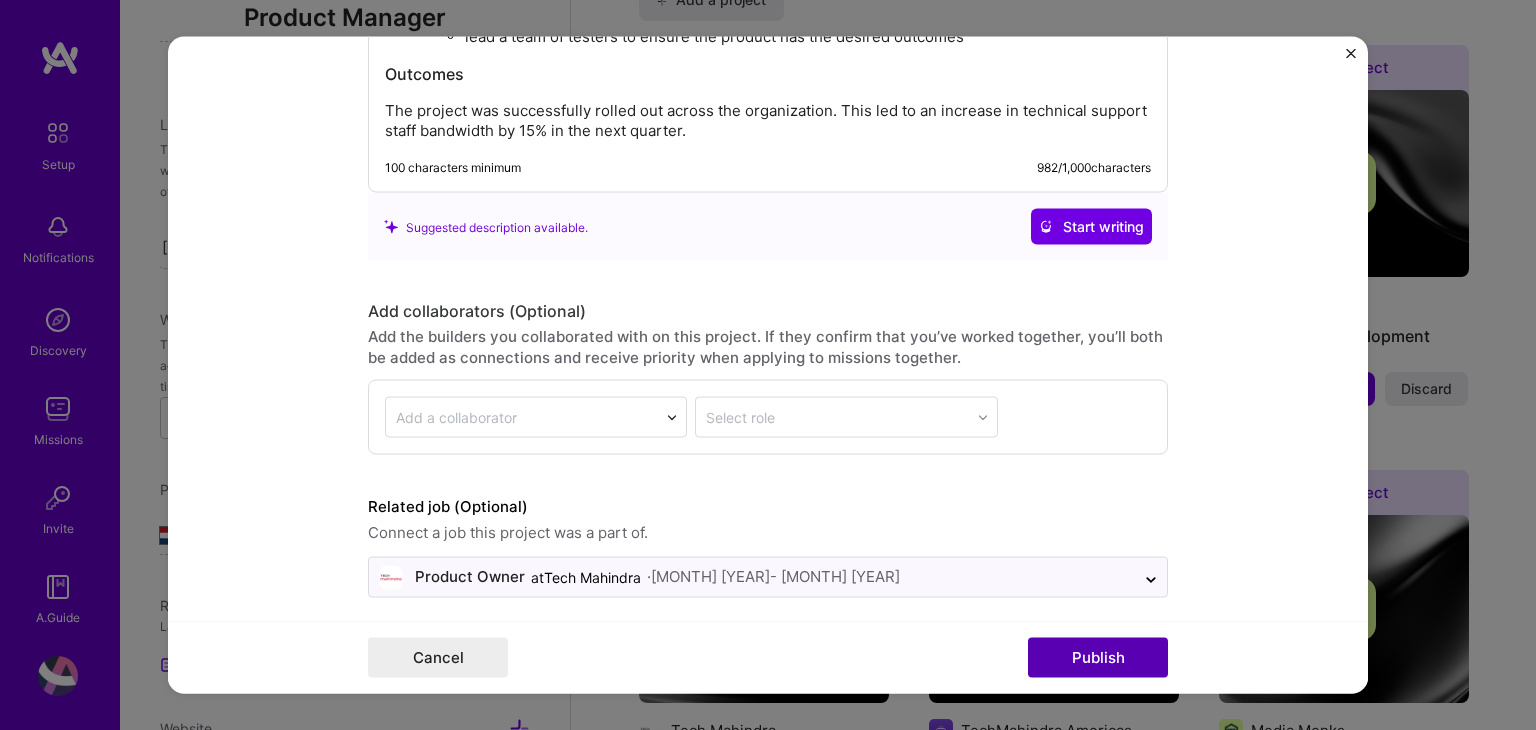 click on "Publish" at bounding box center [1098, 658] 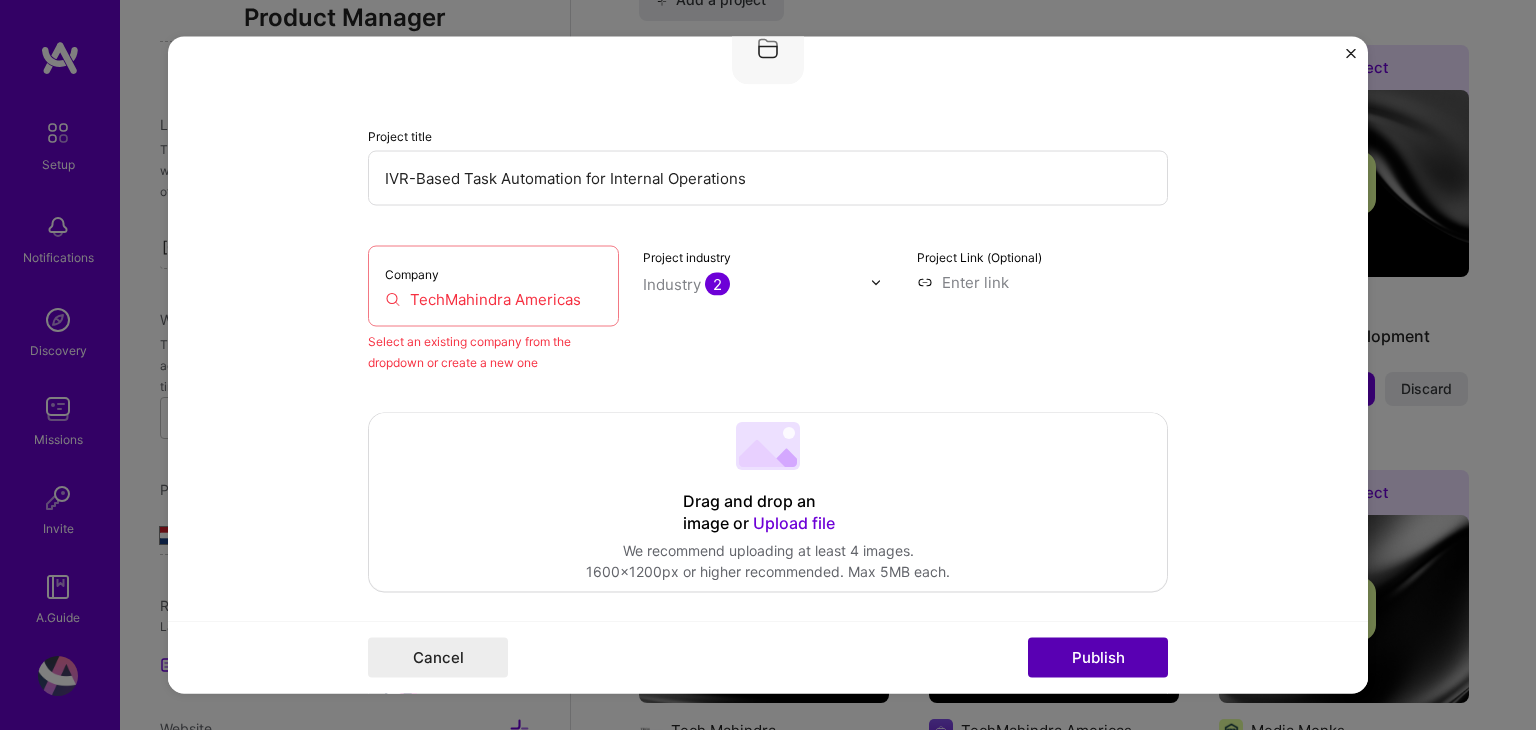 scroll, scrollTop: 131, scrollLeft: 0, axis: vertical 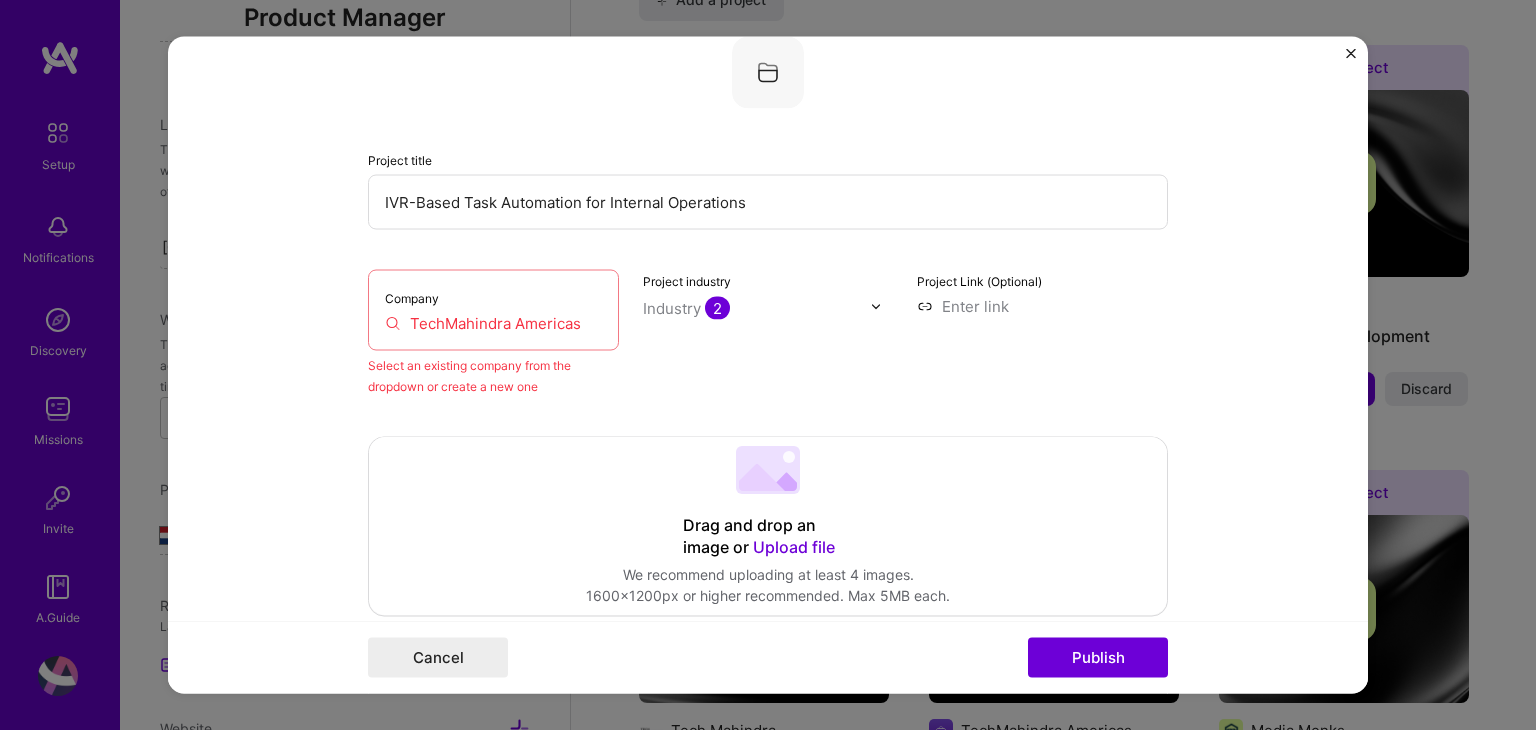 click on "Company [COMPANY]" at bounding box center (493, 310) 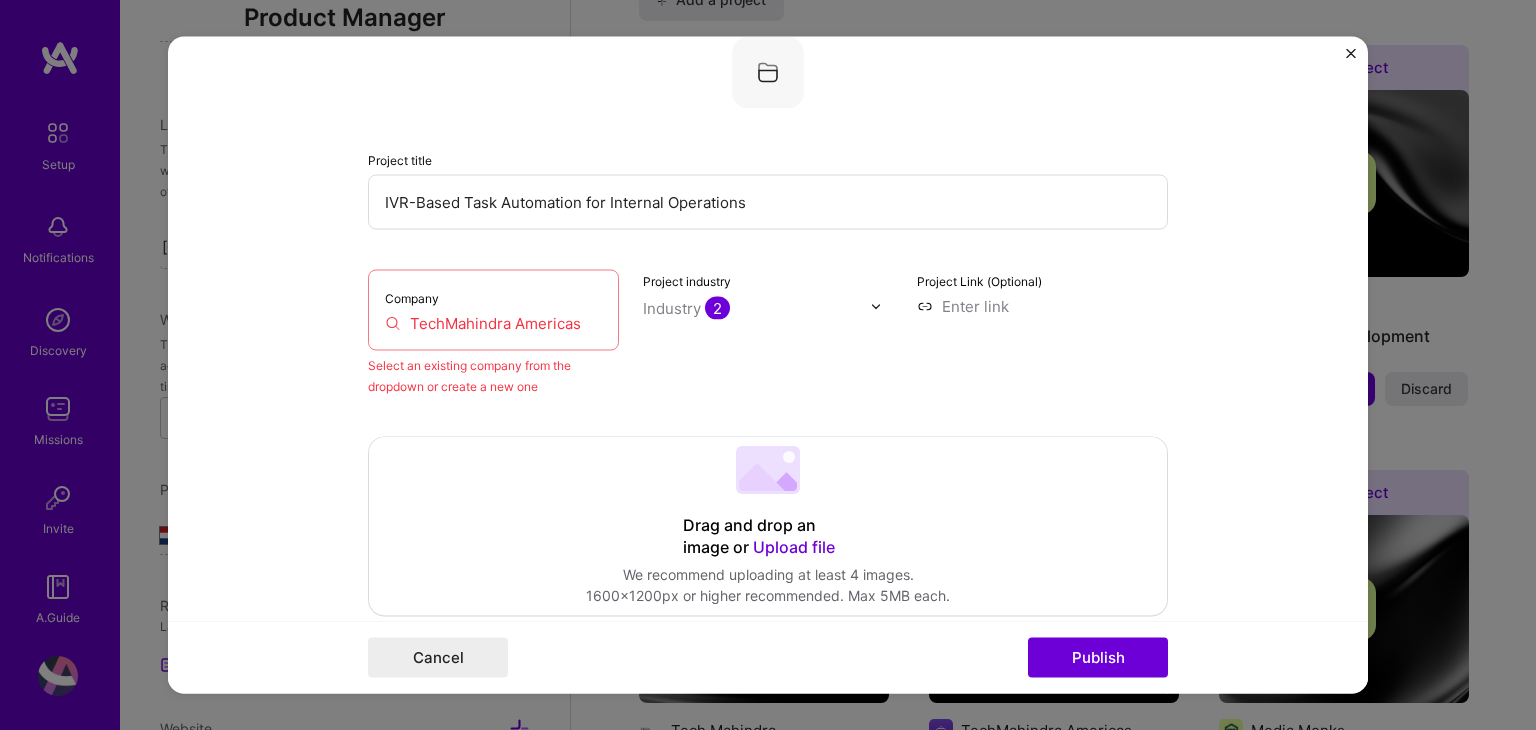 click on "TechMahindra Americas" at bounding box center [493, 323] 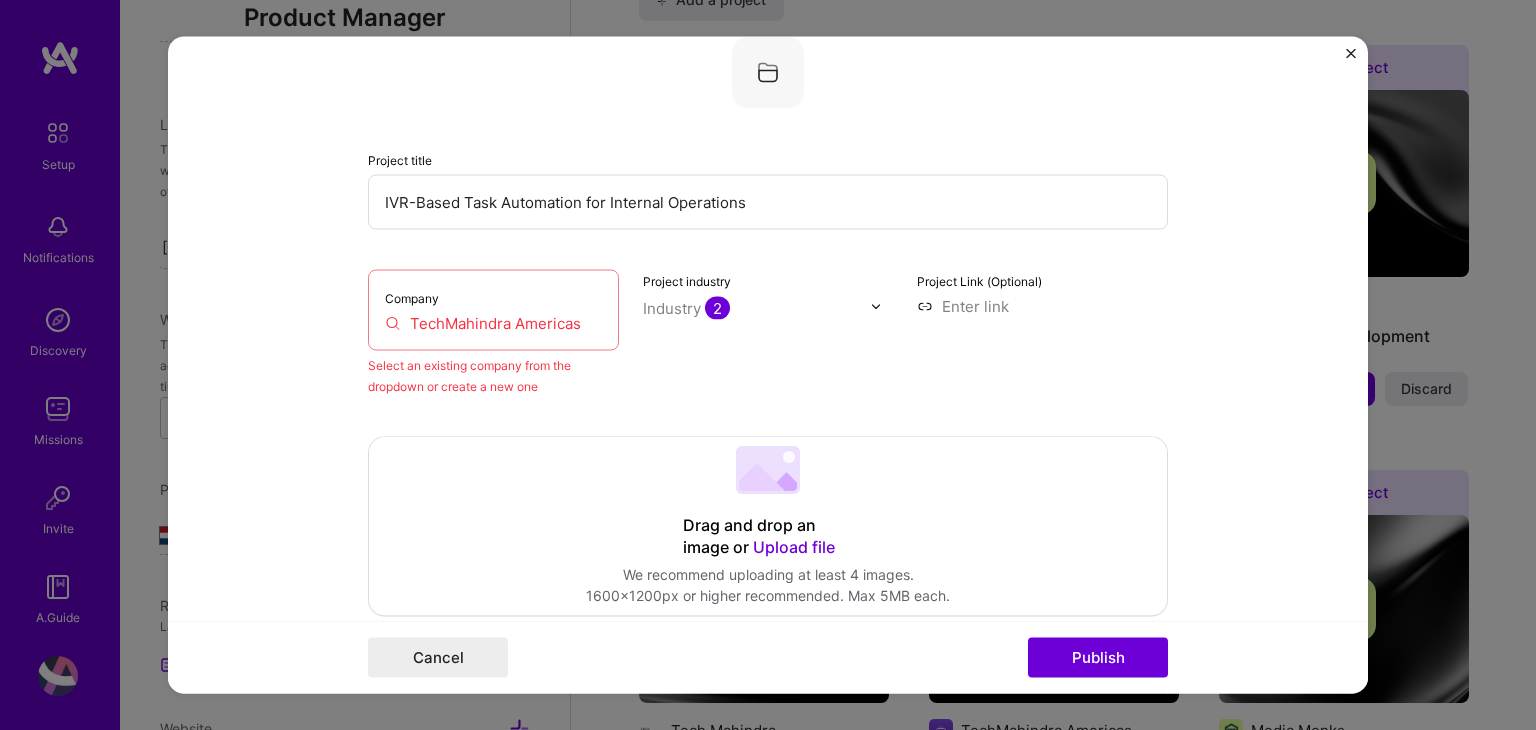 click on "TechMahindra Americas" at bounding box center (493, 323) 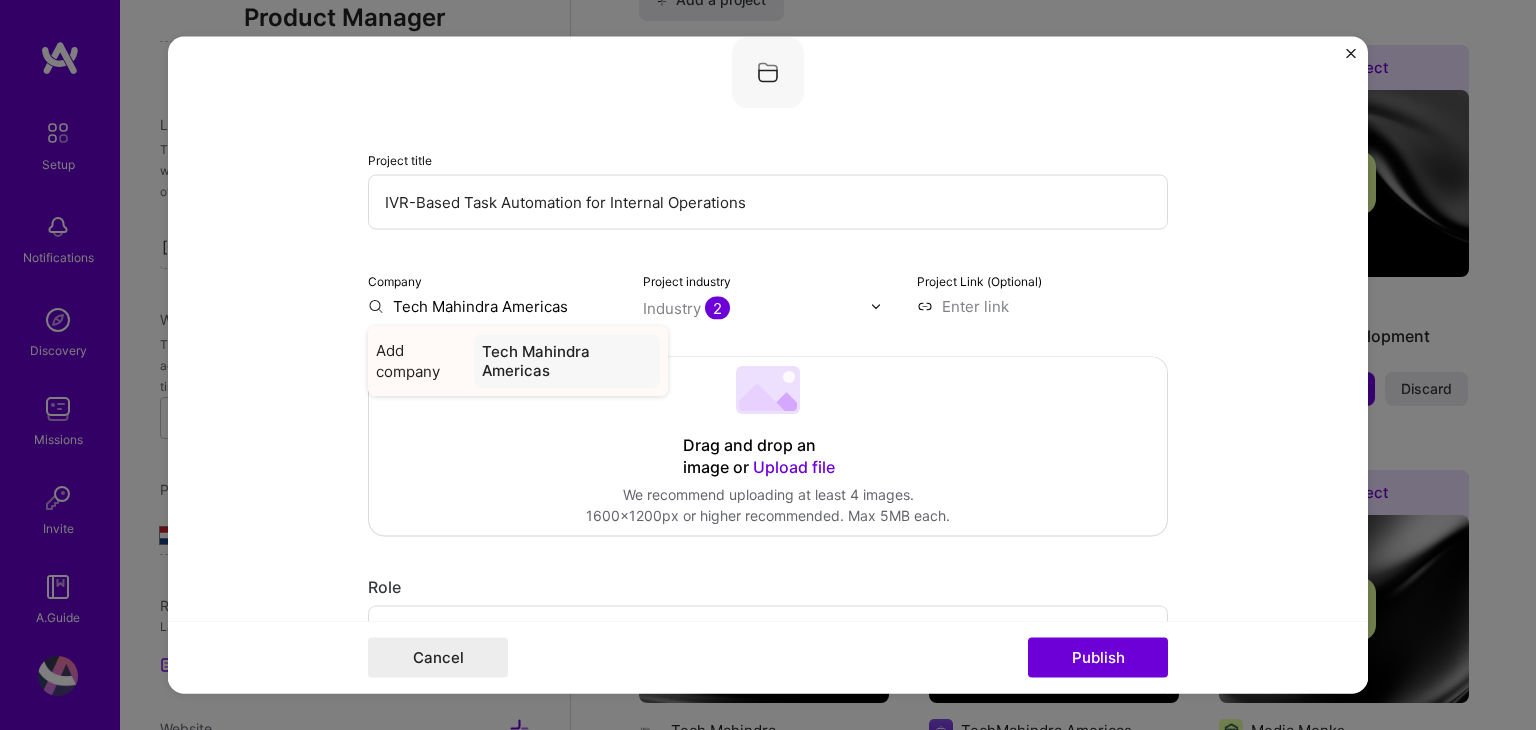 type on "Tech Mahindra Americas" 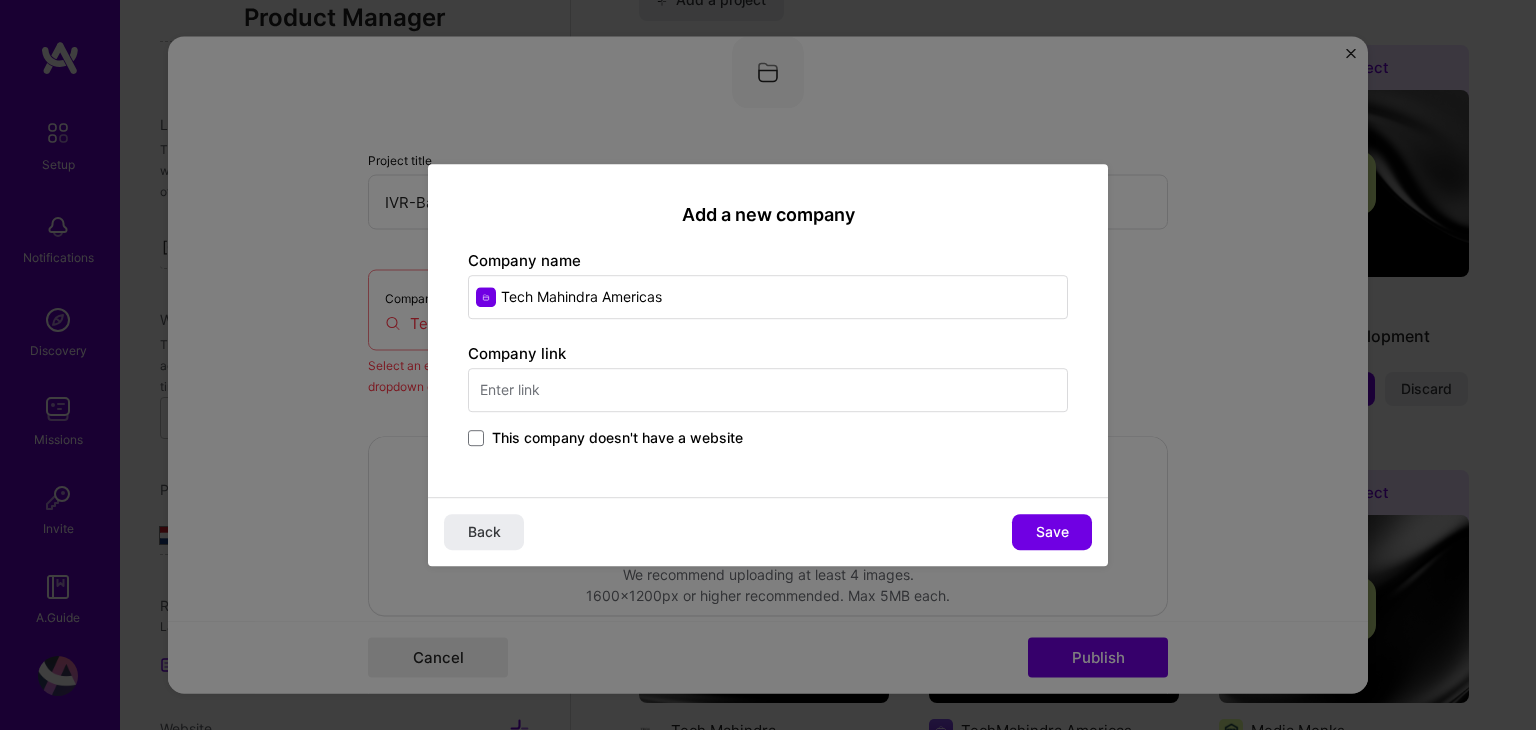 click at bounding box center [768, 390] 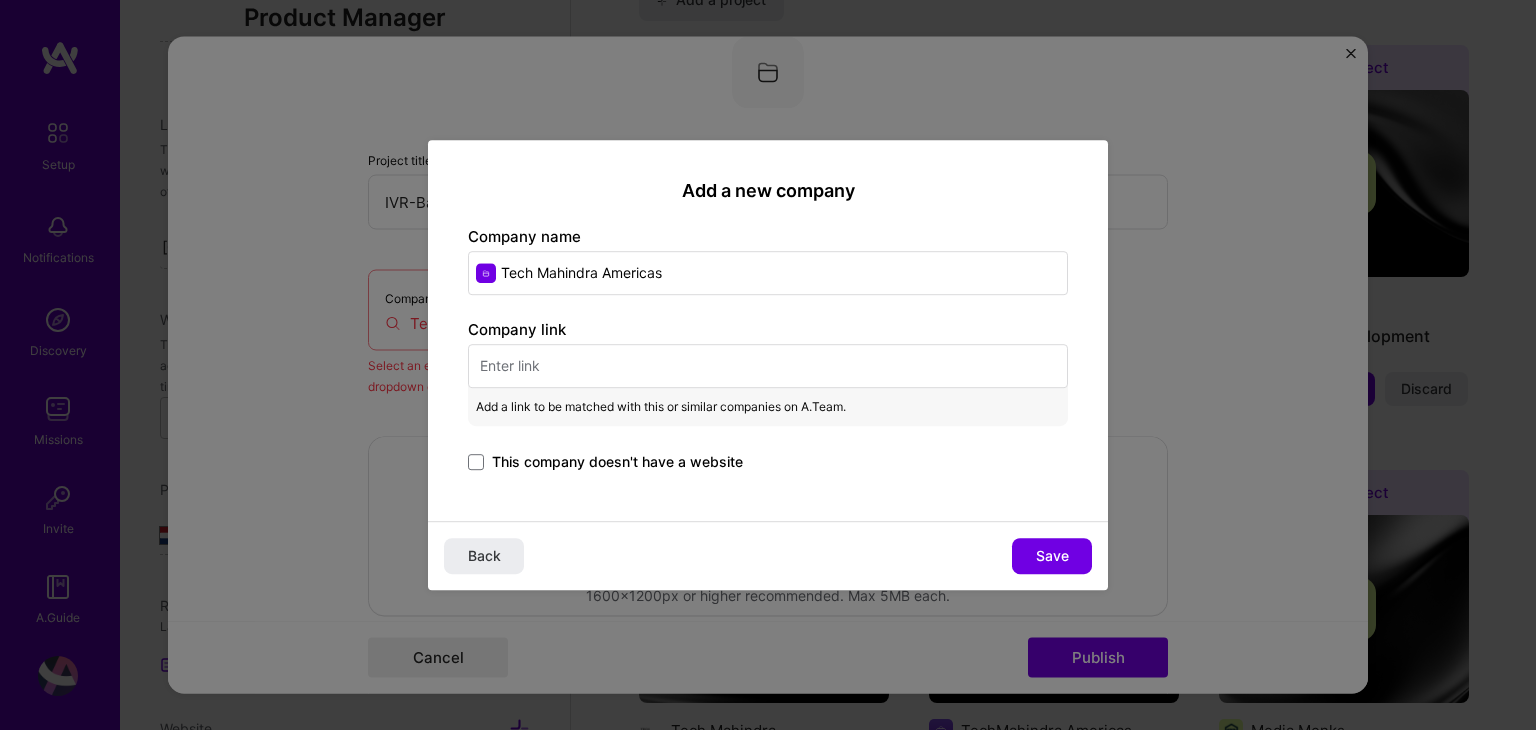 click at bounding box center [768, 366] 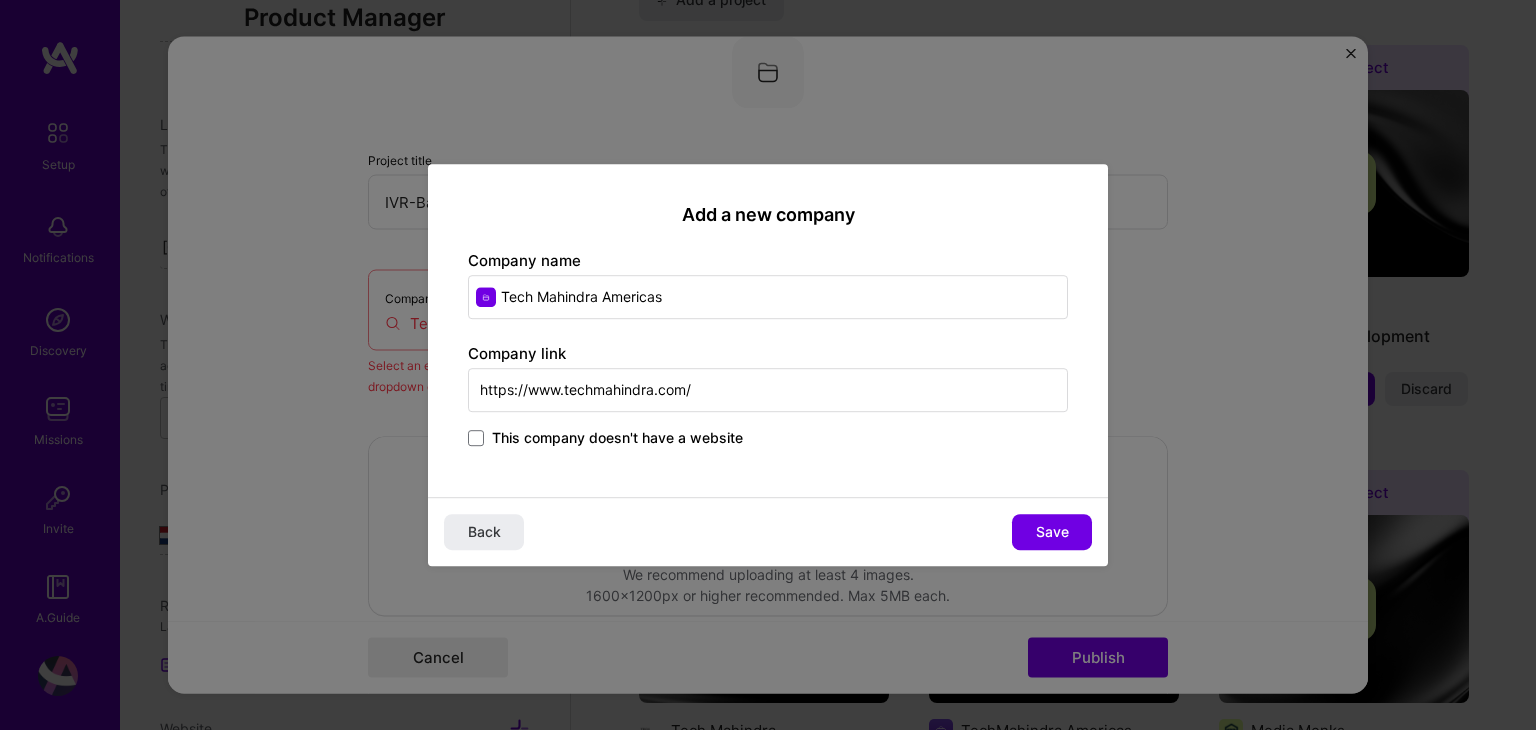 type on "https://www.techmahindra.com/" 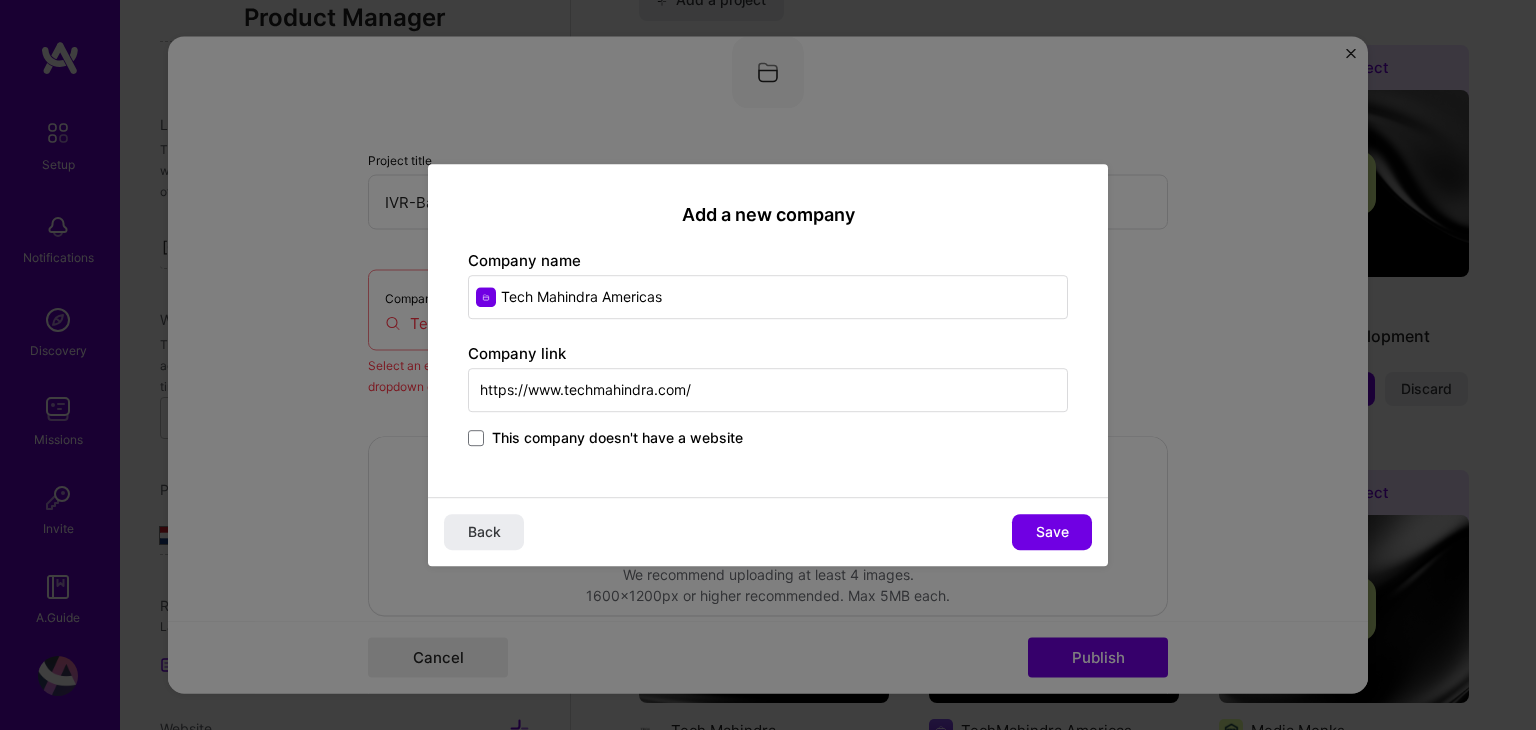 drag, startPoint x: 678, startPoint y: 301, endPoint x: 606, endPoint y: 301, distance: 72 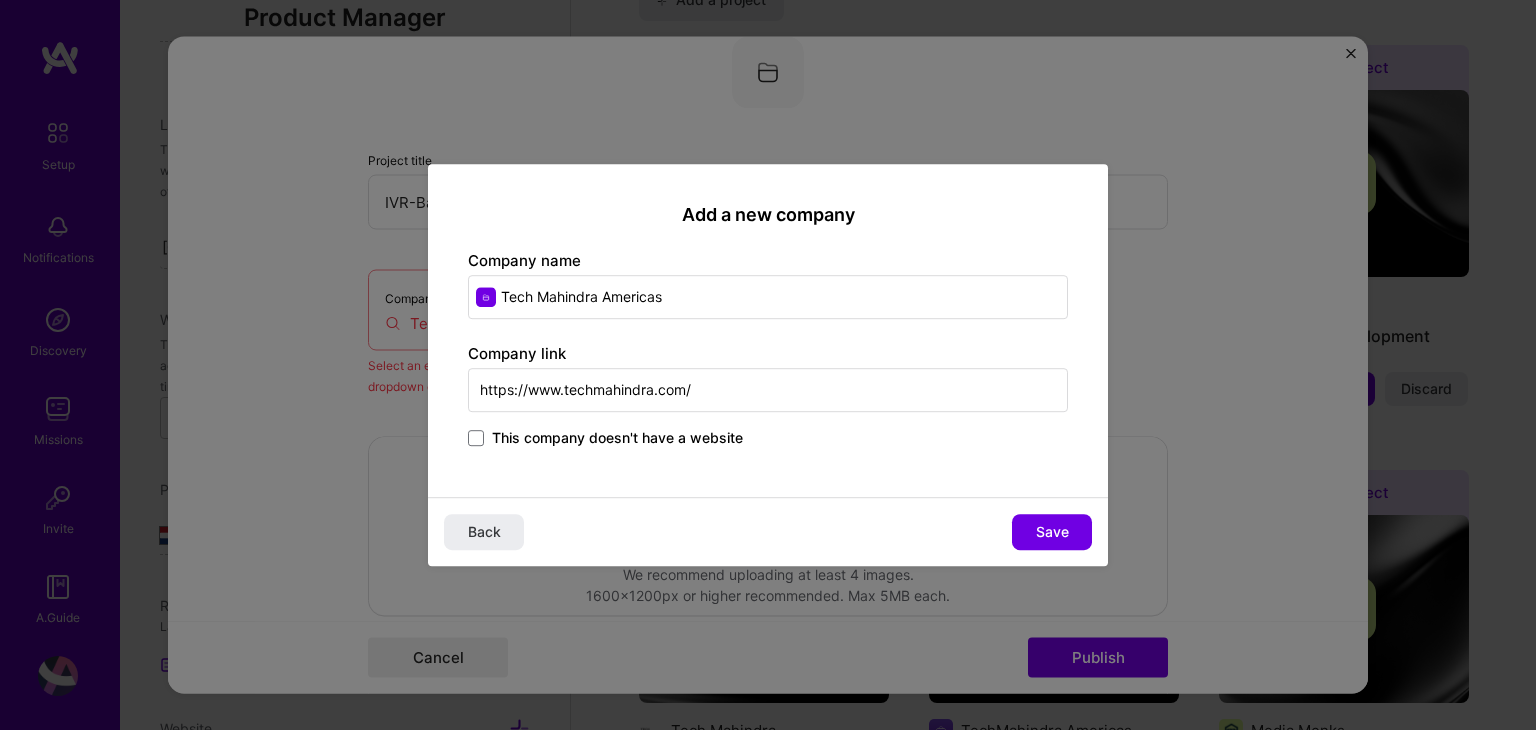 click on "Tech Mahindra Americas" at bounding box center (768, 297) 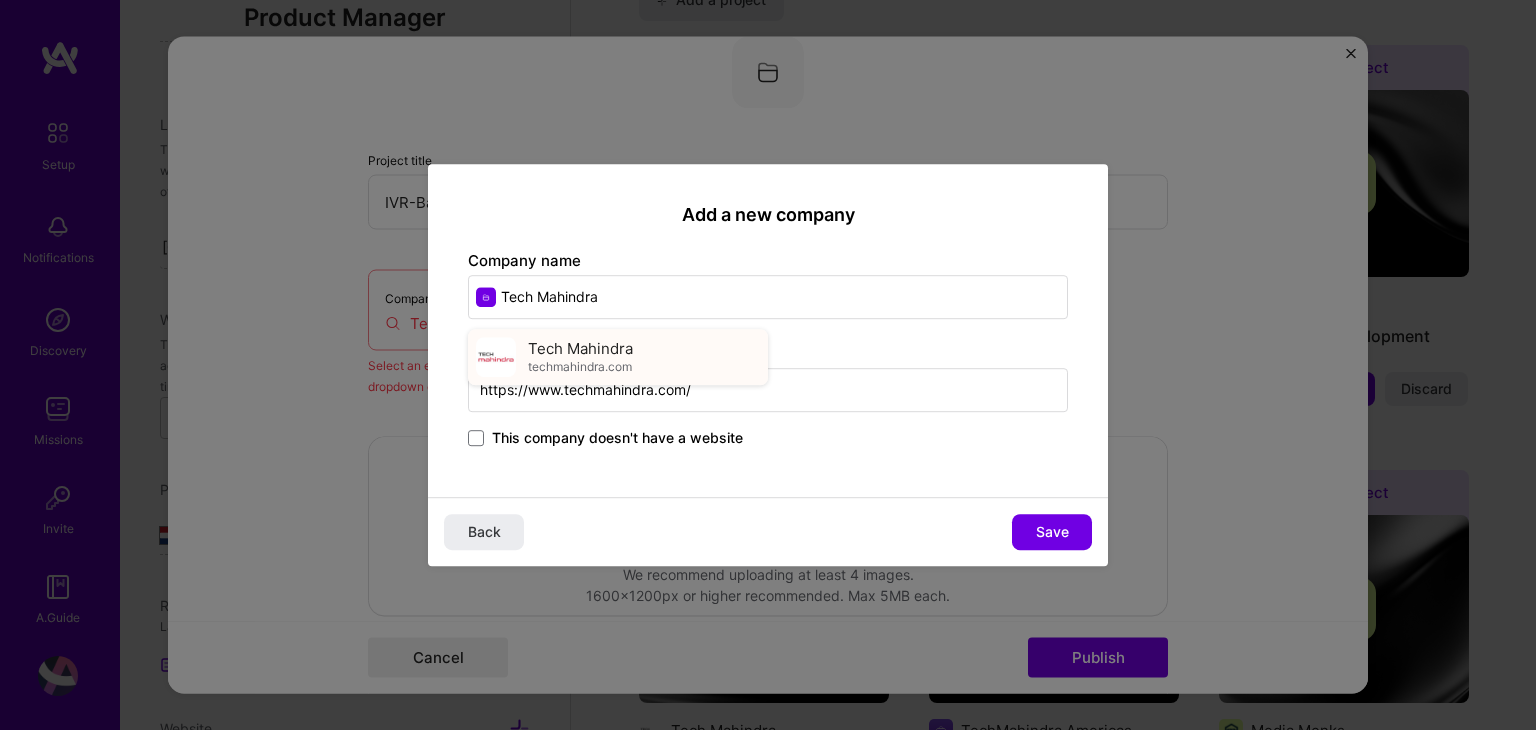 type on "Tech Mahindra" 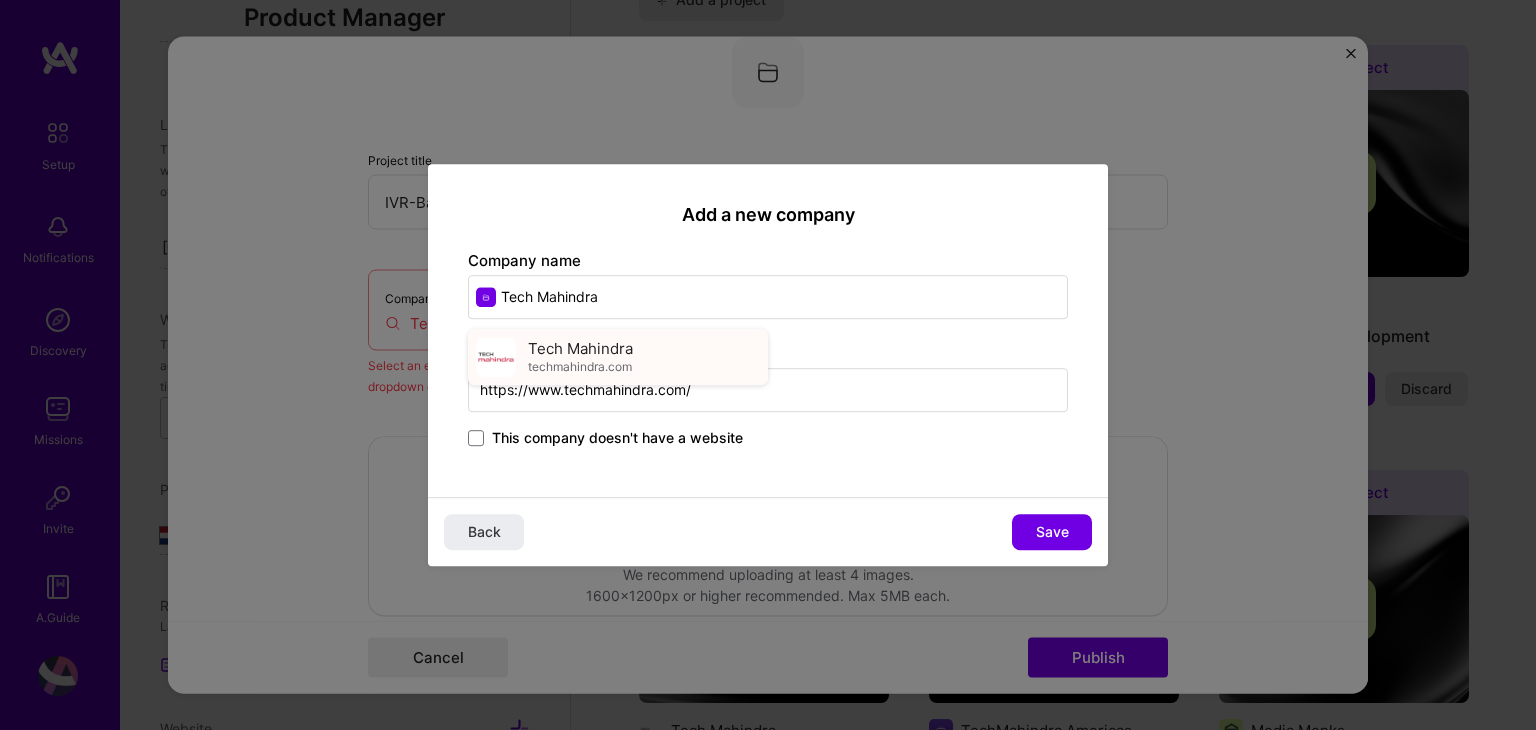 click on "Tech Mahindra" at bounding box center [580, 348] 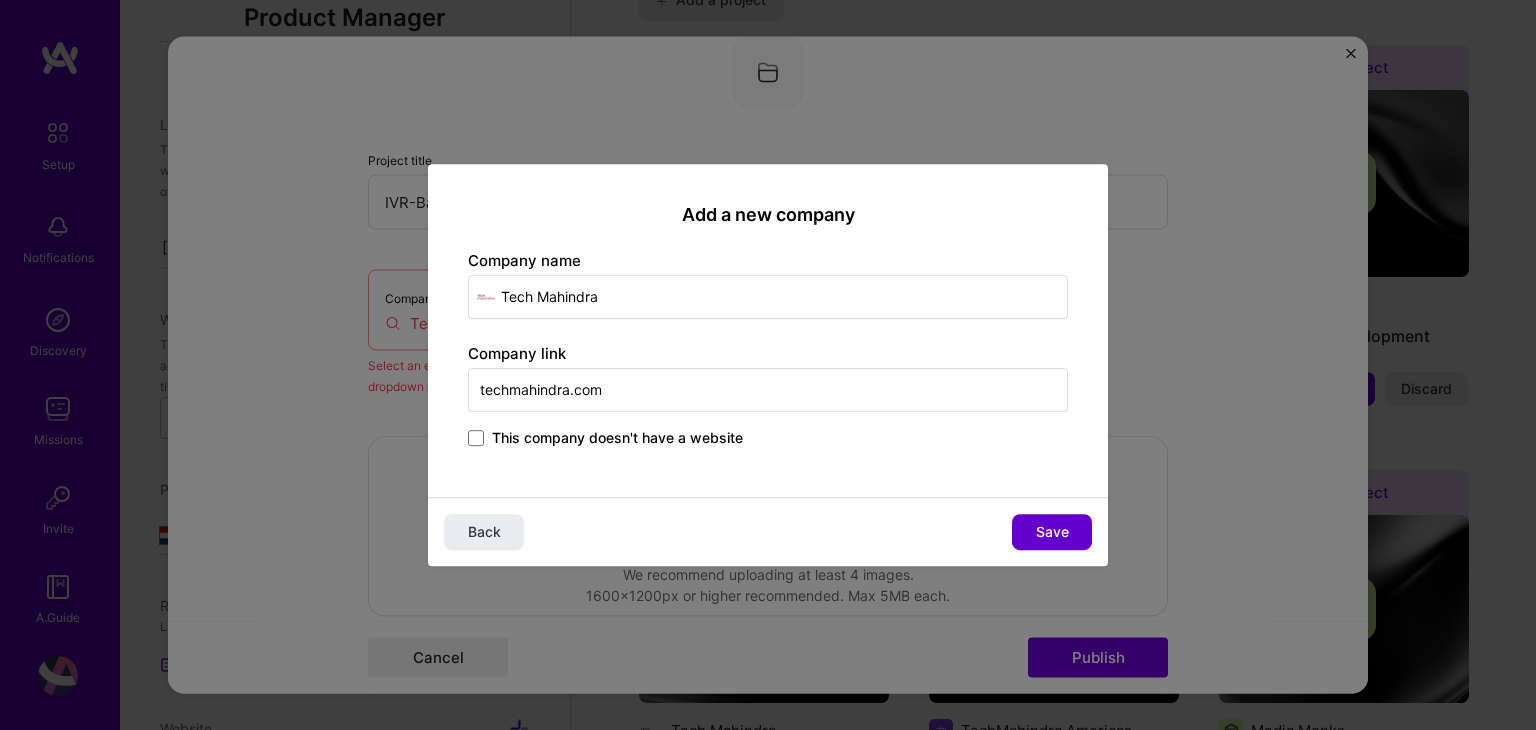click on "Save" at bounding box center (1052, 532) 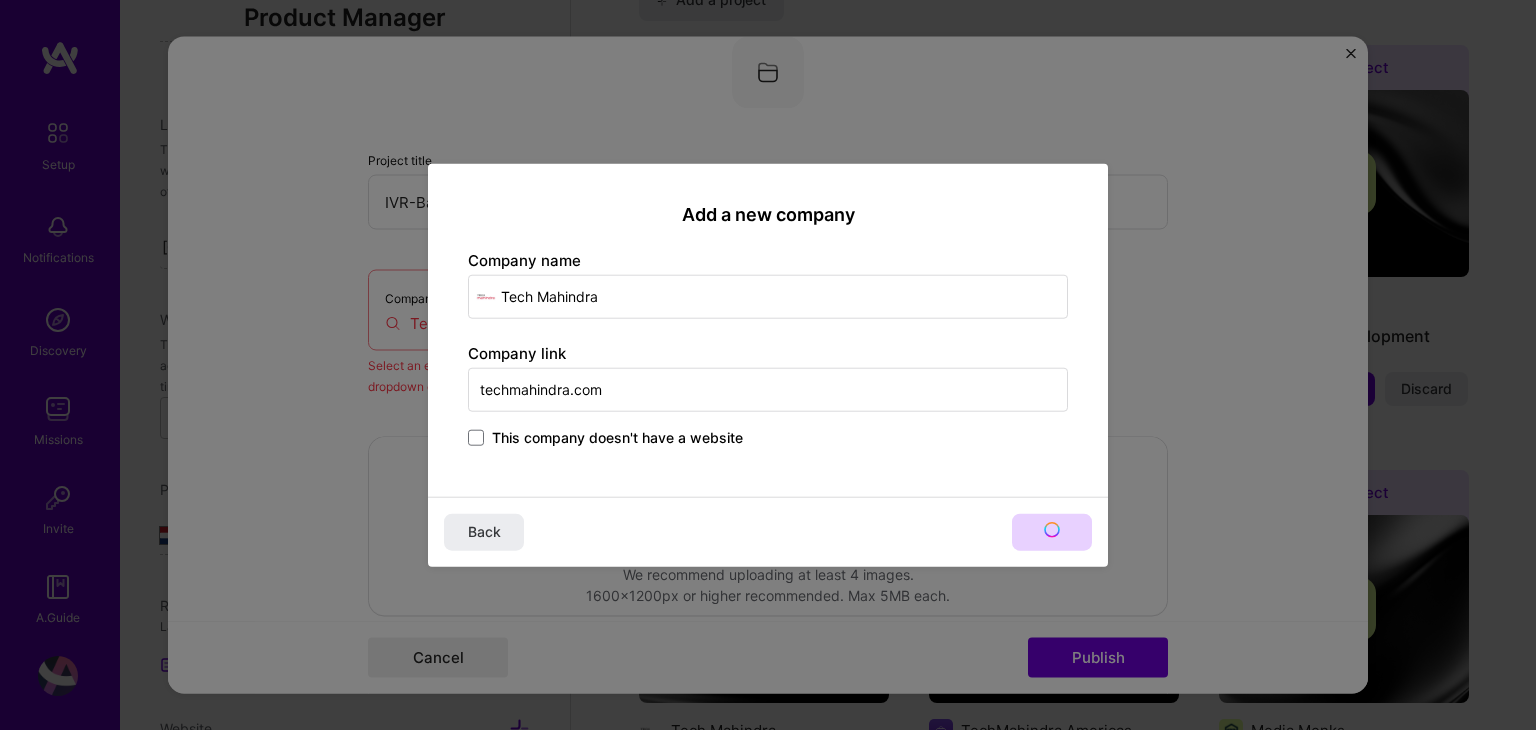 type on "Tech Mahindra" 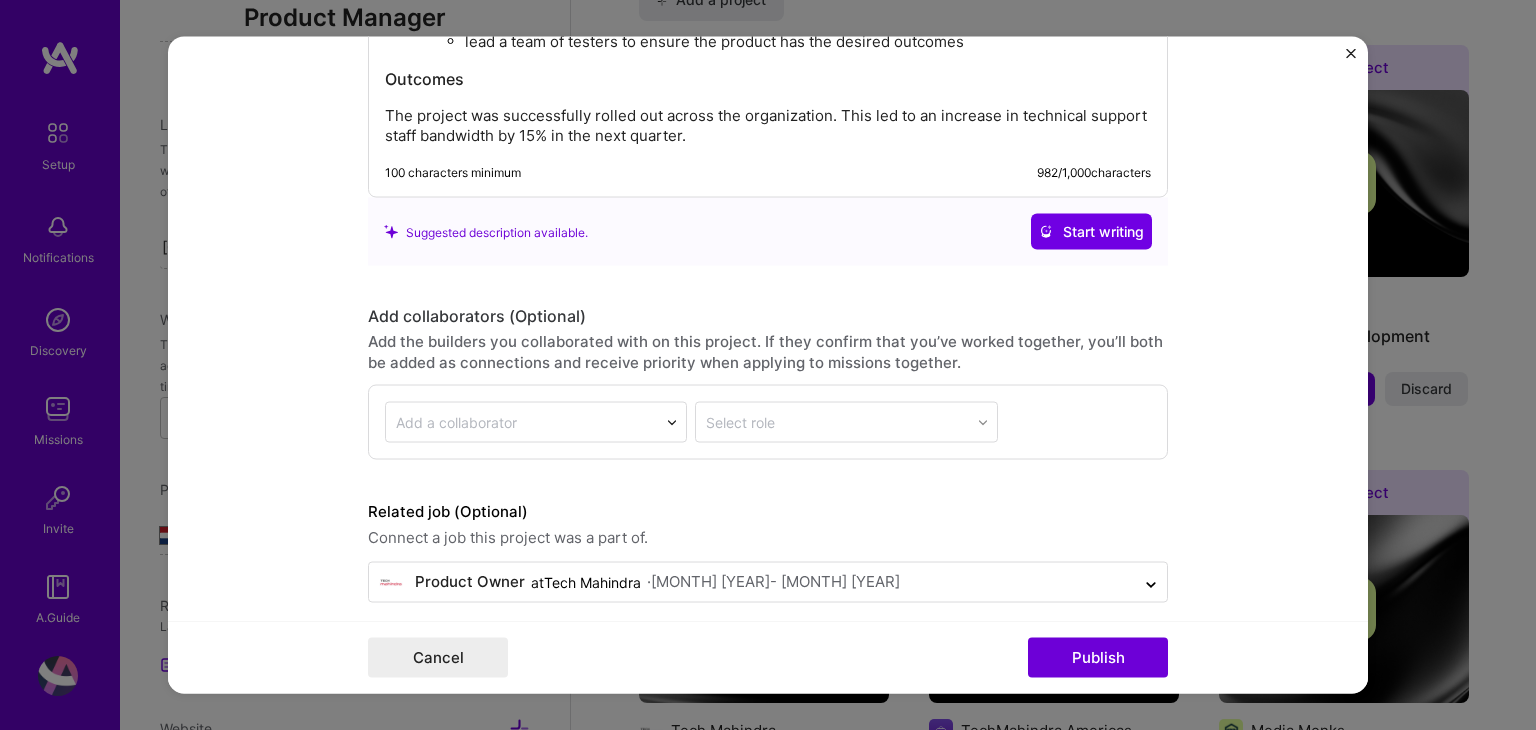 scroll, scrollTop: 2449, scrollLeft: 0, axis: vertical 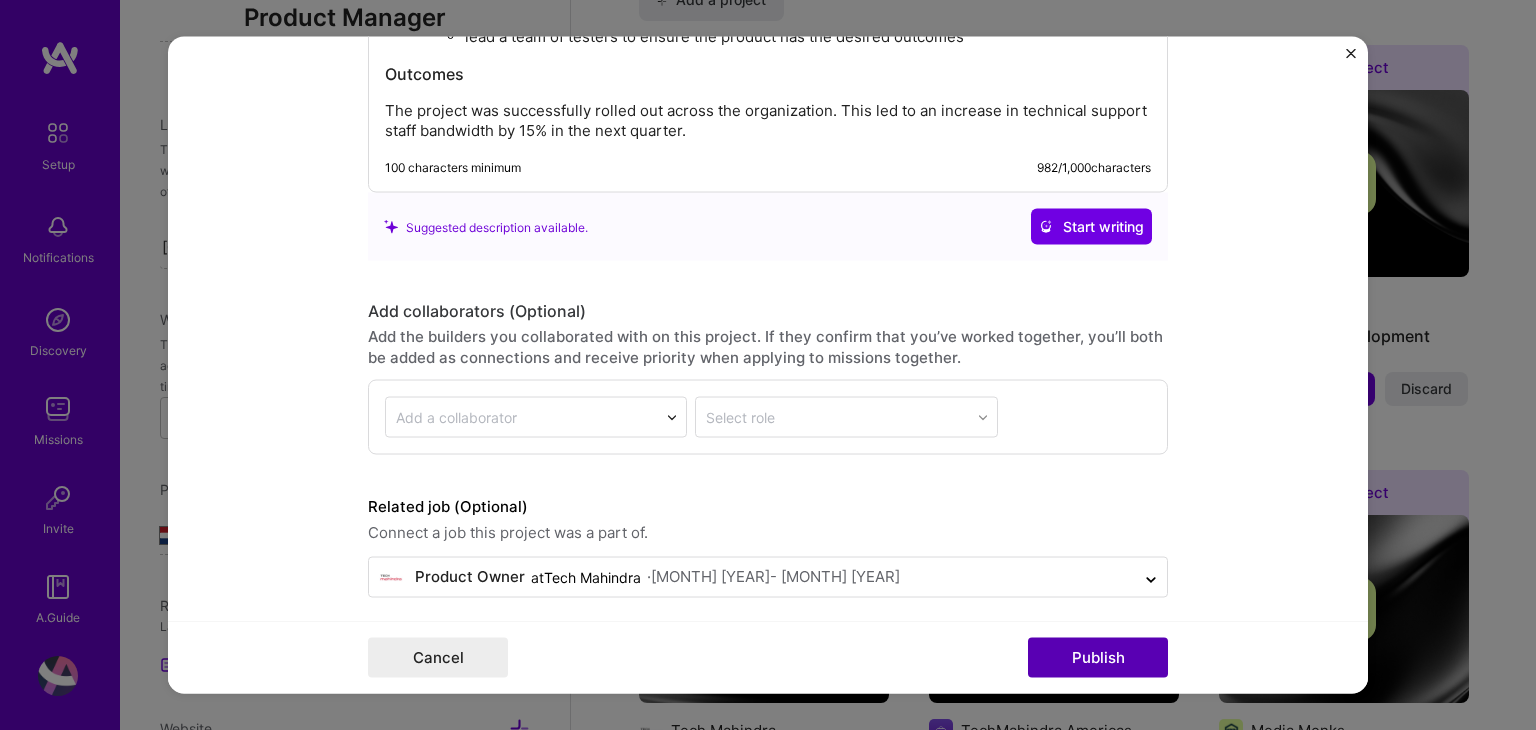 click on "Publish" at bounding box center [1098, 658] 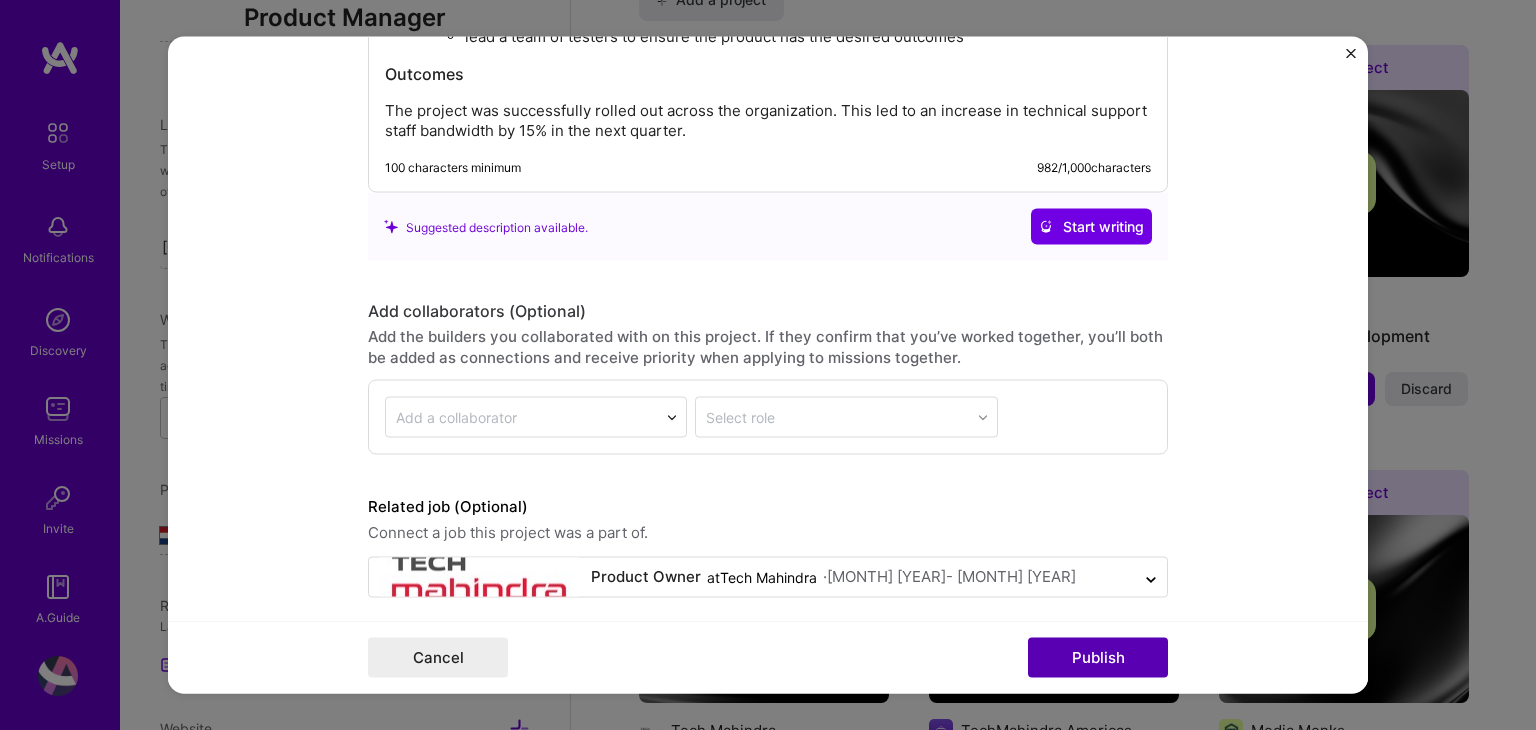 type 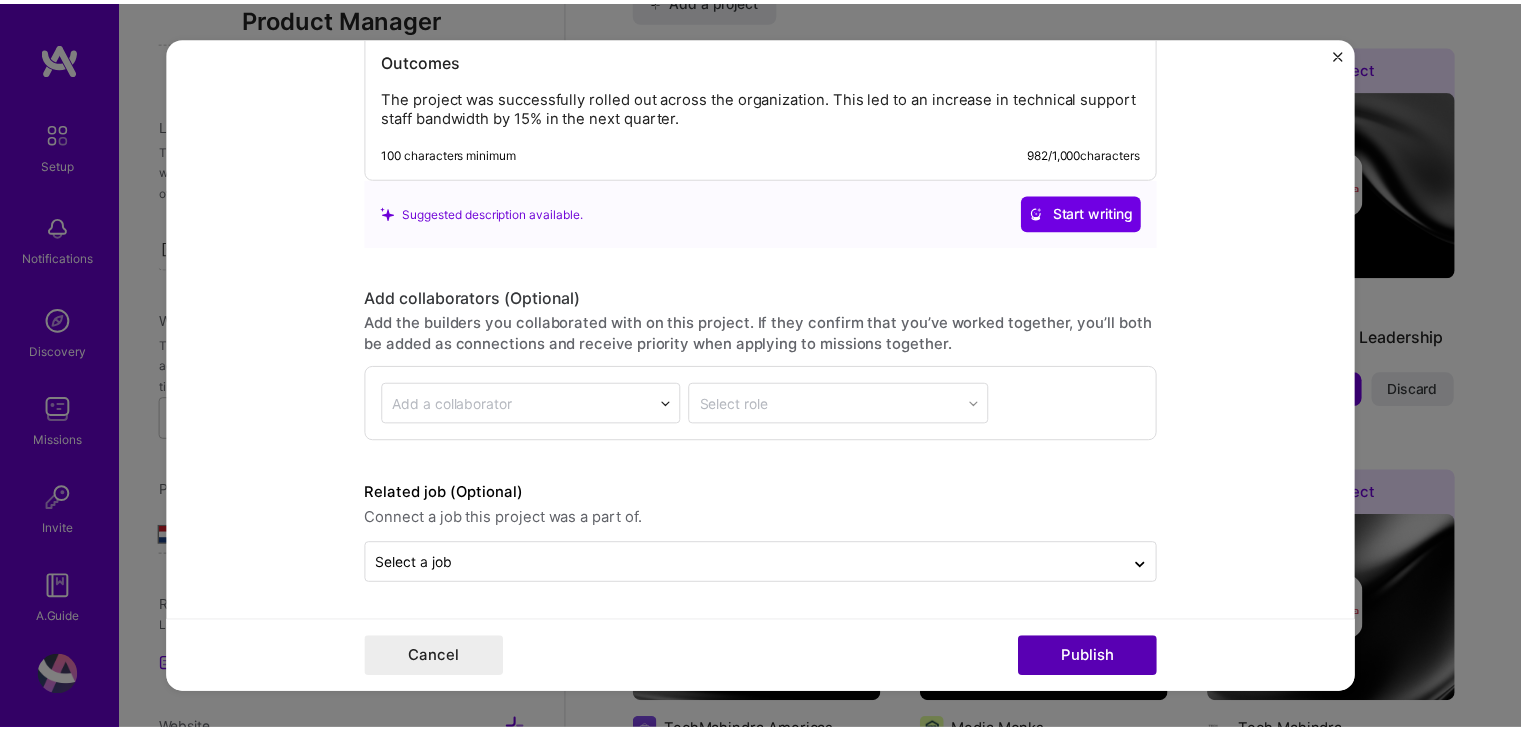 scroll, scrollTop: 2358, scrollLeft: 0, axis: vertical 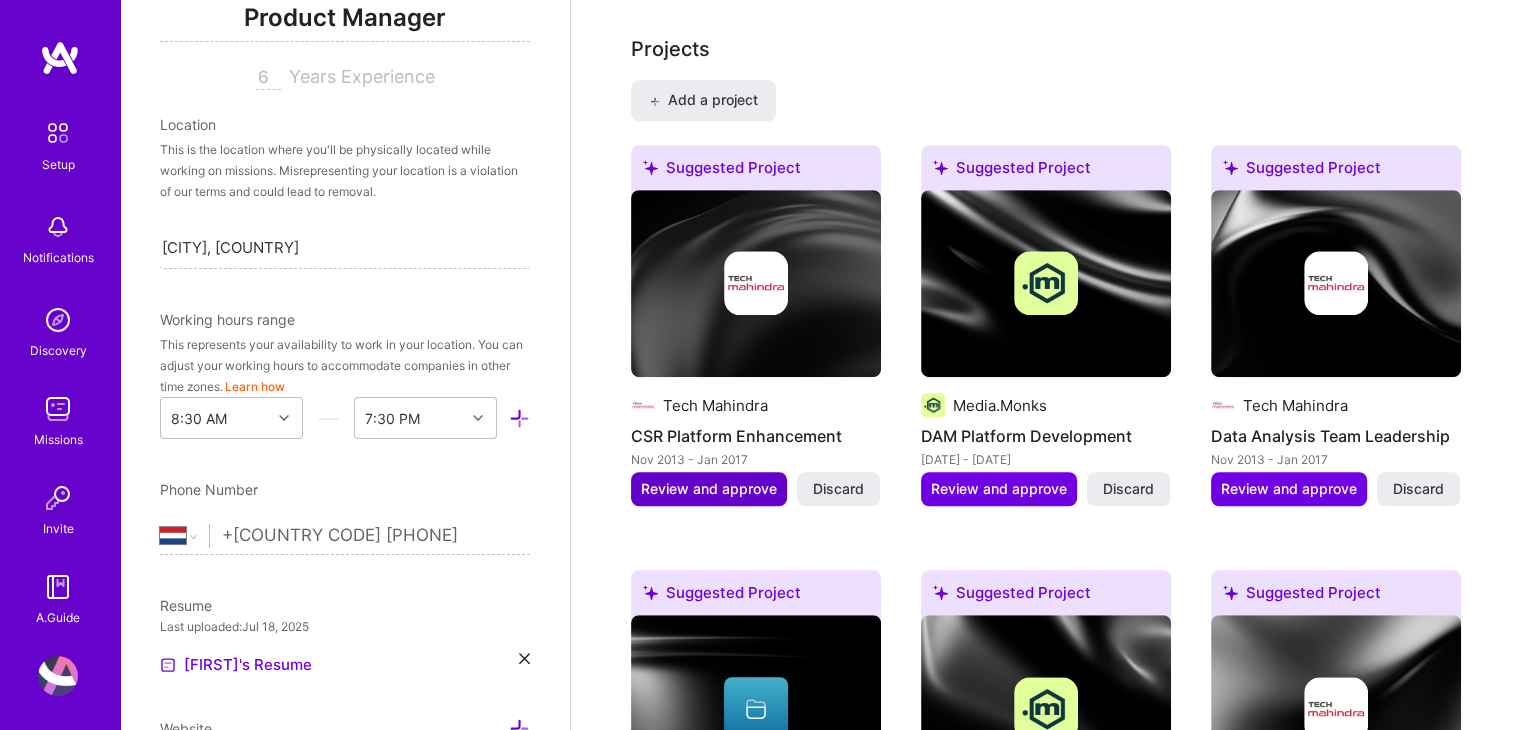 click on "Review and approve" at bounding box center [709, 489] 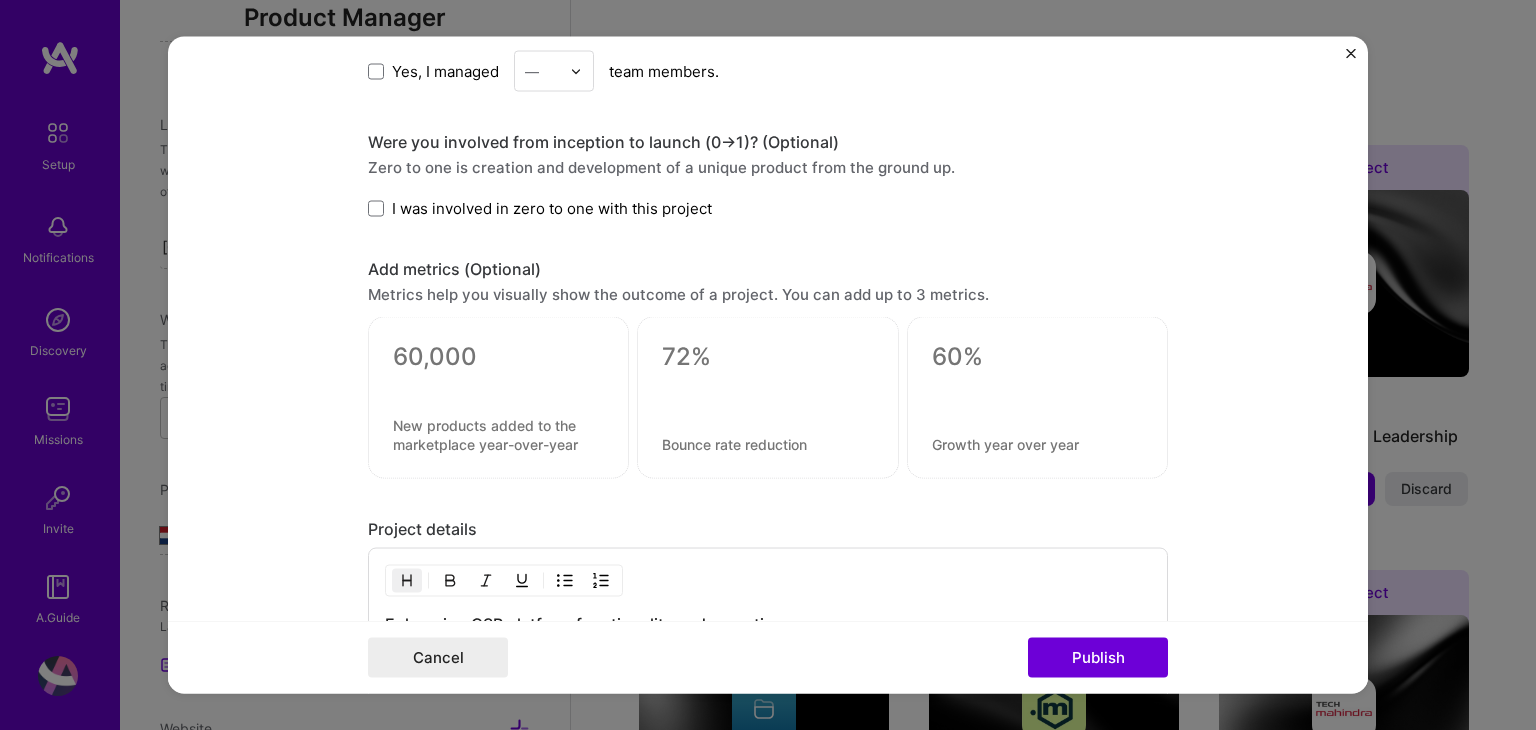 scroll, scrollTop: 1700, scrollLeft: 0, axis: vertical 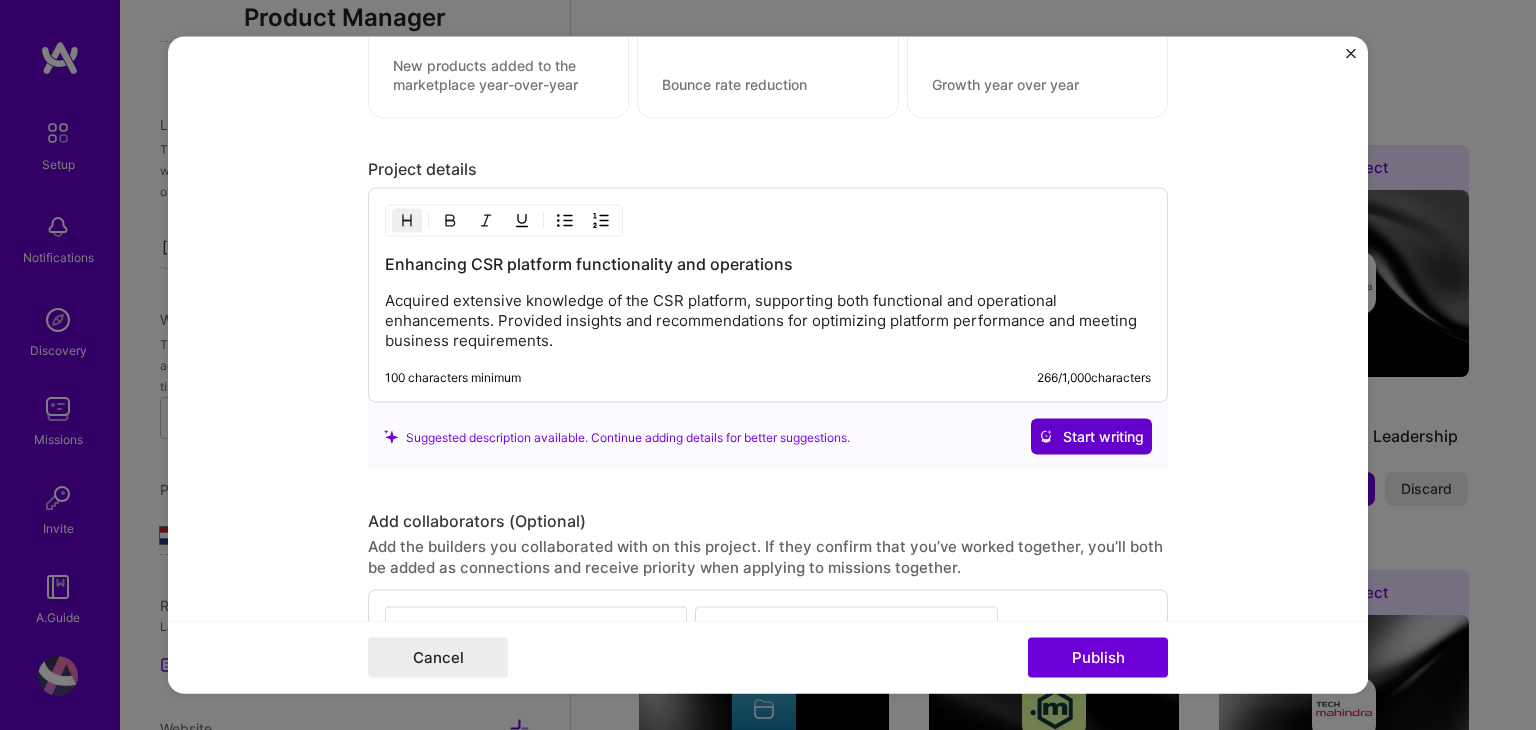 click on "Start writing" at bounding box center [1091, 437] 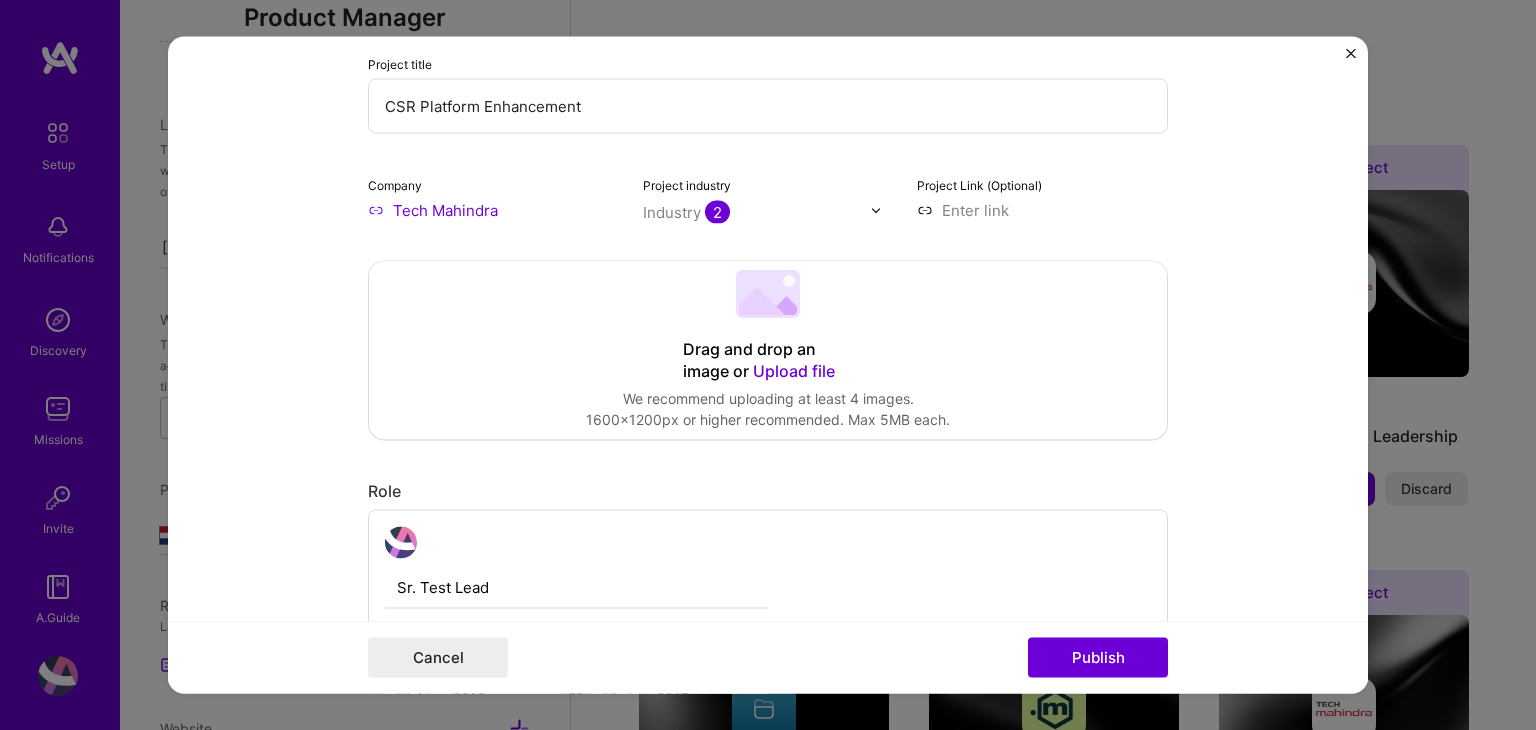 scroll, scrollTop: 0, scrollLeft: 0, axis: both 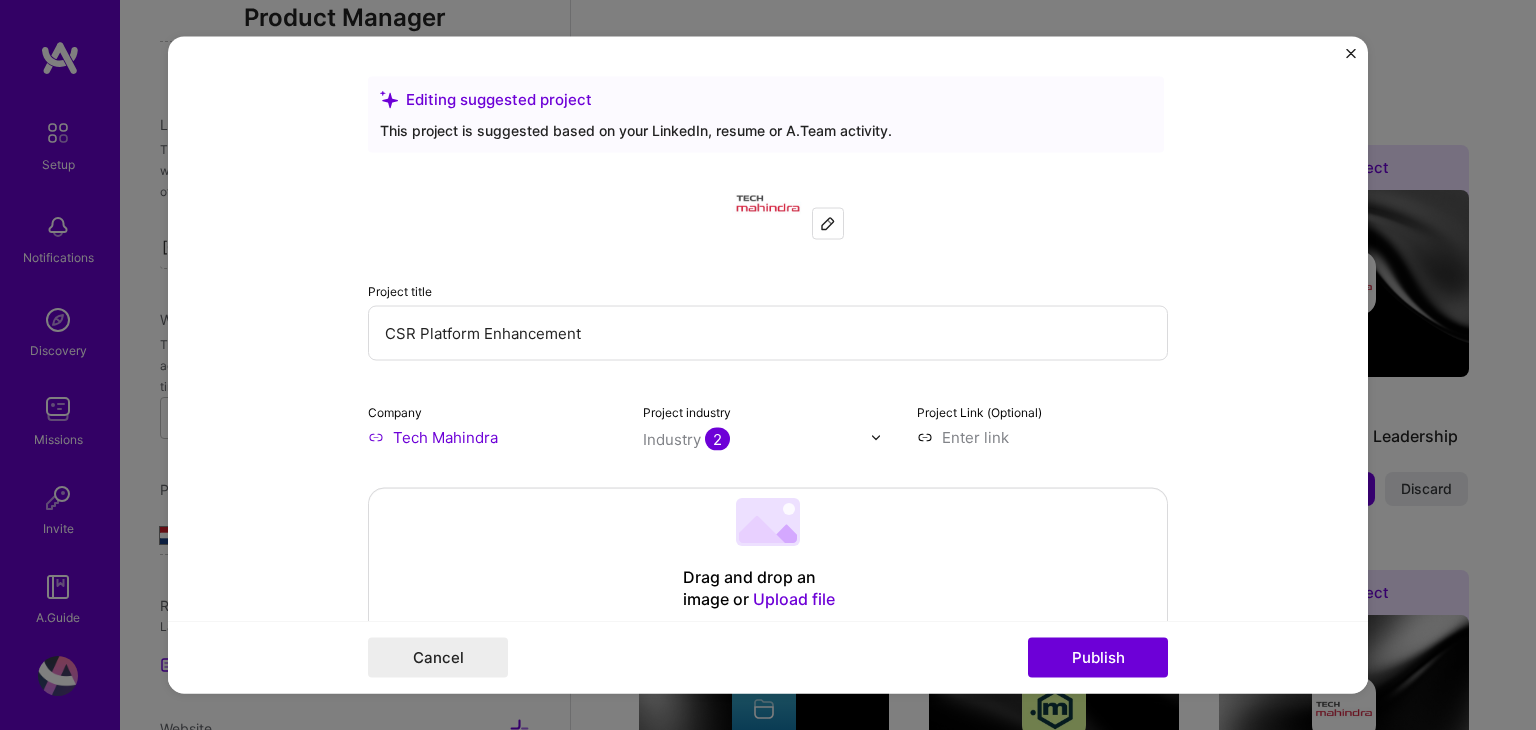 drag, startPoint x: 647, startPoint y: 341, endPoint x: 382, endPoint y: 352, distance: 265.2282 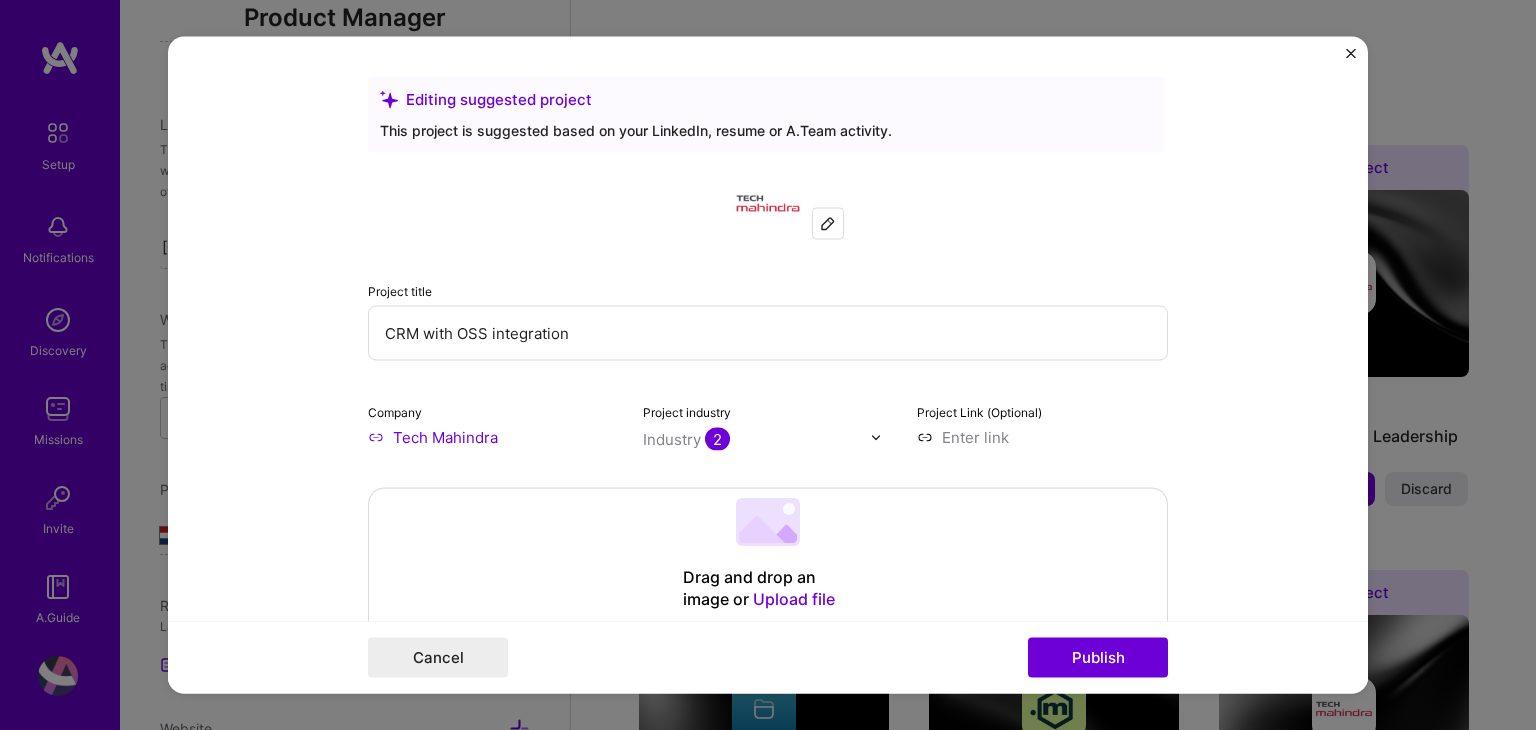 click on "CRM with OSS integration" at bounding box center (768, 333) 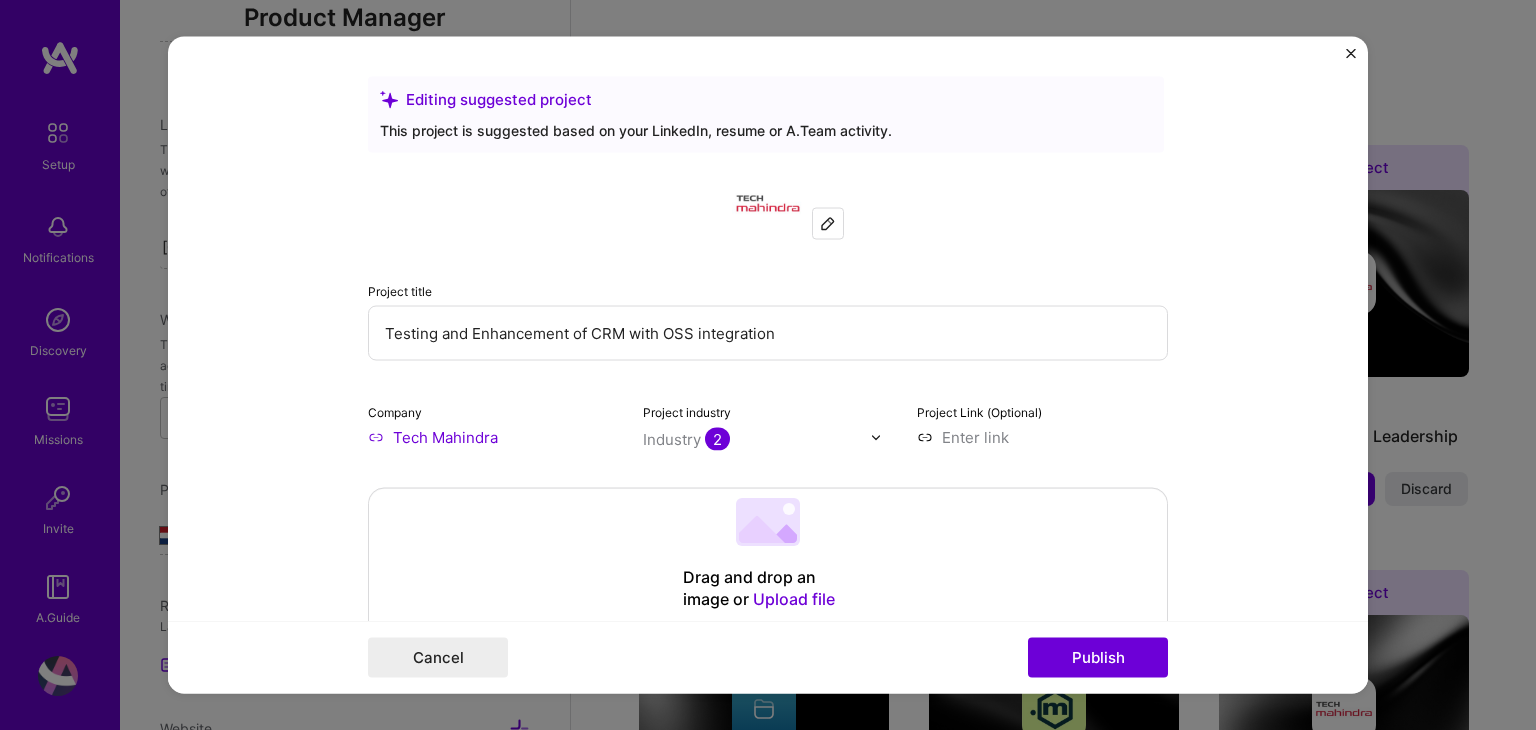 click on "Testing and Enhancement of CRM with OSS integration" at bounding box center [768, 333] 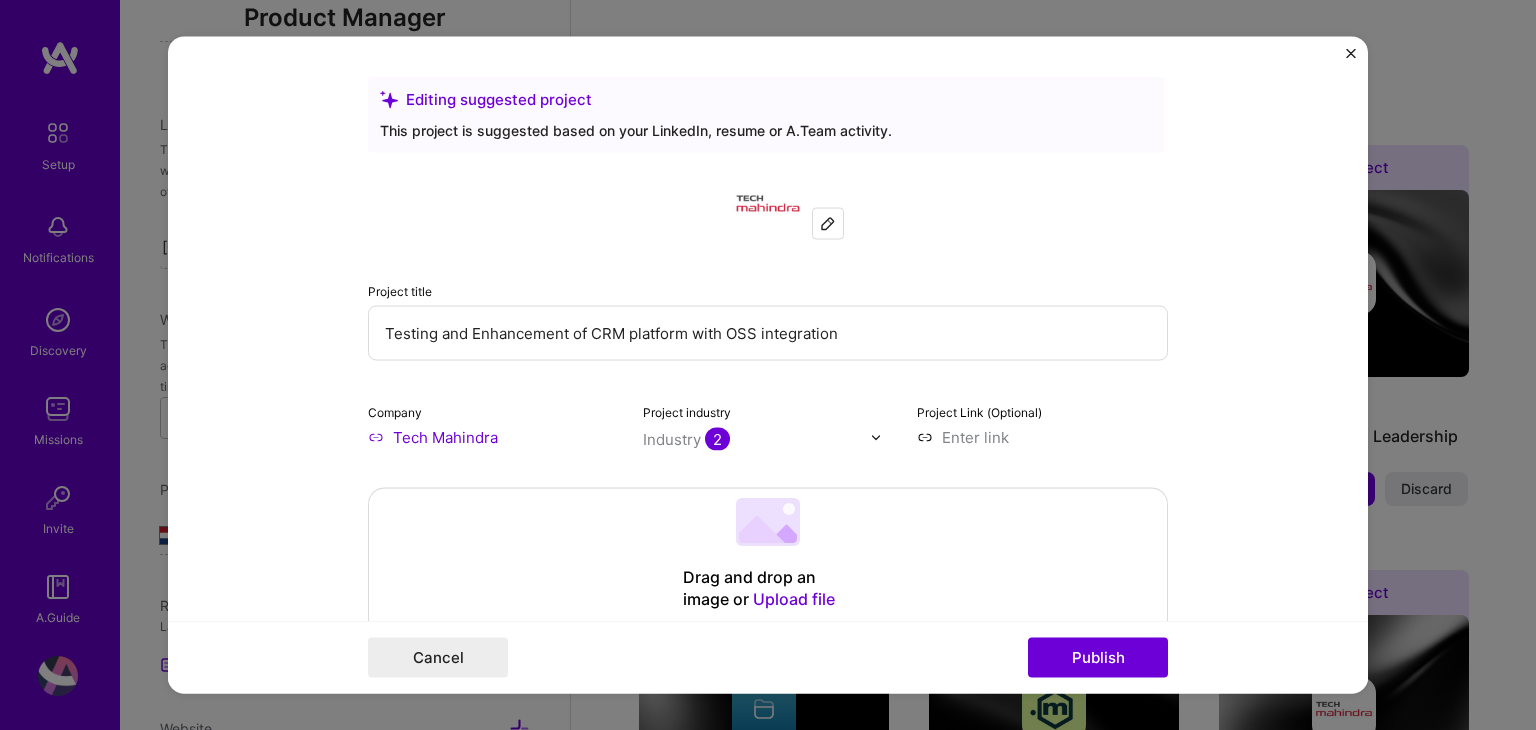 type on "Testing and Enhancement of CRM platform with OSS integration" 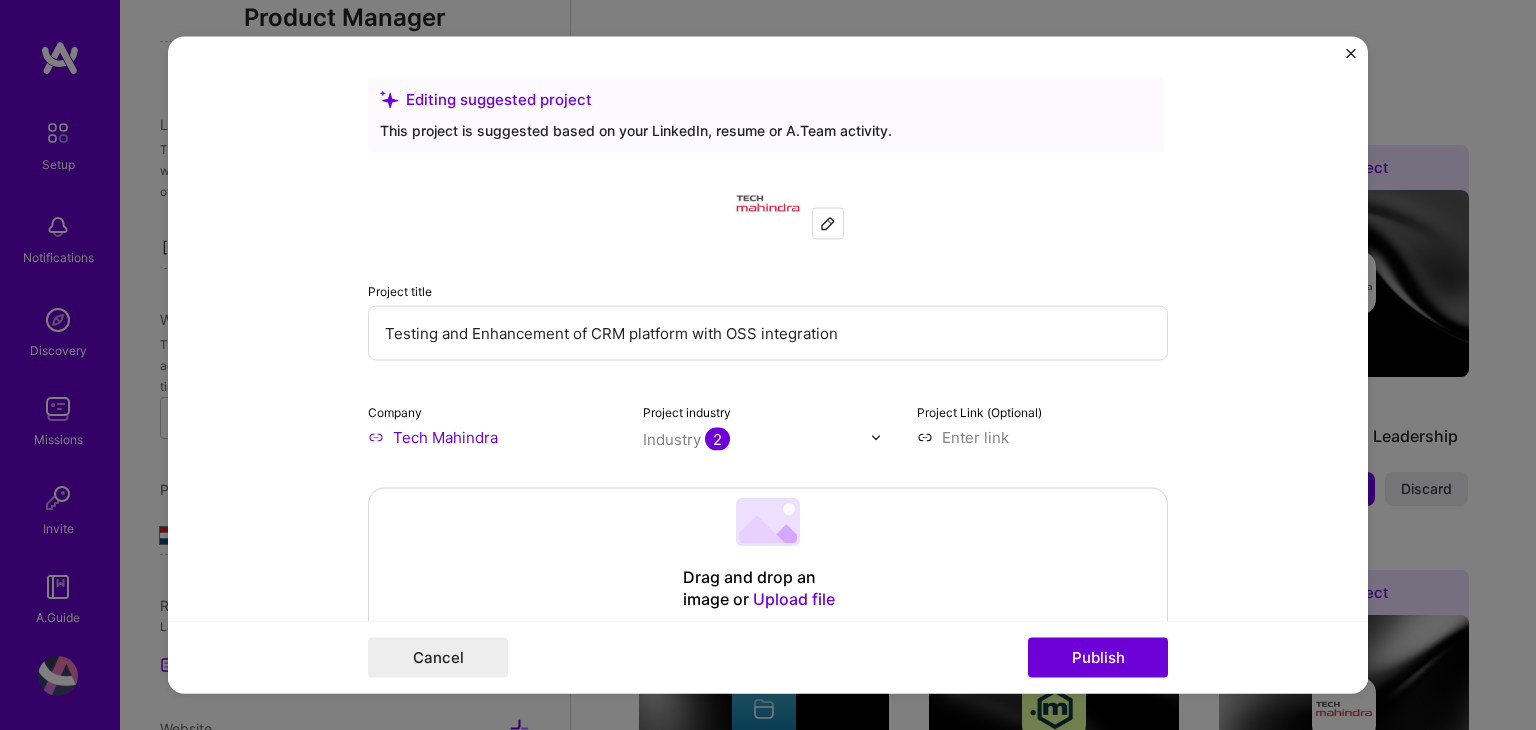 click on "Tech Mahindra" at bounding box center [493, 437] 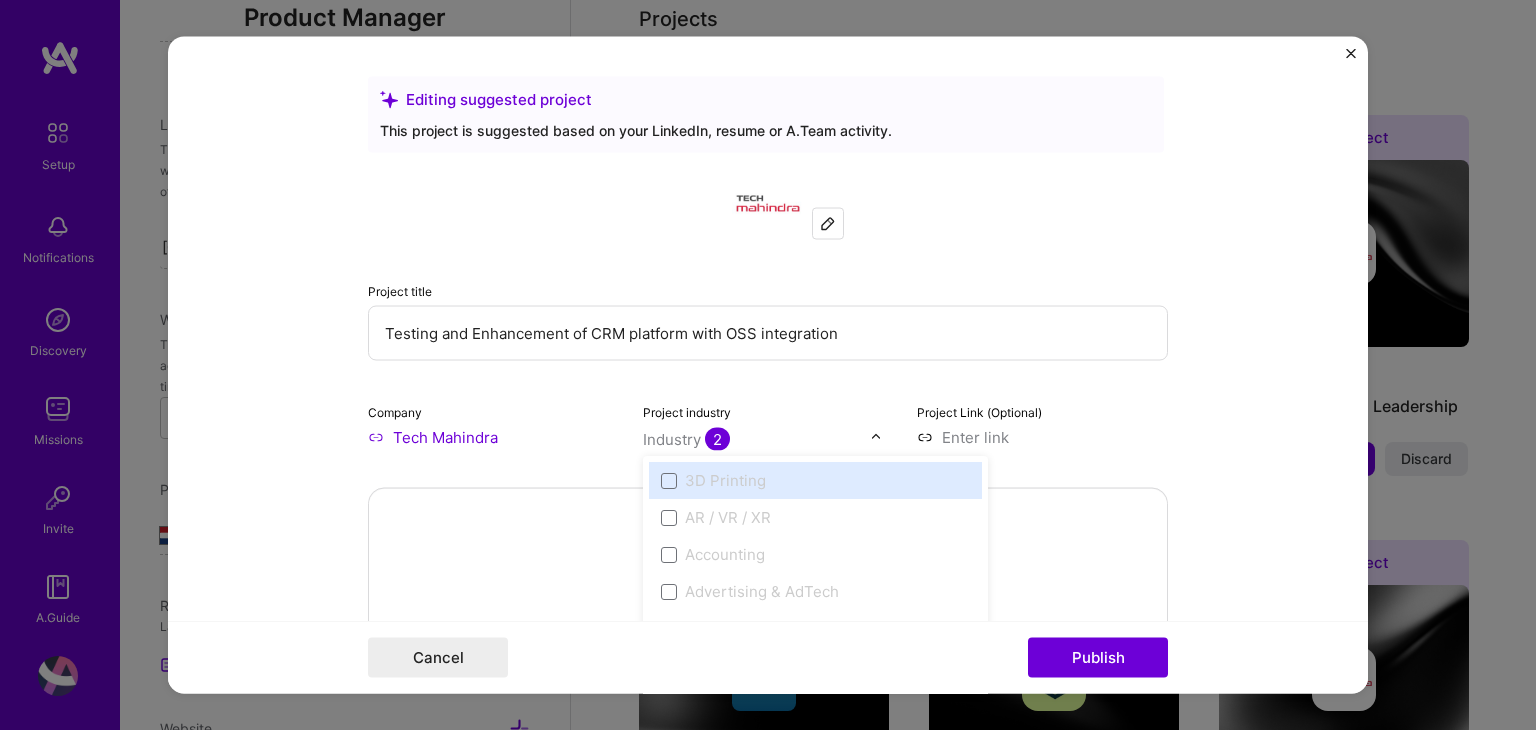 scroll, scrollTop: 1265, scrollLeft: 0, axis: vertical 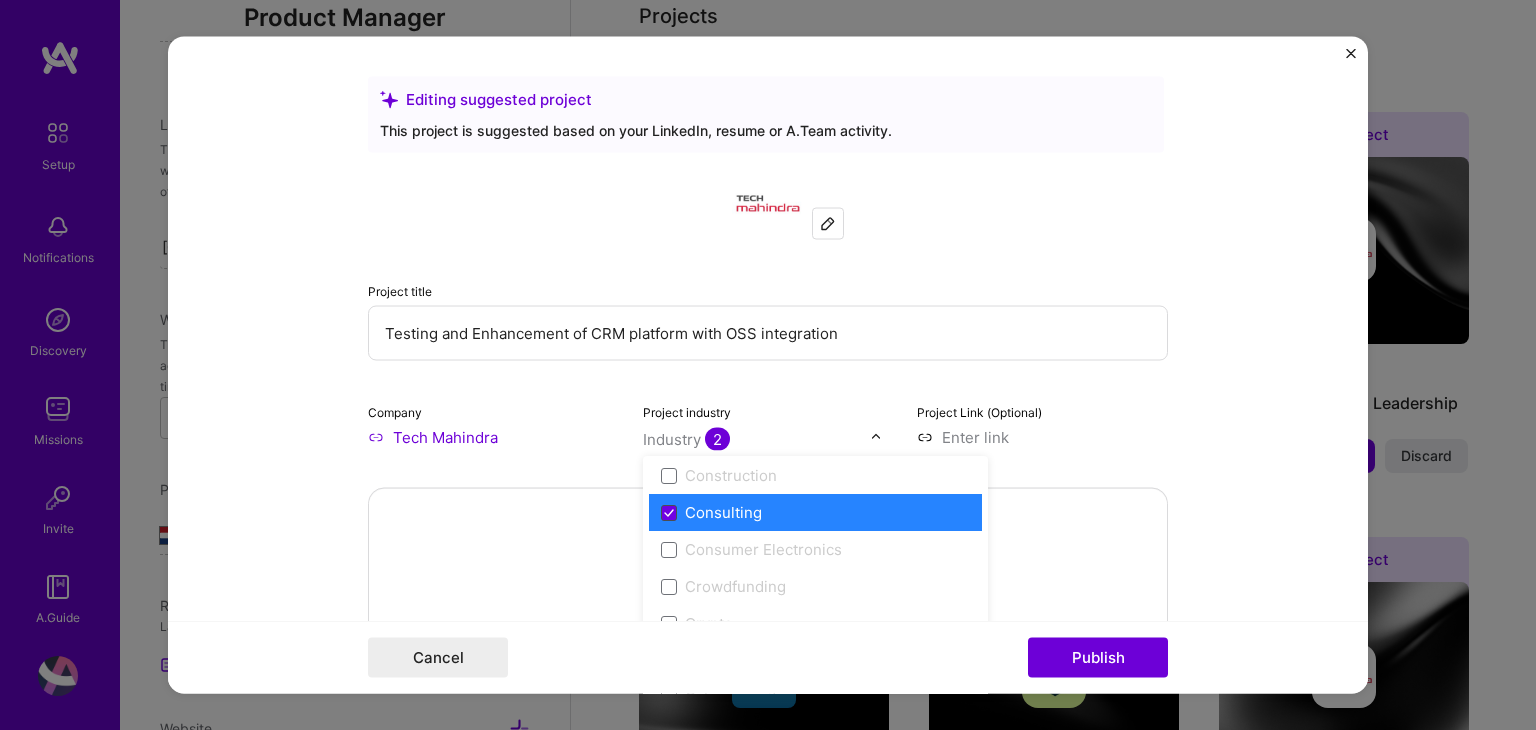 click 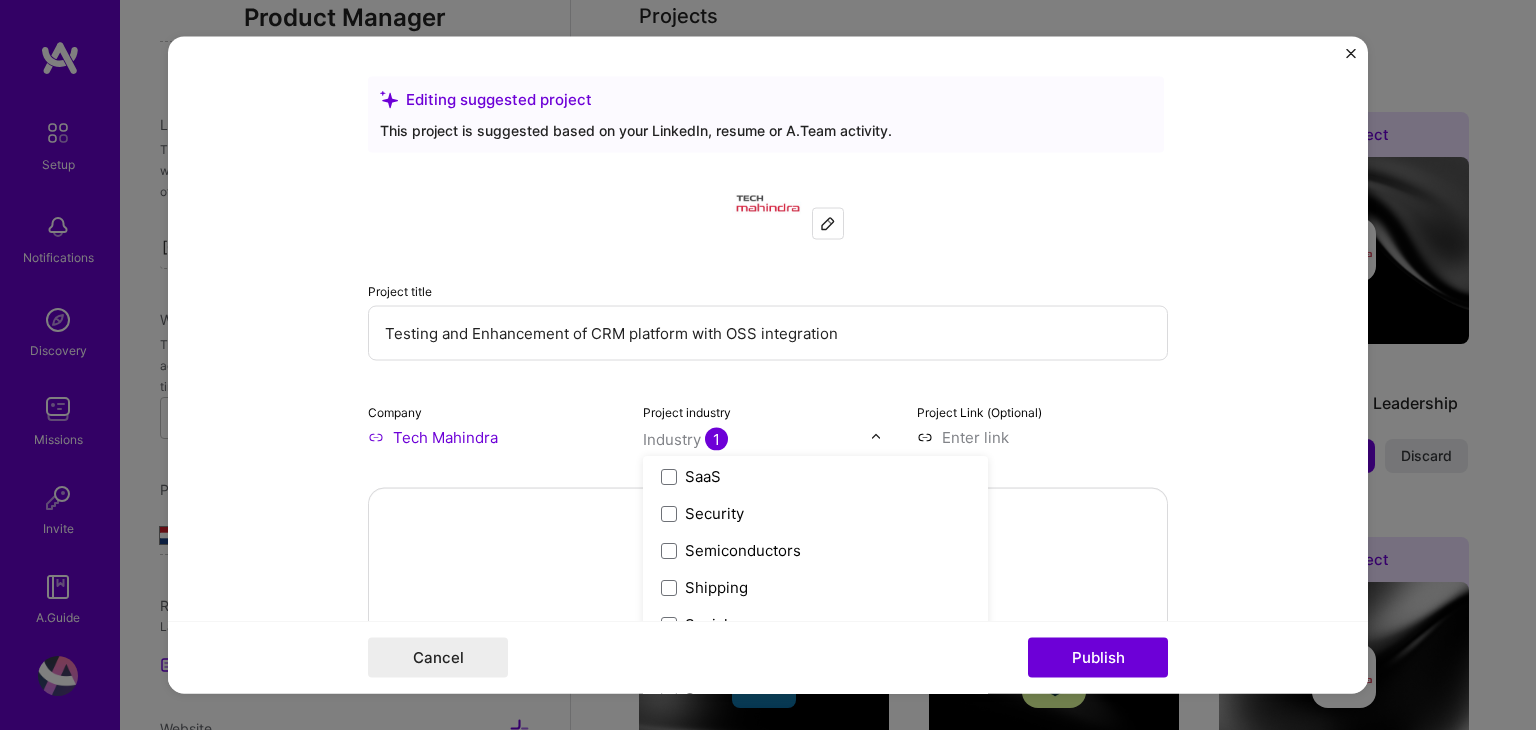 scroll, scrollTop: 4152, scrollLeft: 0, axis: vertical 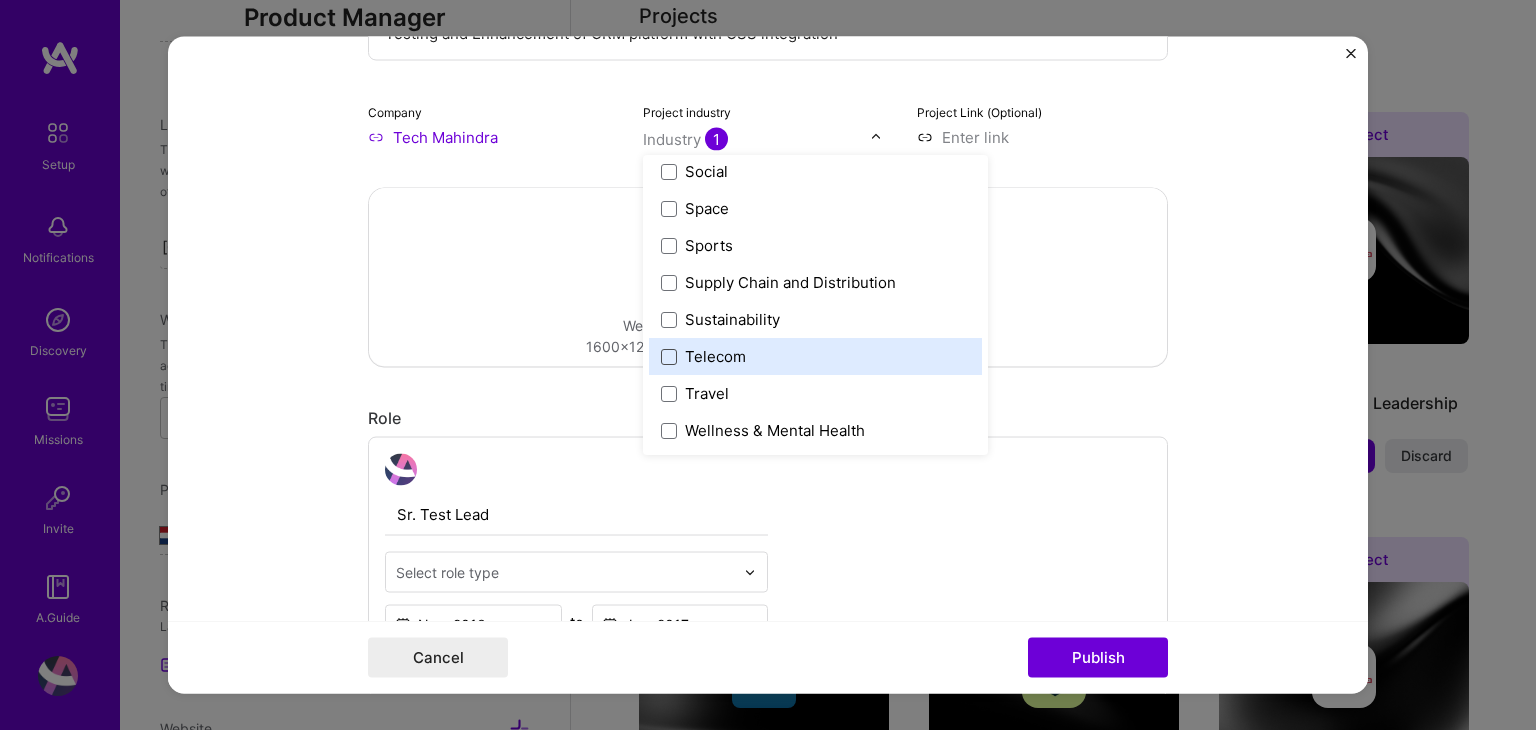 click at bounding box center [669, 357] 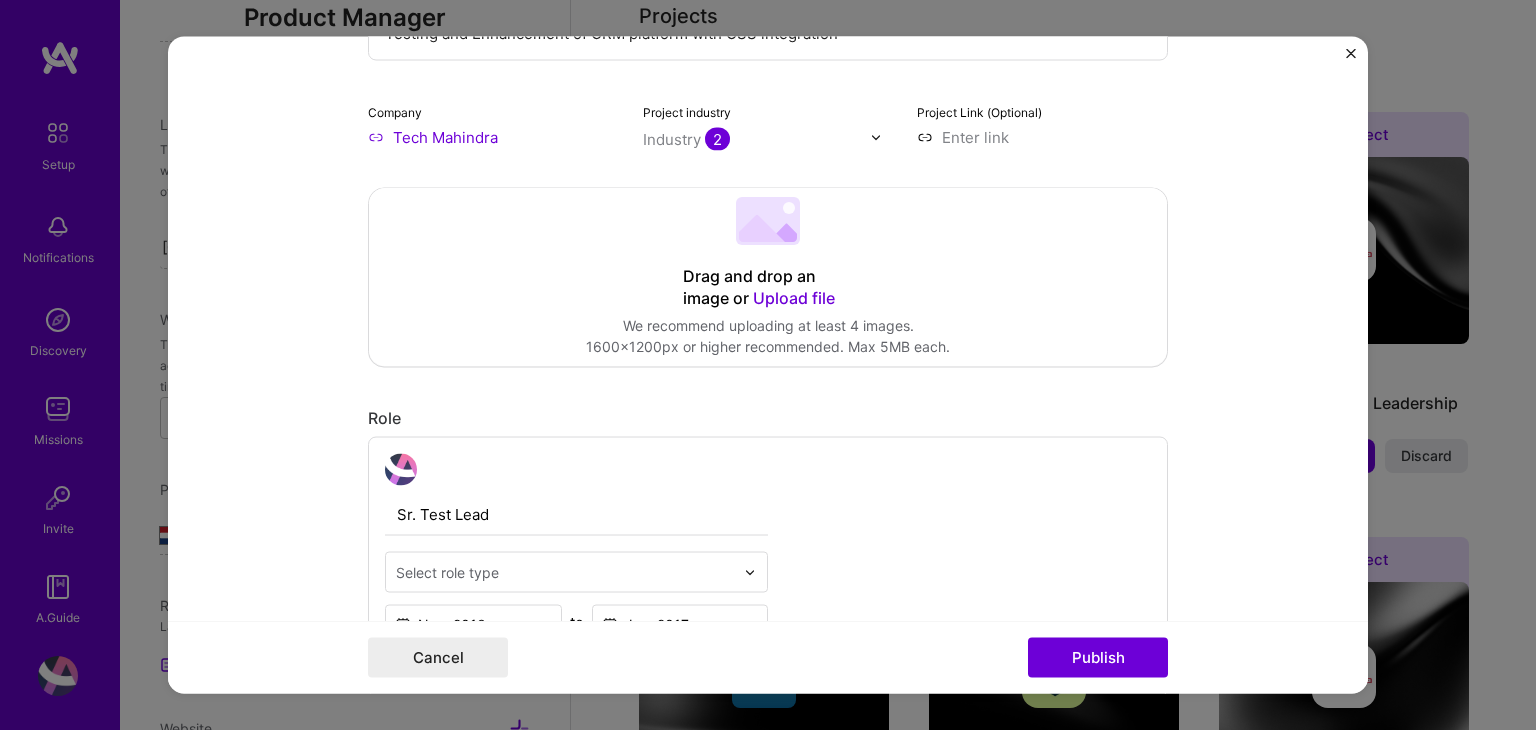 click on "Editing suggested project This project is suggested based on your LinkedIn, resume or A.Team activity. Project title Testing and Enhancement of CRM platform with OSS integration Company Tech Mahindra
Project industry Industry 2 Project Link (Optional)
Drag and drop an image or   Upload file Upload file We recommend uploading at least 4 images. 1600x1200px or higher recommended. Max 5MB each. Role Sr. Test Lead Select role type Nov, [YEAR]
to Jan, [YEAR]
I’m still working on this project Skills used — Add up to 12 skills Any new skills will be added to your profile. Enter skills... 2 Data Management 1 2 3 4 5 SDLC 1 2 3 4 5 Did this role require you to manage team members? (Optional) Yes, I managed — team members. Were you involved from inception to launch (0  ->  1)? (Optional) Zero to one is creation and development of a unique product from the ground up. Add metrics (Optional)" at bounding box center [768, 365] 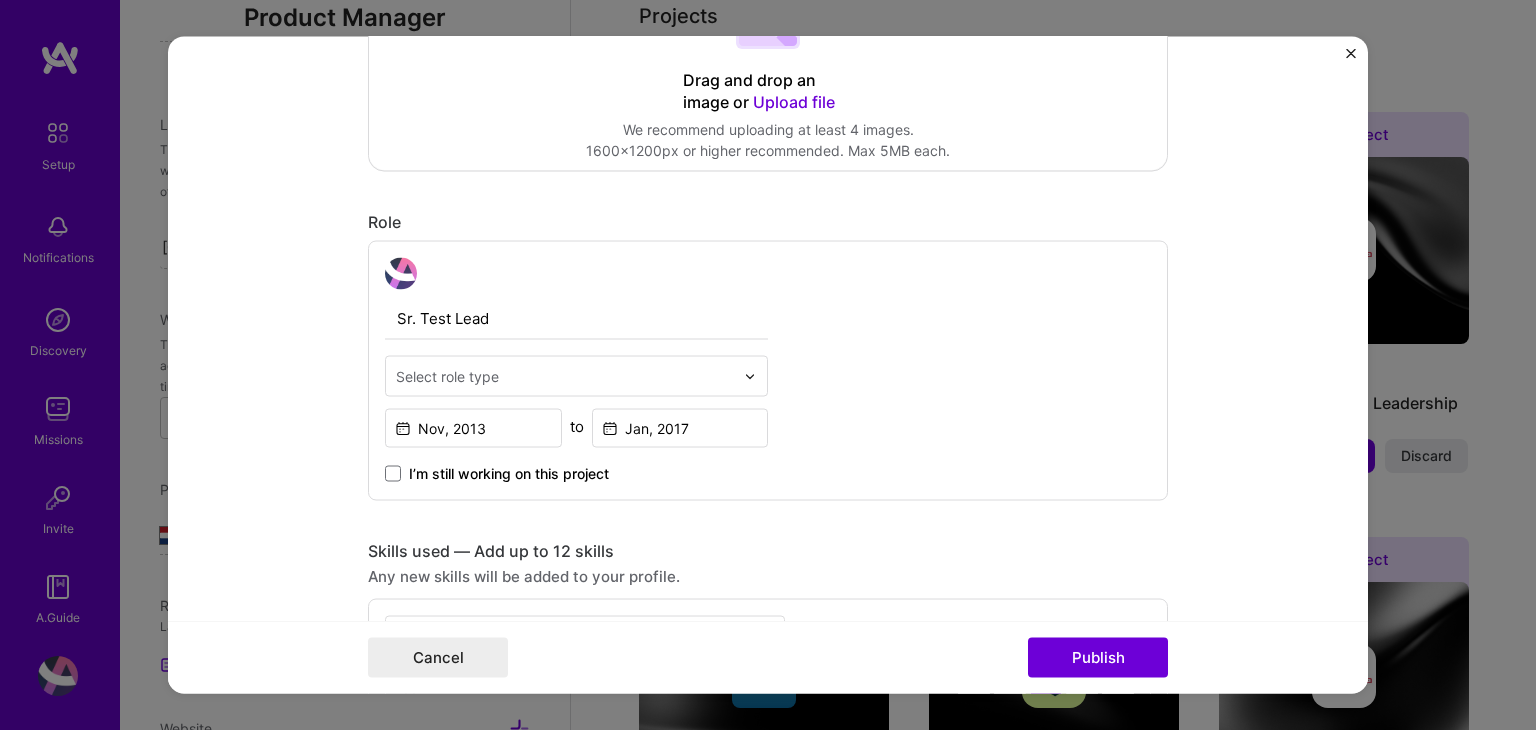 scroll, scrollTop: 500, scrollLeft: 0, axis: vertical 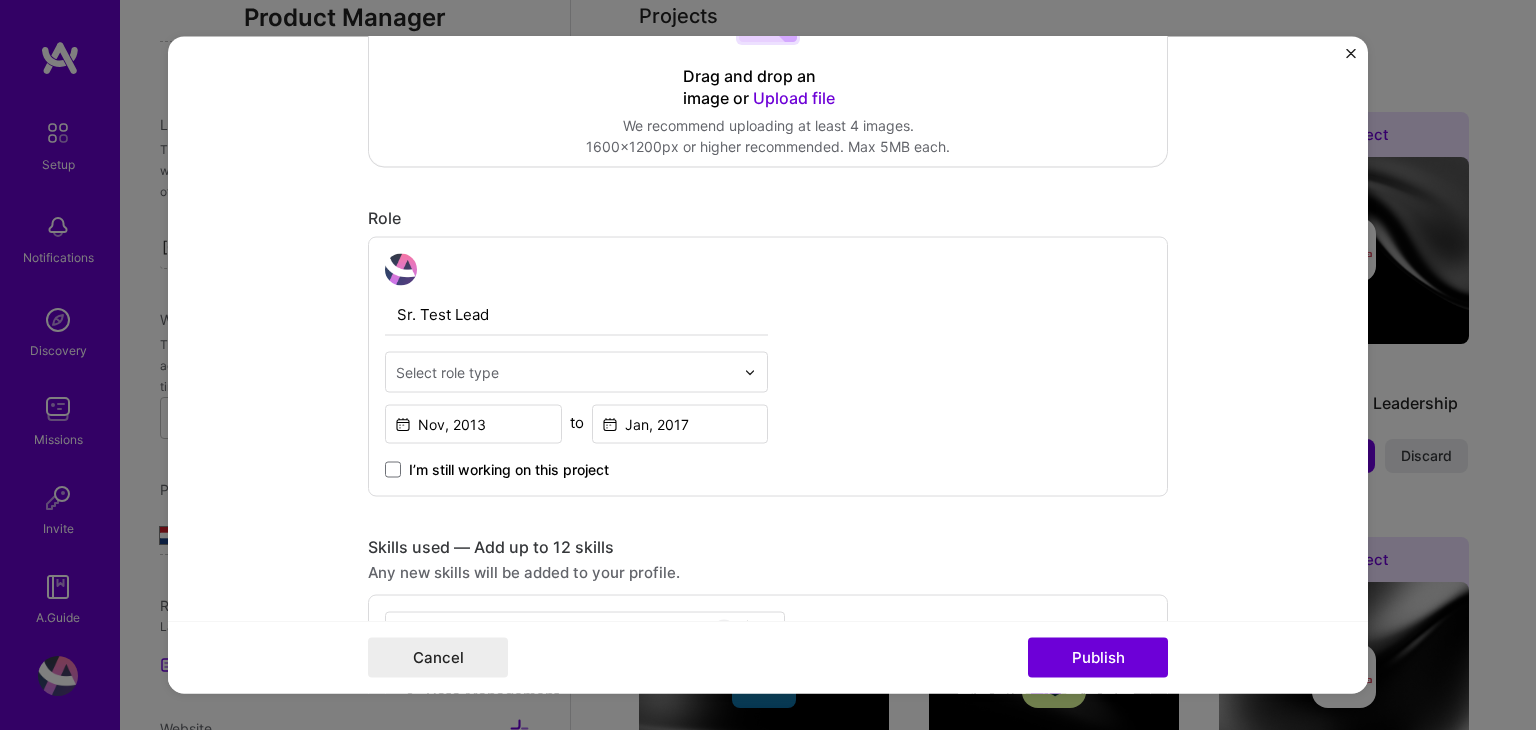 click on "Sr. Test Lead" at bounding box center (576, 315) 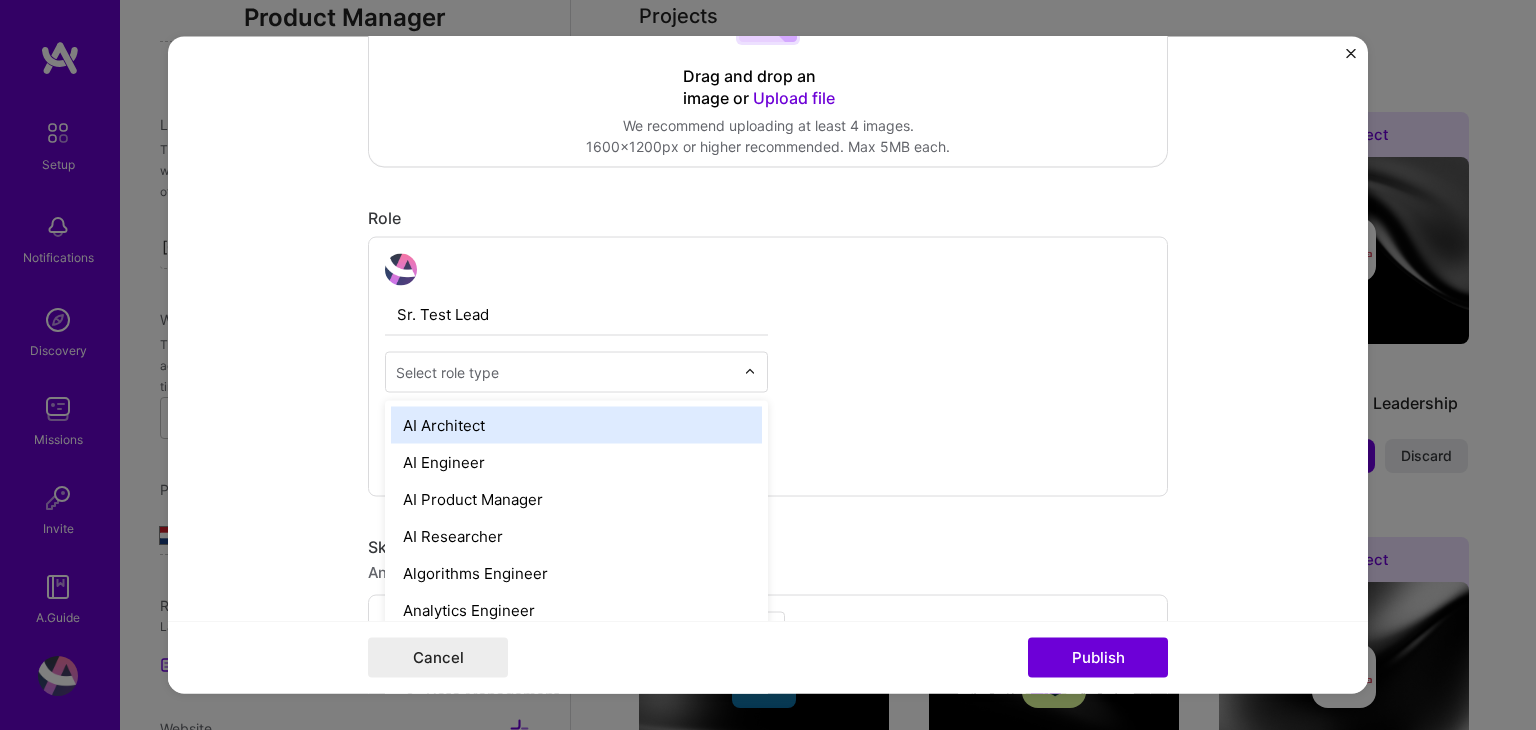 click on "Select role type" at bounding box center [447, 372] 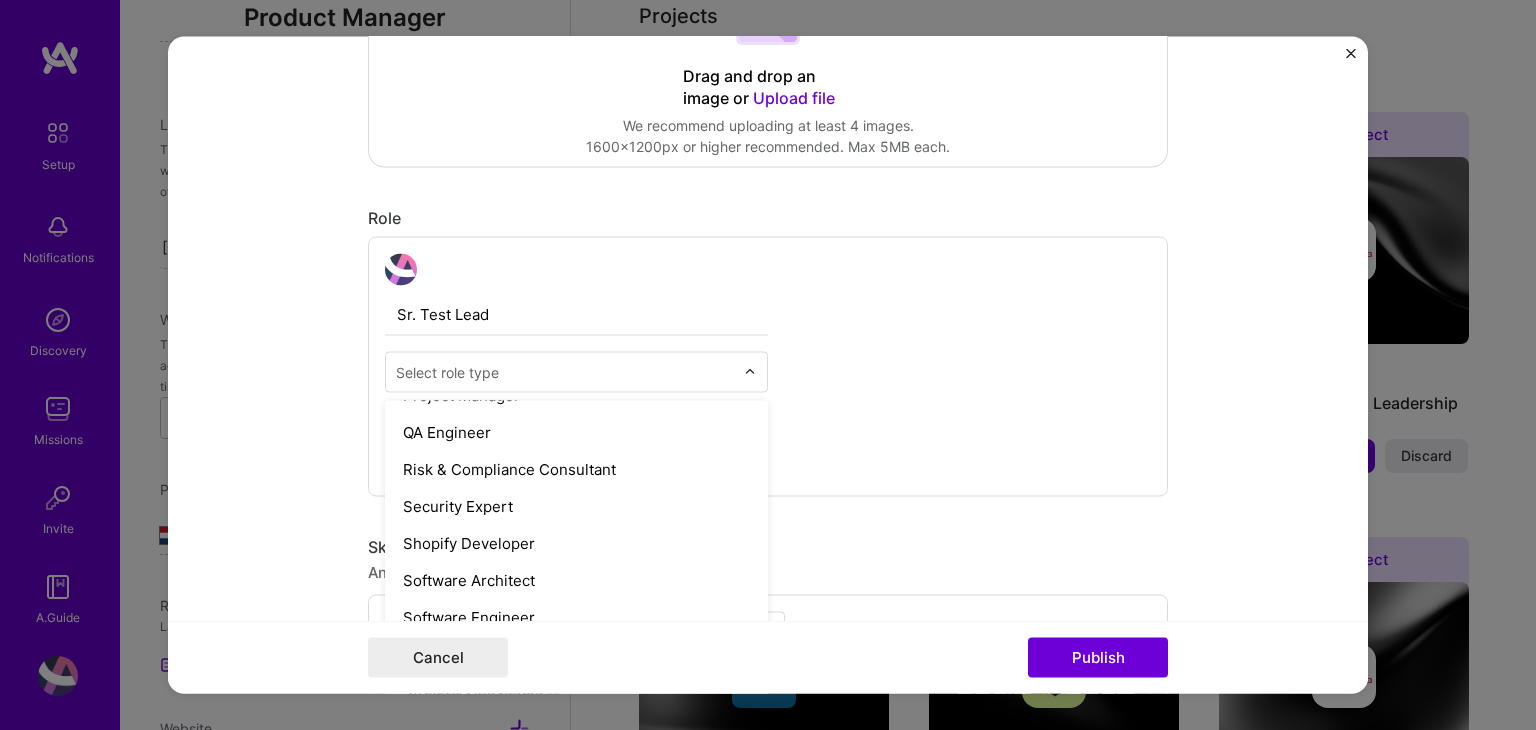 scroll, scrollTop: 2002, scrollLeft: 0, axis: vertical 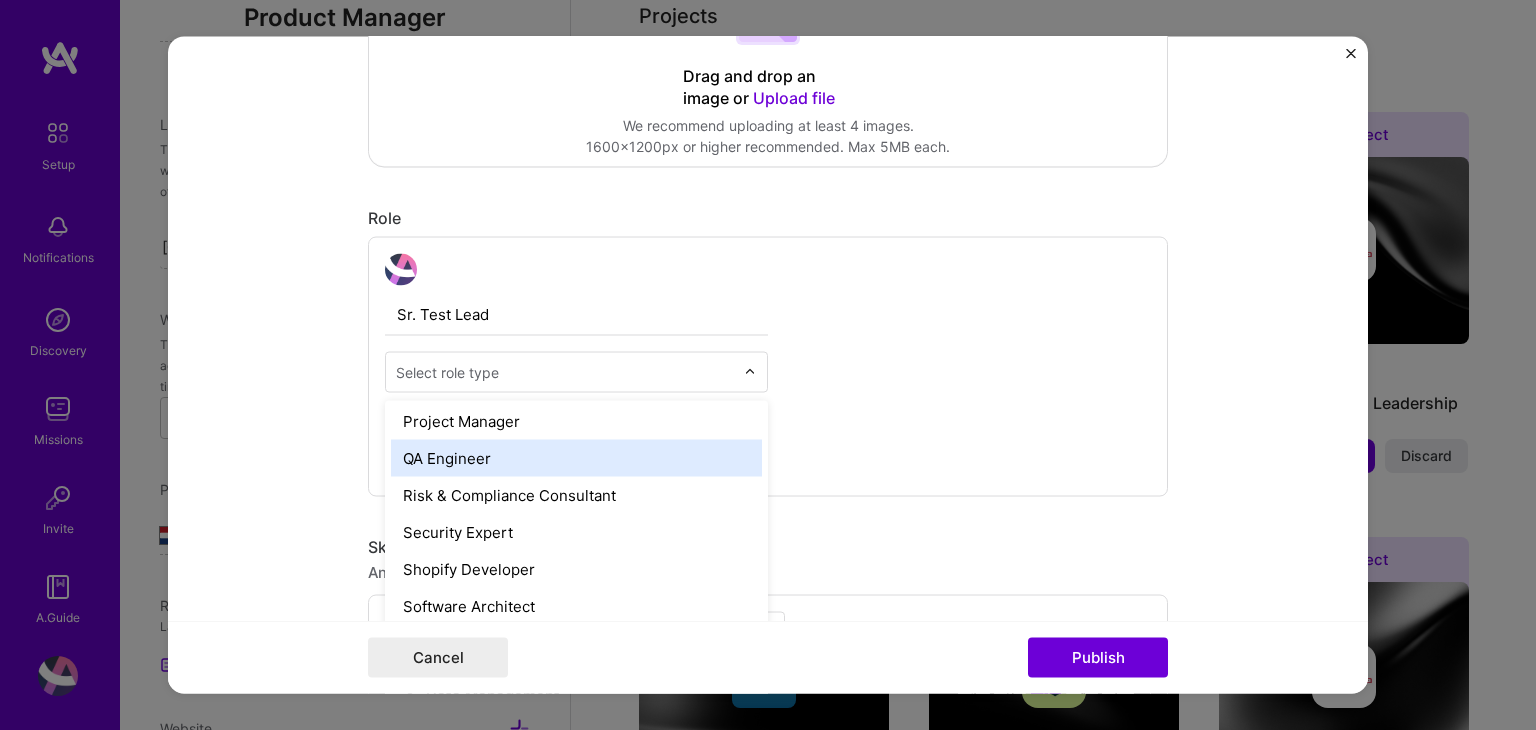 click on "QA Engineer" at bounding box center (576, 458) 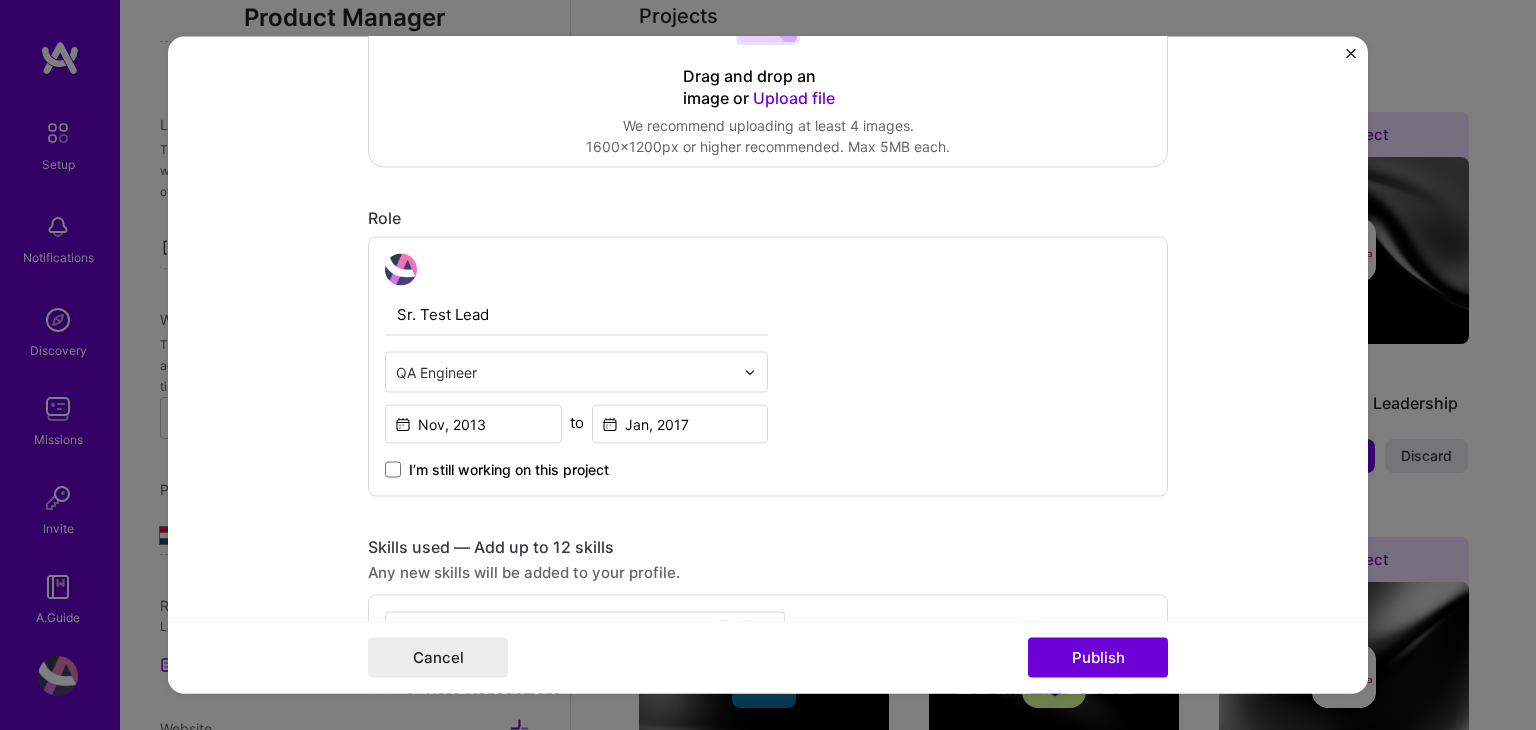 click on "Sr. Test Lead" at bounding box center [576, 315] 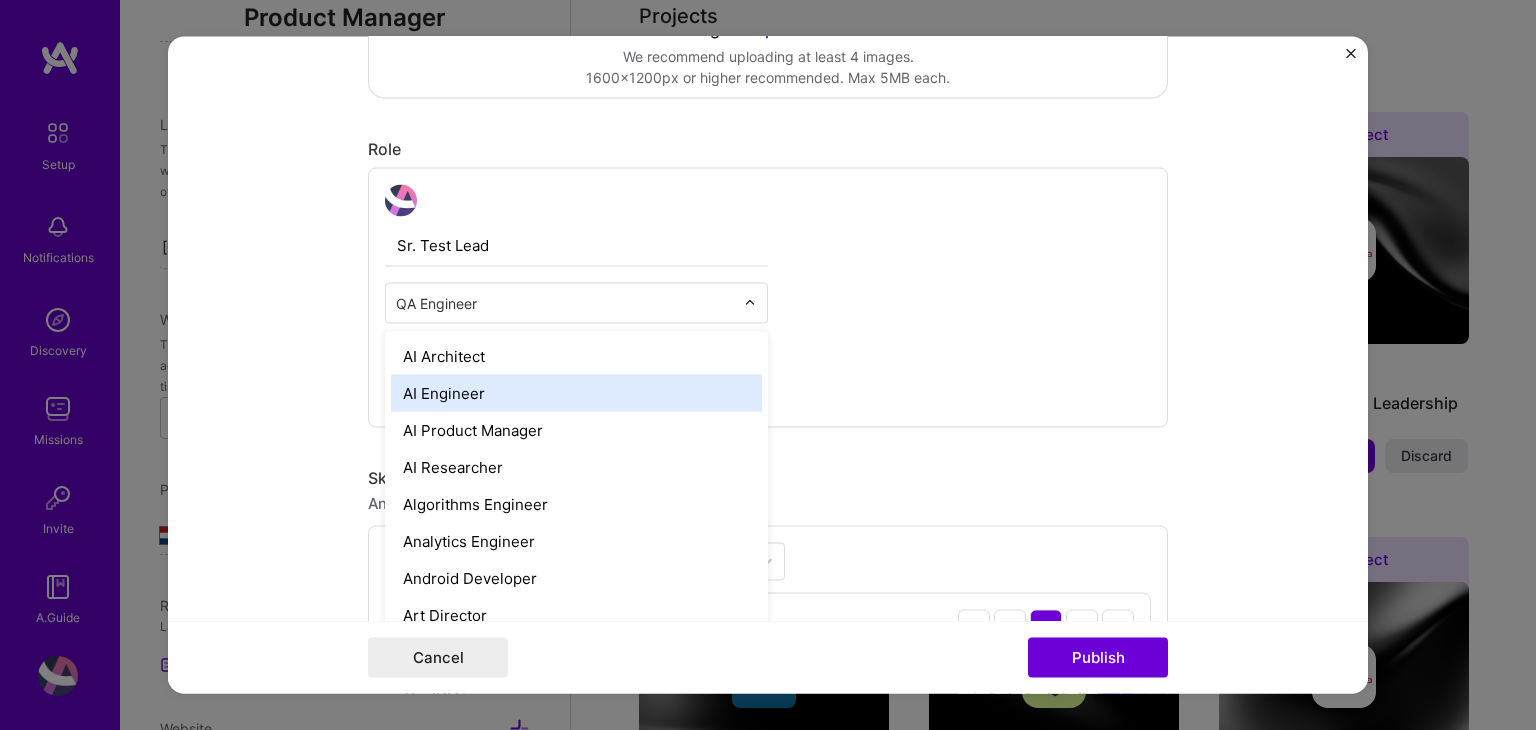scroll, scrollTop: 900, scrollLeft: 0, axis: vertical 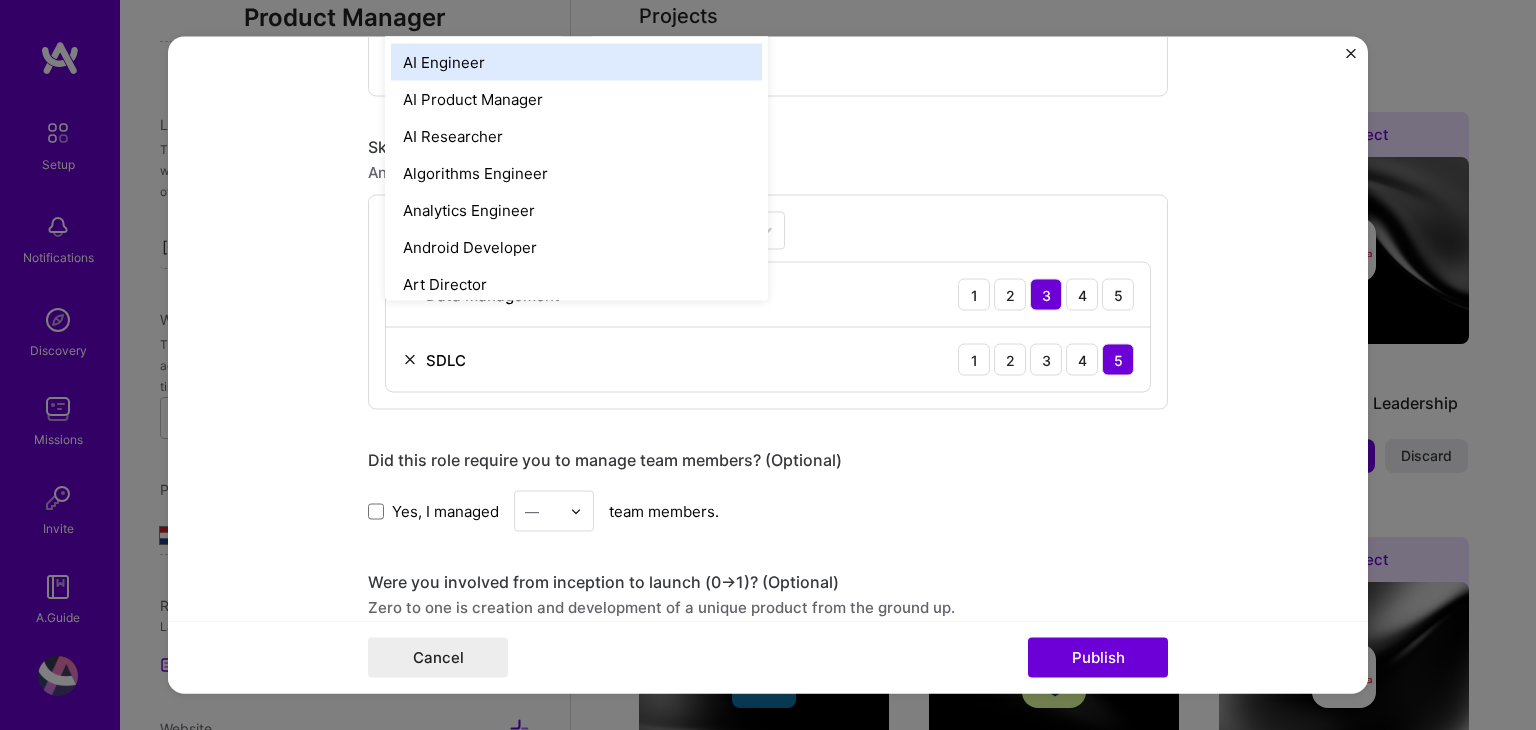 click on "Editing suggested project This project is suggested based on your LinkedIn, resume or A.Team activity. Project title Testing and Enhancement of CRM platform with OSS integration Company Tech Mahindra
Project industry Industry 2 Project Link (Optional)
Drag and drop an image or   Upload file Upload file We recommend uploading at least 4 images. 1600x1200px or higher recommended. Max 5MB each. Role Sr. Test Lead option AI Engineer focused, 2 of 70. 69 results available. Use Up and Down to choose options, press Enter to select the currently focused option, press Escape to exit the menu, press Tab to select the option and exit the menu. QA Engineer AI Architect AI Engineer AI Product Manager AI Researcher Algorithms Engineer Analytics Engineer Android Developer Art Director Automation Developer Back-End Developer Blockchain Developer Brand Designer Brand Expert Business Development Chief Technology Officer (CTO) Chief of Staff Cloud Expert Community Manager Content Writer Copywriter" at bounding box center [768, 365] 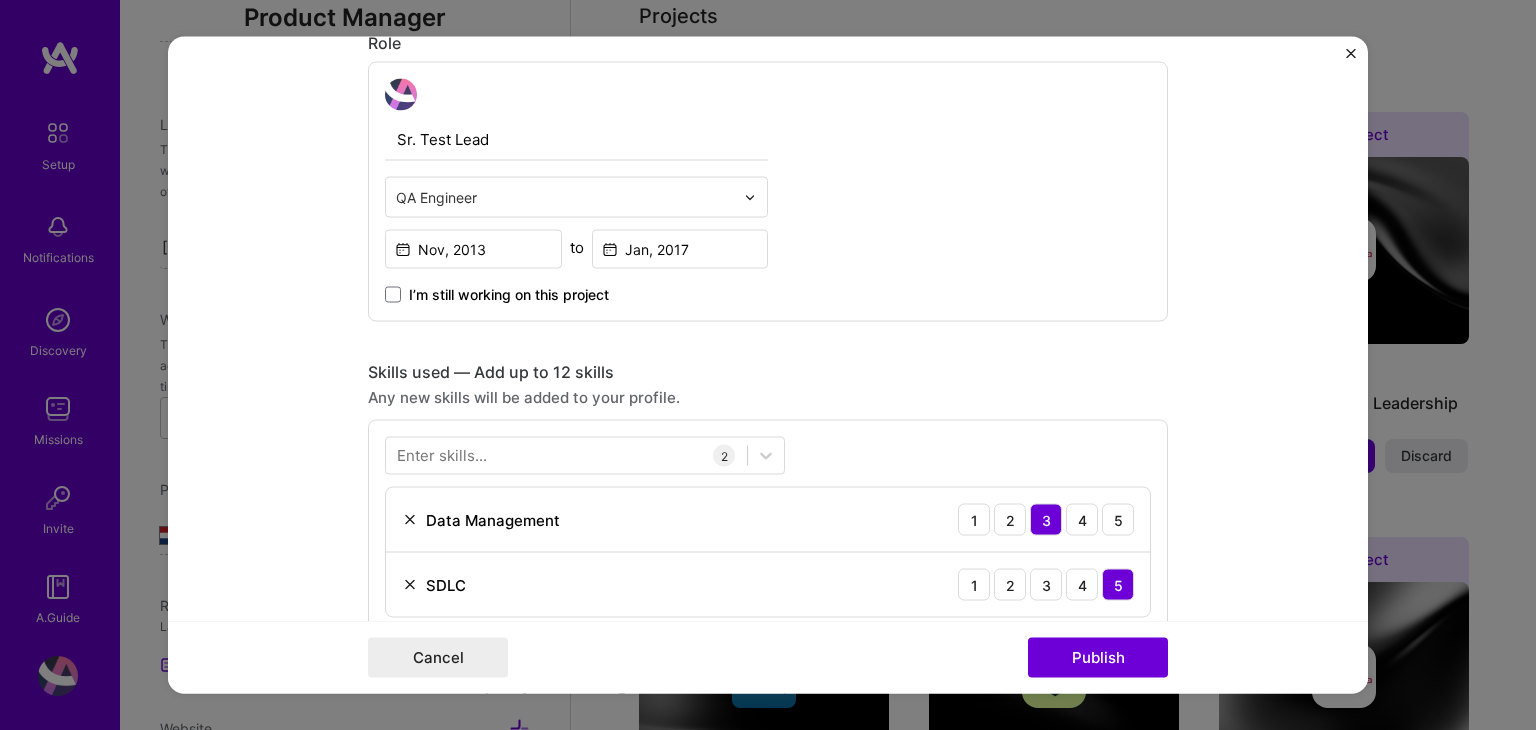 scroll, scrollTop: 600, scrollLeft: 0, axis: vertical 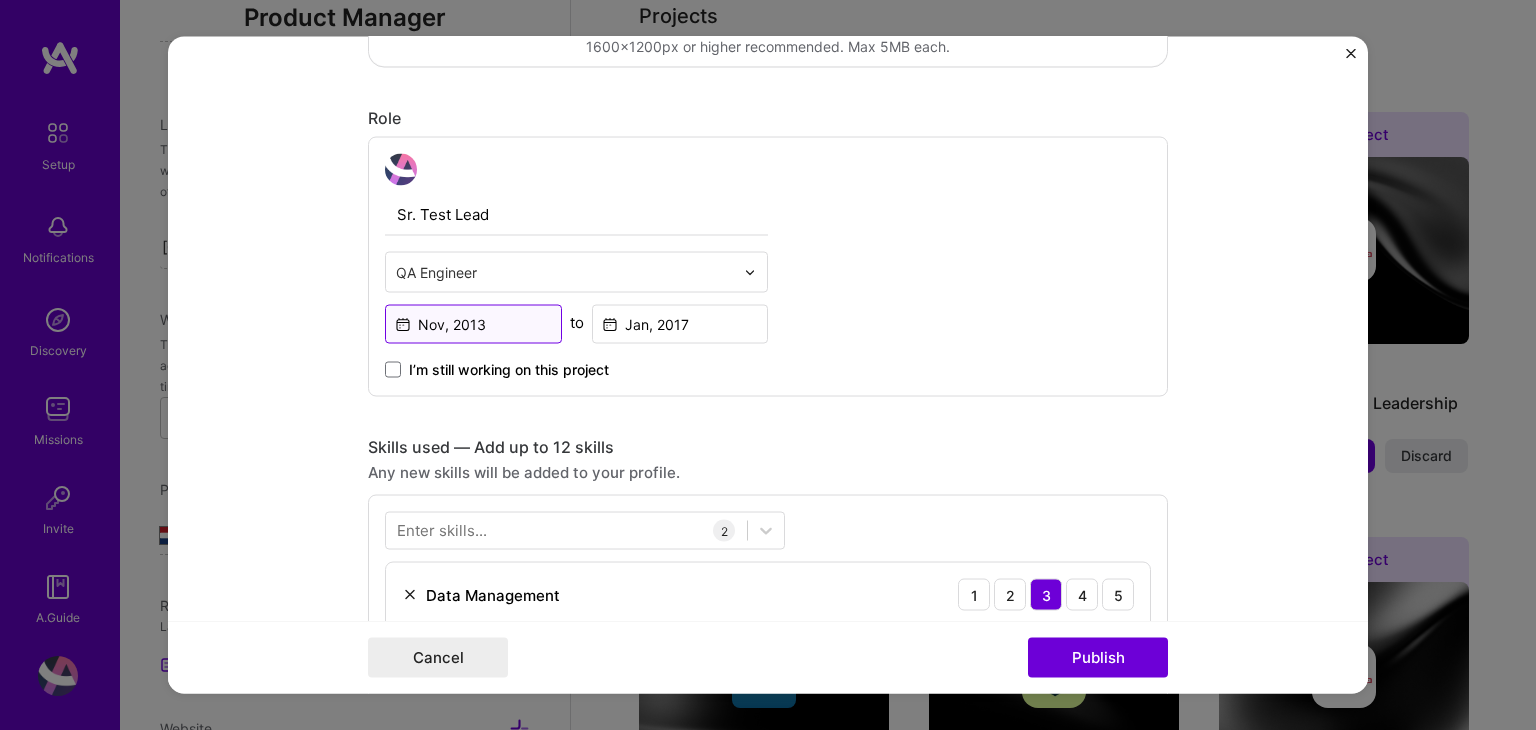 click on "Nov, 2013" at bounding box center (473, 324) 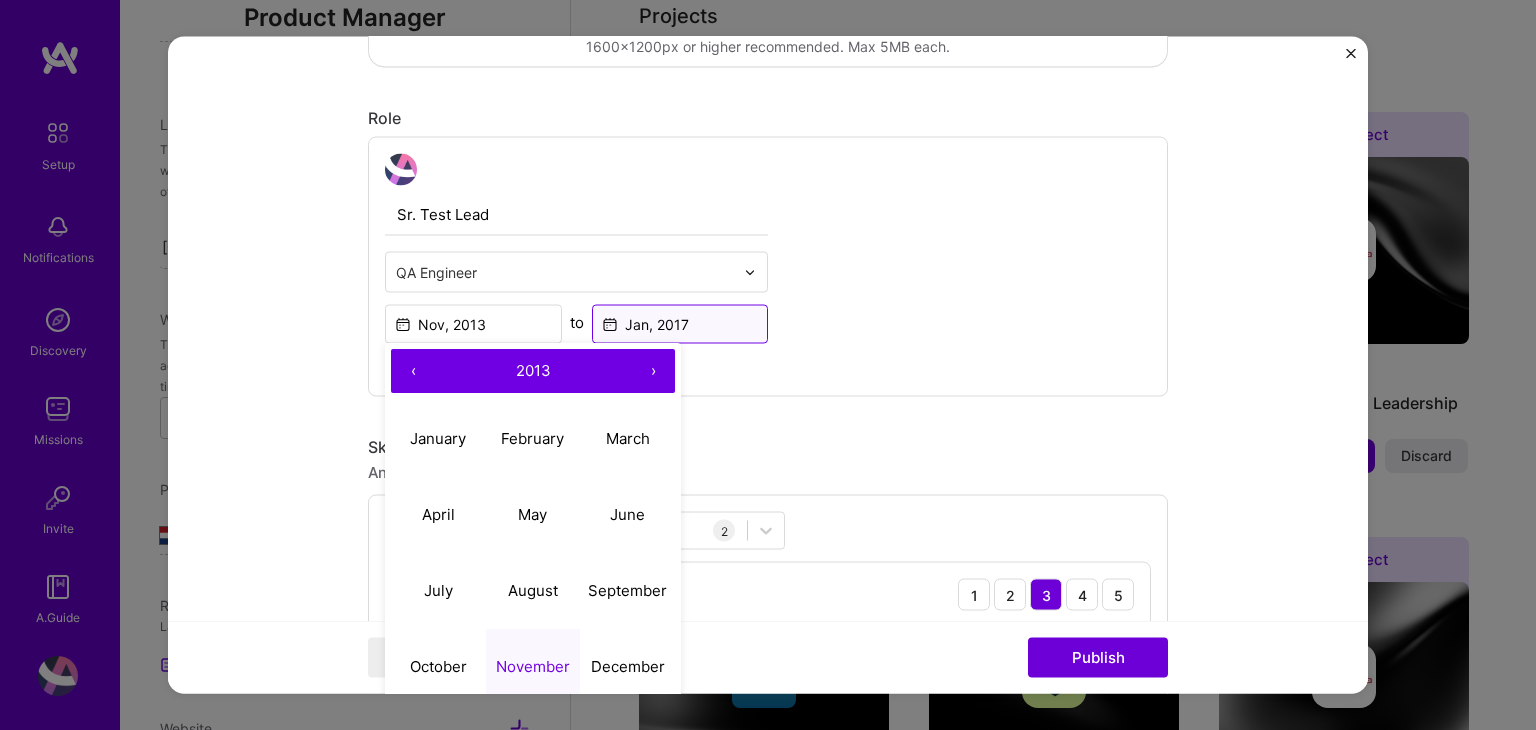 click on "Jan, 2017" at bounding box center [680, 324] 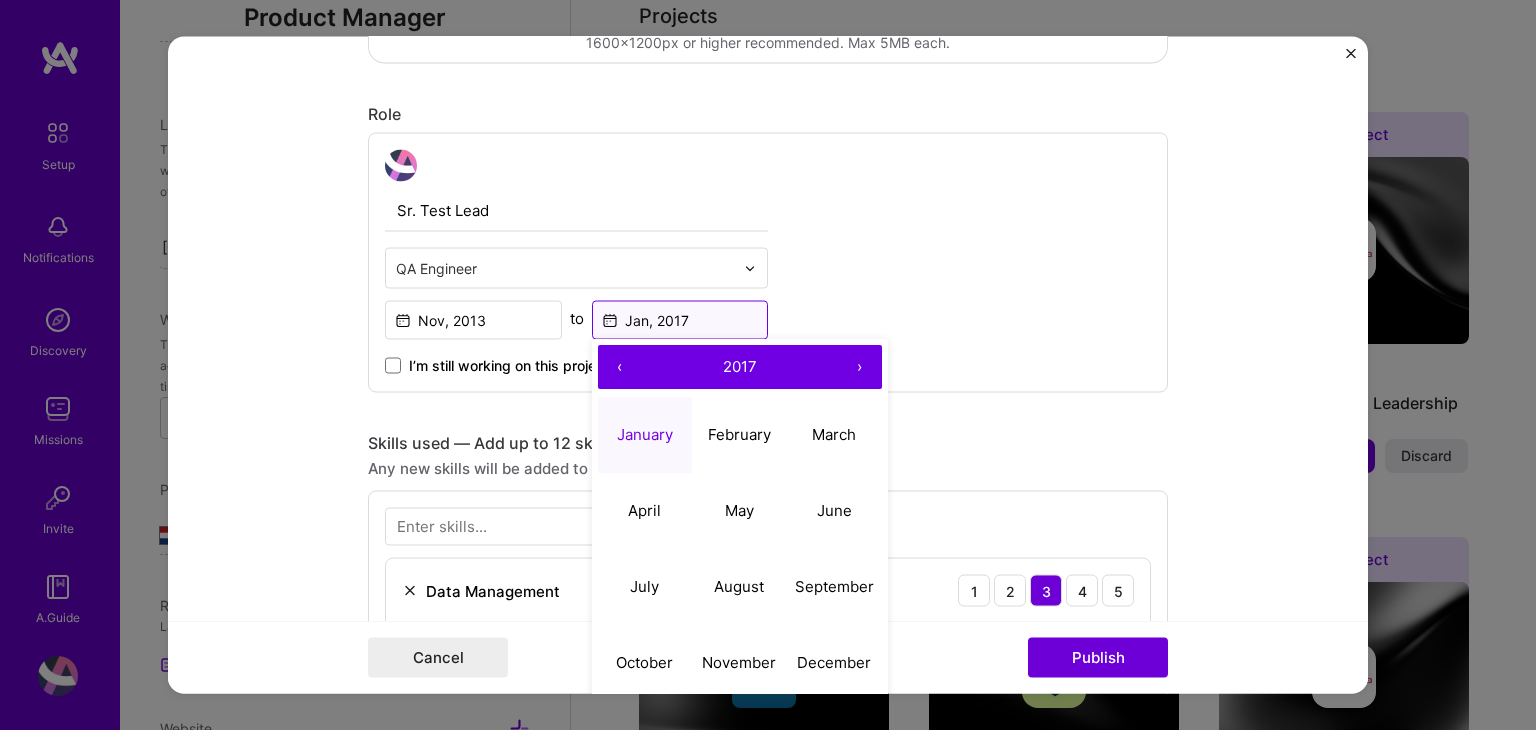 scroll, scrollTop: 600, scrollLeft: 0, axis: vertical 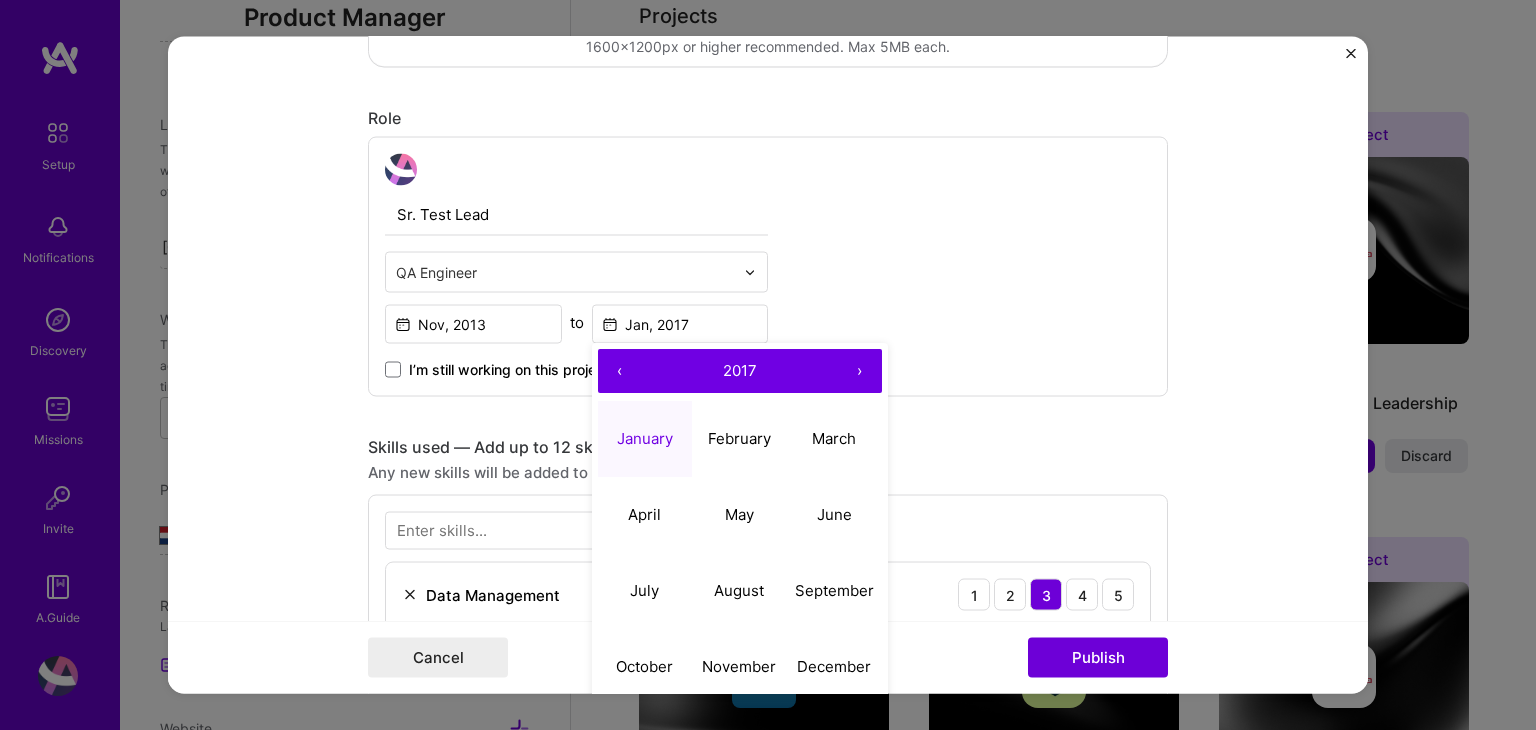 click on "›" at bounding box center (860, 372) 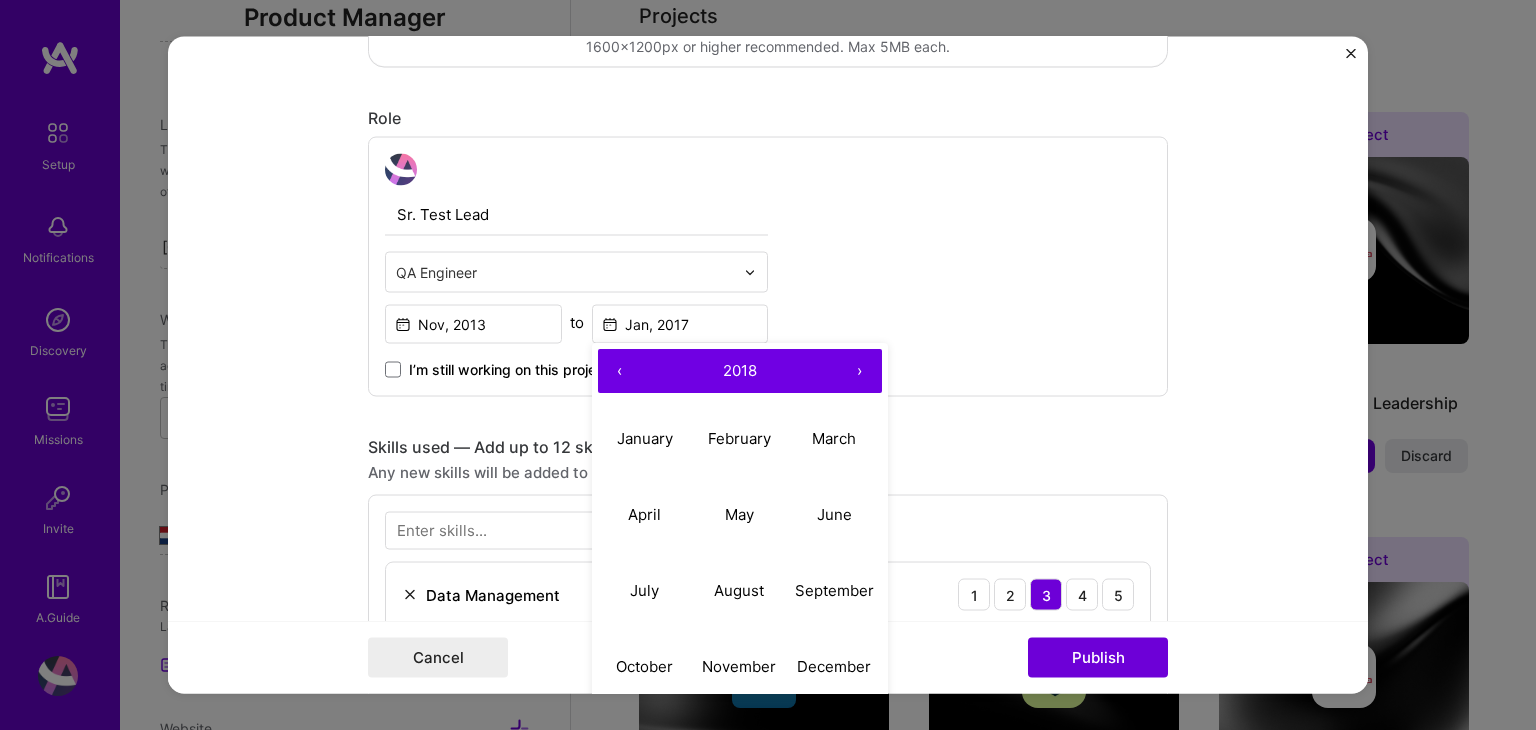 click on "›" at bounding box center (860, 372) 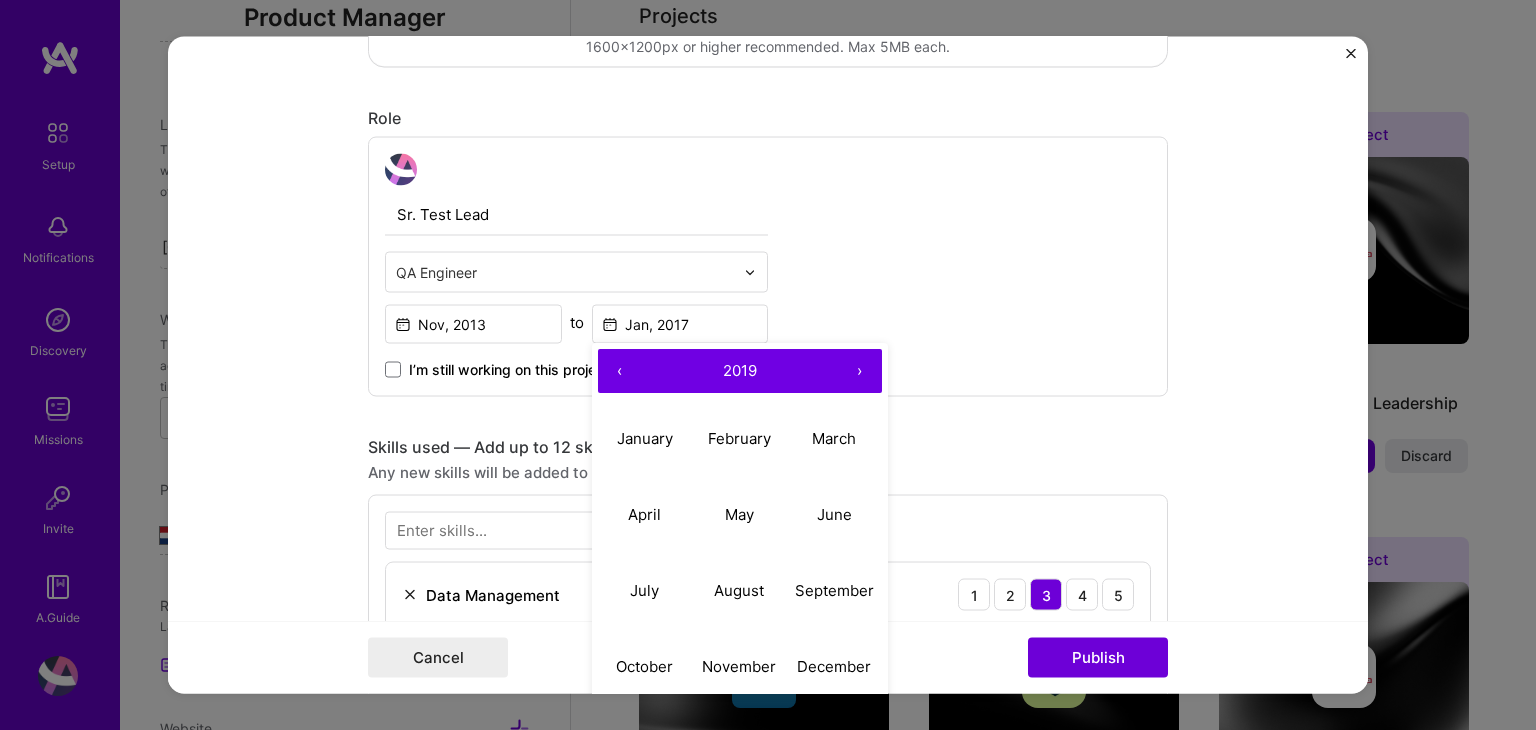 click on "›" at bounding box center [860, 372] 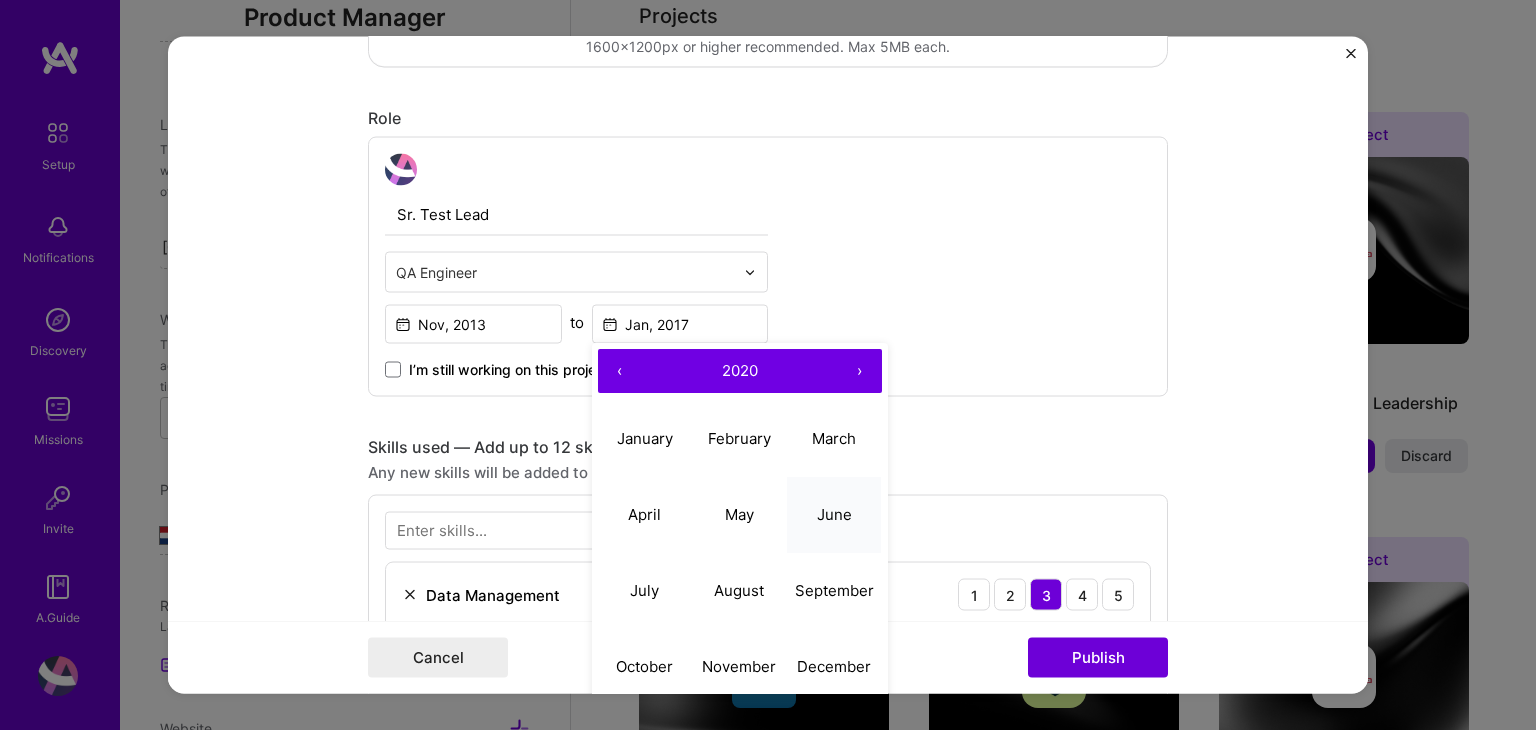 scroll, scrollTop: 800, scrollLeft: 0, axis: vertical 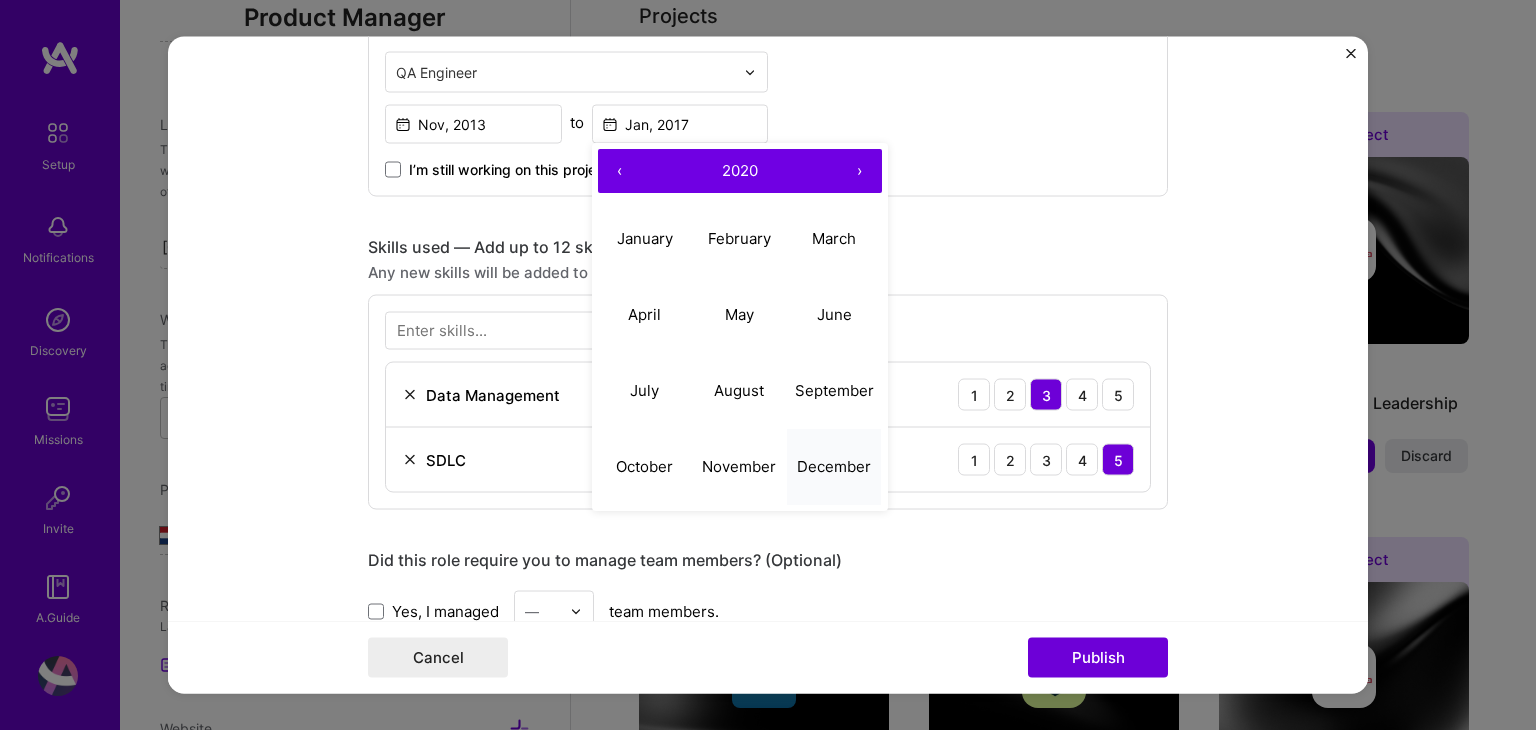 click on "December" at bounding box center (834, 466) 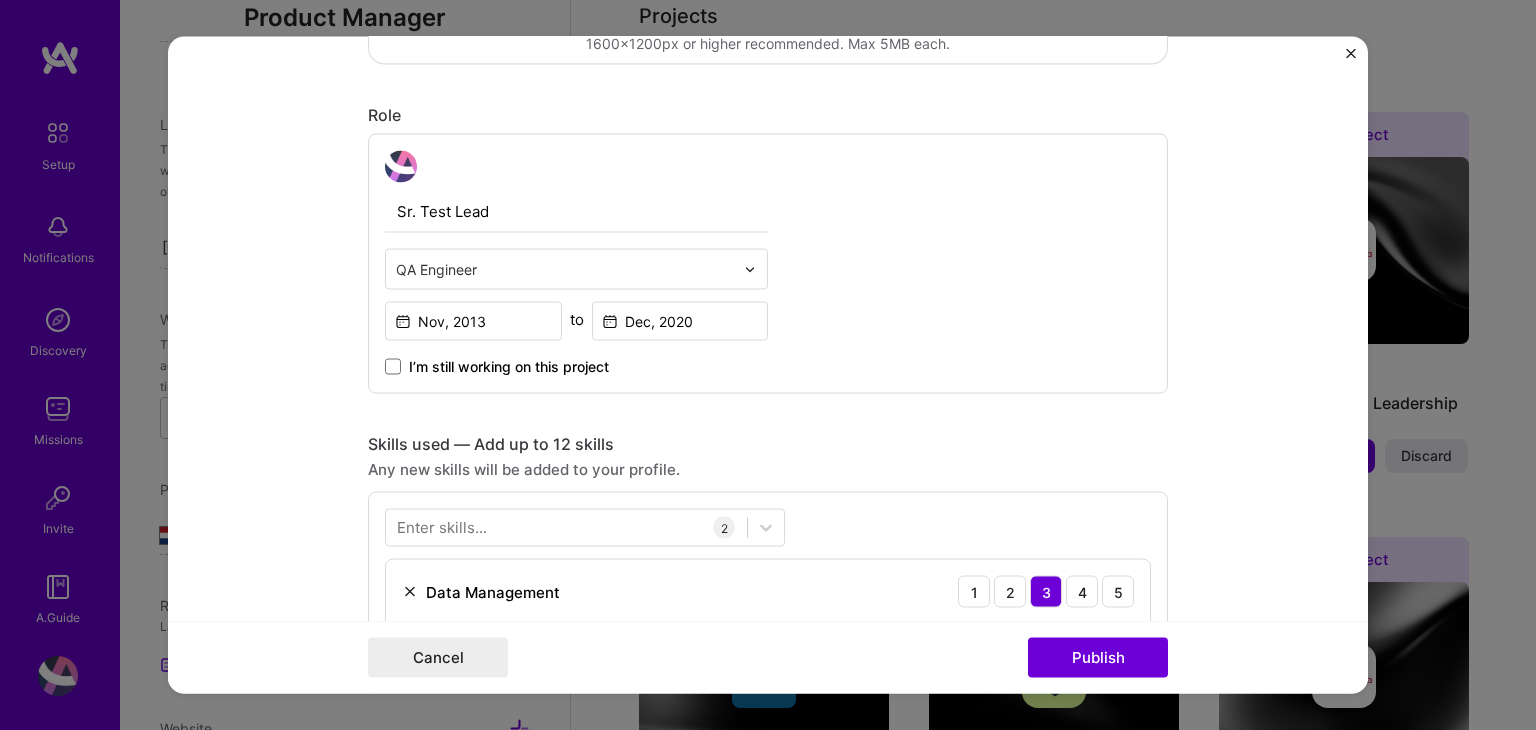 scroll, scrollTop: 600, scrollLeft: 0, axis: vertical 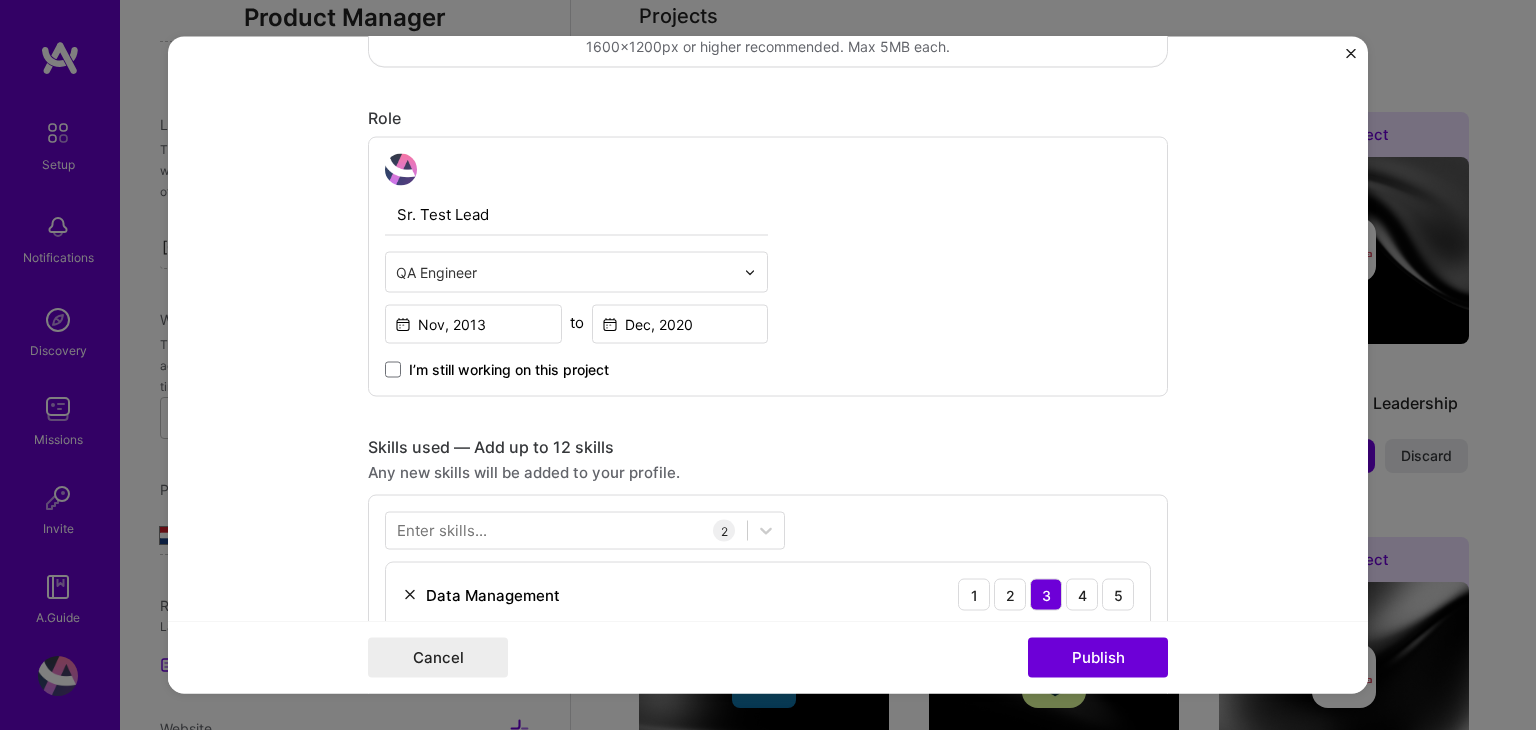 click on "Testing and Enhancement of CRM platform with OSS integration Company Tech Mahindra
Project industry Industry 2 Project Link (Optional)
Drag and drop an image or   Upload file Upload file We recommend uploading at least 4 images. 1600x1200px or higher recommended. Max 5MB each. Role Sr. Test Lead QA Engineer Nov, 2013
to Dec, 2020
I’m still working on this project Skills used — Add up to 12 skills Any new skills will be added to your profile. Enter skills... 2 Data Management 1 2 3 4 5 SDLC 1 2 3 4 5 Did this role require you to manage team members? (Optional) Yes, I managed — team members. Were you involved from inception to launch (0  ->  1)? (Optional) Zero to one is creation and development of a unique product from the ground up. Add metrics (Optional)   266 /" at bounding box center [768, 365] 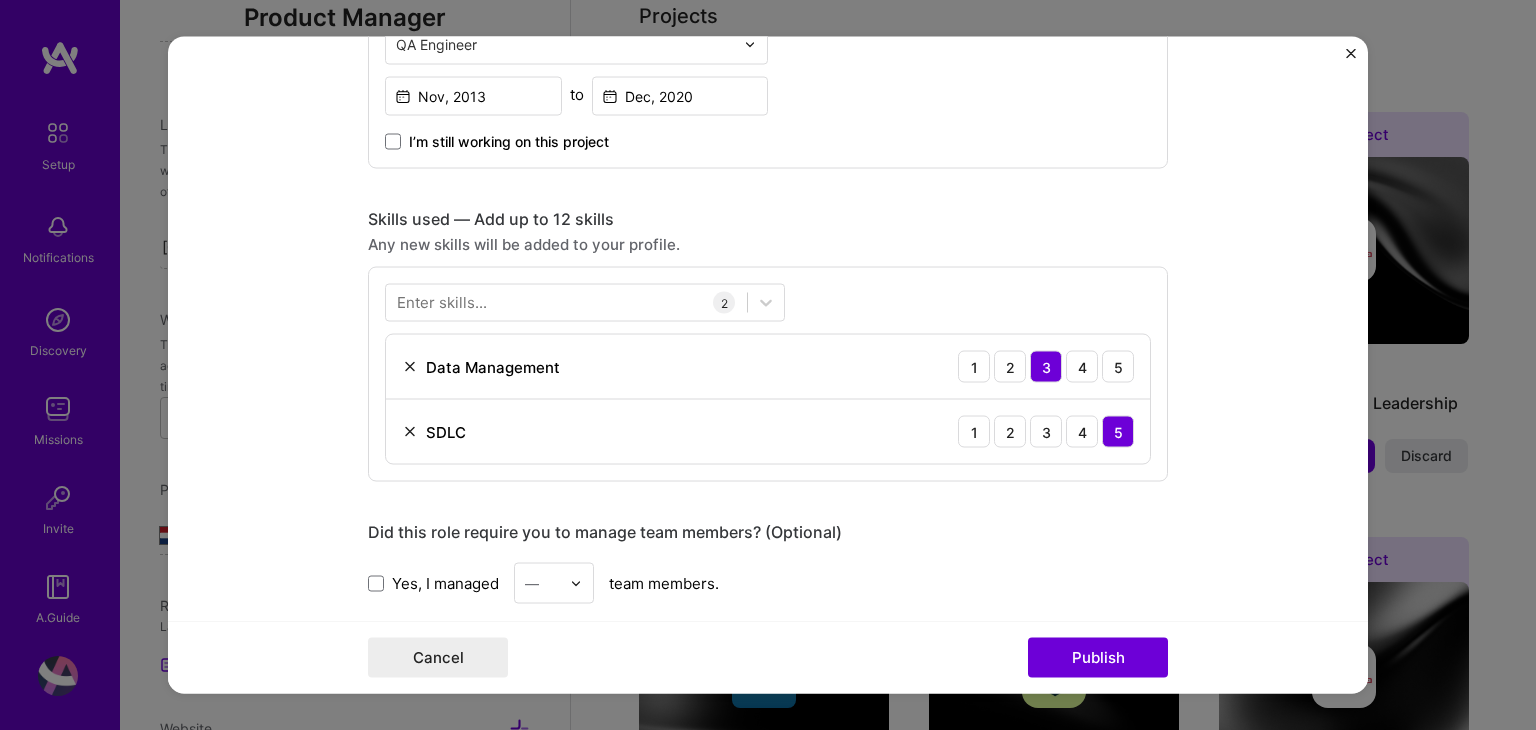 scroll, scrollTop: 900, scrollLeft: 0, axis: vertical 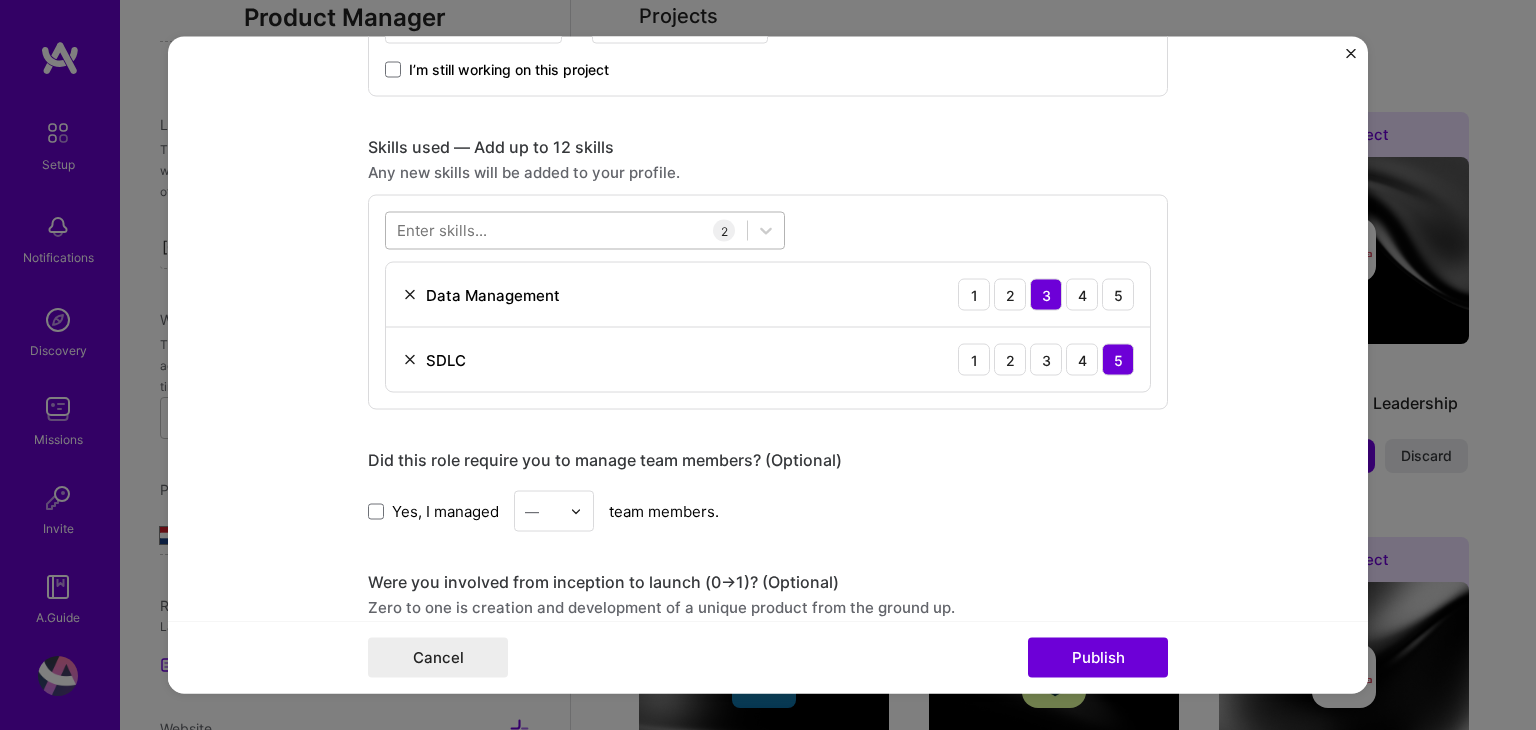 click at bounding box center [566, 230] 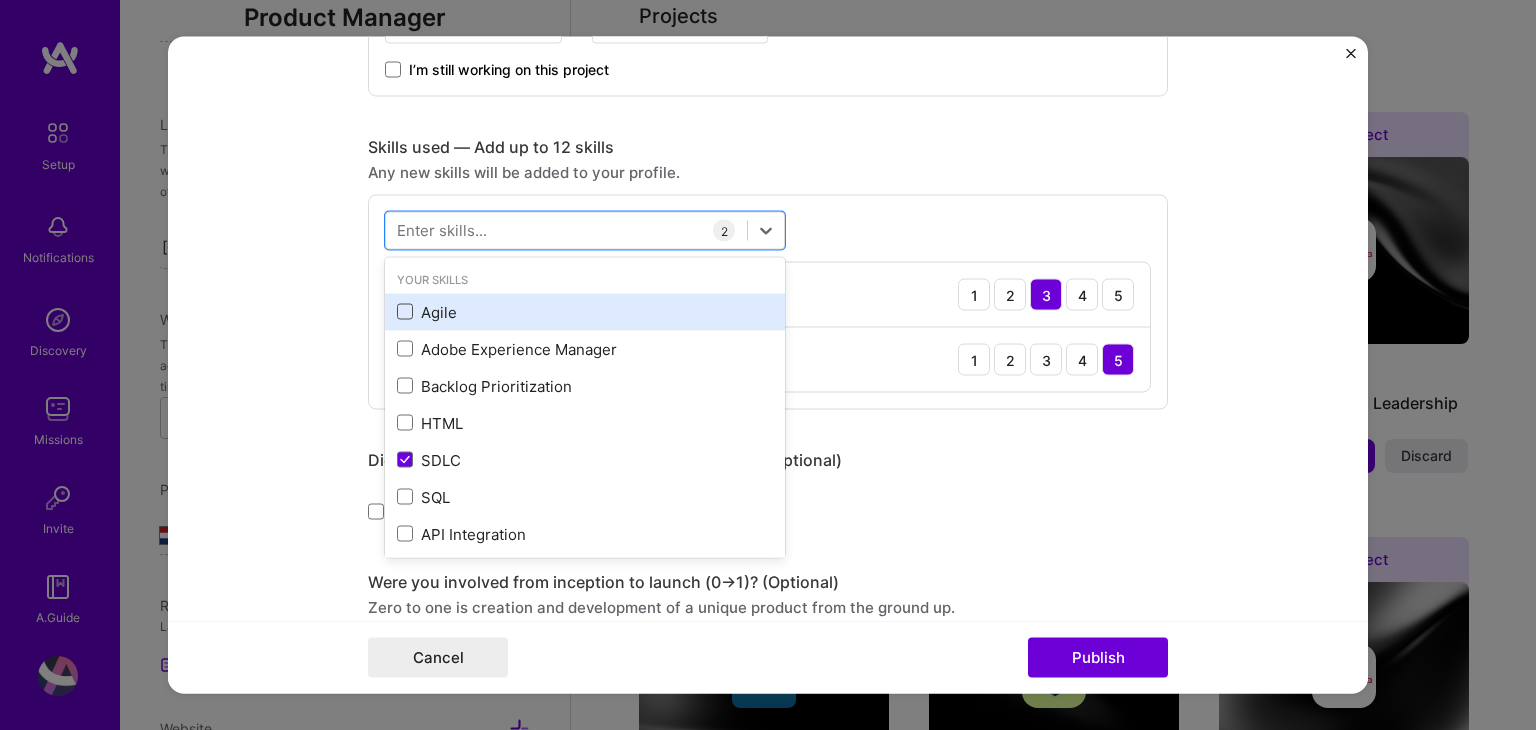 click at bounding box center (405, 312) 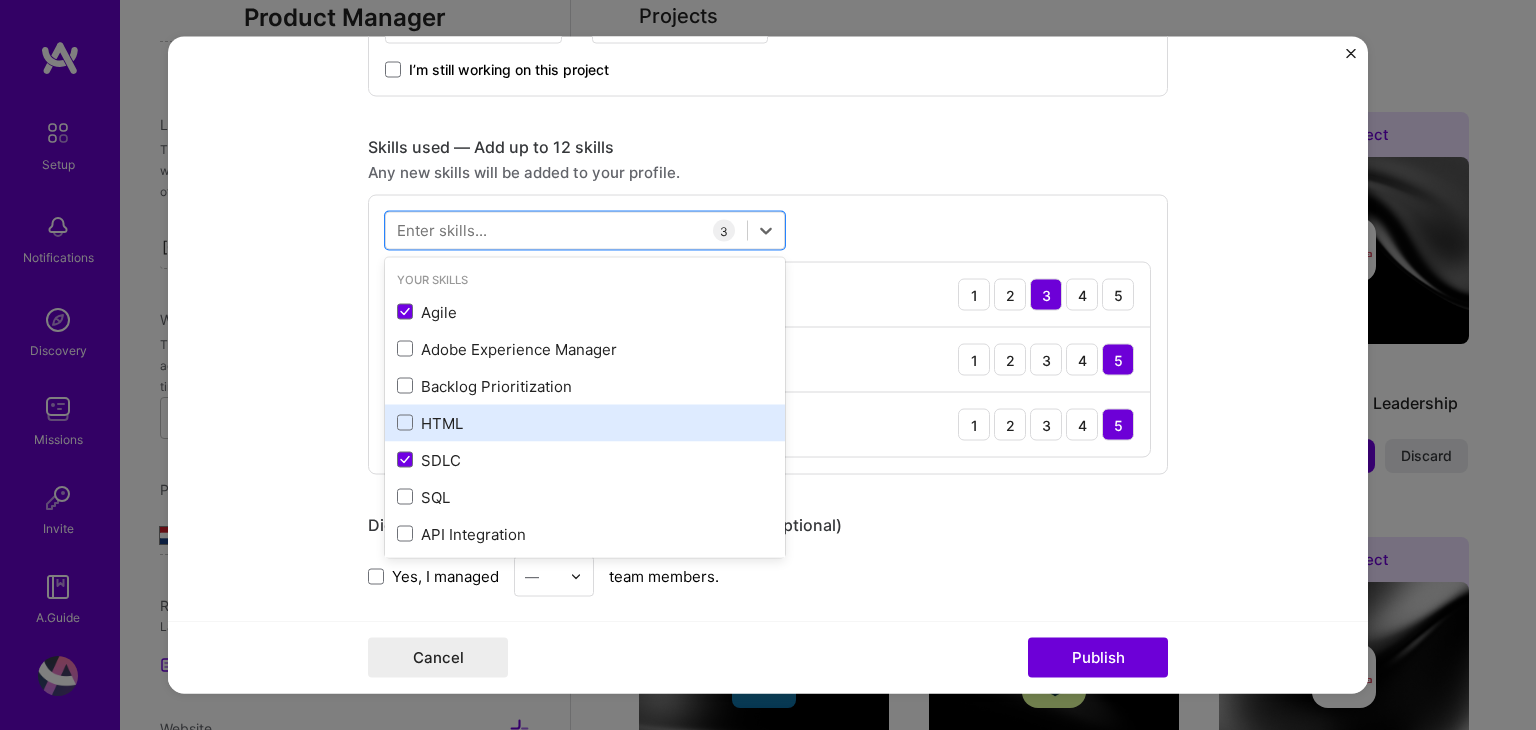 scroll, scrollTop: 100, scrollLeft: 0, axis: vertical 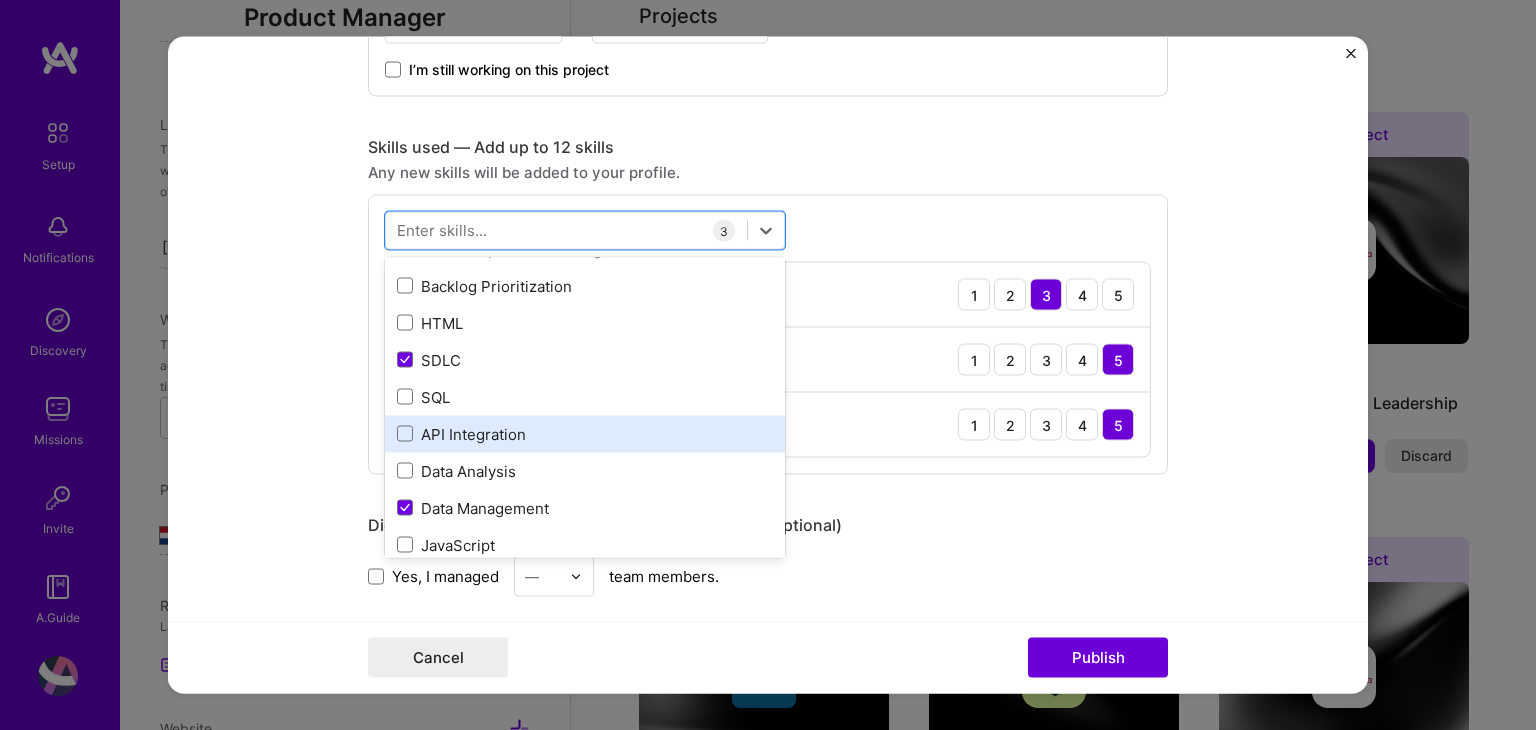 click on "API Integration" at bounding box center [585, 433] 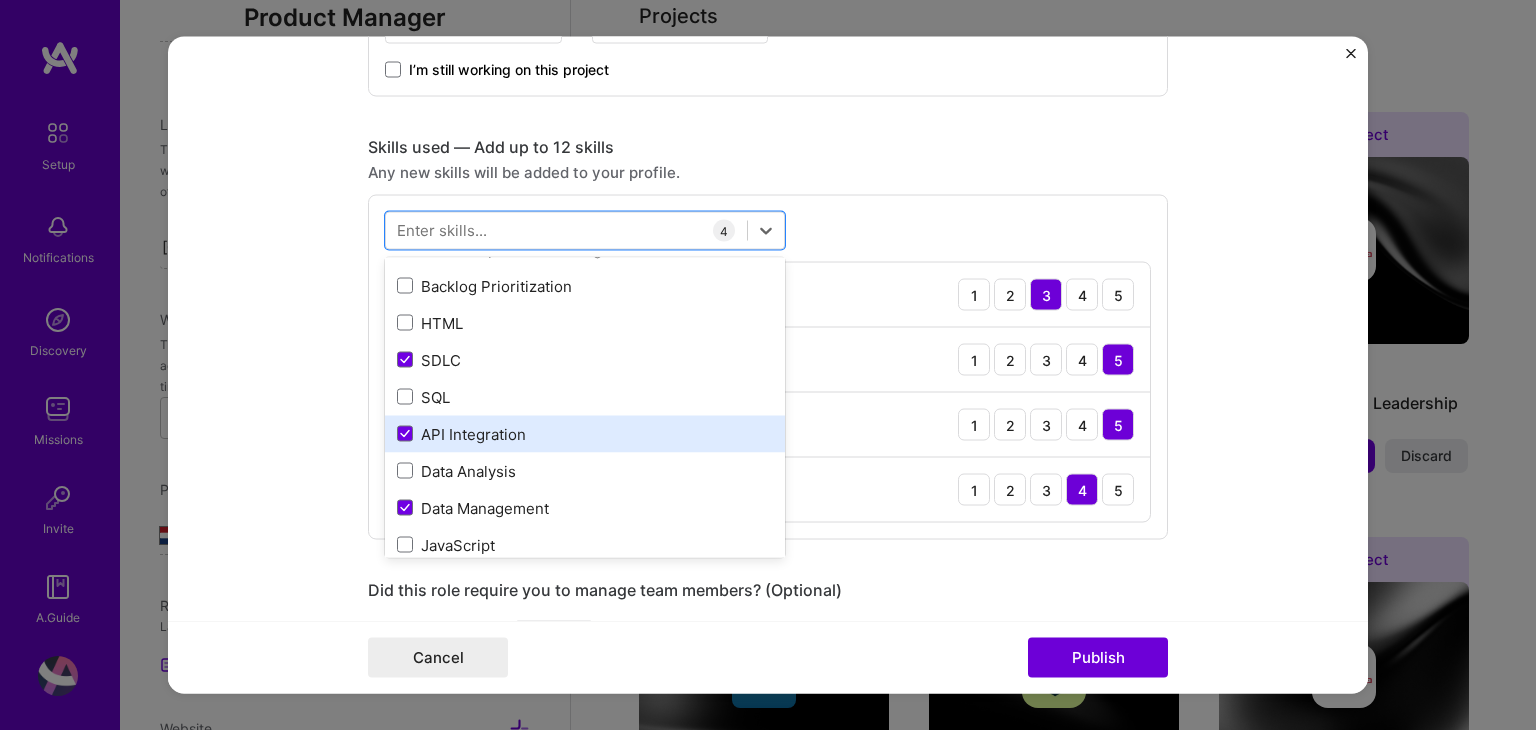 click on "API Integration" at bounding box center [585, 433] 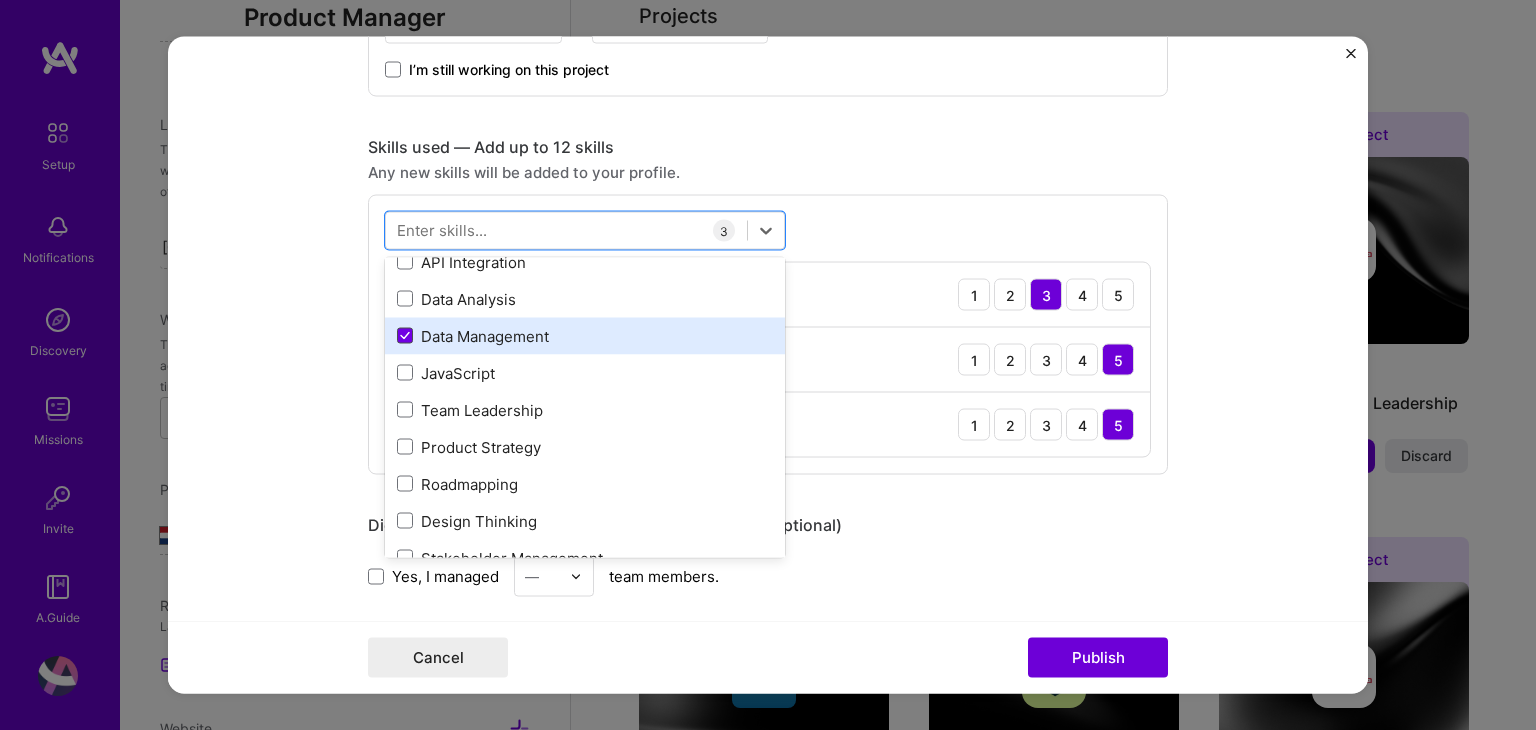 scroll, scrollTop: 300, scrollLeft: 0, axis: vertical 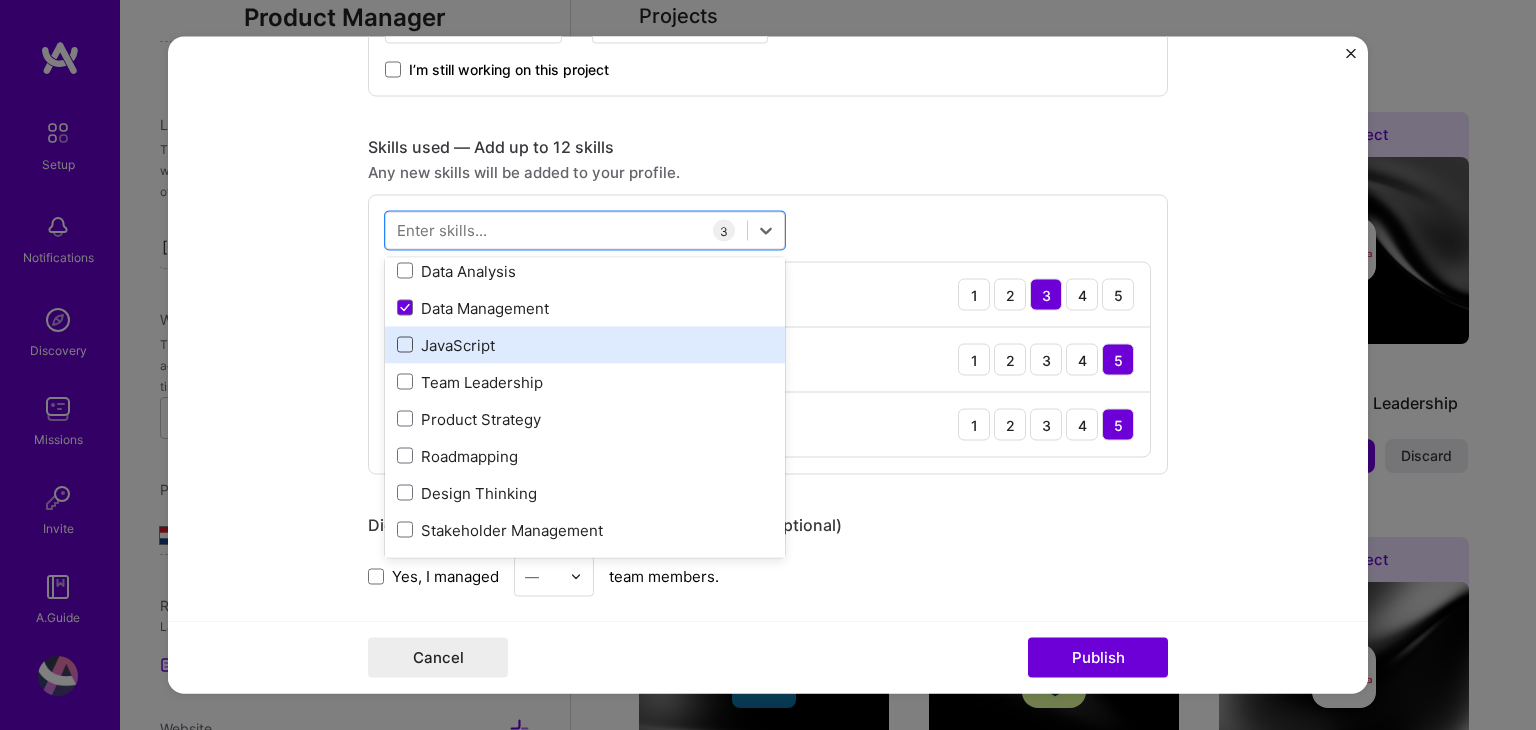 click at bounding box center [405, 345] 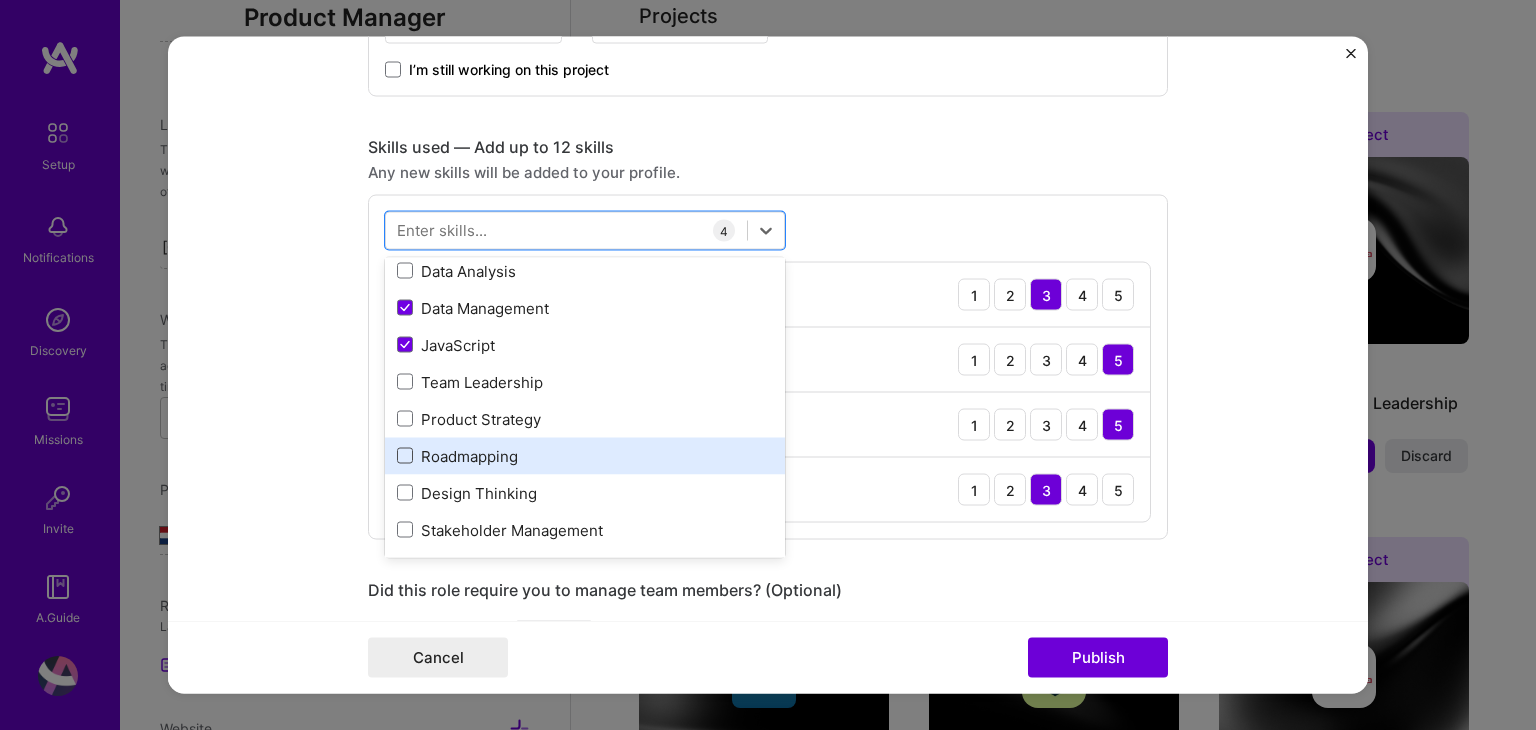 scroll, scrollTop: 400, scrollLeft: 0, axis: vertical 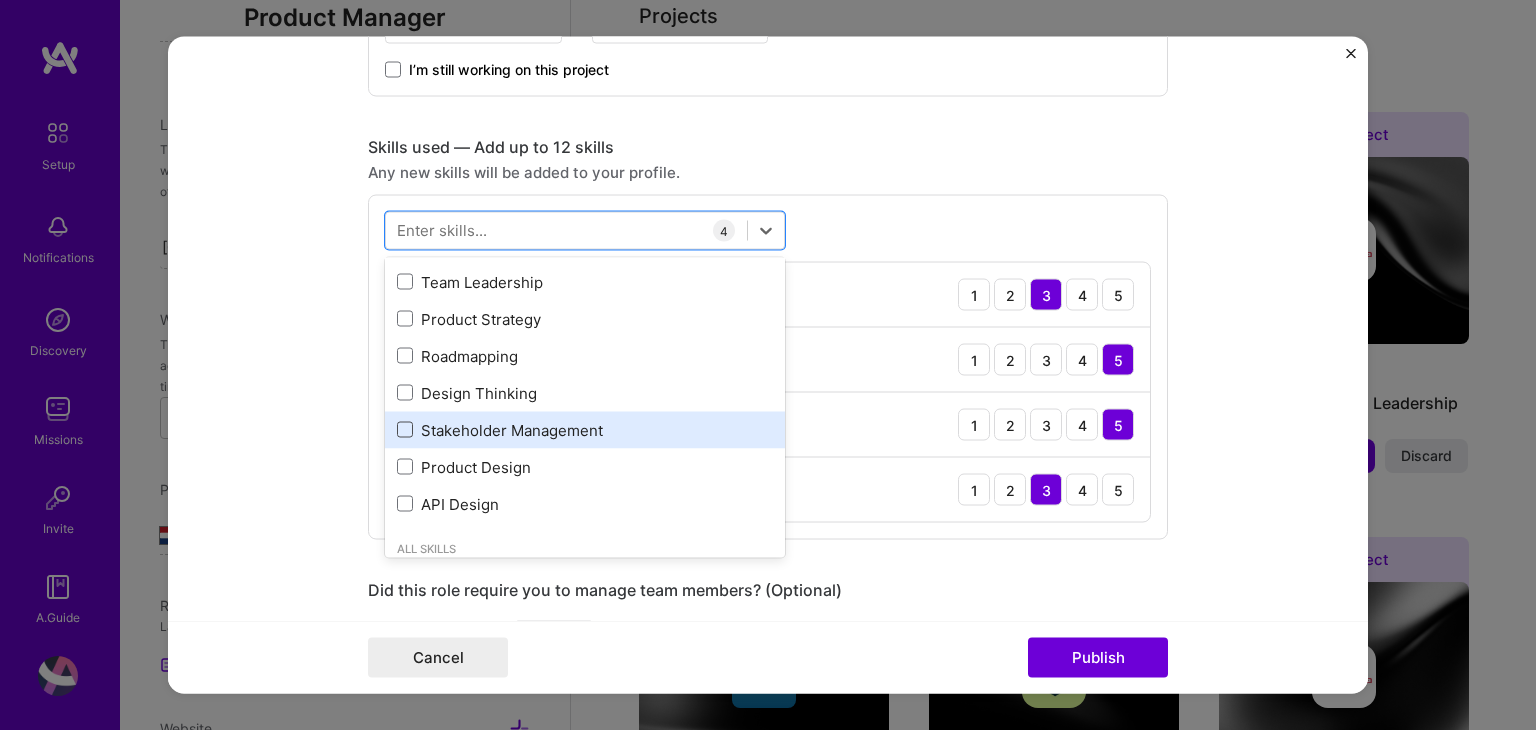 click at bounding box center (405, 430) 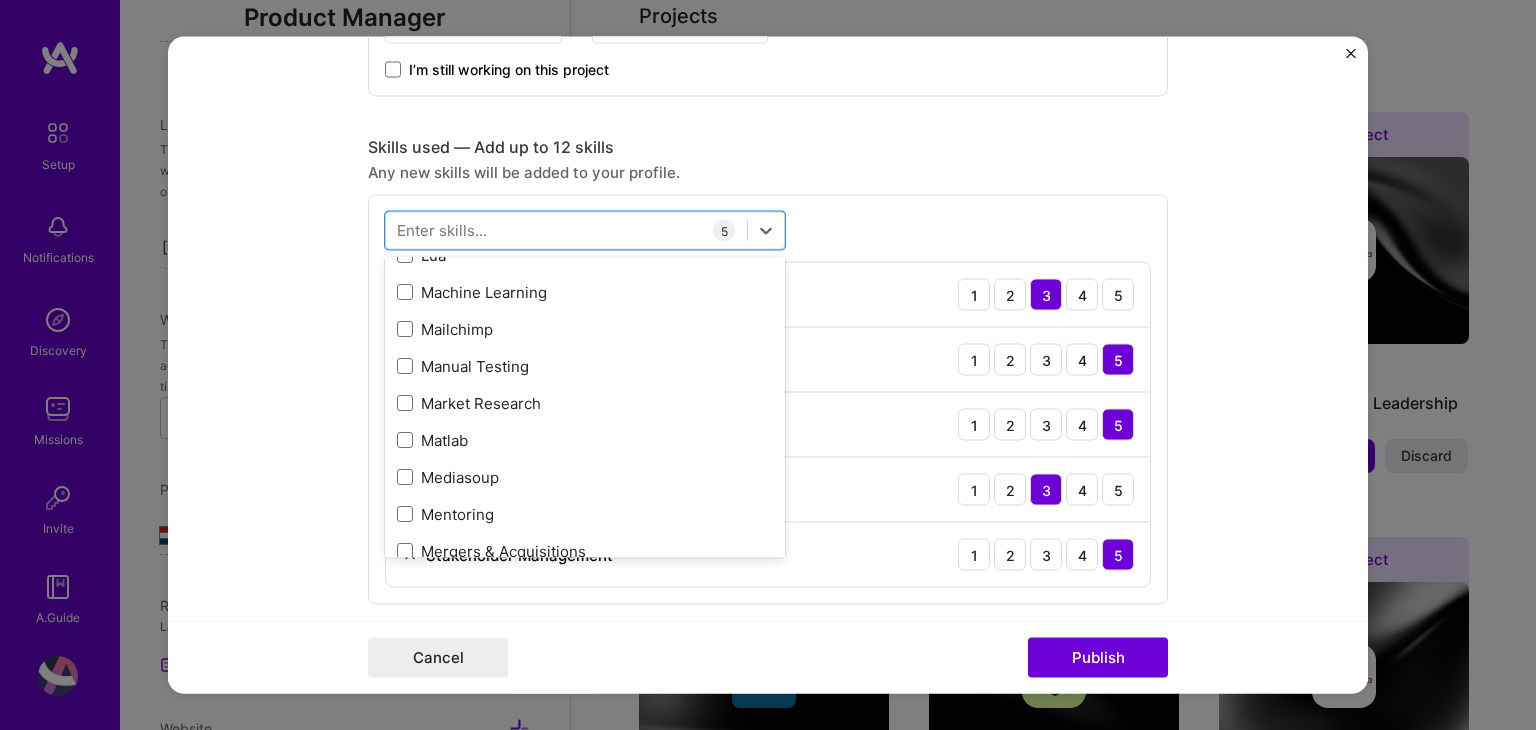 scroll, scrollTop: 7500, scrollLeft: 0, axis: vertical 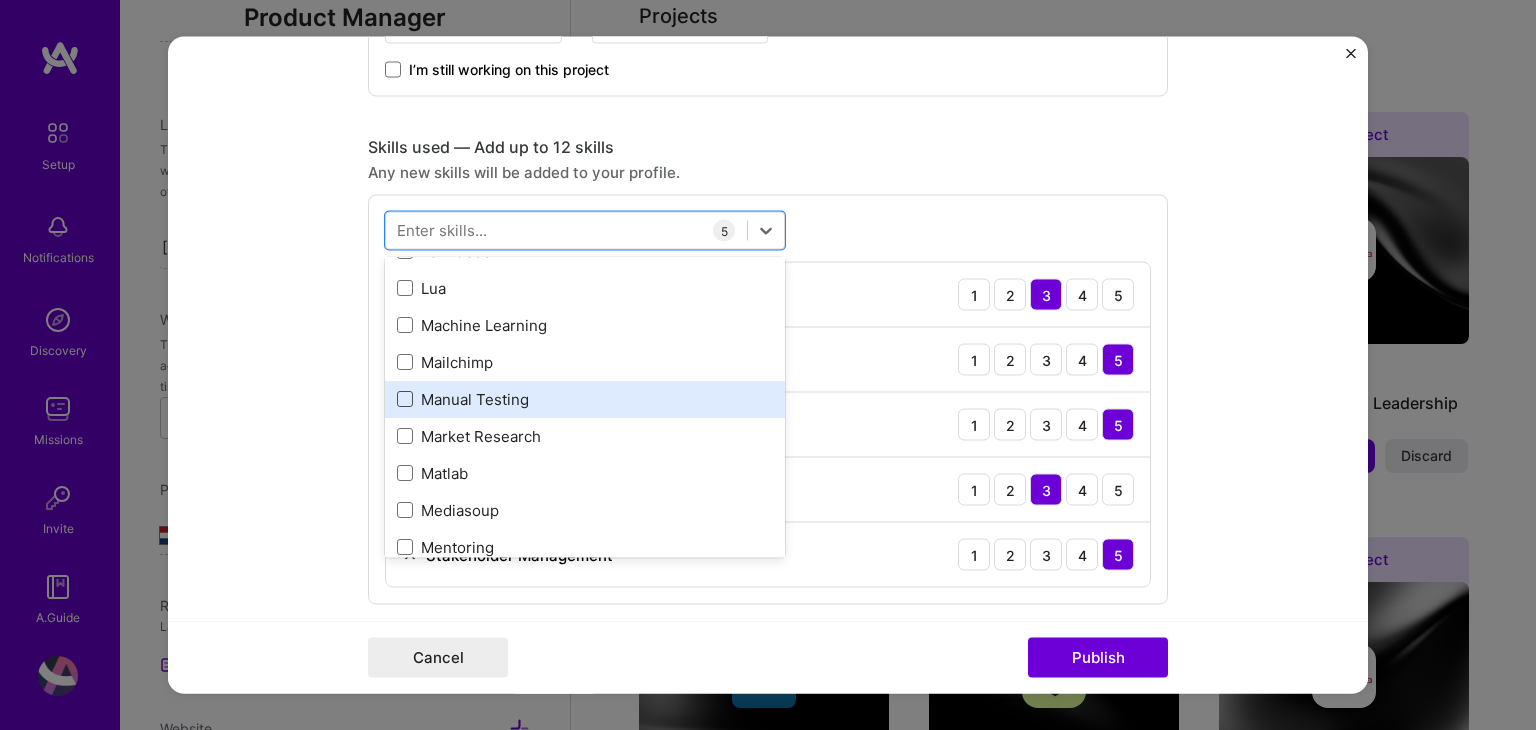 click at bounding box center [405, 400] 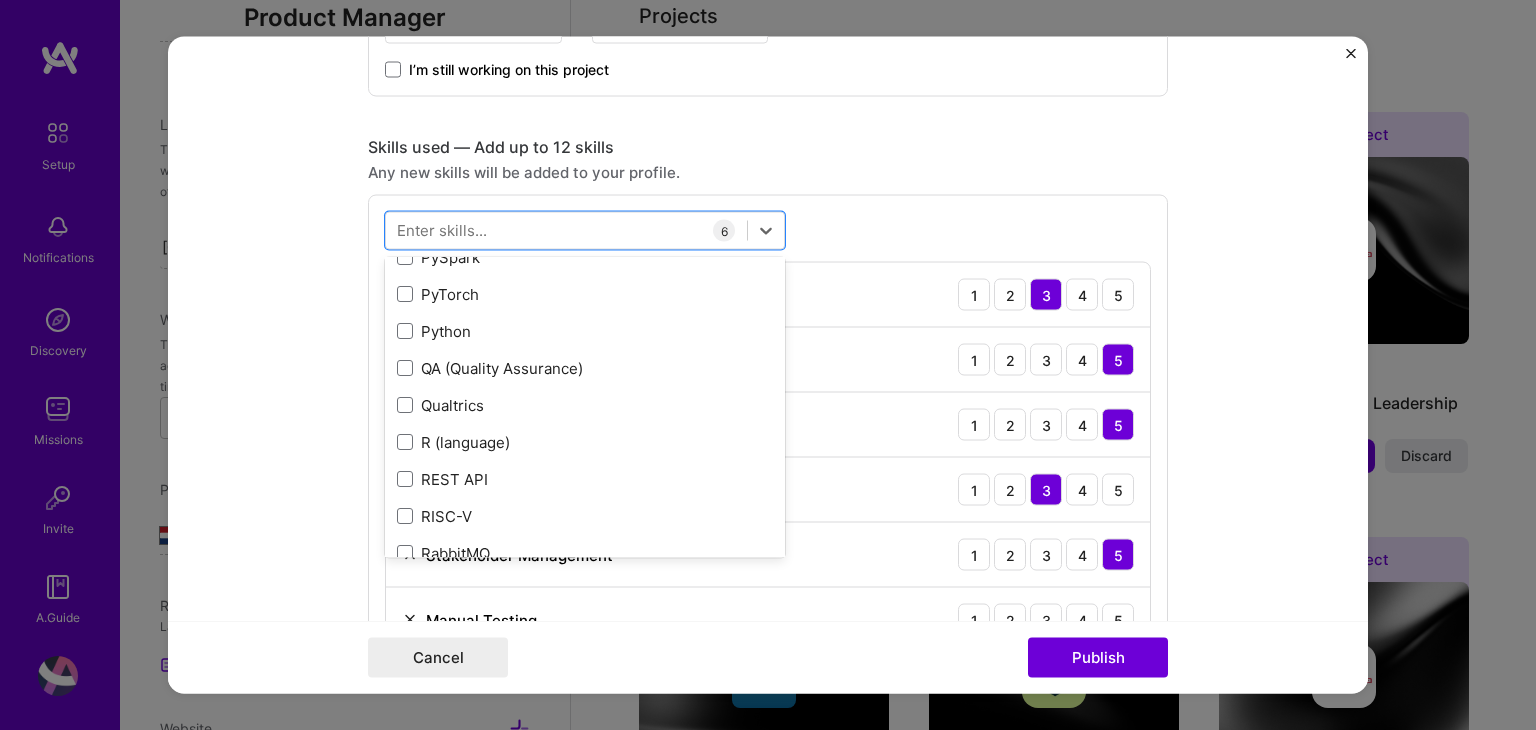 scroll, scrollTop: 9800, scrollLeft: 0, axis: vertical 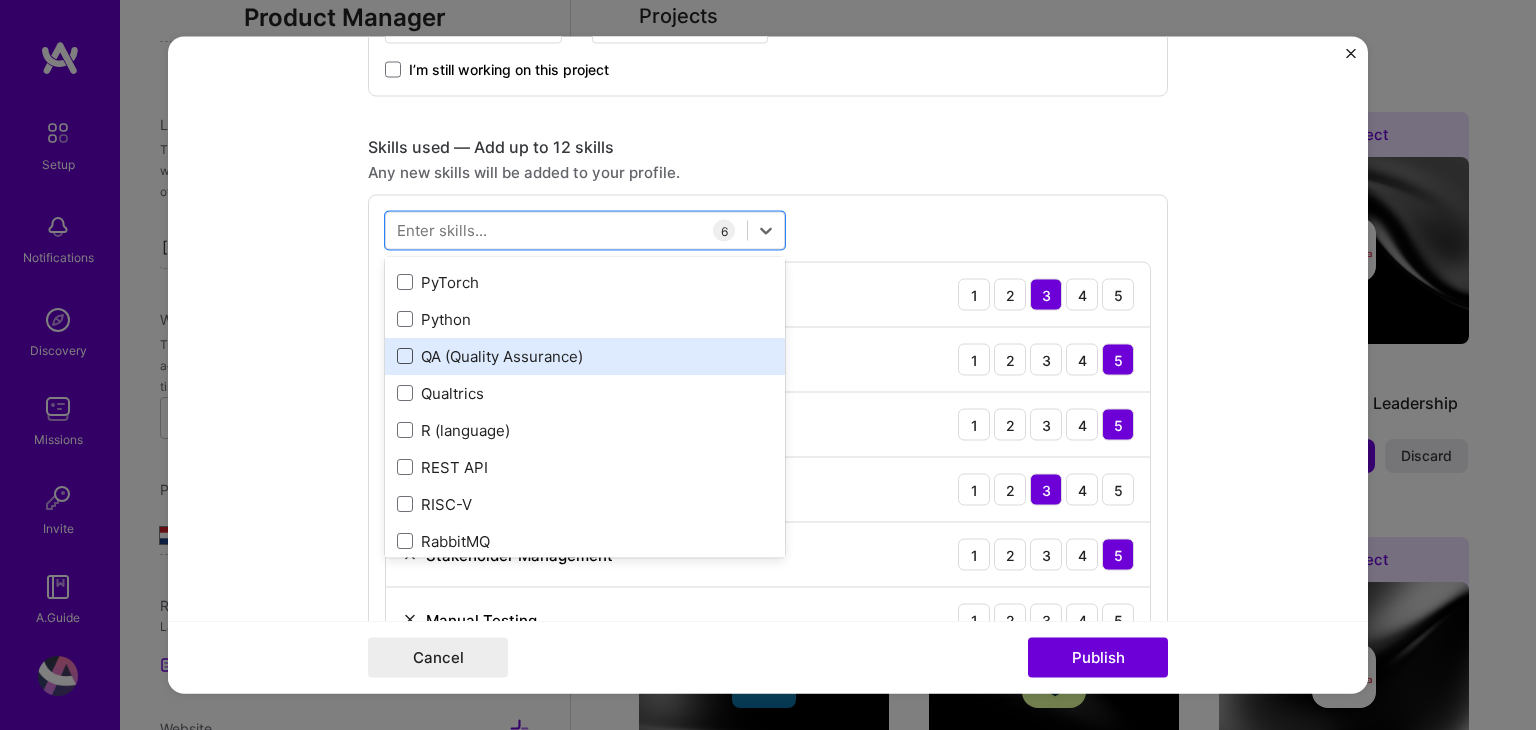 click at bounding box center (405, 357) 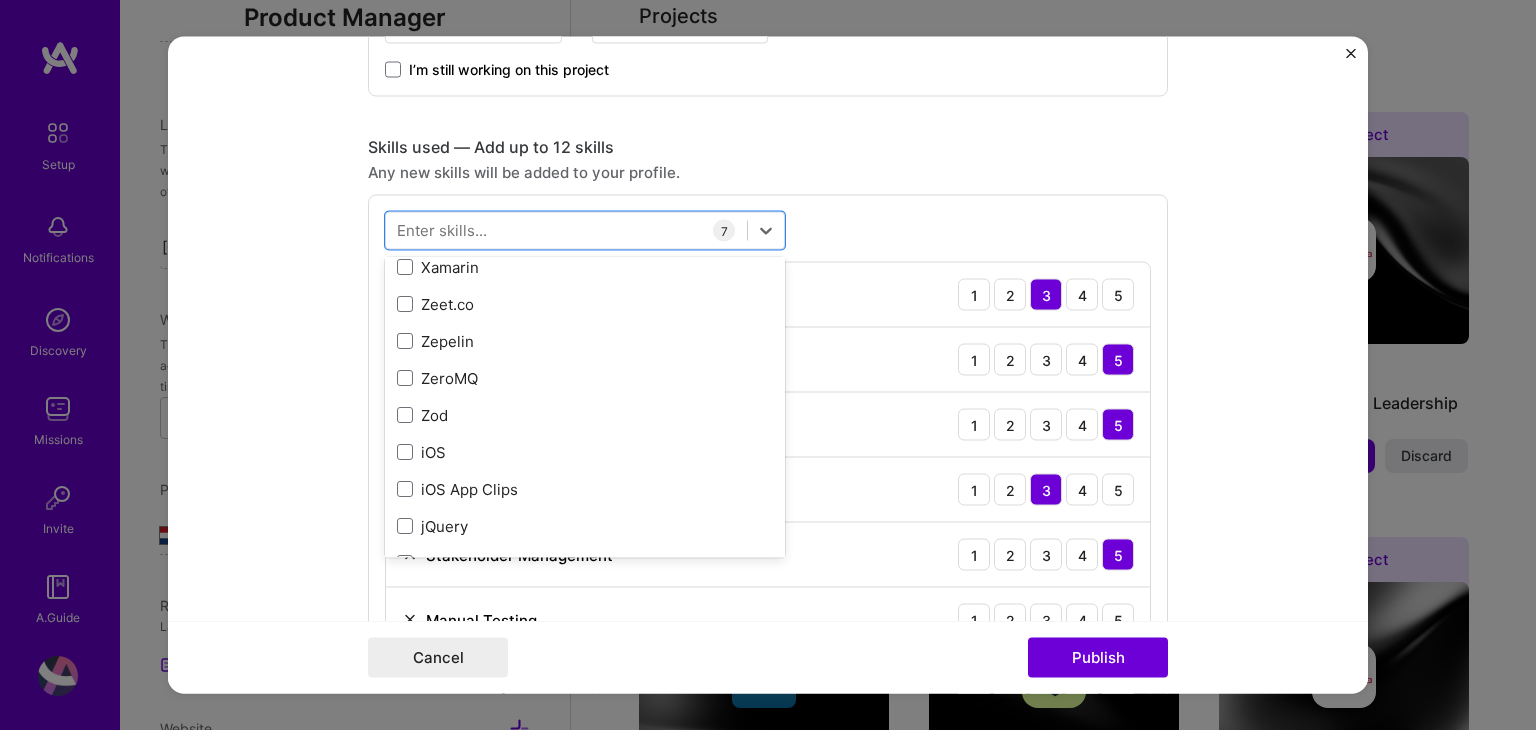 scroll, scrollTop: 13773, scrollLeft: 0, axis: vertical 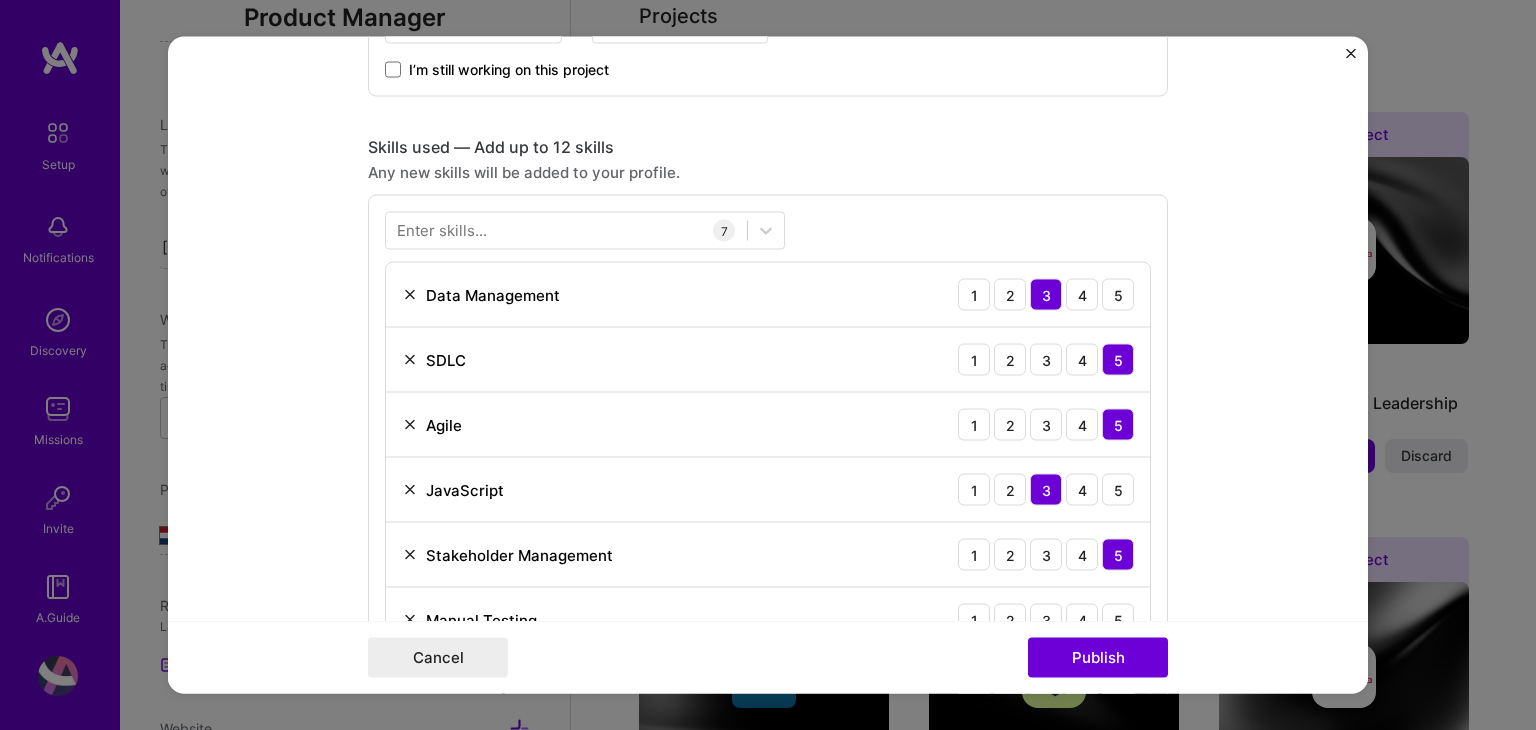 click on "Editing suggested project This project is suggested based on your LinkedIn, resume or A.Team activity. Project title Testing and Enhancement of CRM platform with OSS integration Company Tech Mahindra
Project industry Industry 2 Project Link (Optional)
Drag and drop an image or   Upload file Upload file We recommend uploading at least 4 images. 1600x1200px or higher recommended. Max 5MB each. Role Sr. Test Lead QA Engineer Nov, 2013
to Dec, 2020
I’m still working on this project Skills used — Add up to 12 skills Any new skills will be added to your profile. Enter skills... 7 Data Management 1 2 3 4 5 SDLC 1 2 3 4 5 Agile 1 2 3 4 5 JavaScript 1 2 3 4 5 Stakeholder Management 1 2 3 4 5 Manual Testing 1 2 3 4 5 QA (Quality Assurance) 1 2 3 4 5 Did this role require you to manage team members? (Optional) Yes, I managed — team members. Were you involved from inception to launch (0" at bounding box center [768, 365] 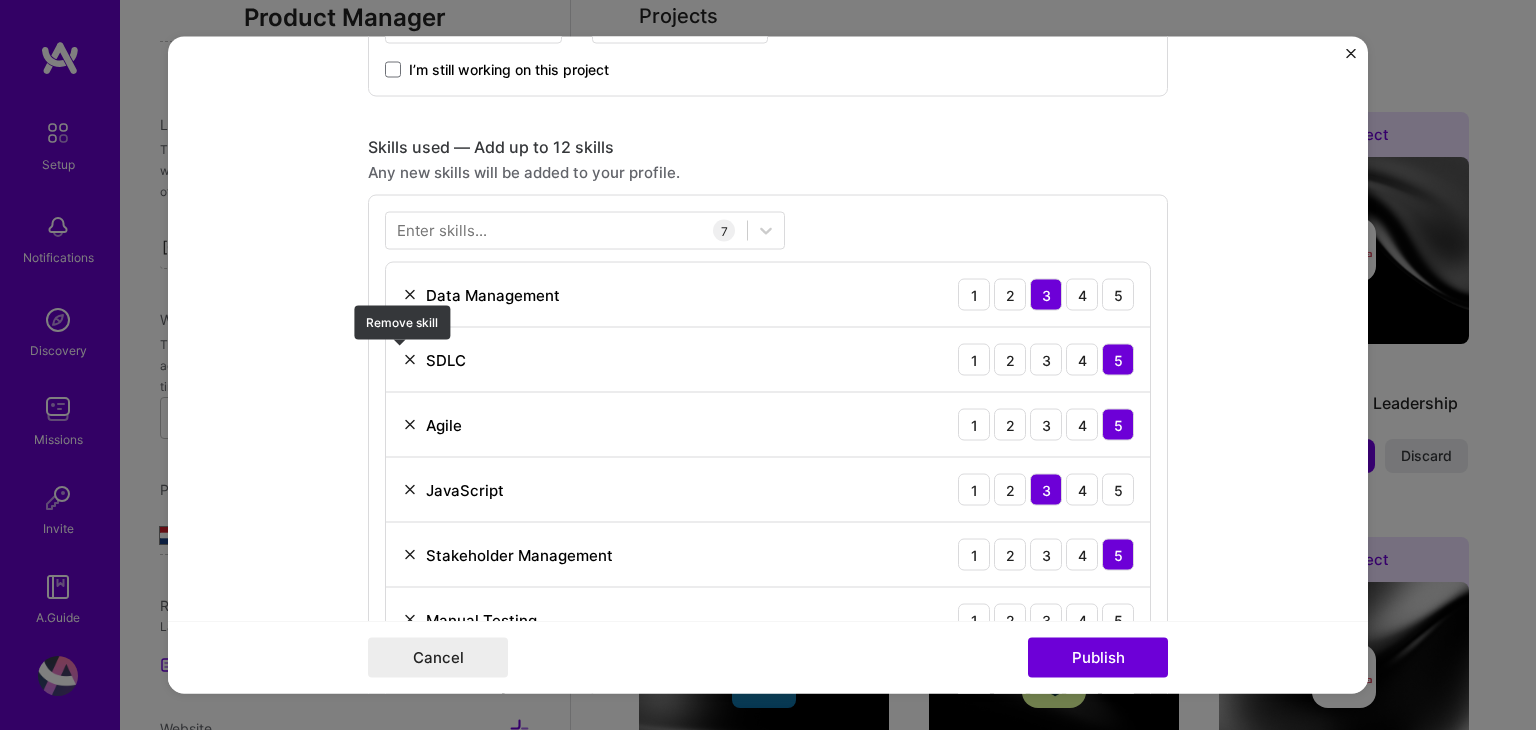 click at bounding box center [410, 360] 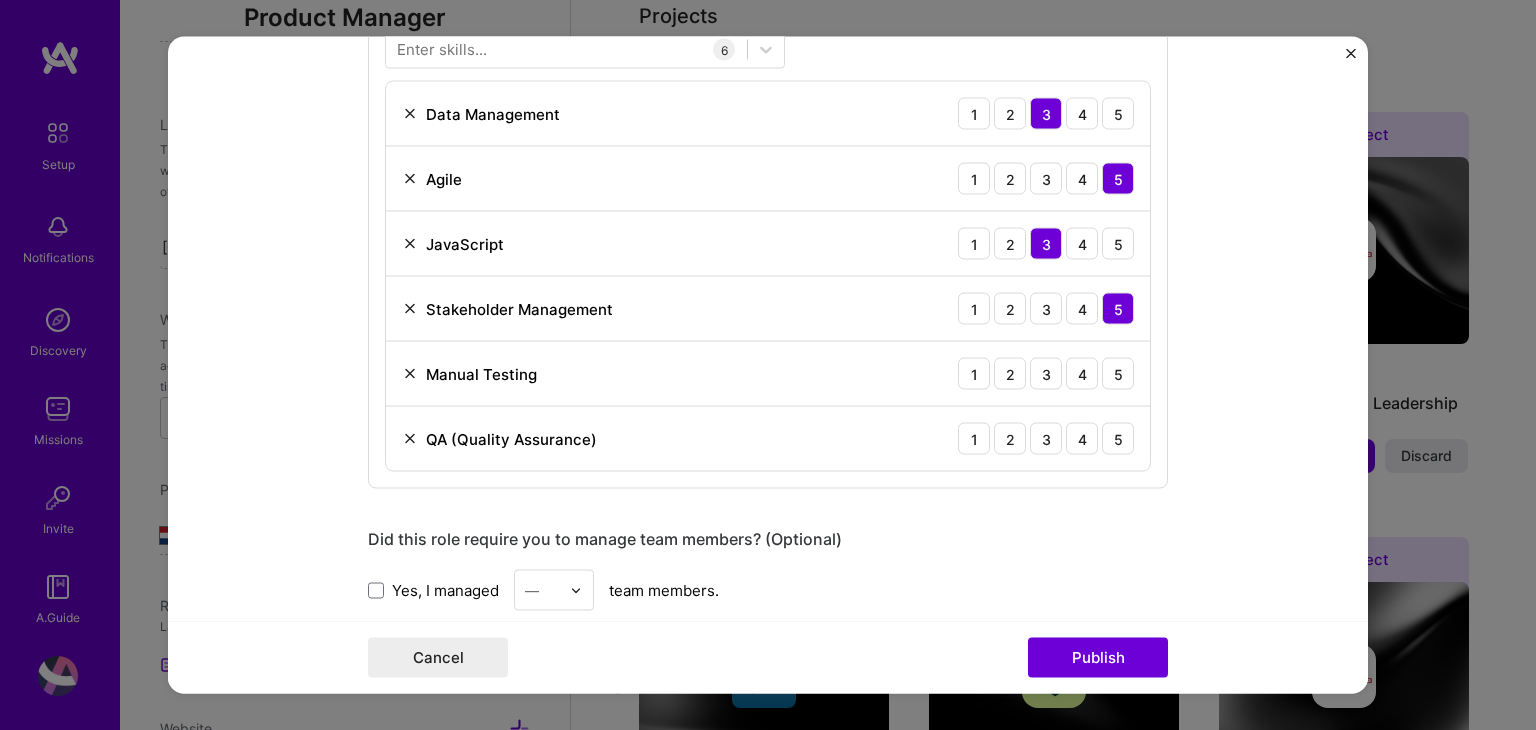 scroll, scrollTop: 1100, scrollLeft: 0, axis: vertical 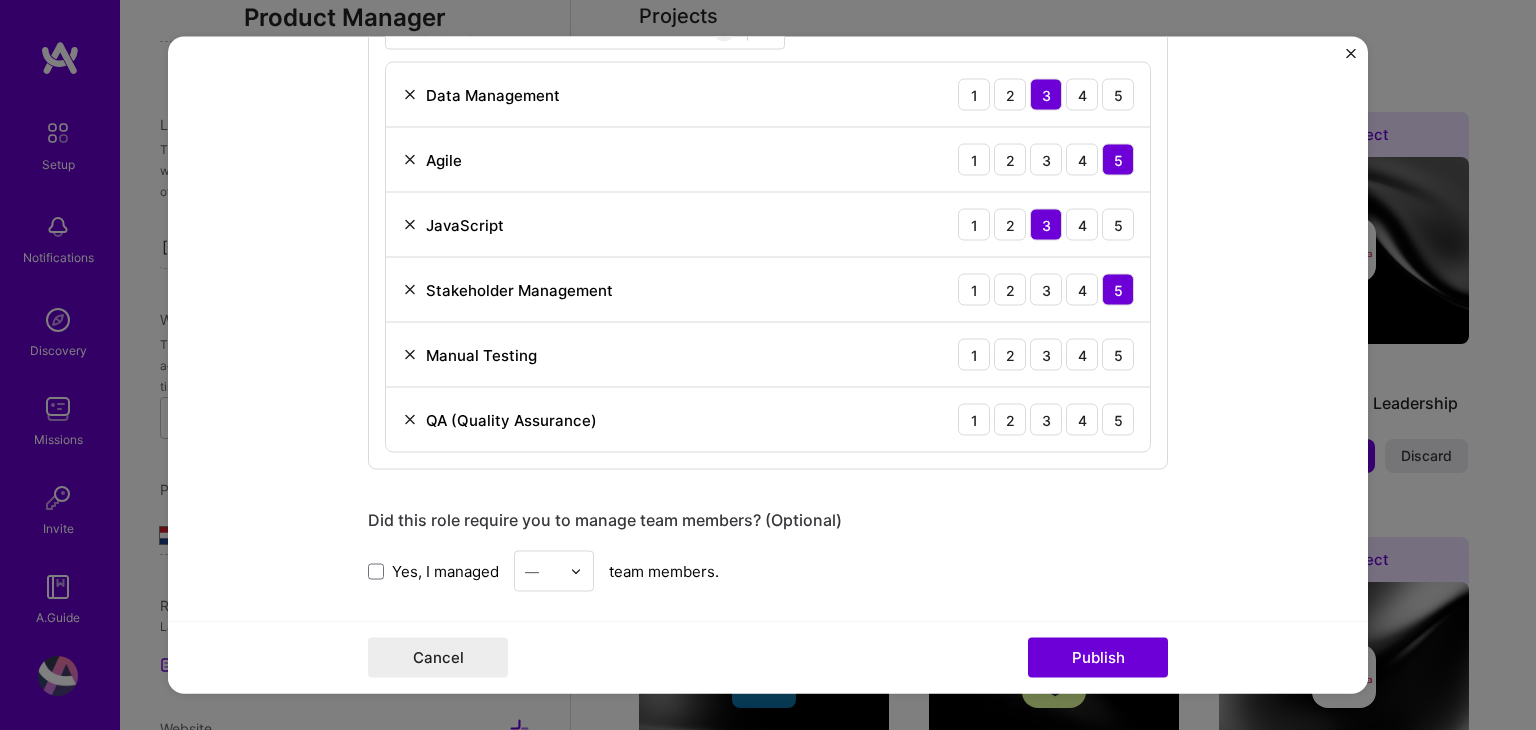 click at bounding box center [410, 355] 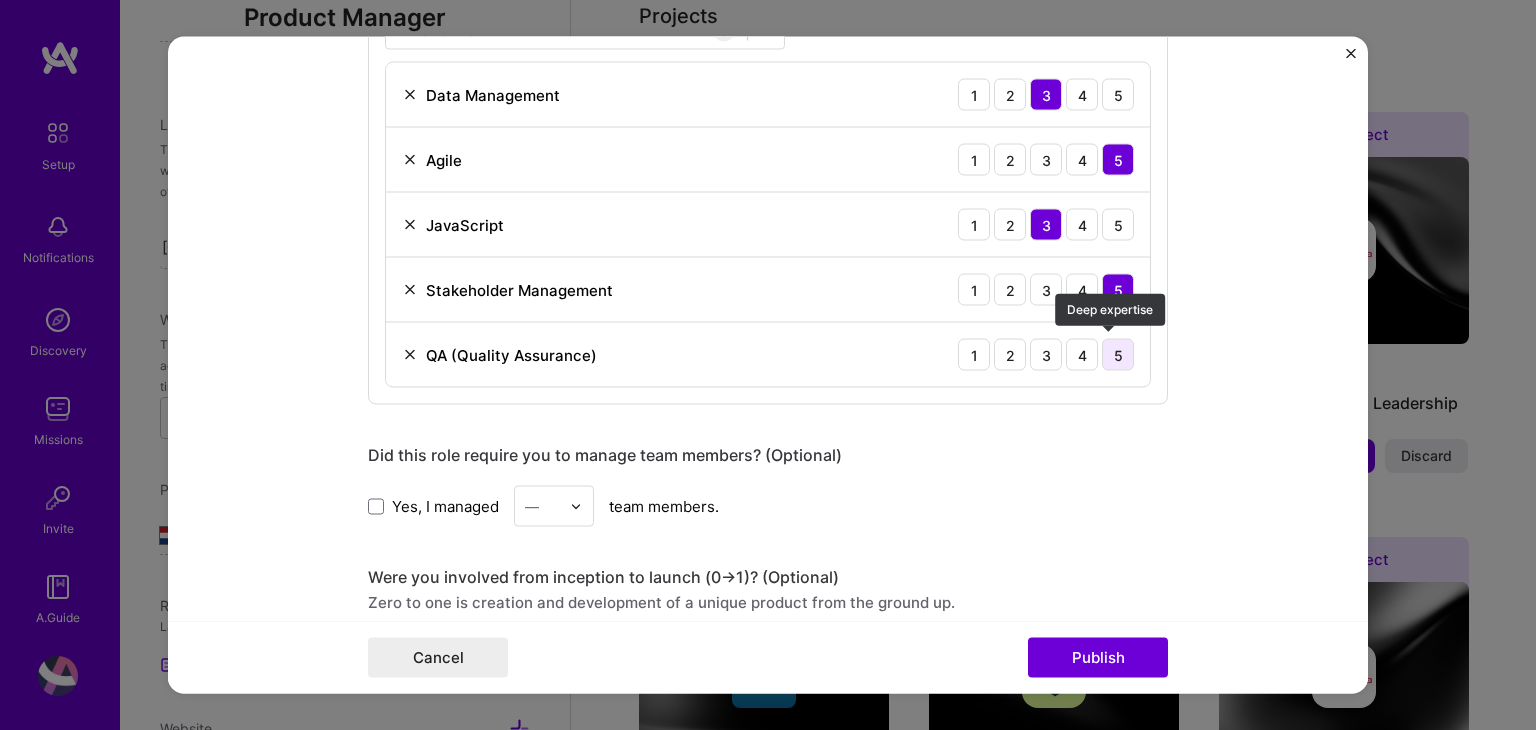 click on "5" at bounding box center [1118, 355] 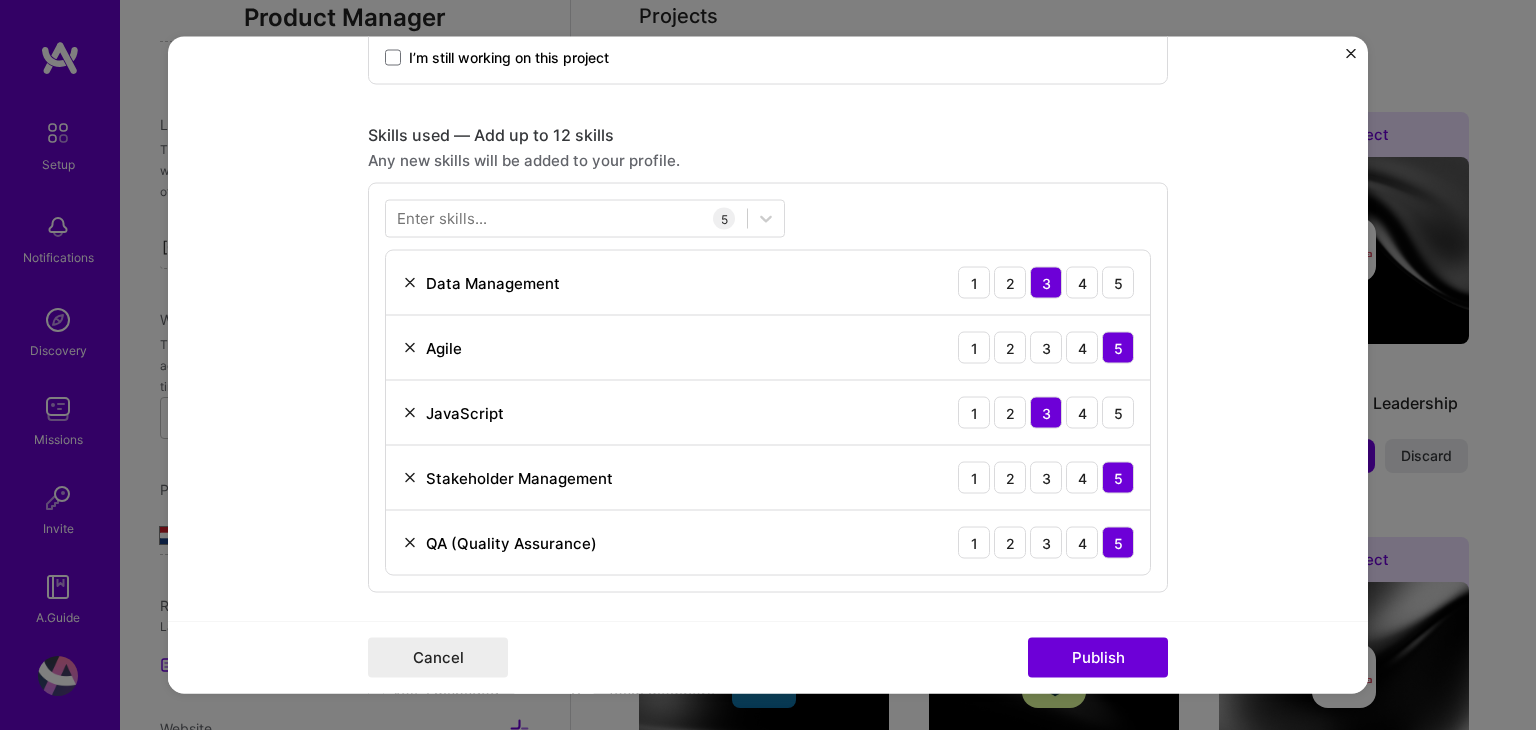 scroll, scrollTop: 900, scrollLeft: 0, axis: vertical 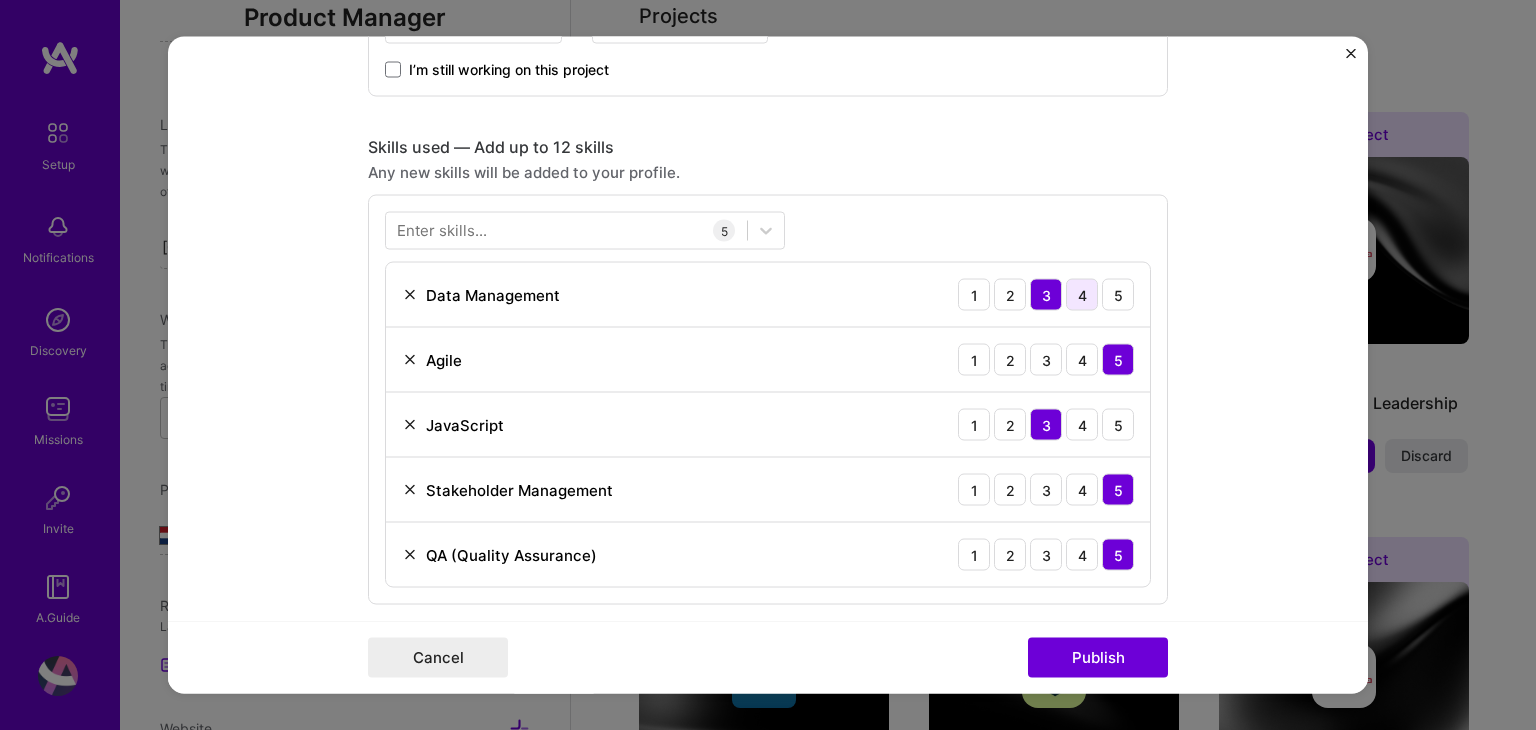 click on "4" at bounding box center [1082, 295] 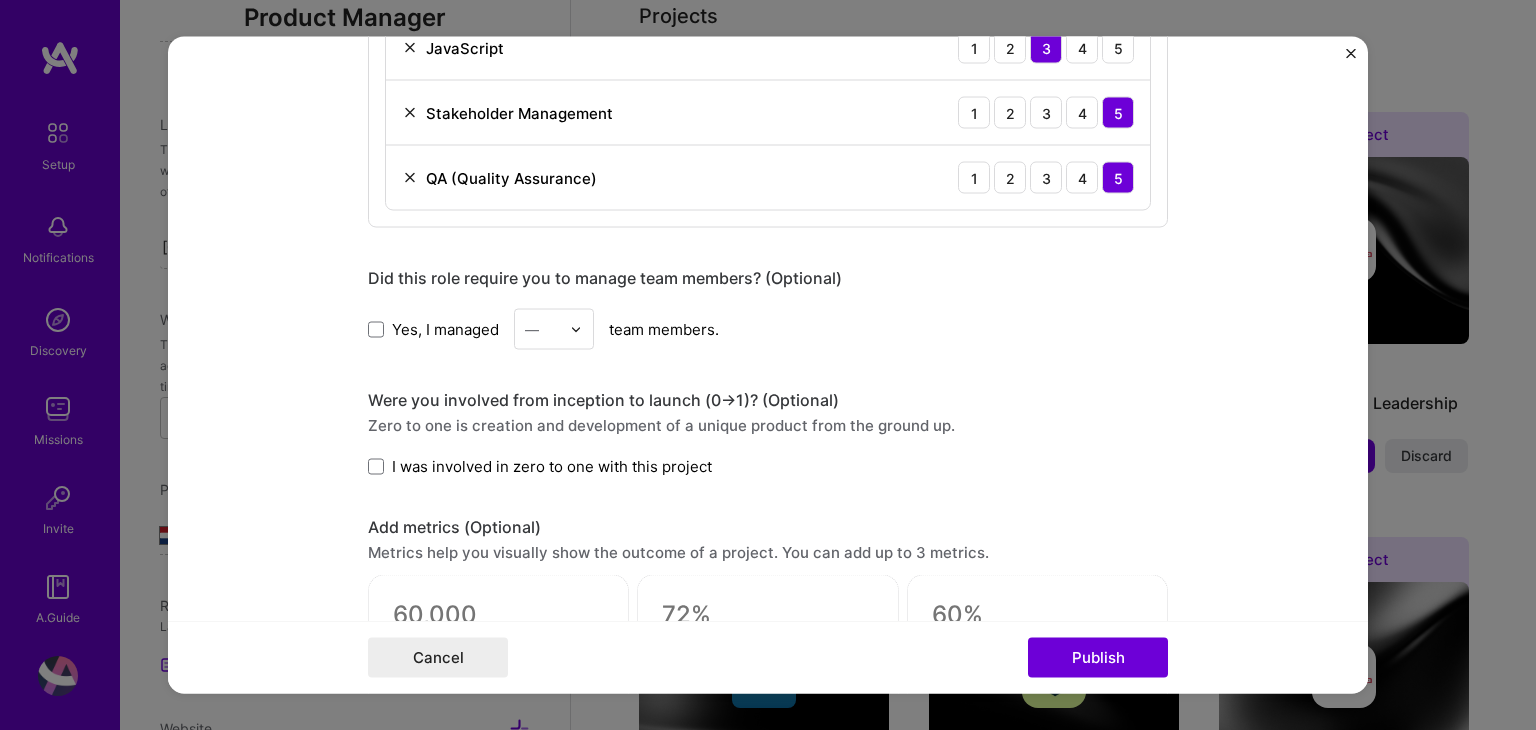 scroll, scrollTop: 1300, scrollLeft: 0, axis: vertical 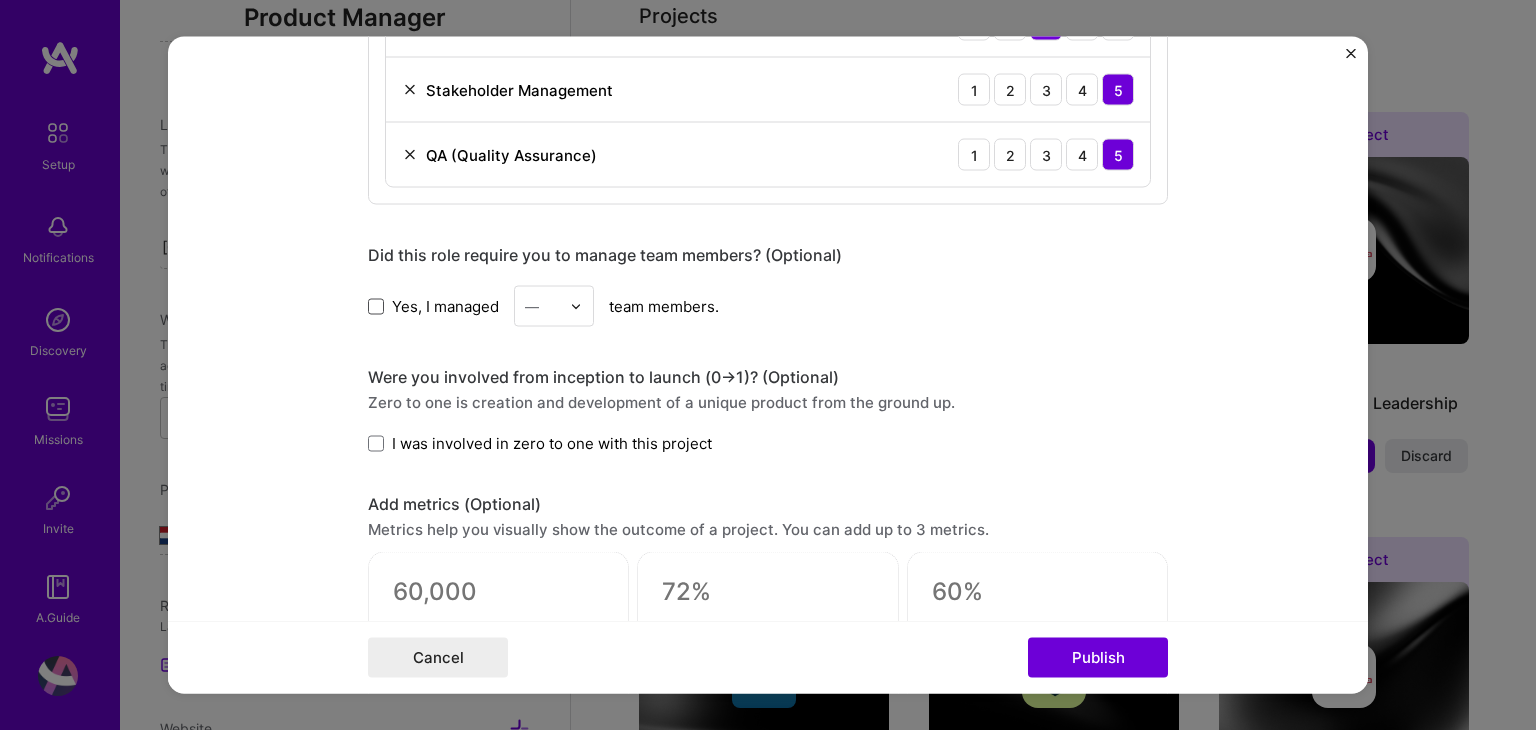 click at bounding box center [376, 306] 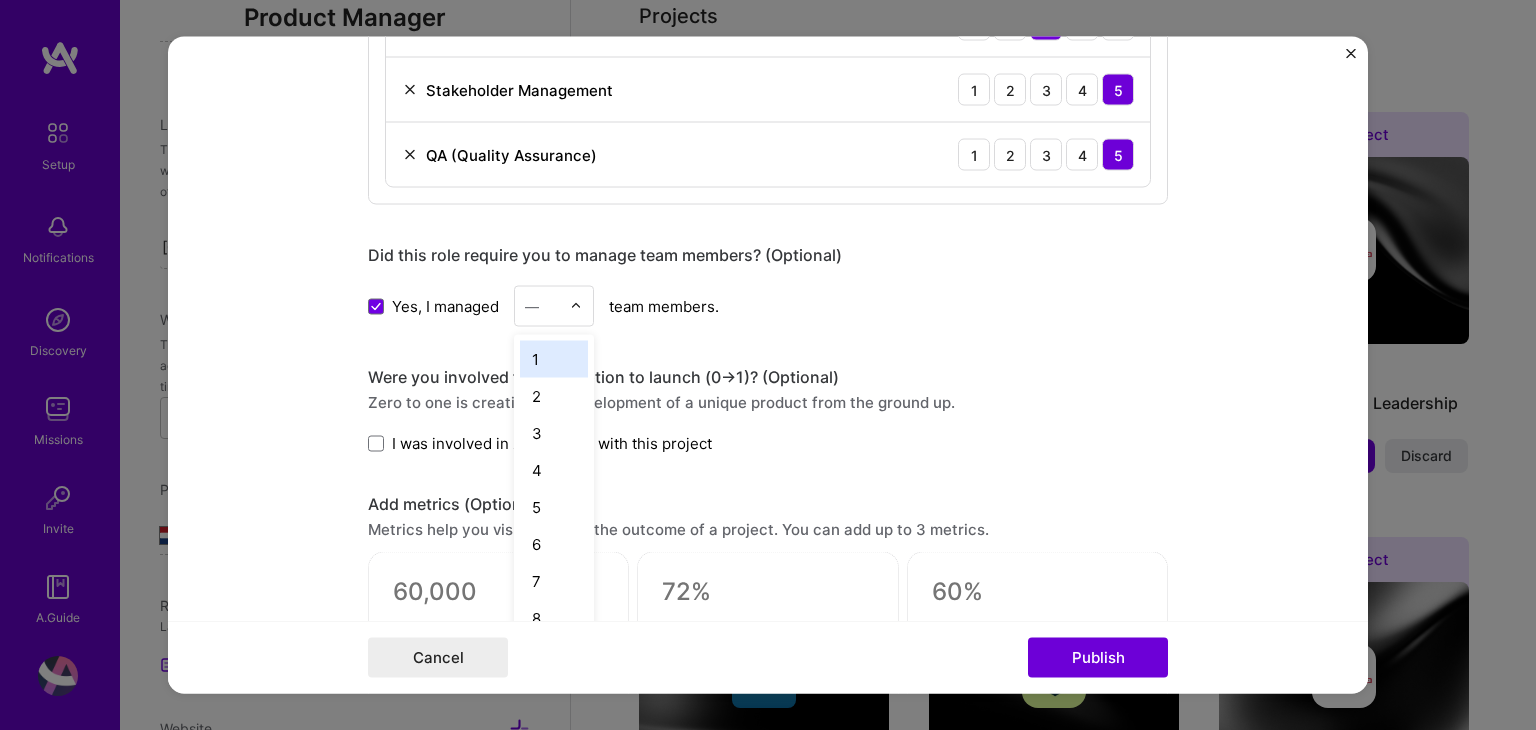 click at bounding box center [576, 306] 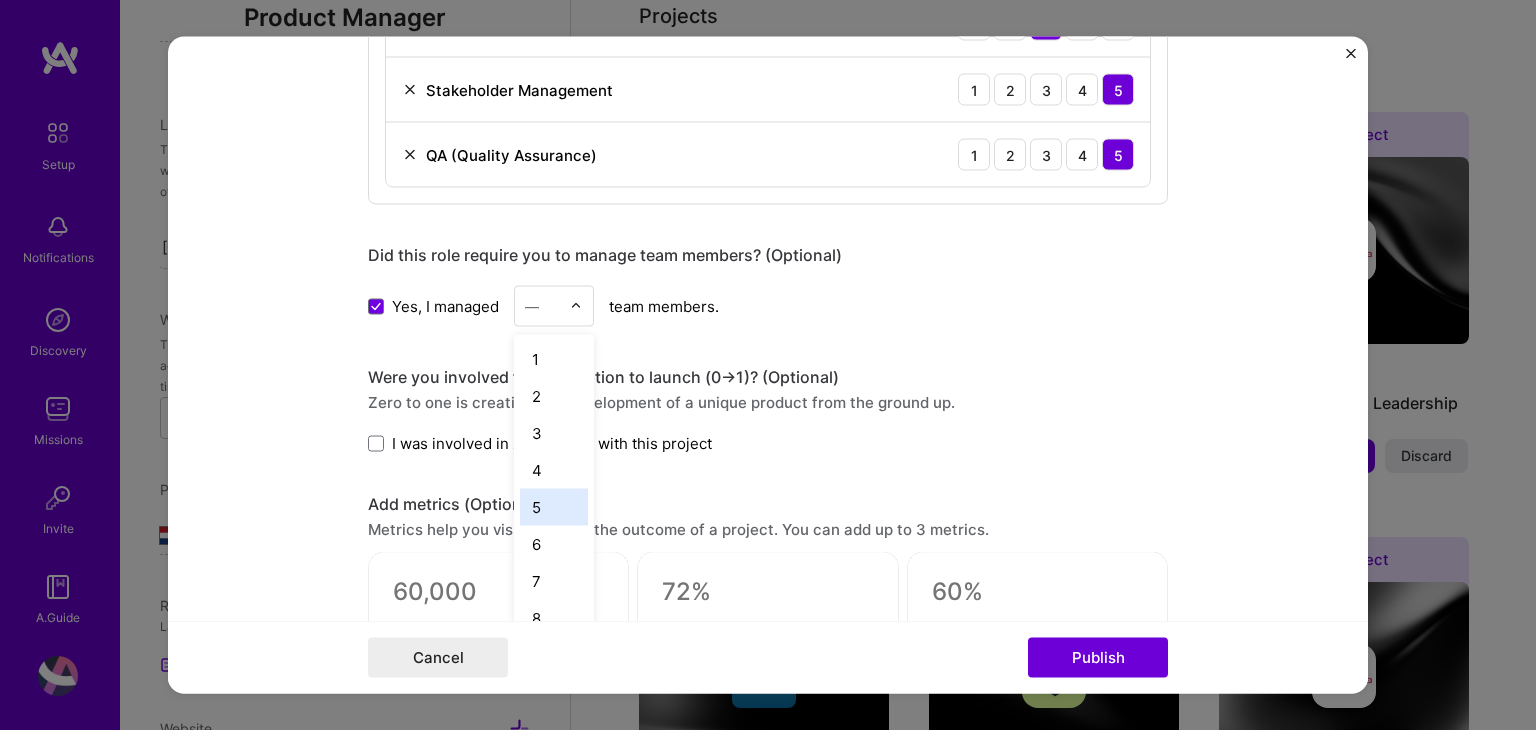 click on "5" at bounding box center (554, 507) 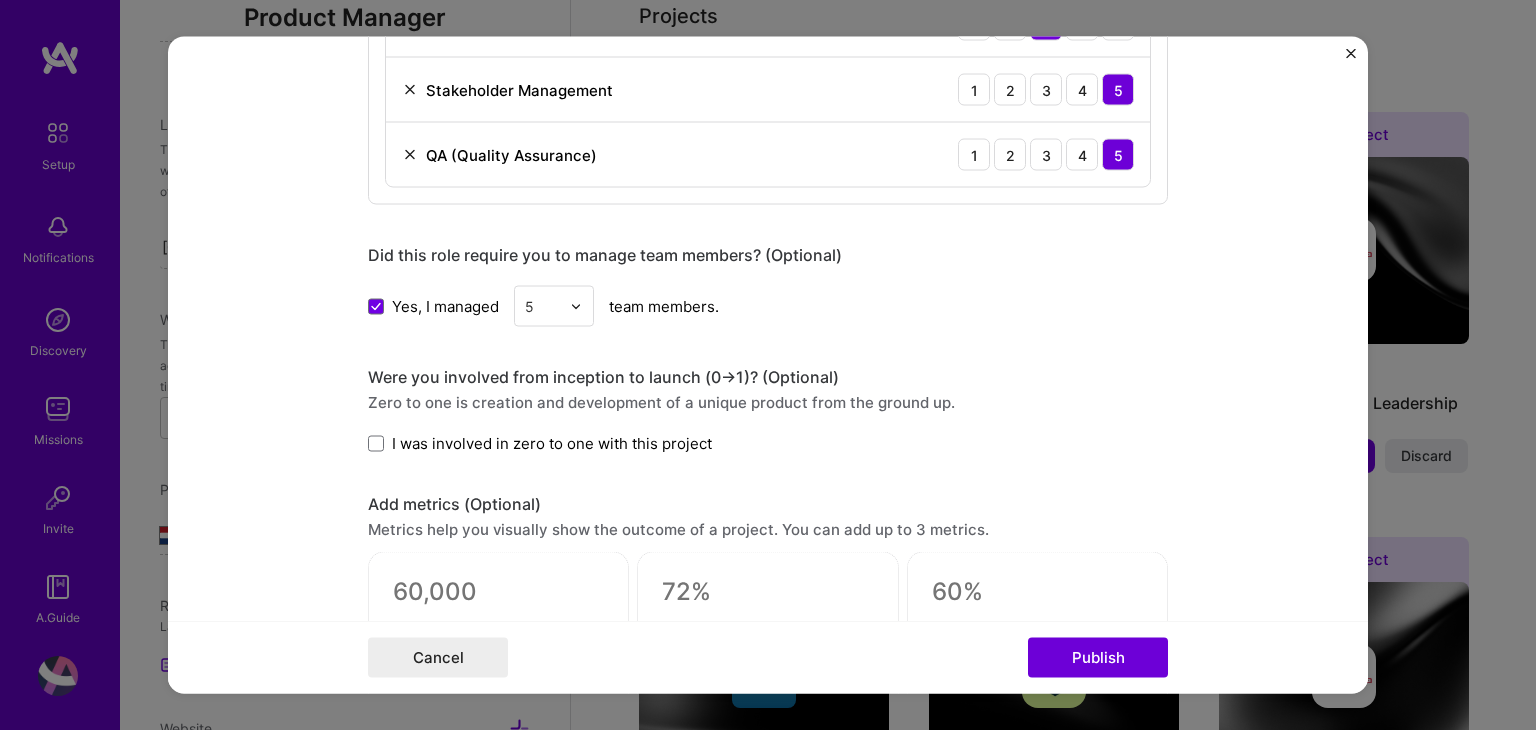 click on "Editing suggested project This project is suggested based on your LinkedIn, resume or A.Team activity. Project title Testing and Enhancement of CRM platform with OSS integration Company Tech Mahindra
Project industry Industry 2 Project Link (Optional)
Drag and drop an image or   Upload file Upload file We recommend uploading at least 4 images. 1600x1200px or higher recommended. Max 5MB each. Role Sr. Test Lead QA Engineer Nov, [DATE]
to Dec, [DATE]
I’m still working on this project Skills used — Add up to 12 skills Any new skills will be added to your profile. Enter skills... 5 Data Management 1 2 3 4 5 Agile 1 2 3 4 5 JavaScript 1 2 3 4 5 Stakeholder Management 1 2 3 4 5 QA (Quality Assurance) 1 2 3 4 5 Did this role require you to manage team members? (Optional) Yes, I managed 5 team members. Were you involved from inception to launch (0  ->  1)? (Optional) Add metrics (Optional)" at bounding box center (768, 270) 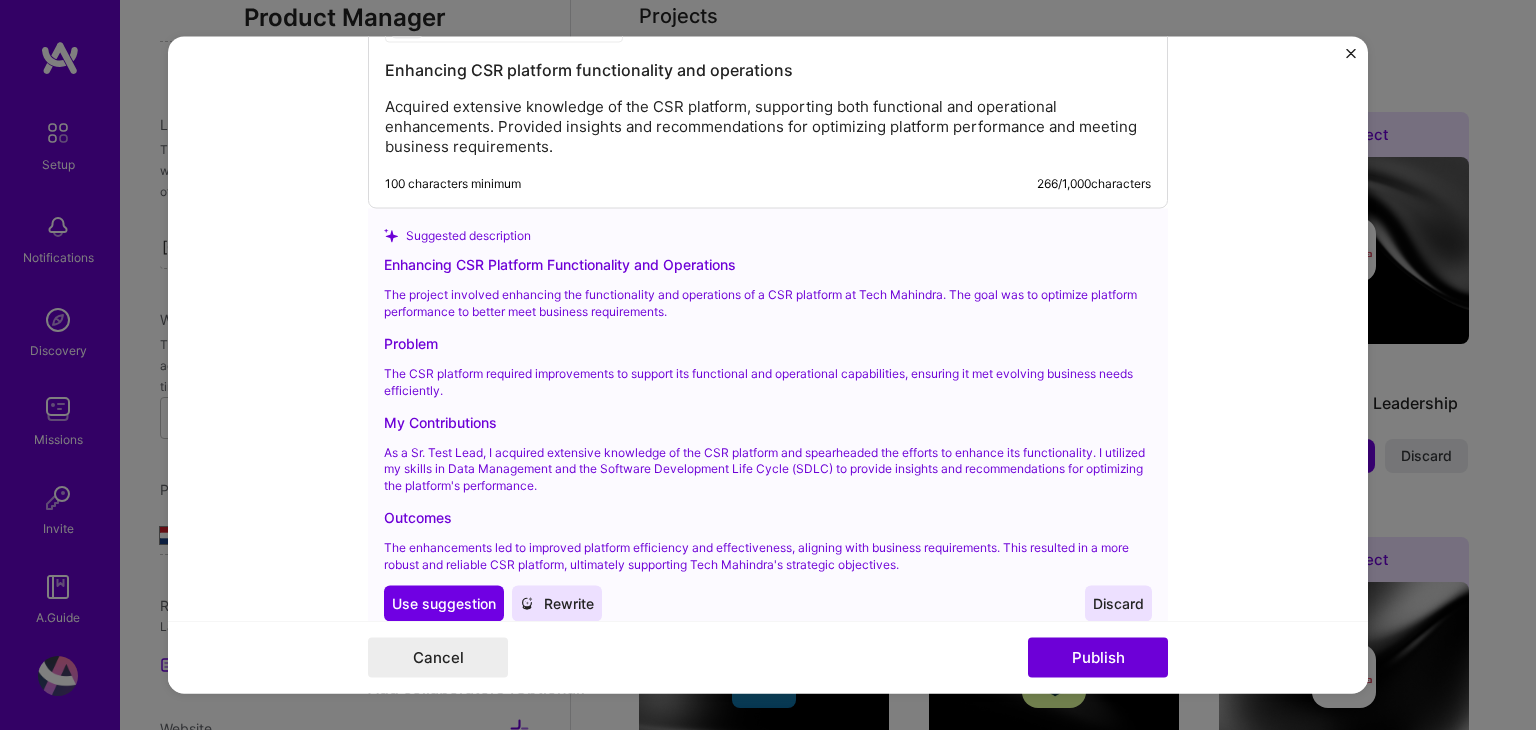 scroll, scrollTop: 2100, scrollLeft: 0, axis: vertical 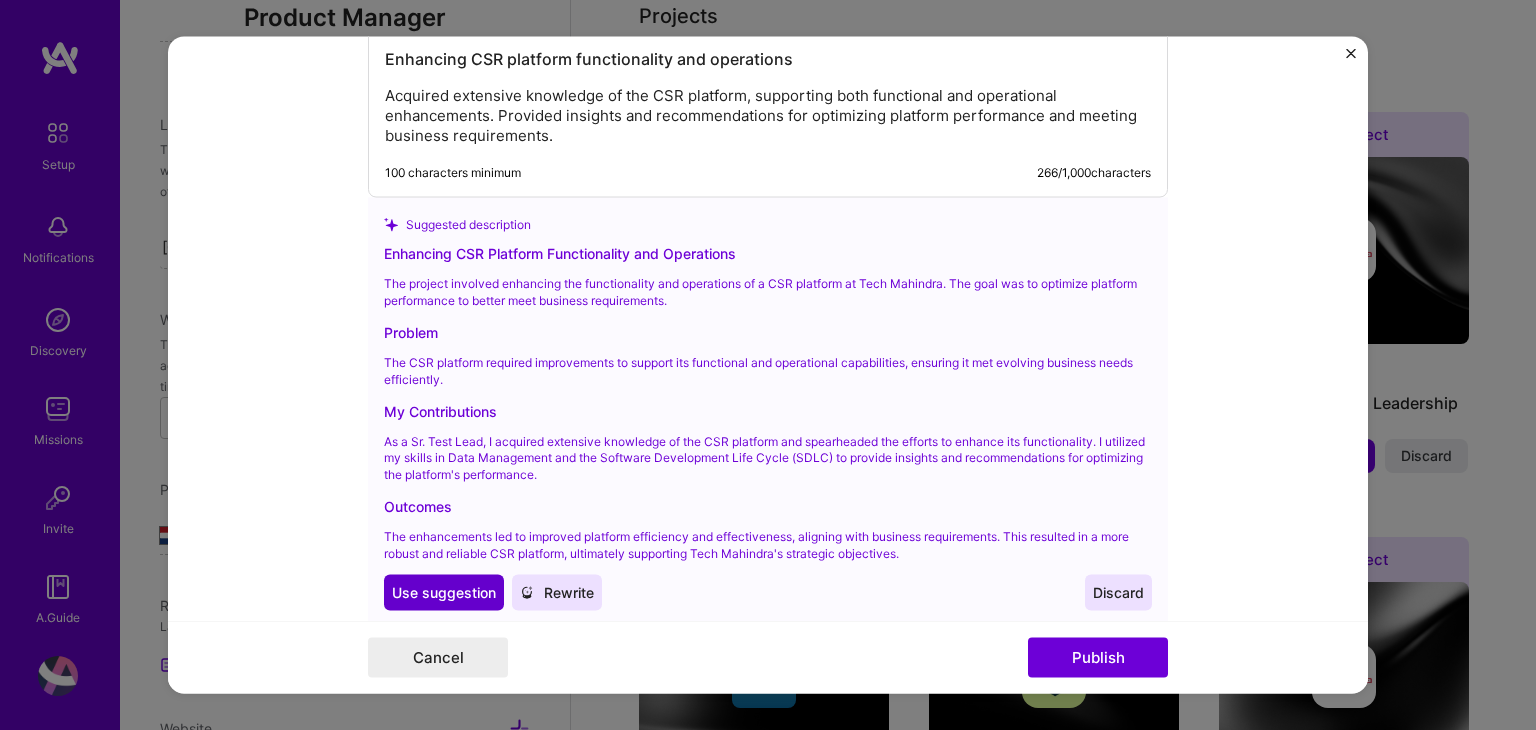 click on "Use suggestion" at bounding box center (444, 592) 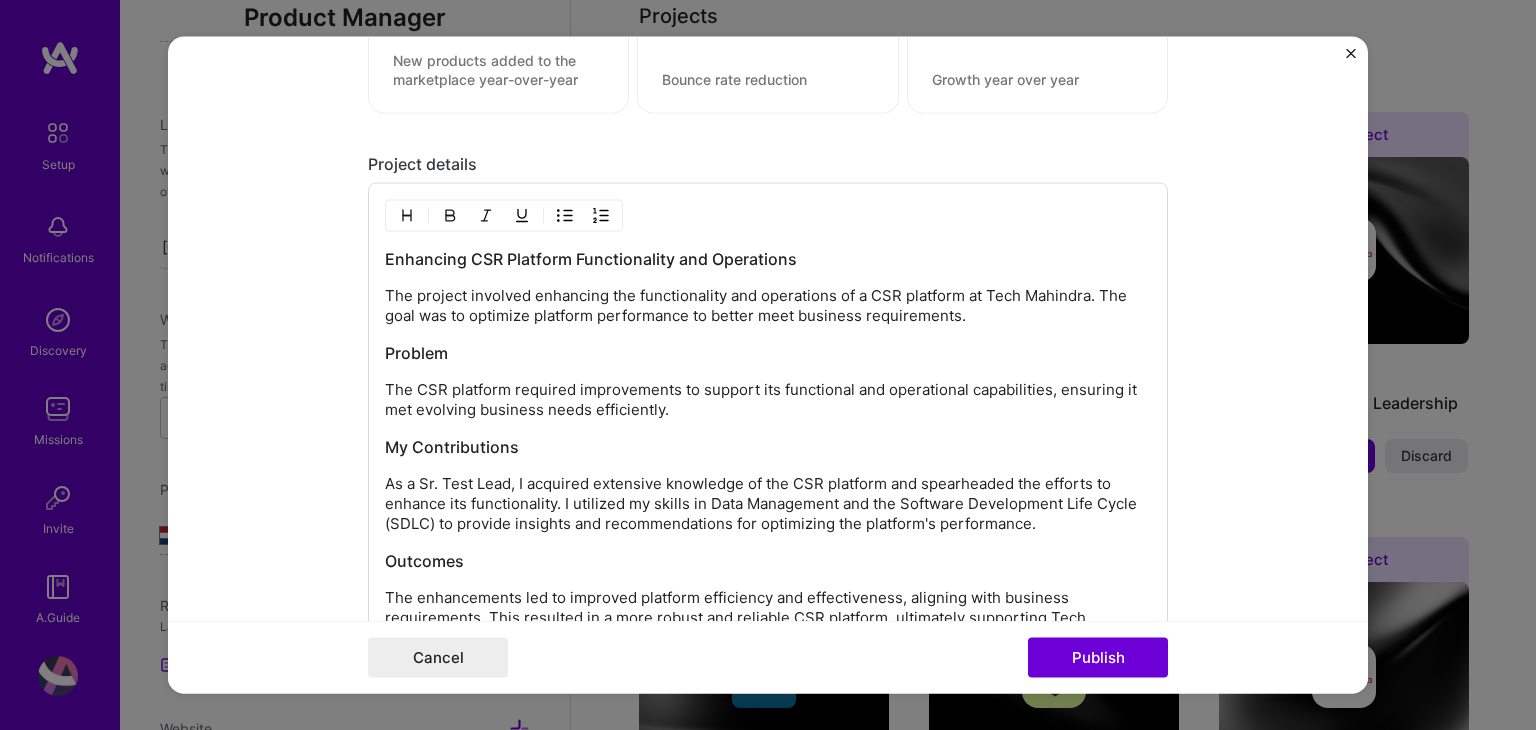 scroll, scrollTop: 2000, scrollLeft: 0, axis: vertical 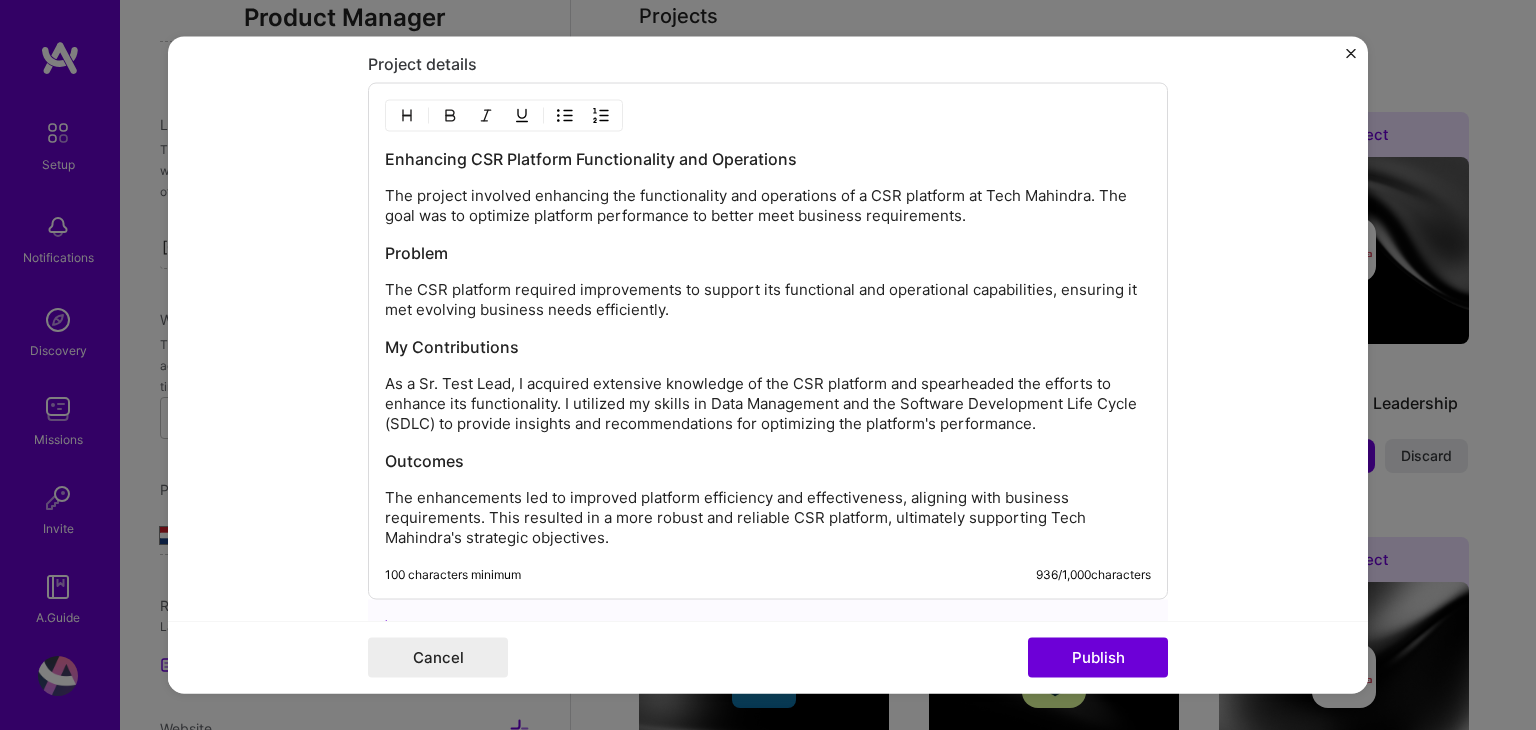 click on "Enhancing CSR Platform Functionality and Operations" at bounding box center [768, 159] 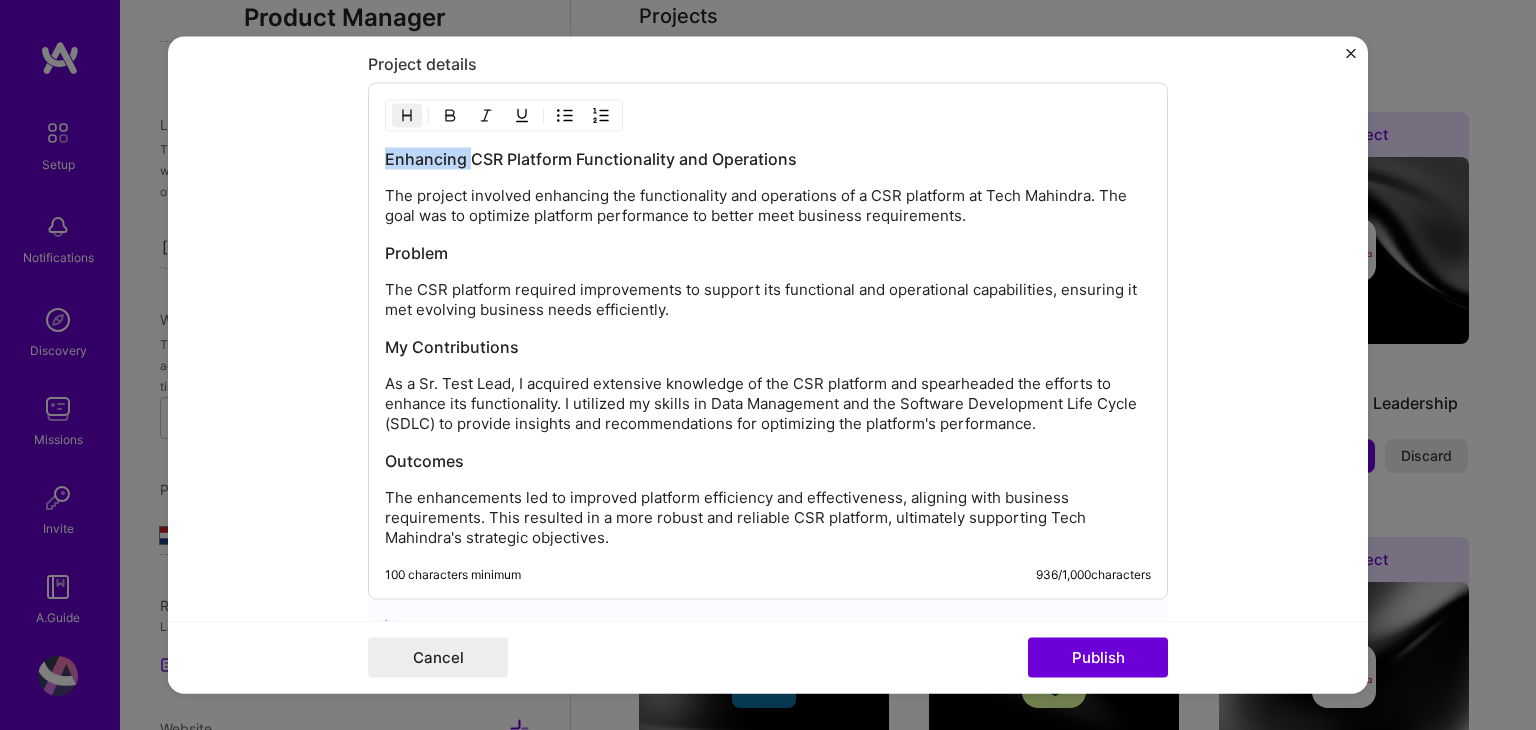 drag, startPoint x: 460, startPoint y: 156, endPoint x: 353, endPoint y: 163, distance: 107.22873 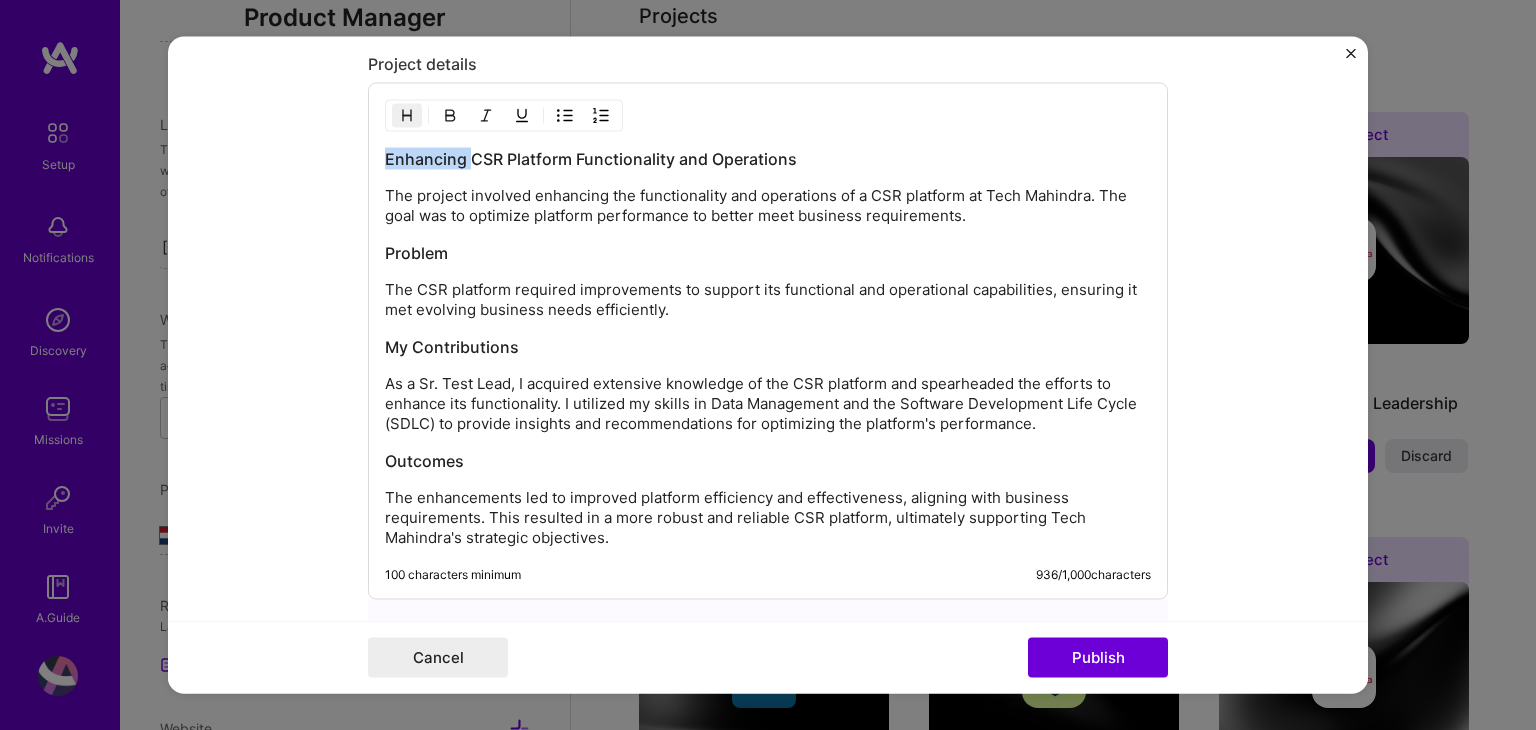 type 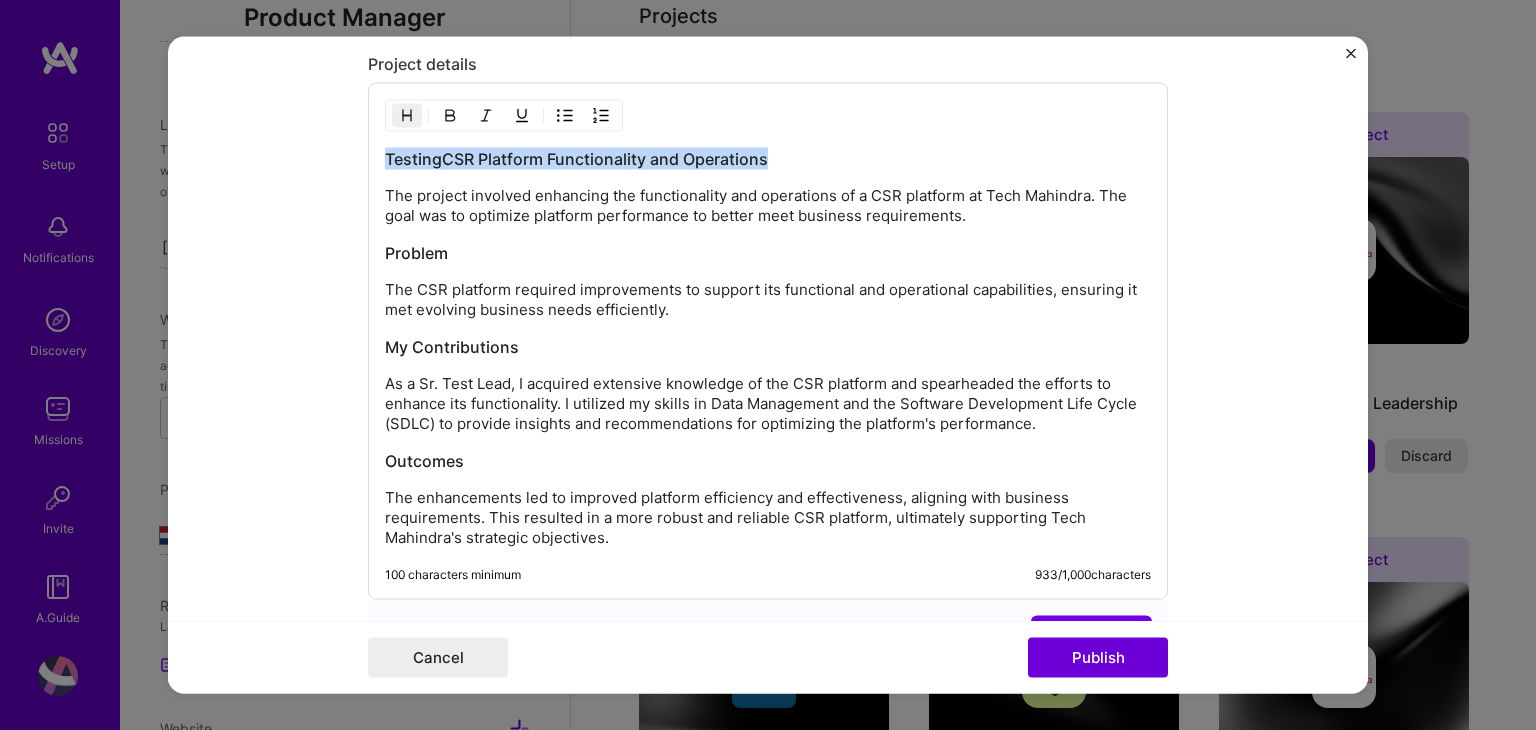 drag, startPoint x: 804, startPoint y: 157, endPoint x: 321, endPoint y: 139, distance: 483.3353 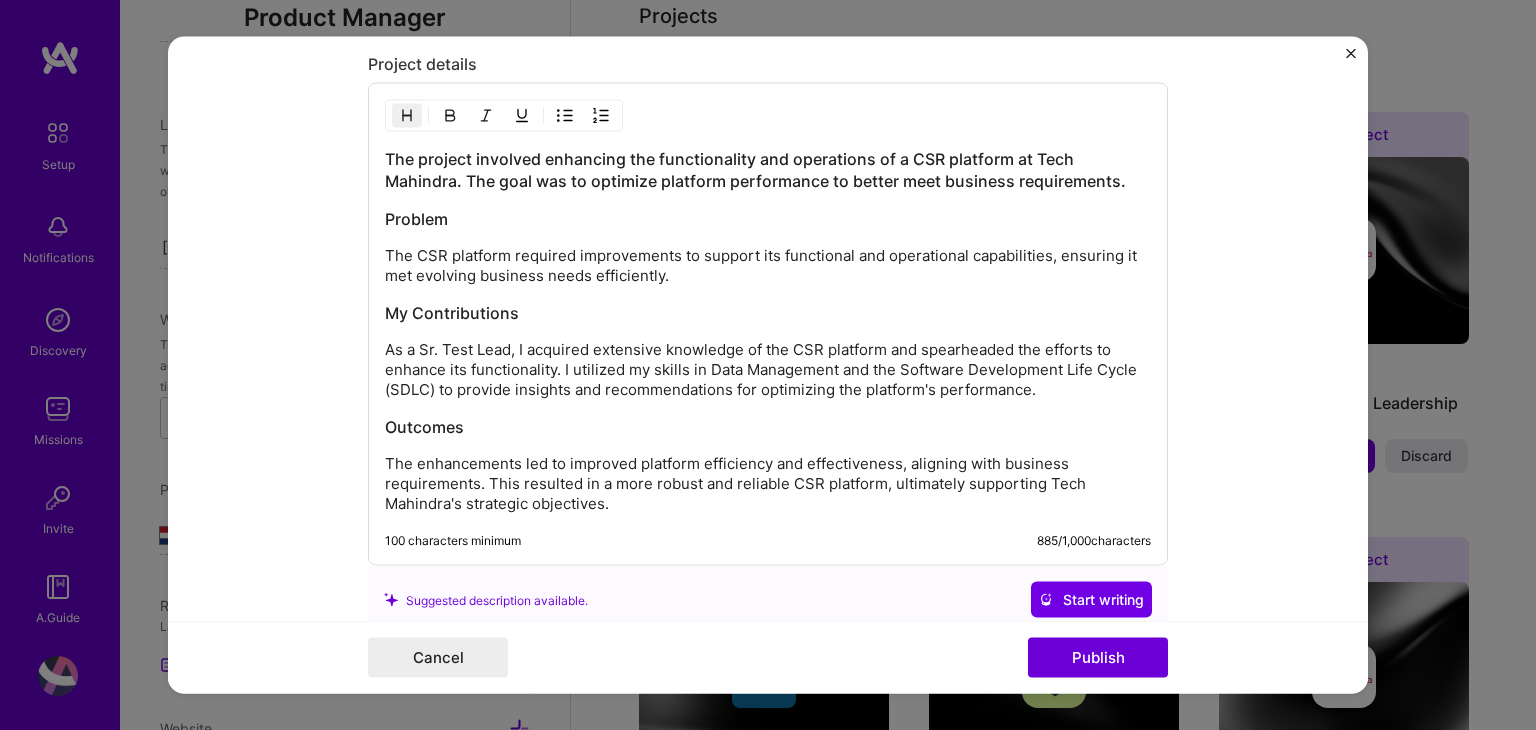 click on "The project involved enhancing the functionality and operations of a CSR platform at Tech Mahindra. The goal was to optimize platform performance to better meet business requirements." at bounding box center (768, 170) 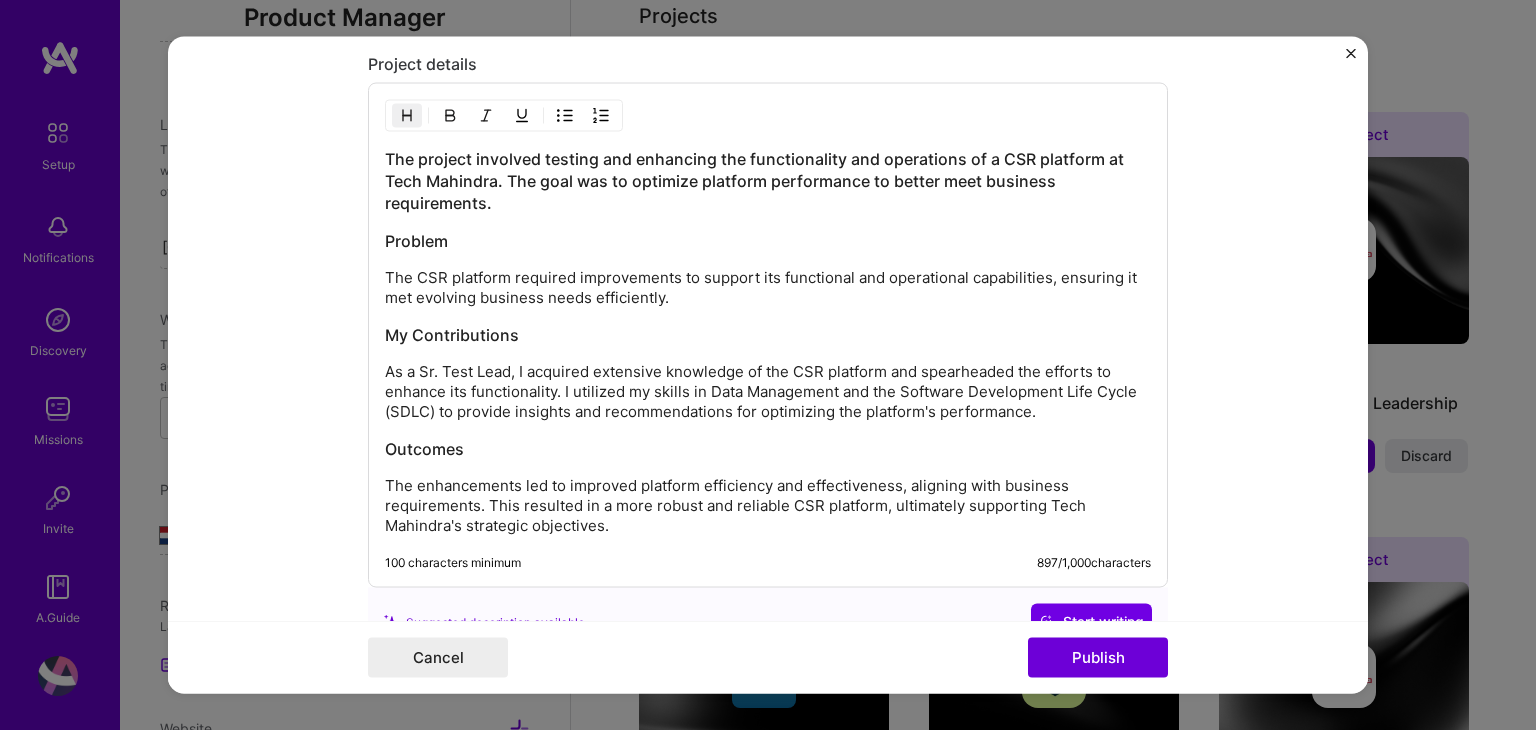 click on "The project involved testing and enhancing the functionality and operations of a CSR platform at Tech Mahindra. The goal was to optimize platform performance to better meet business requirements." at bounding box center [768, 181] 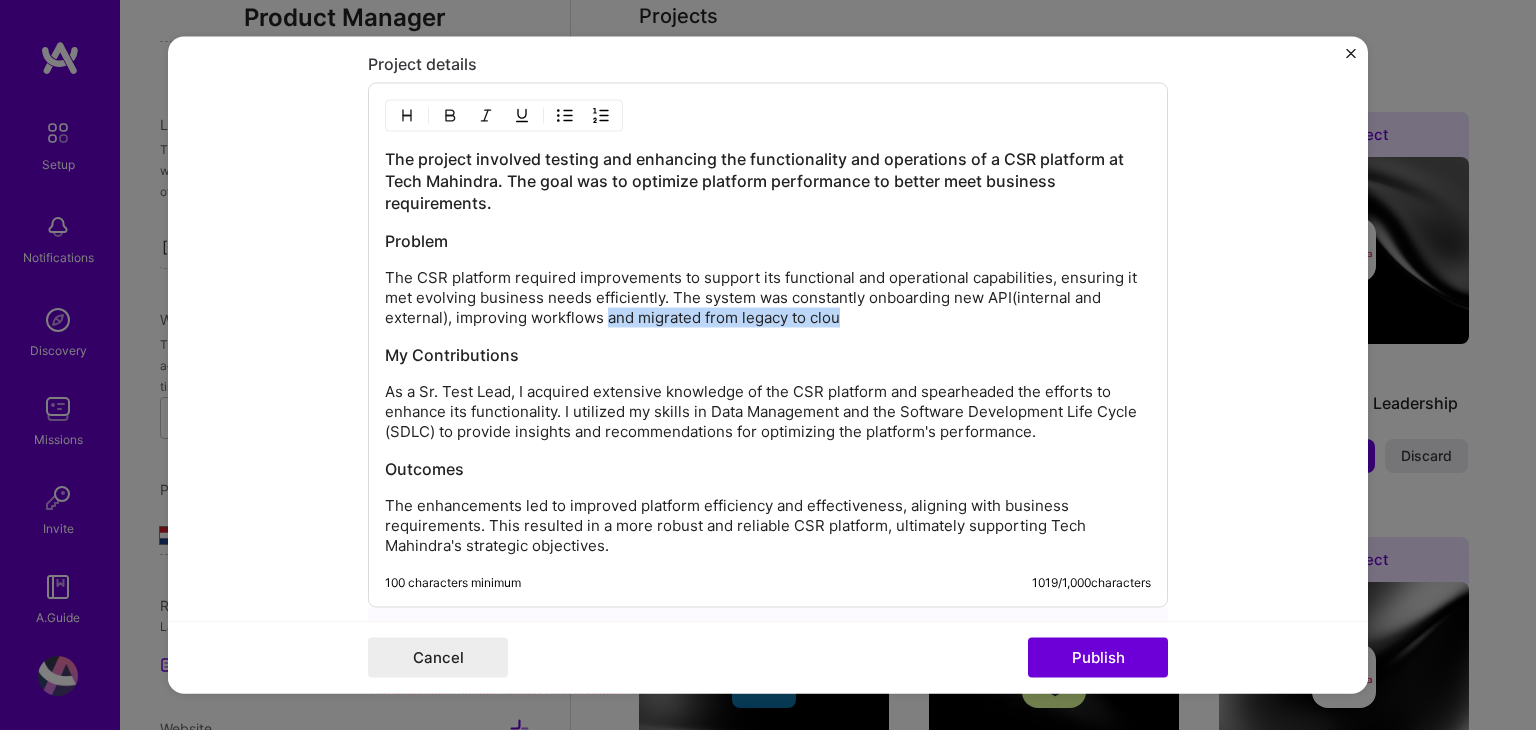 drag, startPoint x: 841, startPoint y: 316, endPoint x: 599, endPoint y: 313, distance: 242.0186 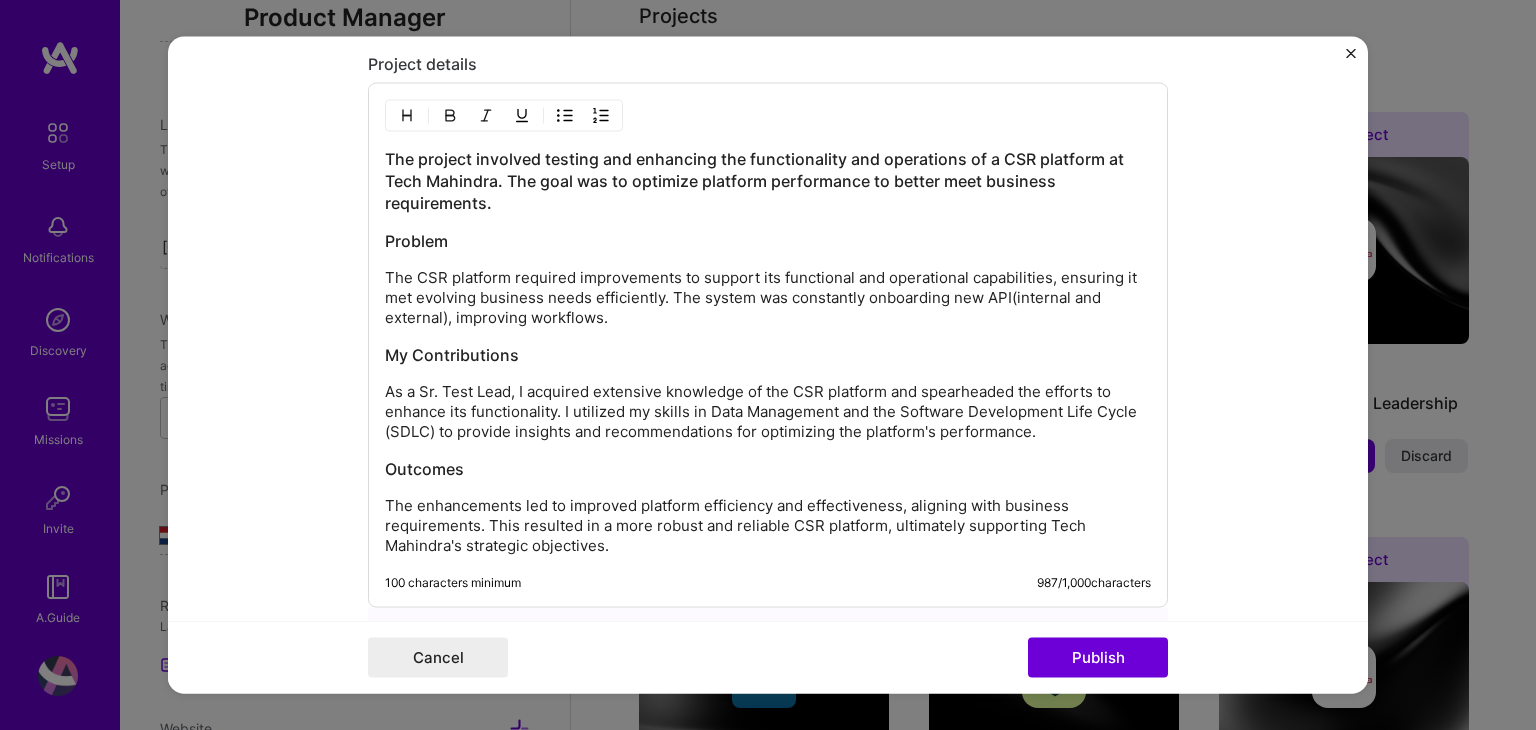 click on "The CSR platform required improvements to support its functional and operational capabilities, ensuring it met evolving business needs efficiently. The system was constantly onboarding new API(internal and external), improving workflows." at bounding box center [768, 298] 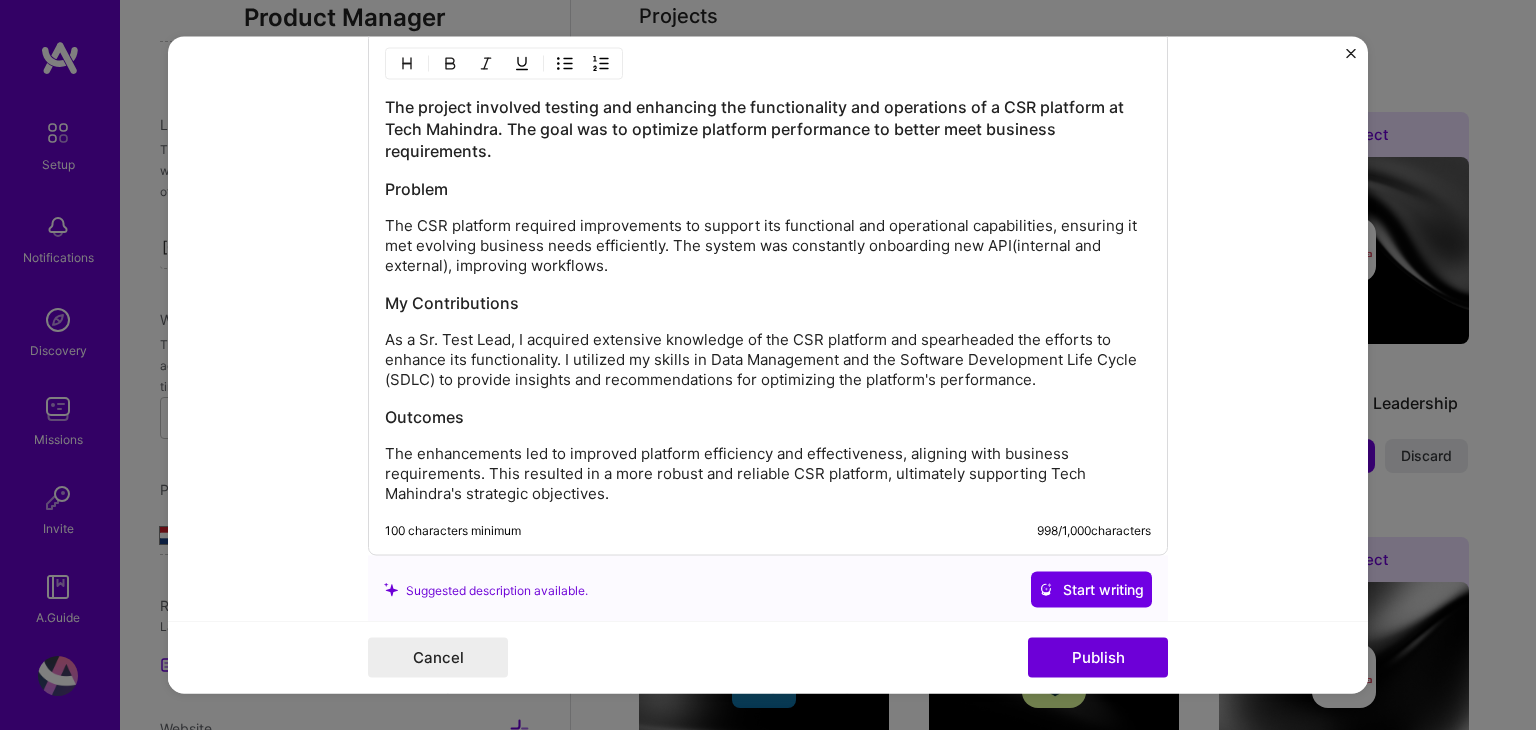 scroll, scrollTop: 2100, scrollLeft: 0, axis: vertical 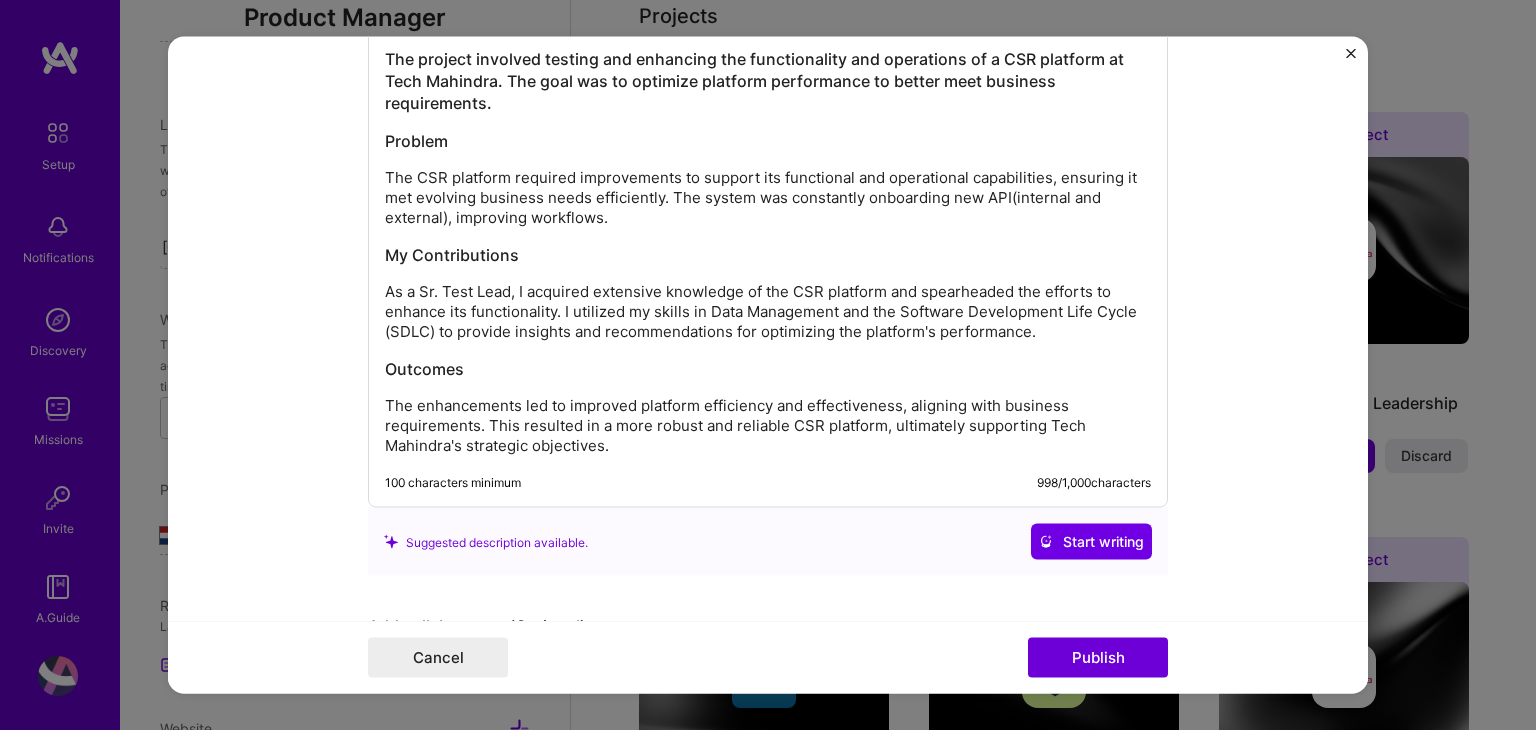 click on "The CSR platform required improvements to support its functional and operational capabilities, ensuring it met evolving business needs efficiently. The system was constantly onboarding new API(internal and external), improving workflows." at bounding box center [768, 198] 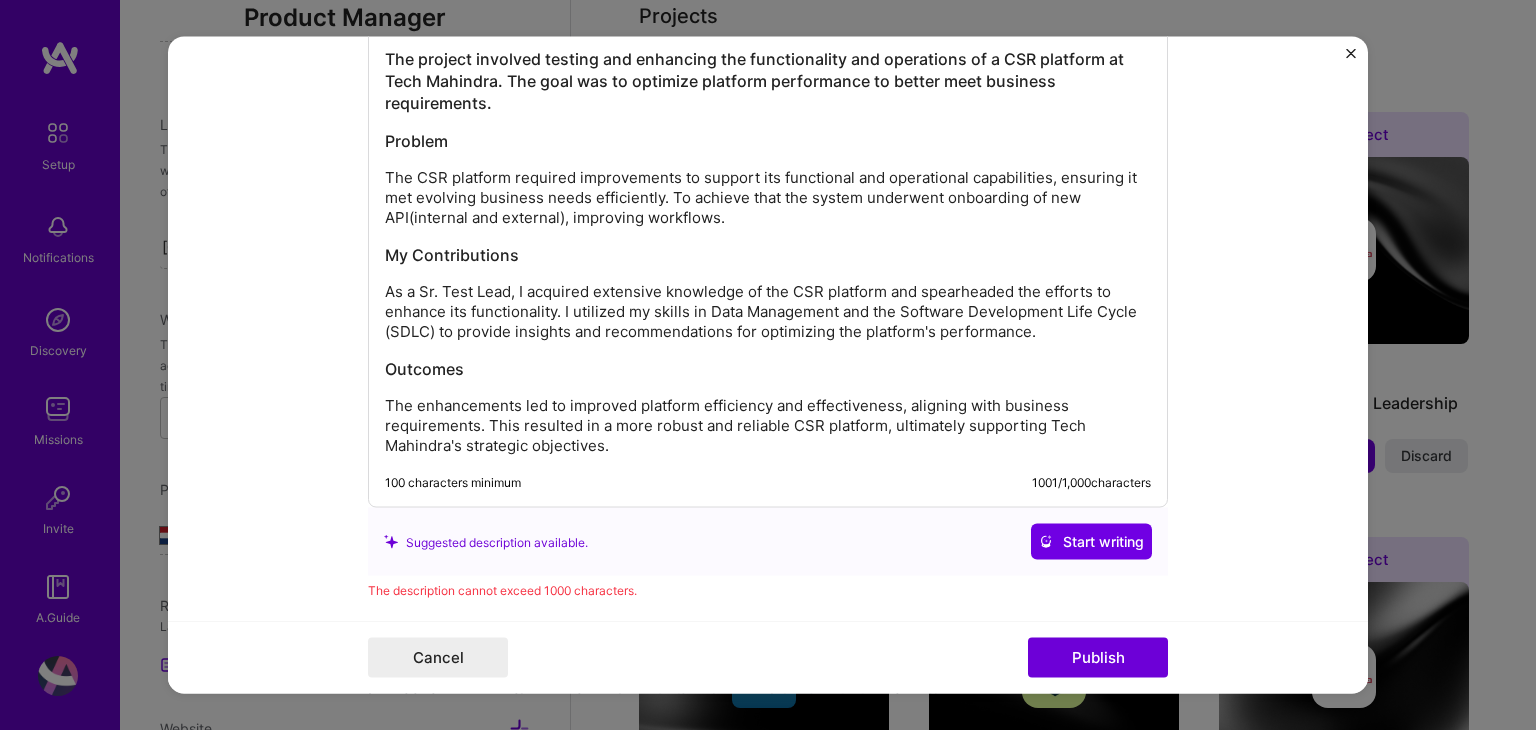 click on "The CSR platform required improvements to support its functional and operational capabilities, ensuring it met evolving business needs efficiently. To achieve that the system underwent onboarding of new API(internal and external), improving workflows." at bounding box center (768, 198) 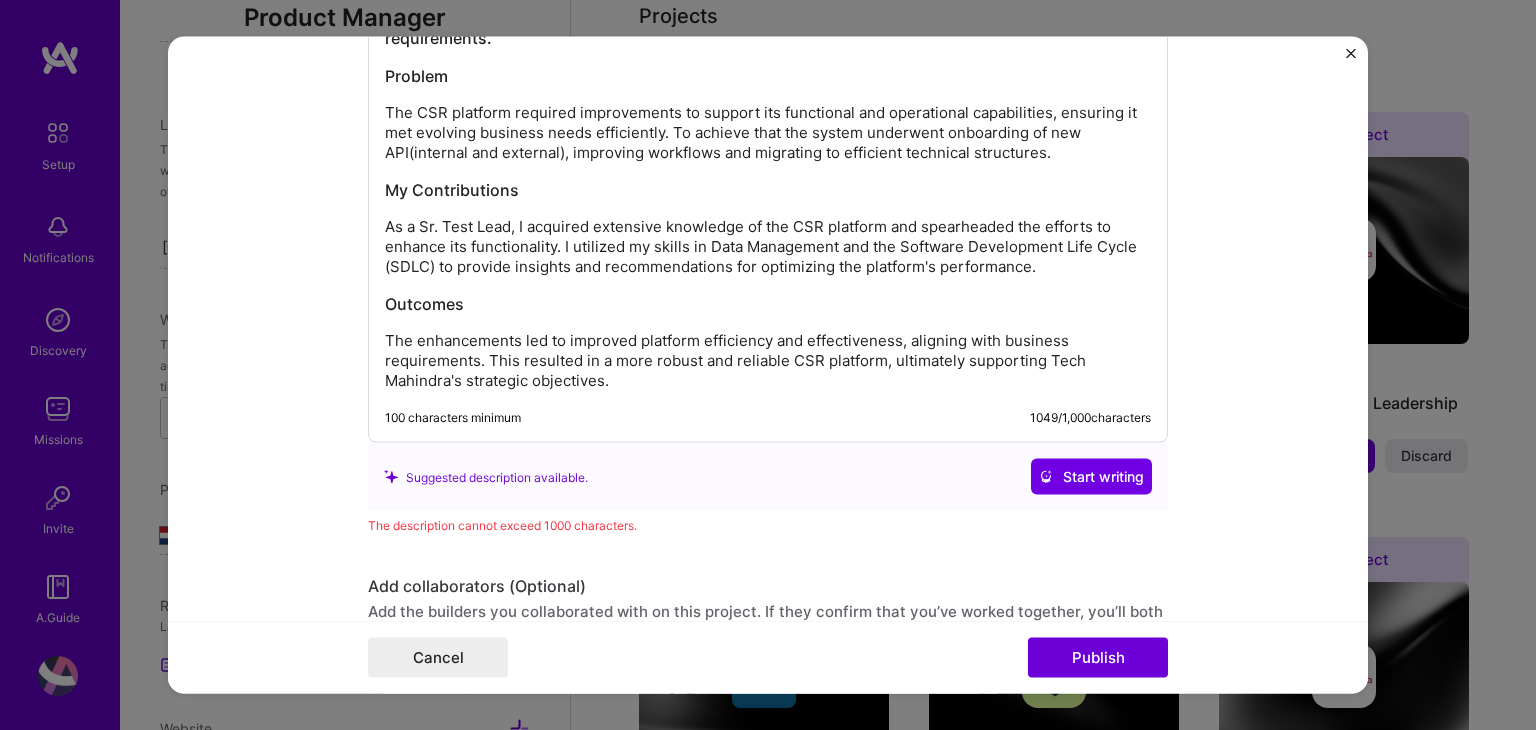 scroll, scrollTop: 2200, scrollLeft: 0, axis: vertical 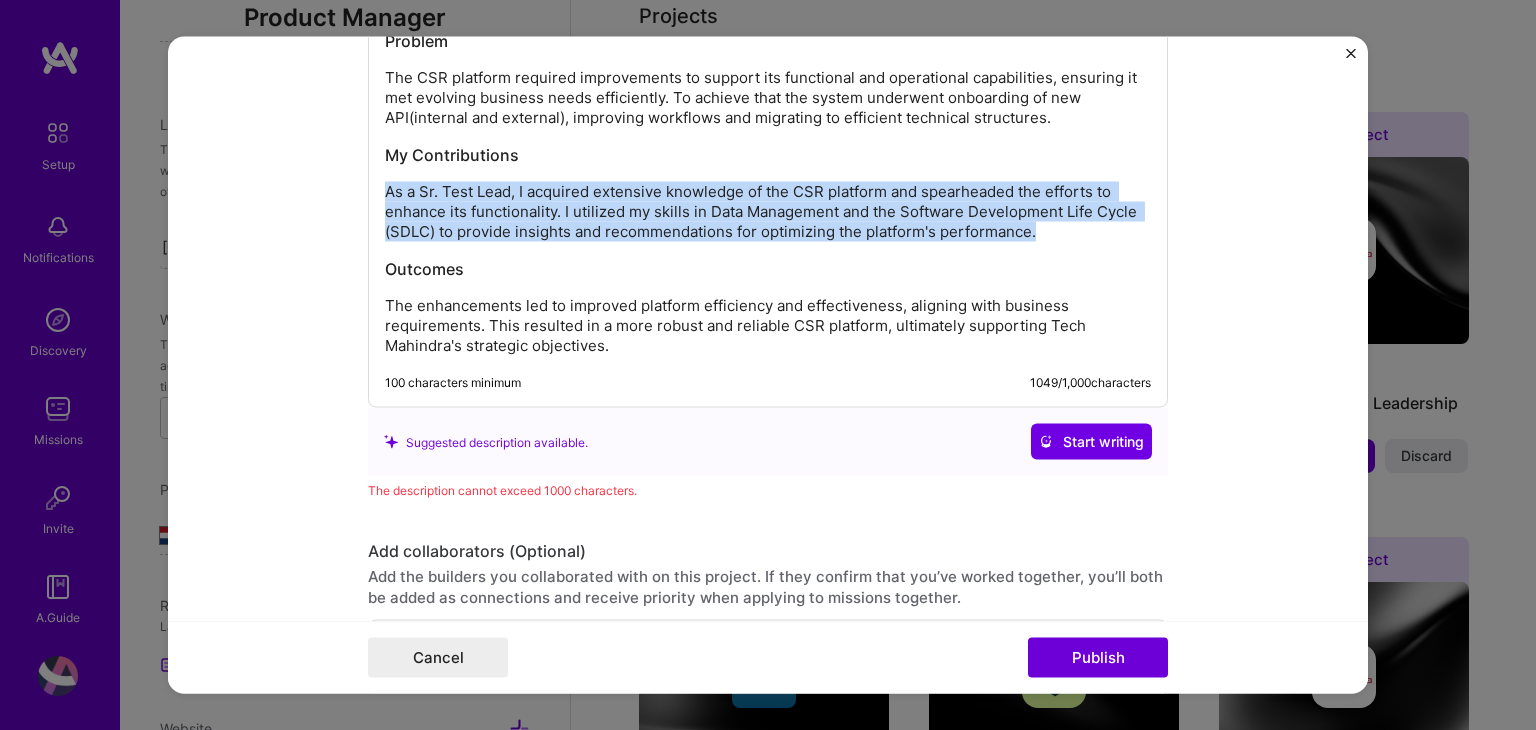 drag, startPoint x: 381, startPoint y: 186, endPoint x: 1088, endPoint y: 221, distance: 707.8658 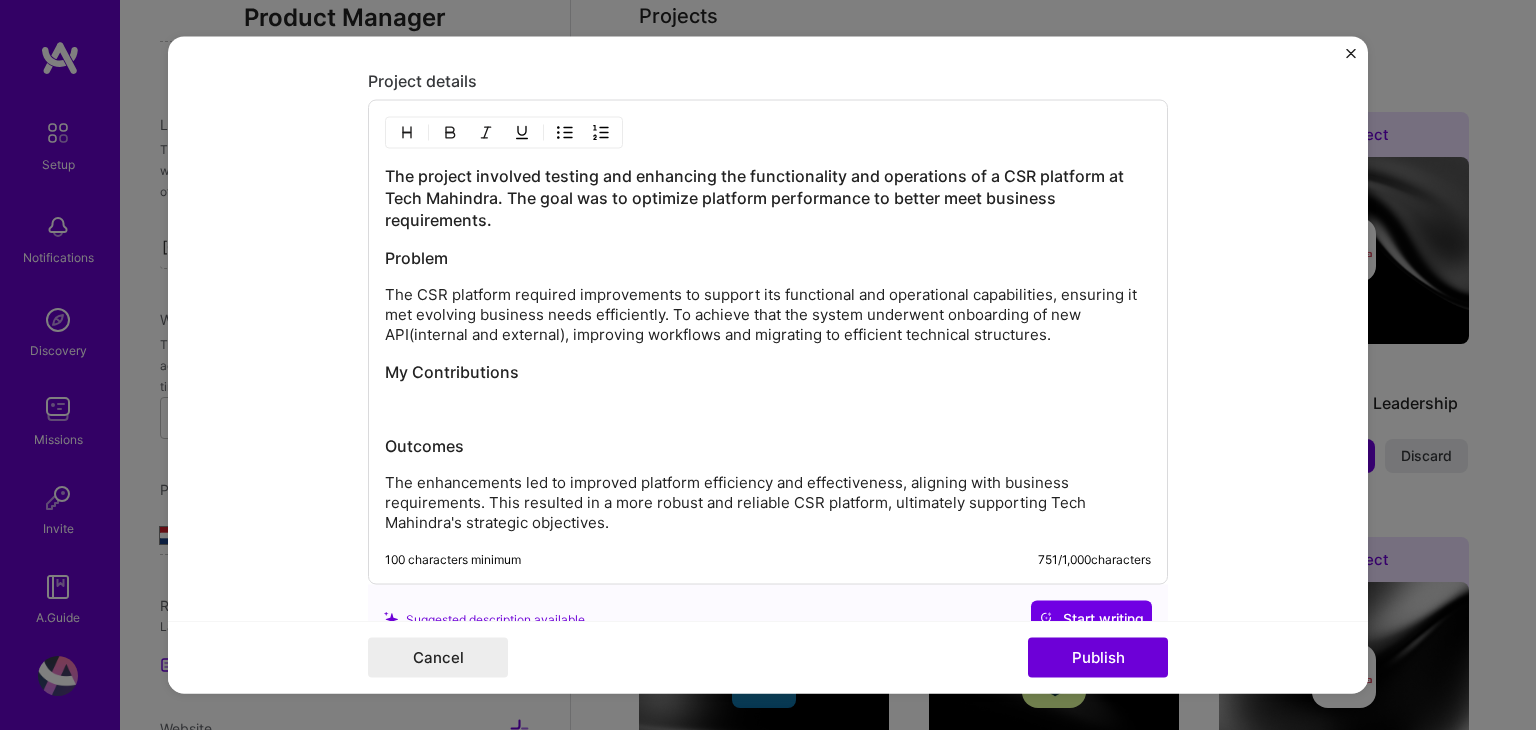 scroll, scrollTop: 2083, scrollLeft: 0, axis: vertical 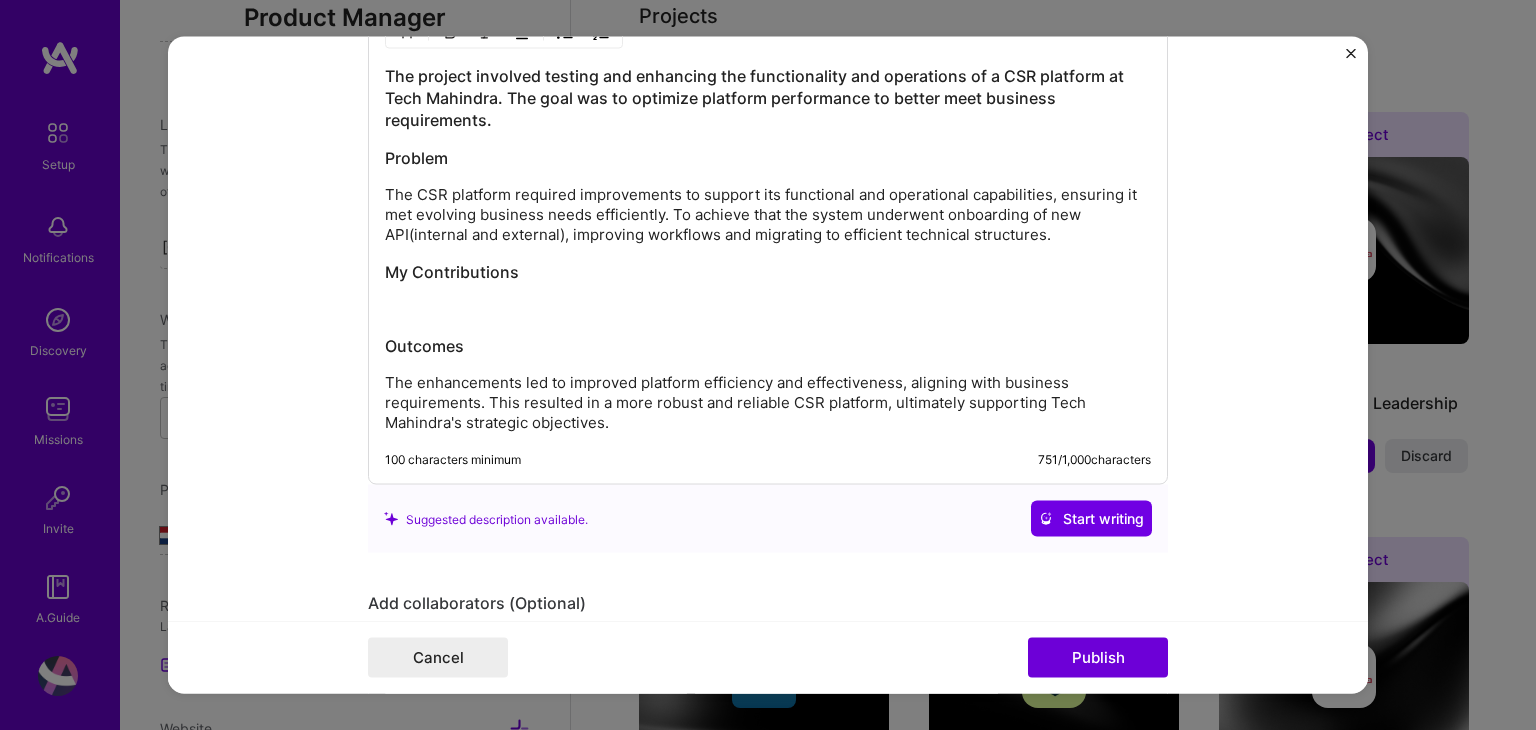 click on "My Contributions" at bounding box center (768, 272) 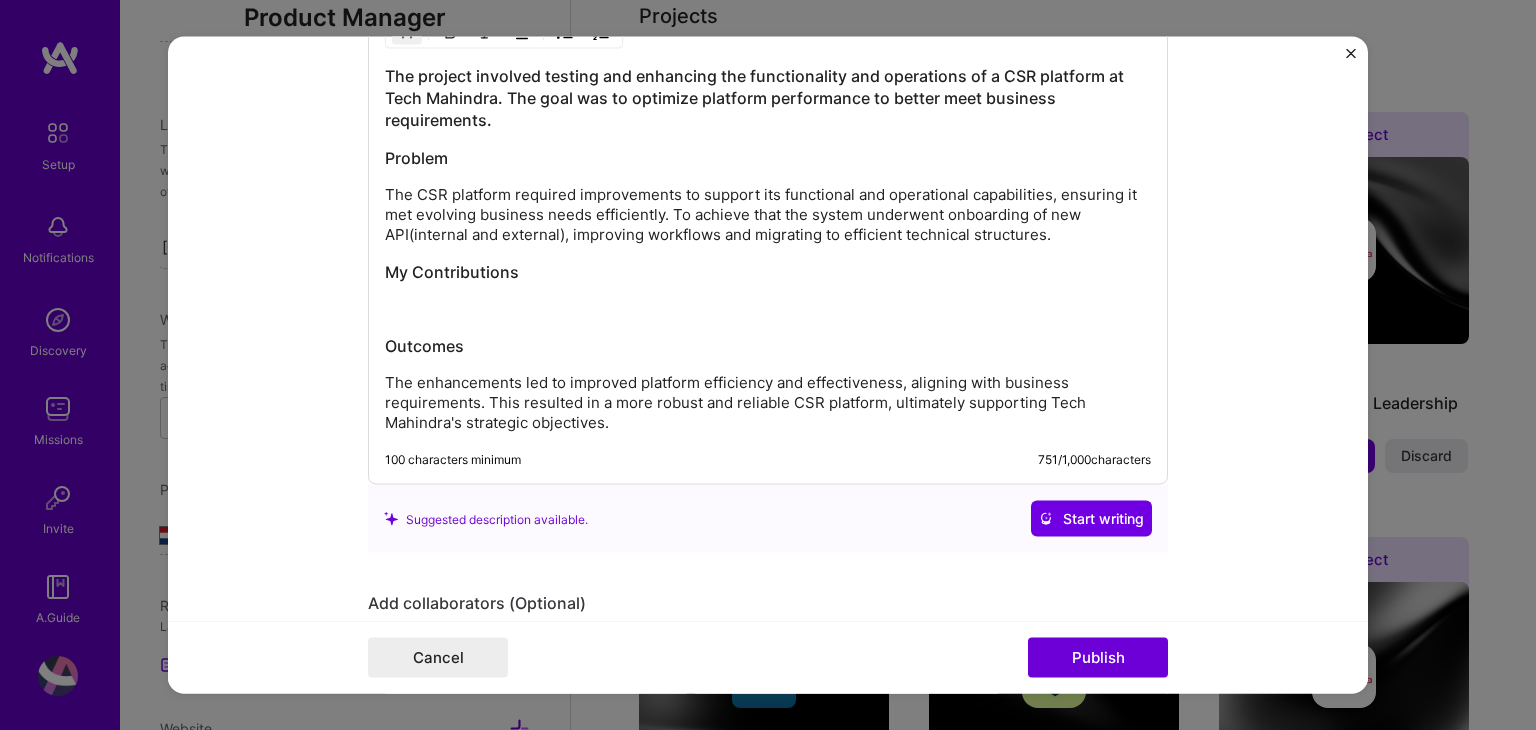 scroll, scrollTop: 1983, scrollLeft: 0, axis: vertical 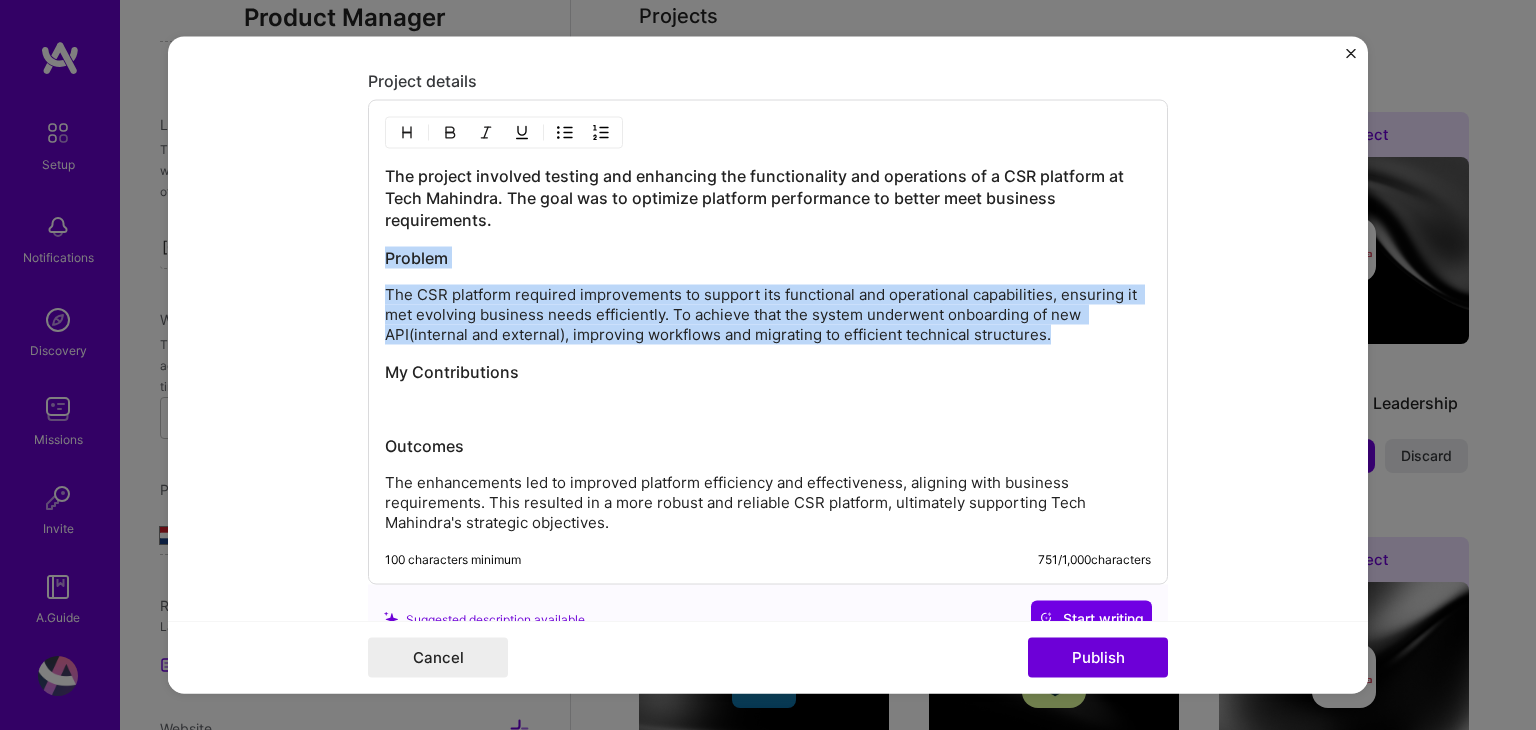 drag, startPoint x: 1060, startPoint y: 335, endPoint x: 340, endPoint y: 254, distance: 724.54193 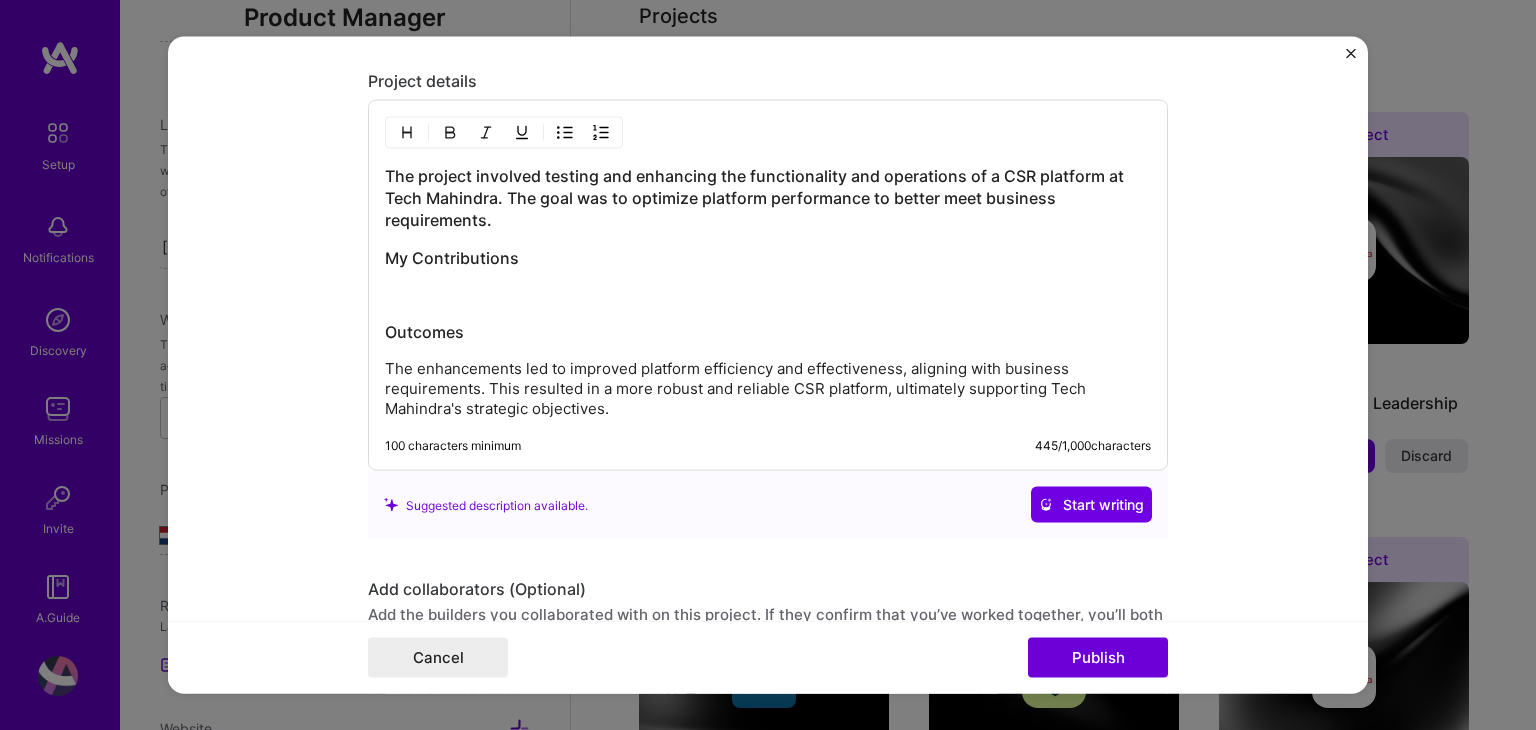 click on "The project involved testing and enhancing the functionality and operations of a CSR platform at Tech Mahindra. The goal was to optimize platform performance to better meet business requirements. My Contributions Outcomes The enhancements led to improved platform efficiency and effectiveness, aligning with business requirements. This resulted in a more robust and reliable CSR platform, ultimately supporting Tech Mahindra's strategic objectives." at bounding box center (768, 292) 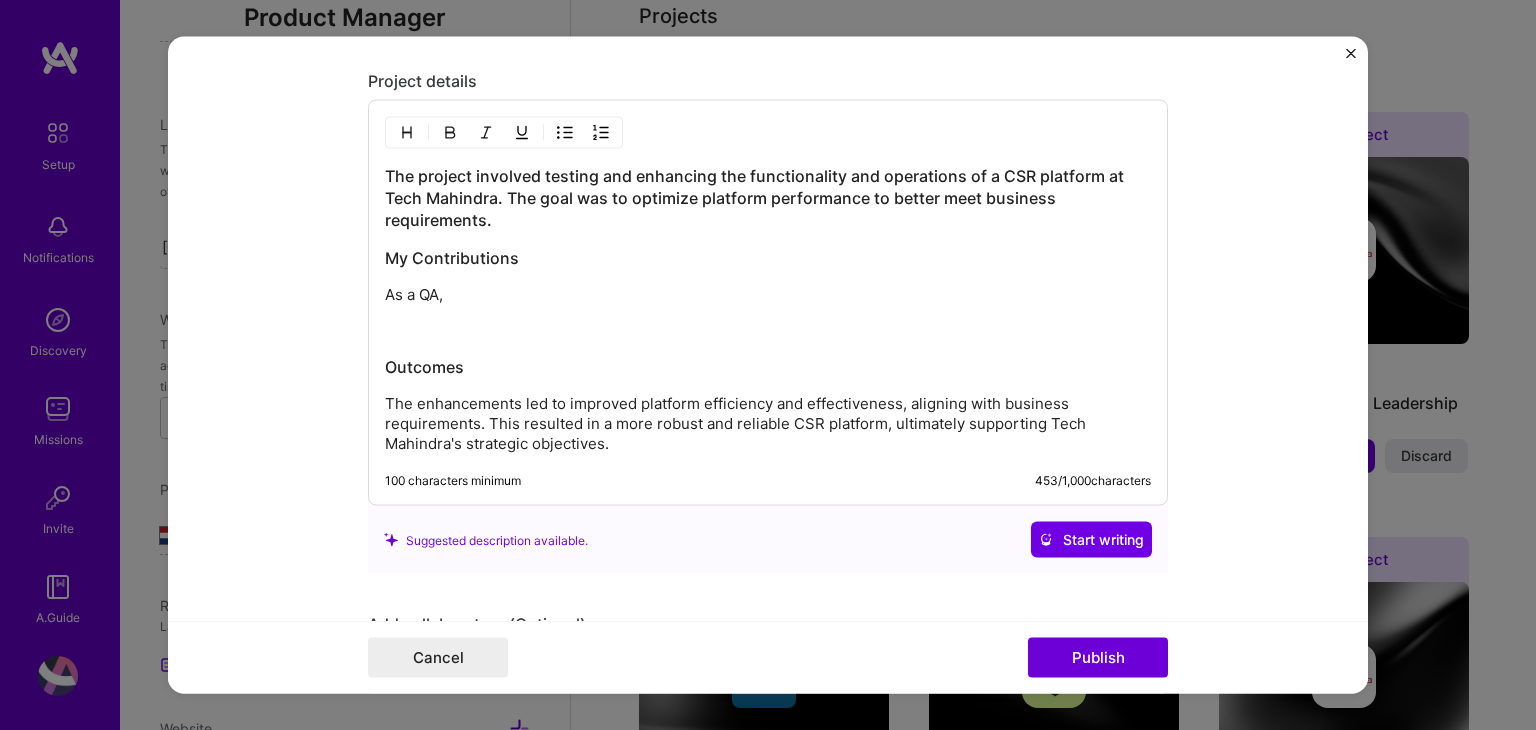 click on "As a QA," at bounding box center (768, 295) 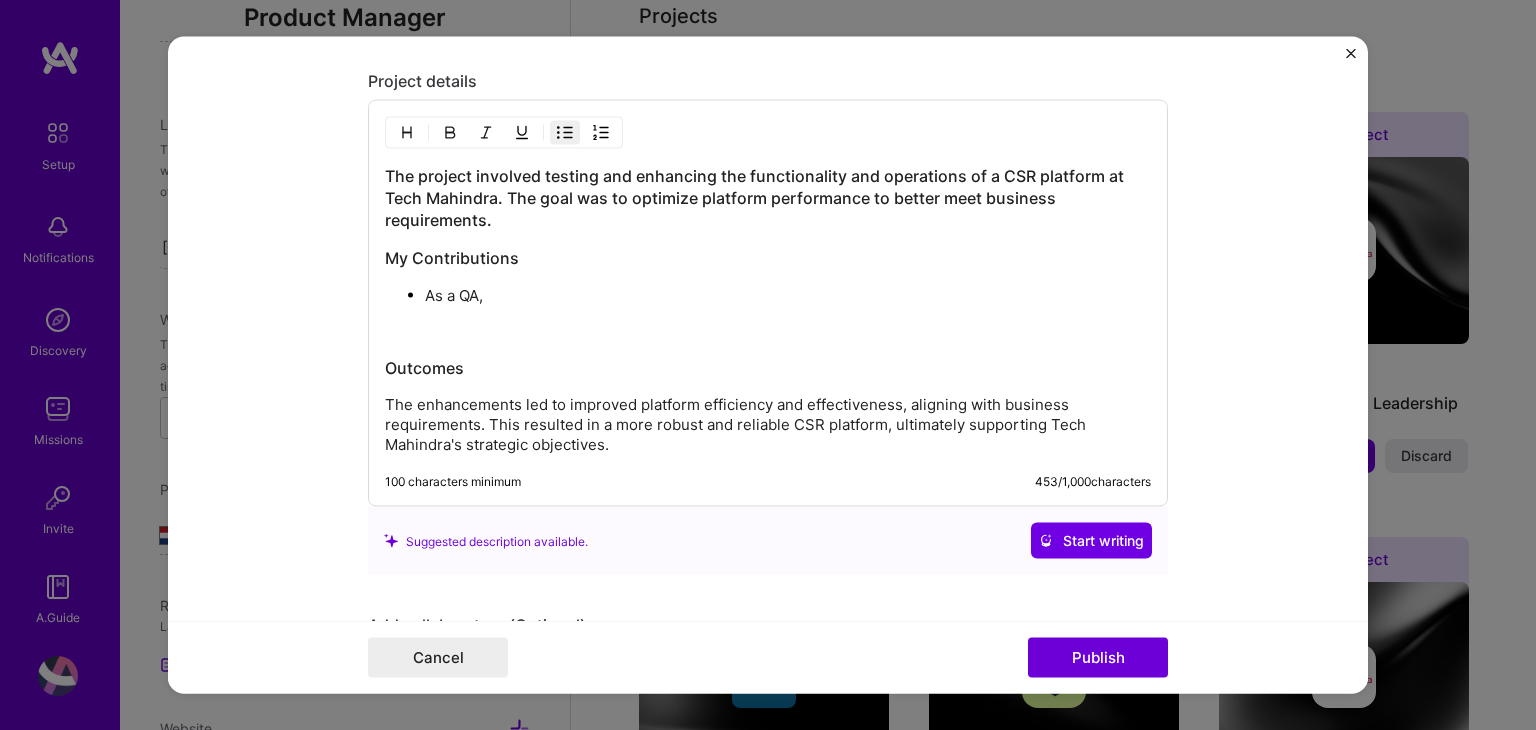 click on "As a QA," at bounding box center [788, 296] 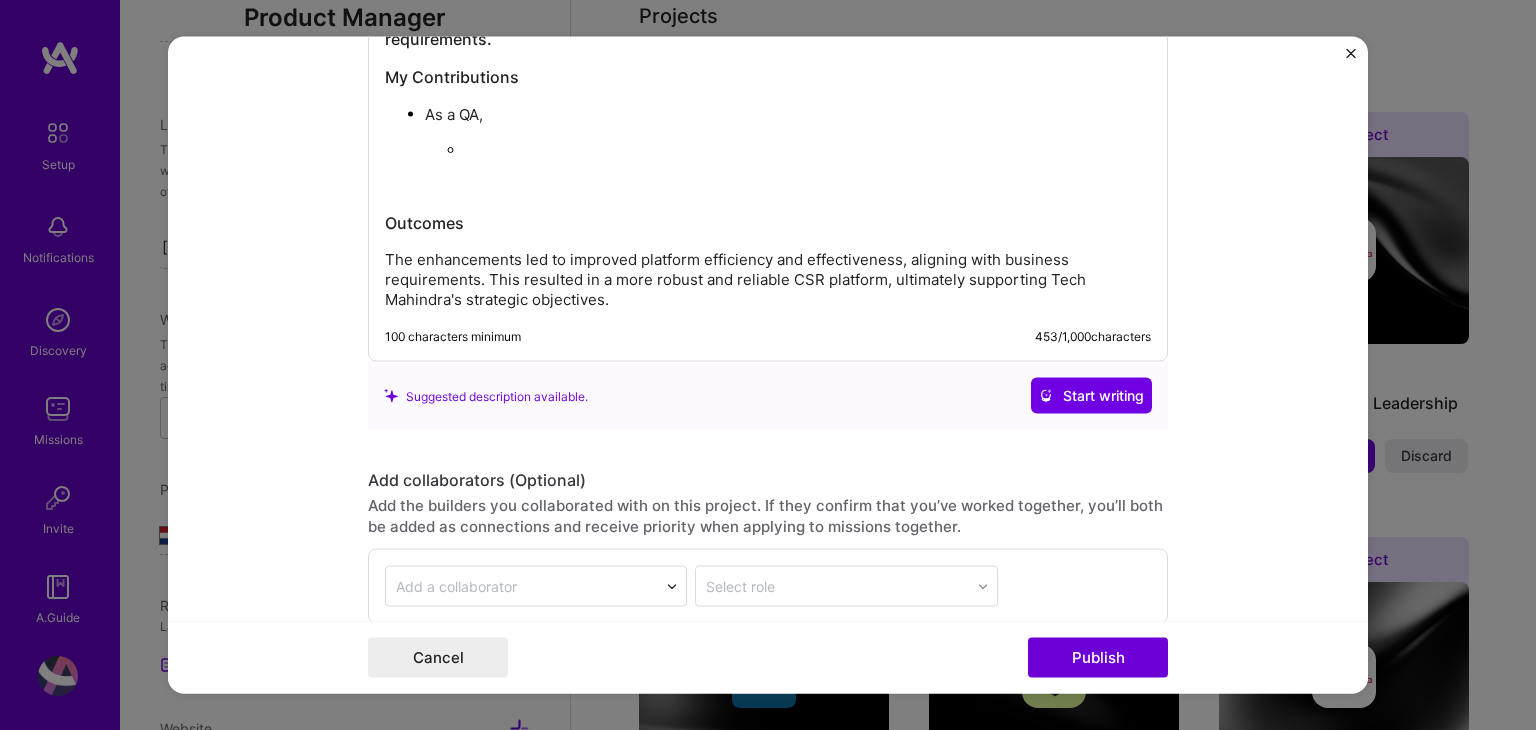 scroll, scrollTop: 2183, scrollLeft: 0, axis: vertical 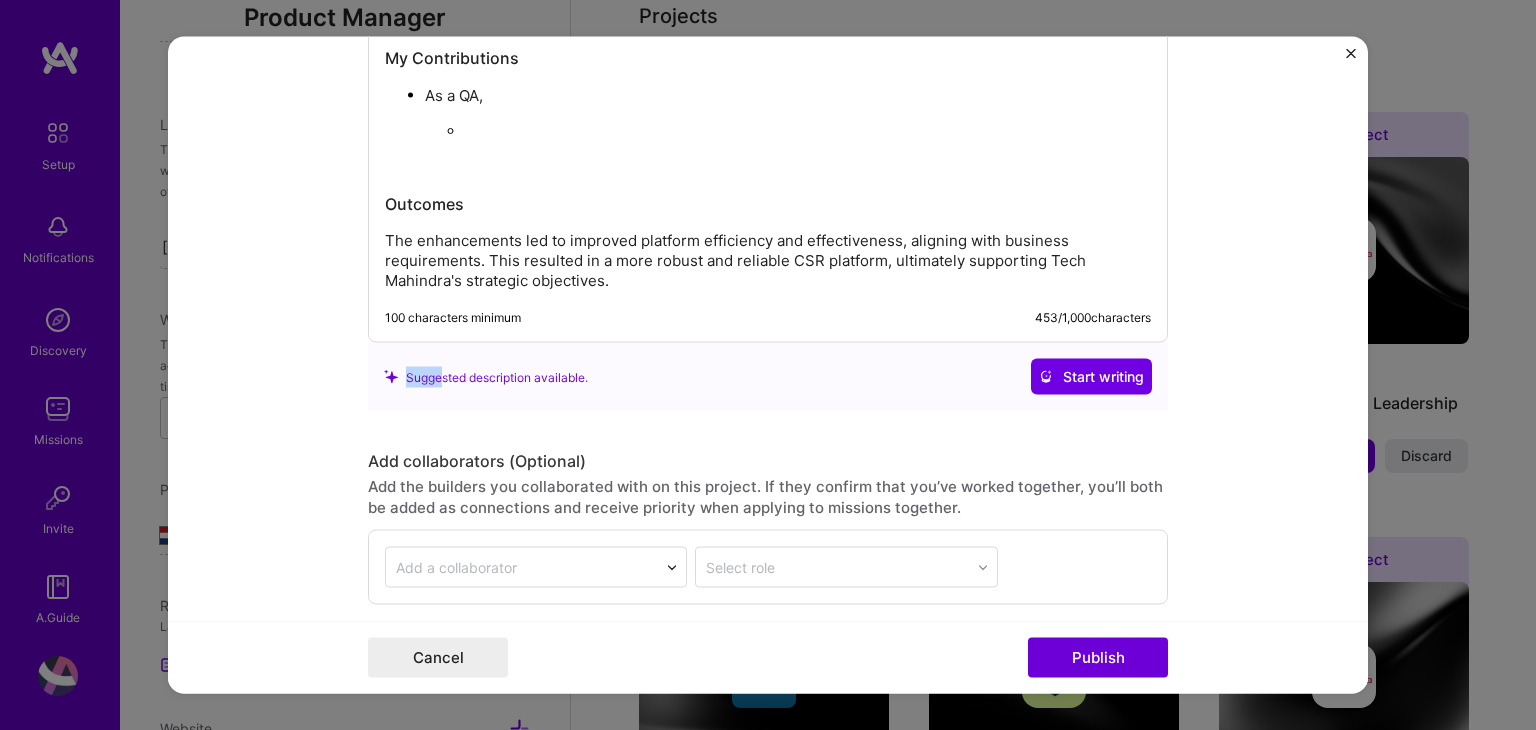 drag, startPoint x: 434, startPoint y: 368, endPoint x: 636, endPoint y: 373, distance: 202.06187 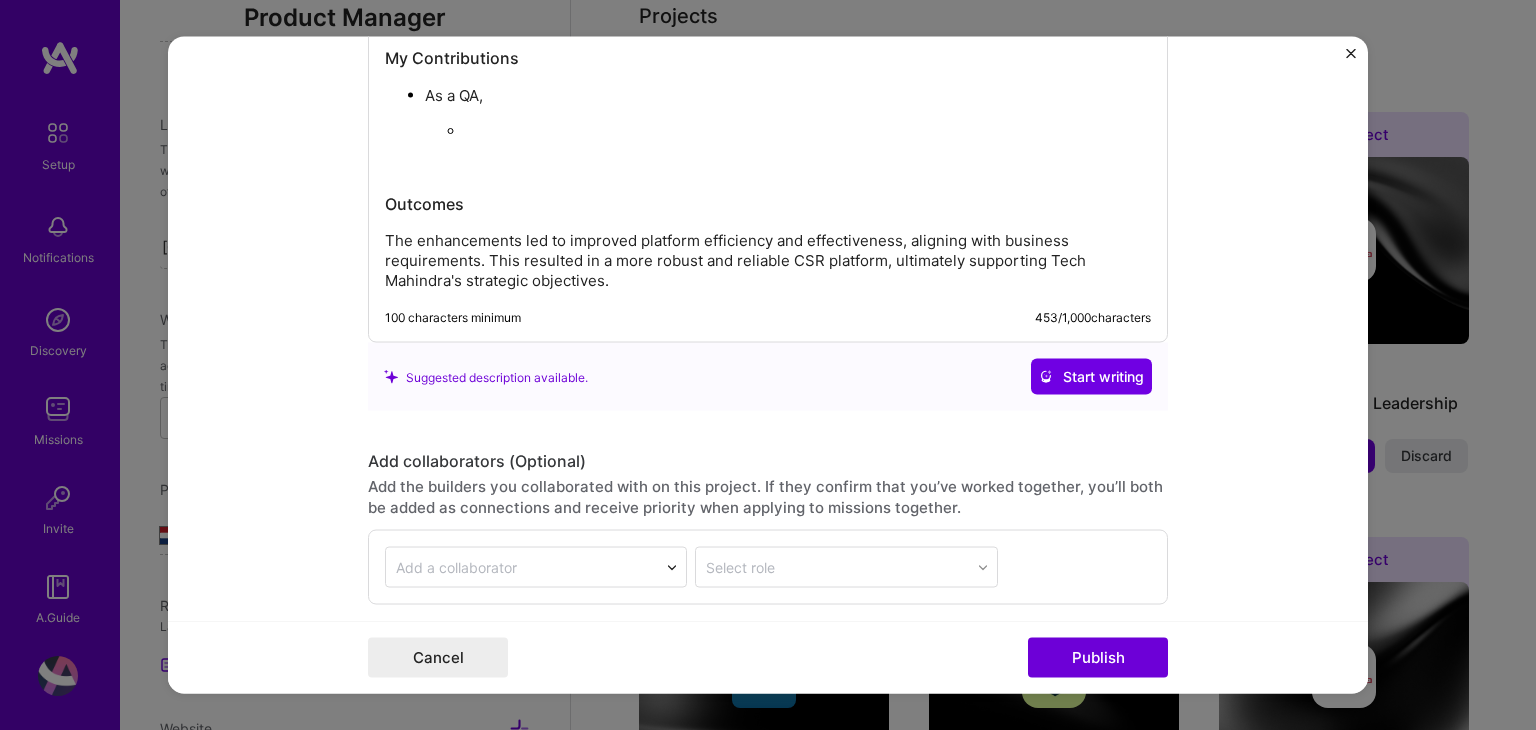 click on "Suggested description available." at bounding box center [486, 376] 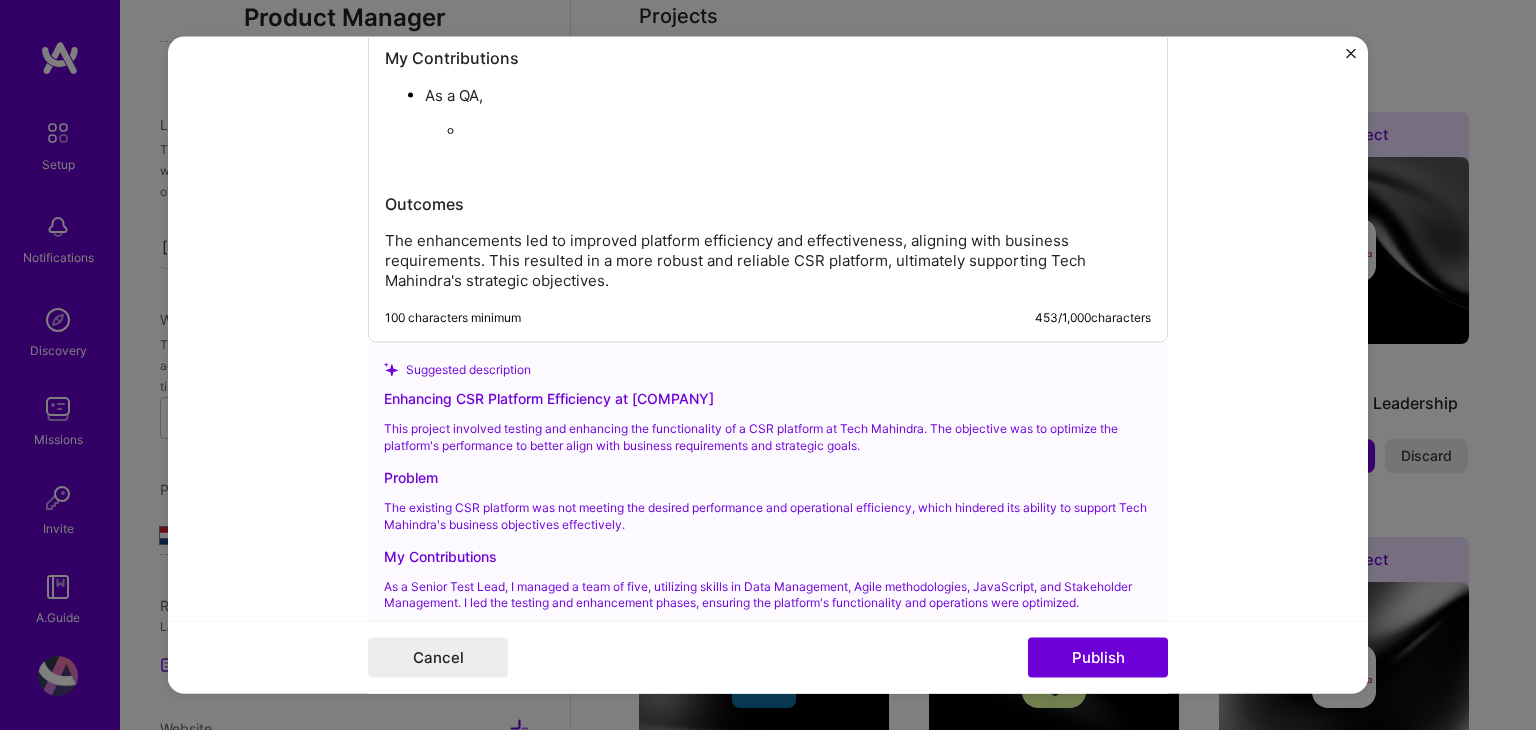 scroll, scrollTop: 2083, scrollLeft: 0, axis: vertical 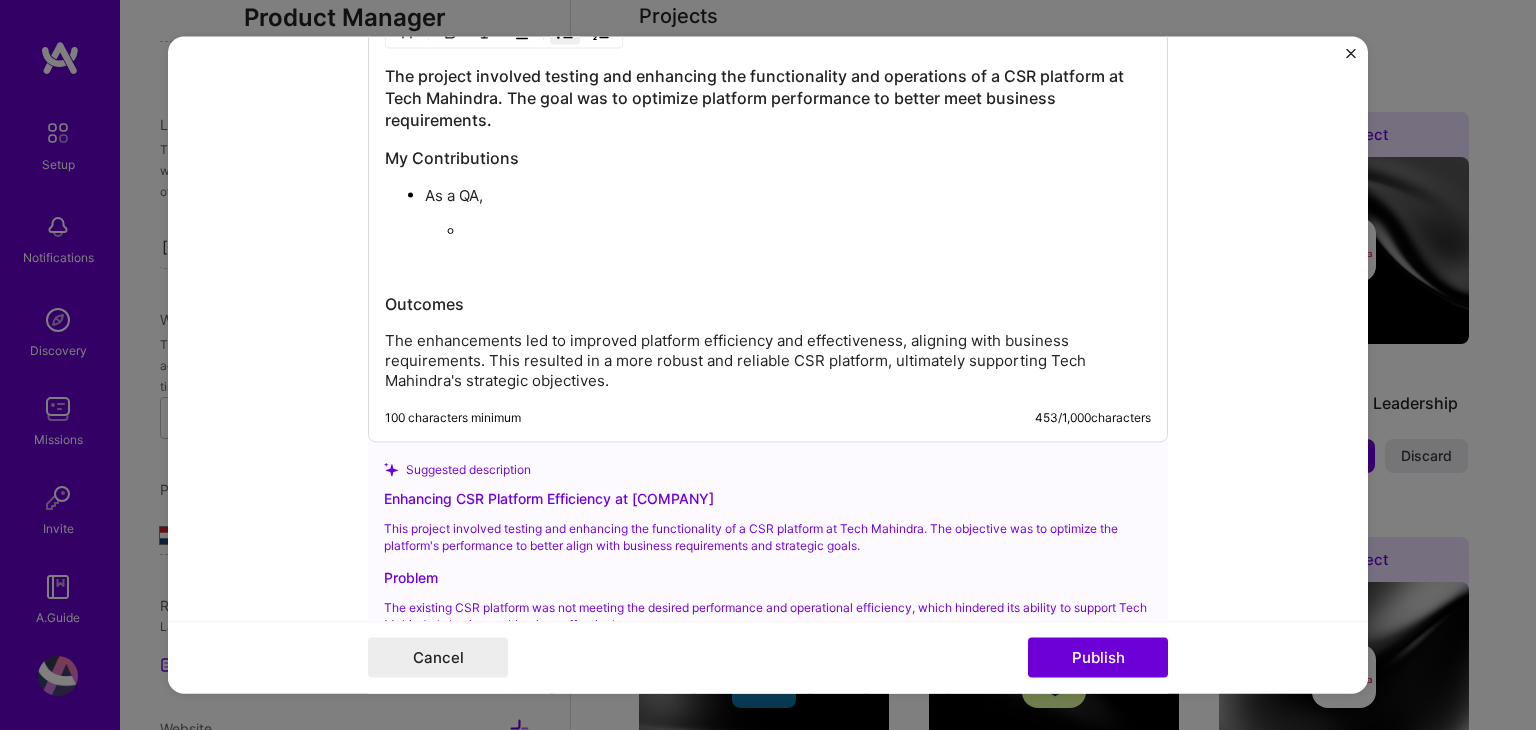 click at bounding box center [808, 232] 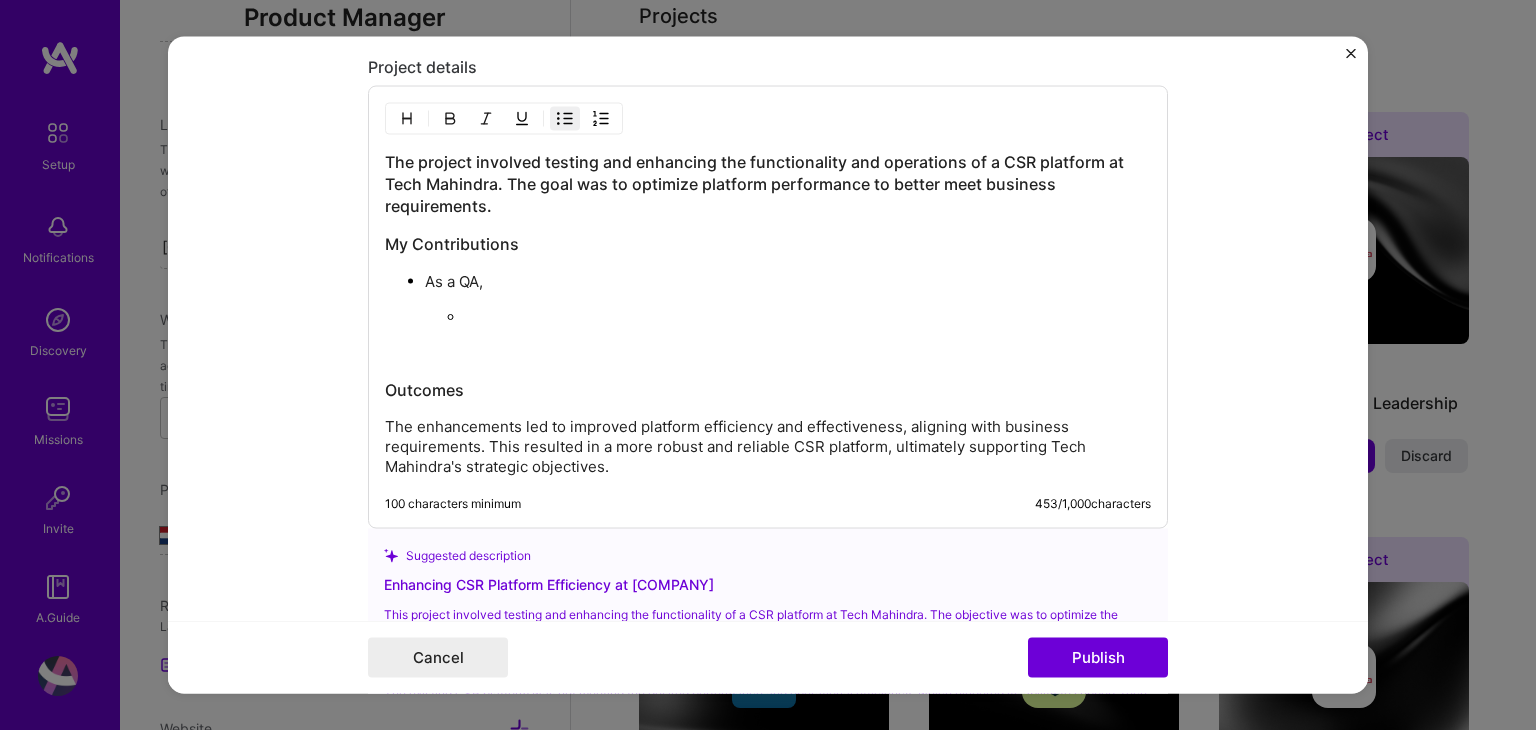 scroll, scrollTop: 1883, scrollLeft: 0, axis: vertical 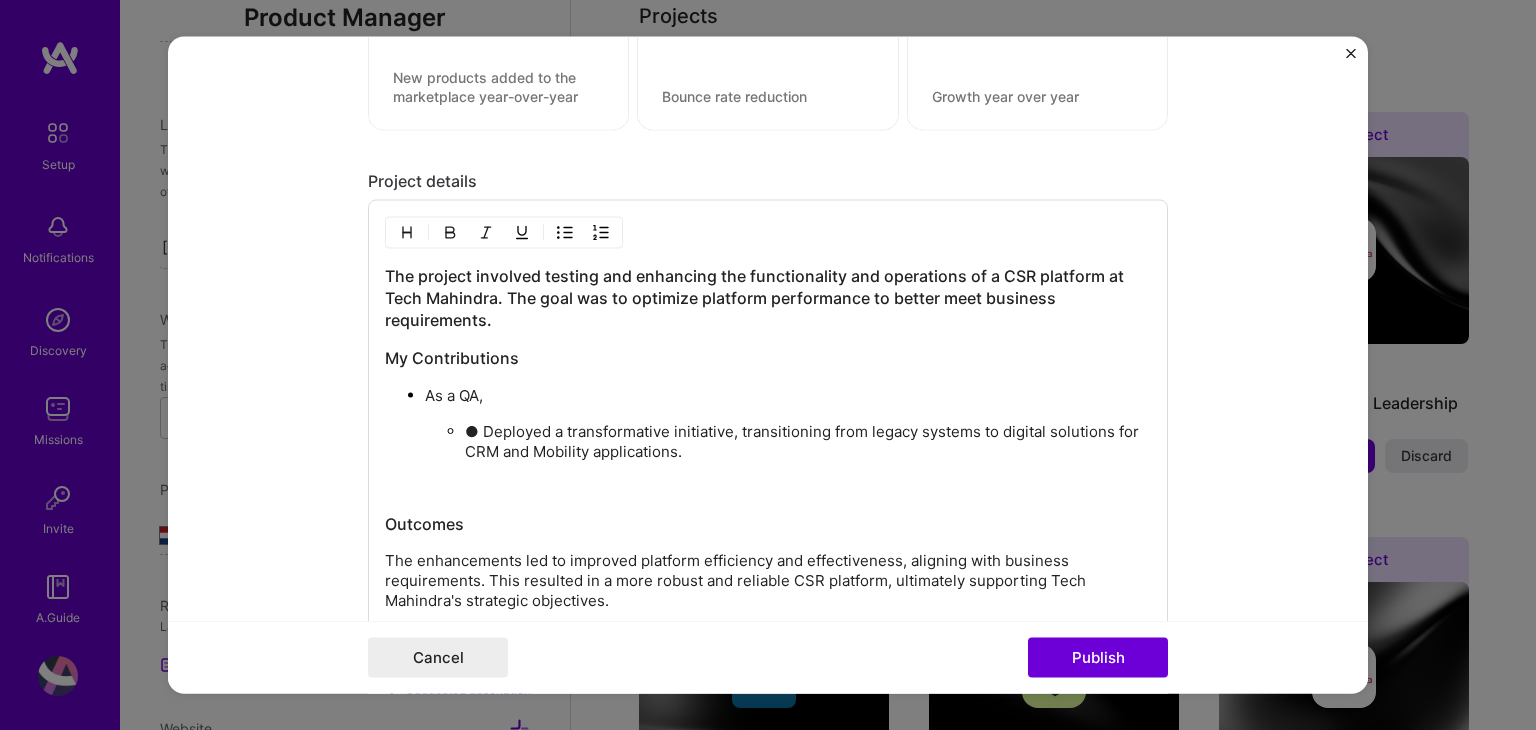 click on "● Deployed a transformative initiative, transitioning from legacy systems to digital solutions for CRM and Mobility applications." at bounding box center (808, 442) 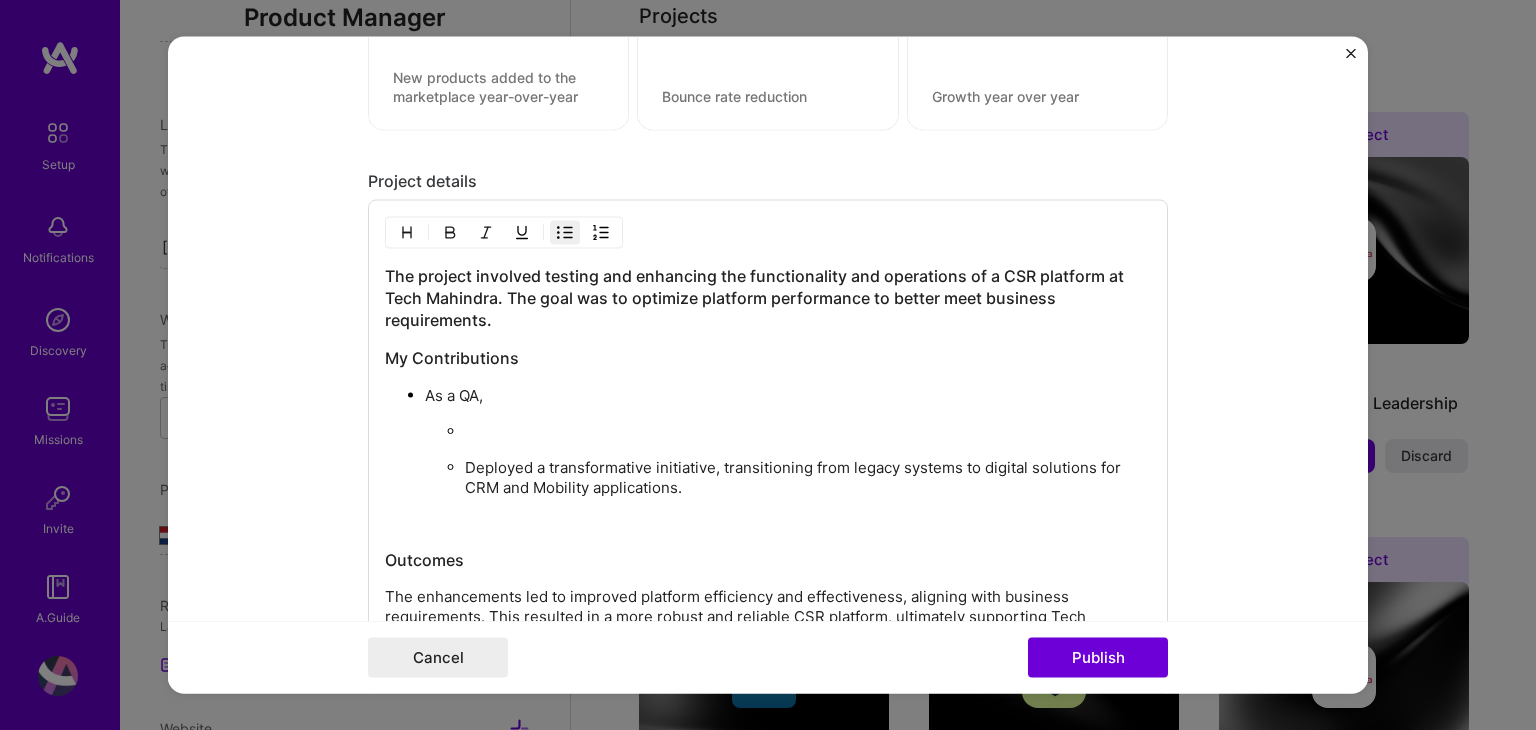 click at bounding box center [808, 432] 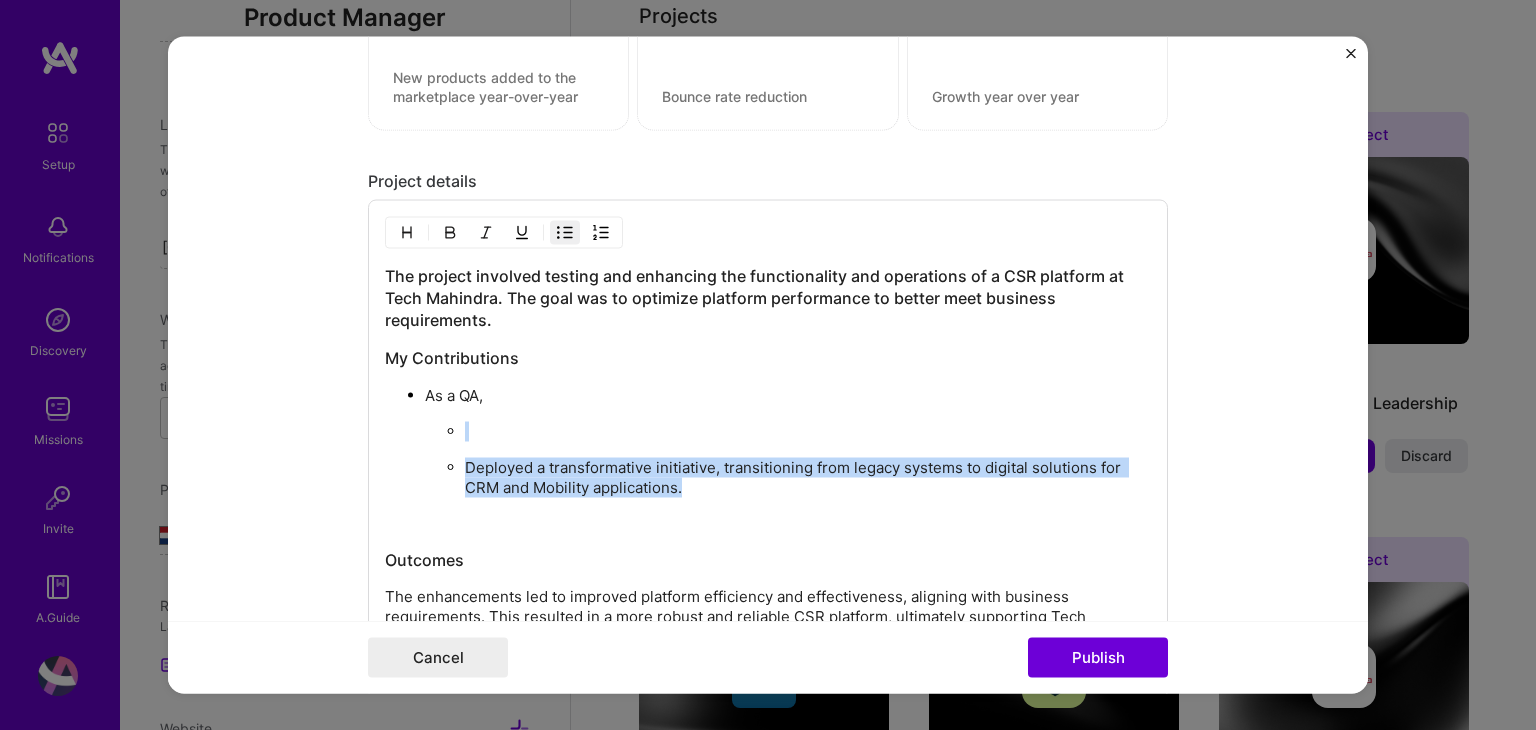 drag, startPoint x: 460, startPoint y: 424, endPoint x: 697, endPoint y: 489, distance: 245.7519 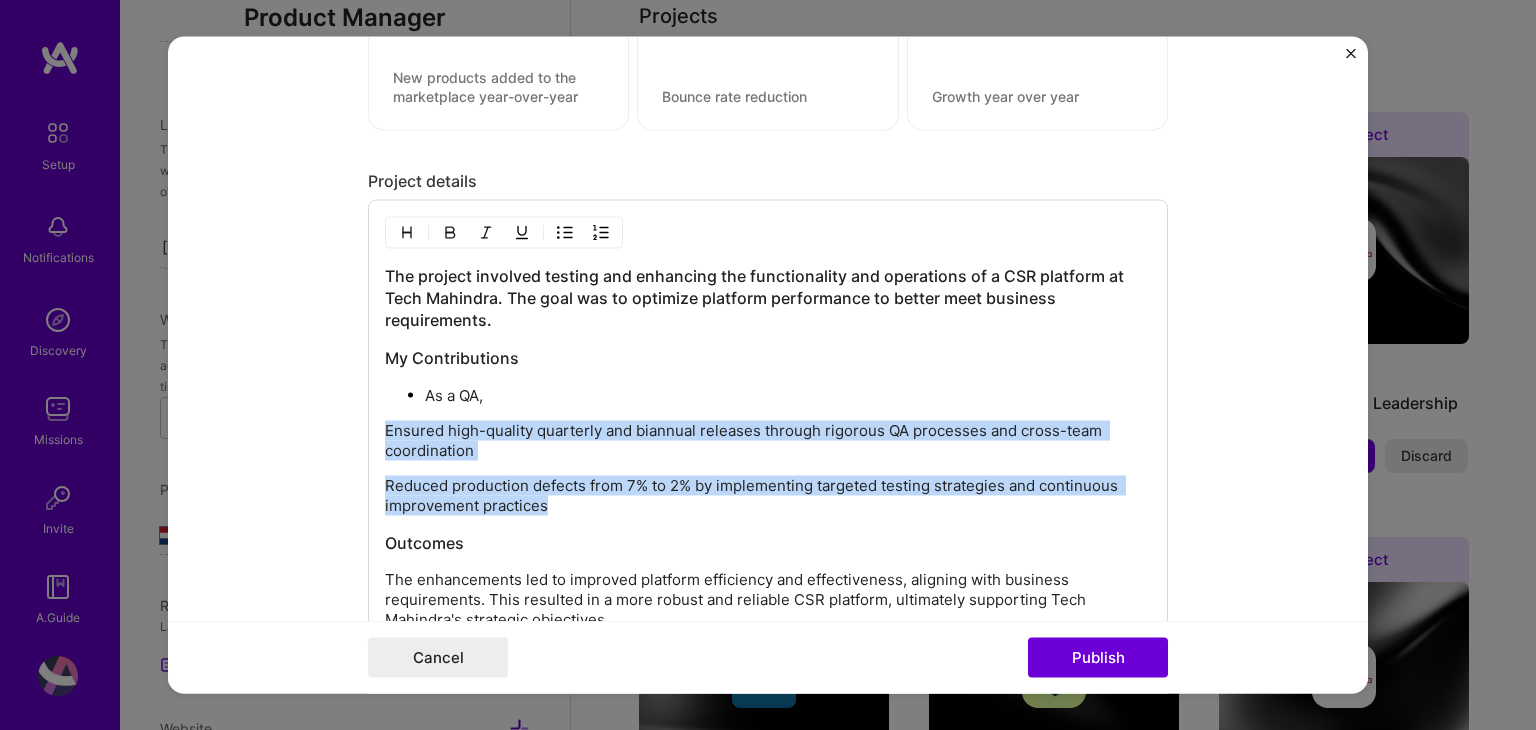 drag, startPoint x: 573, startPoint y: 501, endPoint x: 368, endPoint y: 429, distance: 217.27632 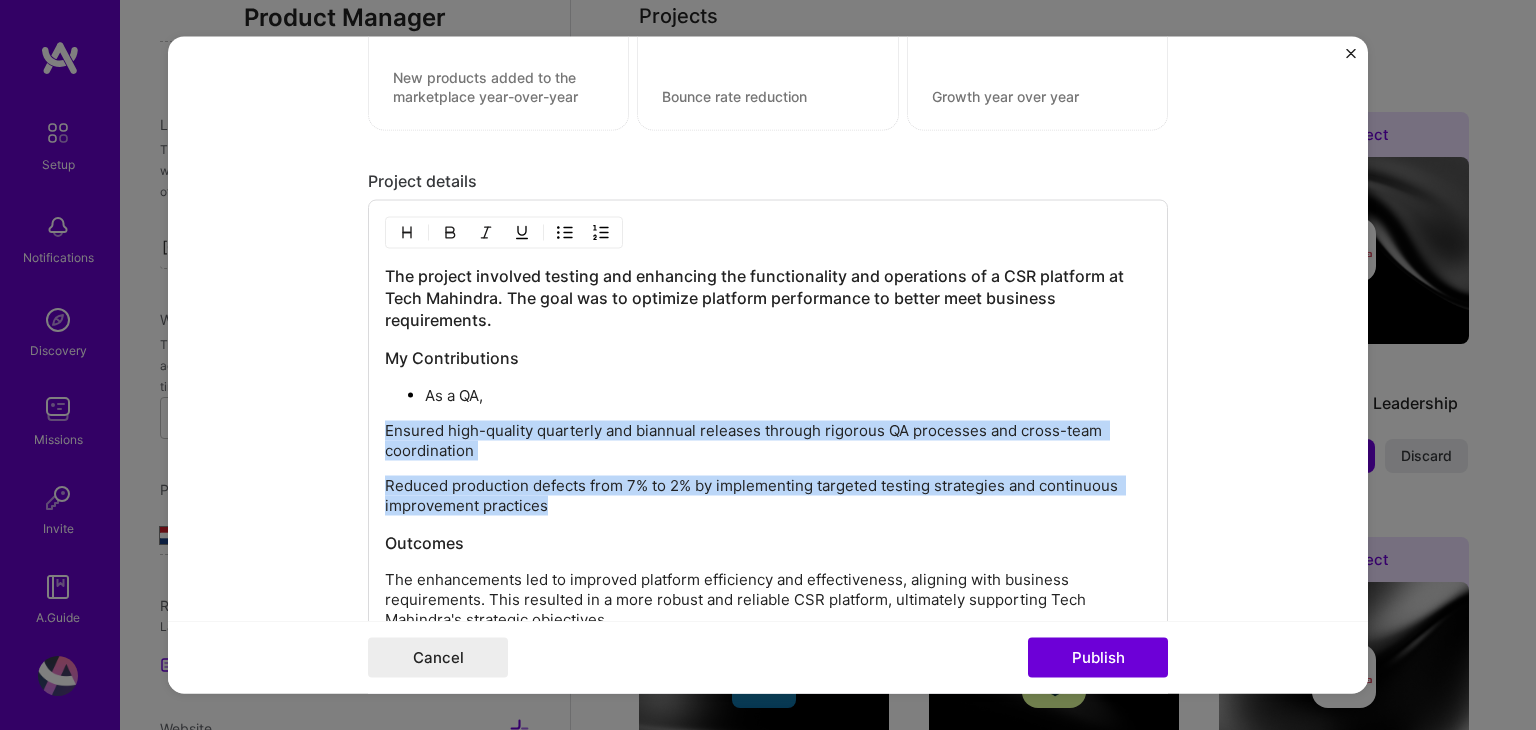 click on "The project involved testing and enhancing the functionality and operations of a CSR platform at Tech Mahindra. The goal was to optimize platform performance to better meet business requirements. My Contributions As a QA, Ensured high-quality quarterly and biannual releases through rigorous QA processes and cross-team coordination Reduced production defects from 7% to 2% by implementing targeted testing strategies and continuous improvement practices Outcomes The enhancements led to improved platform efficiency and effectiveness, aligning with business requirements. This resulted in a more robust and reliable CSR platform, ultimately supporting Tech Mahindra's strategic objectives. [NUMBER] characters minimum [NUMBER] / [NUMBER] characters" at bounding box center (768, 441) 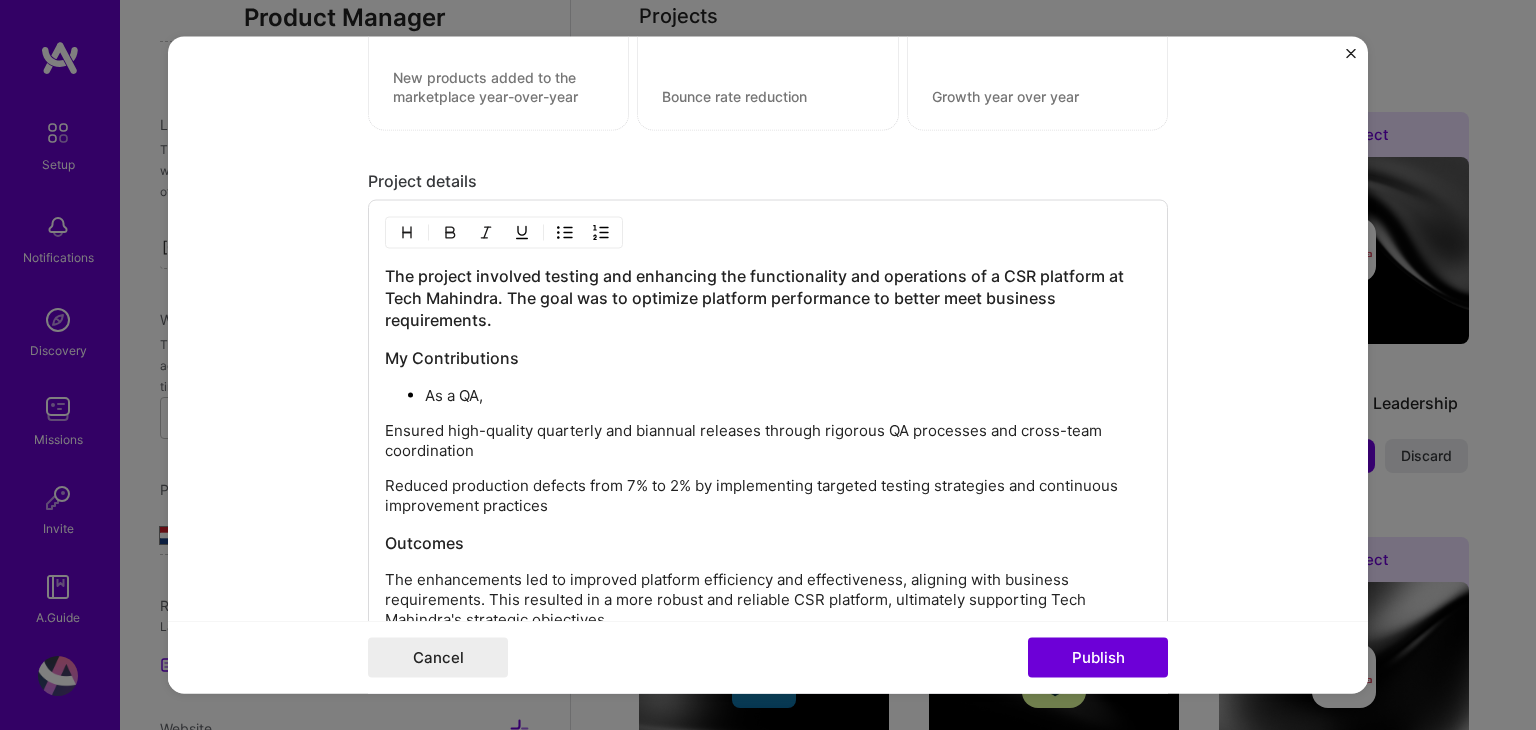 click at bounding box center [504, 233] 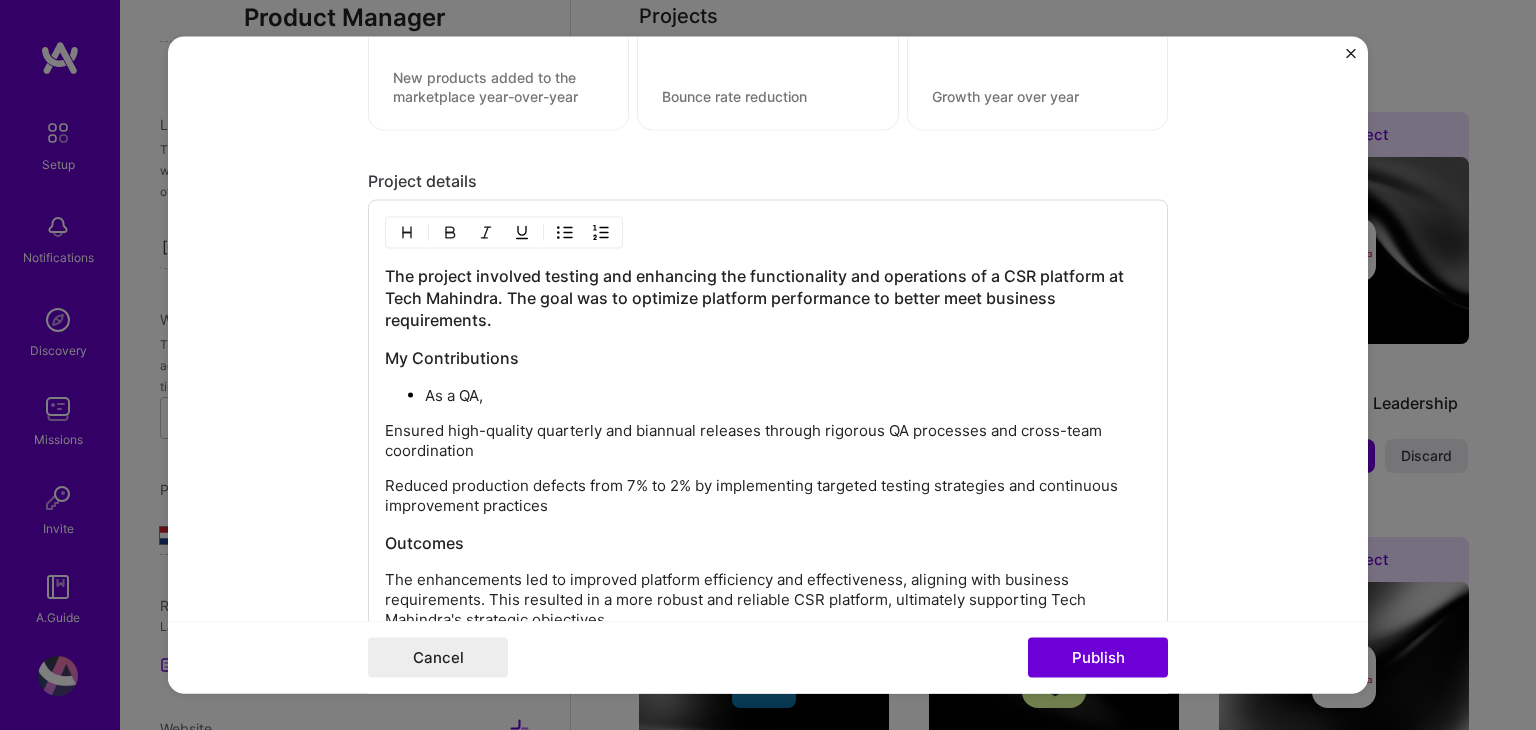 click at bounding box center (565, 233) 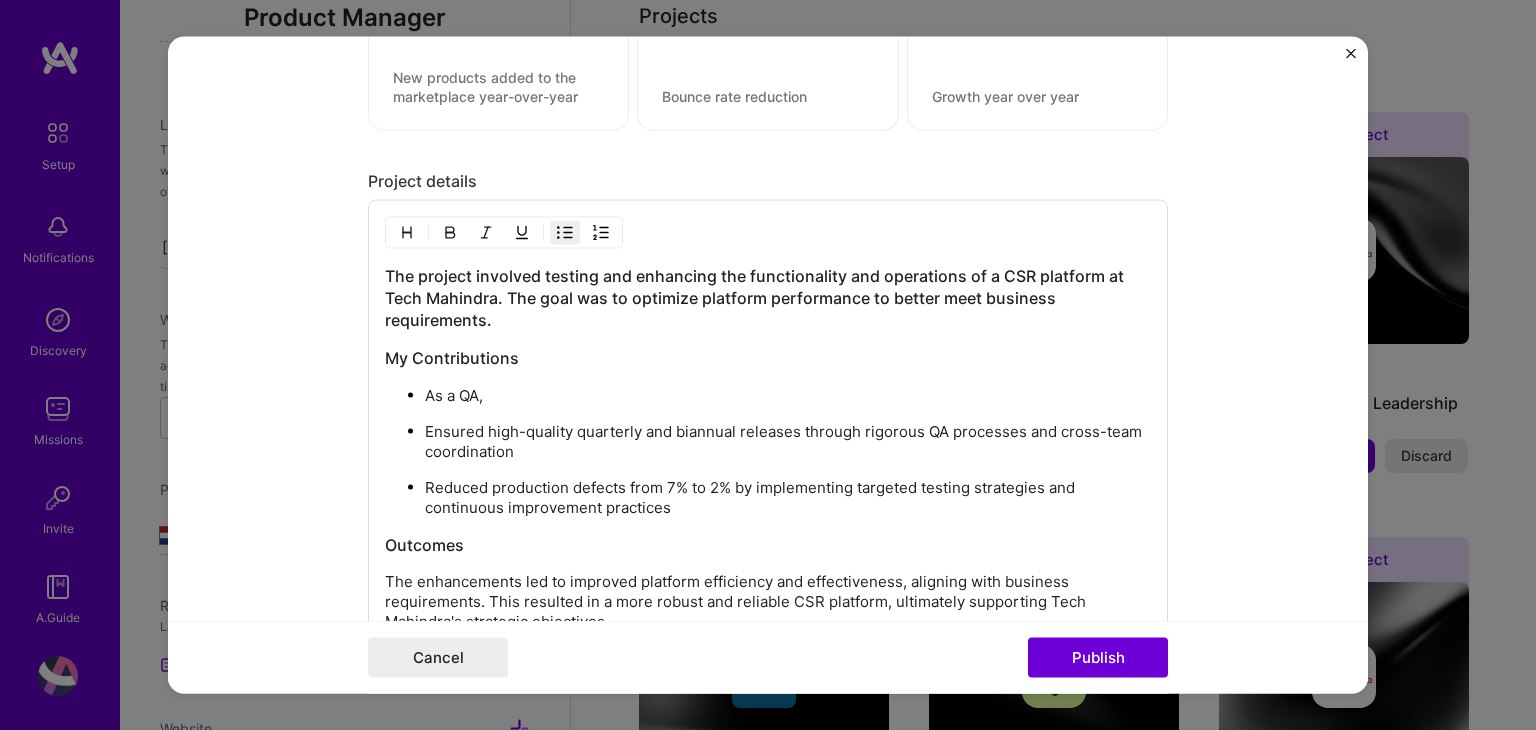 click at bounding box center [565, 233] 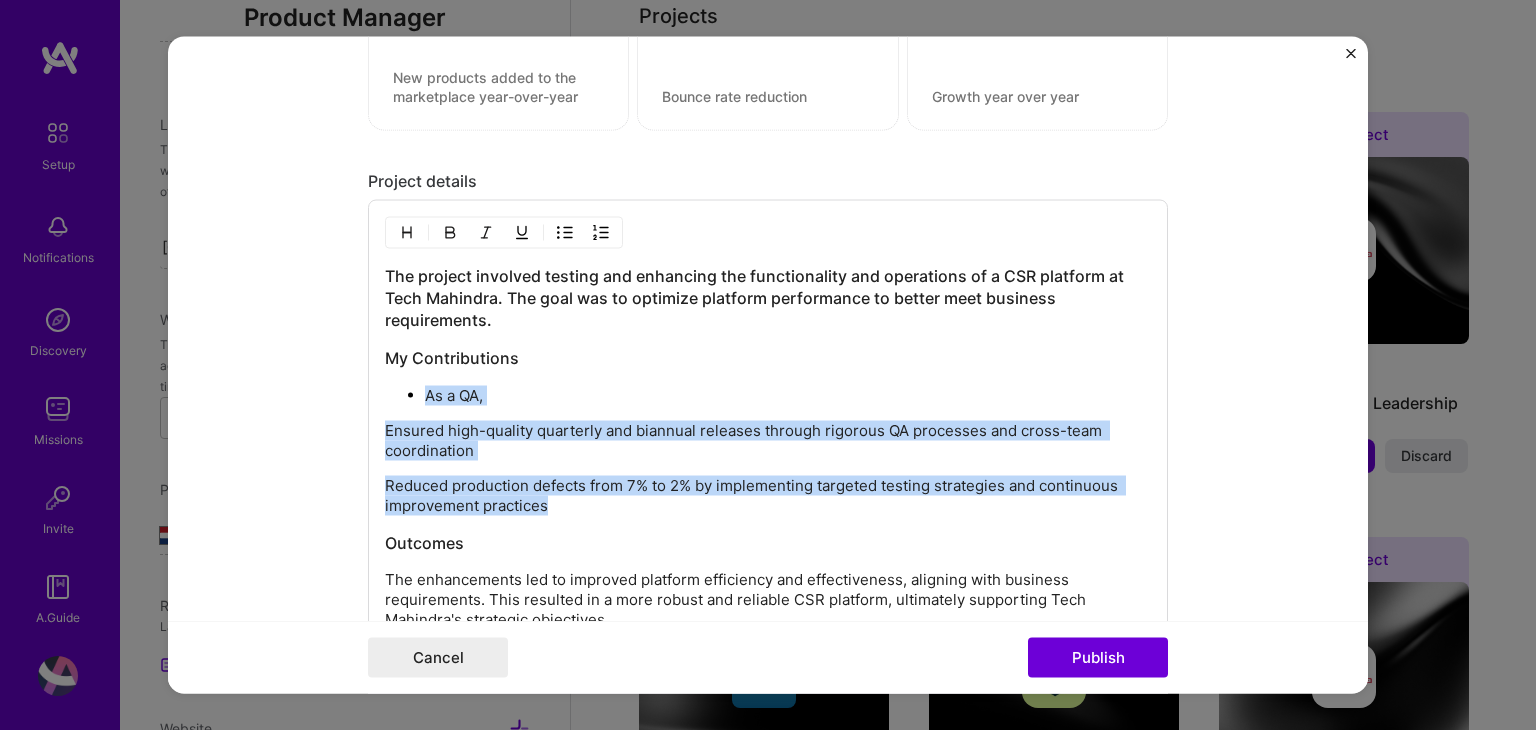 click at bounding box center [565, 233] 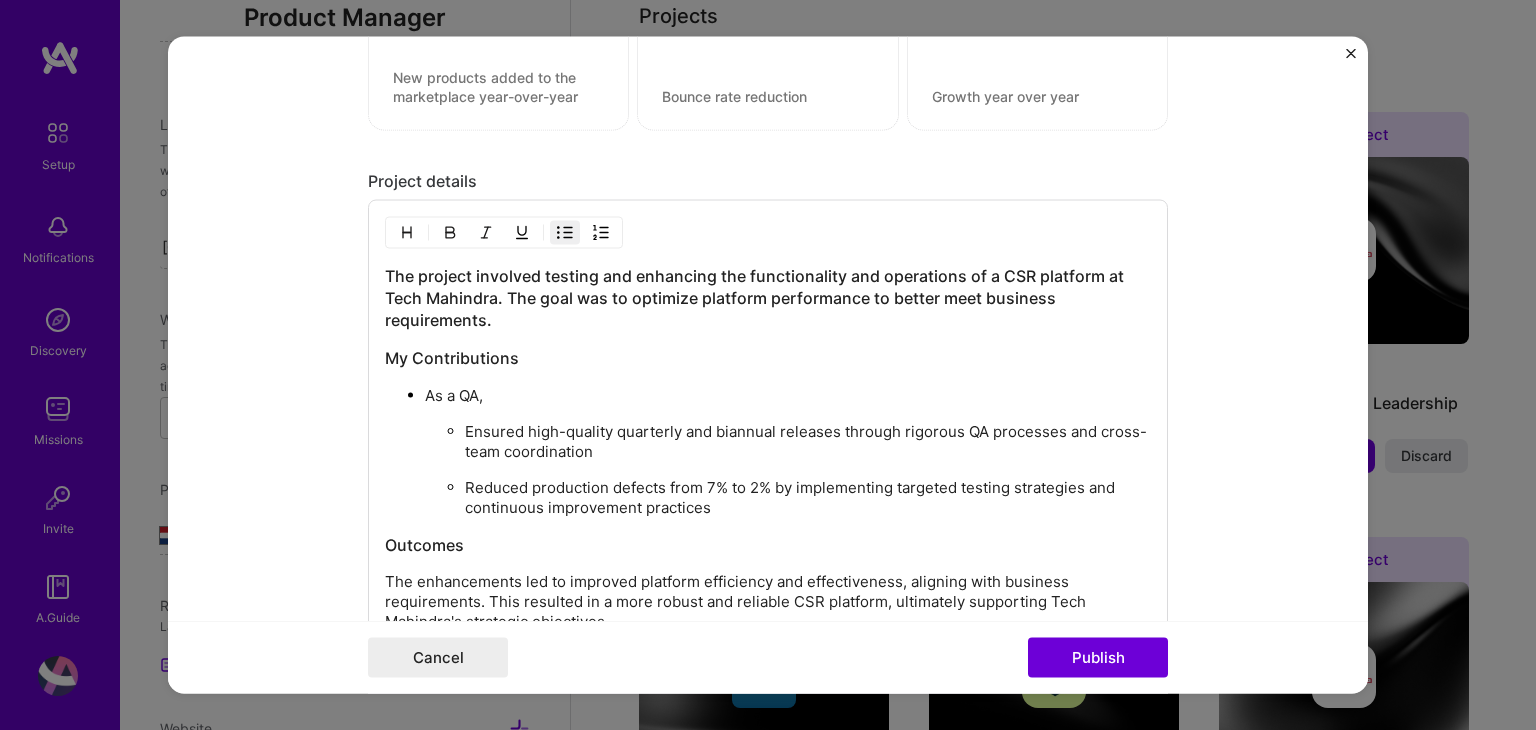 click on "Outcomes" at bounding box center (768, 545) 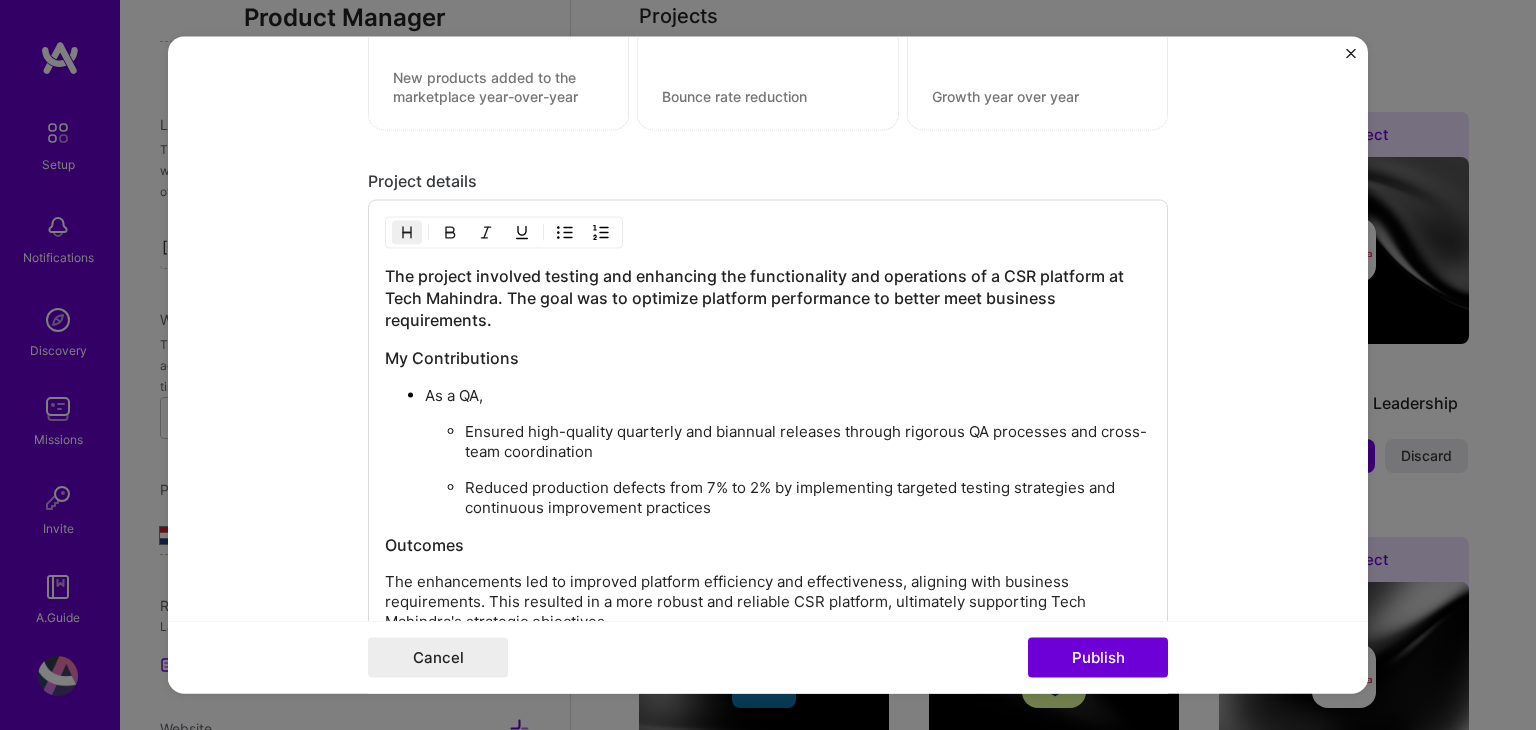 click on "As a QA," at bounding box center [788, 396] 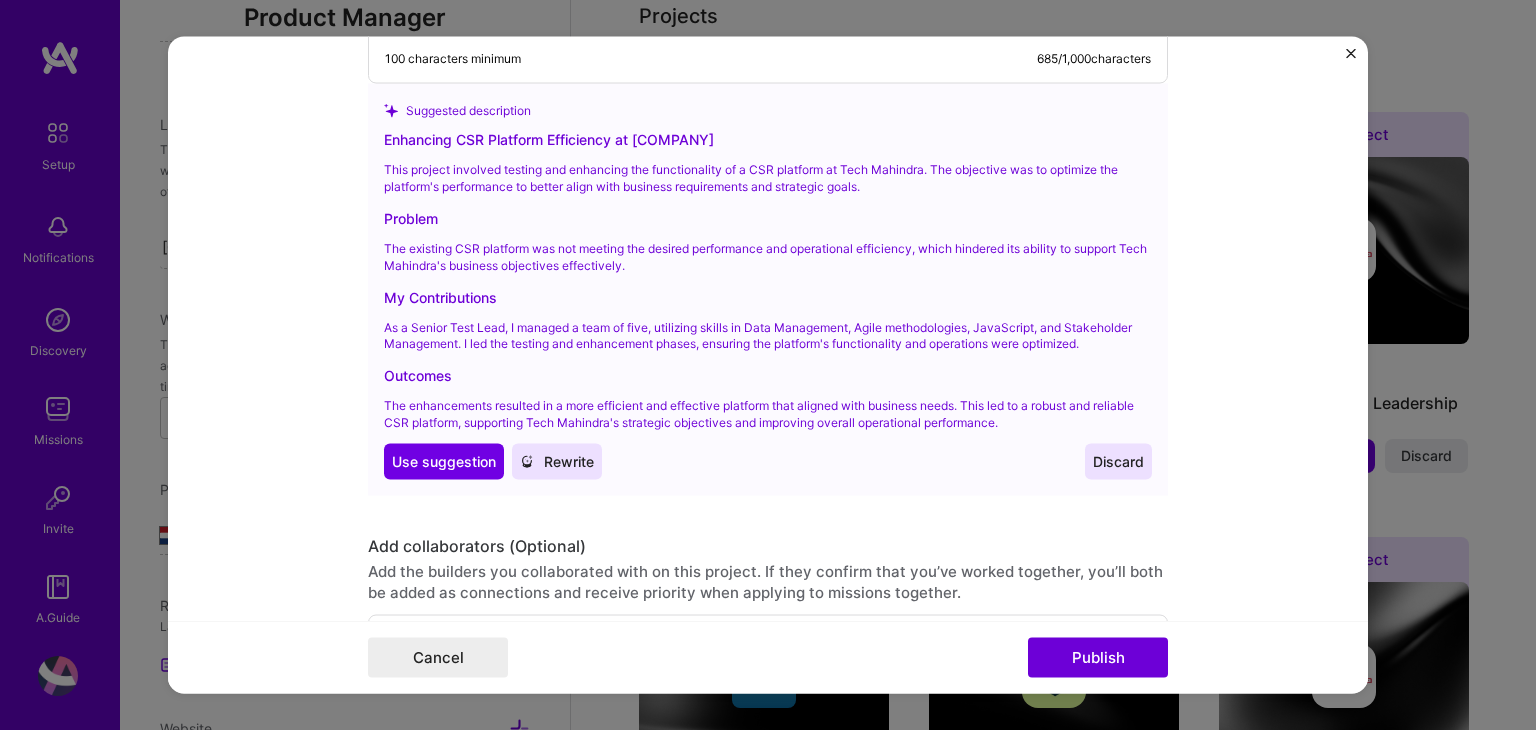 scroll, scrollTop: 2083, scrollLeft: 0, axis: vertical 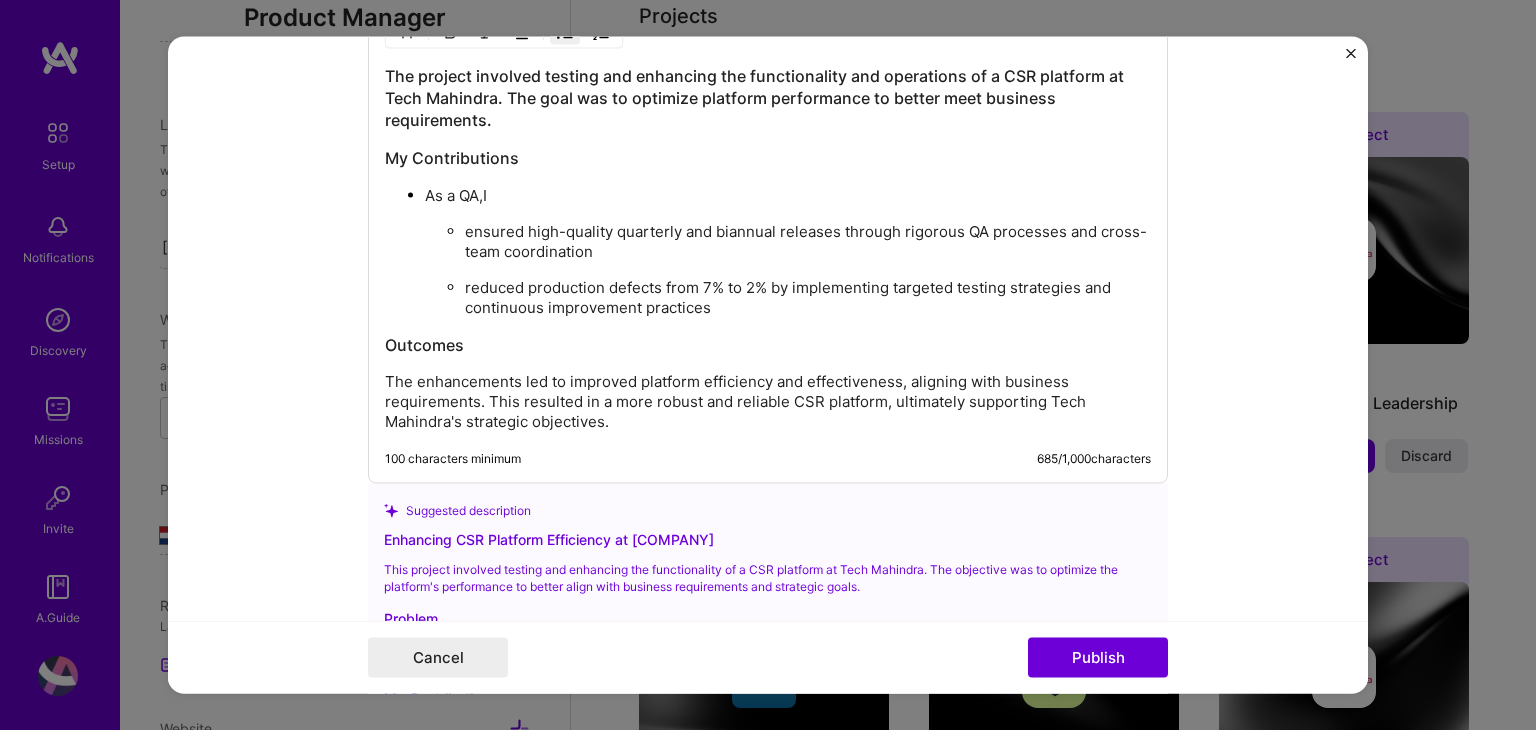 click on "reduced production defects from 7% to 2% by implementing targeted testing strategies and continuous improvement practices" at bounding box center (808, 298) 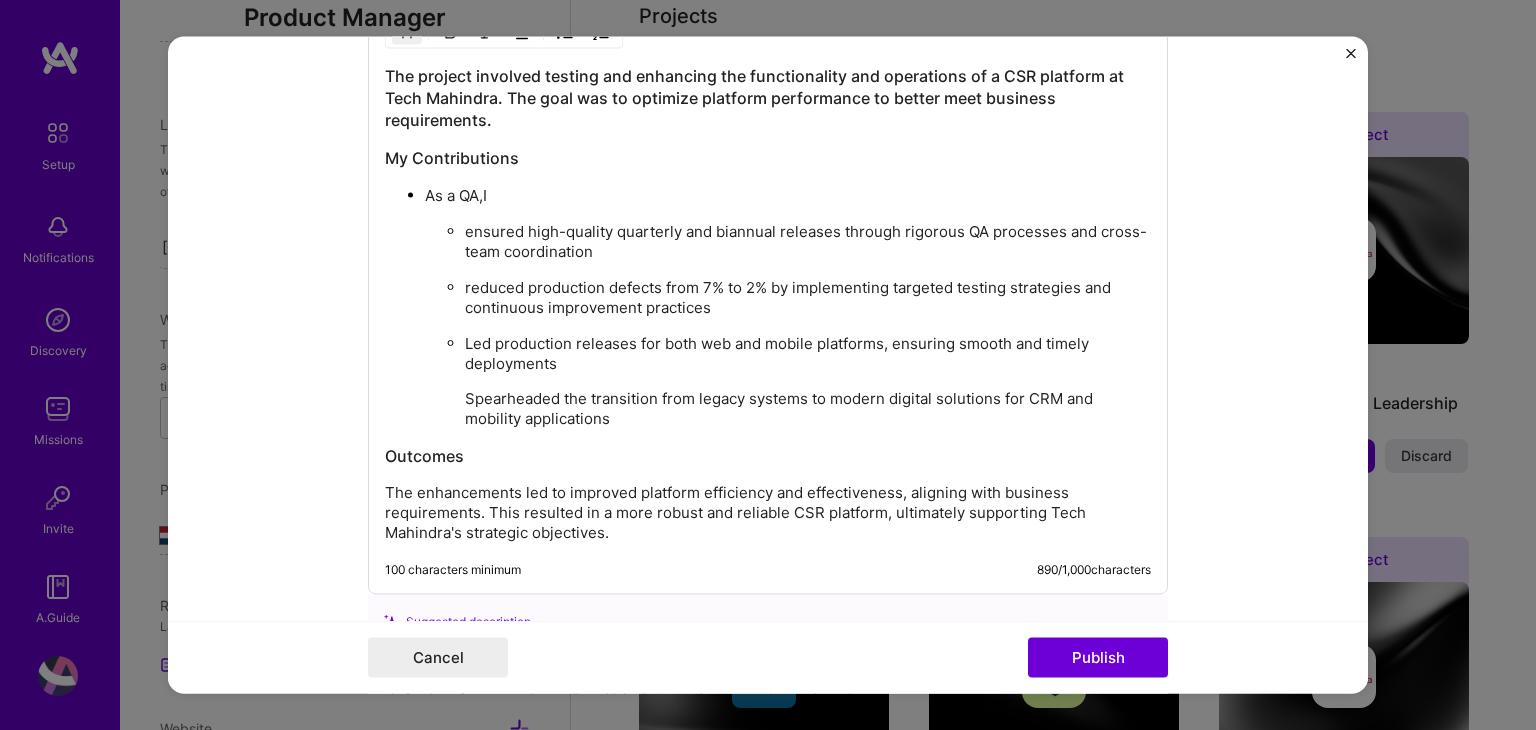 click on "Spearheaded the transition from legacy systems to modern digital solutions for CRM and mobility applications" at bounding box center (808, 409) 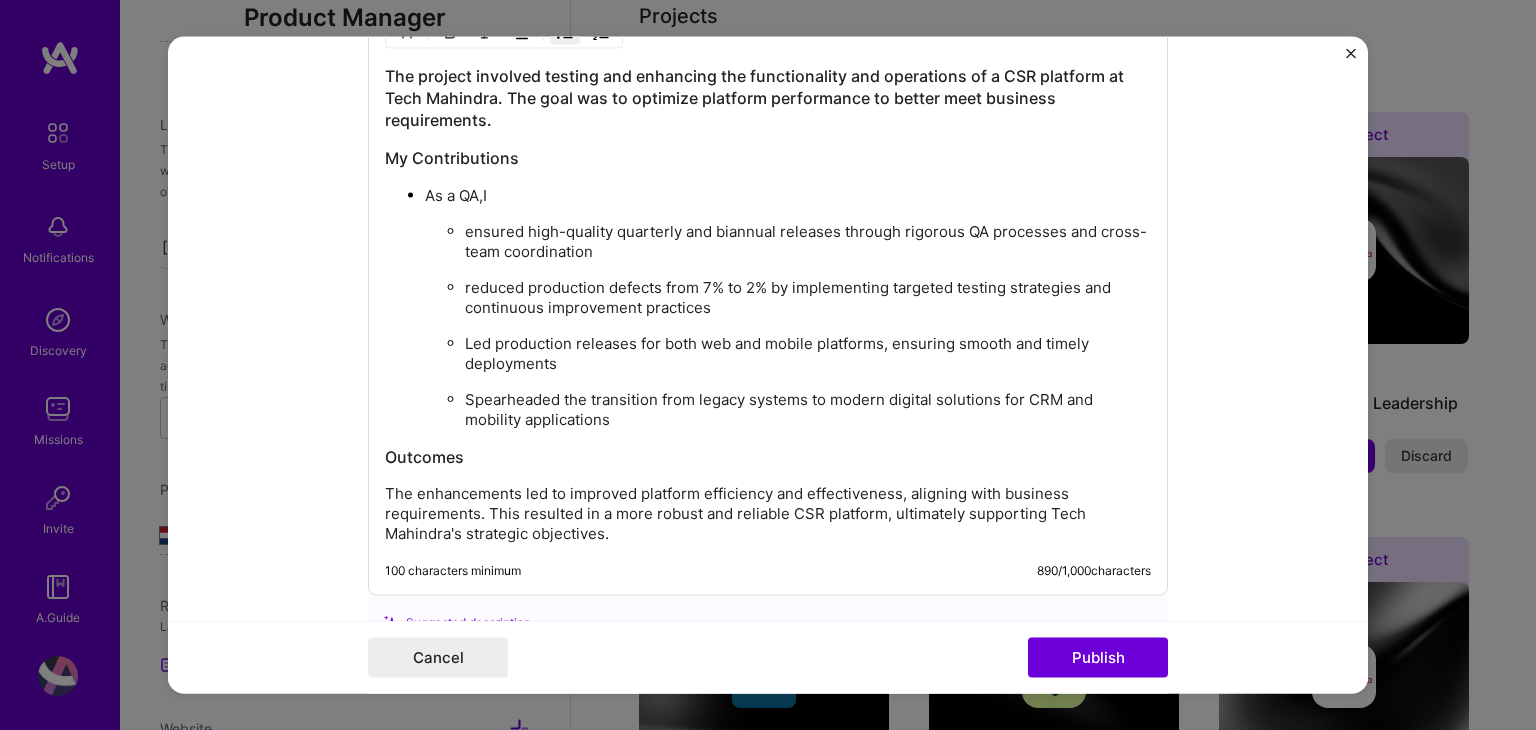 click on "Led production releases for both web and mobile platforms, ensuring smooth and timely deployments" at bounding box center [808, 354] 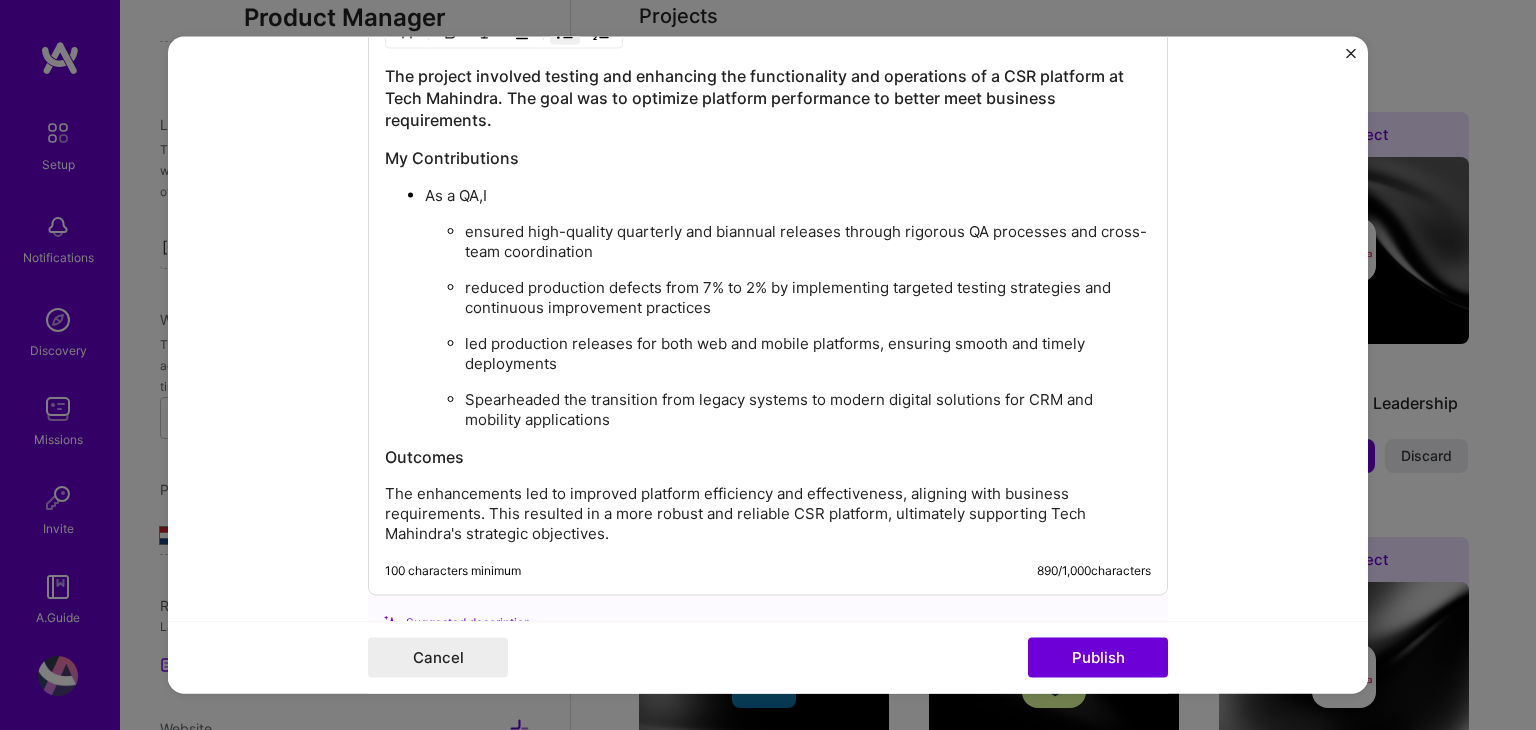 click on "Spearheaded the transition from legacy systems to modern digital solutions for CRM and mobility applications" at bounding box center (808, 410) 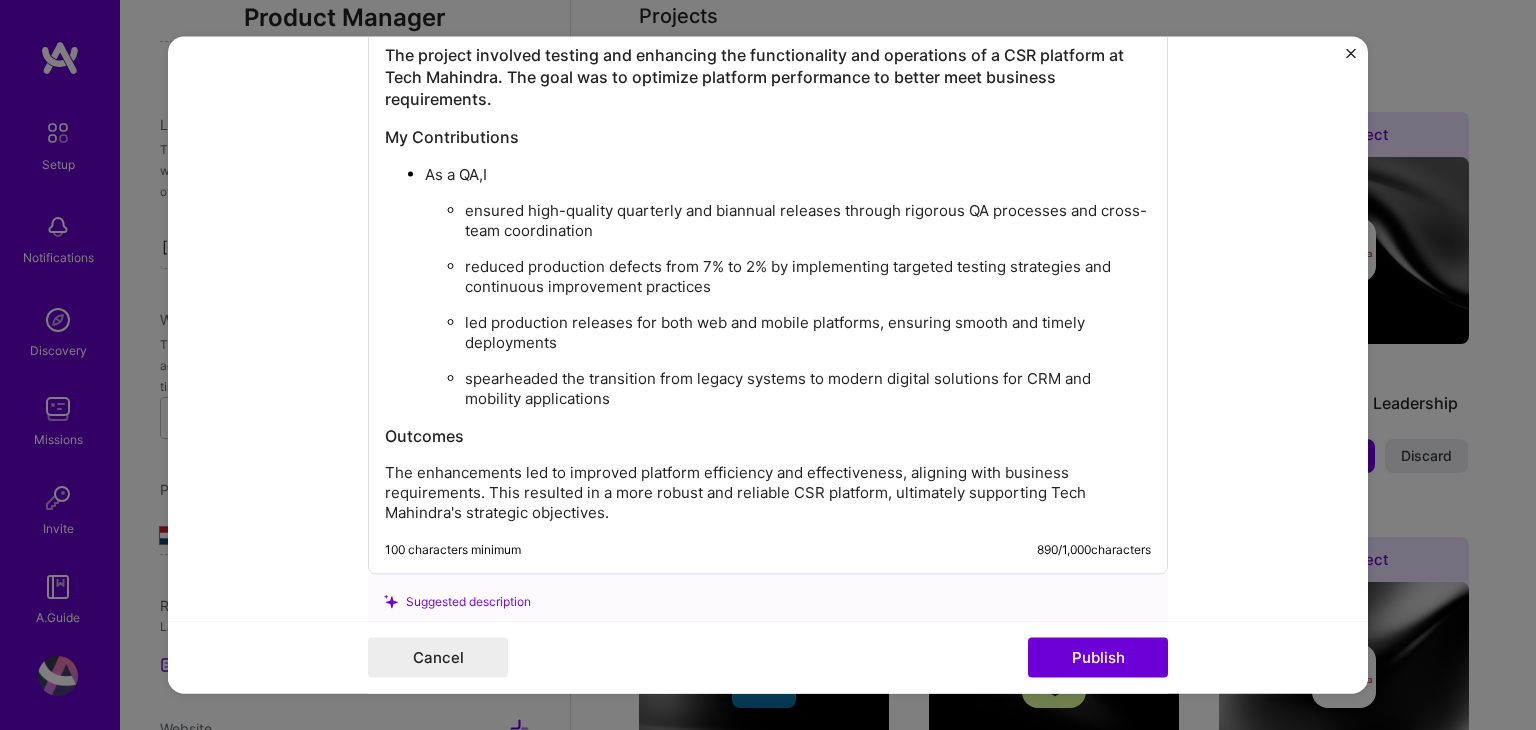 scroll, scrollTop: 2083, scrollLeft: 0, axis: vertical 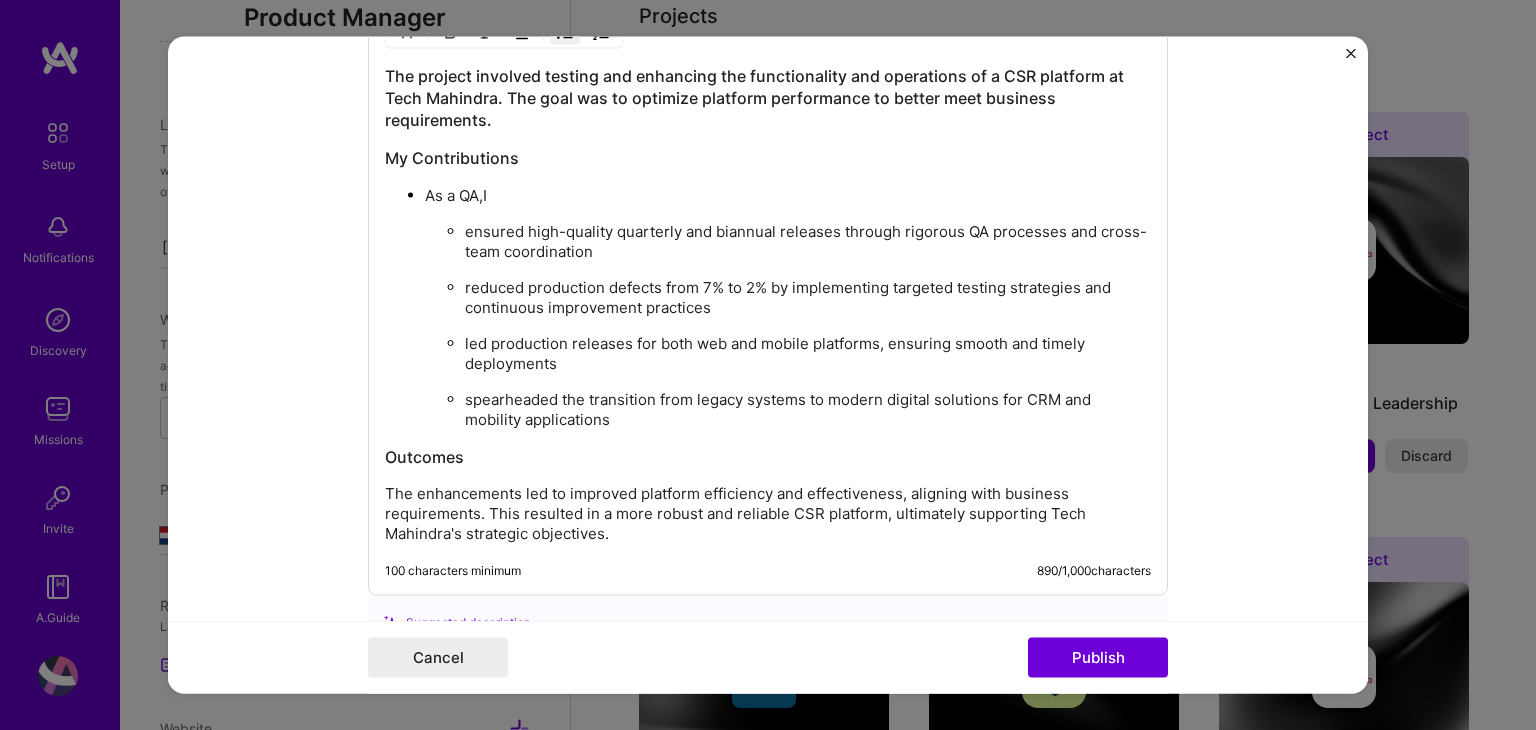 click on "spearheaded the transition from legacy systems to modern digital solutions for CRM and mobility applications" at bounding box center [808, 410] 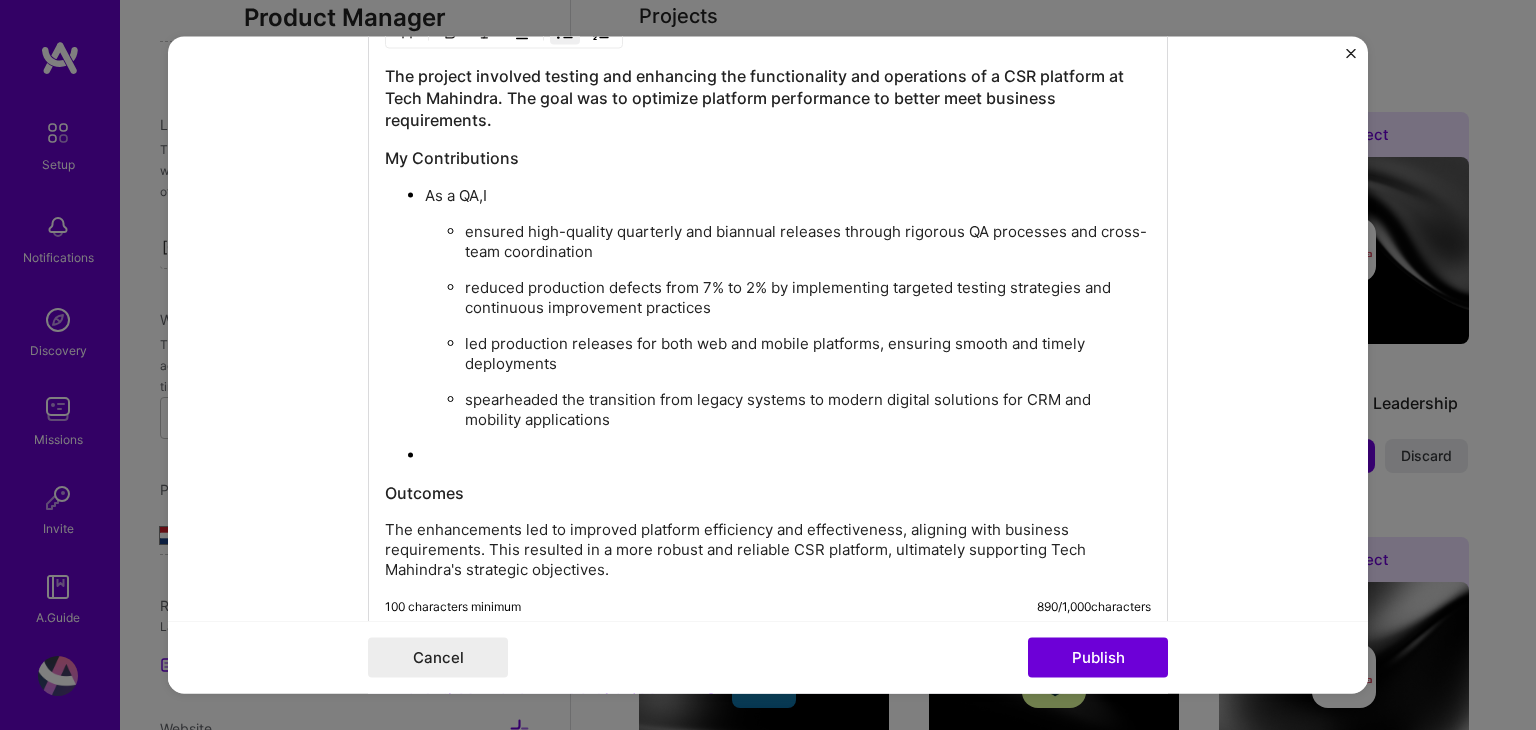 click on "spearheaded the transition from legacy systems to modern digital solutions for CRM and mobility applications" at bounding box center [808, 410] 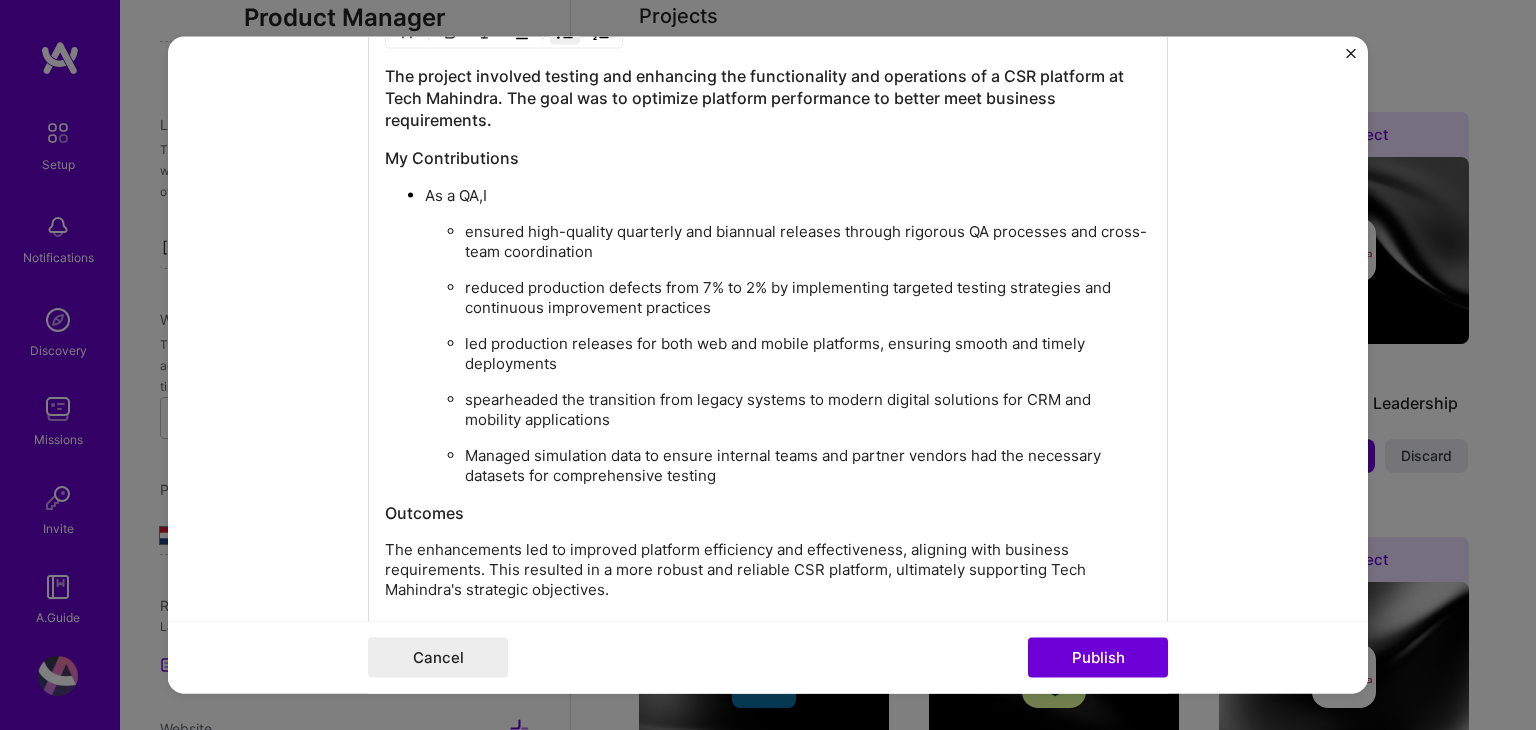 click on "Managed simulation data to ensure internal teams and partner vendors had the necessary datasets for comprehensive testing" at bounding box center [808, 466] 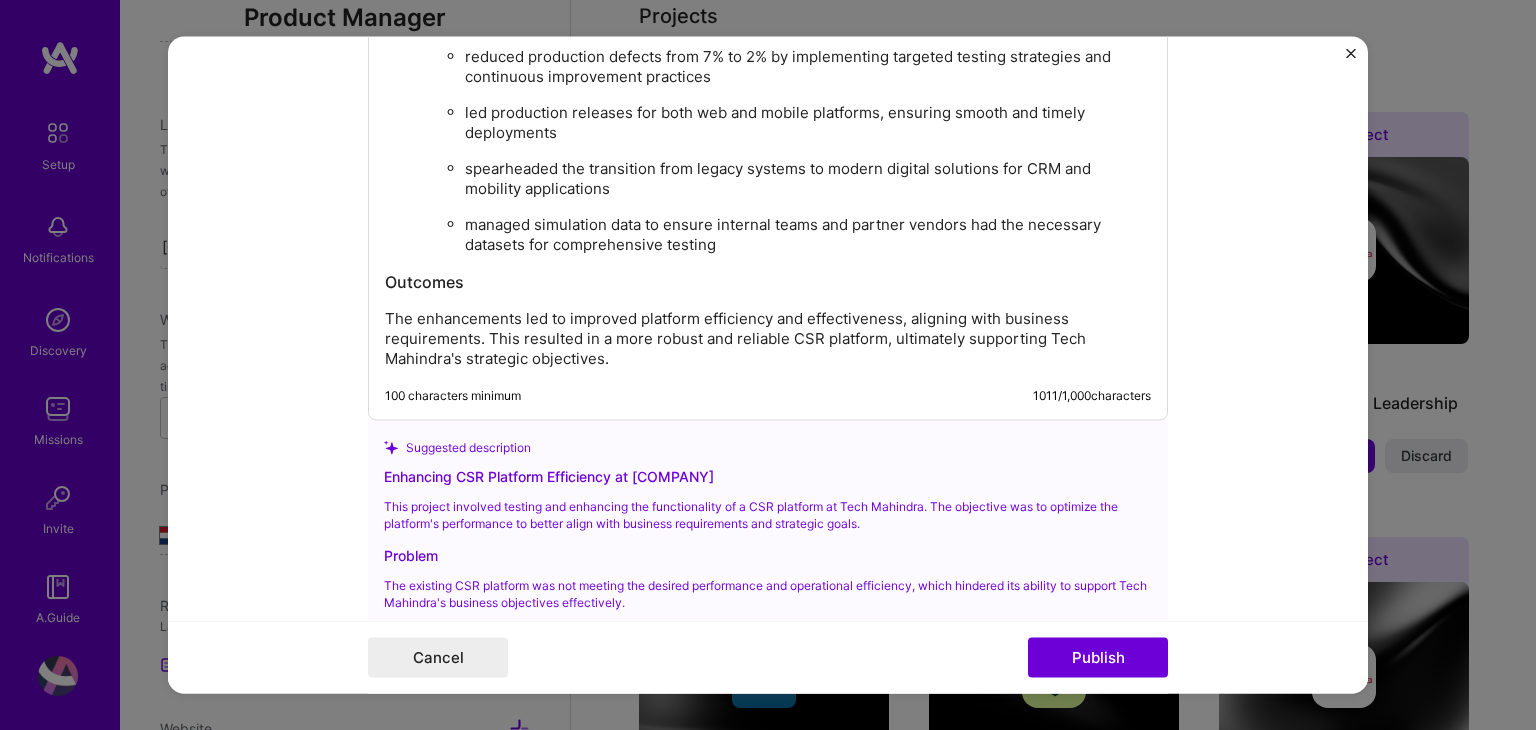 scroll, scrollTop: 2283, scrollLeft: 0, axis: vertical 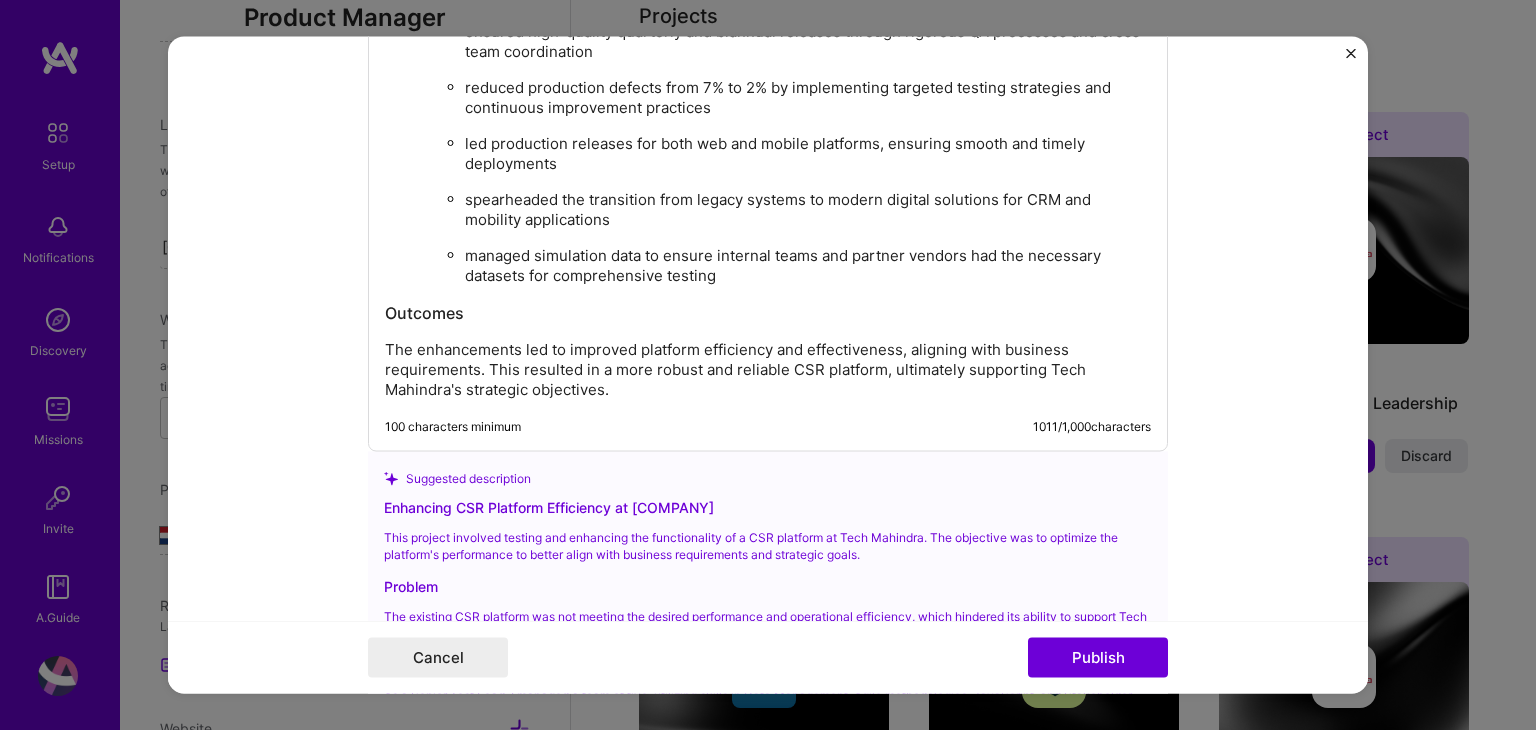 click on "managed simulation data to ensure internal teams and partner vendors had the necessary datasets for comprehensive testing" at bounding box center [808, 266] 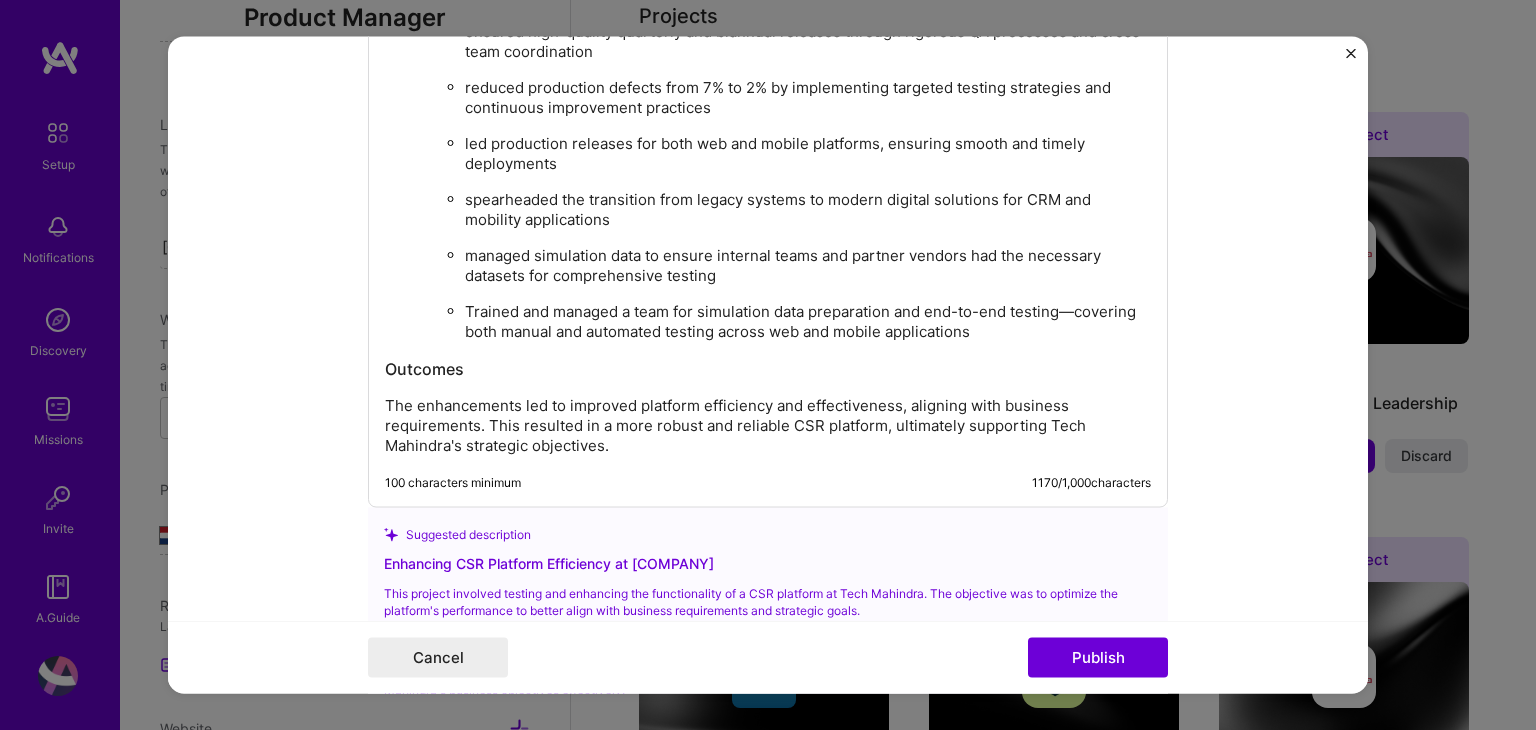 click on "Trained and managed a team for simulation data preparation and end-to-end testing—covering both manual and automated testing across web and mobile applications" at bounding box center (808, 322) 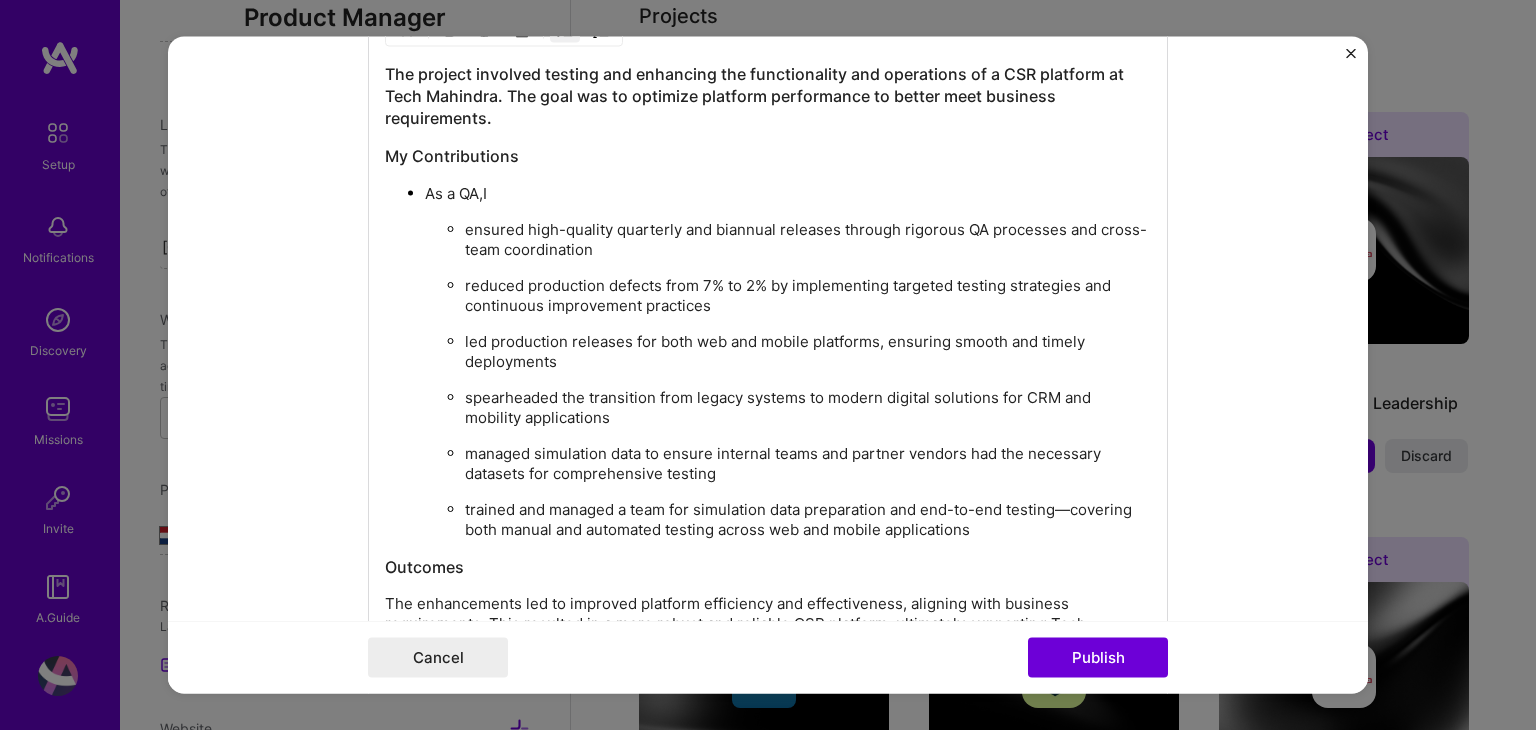 scroll, scrollTop: 2083, scrollLeft: 0, axis: vertical 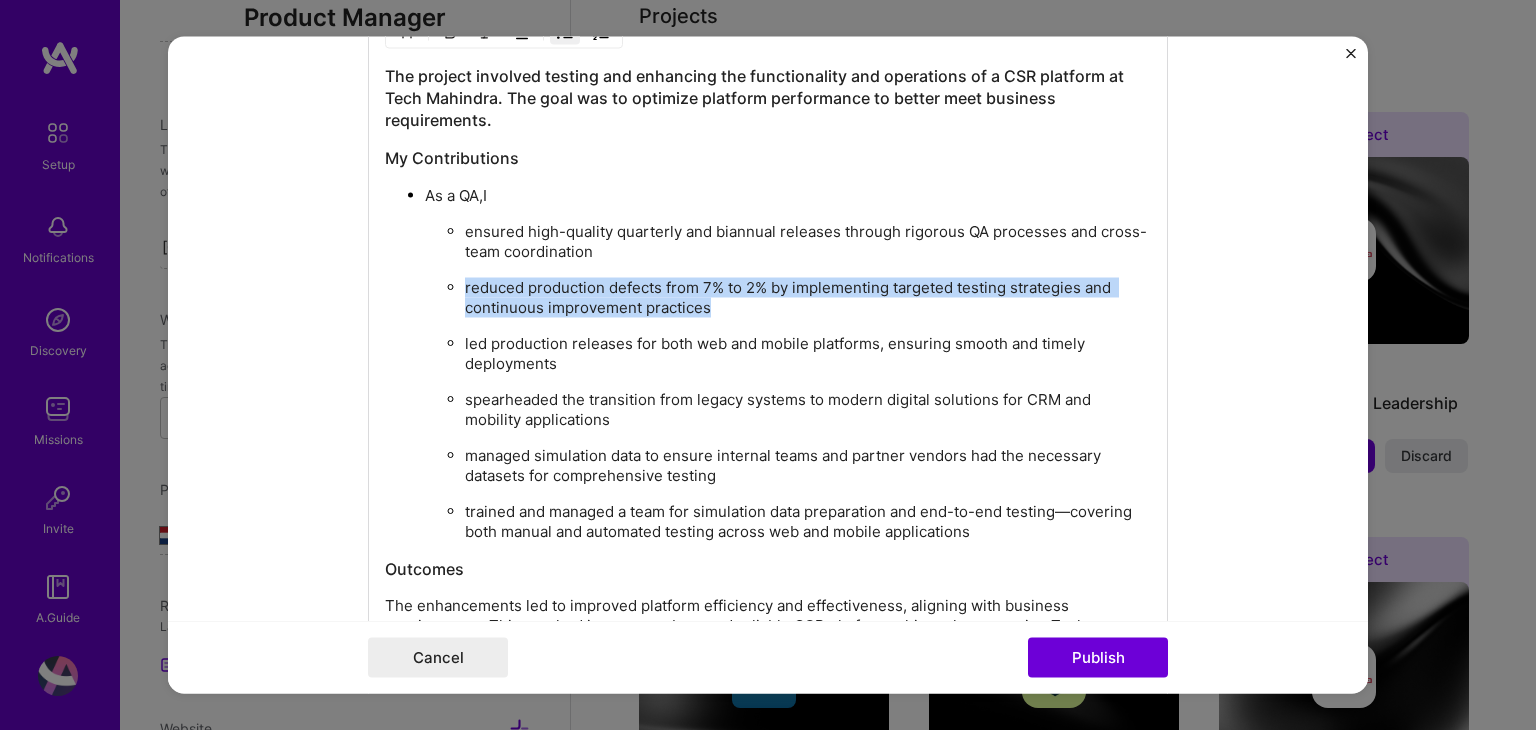 drag, startPoint x: 452, startPoint y: 280, endPoint x: 732, endPoint y: 304, distance: 281.0267 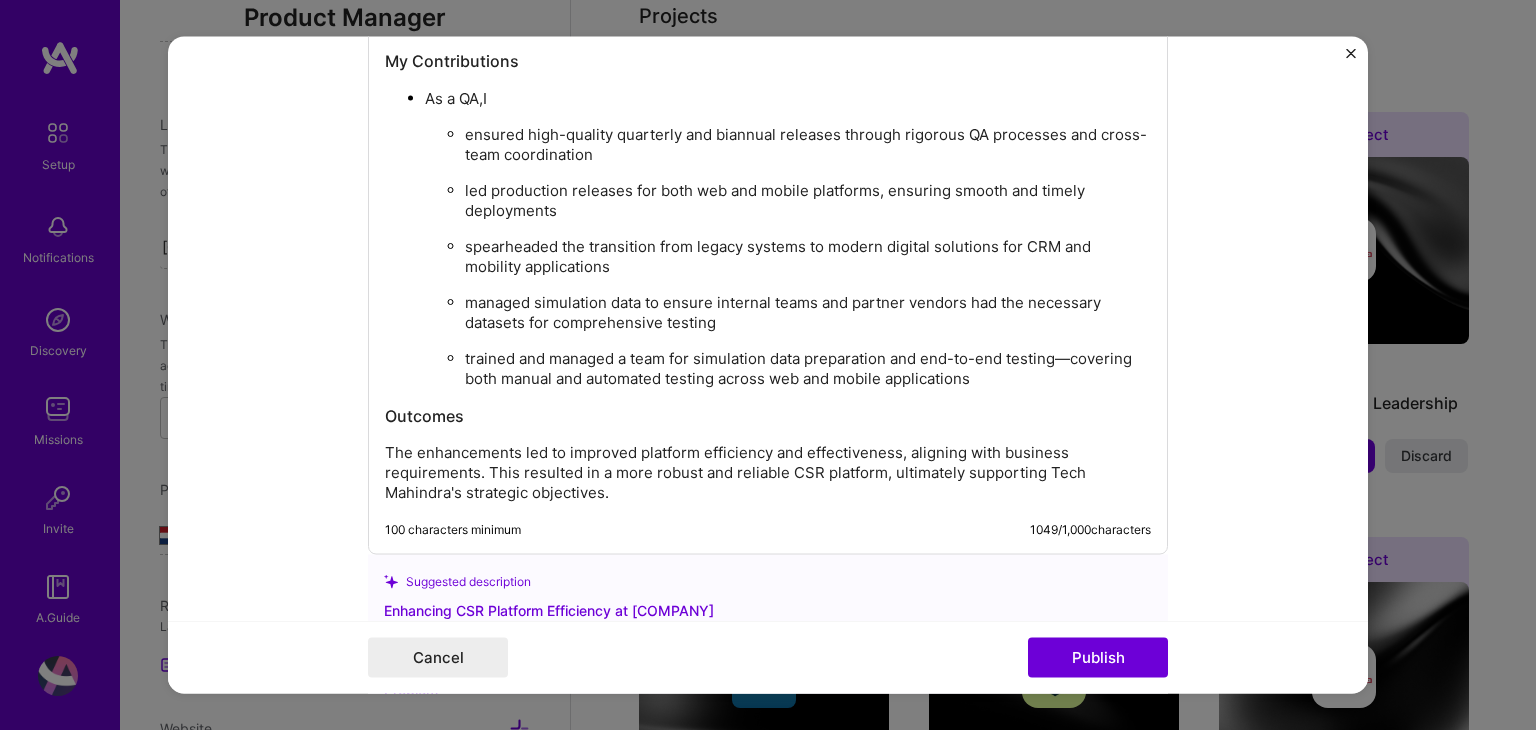 scroll, scrollTop: 2283, scrollLeft: 0, axis: vertical 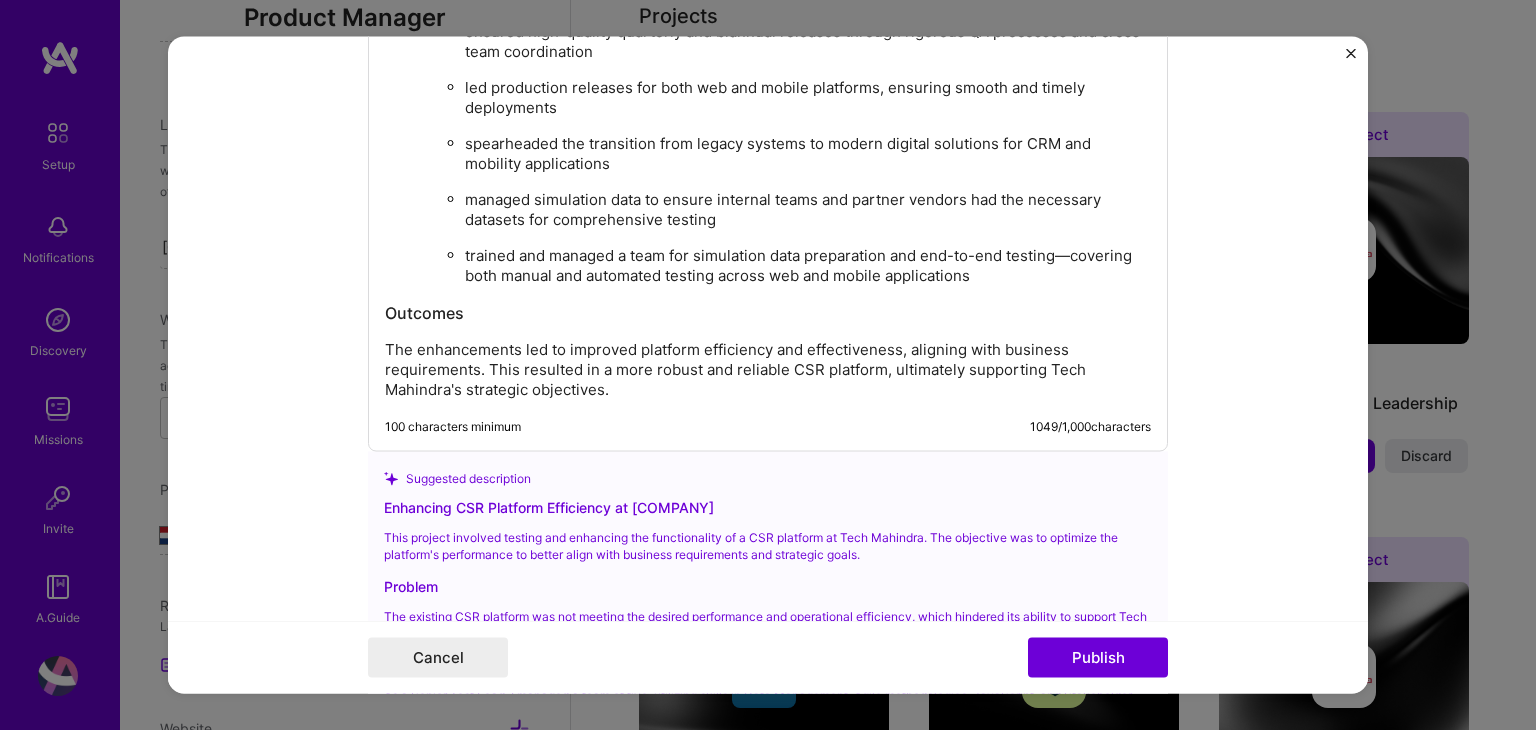 click on "The enhancements led to improved platform efficiency and effectiveness, aligning with business requirements. This resulted in a more robust and reliable CSR platform, ultimately supporting Tech Mahindra's strategic objectives." at bounding box center (768, 370) 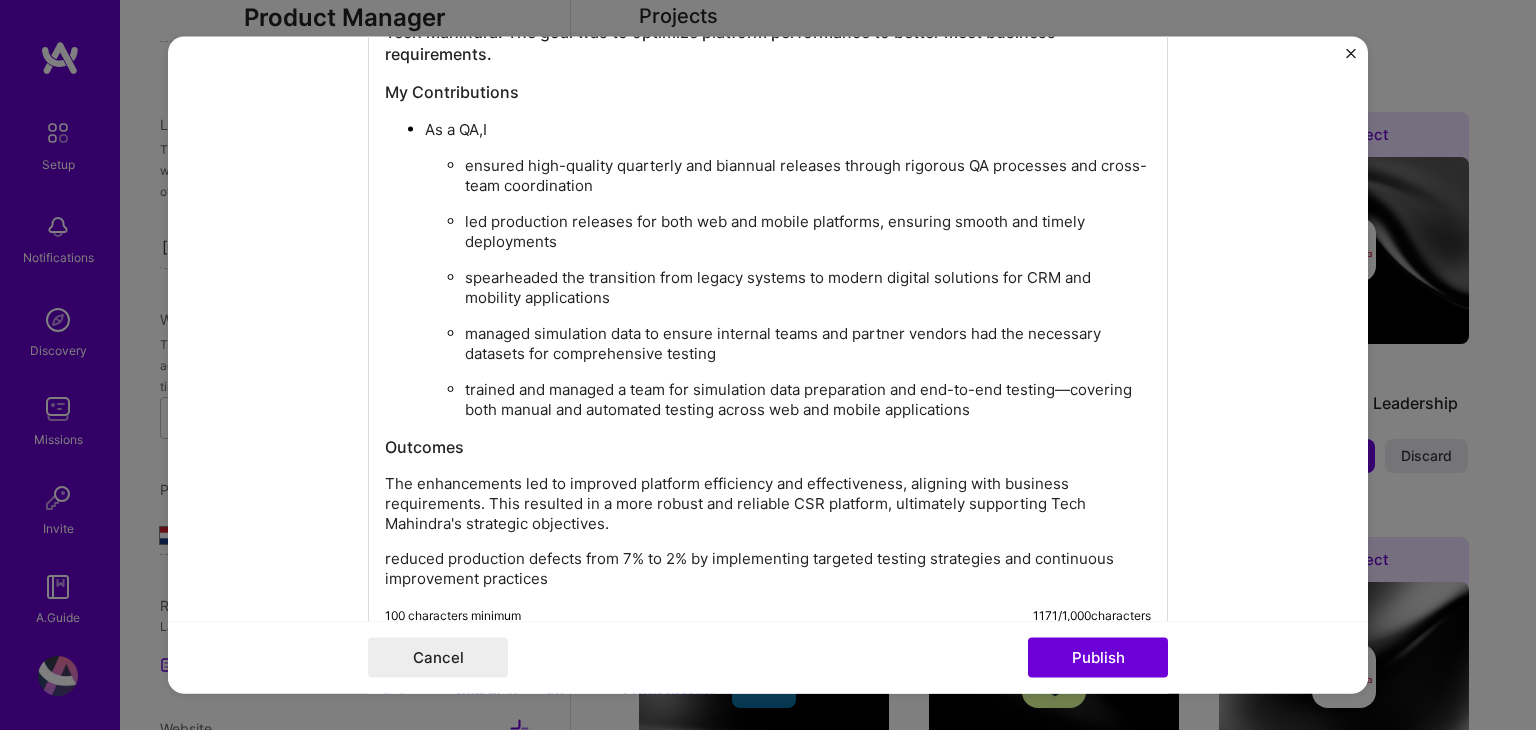 scroll, scrollTop: 2183, scrollLeft: 0, axis: vertical 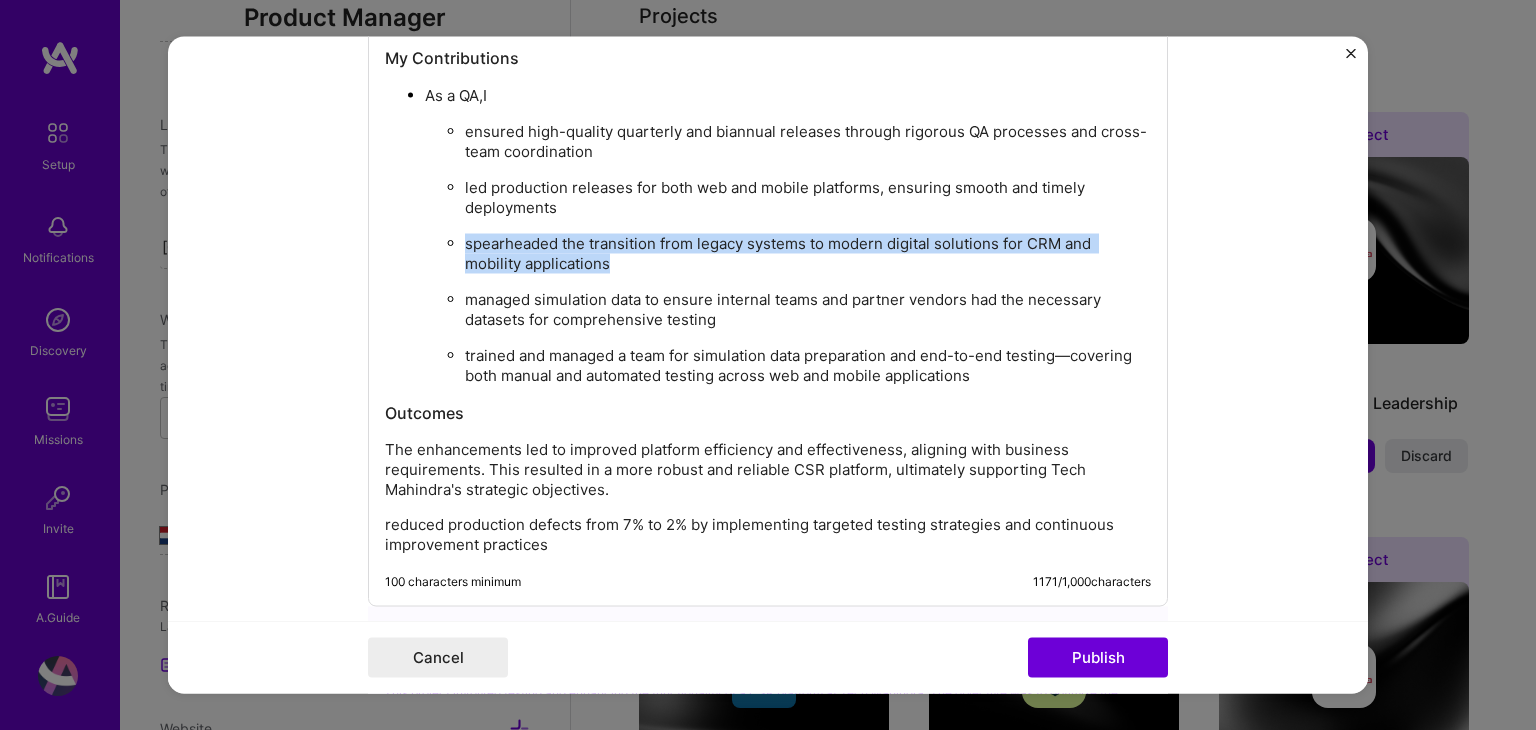 drag, startPoint x: 619, startPoint y: 258, endPoint x: 411, endPoint y: 229, distance: 210.0119 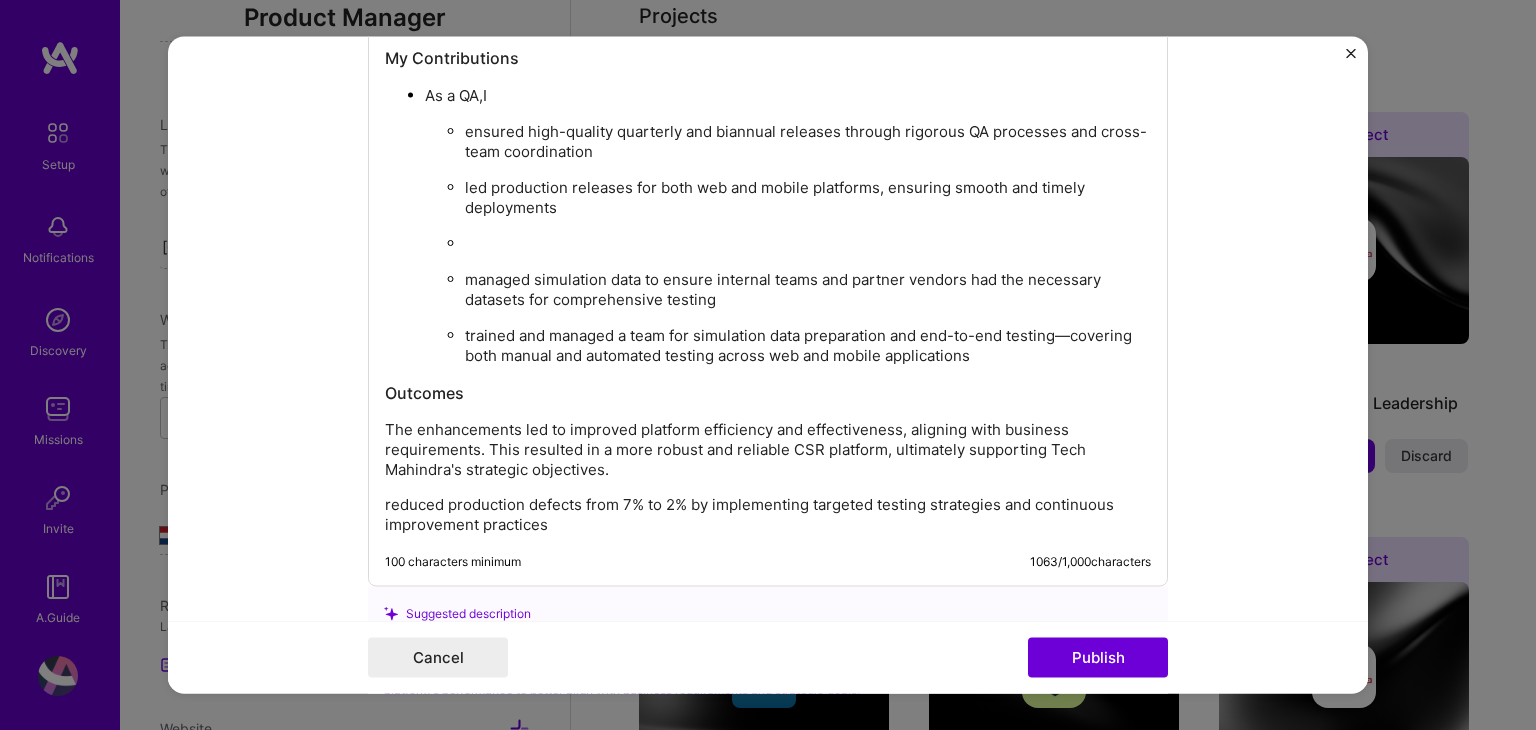 click on "The project involved testing and enhancing the functionality and operations of a CSR platform at Tech Mahindra. The goal was to optimize platform performance to better meet business requirements. My Contributions As a QA,I ensured high-quality quarterly and biannual releases through rigorous QA processes and cross-team coordination led production releases for both web and mobile platforms, ensuring smooth and timely deployments managed simulation data to ensure internal teams and partner vendors had the necessary datasets for comprehensive testing trained and managed a team for simulation data preparation and end-to-end testing—covering both manual and automated testing across web and mobile applications Outcomes The enhancements led to improved platform efficiency and effectiveness, aligning with business requirements. This resulted in a more robust and reliable CSR platform, ultimately supporting Tech Mahindra's strategic objectives.  100 characters minimum 1063 / 1,000  characters" at bounding box center [768, 243] 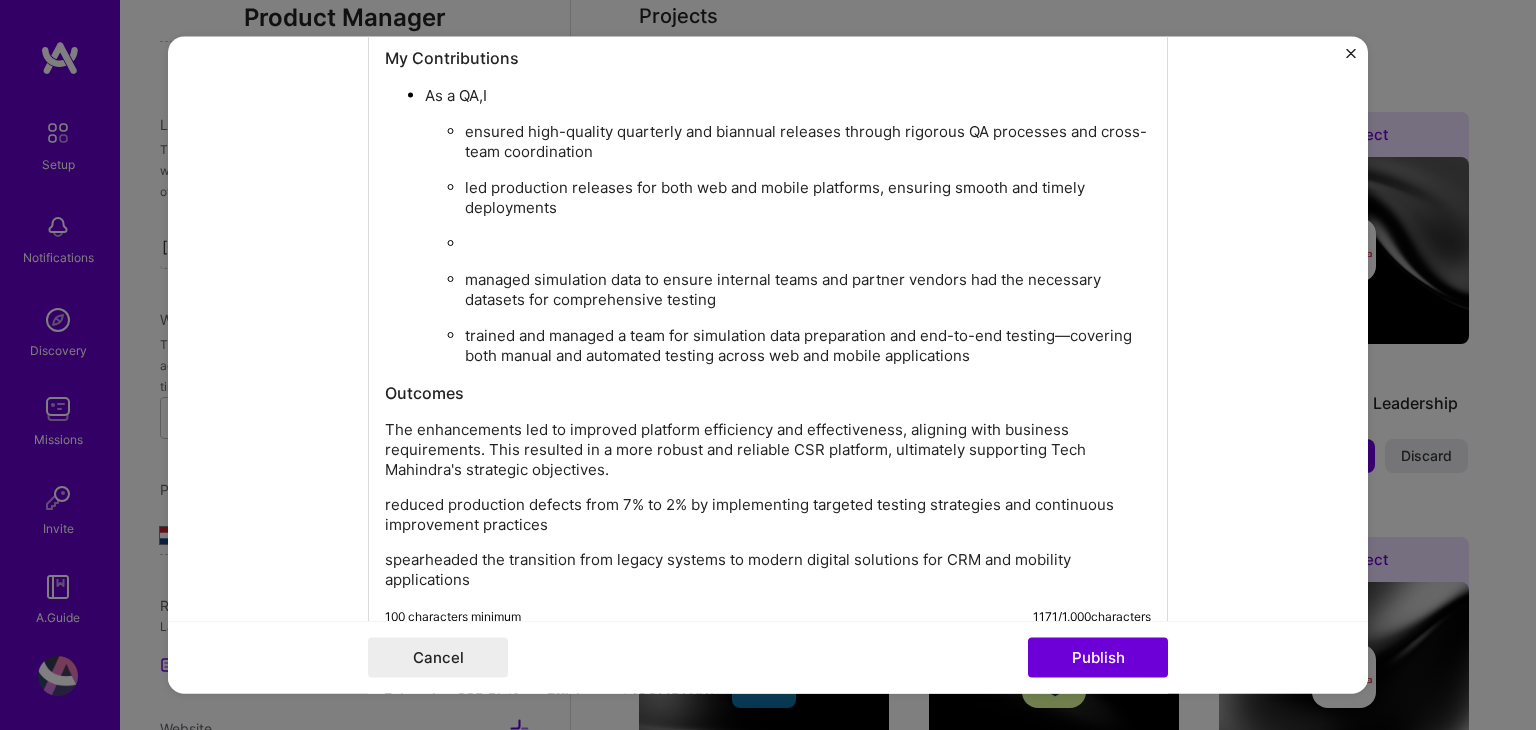 click at bounding box center [808, 244] 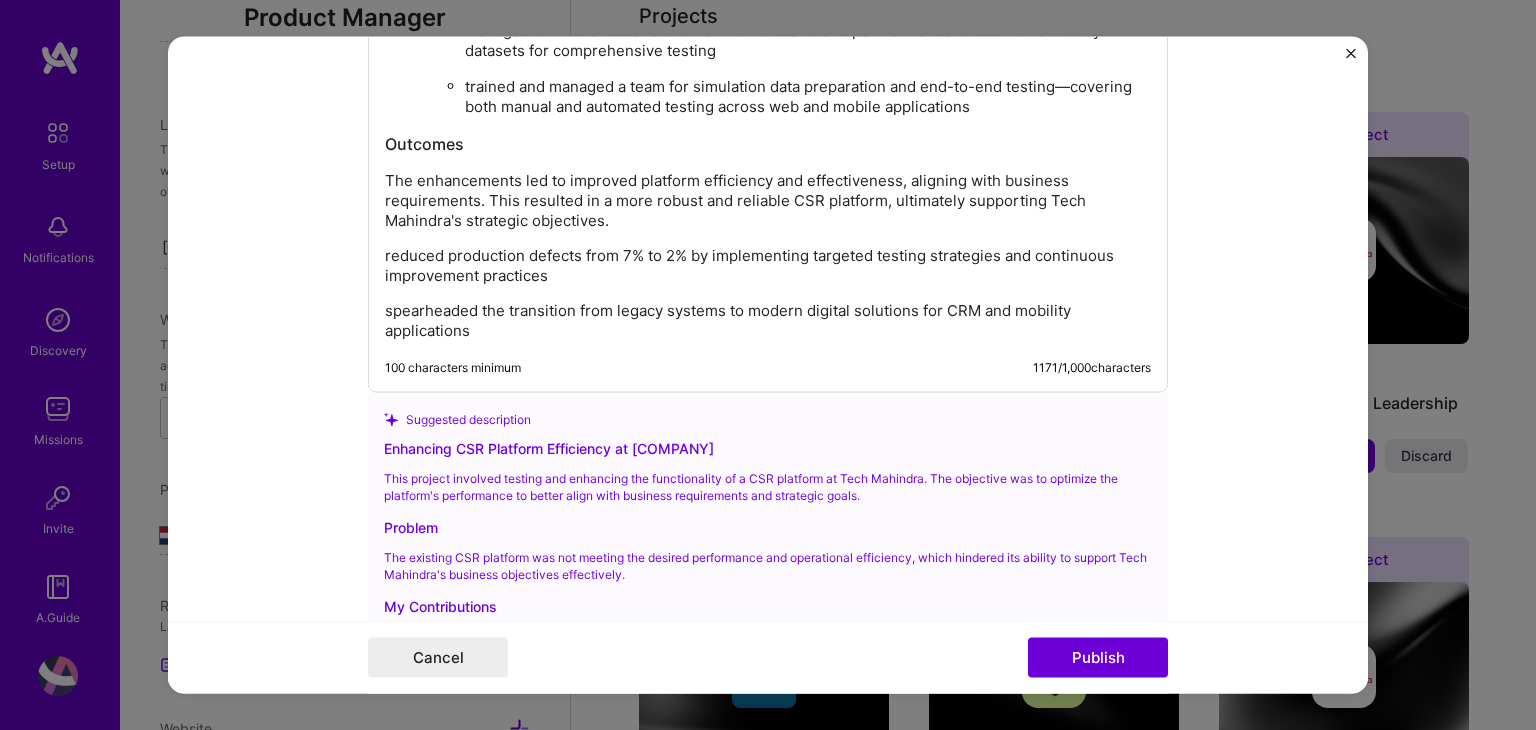 scroll, scrollTop: 2383, scrollLeft: 0, axis: vertical 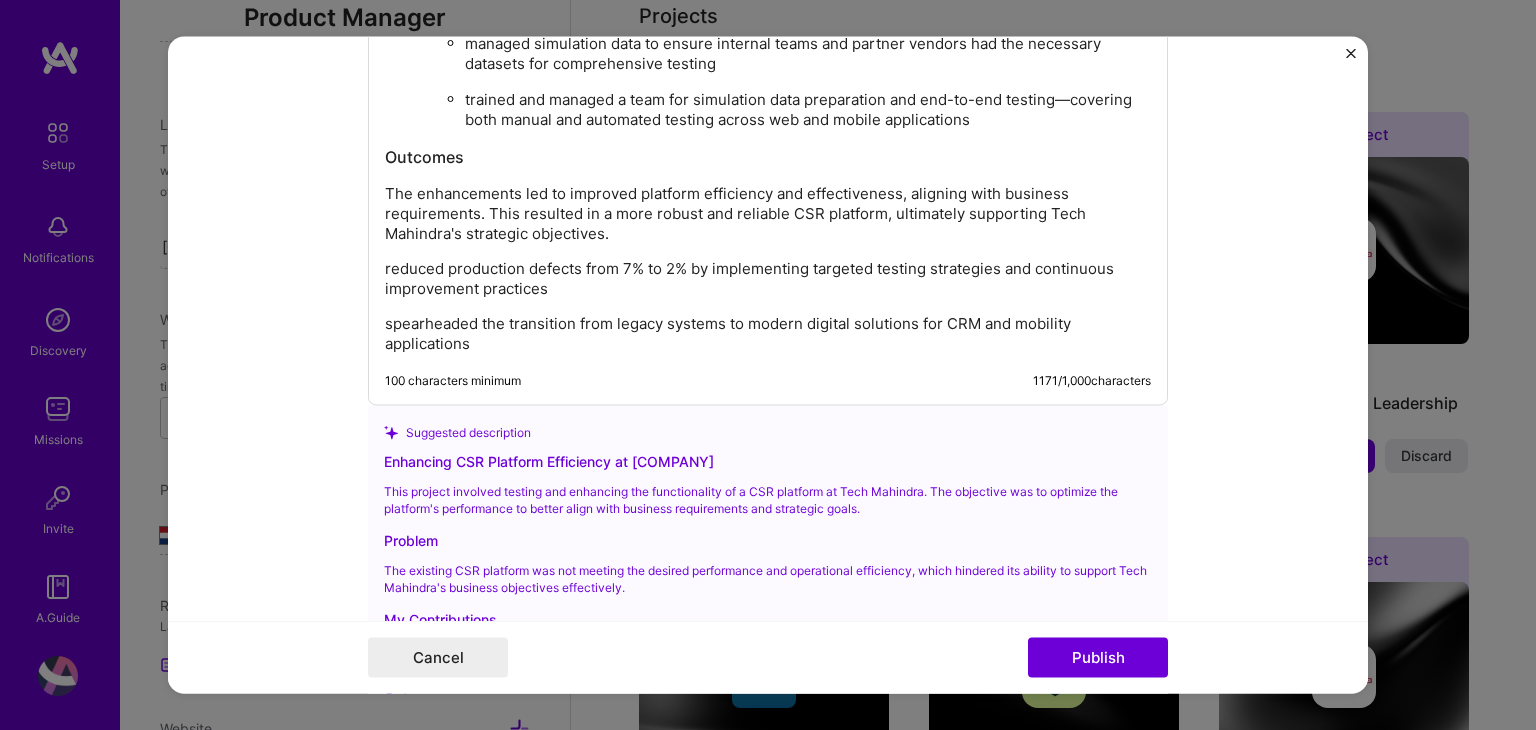 drag, startPoint x: 628, startPoint y: 222, endPoint x: 879, endPoint y: 207, distance: 251.44781 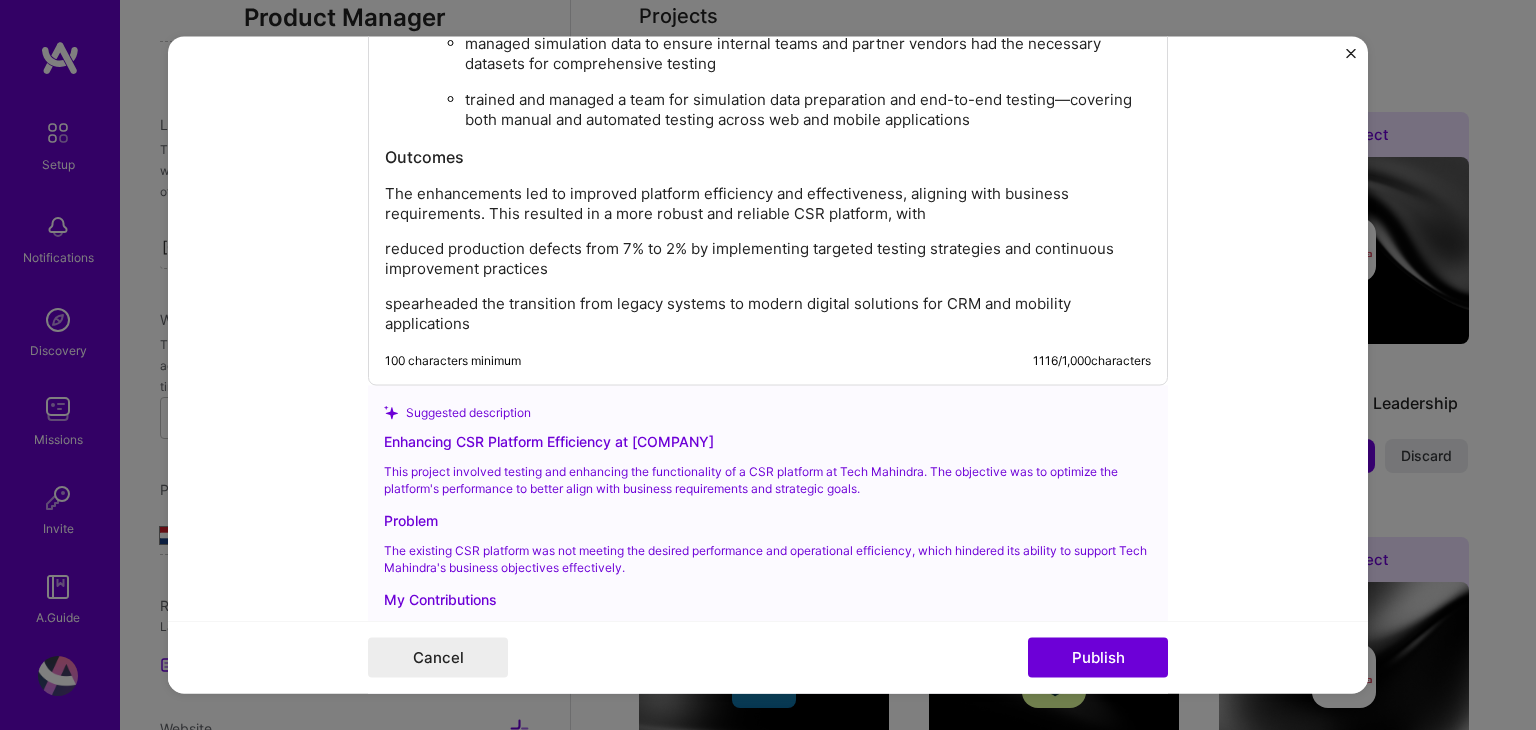click on "reduced production defects from 7% to 2% by implementing targeted testing strategies and continuous improvement practices" at bounding box center (768, 259) 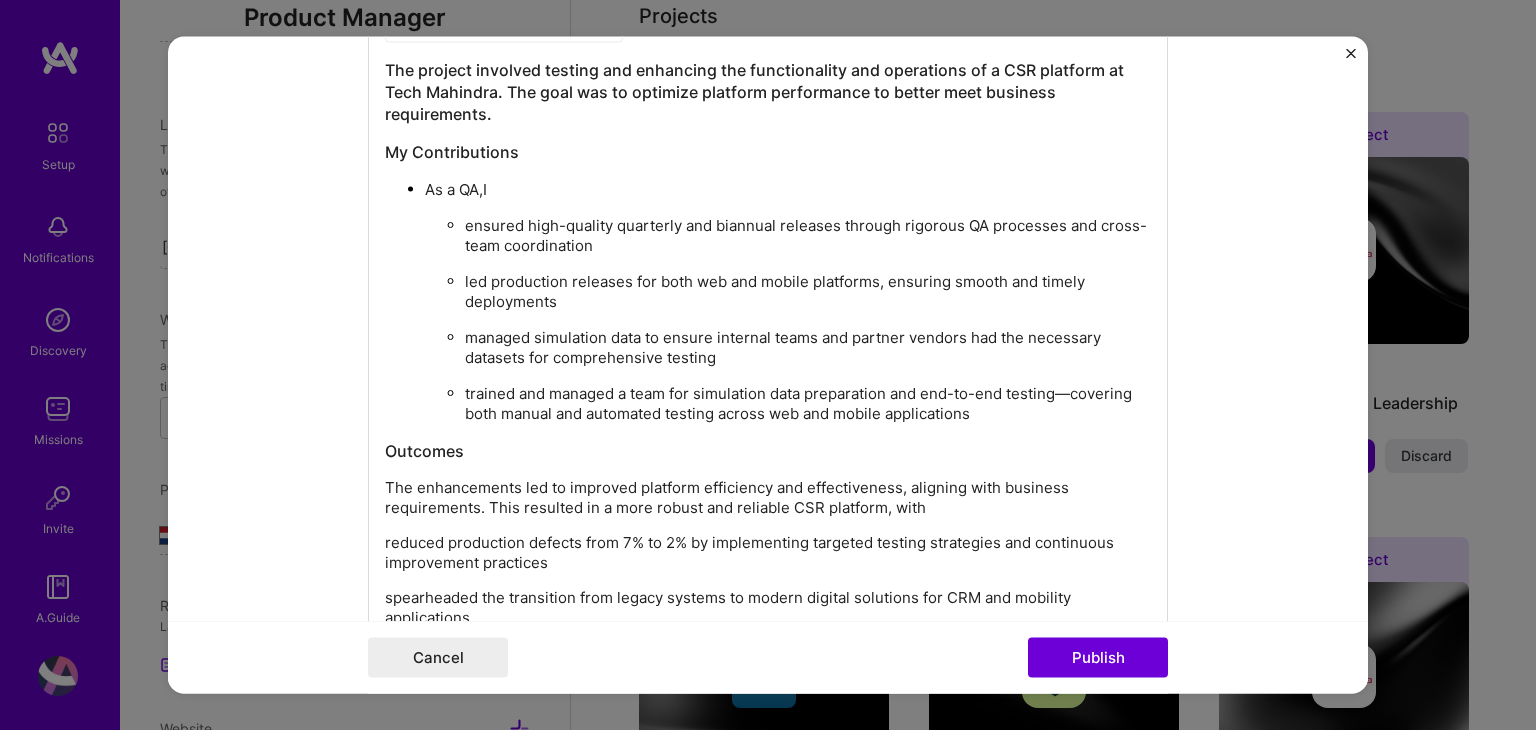 scroll, scrollTop: 1983, scrollLeft: 0, axis: vertical 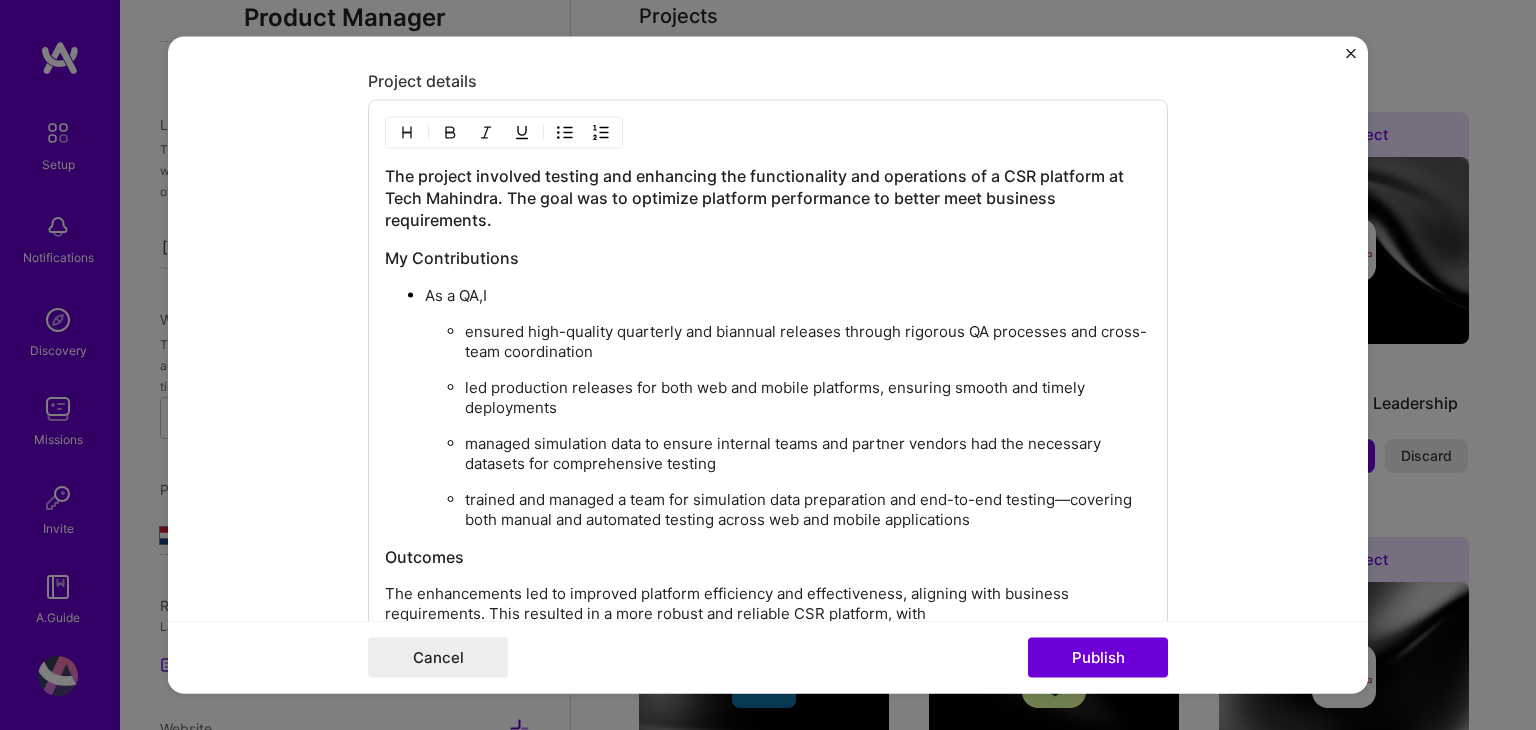 click at bounding box center (565, 133) 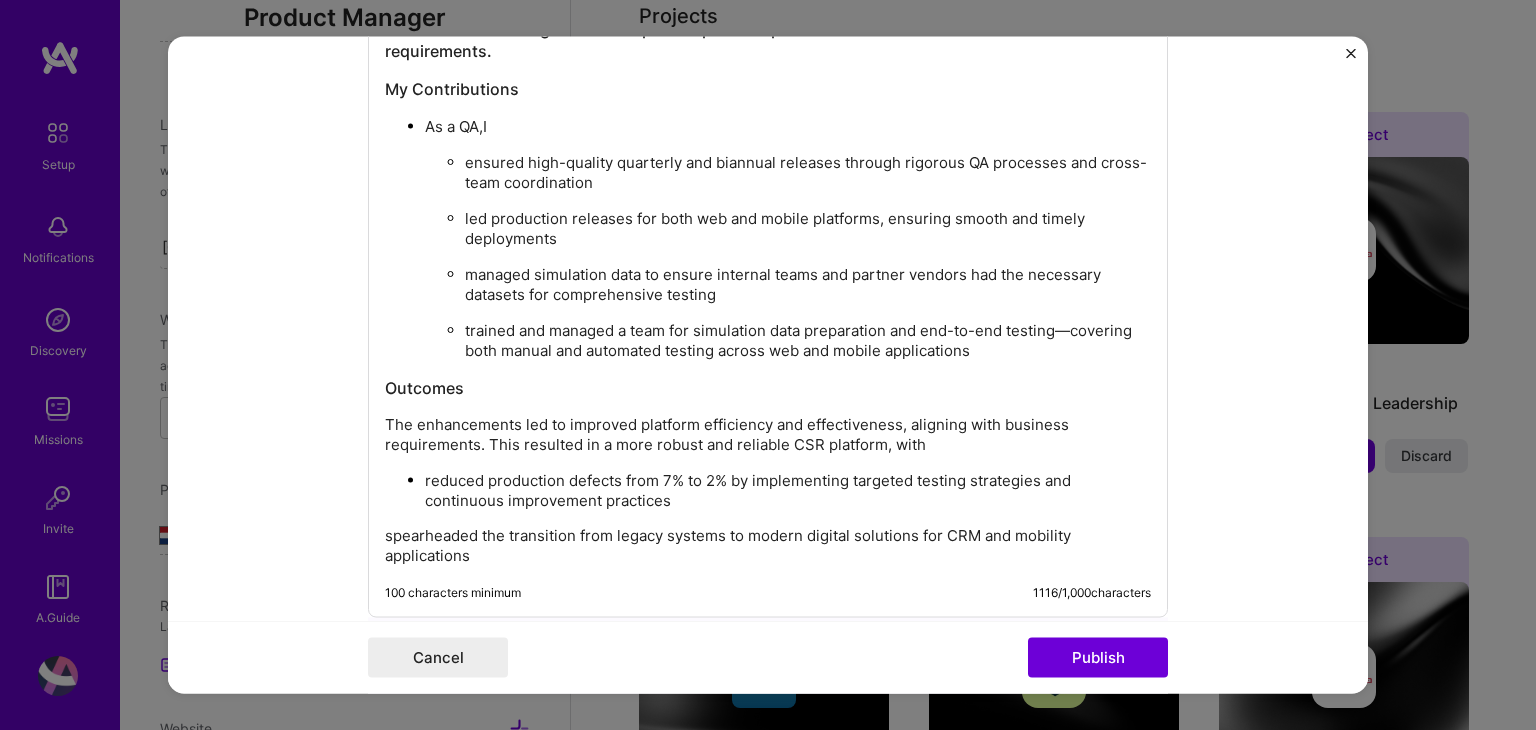 scroll, scrollTop: 1983, scrollLeft: 0, axis: vertical 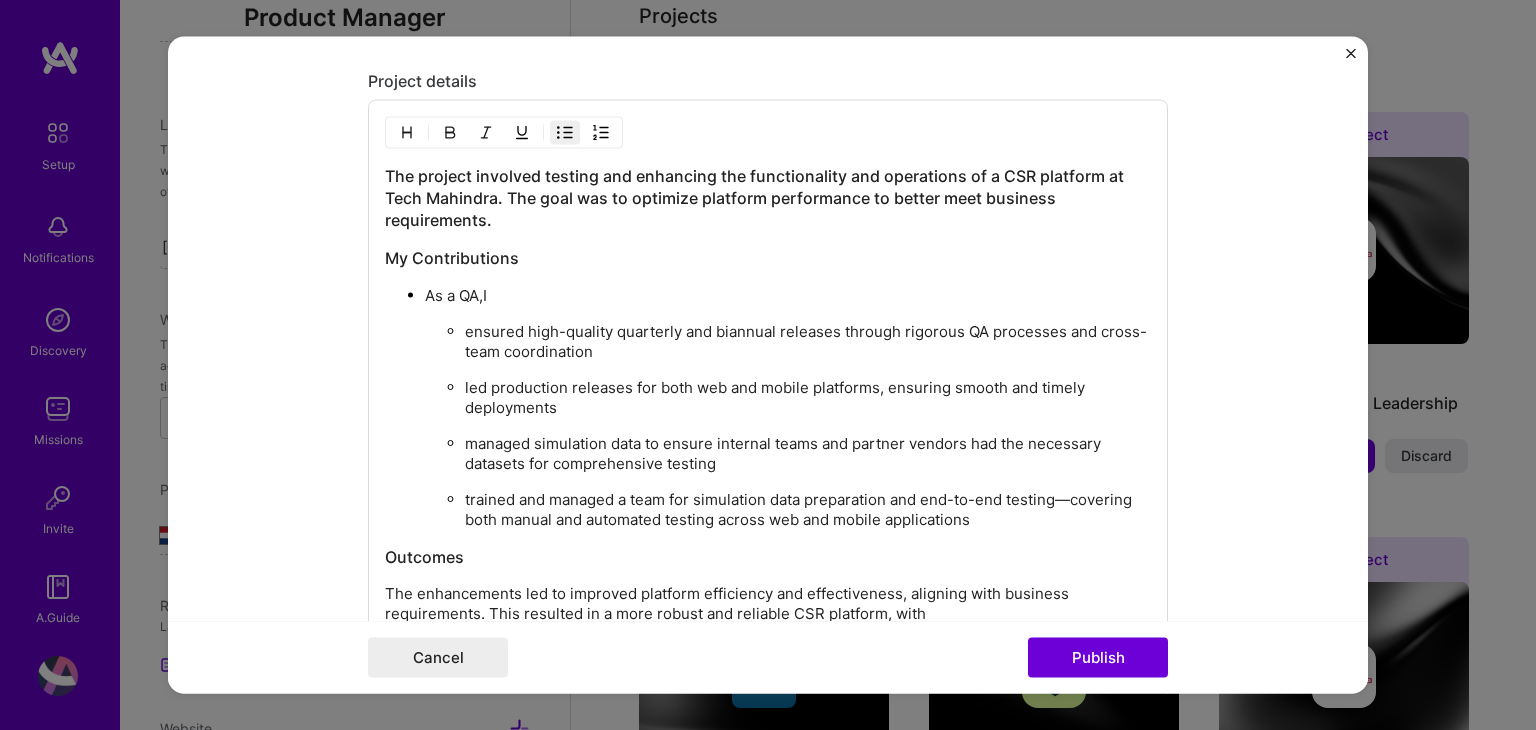 click on "As a QA,I" at bounding box center (788, 296) 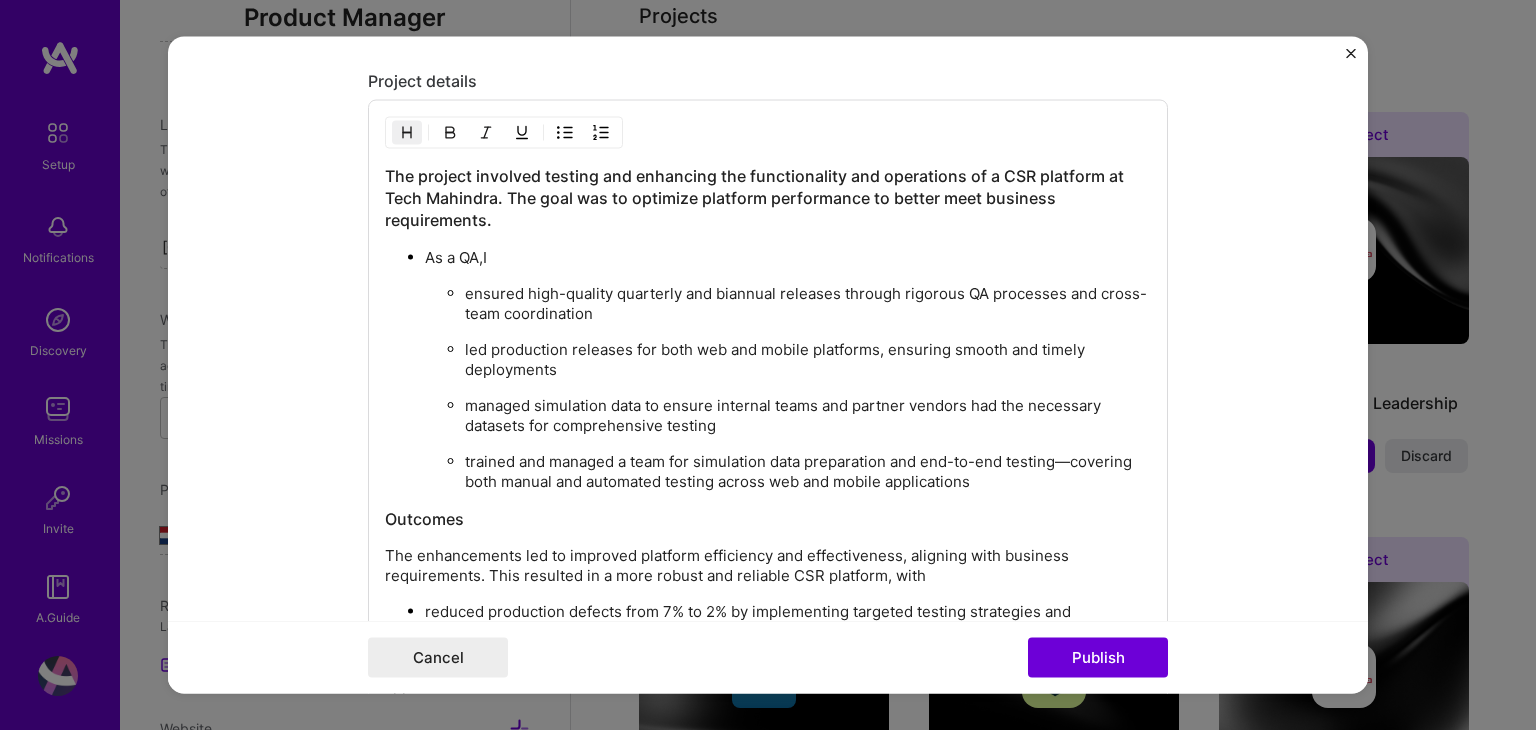 click on "As a QA,I ensured high-quality quarterly and biannual releases through rigorous QA processes and cross-team coordination led production releases for both web and mobile platforms, ensuring smooth and timely deployments managed simulation data to ensure internal teams and partner vendors had the necessary datasets for comprehensive testing trained and managed a team for simulation data preparation and end-to-end testing—covering both manual and automated testing across web and mobile applications Outcomes The enhancements led to improved platform efficiency and effectiveness, aligning with business requirements. This resulted in a more robust and reliable CSR platform, with reduced production defects from 7% to 2% by implementing targeted testing strategies and continuous improvement practices" at bounding box center [768, 431] 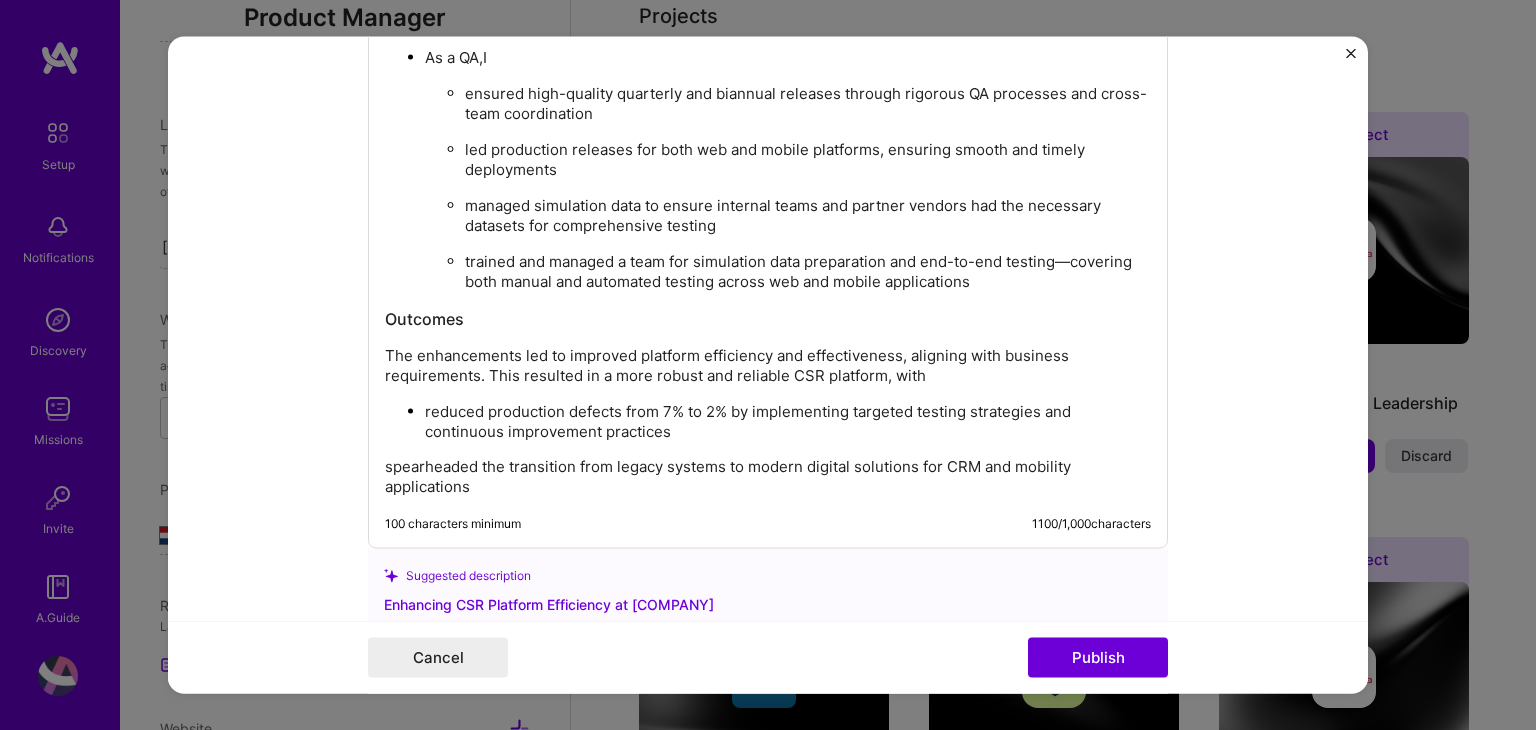 scroll, scrollTop: 2083, scrollLeft: 0, axis: vertical 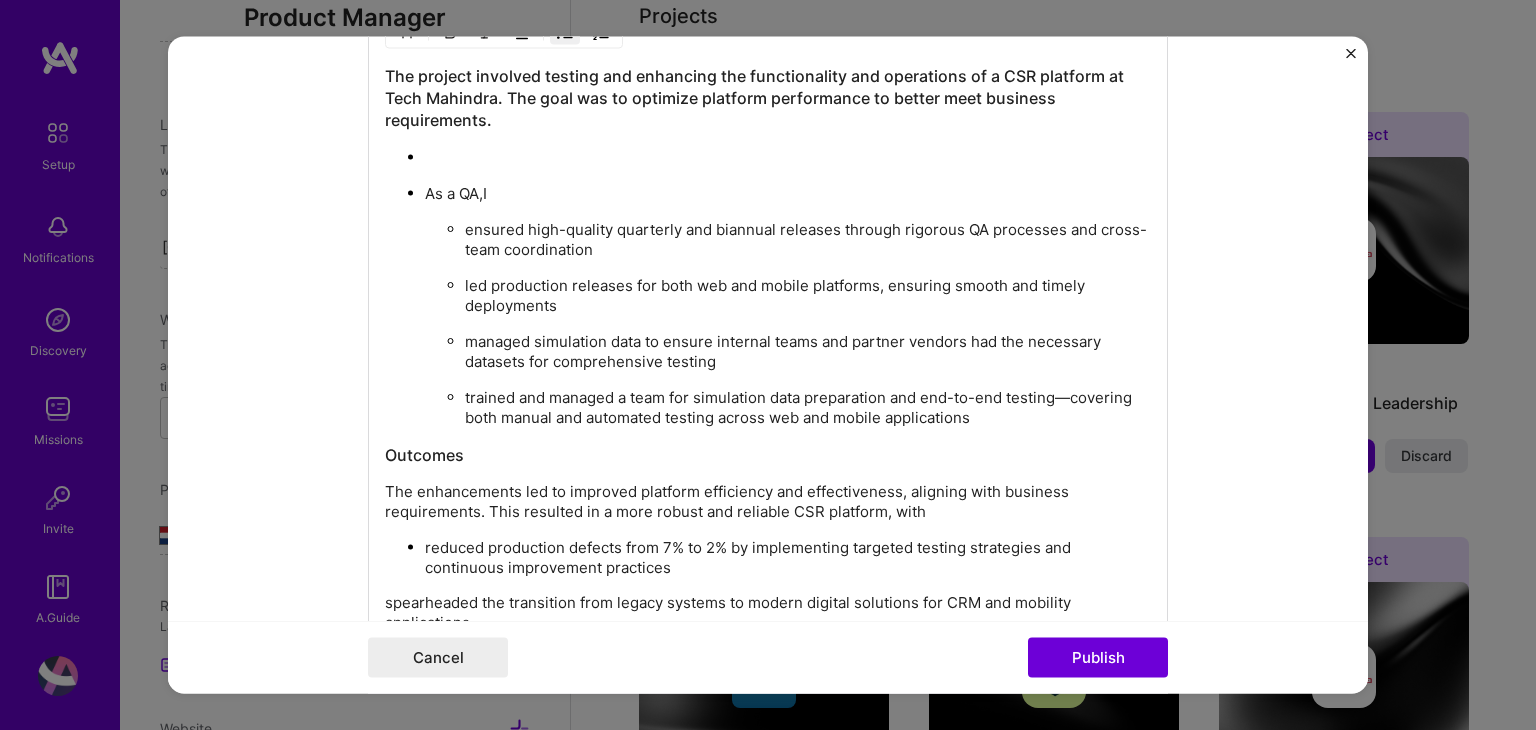 click at bounding box center (788, 158) 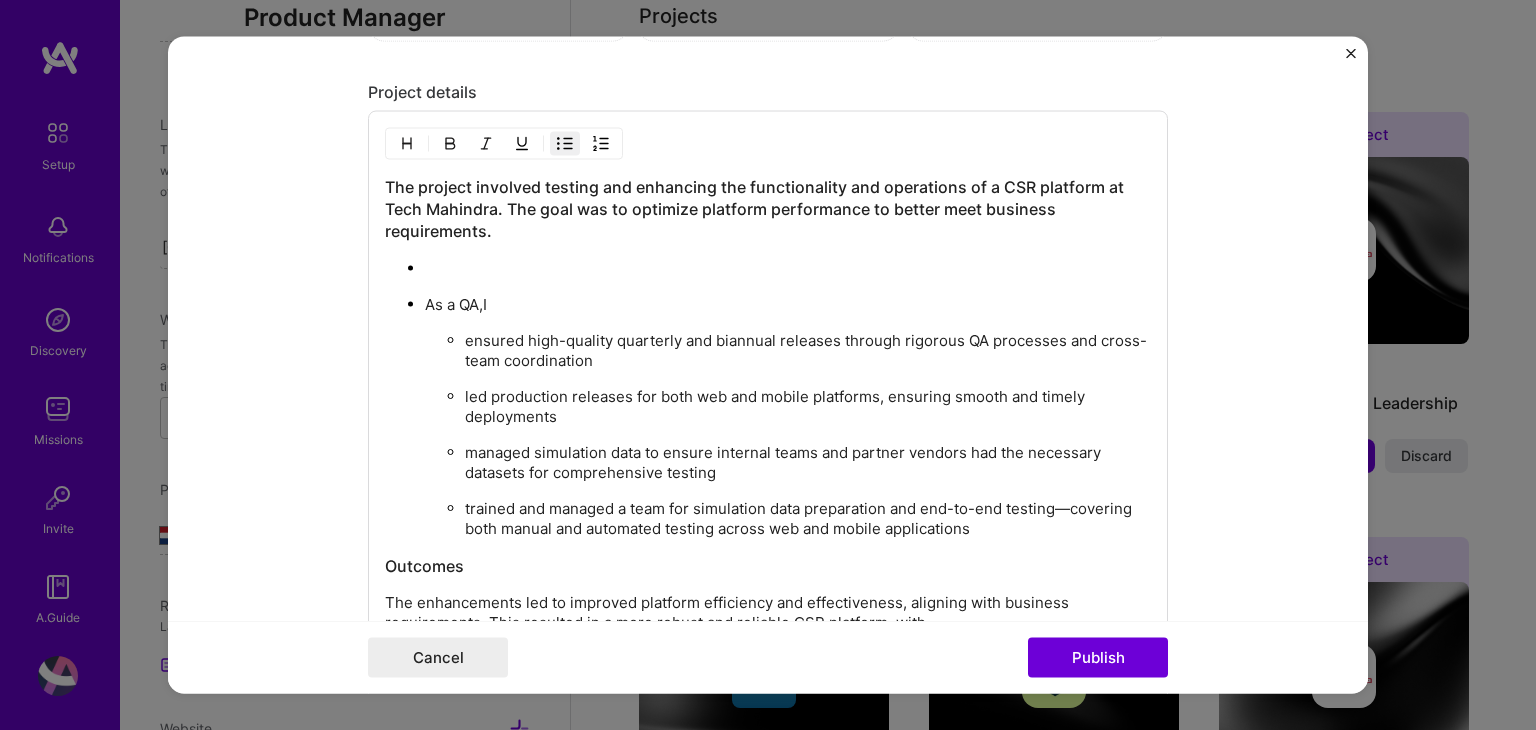 scroll, scrollTop: 1783, scrollLeft: 0, axis: vertical 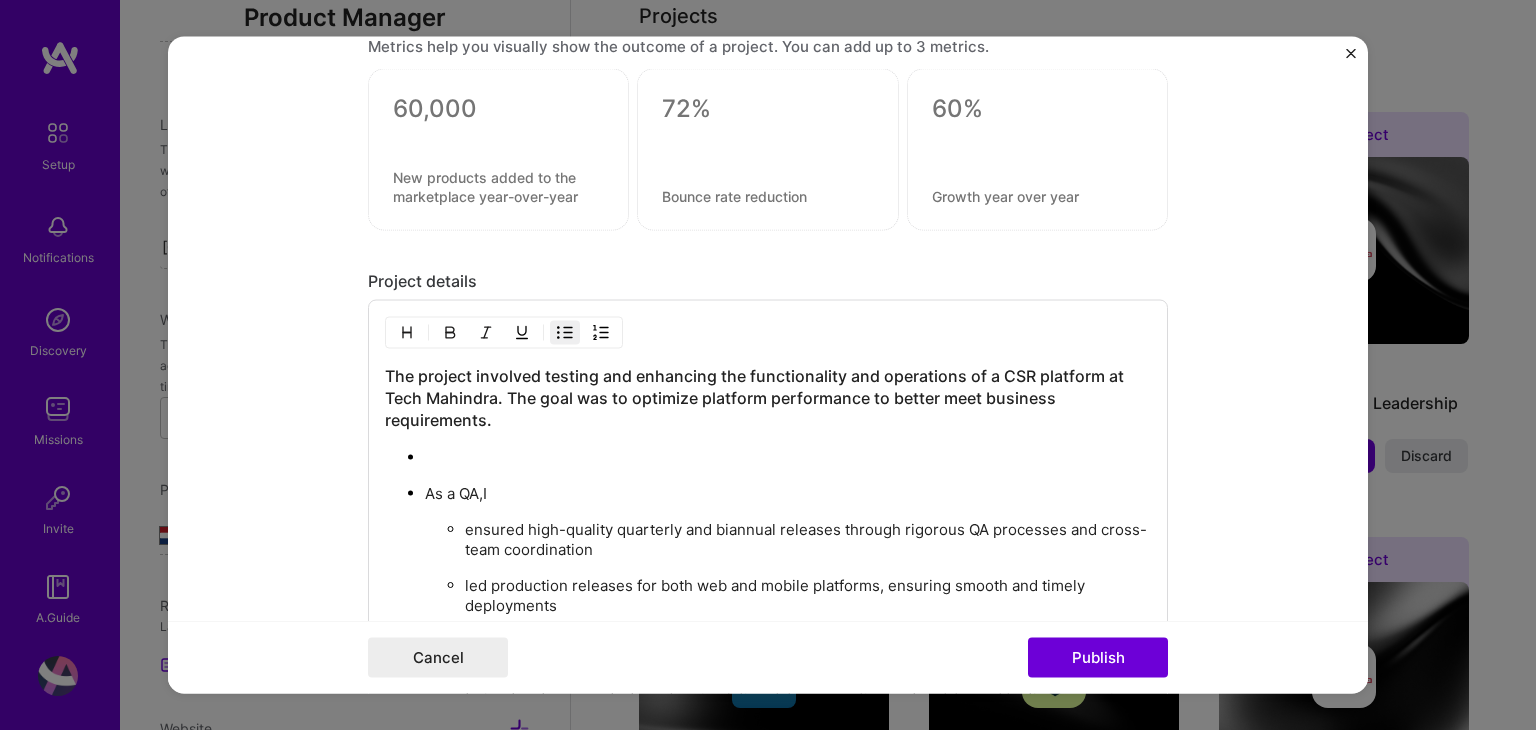 click at bounding box center (565, 333) 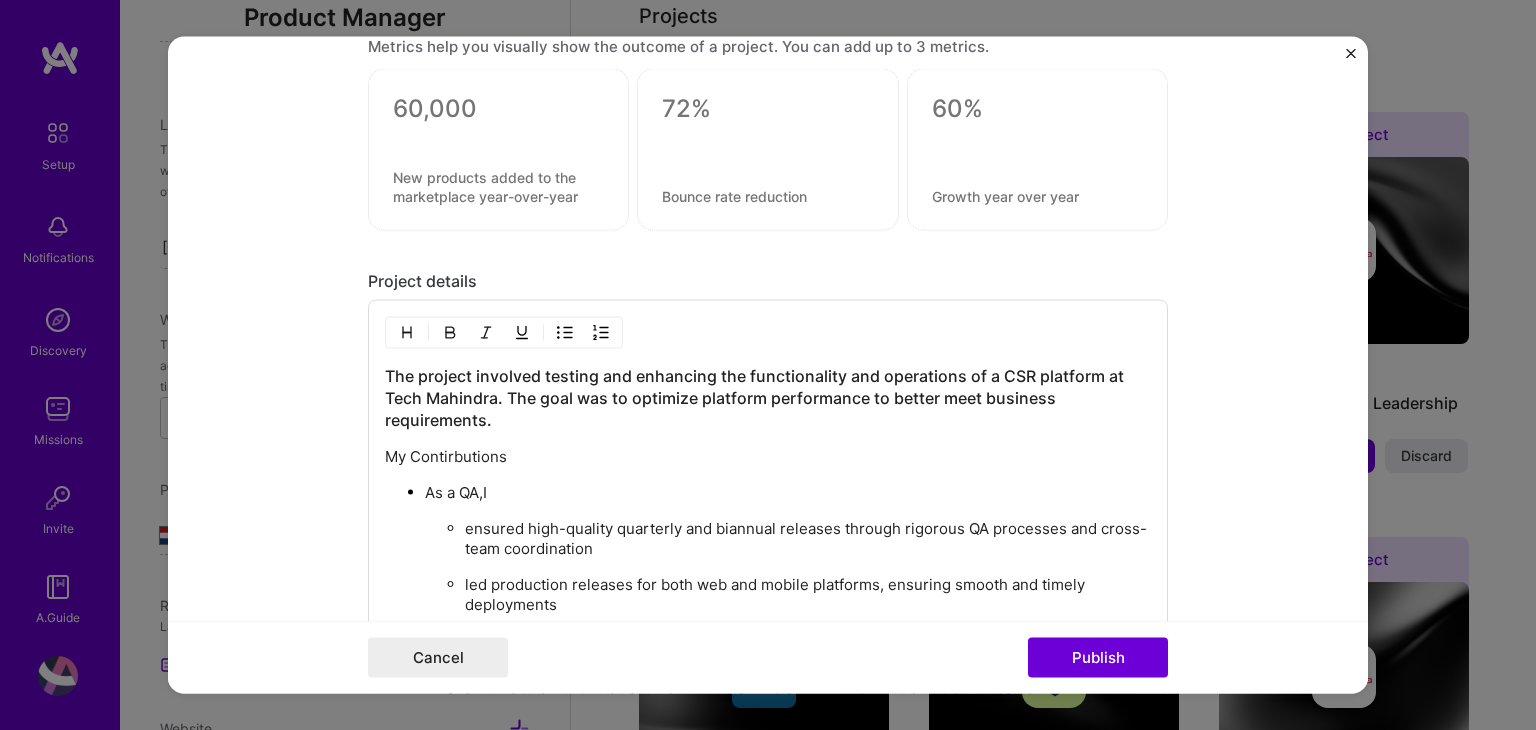 drag, startPoint x: 516, startPoint y: 457, endPoint x: 496, endPoint y: 457, distance: 20 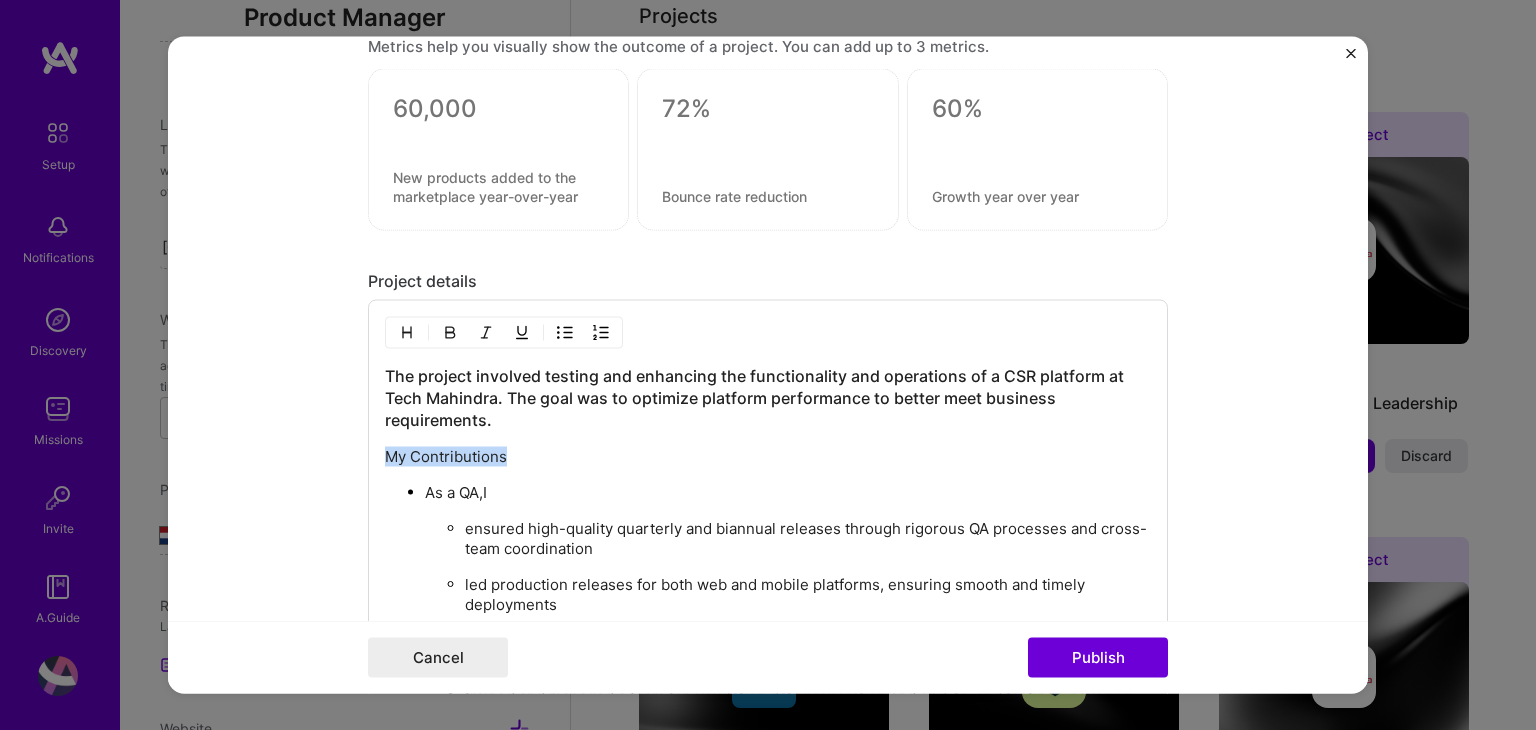 drag, startPoint x: 494, startPoint y: 457, endPoint x: 352, endPoint y: 447, distance: 142.35168 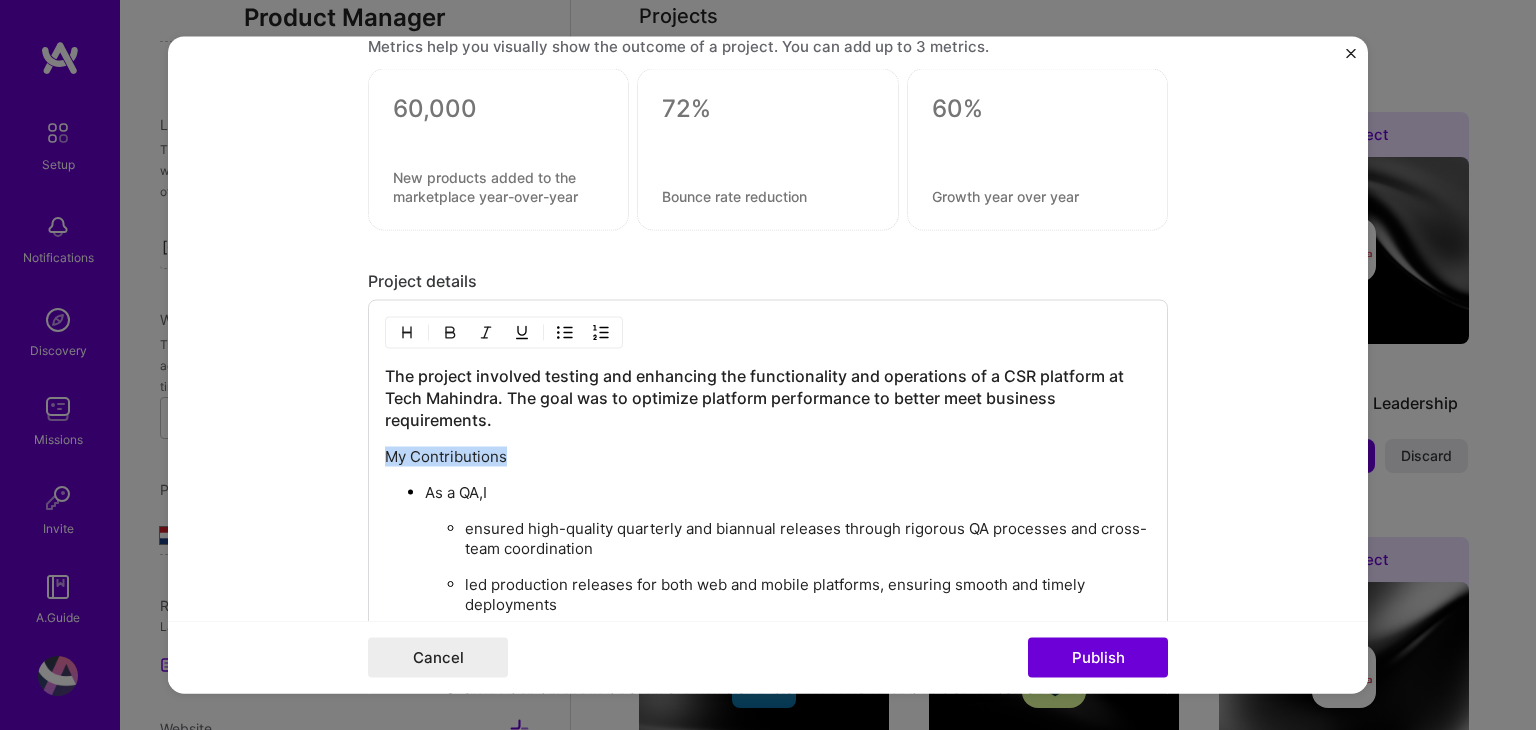 click on "Editing suggested project This project is suggested based on your LinkedIn, resume or A.Team activity. Project title Testing and Enhancement of CRM platform with OSS integration Company Tech Mahindra
Project industry Industry 2 Project Link (Optional)
Drag and drop an image or   Upload file Upload file We recommend uploading at least 4 images. 1600x1200px or higher recommended. Max 5MB each. Role Sr. Test Lead QA Engineer Nov, [DATE]
to Dec, [DATE]
I’m still working on this project Skills used — Add up to 12 skills Any new skills will be added to your profile. Enter skills... 5 Data Management 1 2 3 4 5 Agile 1 2 3 4 5 JavaScript 1 2 3 4 5 Stakeholder Management 1 2 3 4 5 QA (Quality Assurance) 1 2 3 4 5 Did this role require you to manage team members? (Optional) Yes, I managed 5 team members. Were you involved from inception to launch (0  ->  1)? (Optional) Add metrics (Optional)" at bounding box center [768, 365] 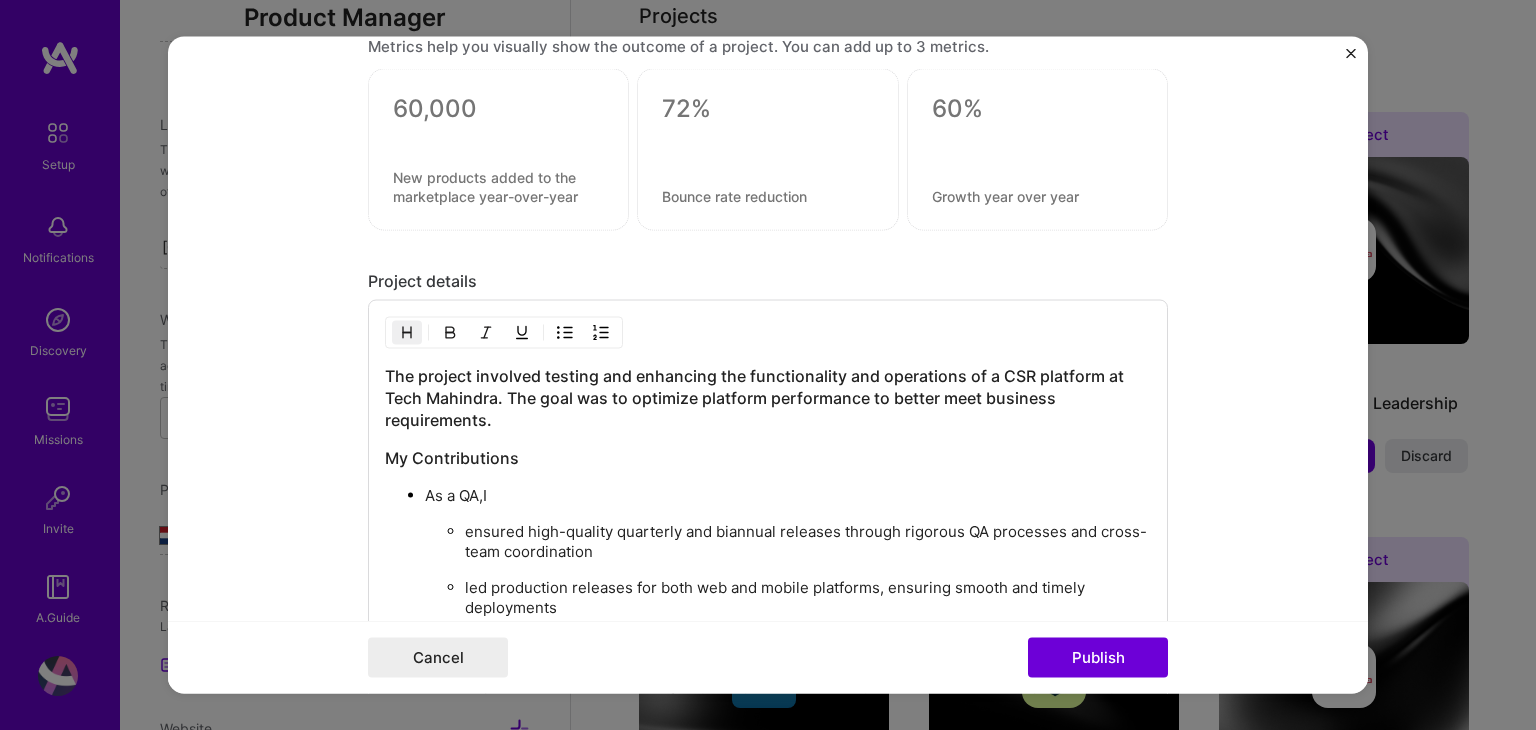 click on "The project involved testing and enhancing the functionality and operations of a CSR platform at Tech Mahindra. The goal was to optimize platform performance to better meet business requirements. My Contributions As a QA,I ensured high-quality quarterly and biannual releases through rigorous QA processes and cross-team coordination led production releases for both web and mobile platforms, ensuring smooth and timely deployments managed simulation data to ensure internal teams and partner vendors had the necessary datasets for comprehensive testing trained and managed a team for simulation data preparation and end-to-end testing—covering both manual and automated testing across web and mobile applications Outcomes The enhancements led to improved platform efficiency and effectiveness, aligning with business requirements. This resulted in a more robust and reliable CSR platform, with  reduced production defects from 7% to 2% by implementing targeted testing strategies and continuous improvement practices" at bounding box center [768, 650] 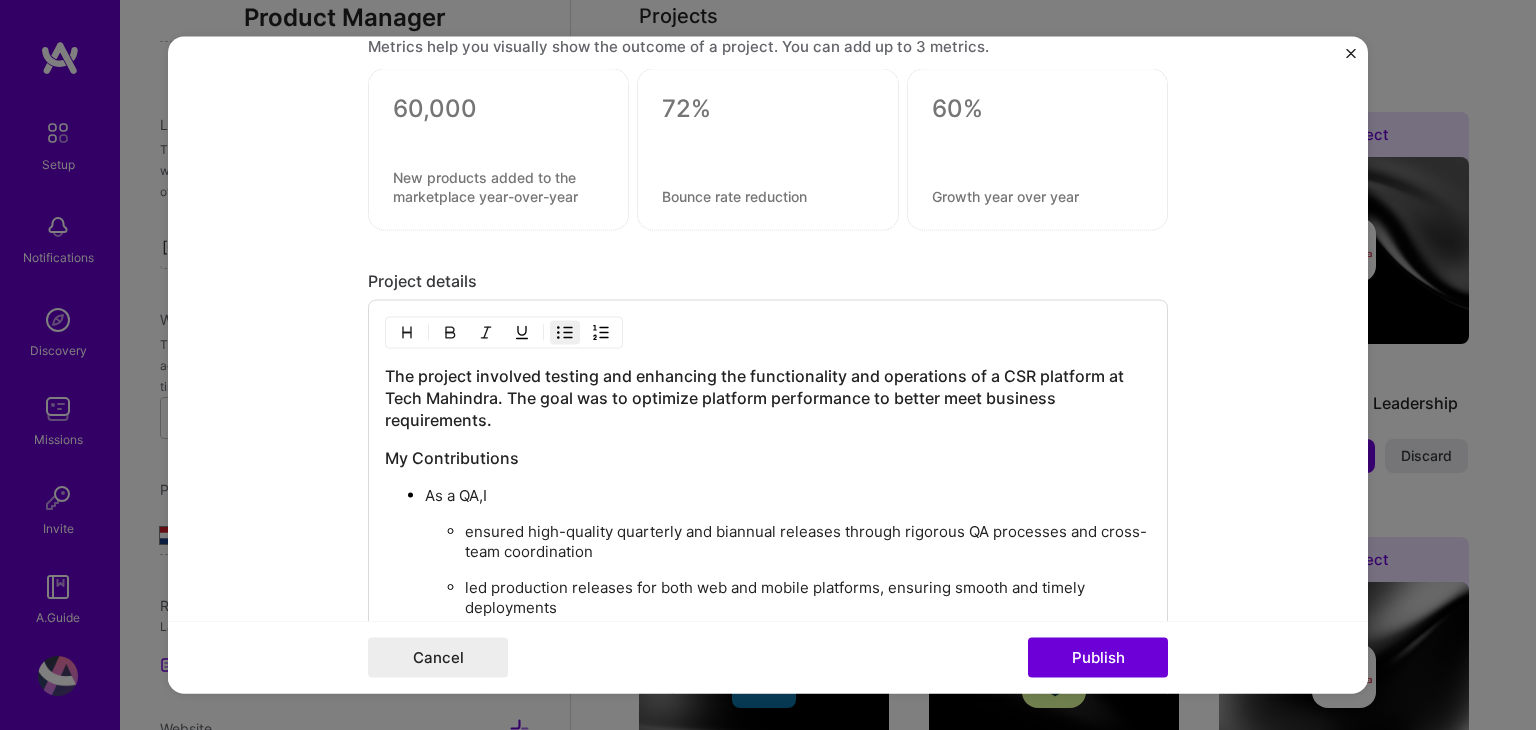 click at bounding box center (565, 333) 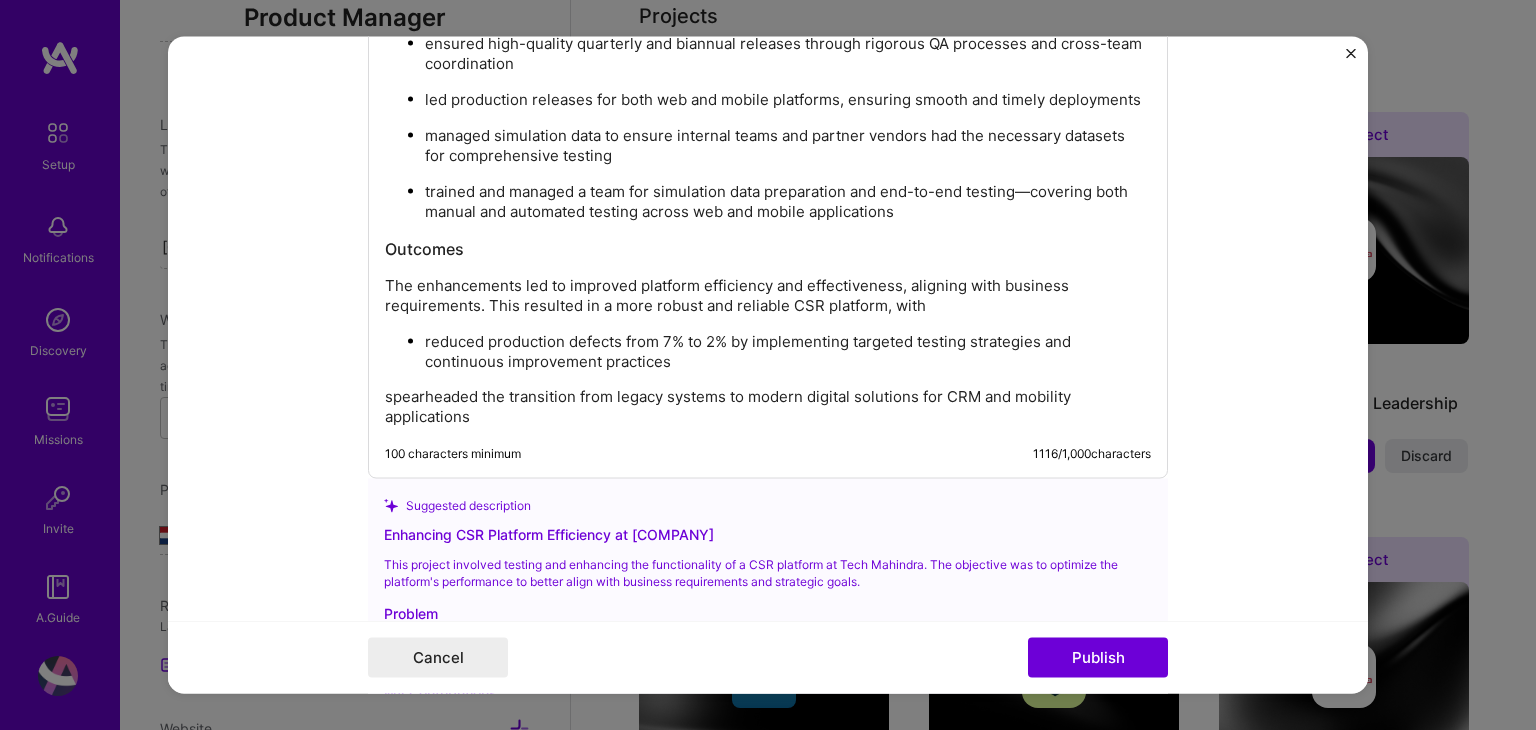 scroll, scrollTop: 2283, scrollLeft: 0, axis: vertical 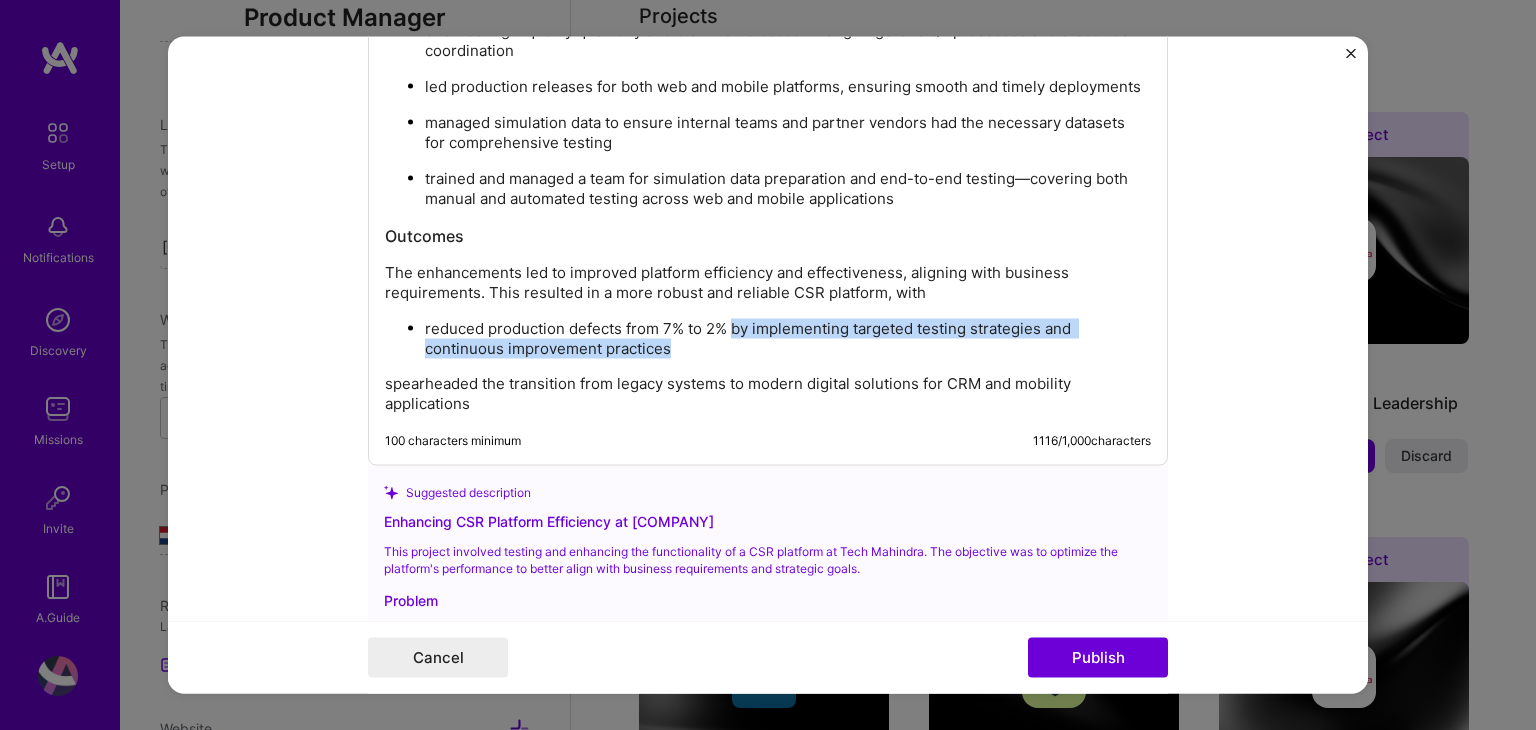 drag, startPoint x: 728, startPoint y: 318, endPoint x: 1080, endPoint y: 336, distance: 352.45993 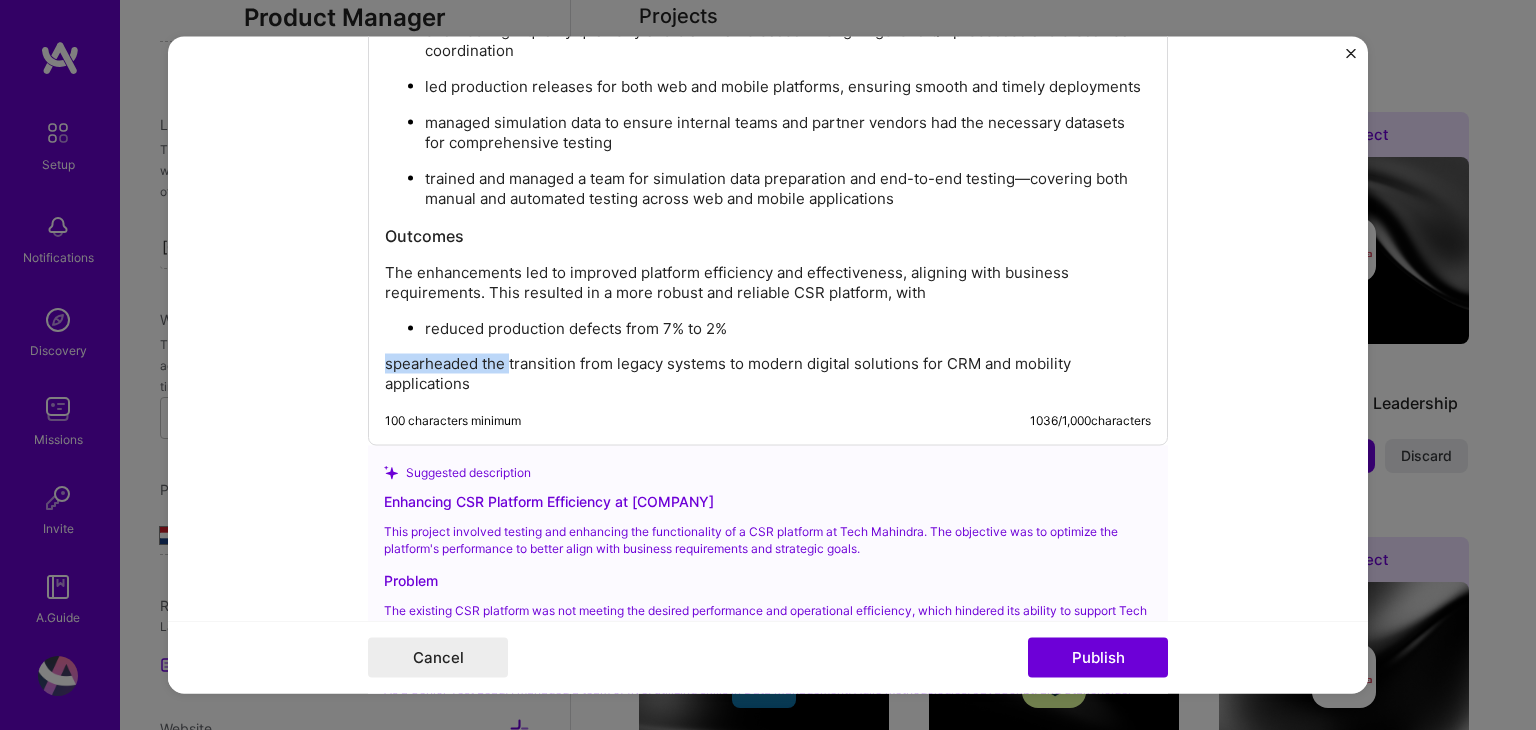drag, startPoint x: 500, startPoint y: 356, endPoint x: 348, endPoint y: 340, distance: 152.83978 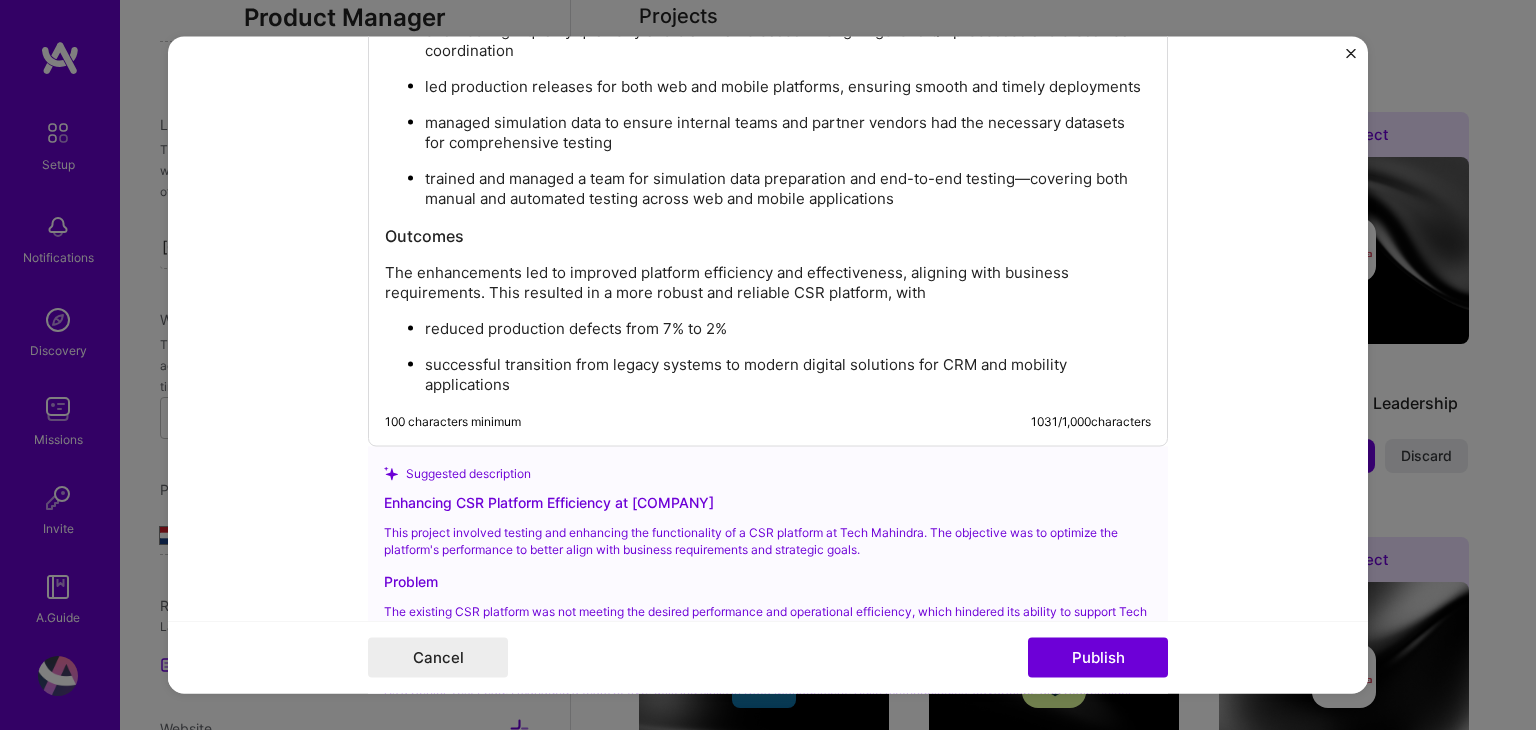 click on "successful transition from legacy systems to modern digital solutions for CRM and mobility applications" at bounding box center [788, 375] 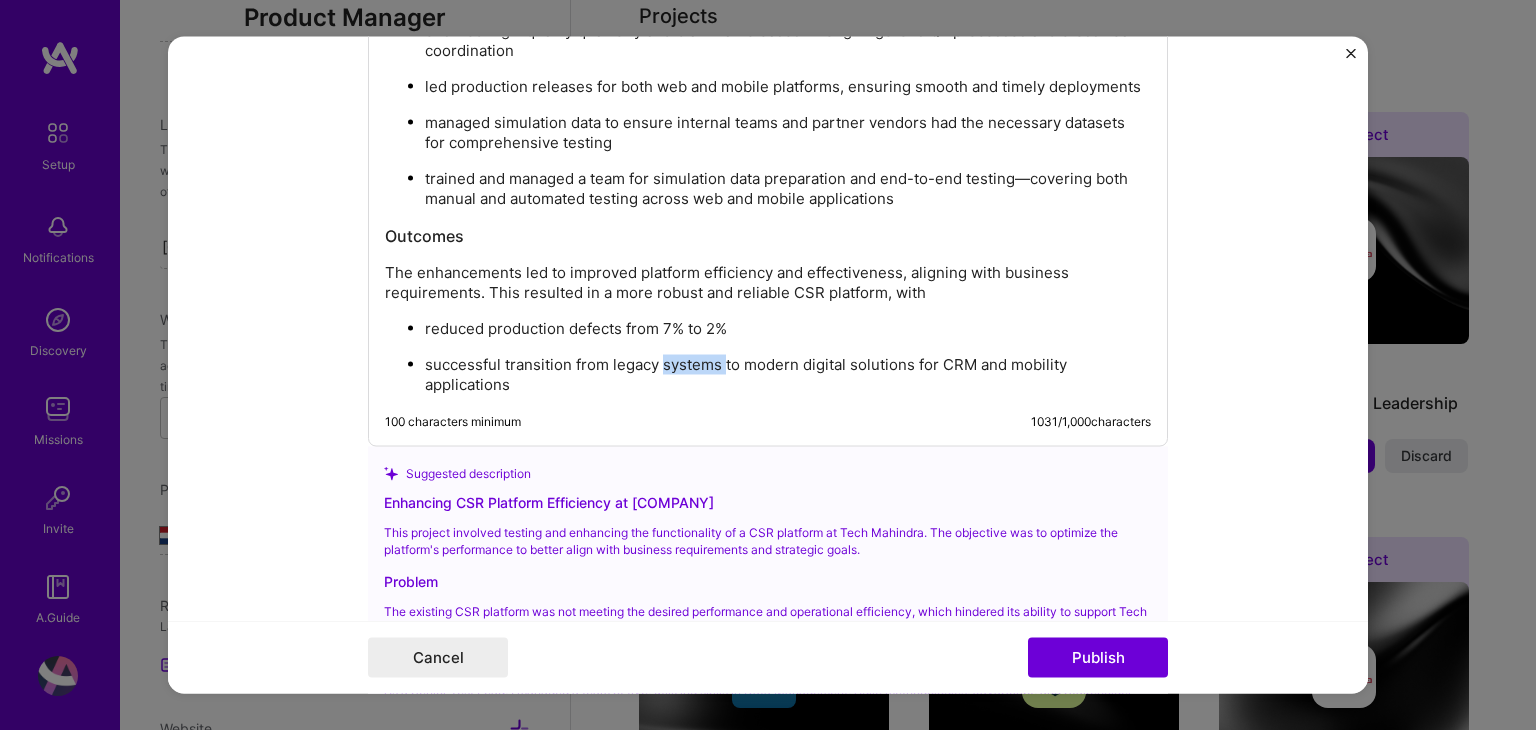 click on "successful transition from legacy systems to modern digital solutions for CRM and mobility applications" at bounding box center (788, 375) 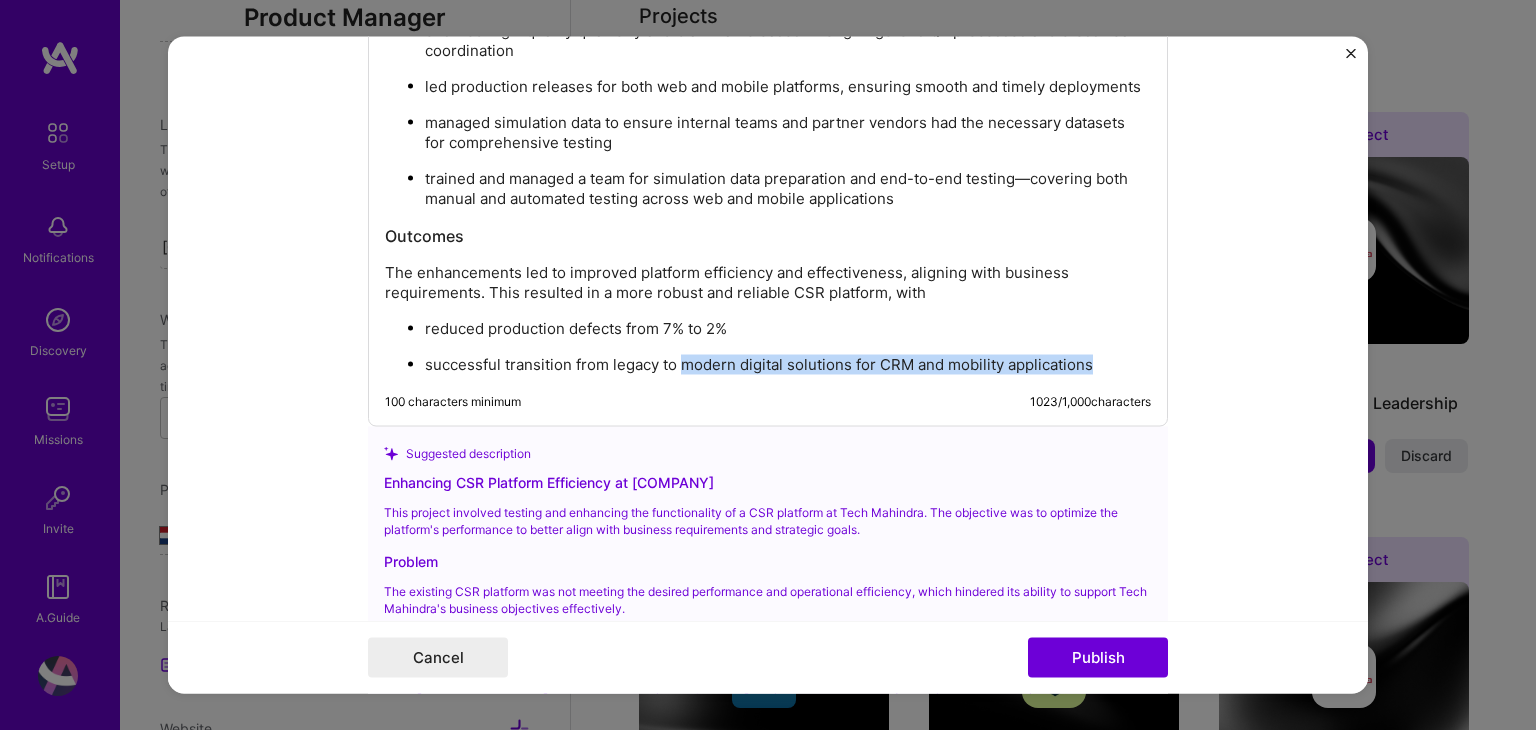 drag, startPoint x: 676, startPoint y: 358, endPoint x: 1112, endPoint y: 357, distance: 436.00116 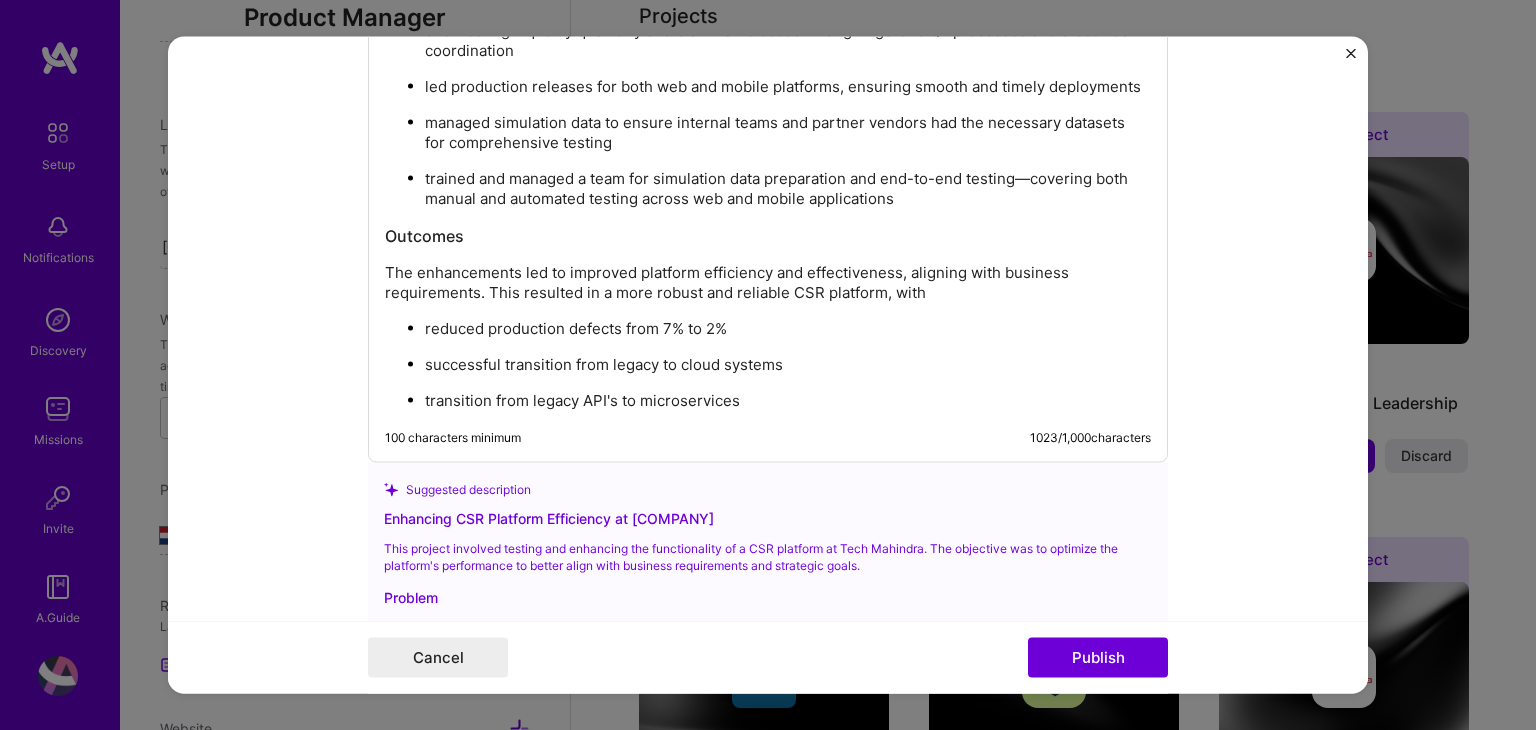 click on "The enhancements led to improved platform efficiency and effectiveness, aligning with business requirements. This resulted in a more robust and reliable CSR platform, with" at bounding box center [768, 283] 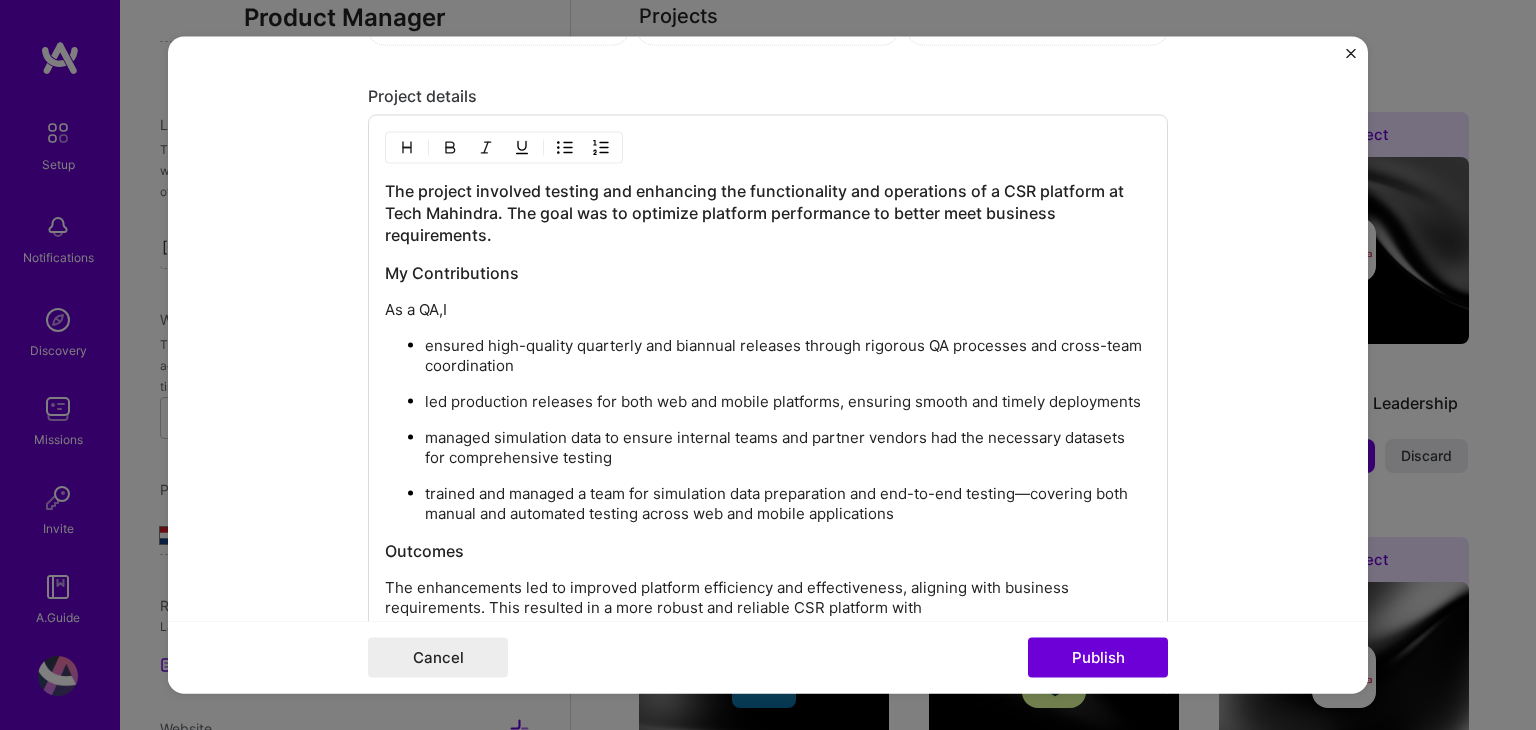 scroll, scrollTop: 1983, scrollLeft: 0, axis: vertical 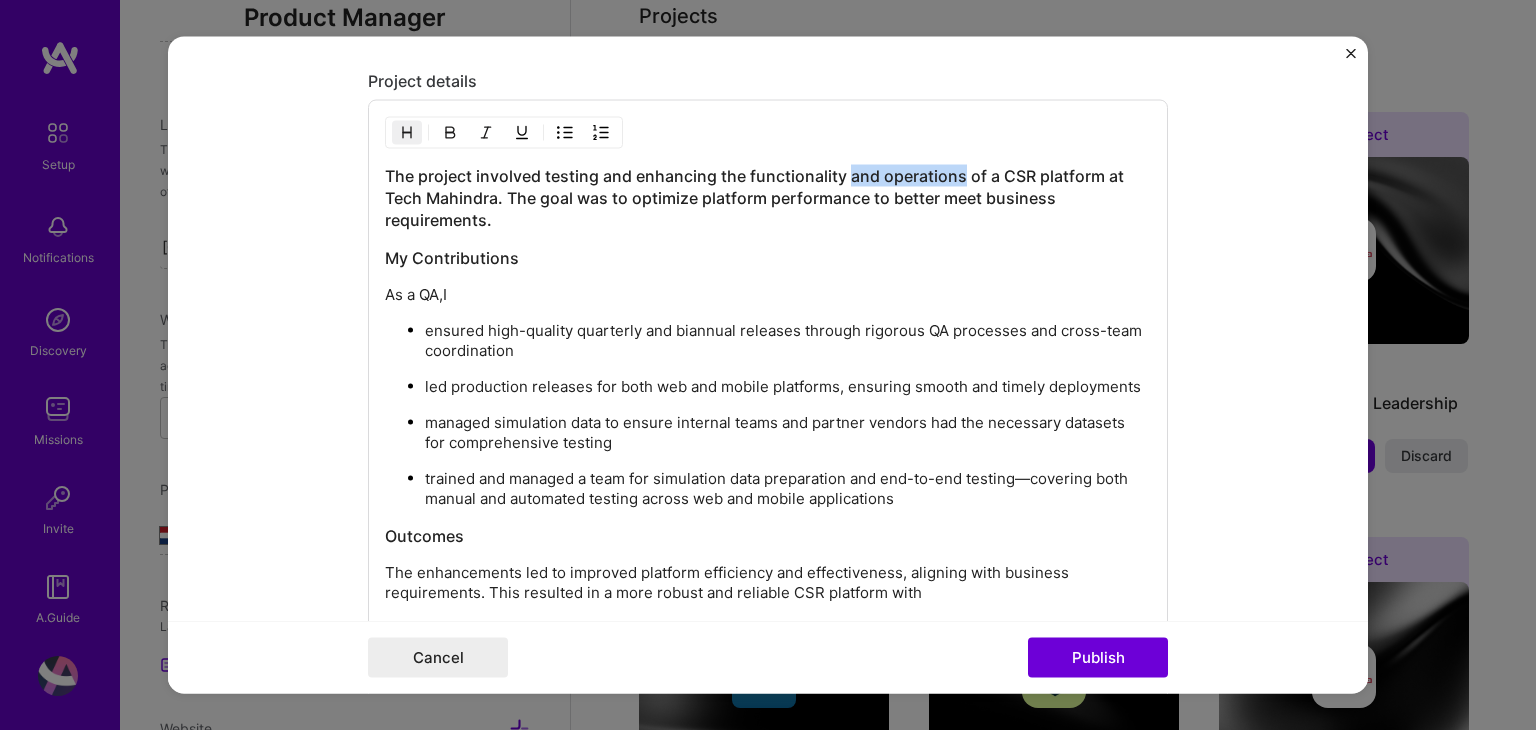 drag, startPoint x: 952, startPoint y: 169, endPoint x: 838, endPoint y: 172, distance: 114.03947 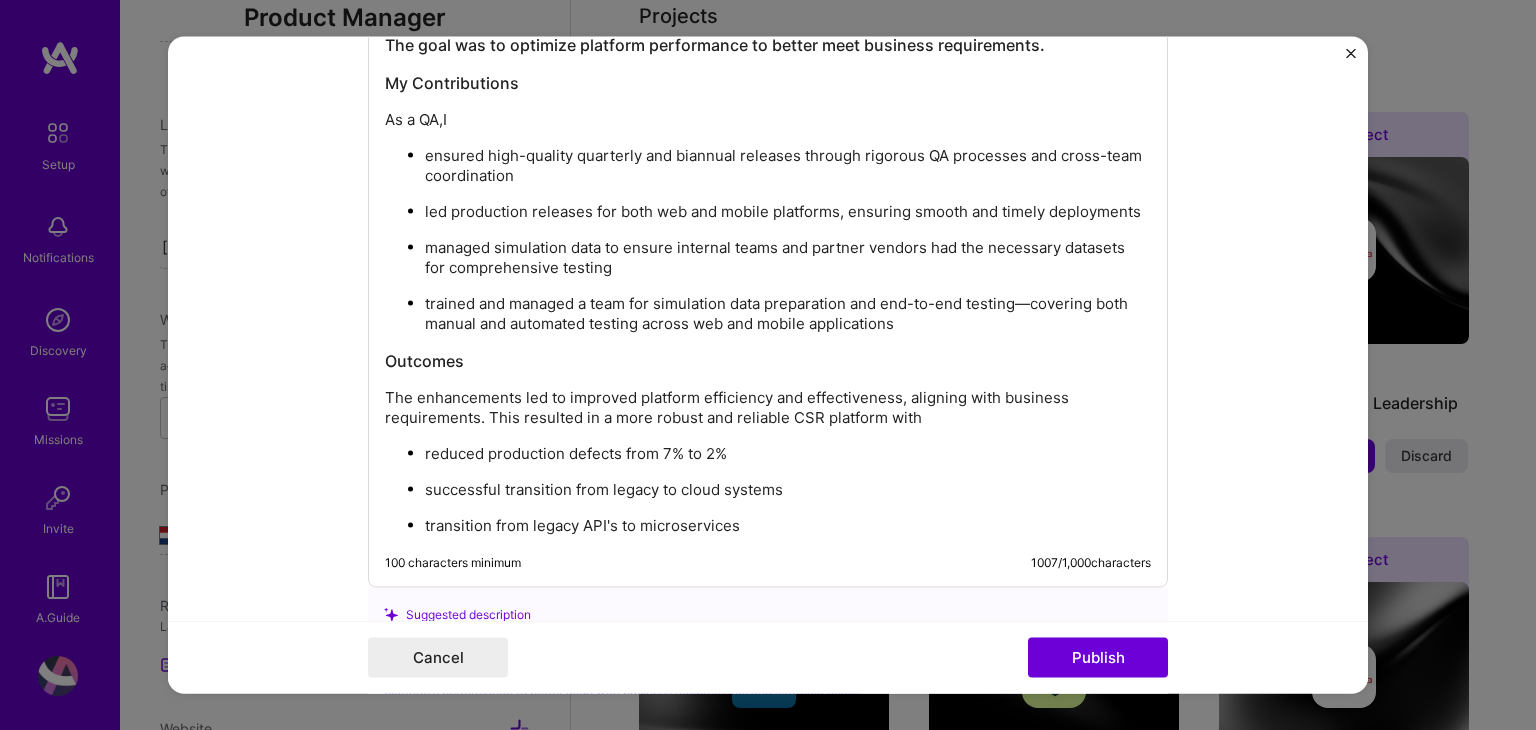 scroll, scrollTop: 1983, scrollLeft: 0, axis: vertical 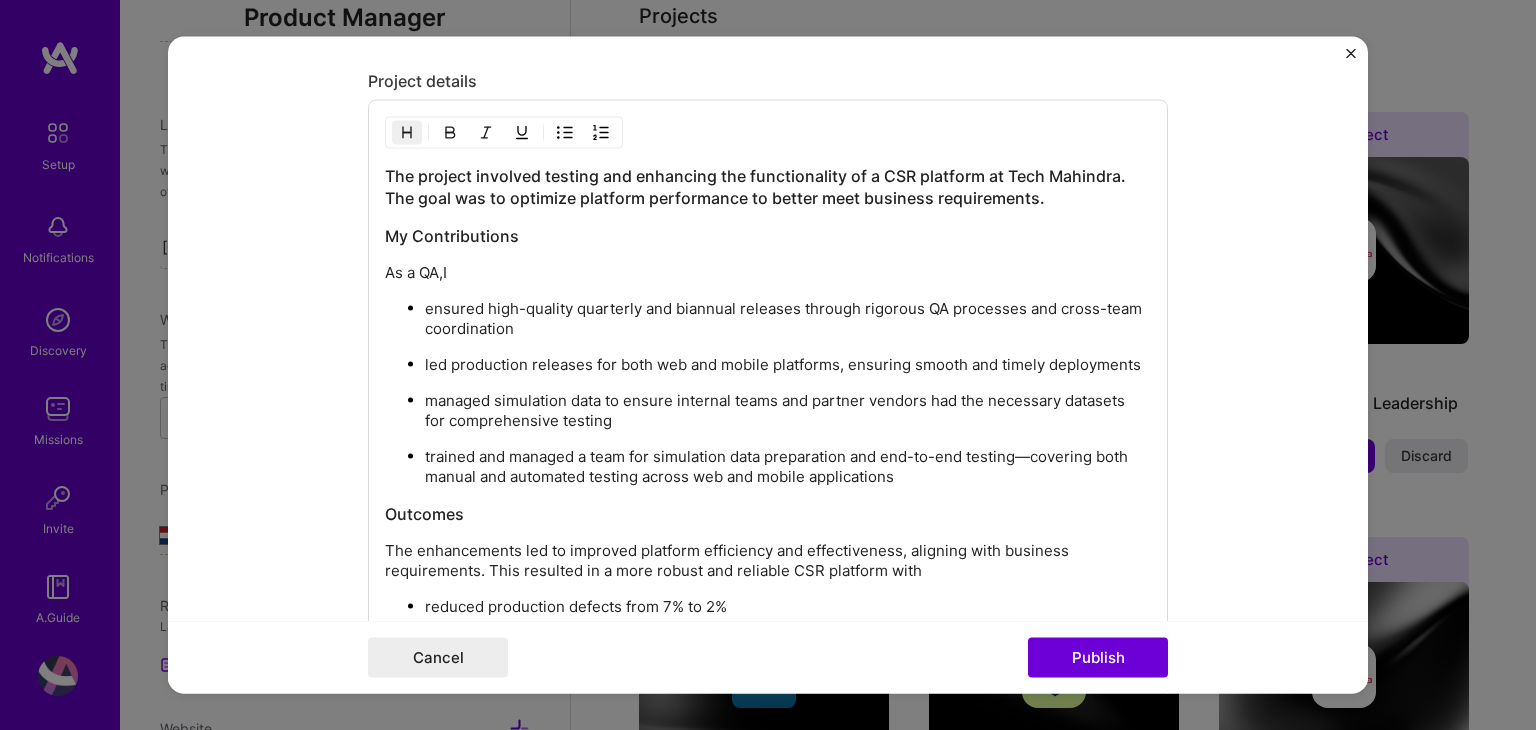 click on "The project involved testing and enhancing the functionality of a CSR platform at Tech Mahindra. The goal was to optimize platform performance to better meet business requirements." at bounding box center [768, 187] 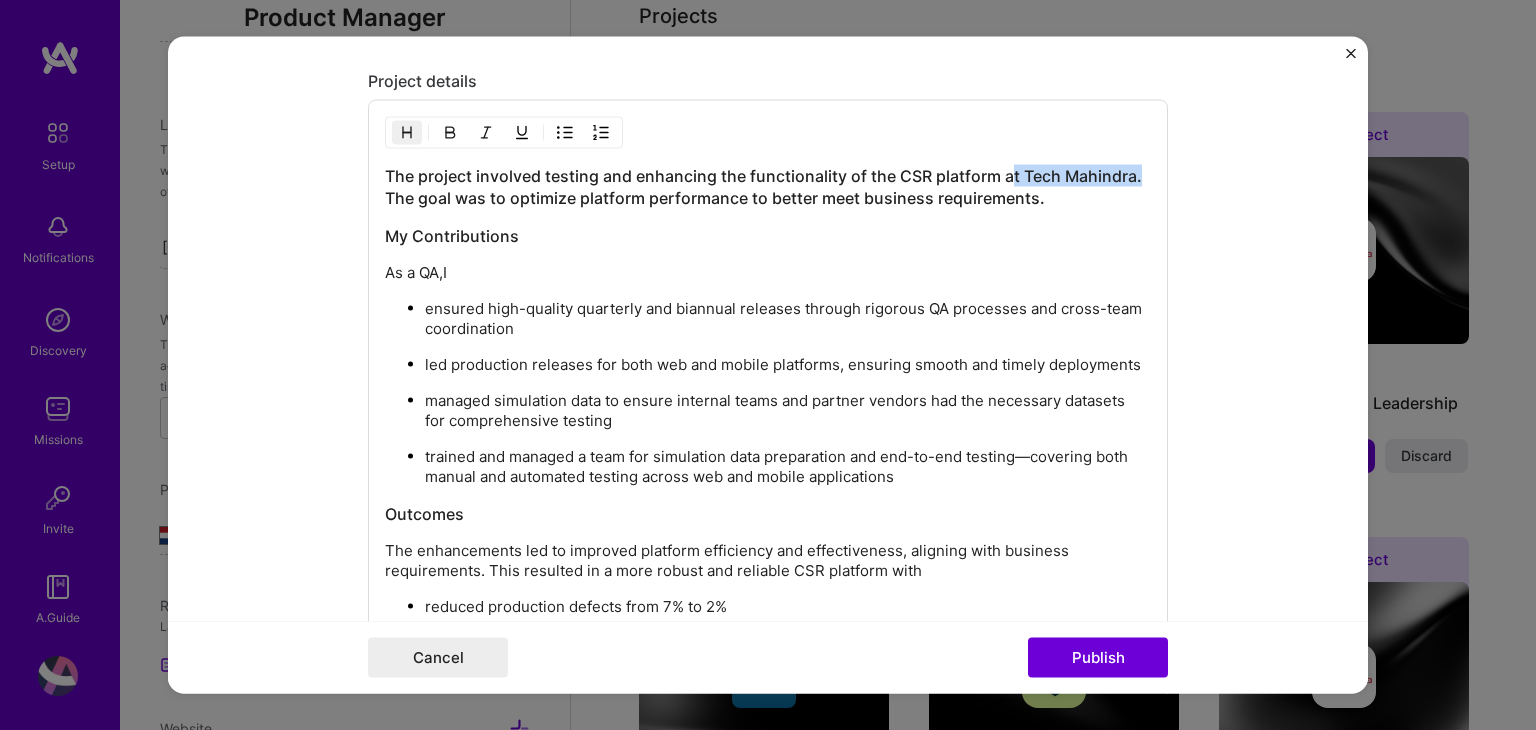drag, startPoint x: 1076, startPoint y: 171, endPoint x: 999, endPoint y: 171, distance: 77 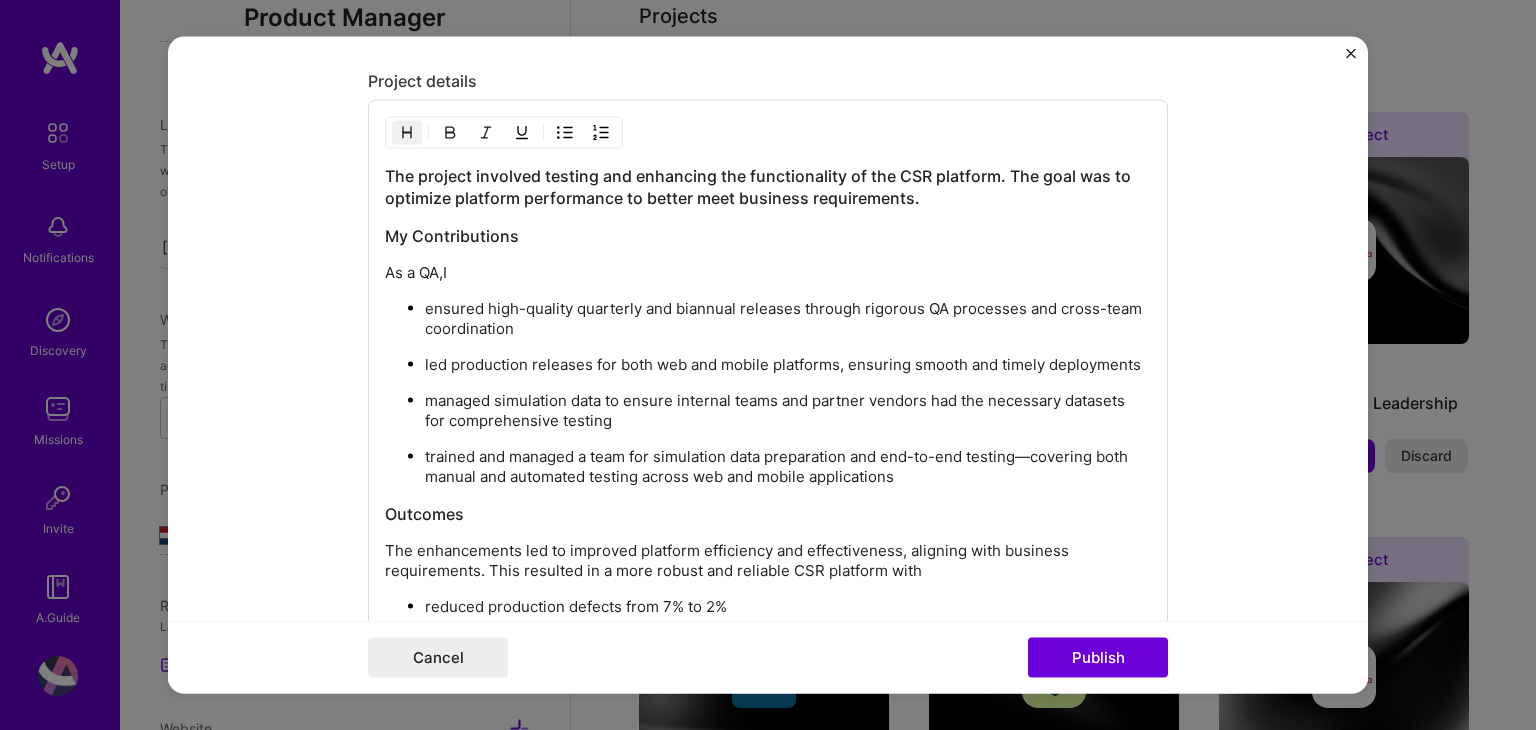 click on "The project involved testing and enhancing the functionality of the CSR platform. The goal was to optimize platform performance to better meet business requirements." at bounding box center [768, 187] 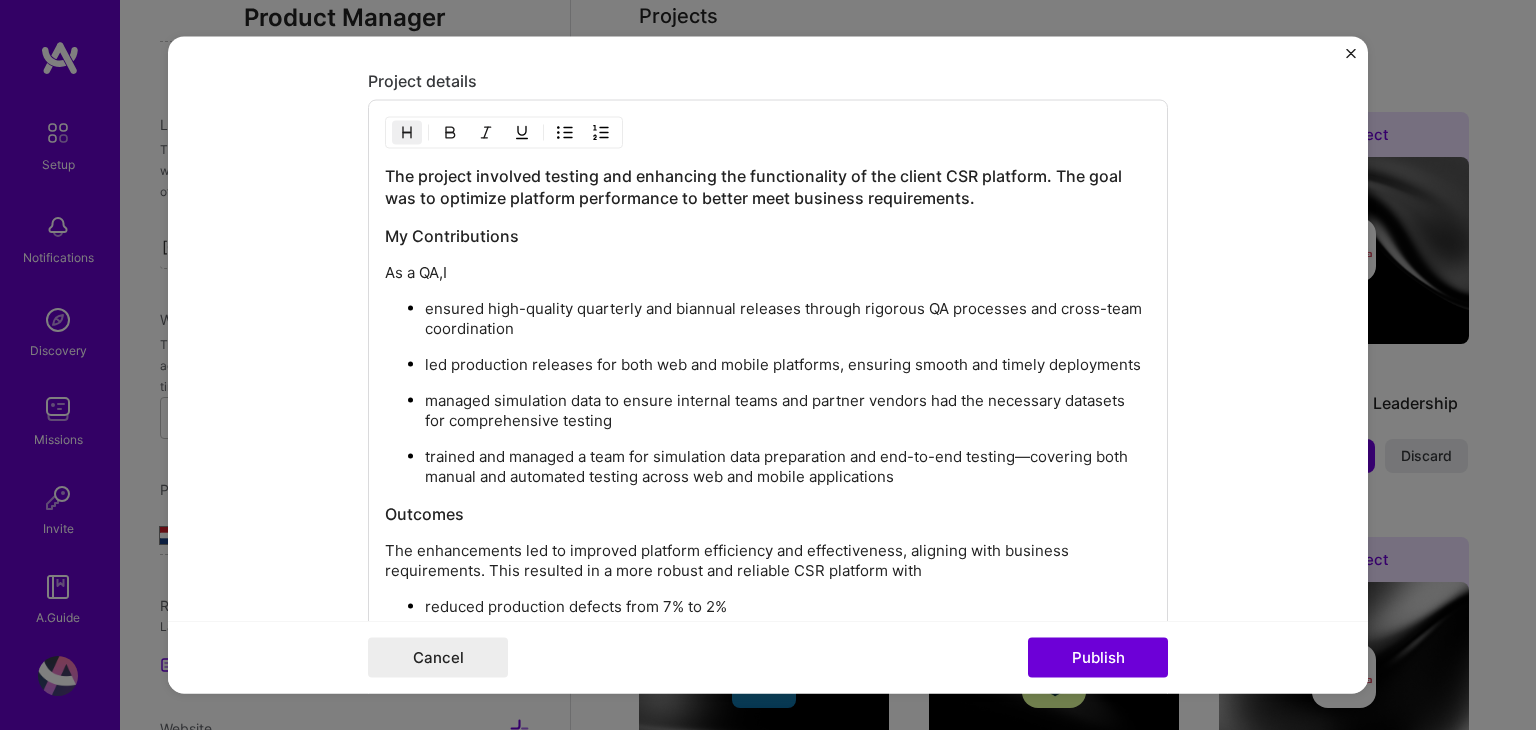 click on "The project involved testing and enhancing the functionality of the client CSR platform. The goal was to optimize platform performance to better meet business requirements." at bounding box center (768, 187) 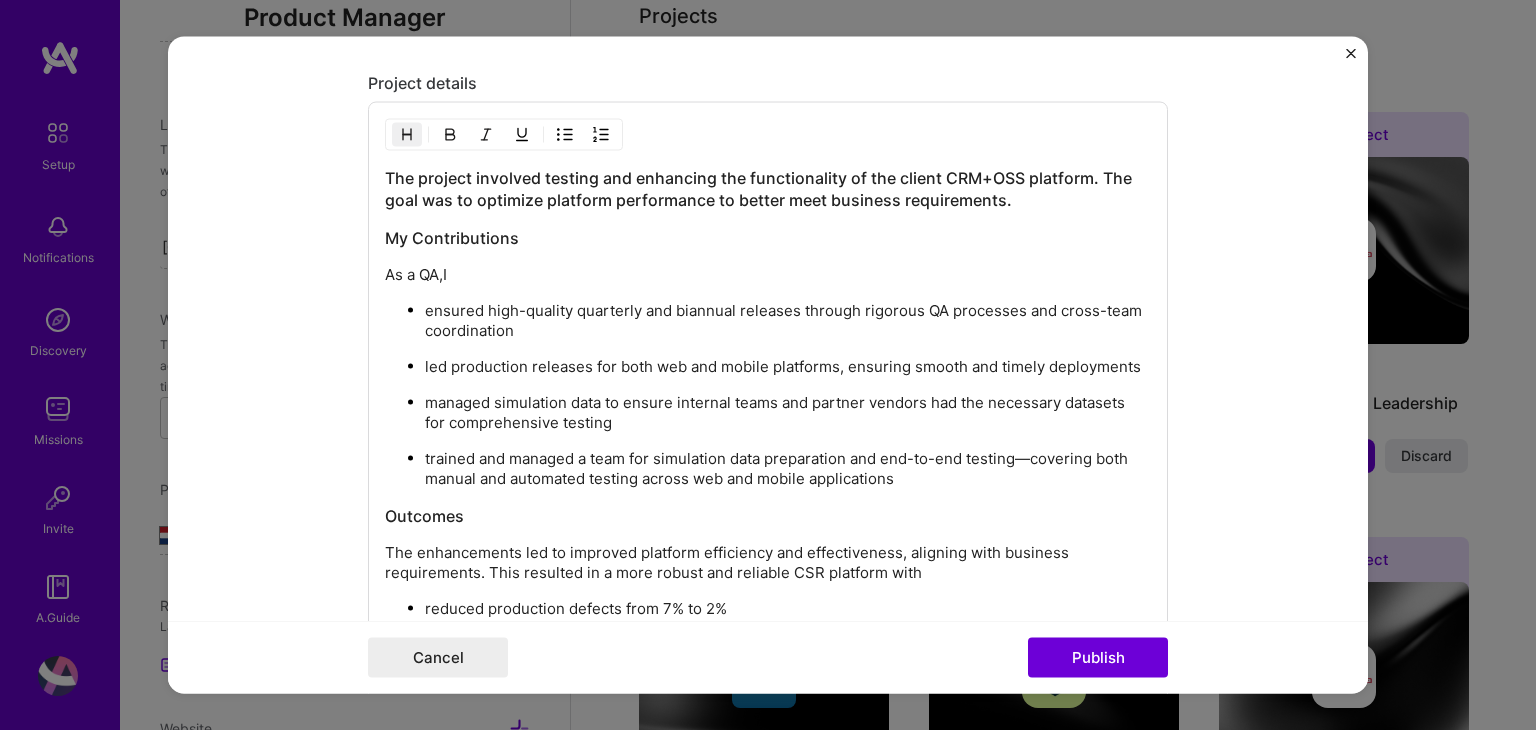 scroll, scrollTop: 2000, scrollLeft: 0, axis: vertical 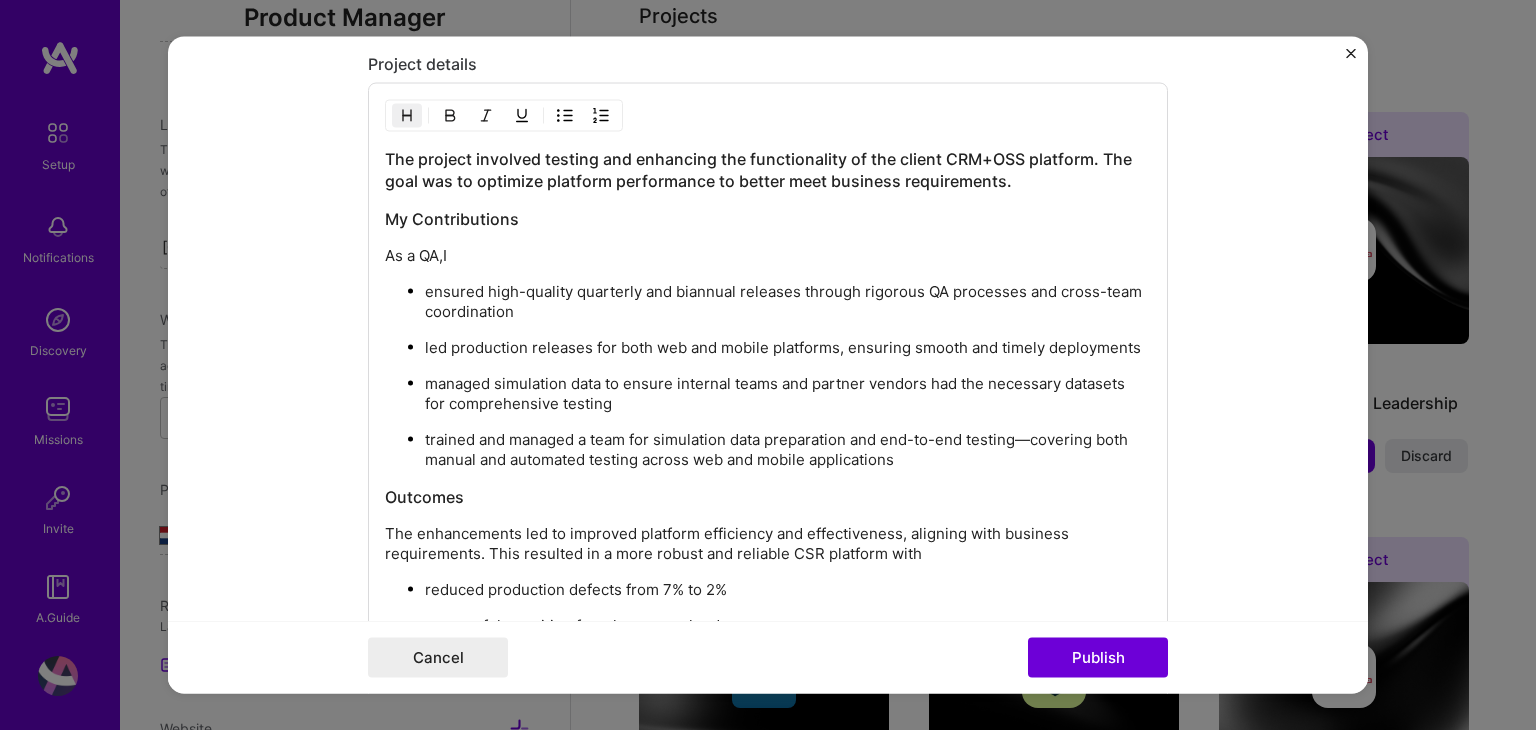 click on "The project involved testing and enhancing the functionality of the client CRM+OSS platform. The goal was to optimize platform performance to better meet business requirements." at bounding box center [768, 170] 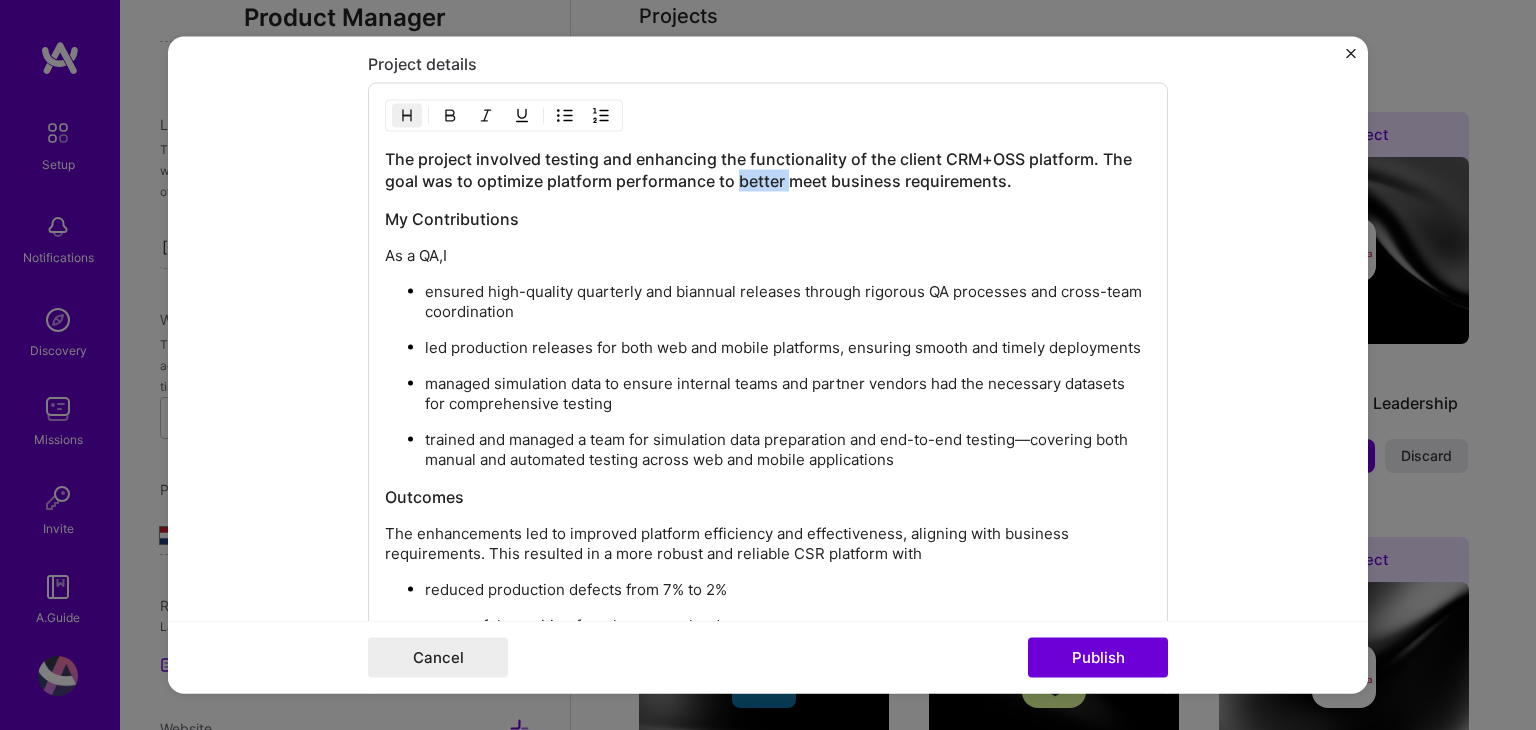 click on "The project involved testing and enhancing the functionality of the client CRM+OSS platform. The goal was to optimize platform performance to better meet business requirements." at bounding box center (768, 170) 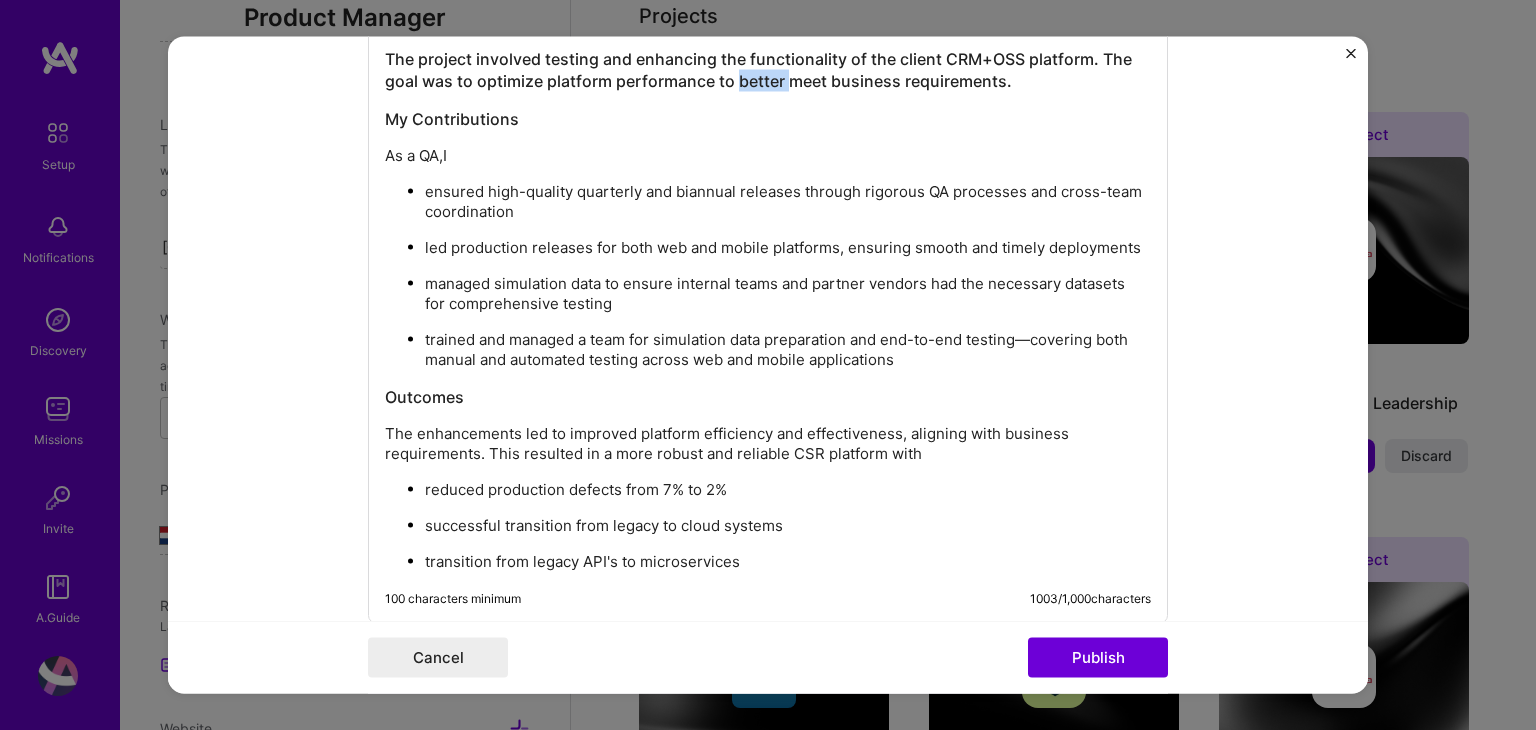 scroll, scrollTop: 2200, scrollLeft: 0, axis: vertical 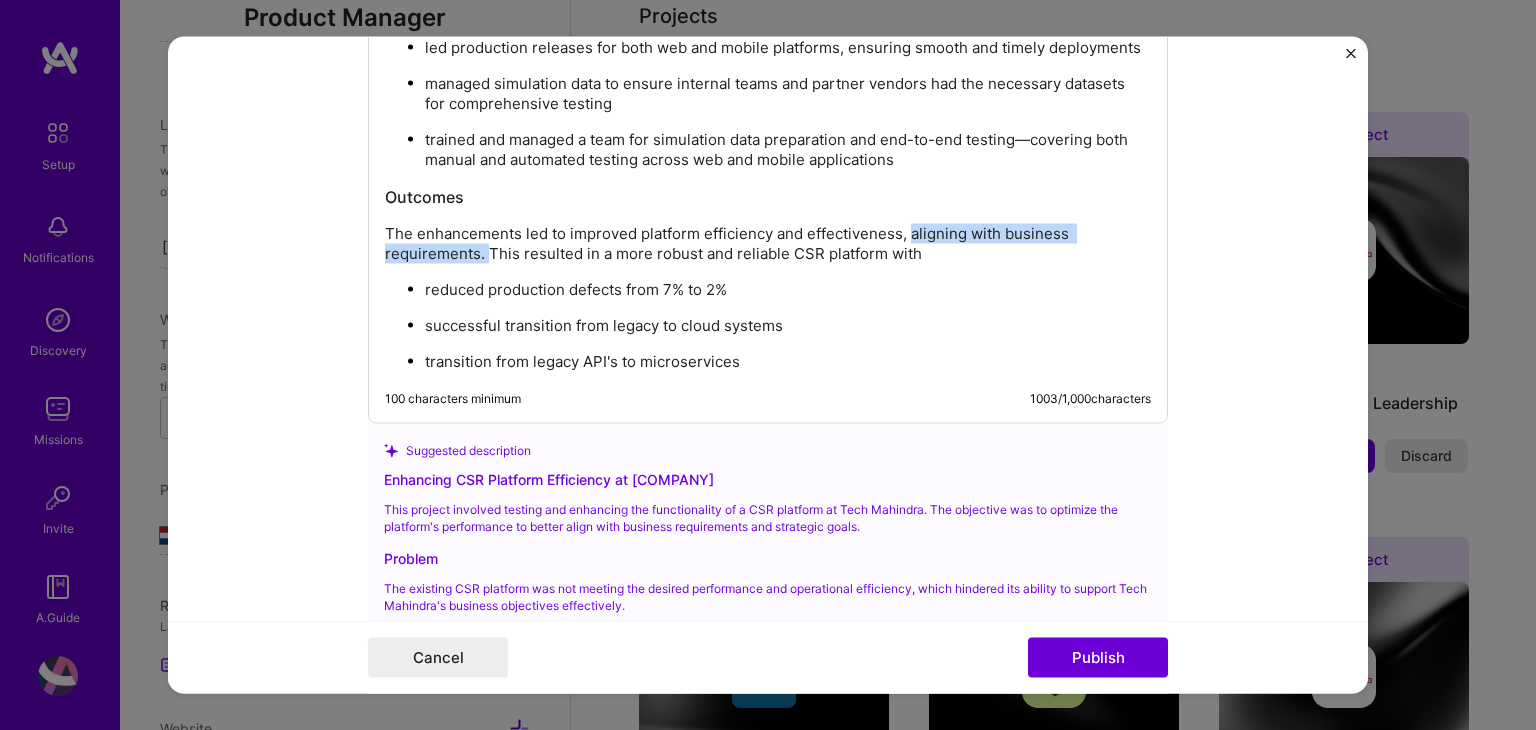 drag, startPoint x: 478, startPoint y: 346, endPoint x: 904, endPoint y: 221, distance: 443.96057 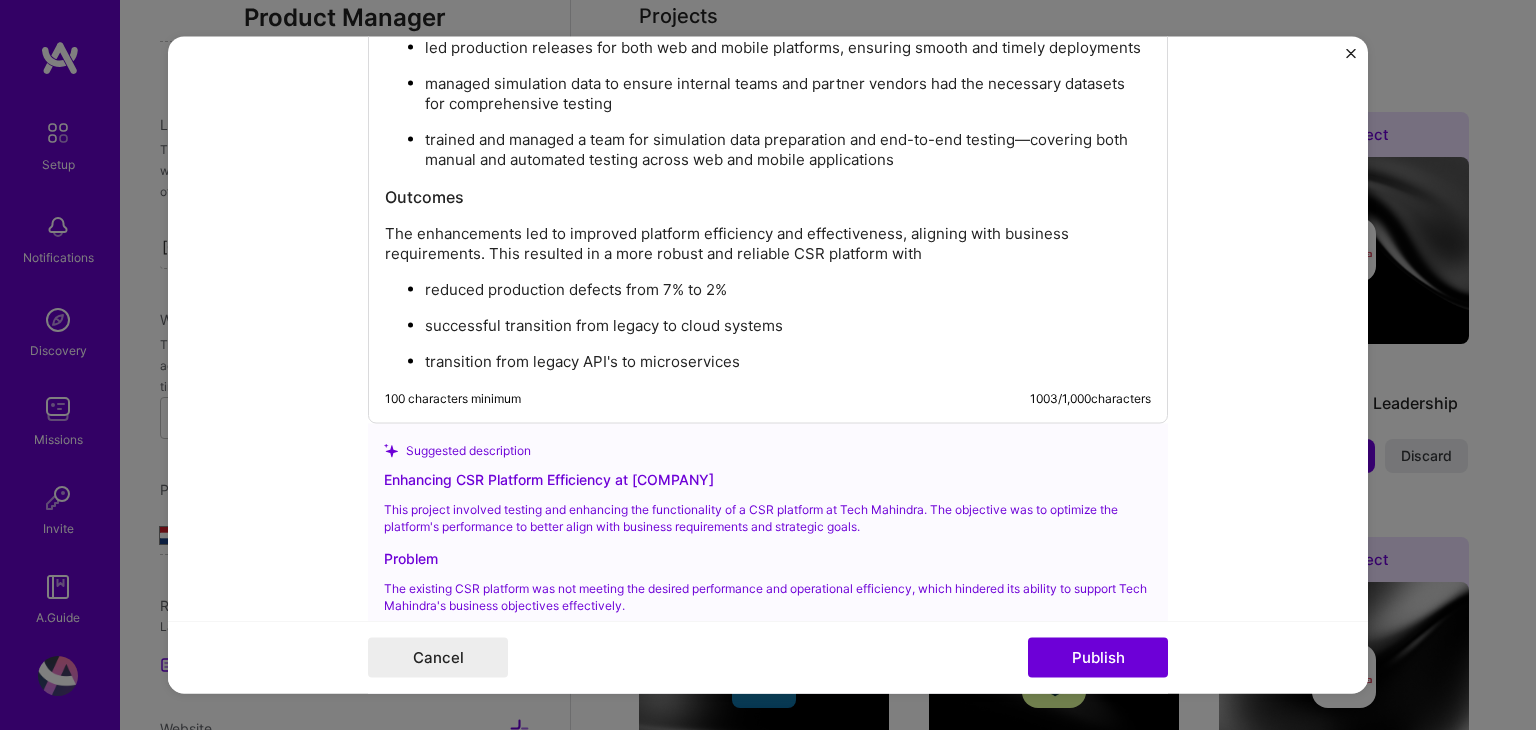 click on "reduced production defects from 7% to 2%" at bounding box center (788, 290) 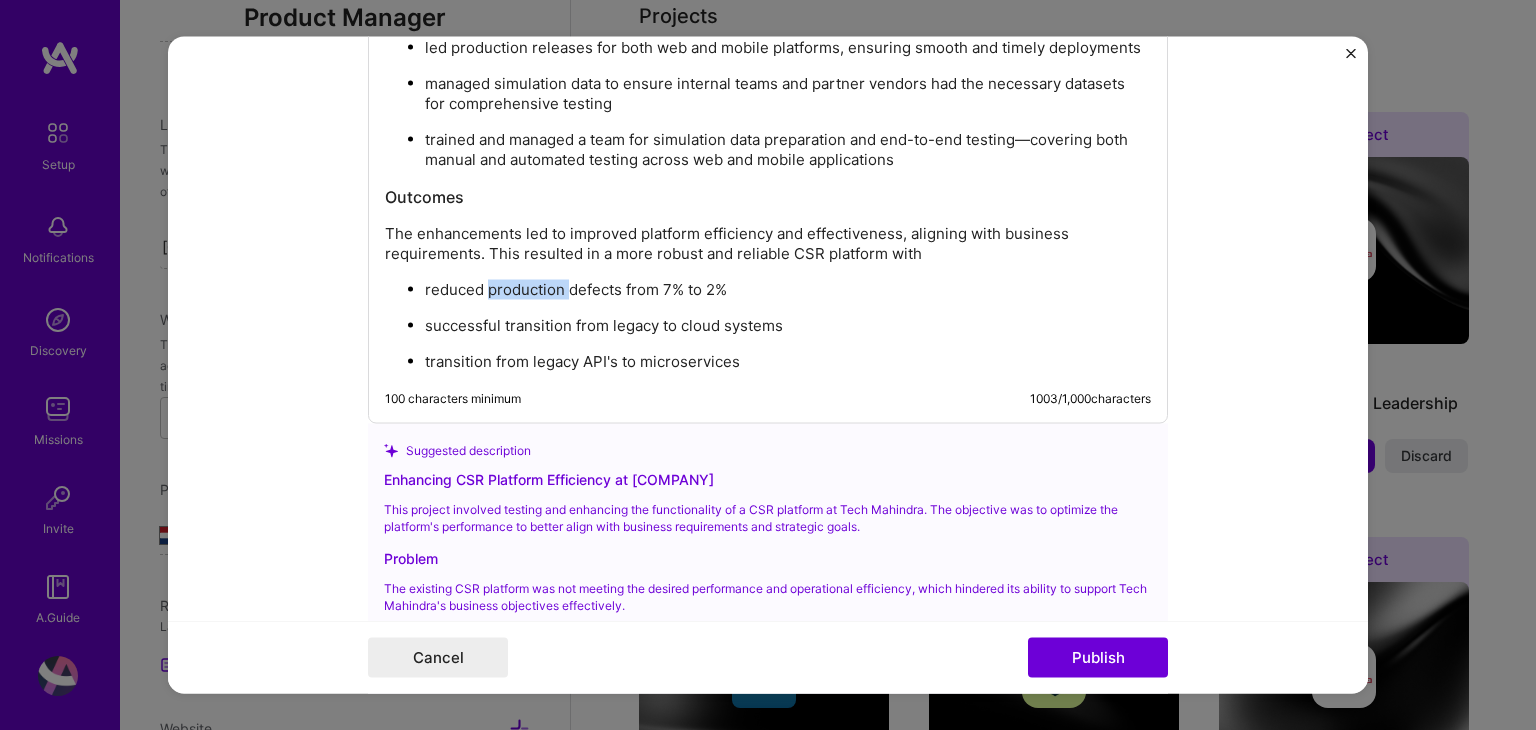 click on "reduced production defects from 7% to 2%" at bounding box center [788, 290] 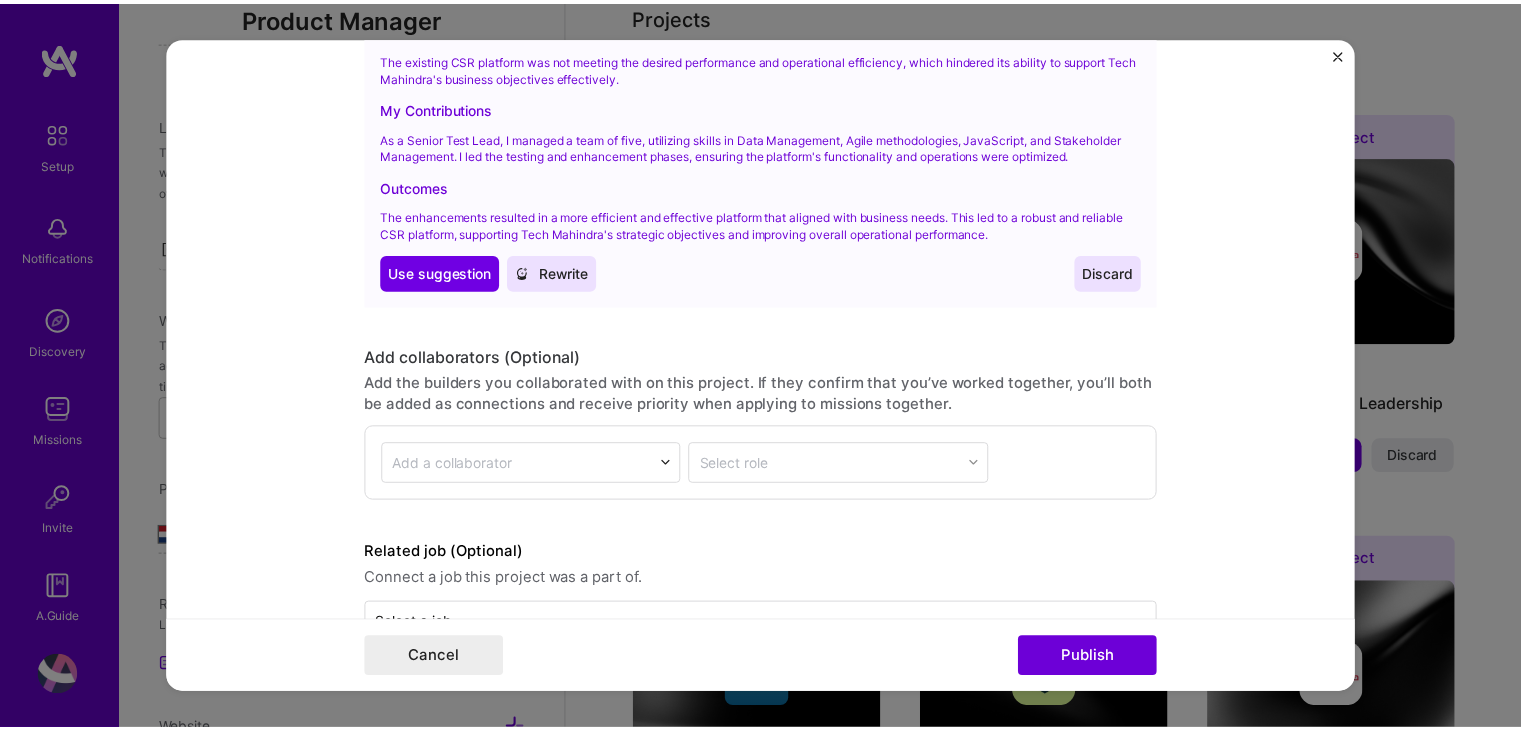 scroll, scrollTop: 2876, scrollLeft: 0, axis: vertical 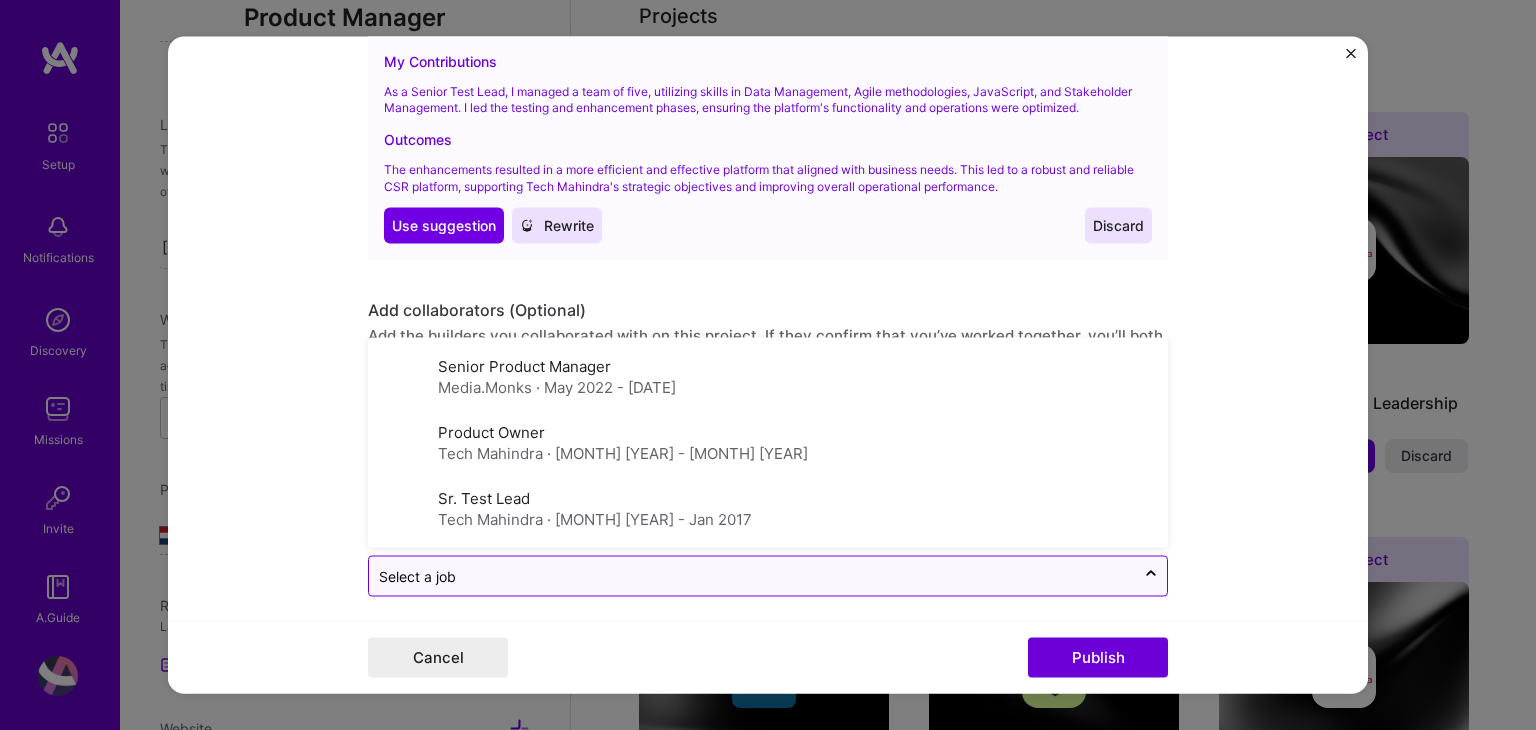 click at bounding box center [752, 575] 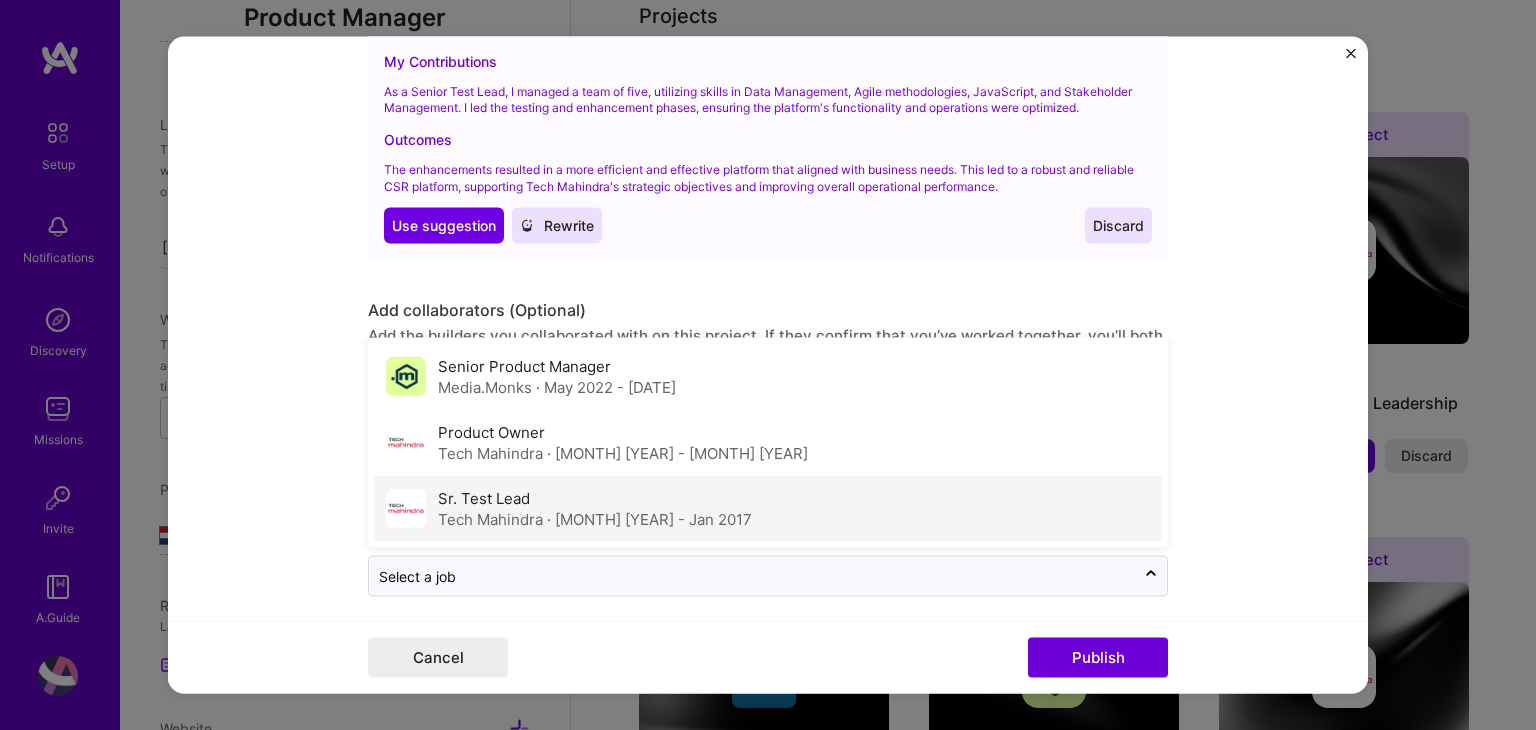 click on "·   Nov [YEAR]   -   Jan [YEAR]" at bounding box center [649, 518] 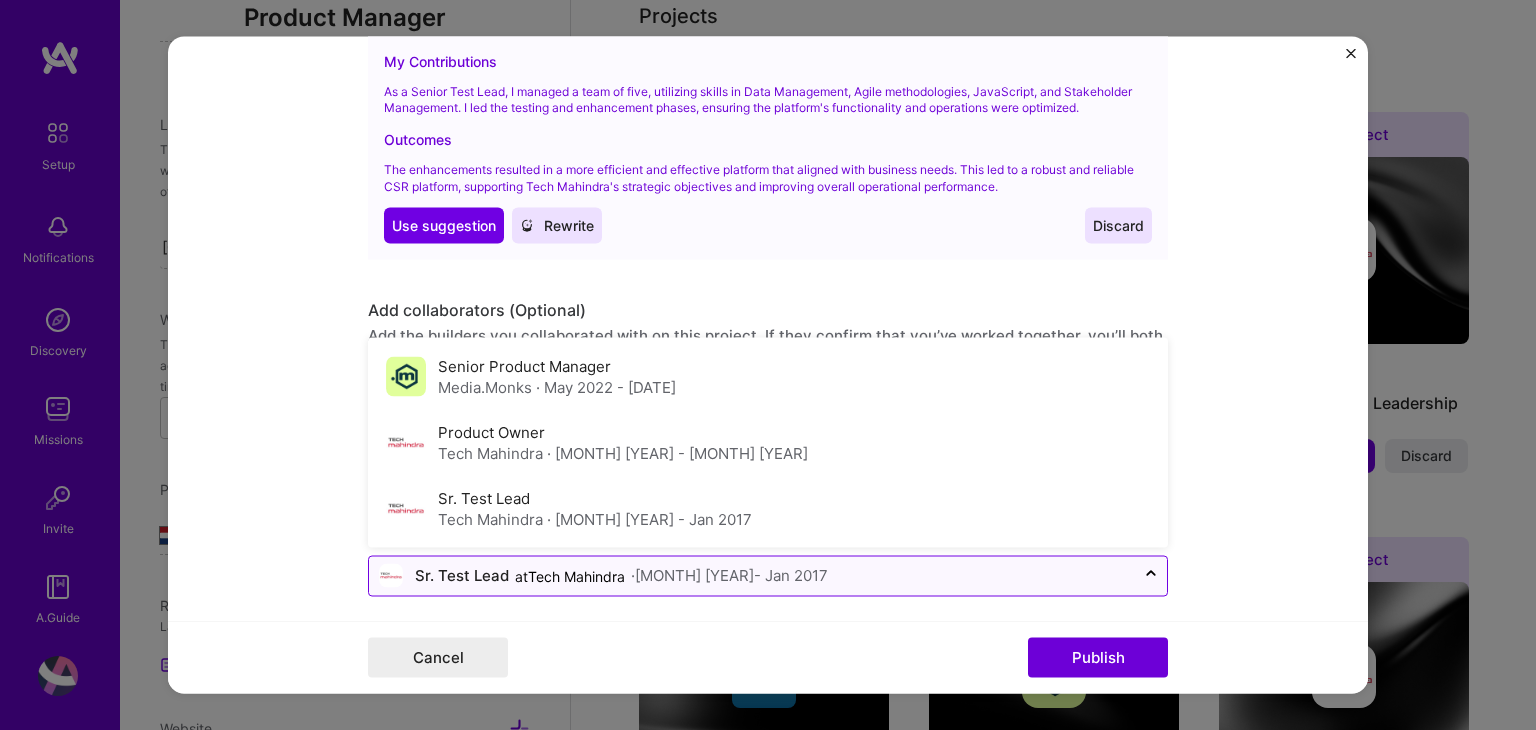 click at bounding box center (752, 575) 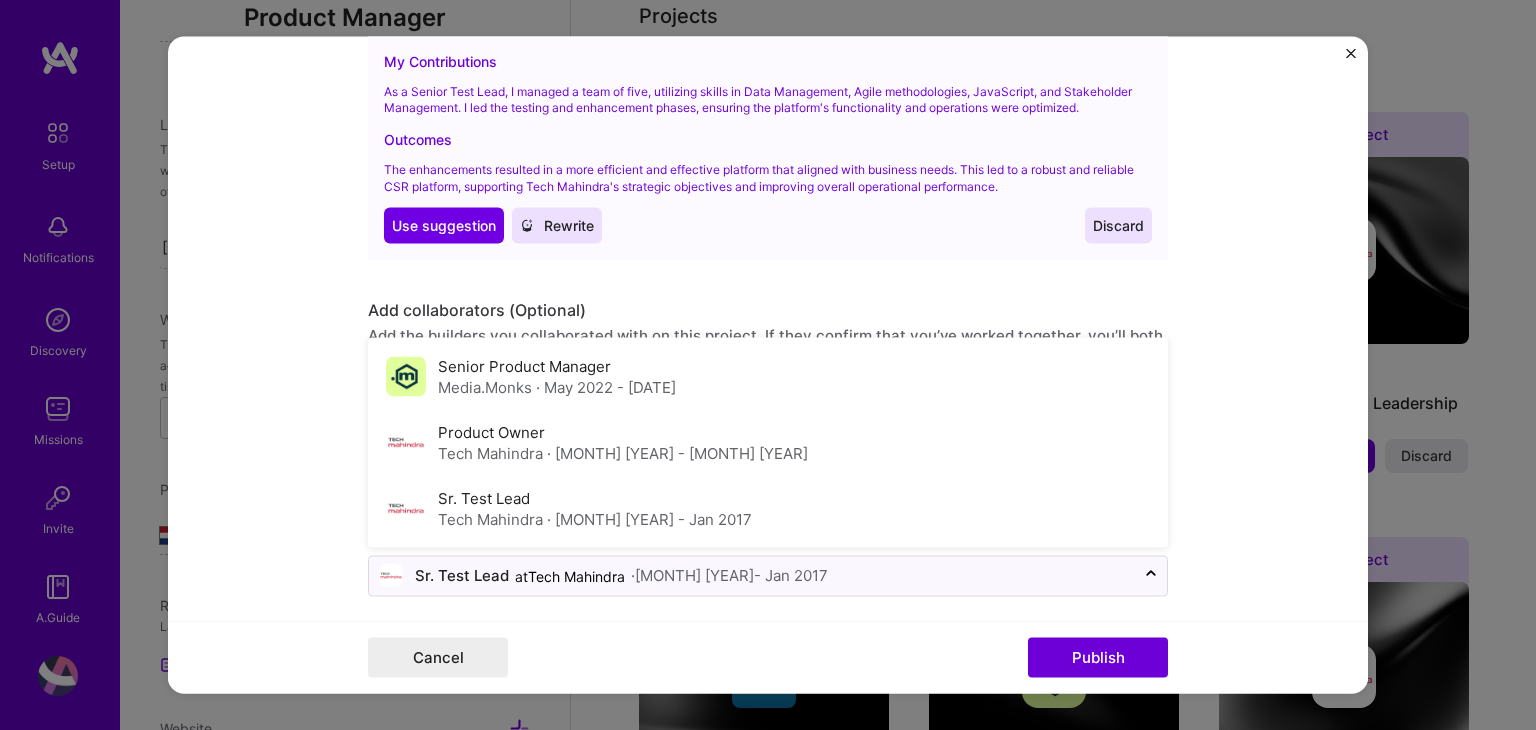 click on "Editing suggested project This project is suggested based on your LinkedIn, resume or A.Team activity. Project title Testing and Enhancement of CRM platform with OSS integration Company Tech Mahindra
Project industry Industry 2 Project Link (Optional)
Drag and drop an image or   Upload file Upload file We recommend uploading at least 4 images. 1600x1200px or higher recommended. Max 5MB each. Role Sr. Test Lead QA Engineer Nov, [DATE]
to Dec, [DATE]
I’m still working on this project Skills used — Add up to 12 skills Any new skills will be added to your profile. Enter skills... 5 Data Management 1 2 3 4 5 Agile 1 2 3 4 5 JavaScript 1 2 3 4 5 Stakeholder Management 1 2 3 4 5 QA (Quality Assurance) 1 2 3 4 5 Did this role require you to manage team members? (Optional) Yes, I managed 5 team members. Were you involved from inception to launch (0  ->  1)? (Optional) Add metrics (Optional)" at bounding box center [768, 365] 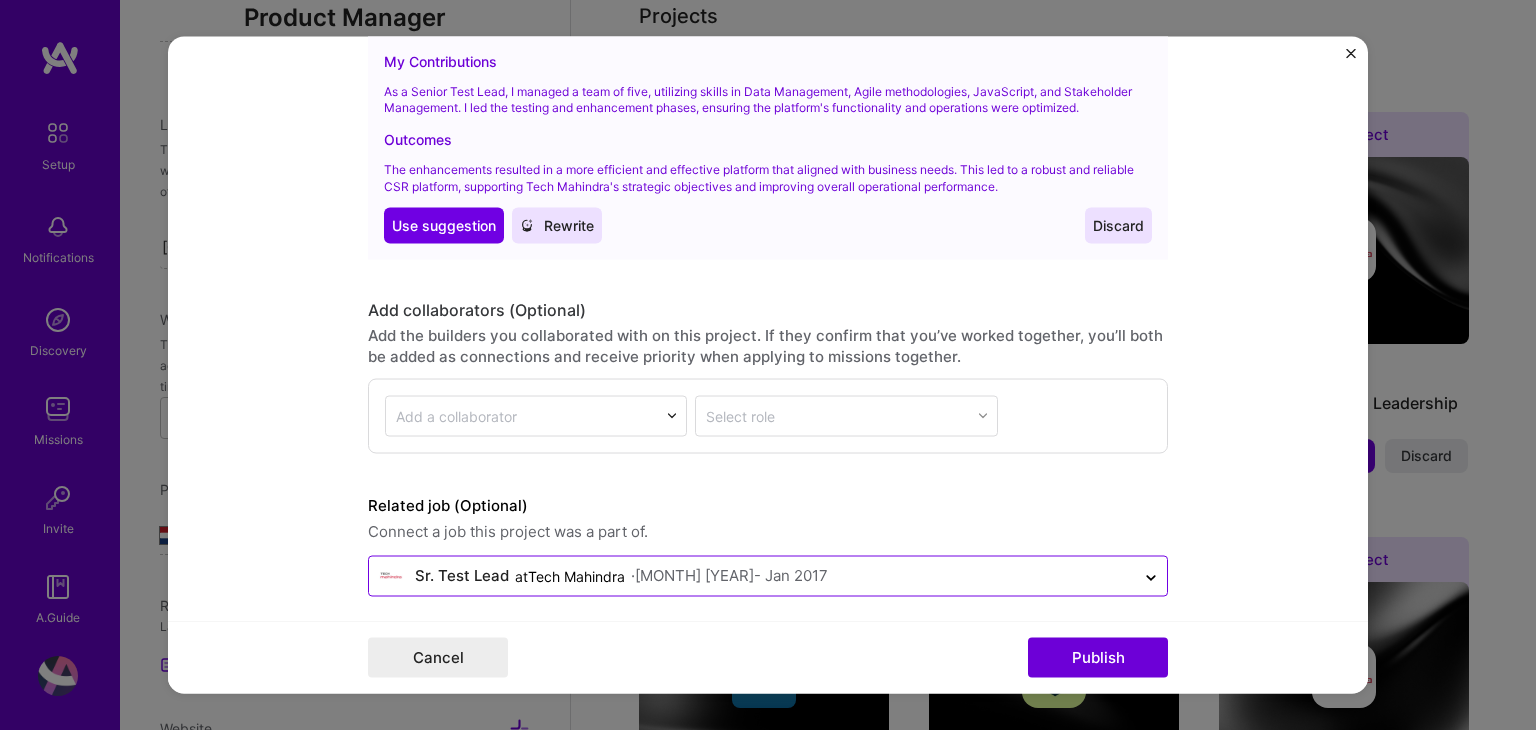 click on "Sr. Test Lead at Tech Mahindra · Nov [MONTH] - Jan [MONTH]" at bounding box center (752, 575) 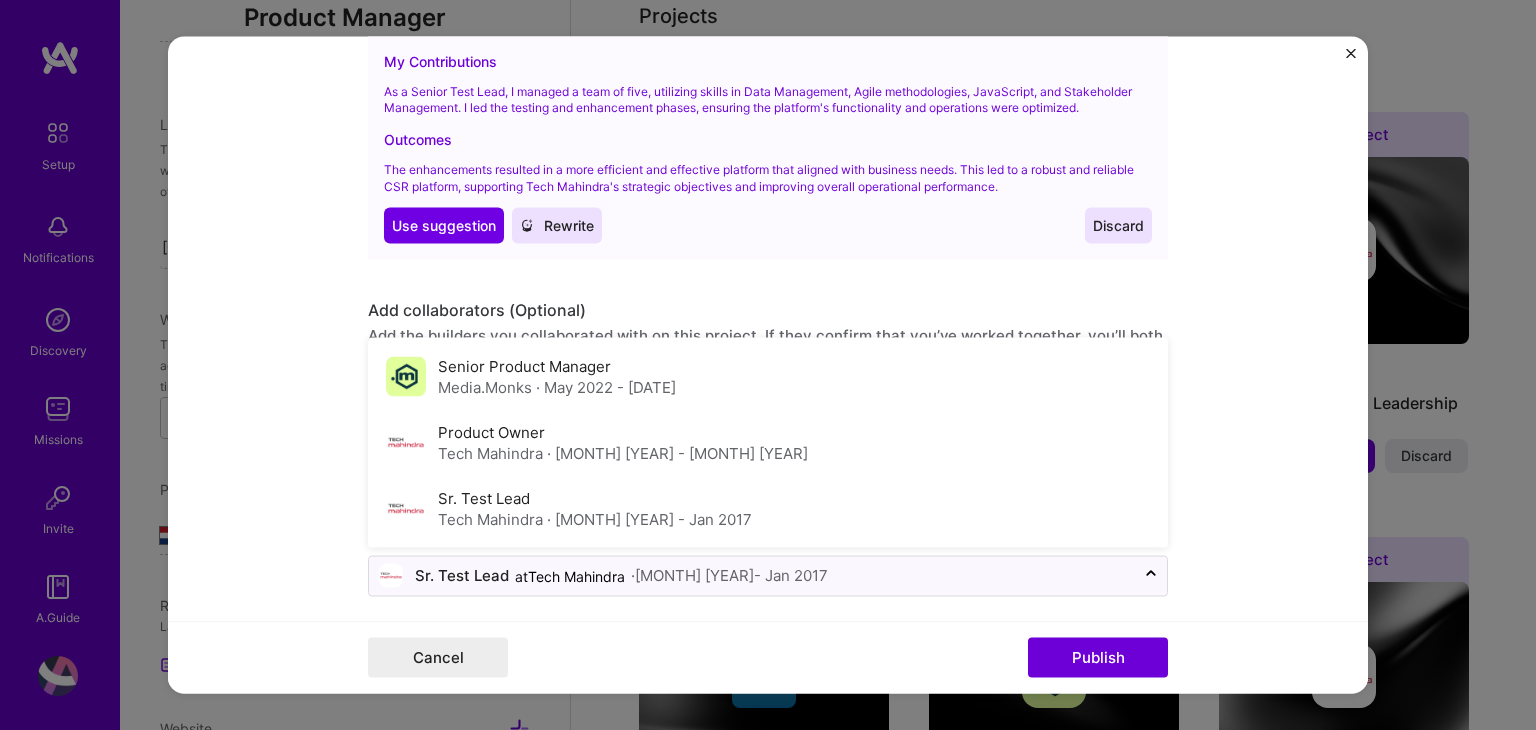 click on "Editing suggested project This project is suggested based on your LinkedIn, resume or A.Team activity. Project title Testing and Enhancement of CRM platform with OSS integration Company Tech Mahindra
Project industry Industry 2 Project Link (Optional)
Drag and drop an image or   Upload file Upload file We recommend uploading at least 4 images. 1600x1200px or higher recommended. Max 5MB each. Role Sr. Test Lead QA Engineer Nov, [DATE]
to Dec, [DATE]
I’m still working on this project Skills used — Add up to 12 skills Any new skills will be added to your profile. Enter skills... 5 Data Management 1 2 3 4 5 Agile 1 2 3 4 5 JavaScript 1 2 3 4 5 Stakeholder Management 1 2 3 4 5 QA (Quality Assurance) 1 2 3 4 5 Did this role require you to manage team members? (Optional) Yes, I managed 5 team members. Were you involved from inception to launch (0  ->  1)? (Optional) Add metrics (Optional)" at bounding box center [768, 365] 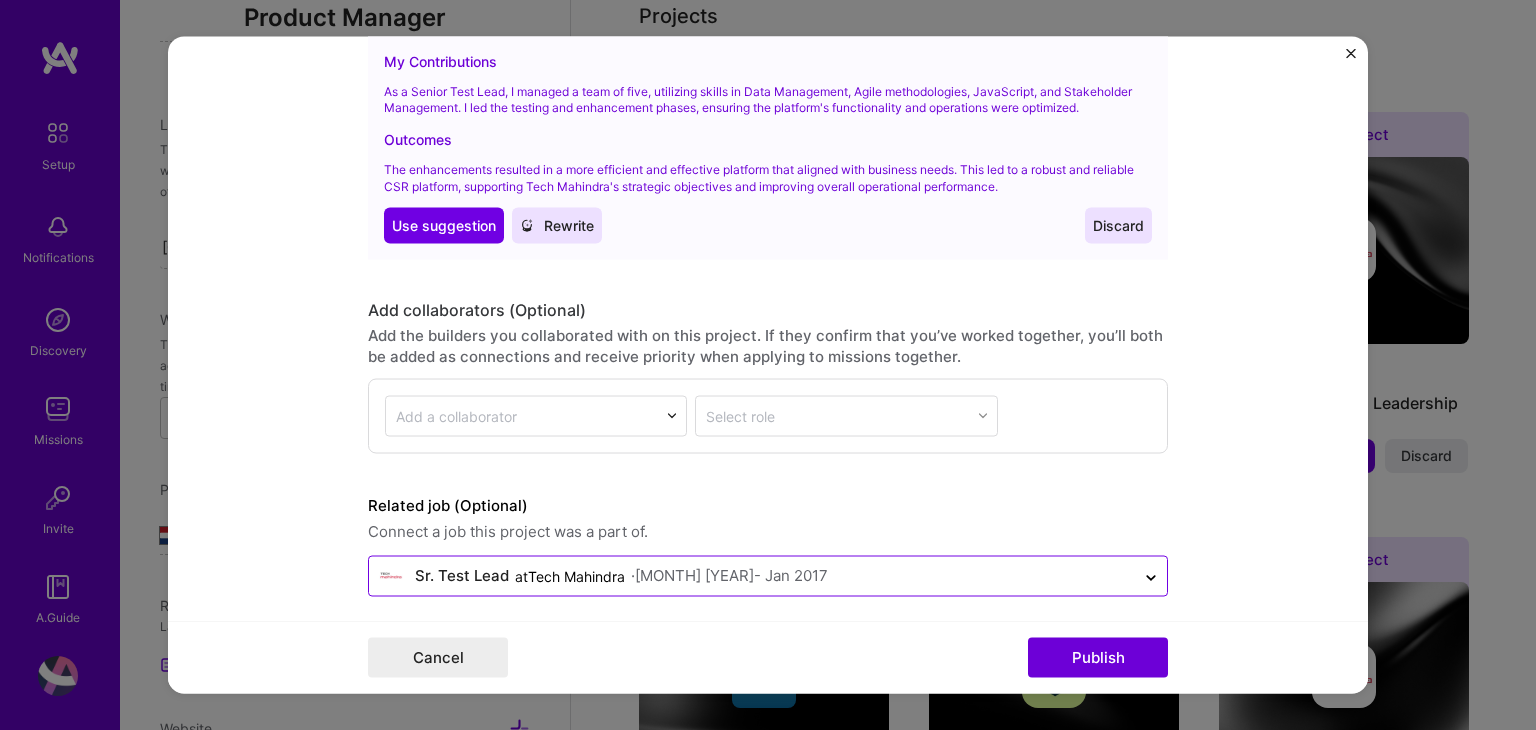 click on "at Tech Mahindra" at bounding box center [570, 575] 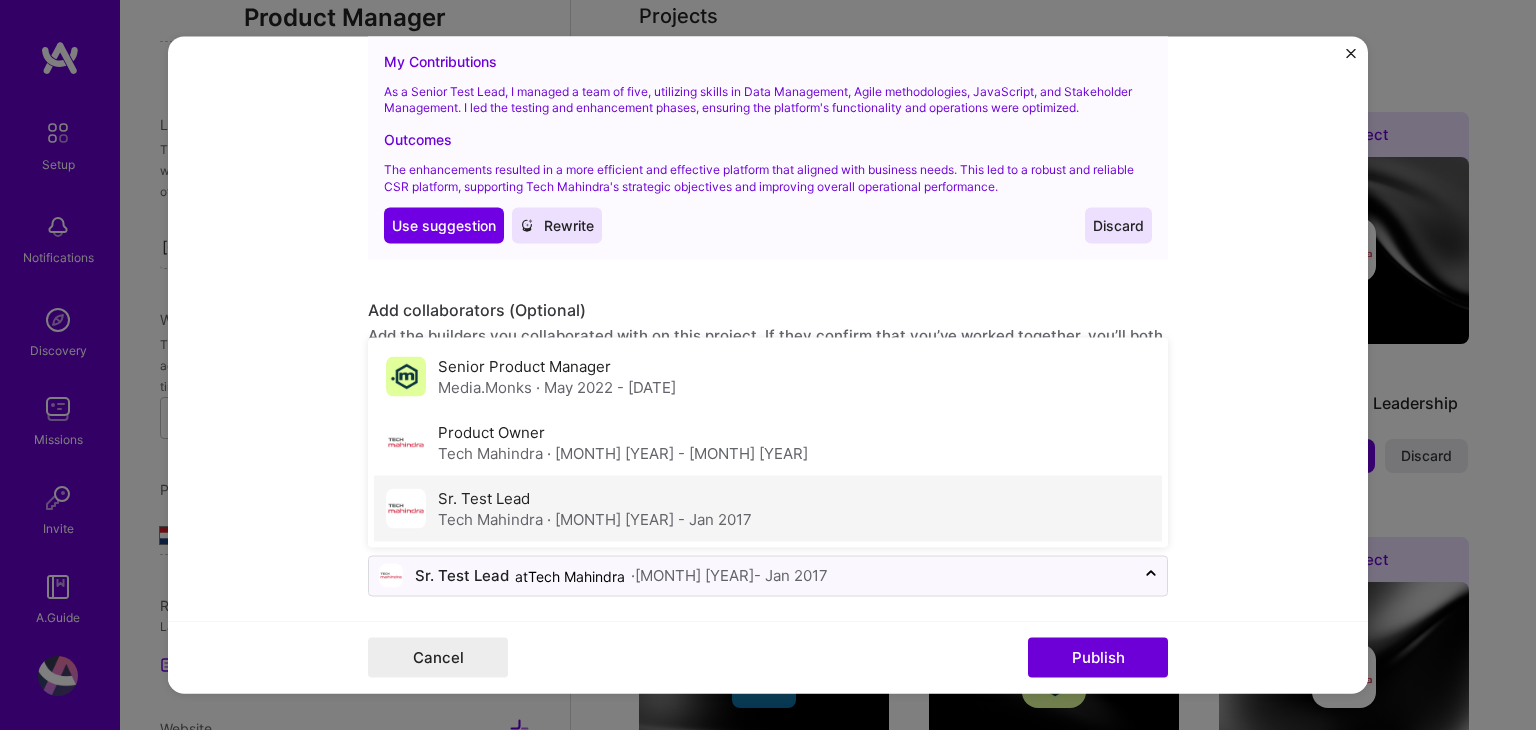 click on "Sr. Test Lead Tech Mahindra · [MONTH] [YEAR] - [MONTH] [YEAR]" at bounding box center [595, 508] 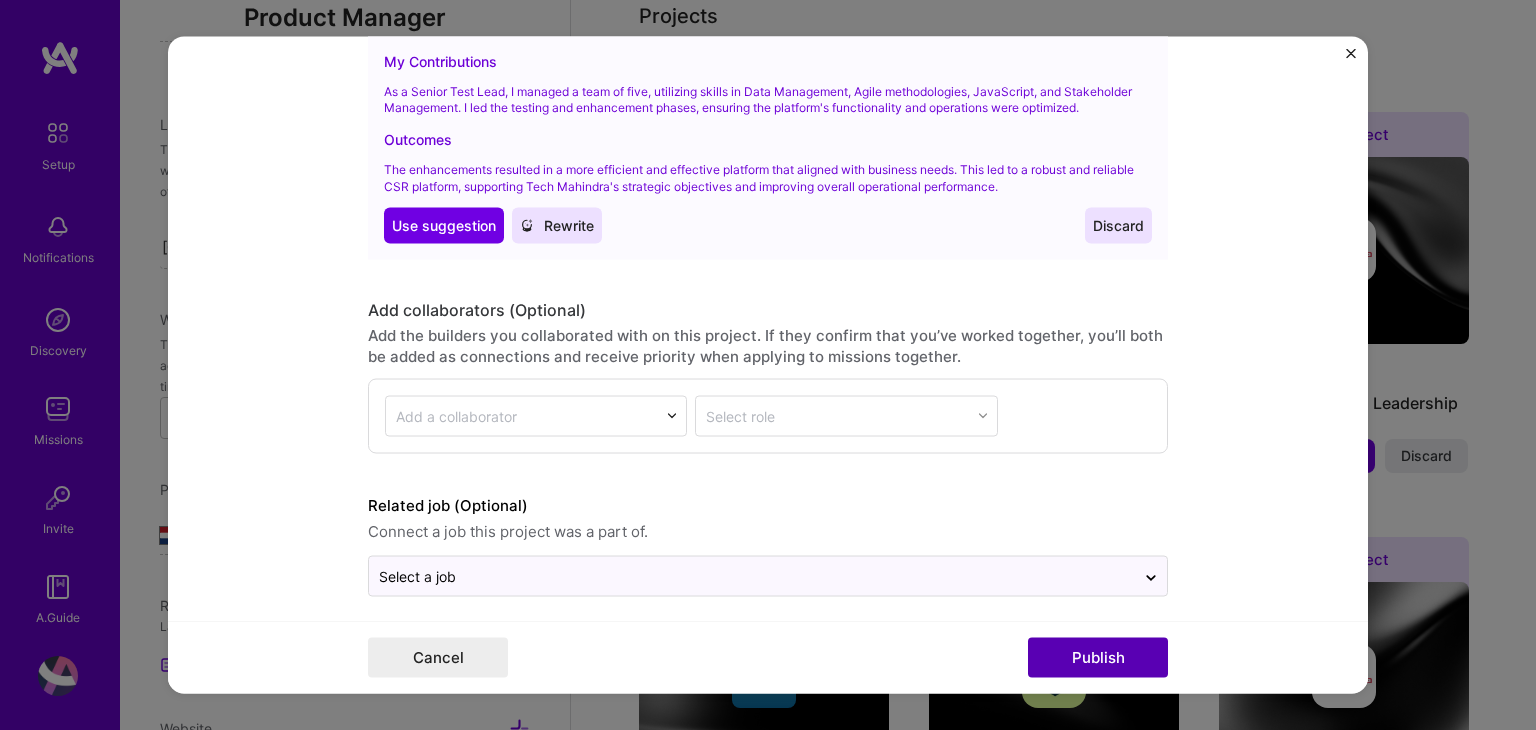 click on "Publish" at bounding box center [1098, 658] 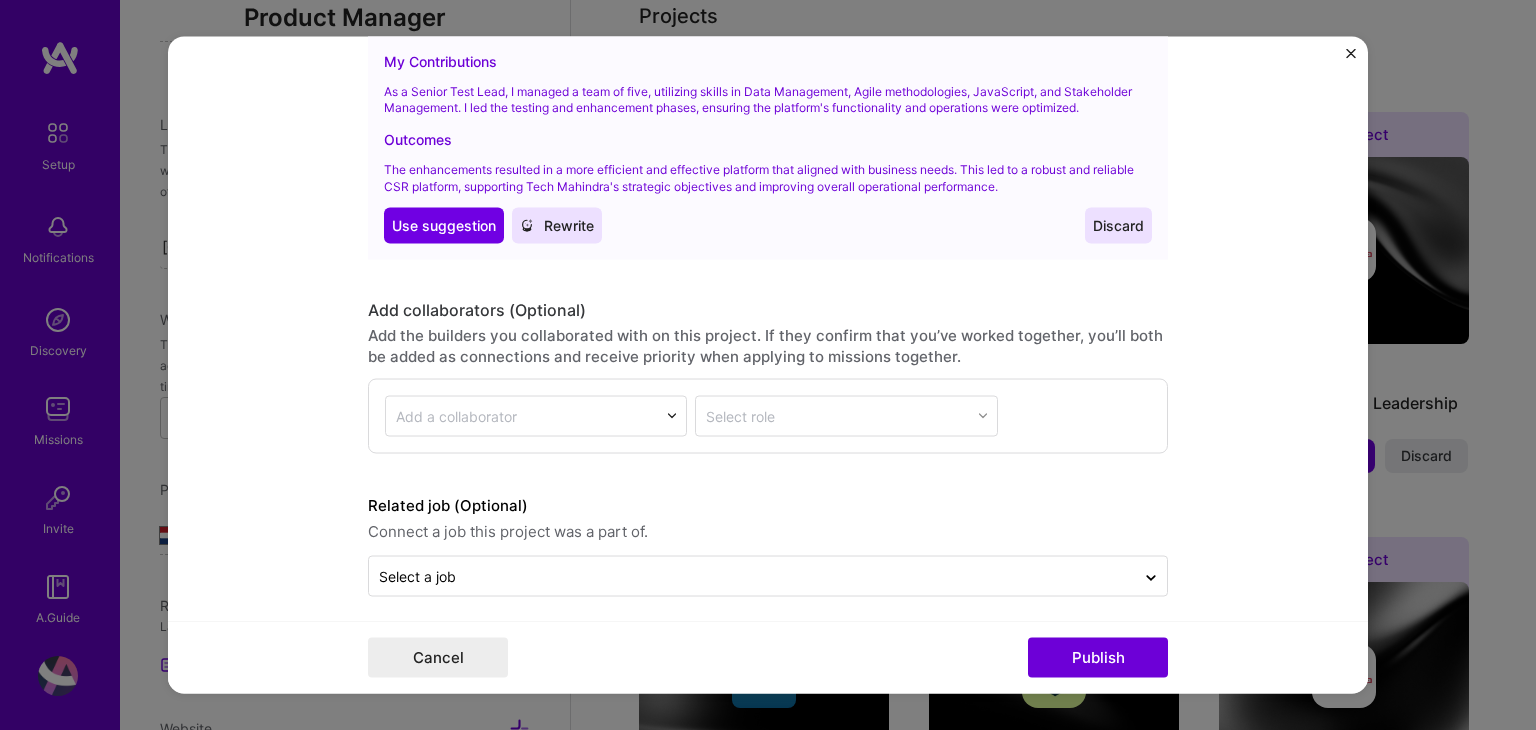 type 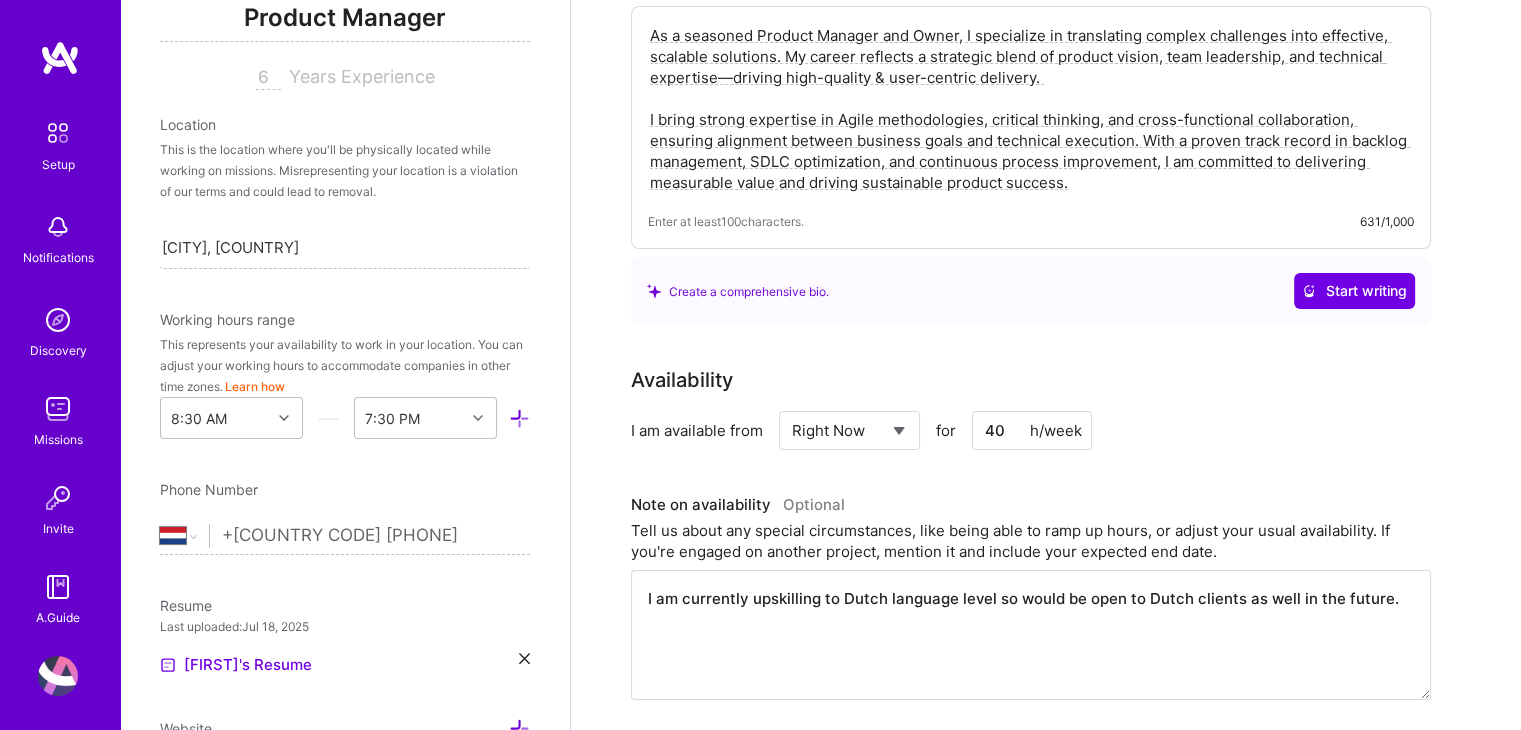 scroll, scrollTop: 0, scrollLeft: 0, axis: both 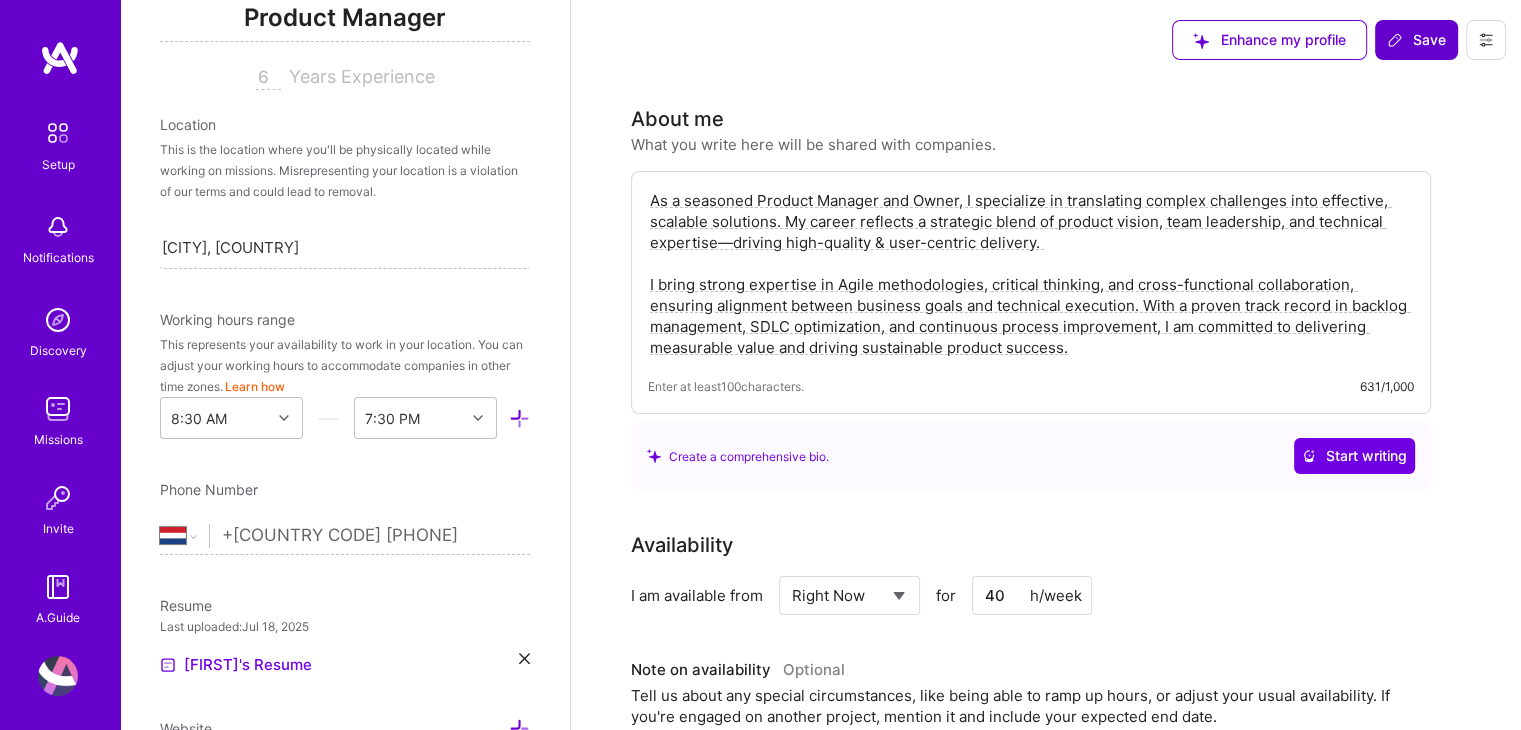 click on "Save" at bounding box center [1416, 40] 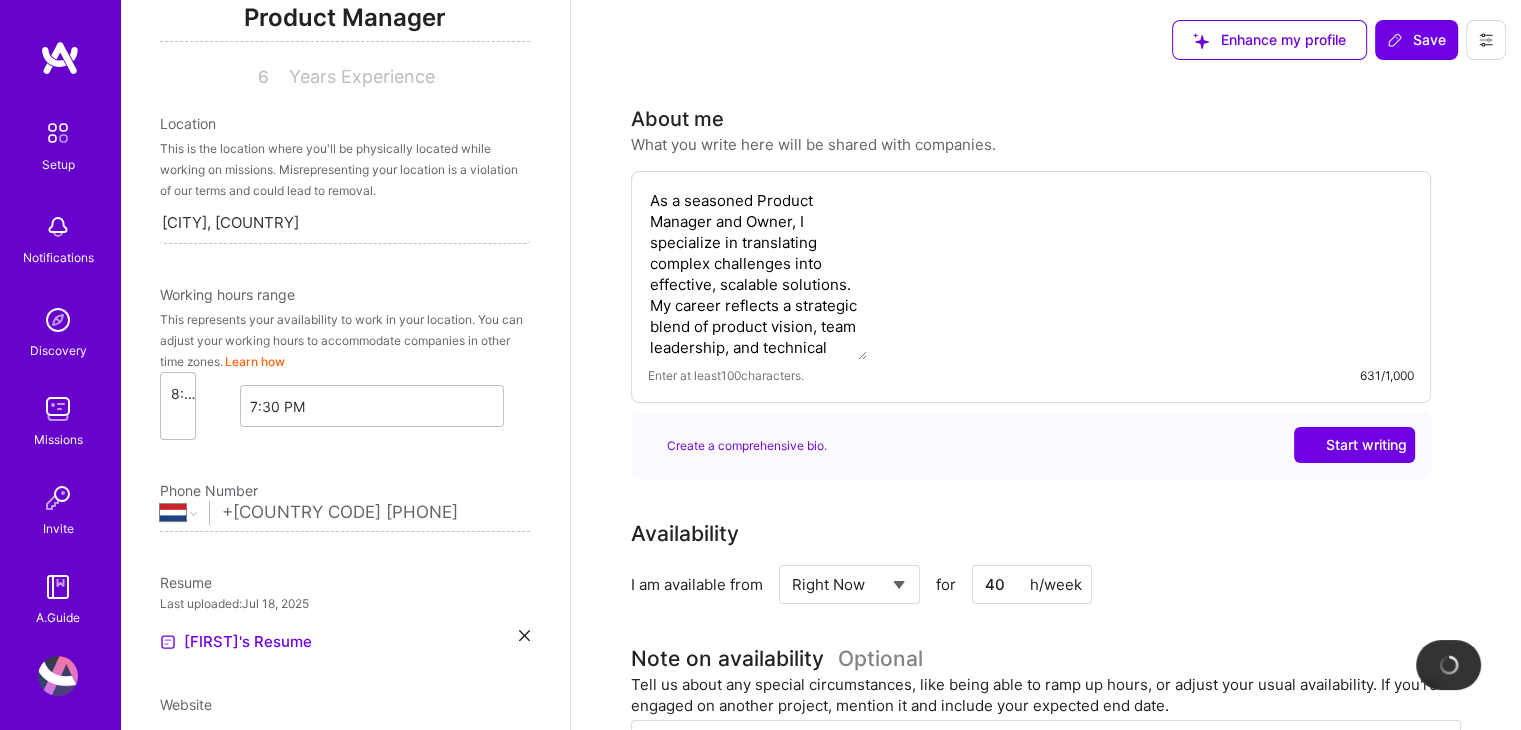 scroll, scrollTop: 258, scrollLeft: 0, axis: vertical 